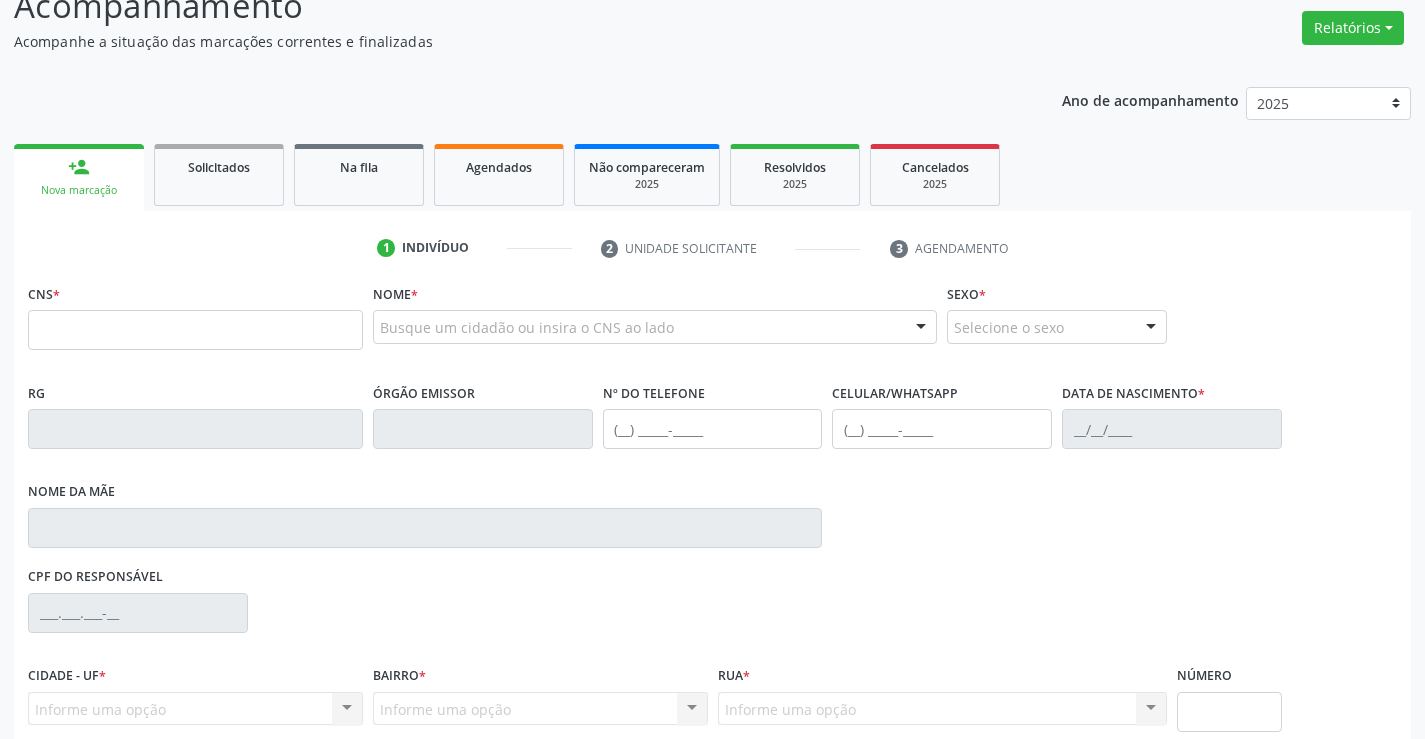 scroll, scrollTop: 200, scrollLeft: 0, axis: vertical 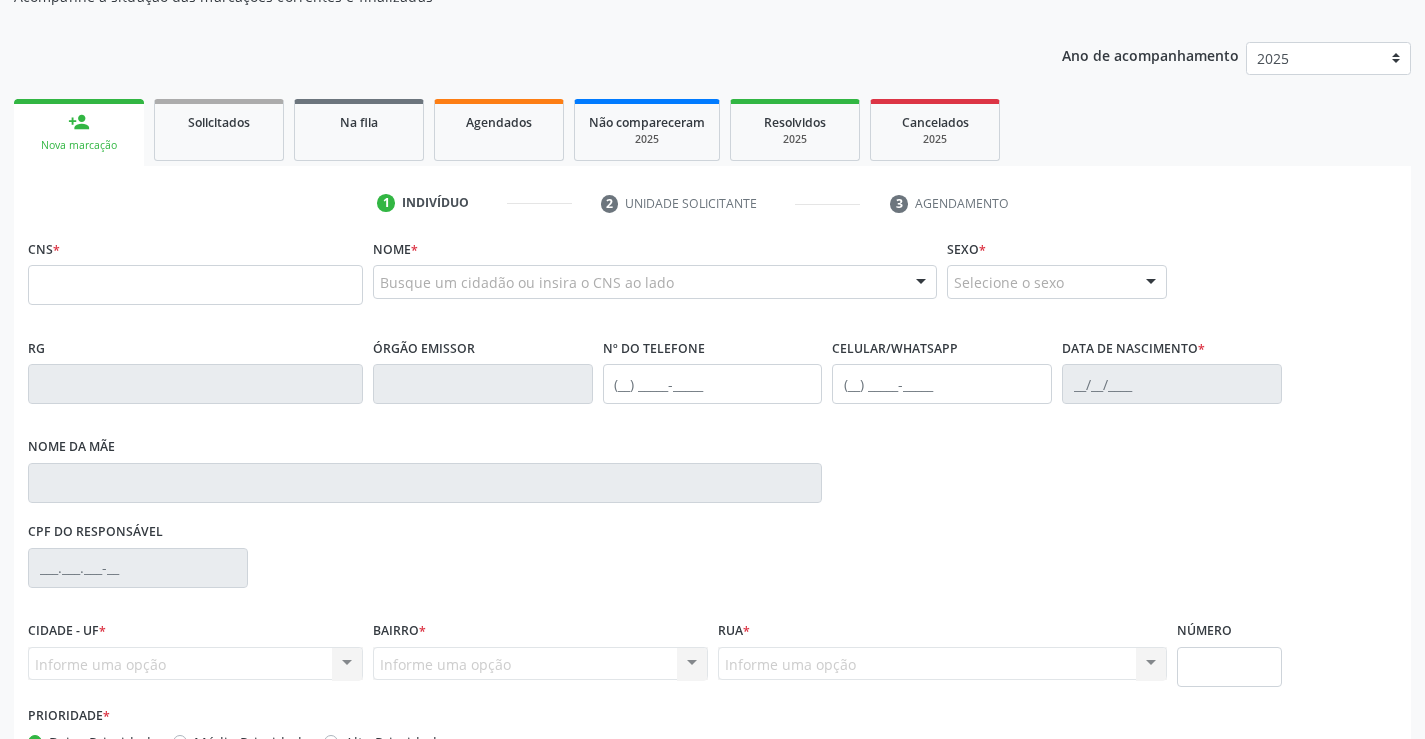click at bounding box center (195, 285) 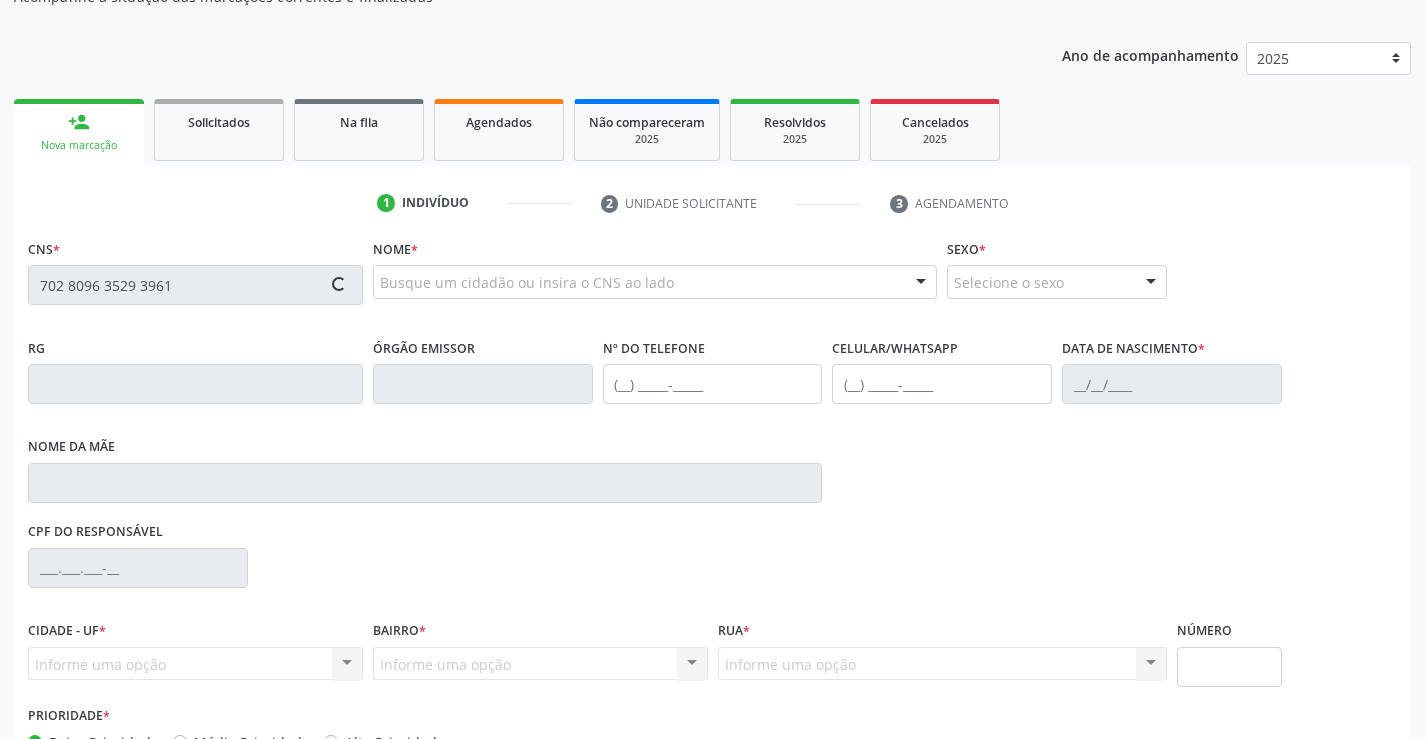 type on "702 8096 3529 3961" 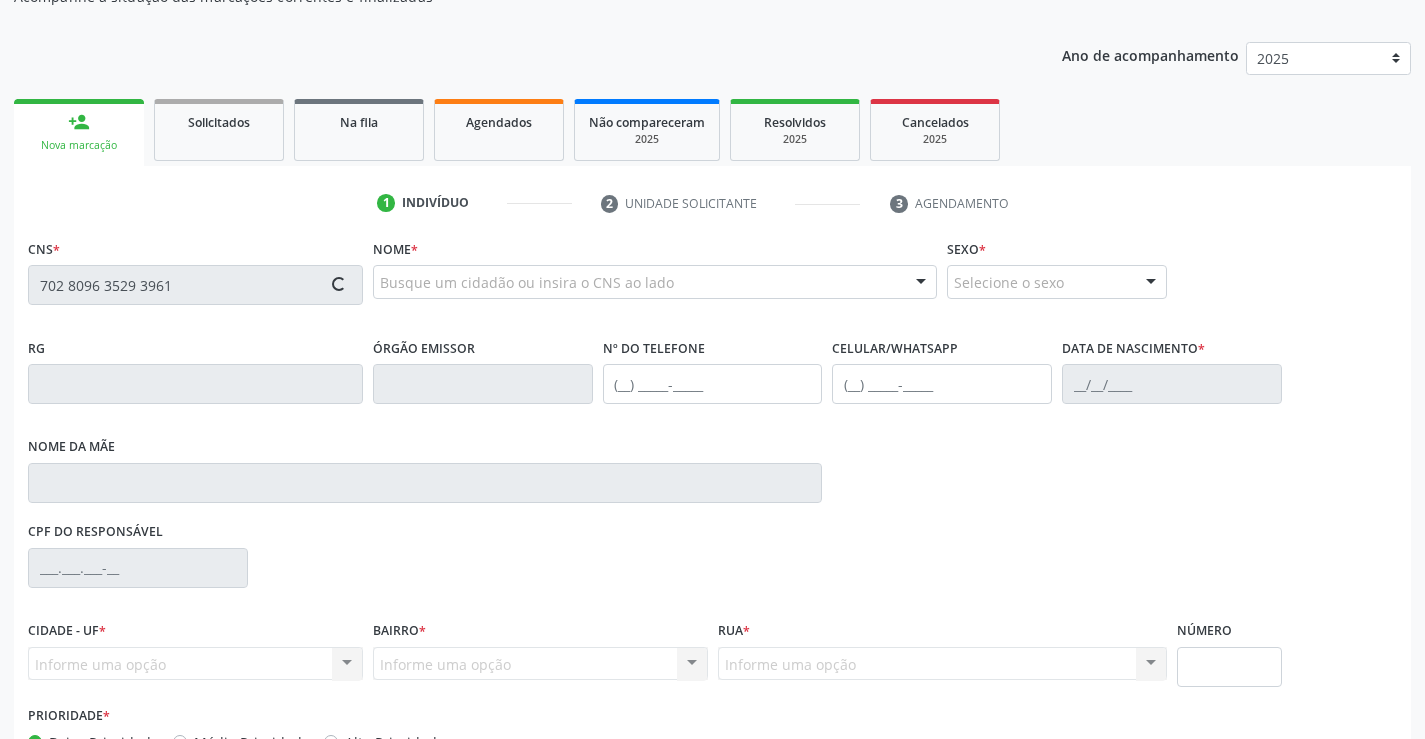 type 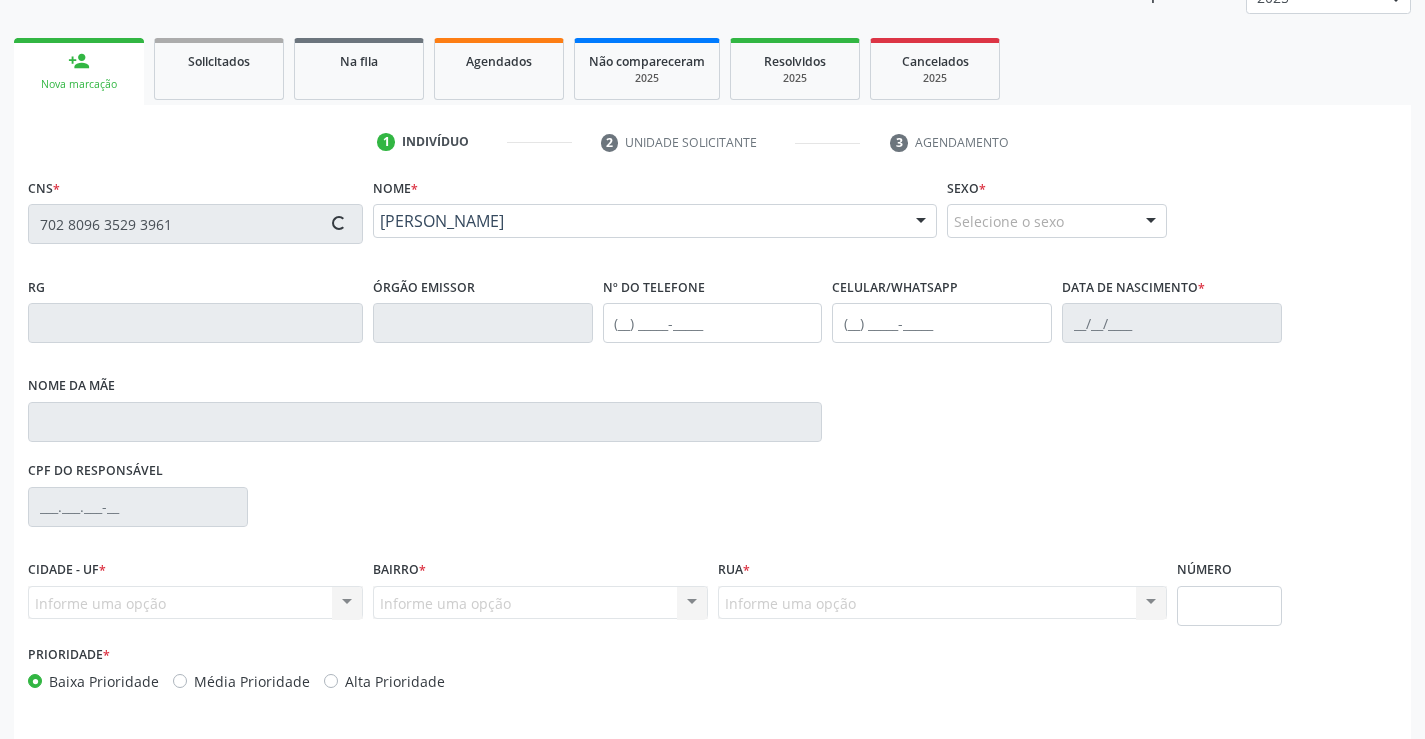 type on "484452746" 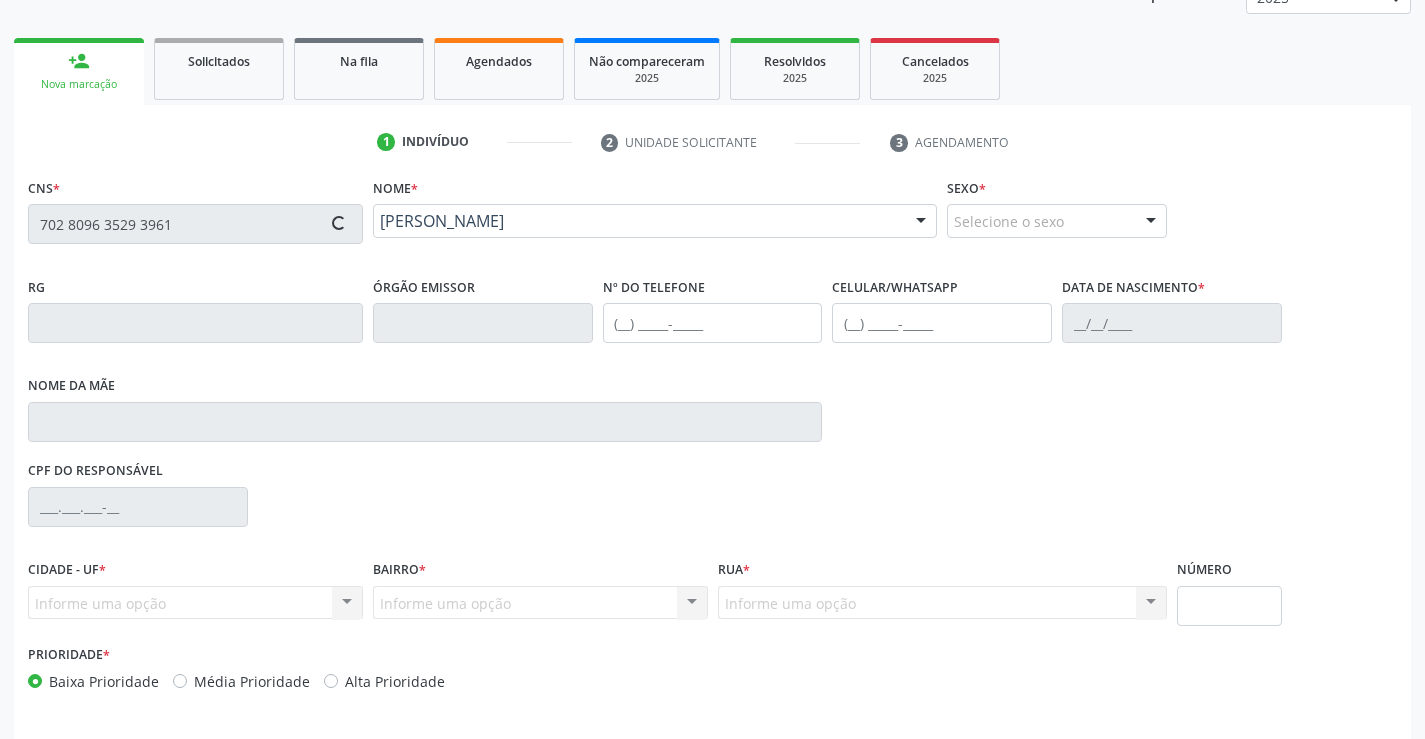 type on "16/06/1971" 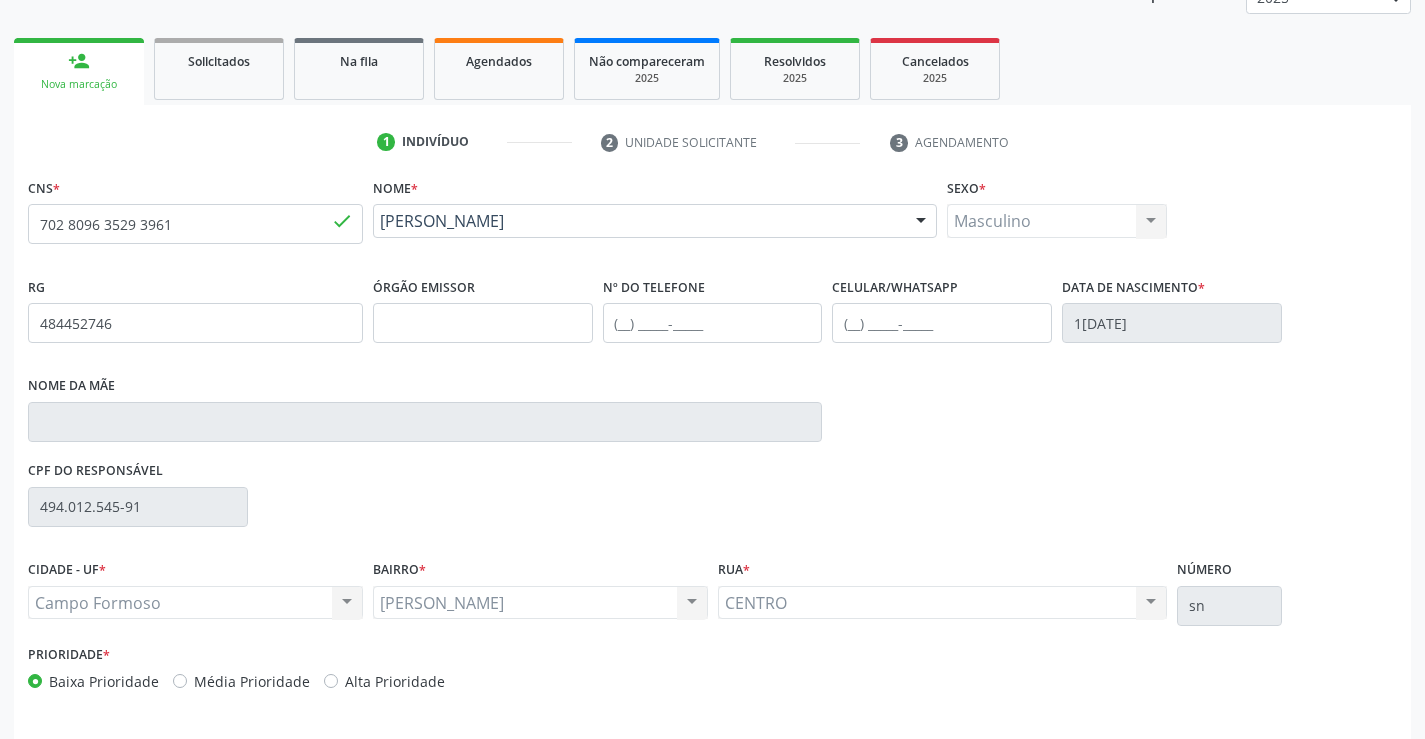 scroll, scrollTop: 331, scrollLeft: 0, axis: vertical 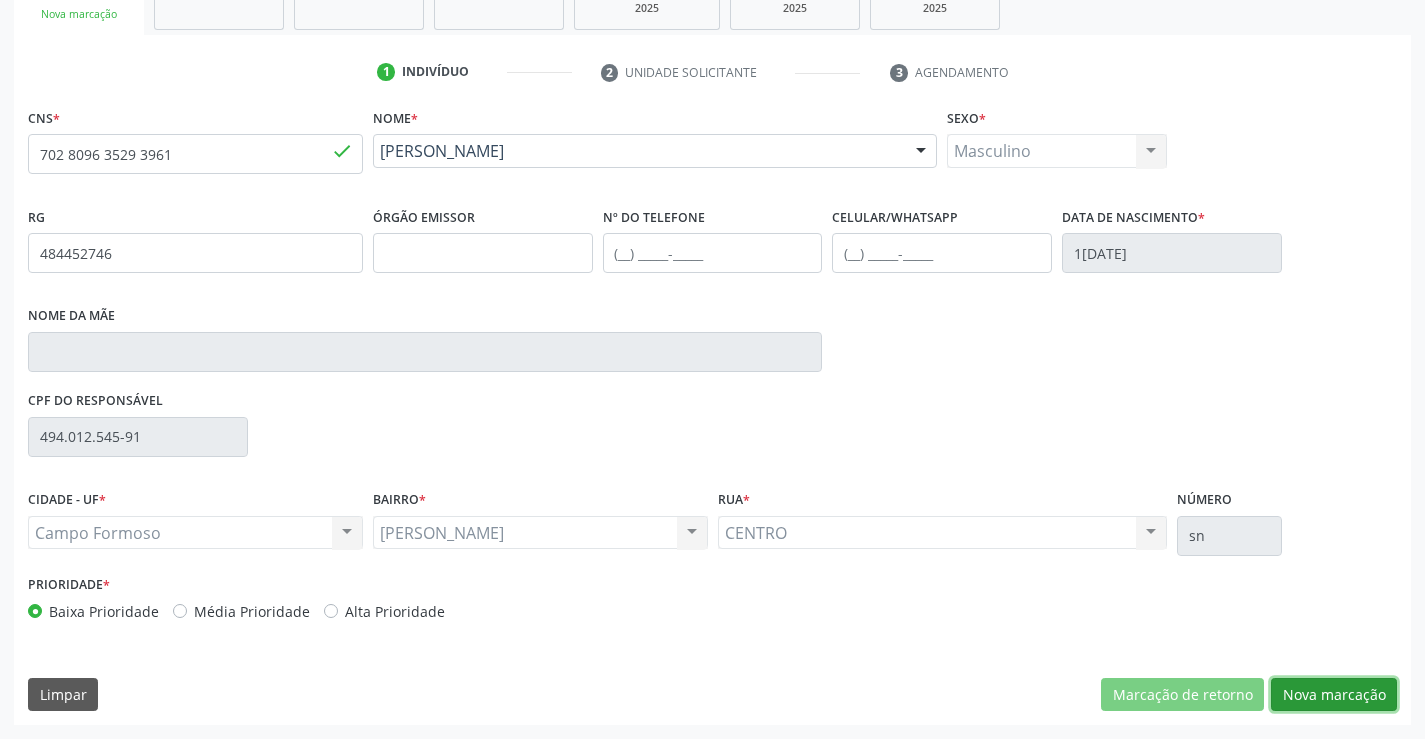 click on "Nova marcação" at bounding box center [1334, 695] 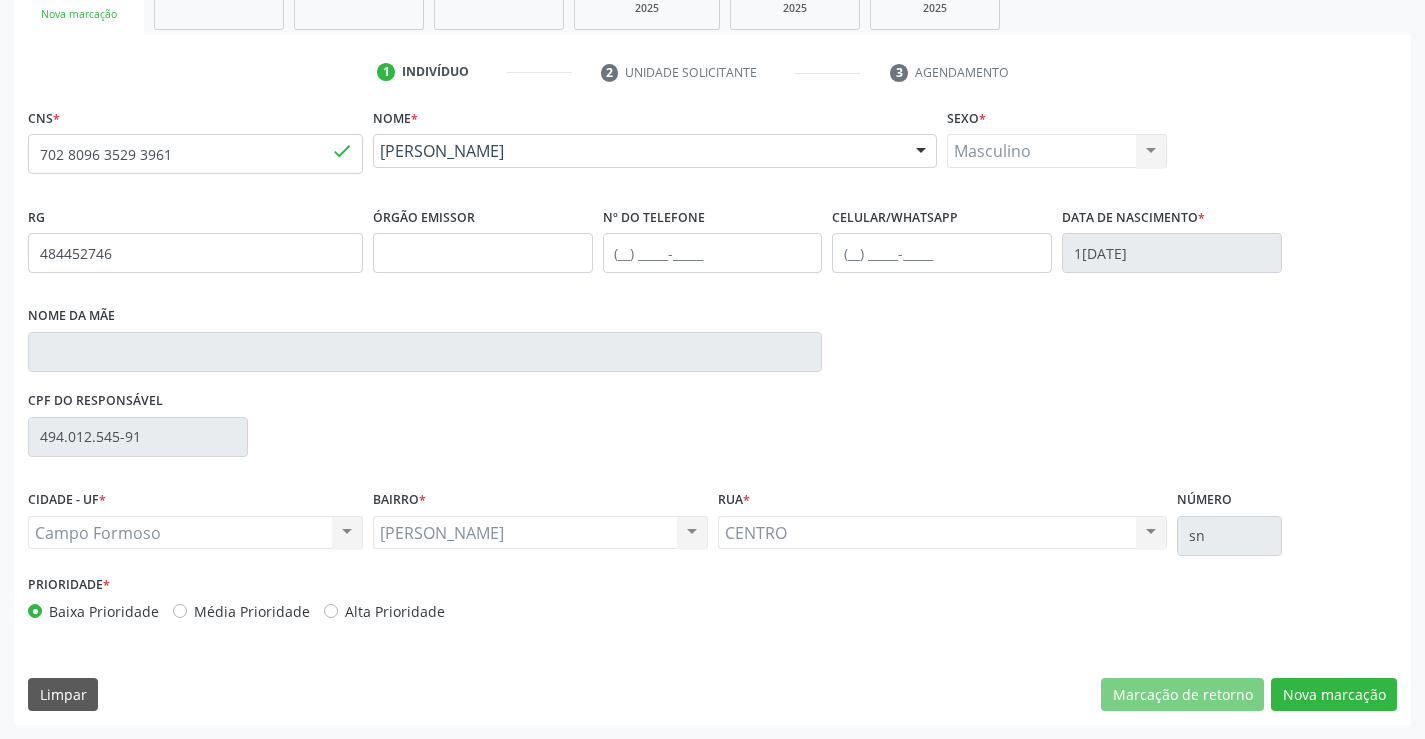 scroll, scrollTop: 167, scrollLeft: 0, axis: vertical 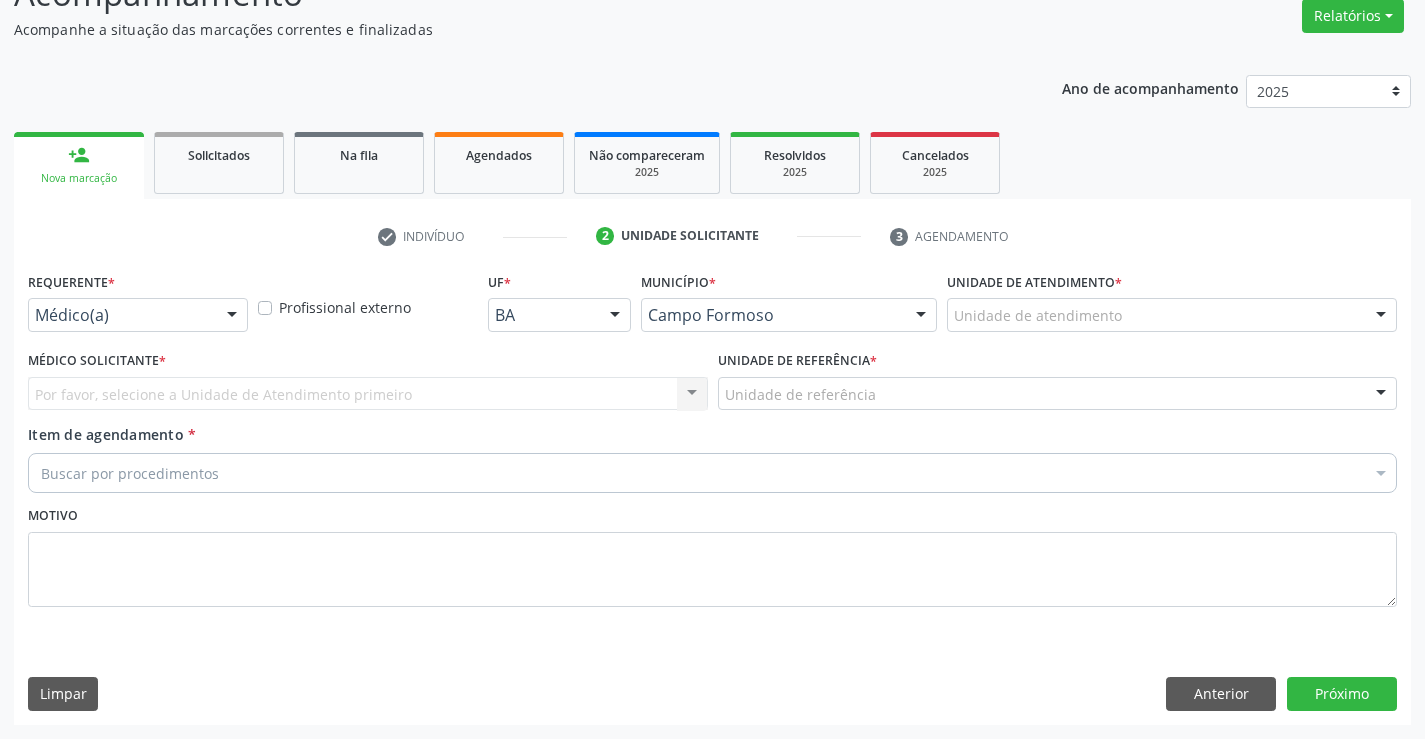 click at bounding box center (232, 316) 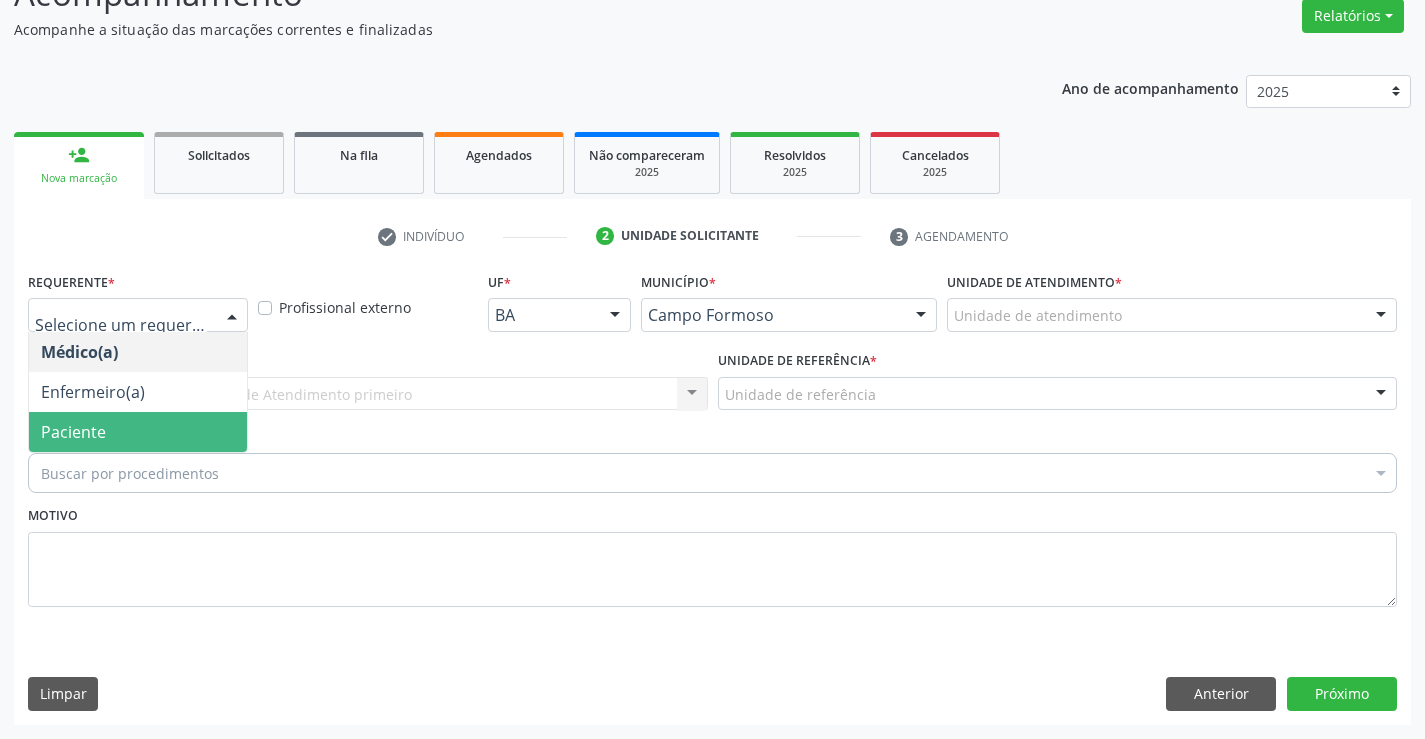 drag, startPoint x: 98, startPoint y: 427, endPoint x: 215, endPoint y: 395, distance: 121.29716 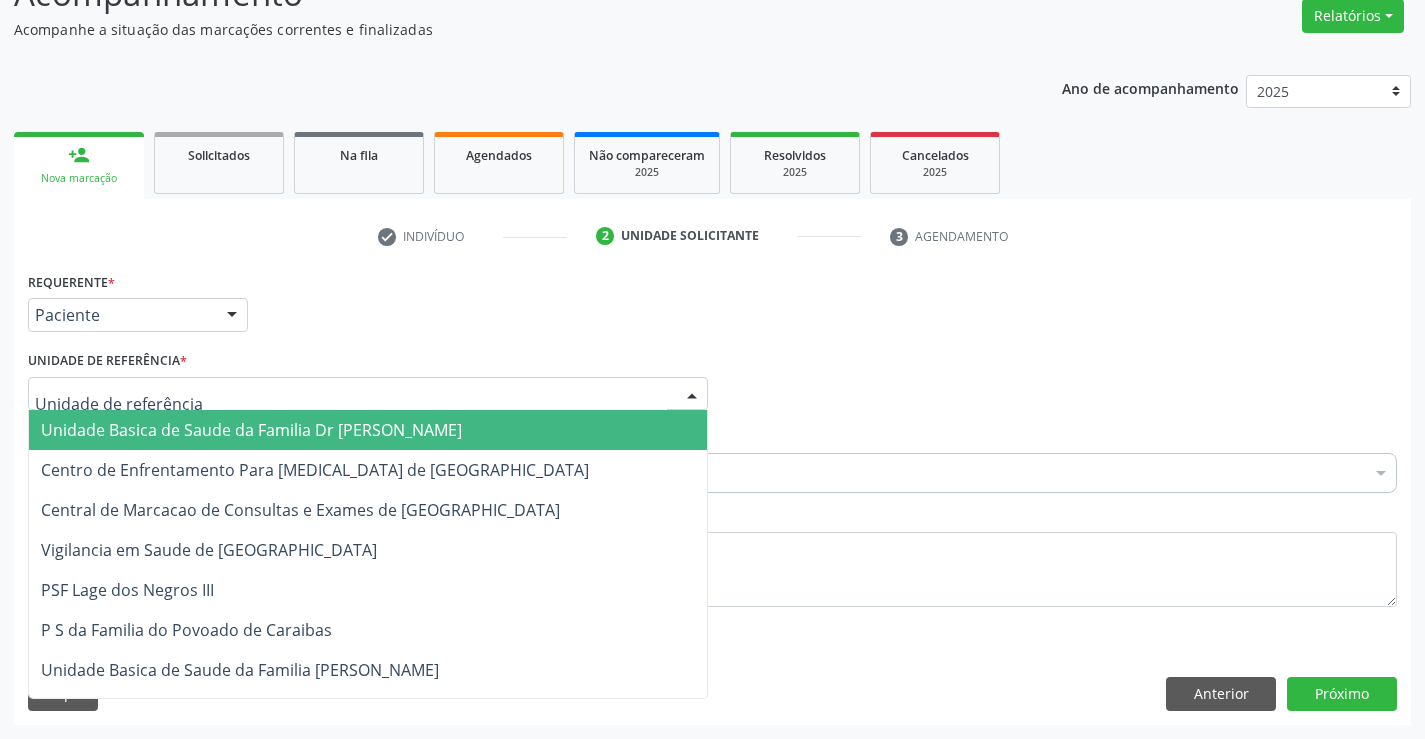 click at bounding box center [368, 394] 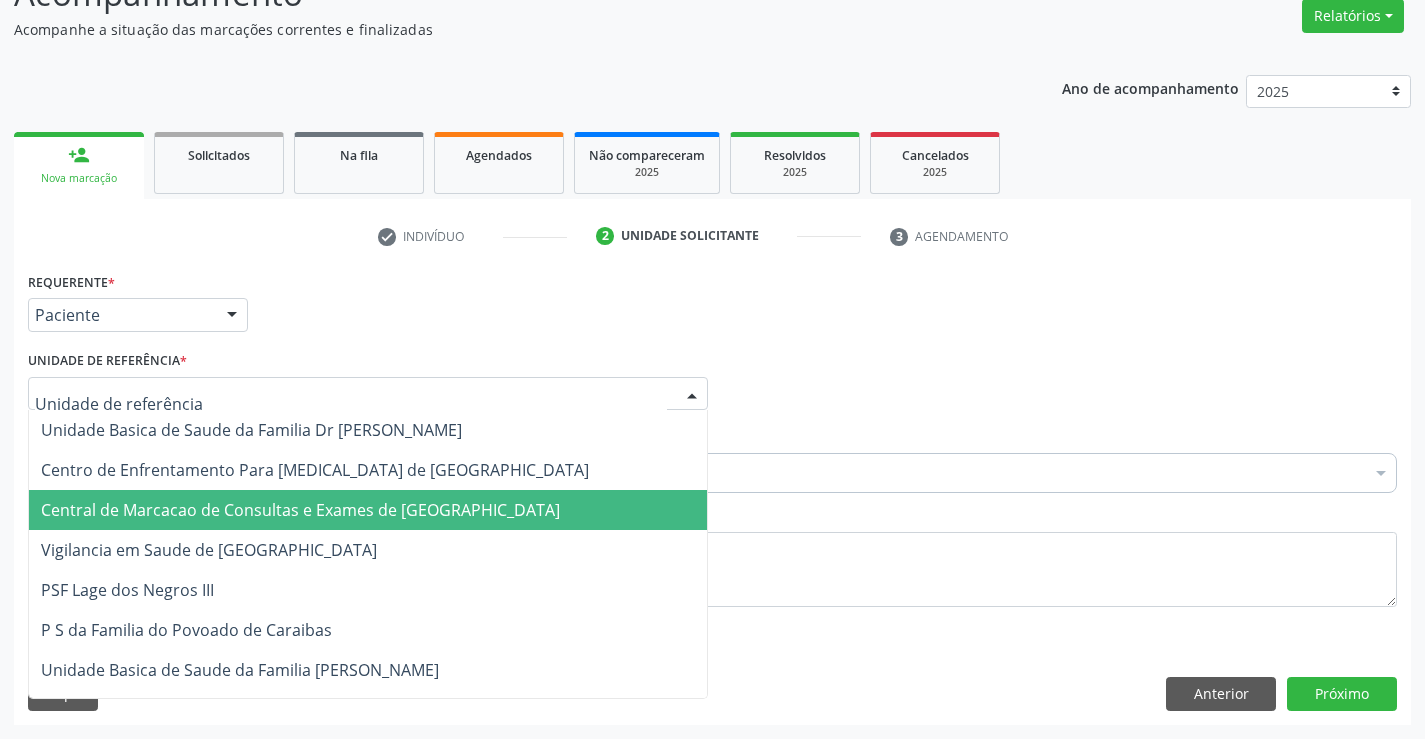 click on "Central de Marcacao de Consultas e Exames de [GEOGRAPHIC_DATA]" at bounding box center (368, 510) 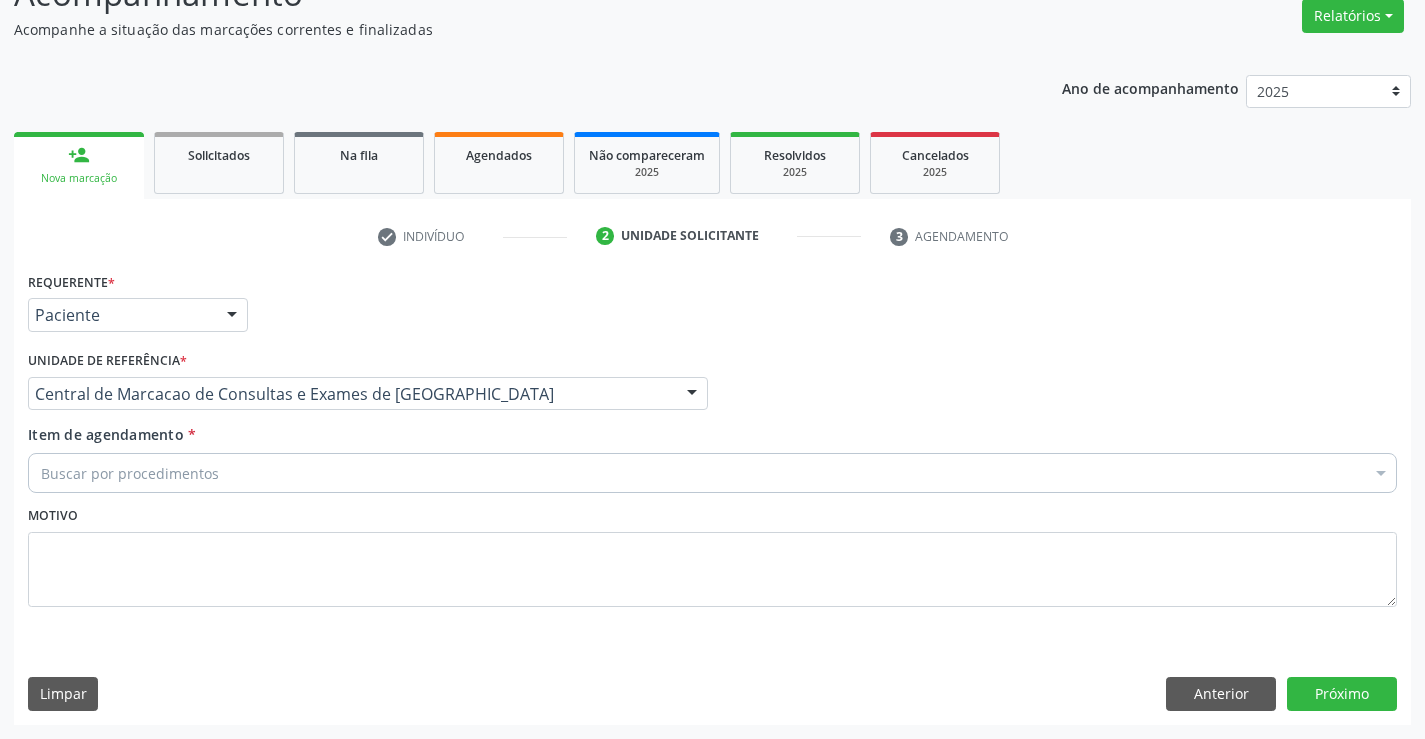 click on "Buscar por procedimentos" at bounding box center (712, 473) 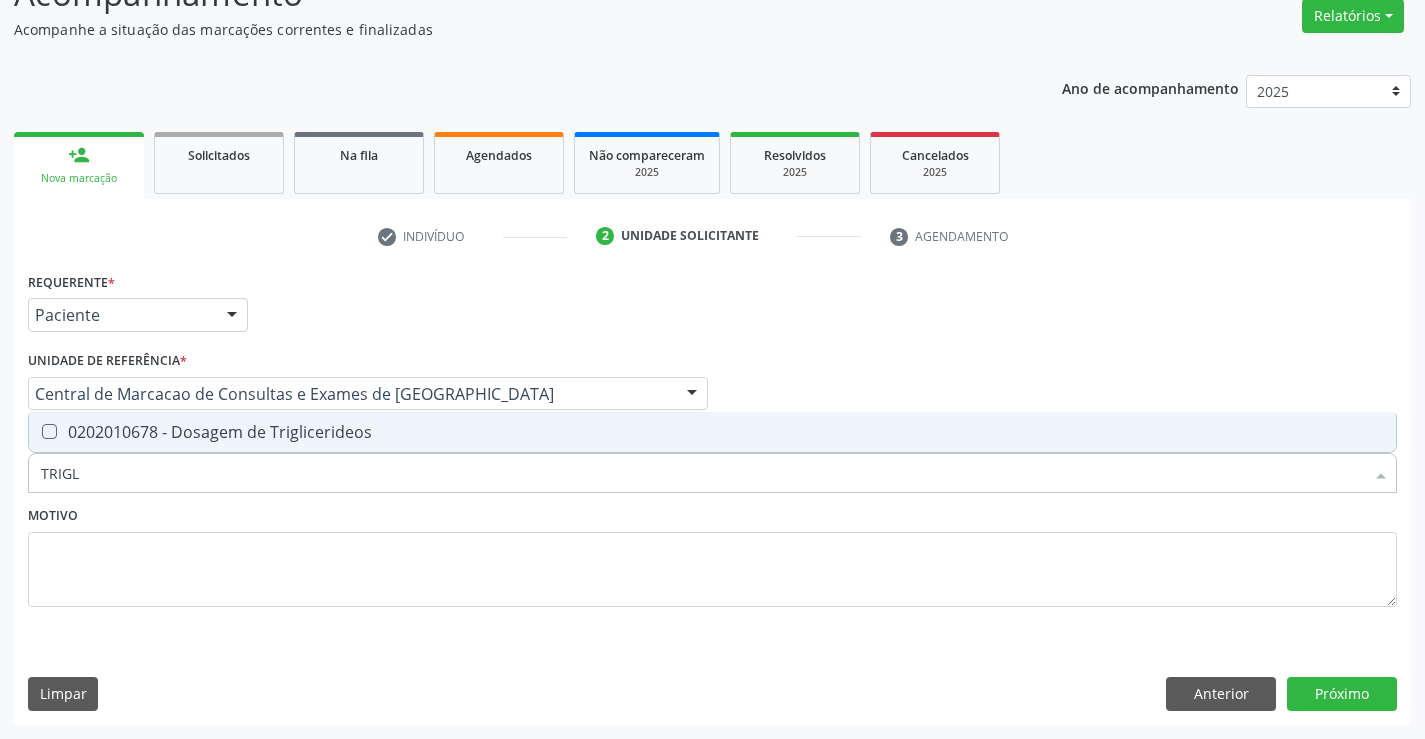 type on "TRIGLI" 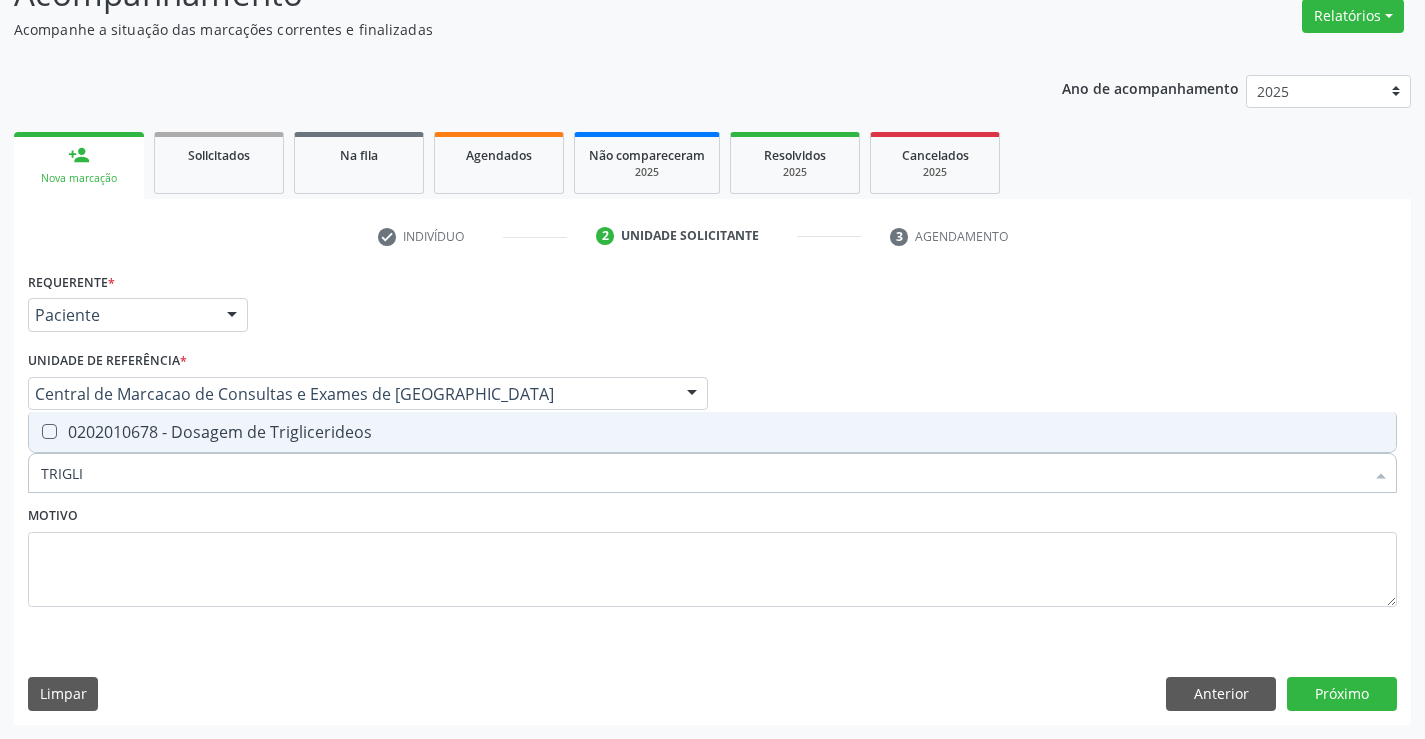 drag, startPoint x: 292, startPoint y: 421, endPoint x: 275, endPoint y: 467, distance: 49.0408 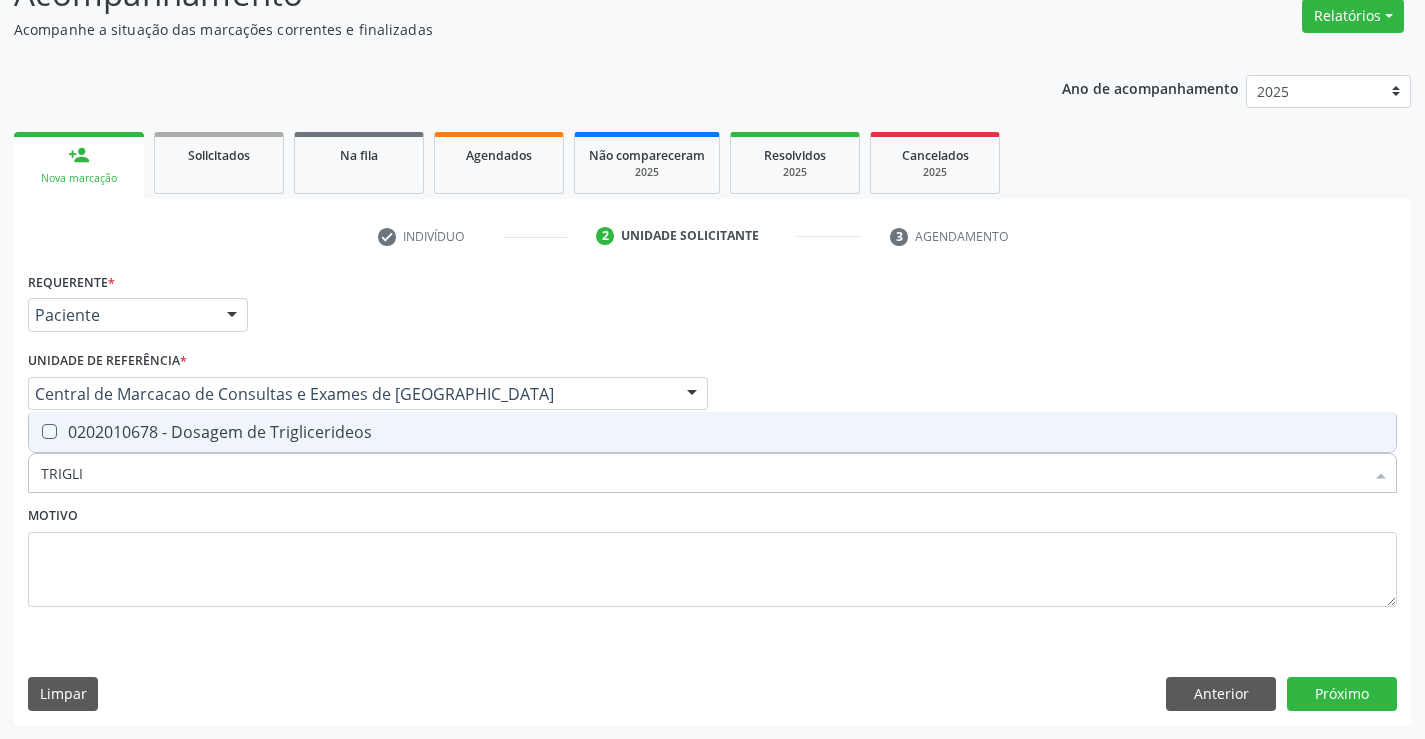 checkbox on "true" 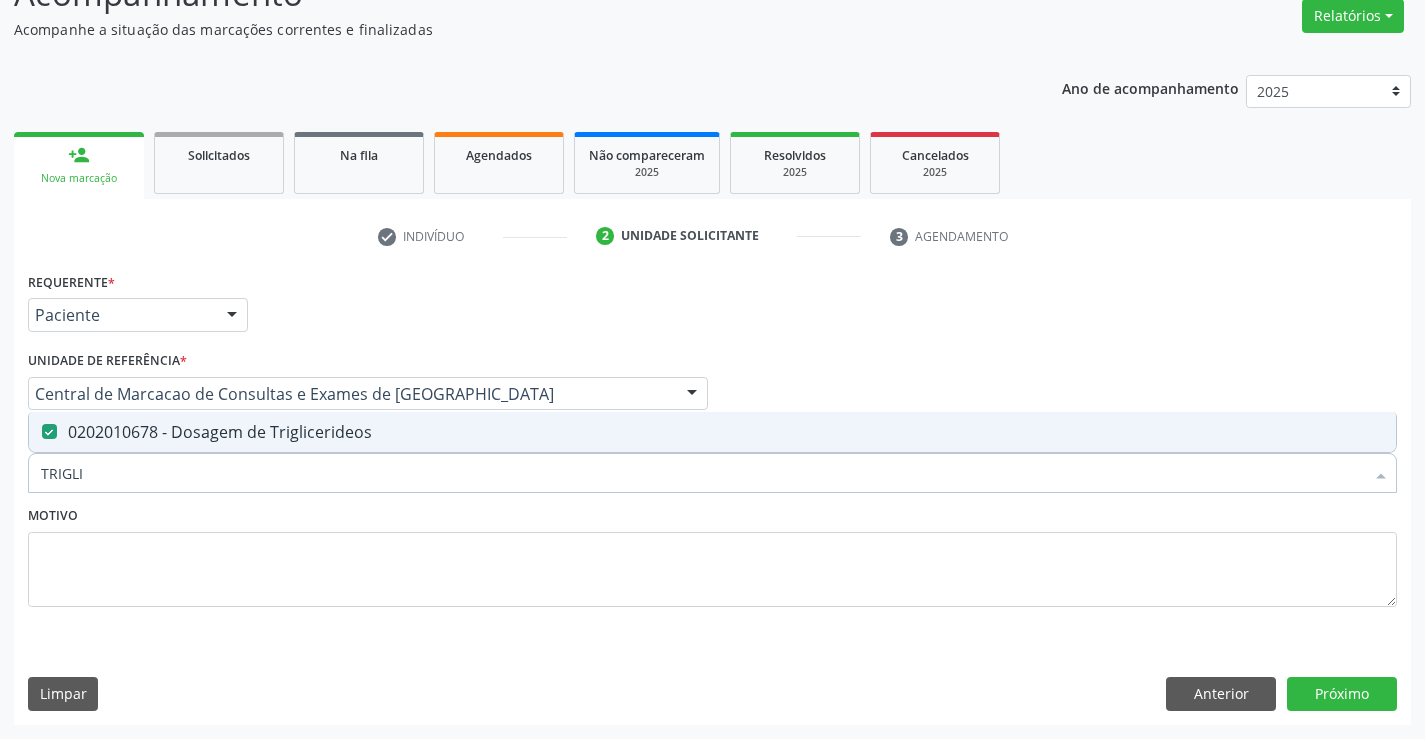 click on "TRIGLI" at bounding box center [702, 473] 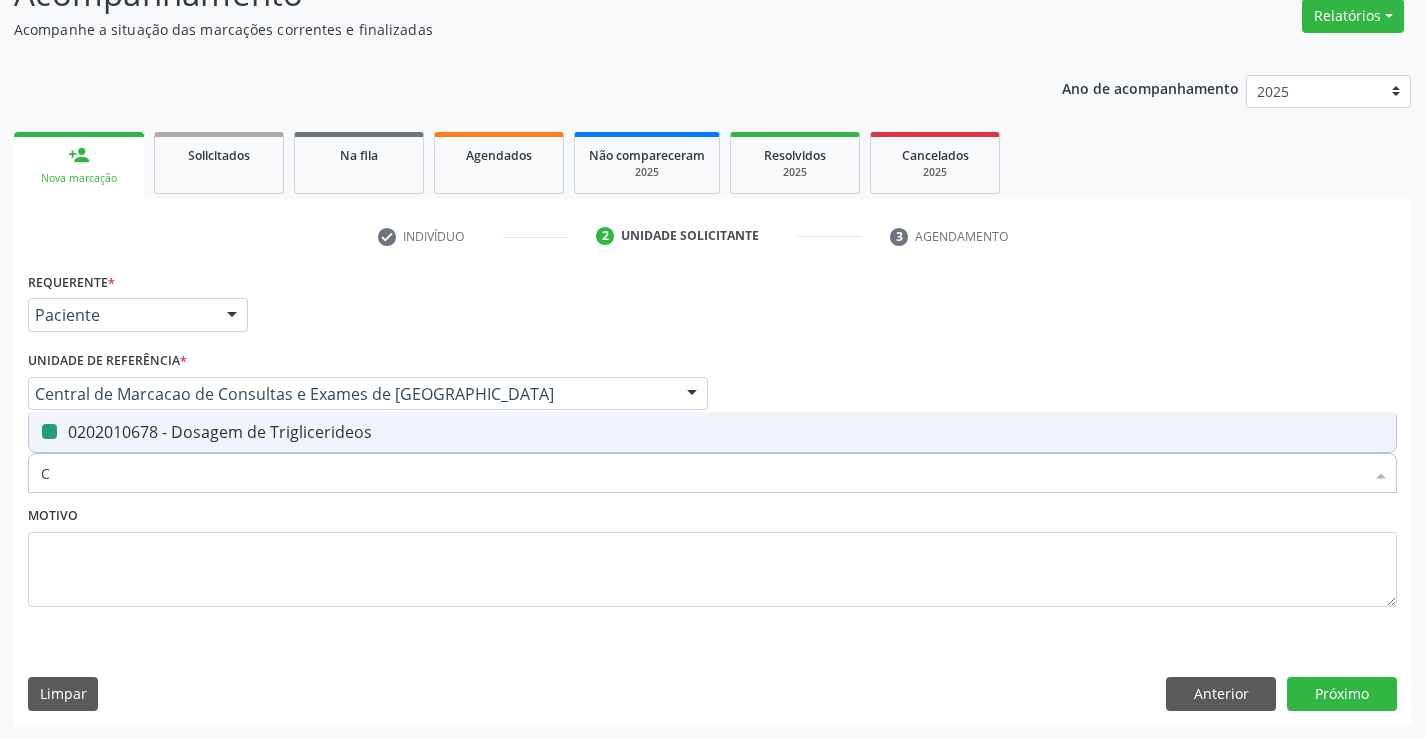 type on "CO" 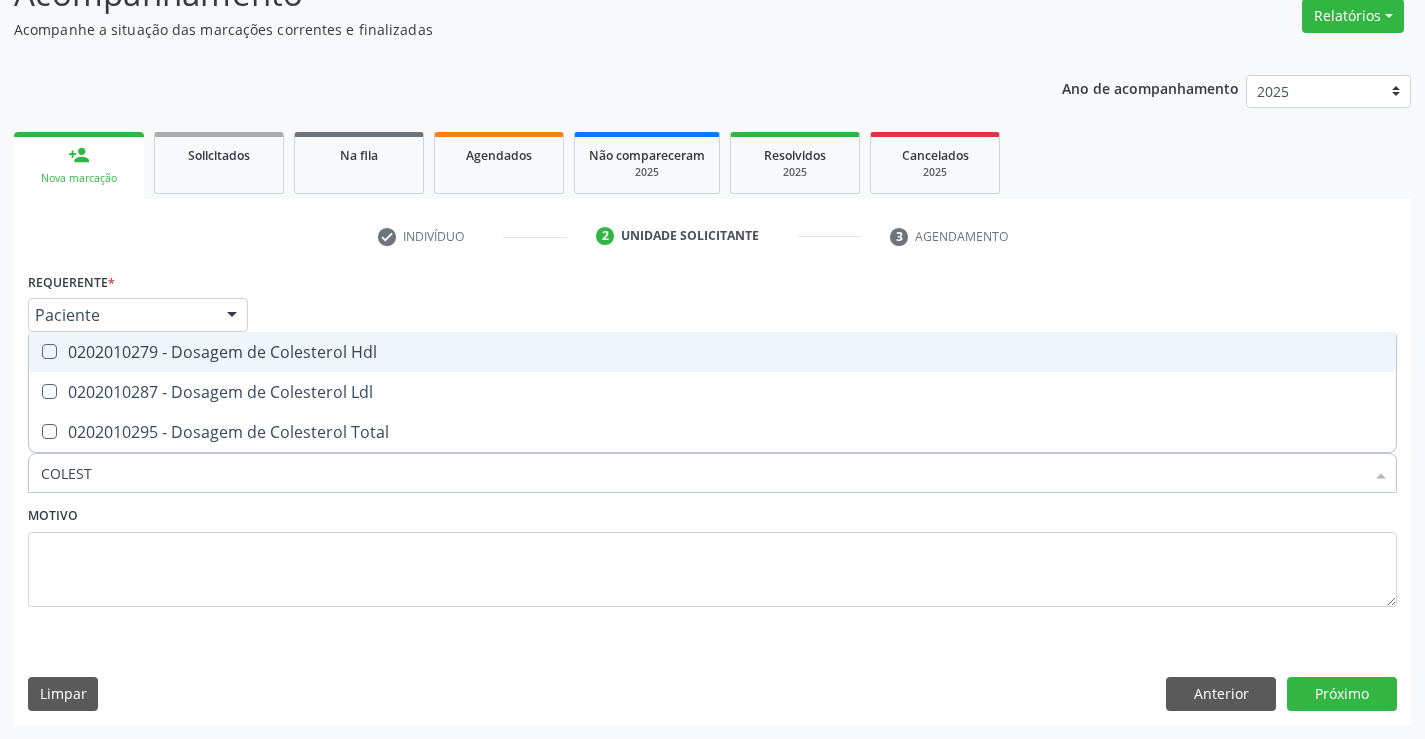 type on "COLESTE" 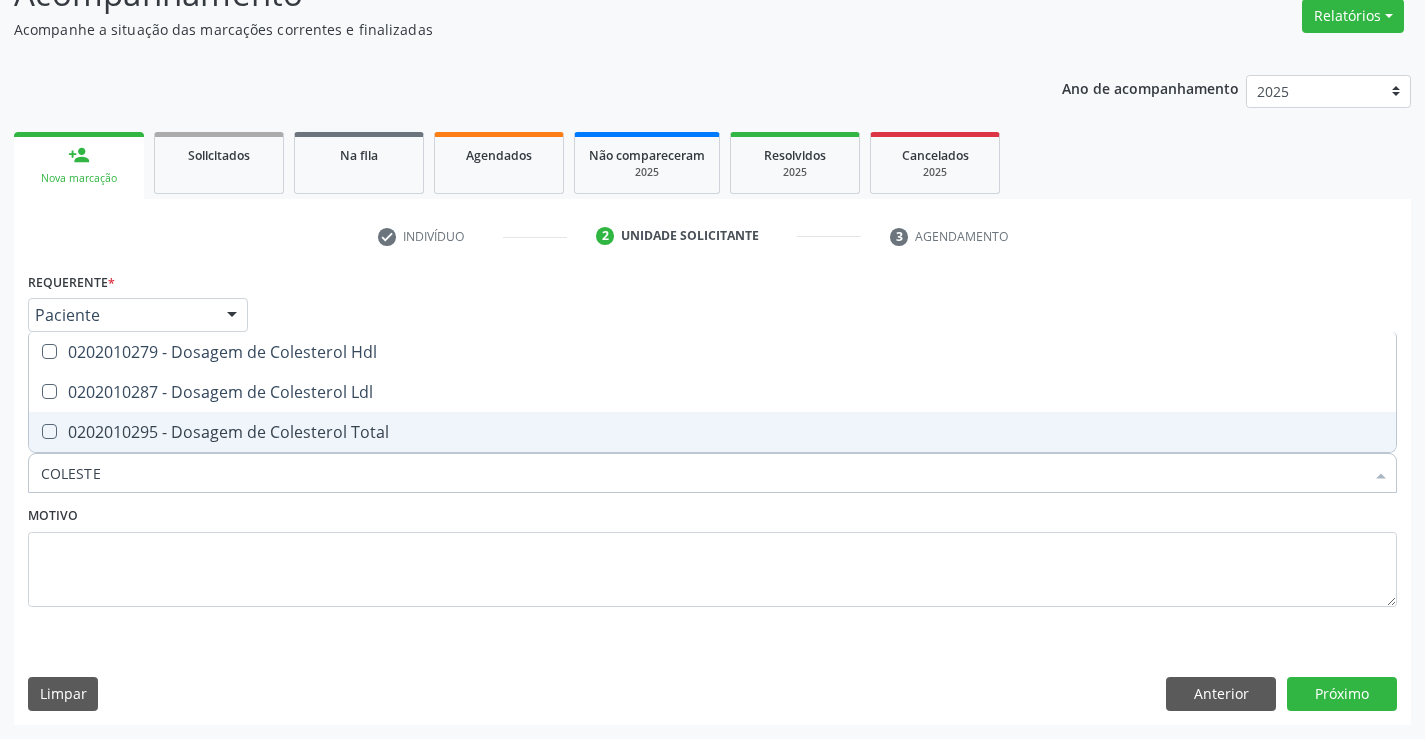 click on "0202010295 - Dosagem de Colesterol Total" at bounding box center [712, 432] 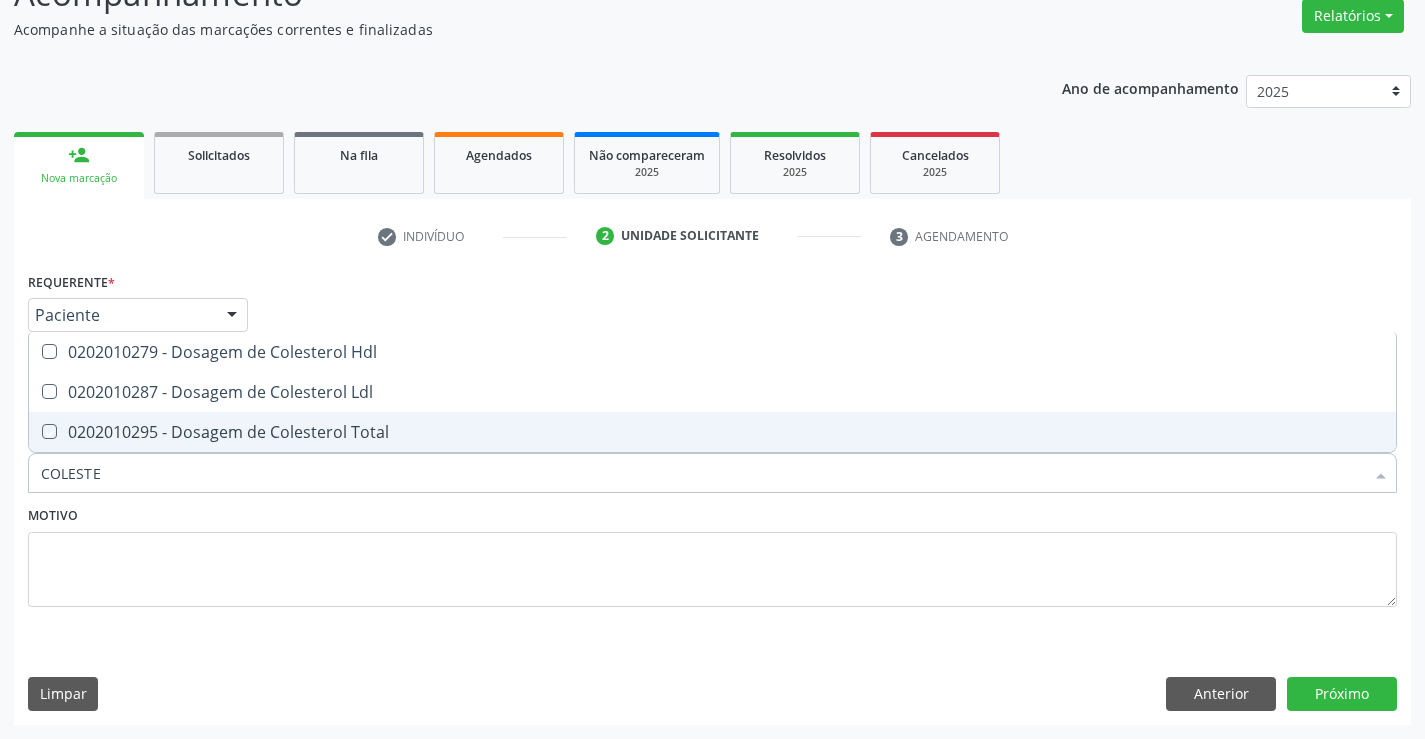 checkbox on "true" 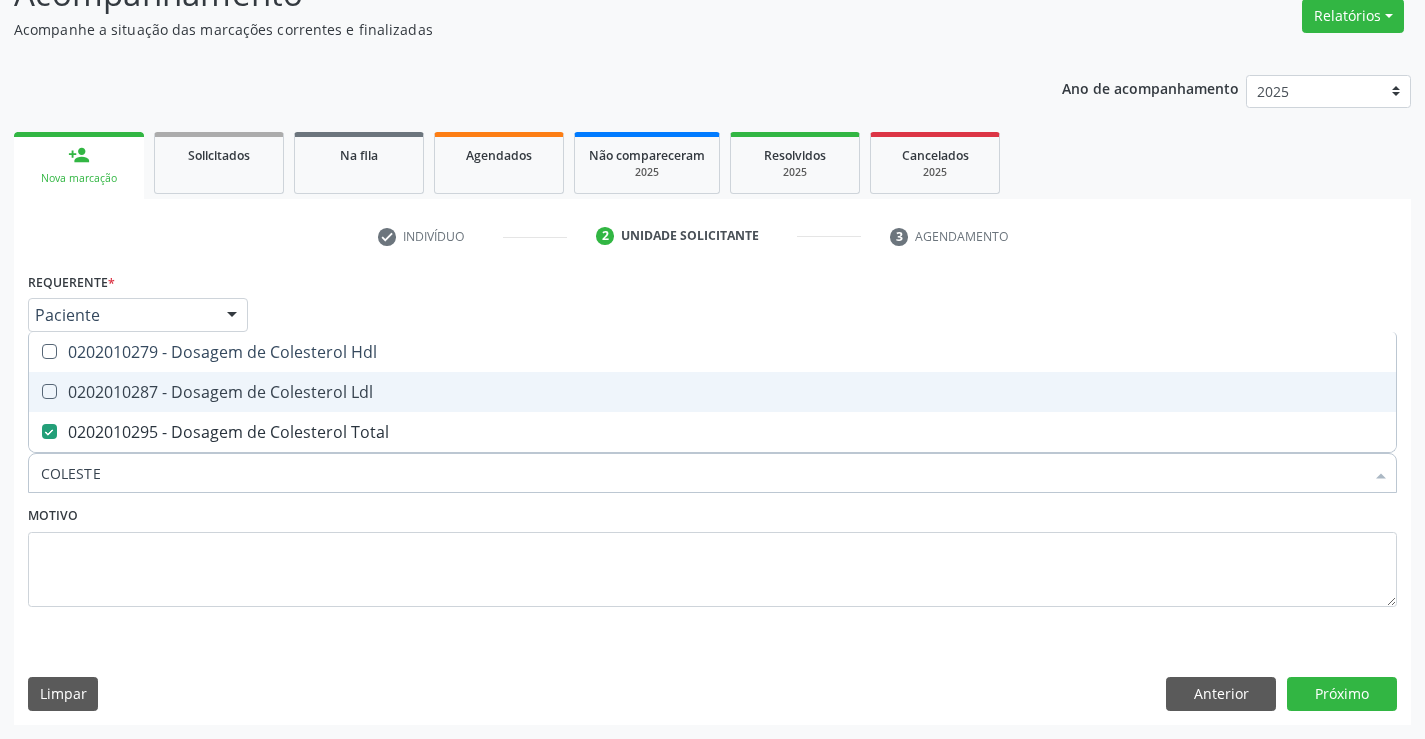 click on "0202010287 - Dosagem de Colesterol Ldl" at bounding box center (712, 392) 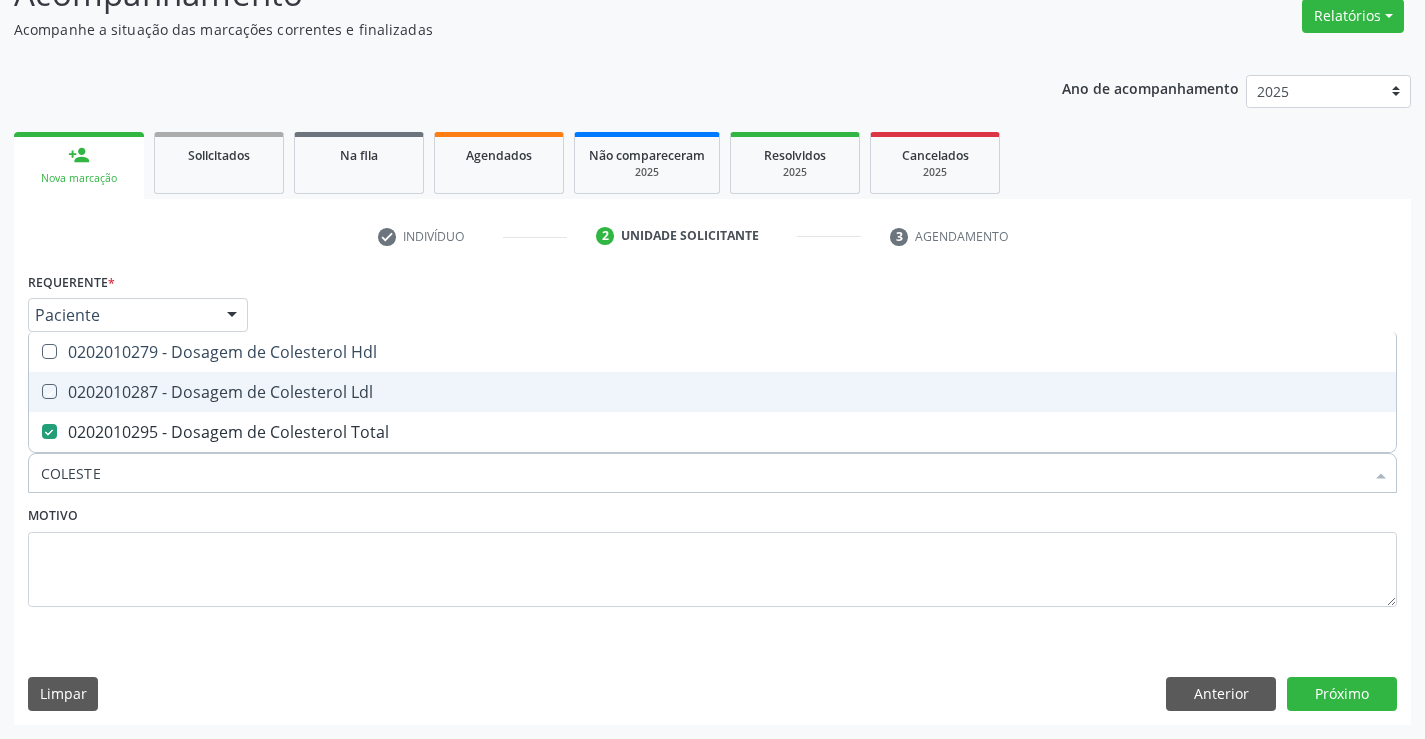 checkbox on "true" 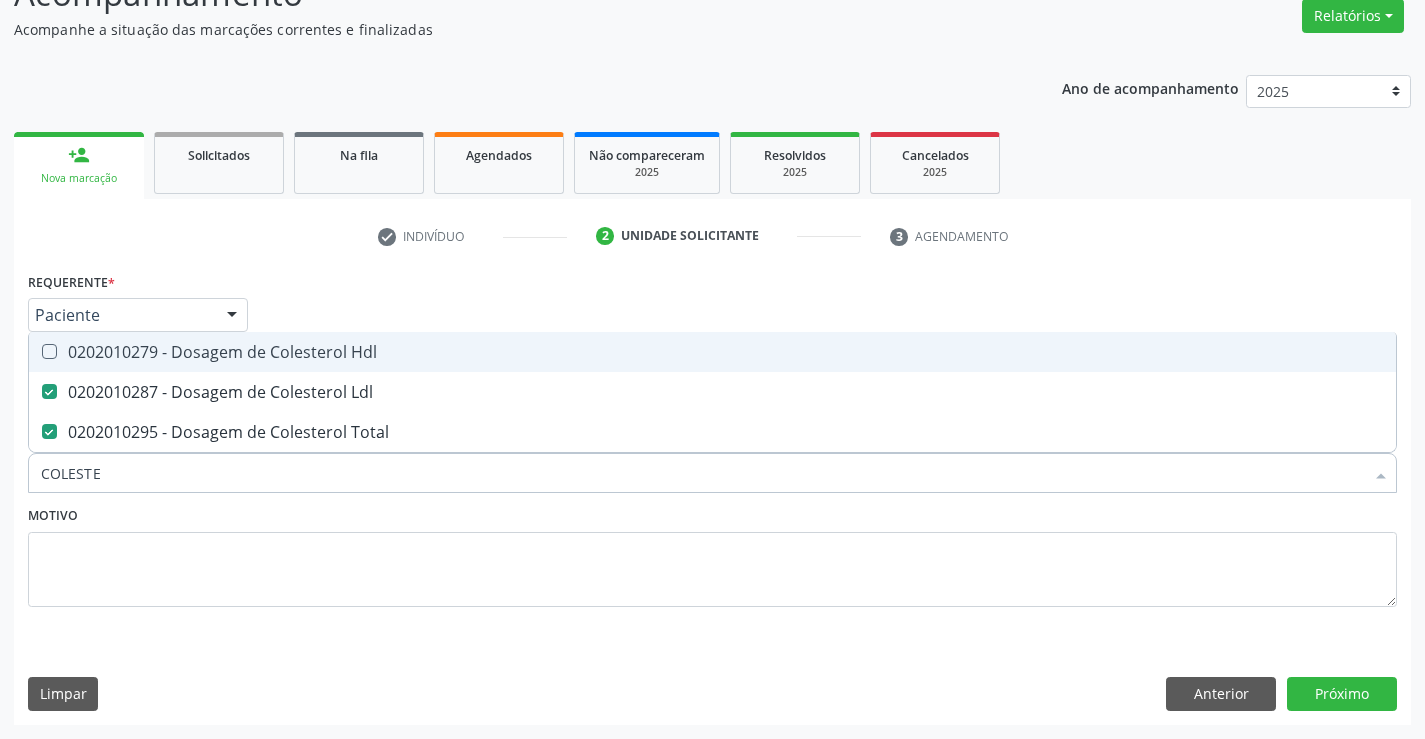 click on "0202010279 - Dosagem de Colesterol Hdl" at bounding box center (712, 352) 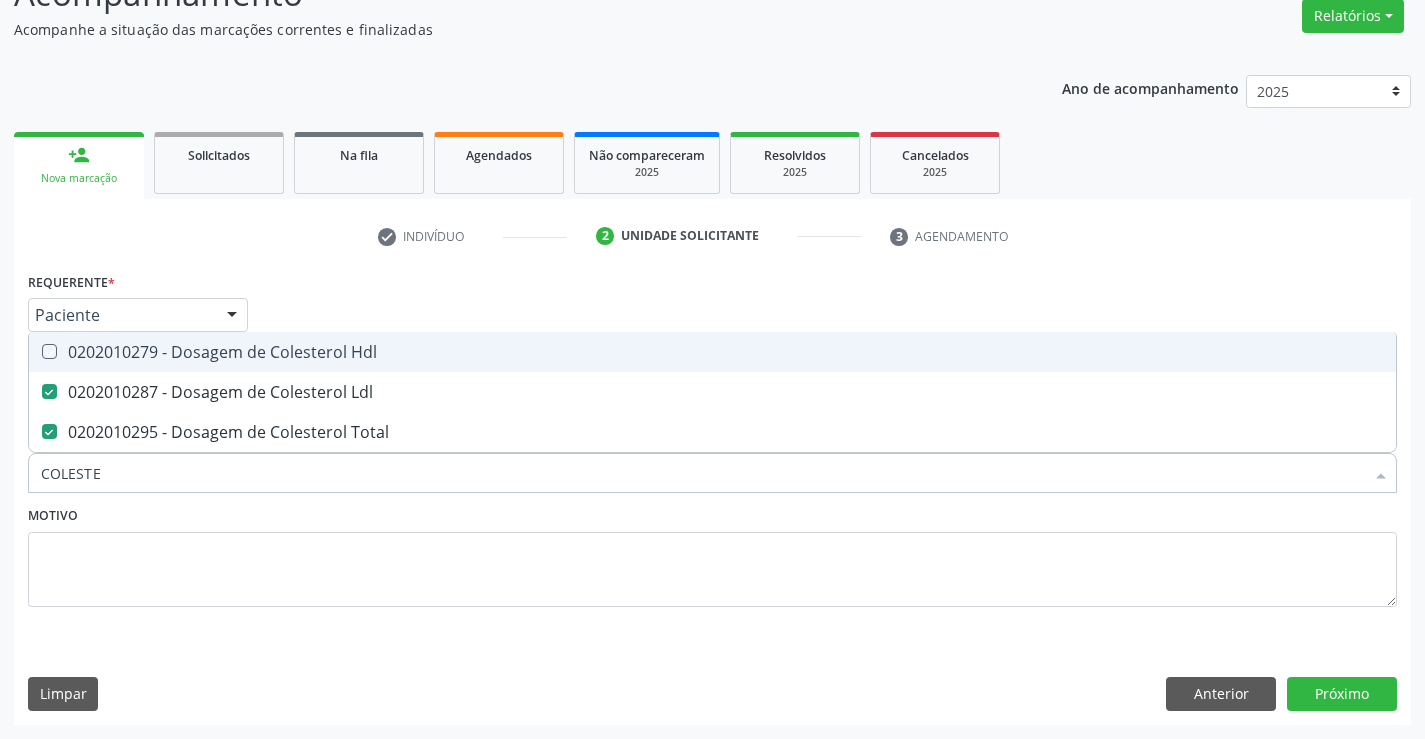 checkbox on "true" 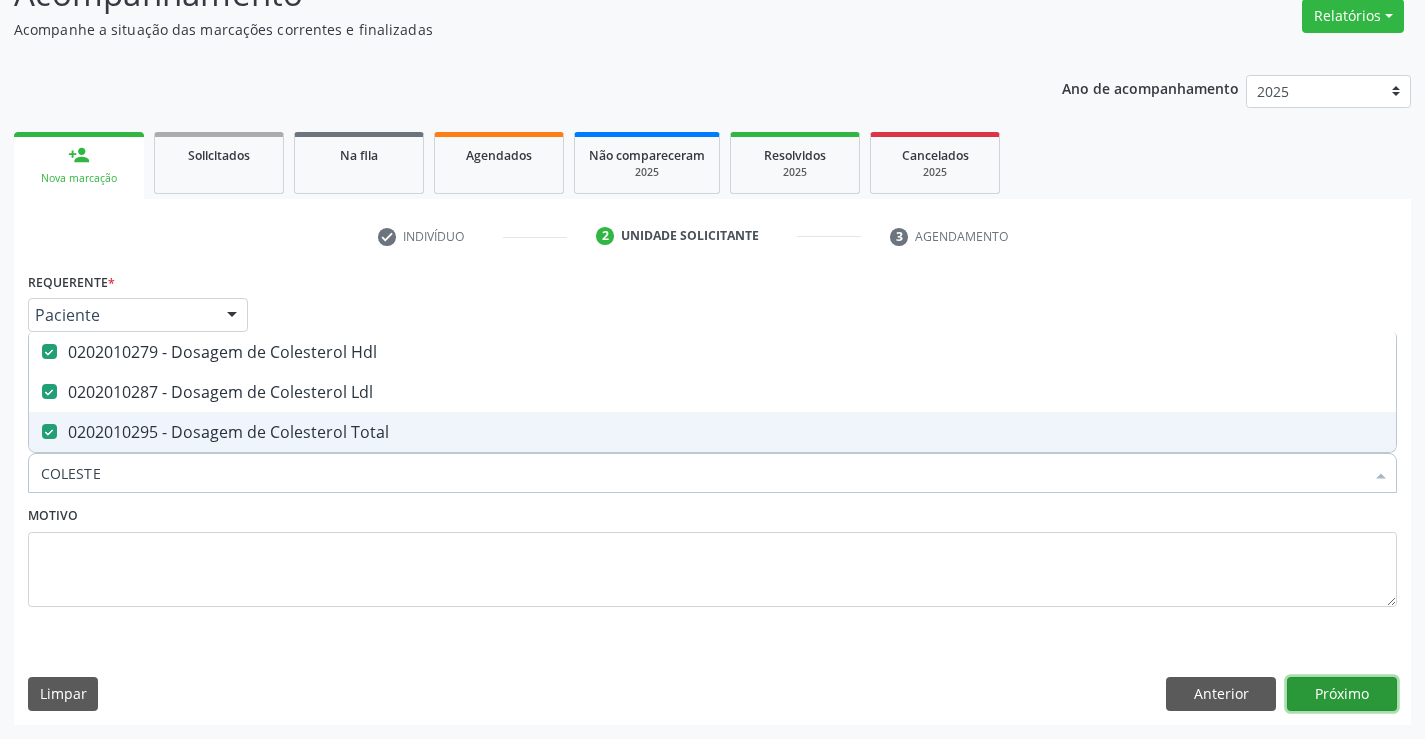click on "Próximo" at bounding box center [1342, 694] 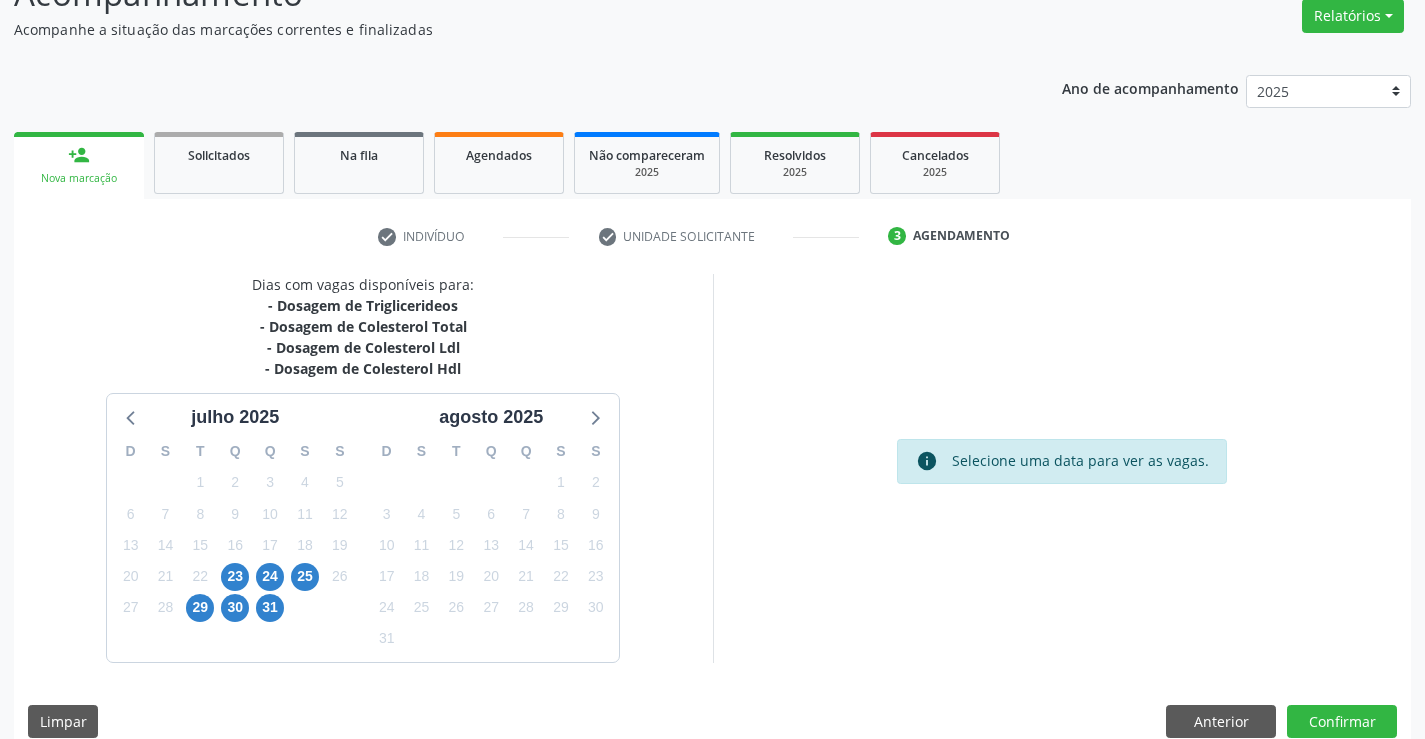 click on "23" at bounding box center [235, 576] 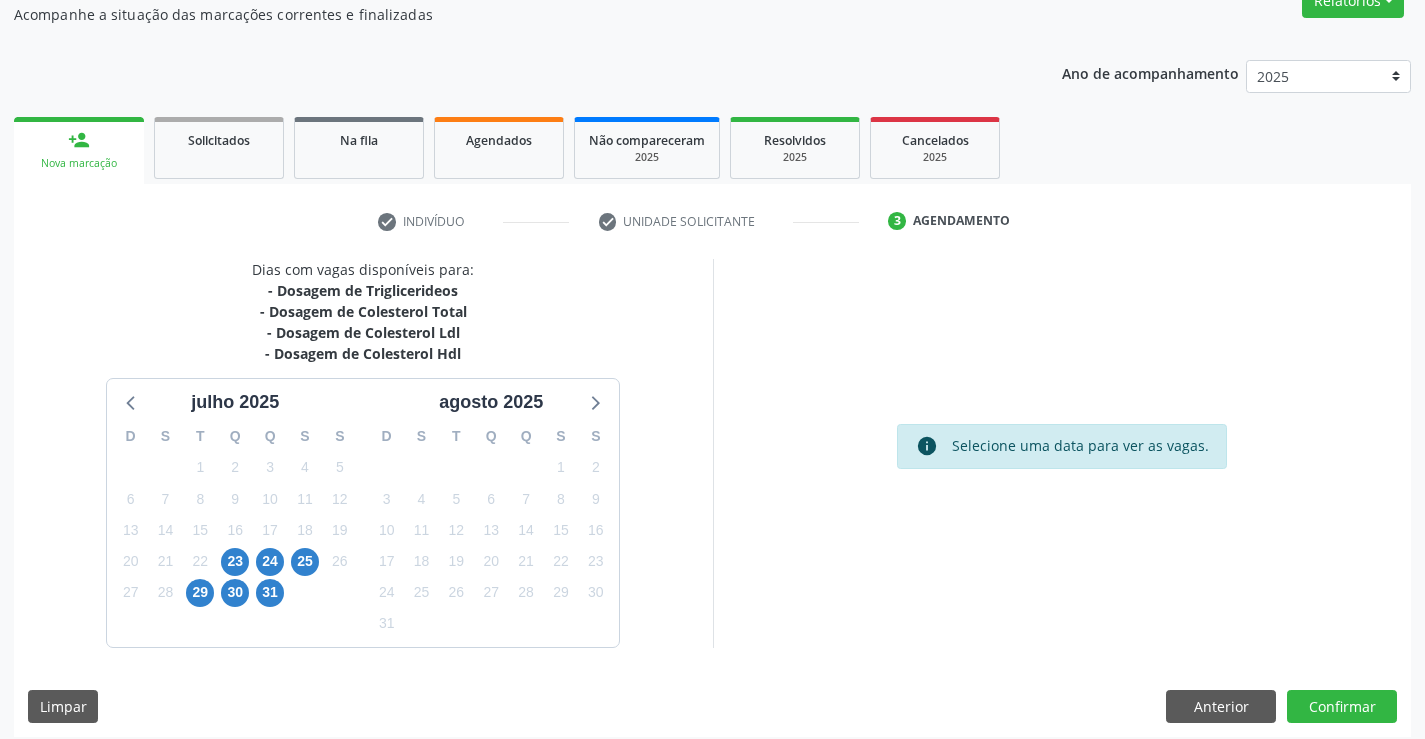 scroll, scrollTop: 194, scrollLeft: 0, axis: vertical 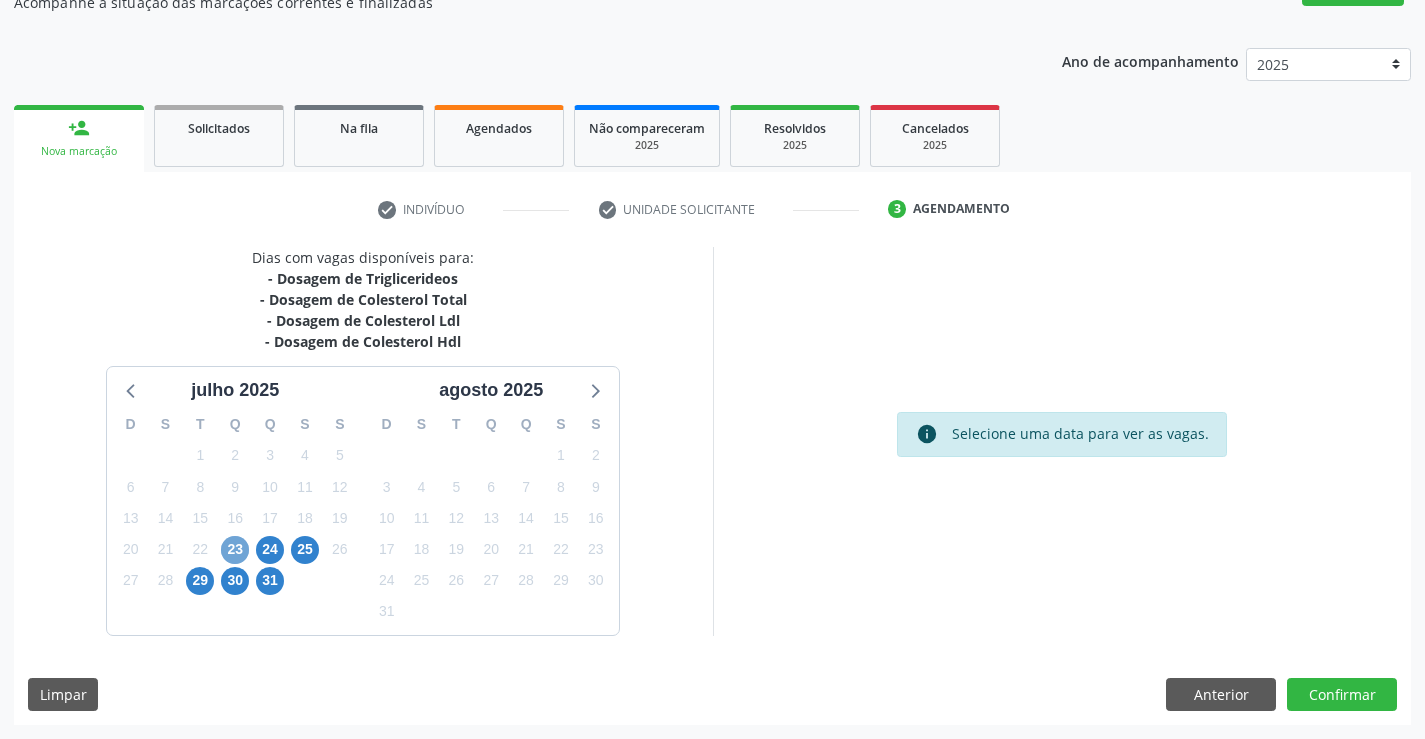 click on "23" at bounding box center [235, 550] 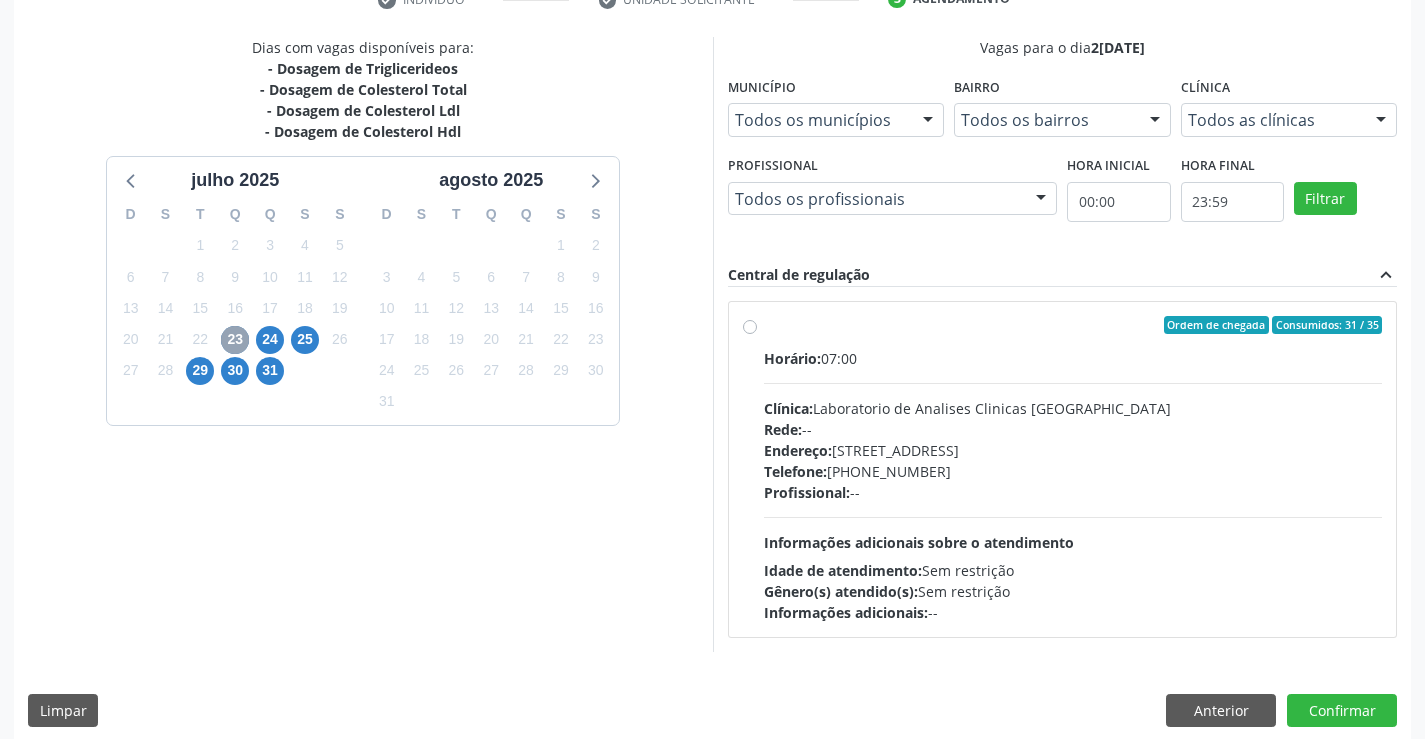 scroll, scrollTop: 420, scrollLeft: 0, axis: vertical 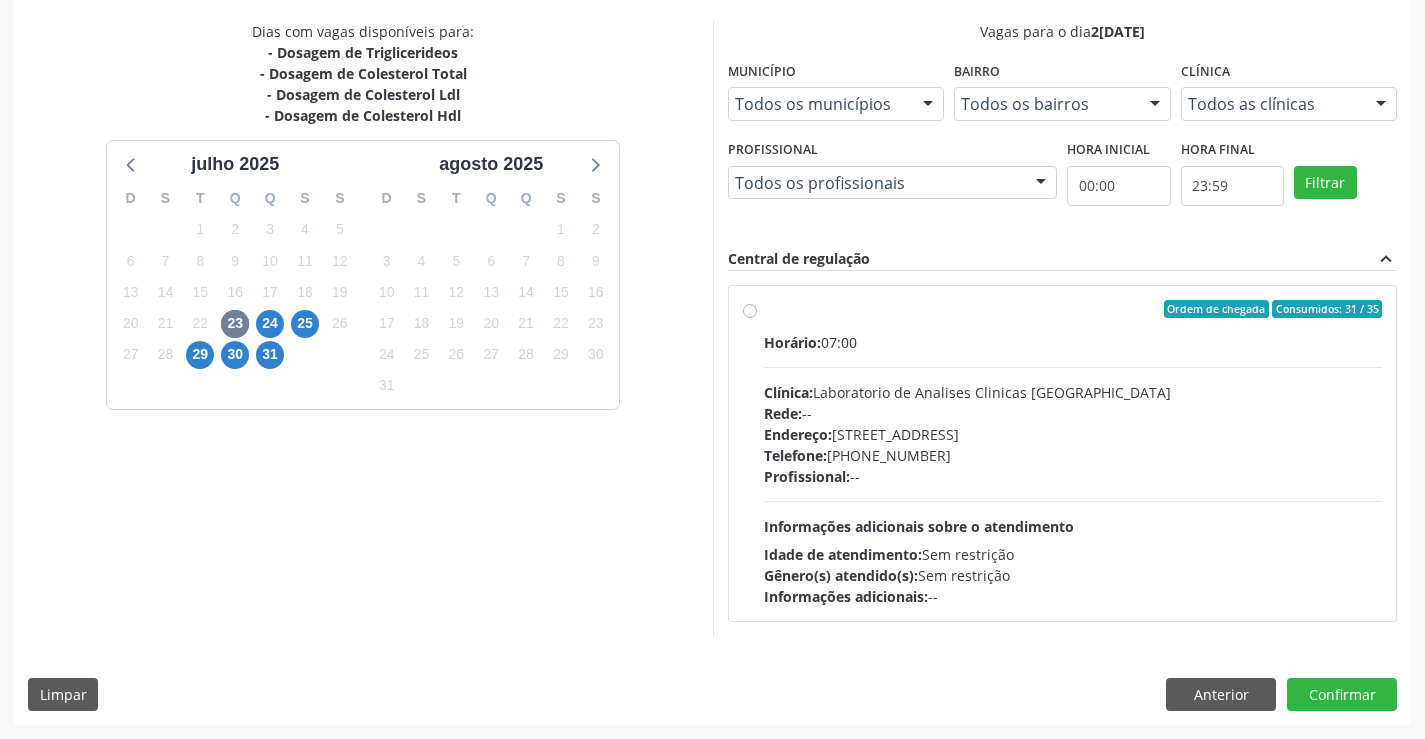 click on "Profissional:
--" at bounding box center [1073, 476] 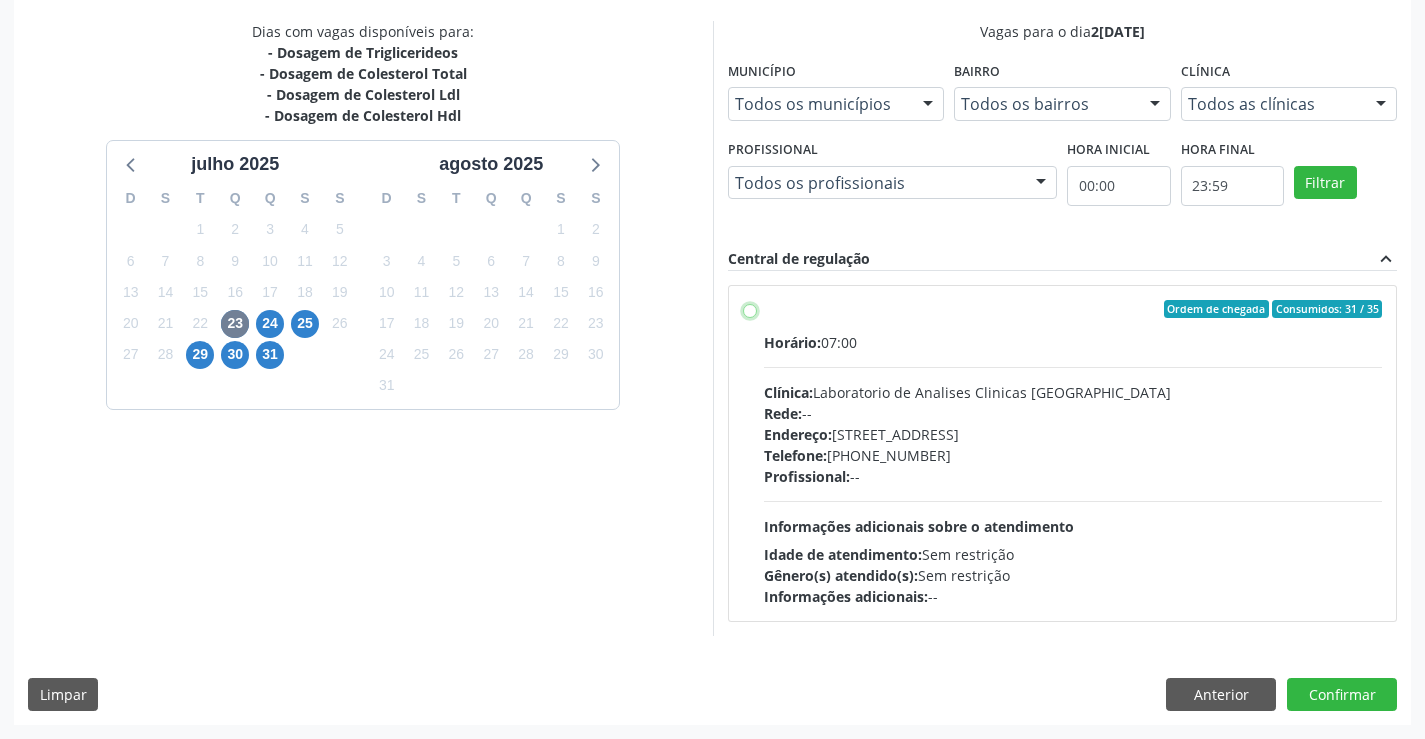click on "Ordem de chegada
Consumidos: 31 / 35
Horário:   07:00
Clínica:  Laboratorio de Analises Clinicas Sao Francisco
Rede:
--
Endereço:   Terreo, nº 258, Centro, Campo Formoso - BA
Telefone:   (74) 36453588
Profissional:
--
Informações adicionais sobre o atendimento
Idade de atendimento:
Sem restrição
Gênero(s) atendido(s):
Sem restrição
Informações adicionais:
--" at bounding box center [750, 309] 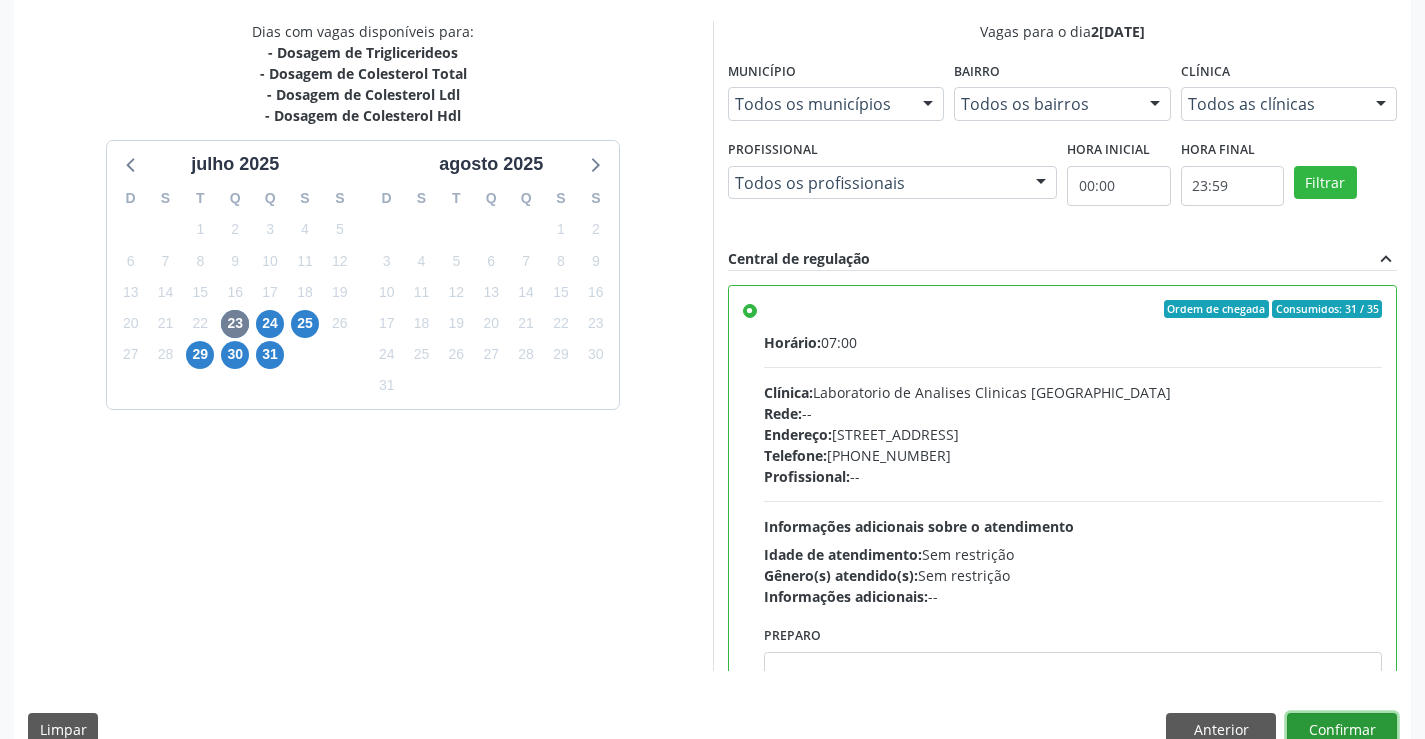 click on "Confirmar" at bounding box center [1342, 730] 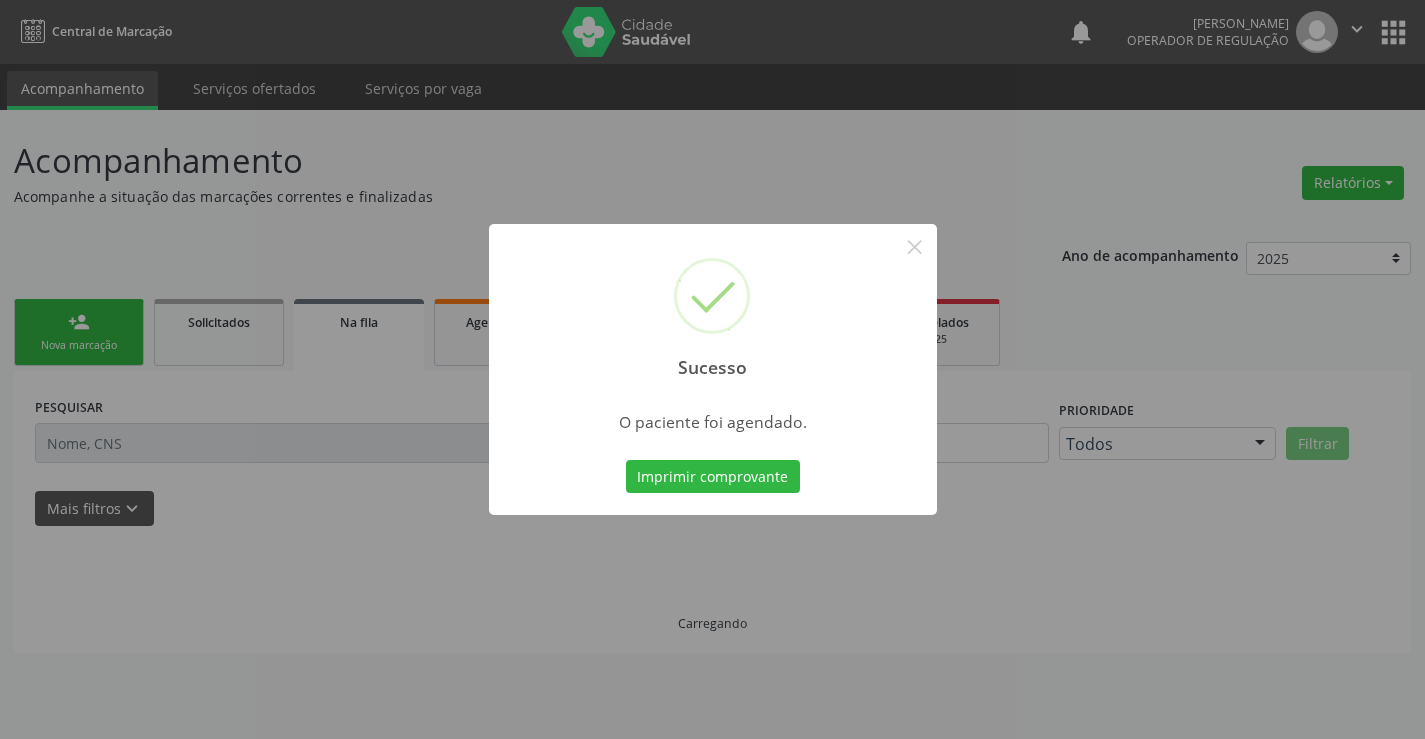 scroll, scrollTop: 0, scrollLeft: 0, axis: both 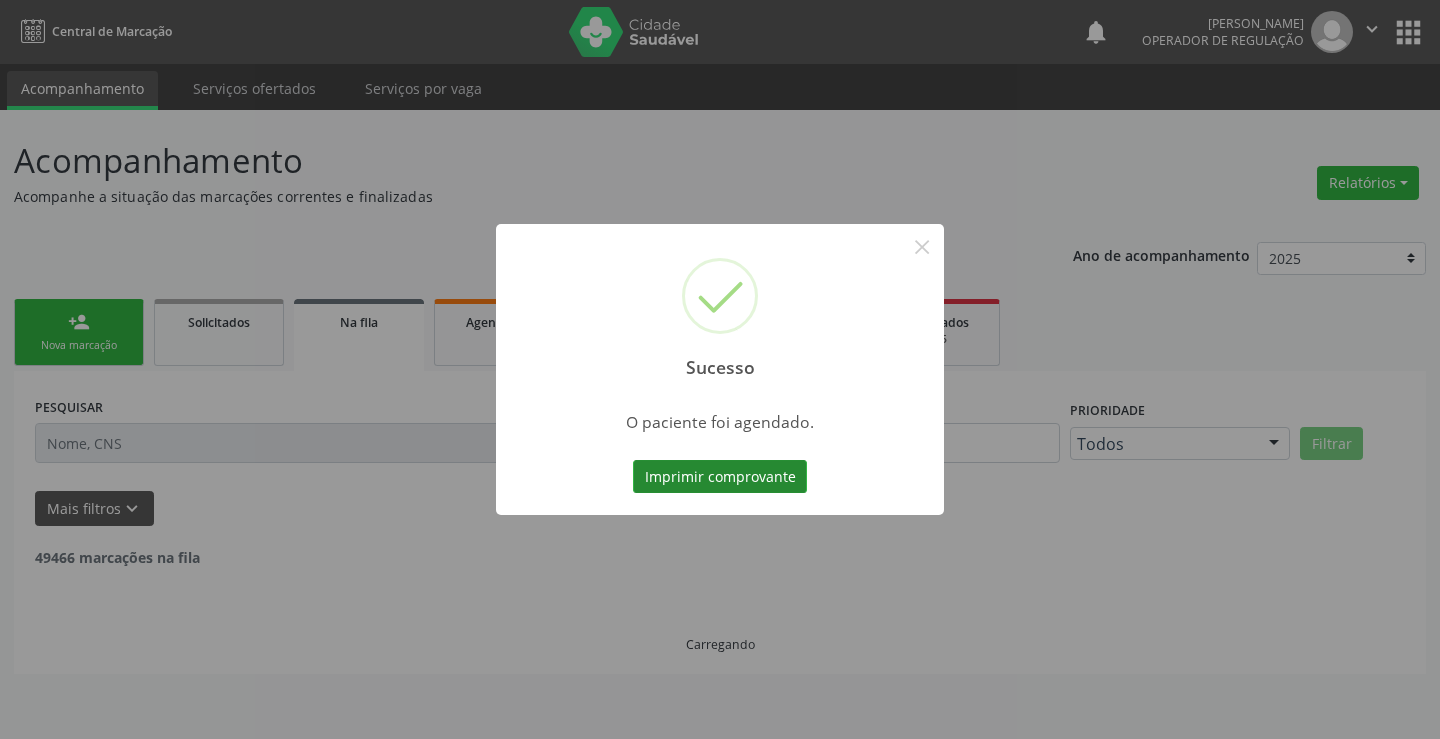 click on "Imprimir comprovante" at bounding box center (720, 477) 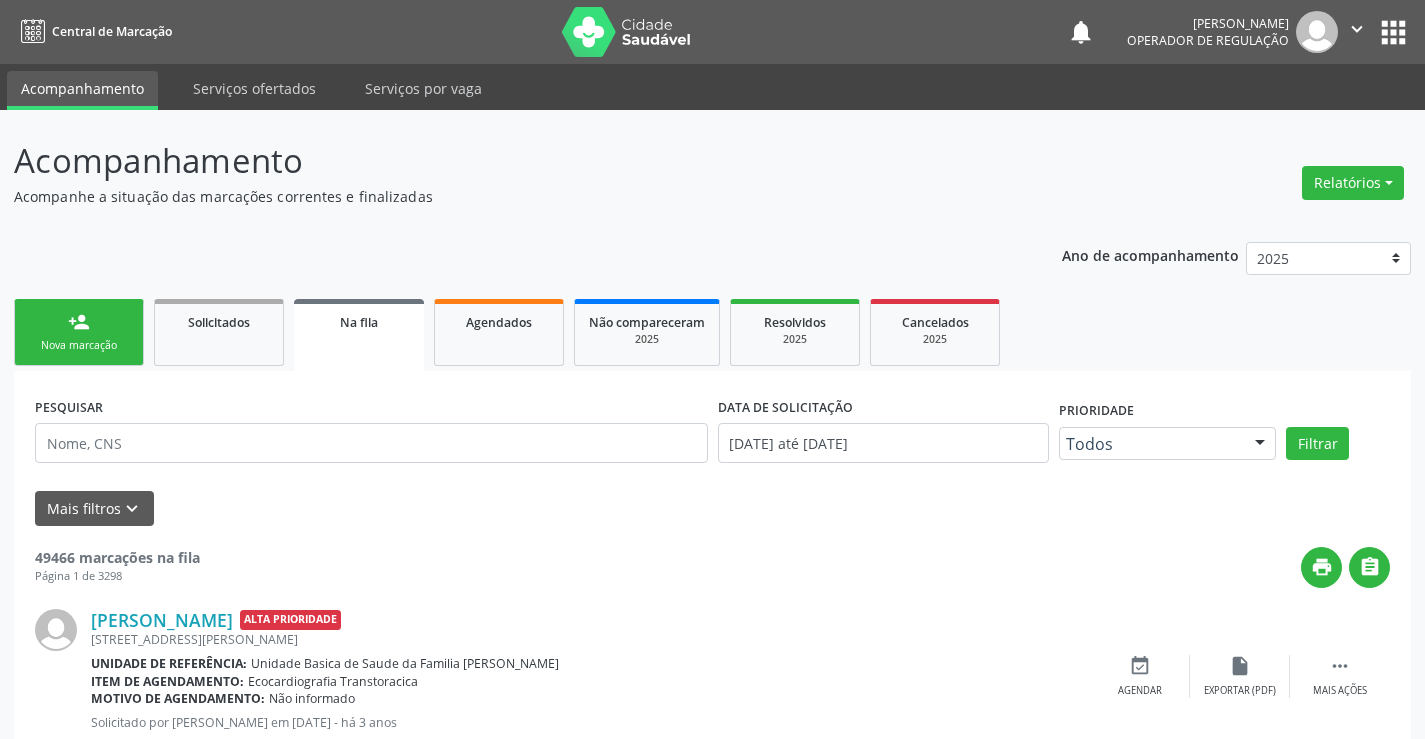 click on "person_add
Nova marcação" at bounding box center (79, 332) 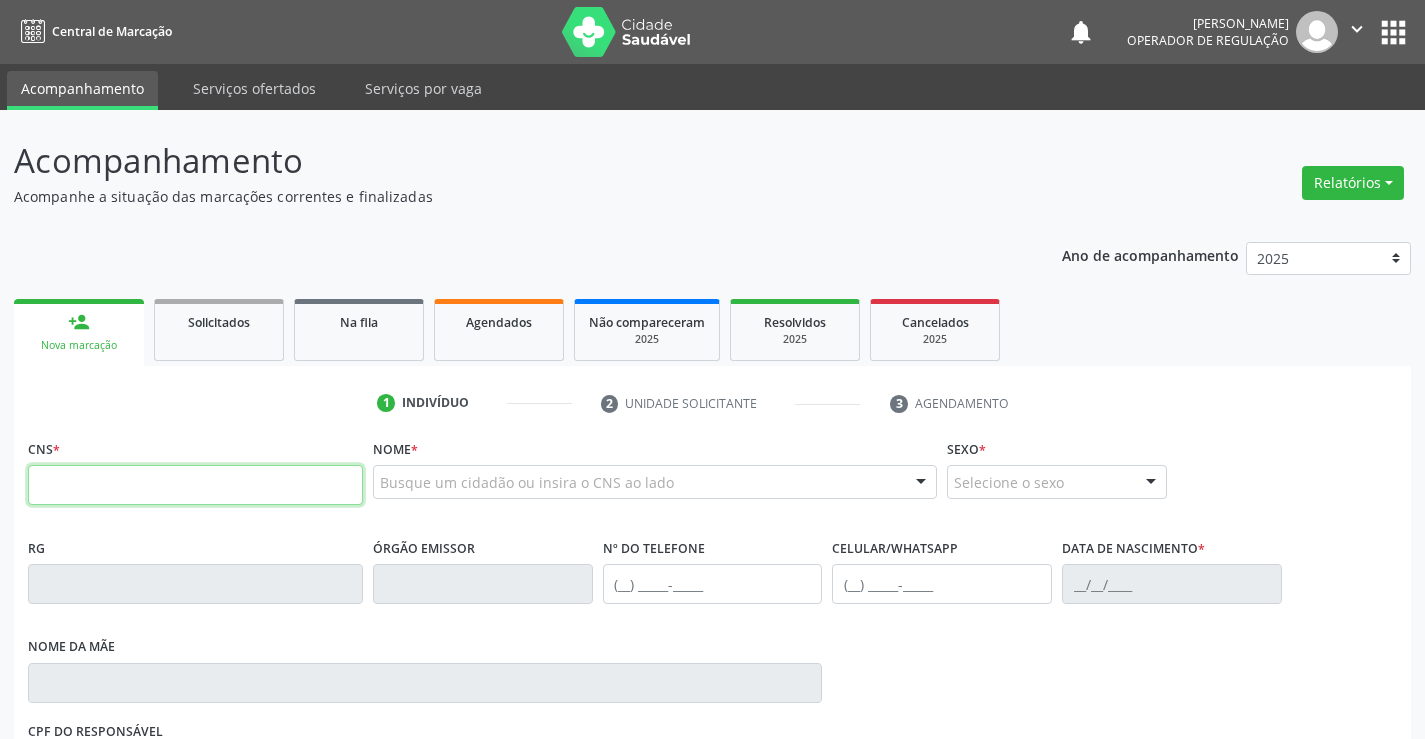 click at bounding box center [195, 485] 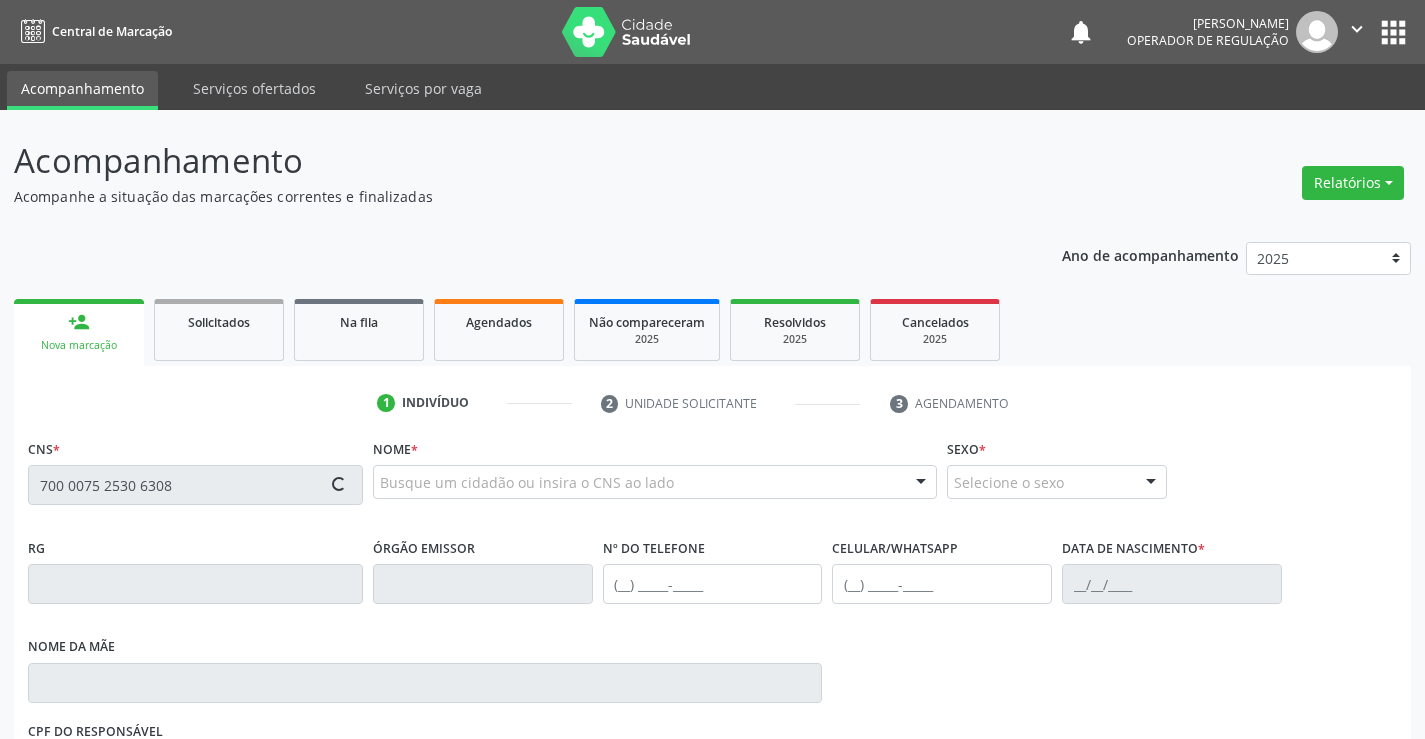 type on "700 0075 2530 6308" 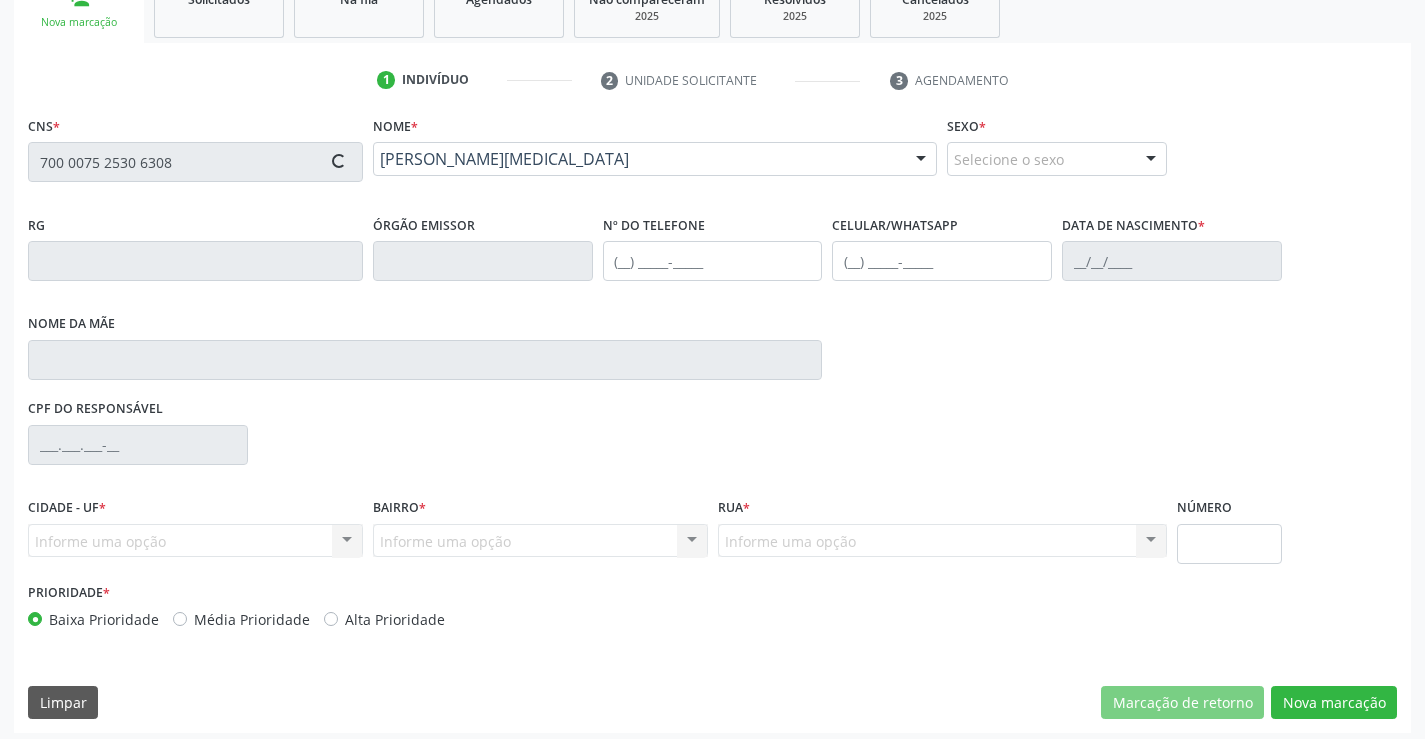 scroll, scrollTop: 331, scrollLeft: 0, axis: vertical 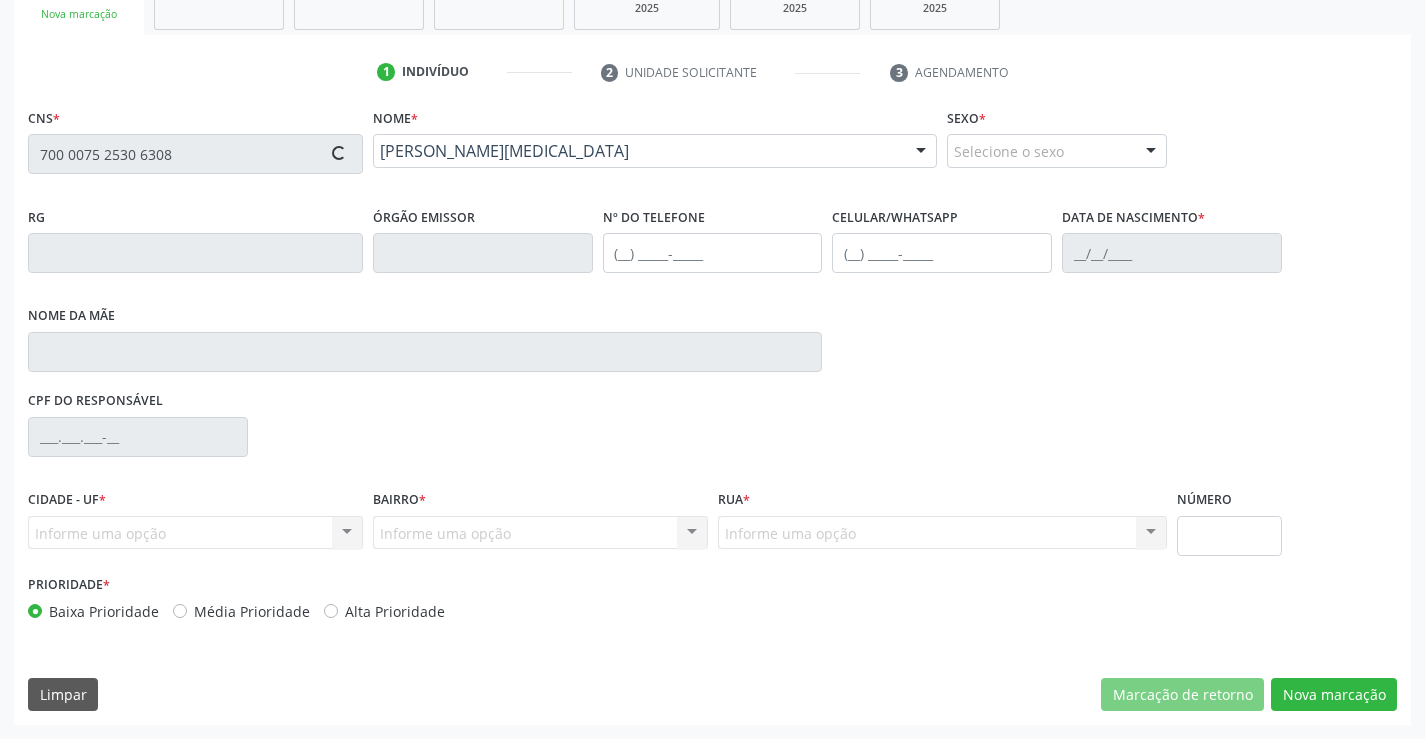 type on "23/05/2001" 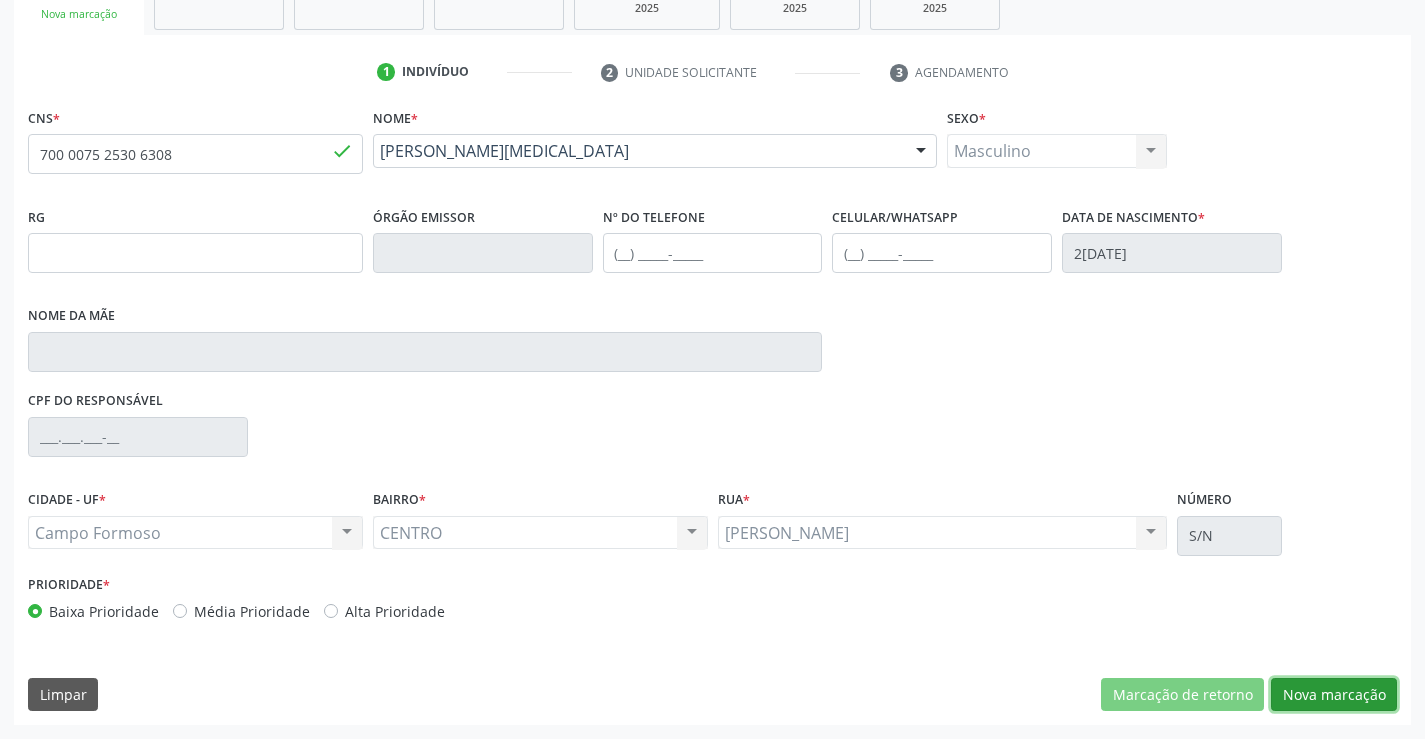 click on "Nova marcação" at bounding box center (1334, 695) 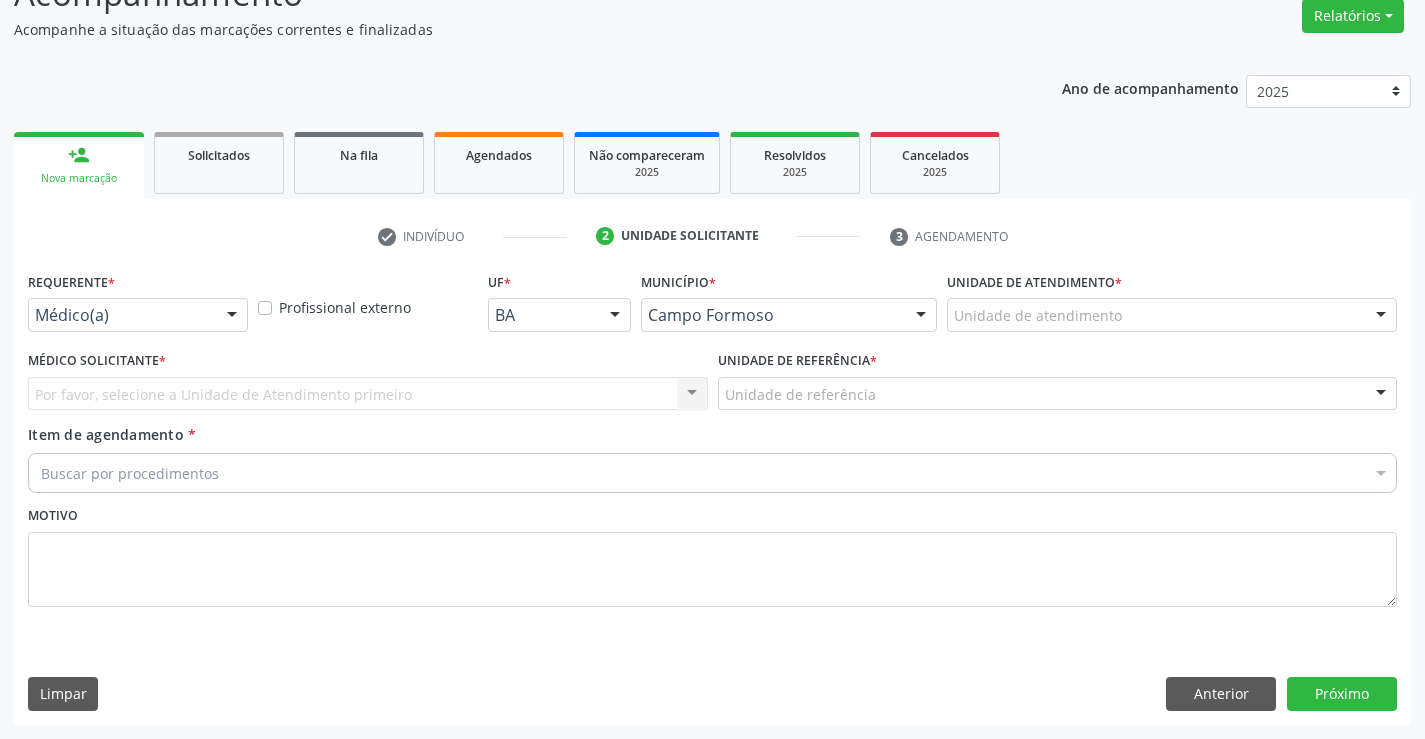 scroll, scrollTop: 167, scrollLeft: 0, axis: vertical 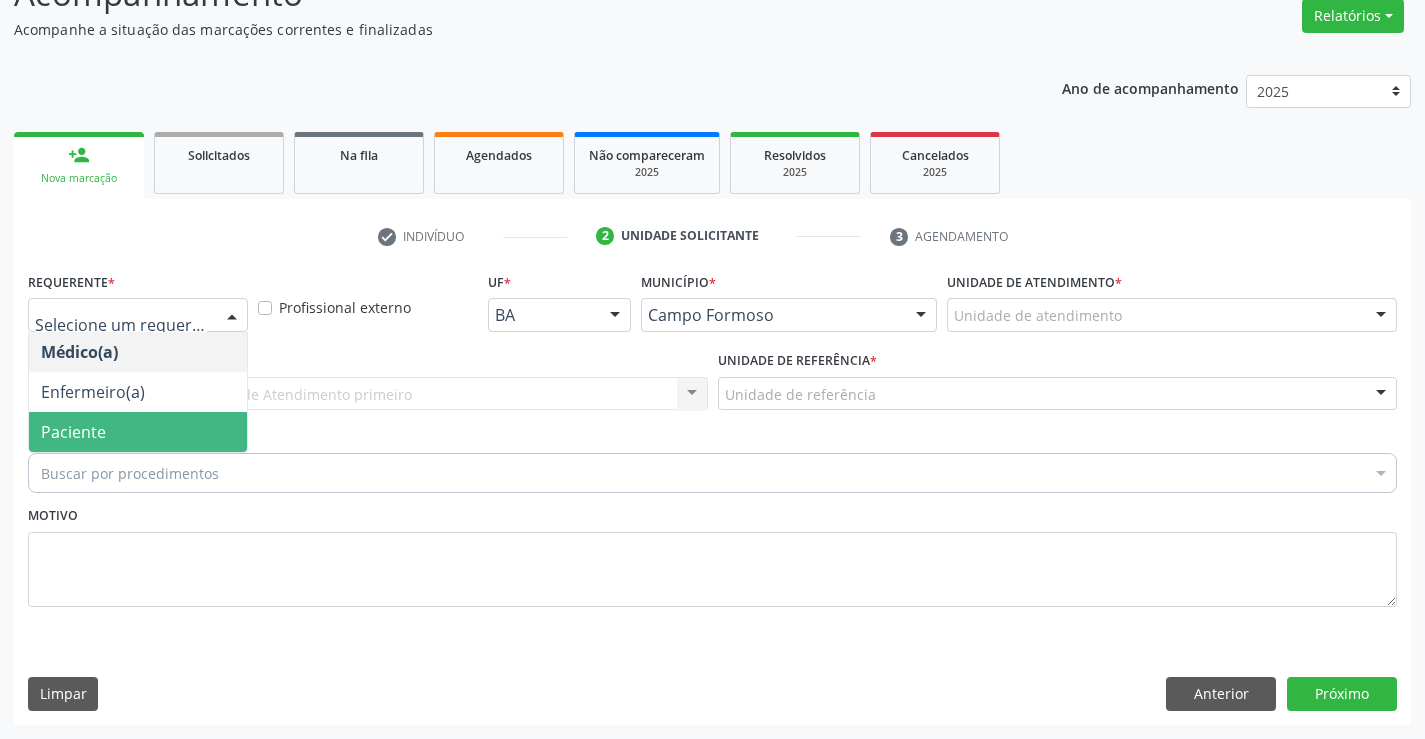 drag, startPoint x: 143, startPoint y: 436, endPoint x: 262, endPoint y: 417, distance: 120.50726 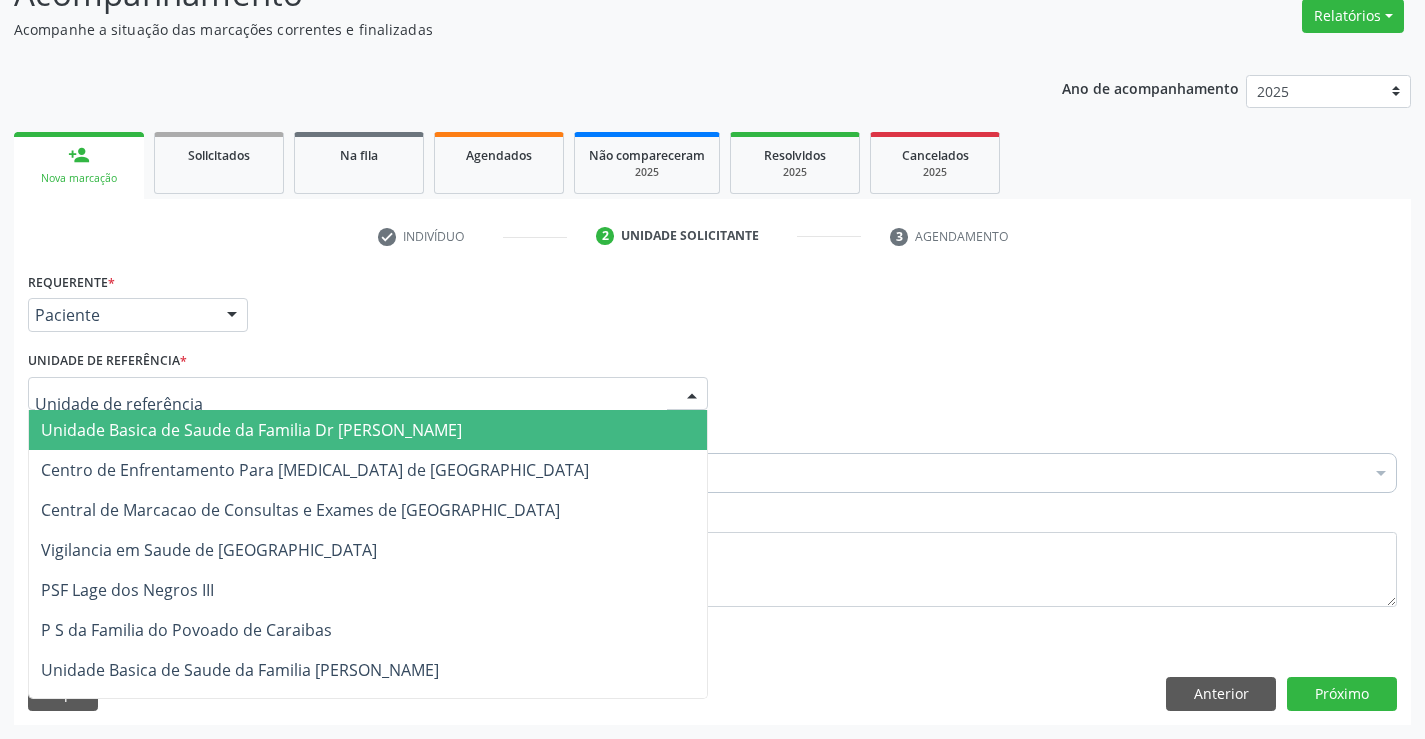 click at bounding box center [368, 394] 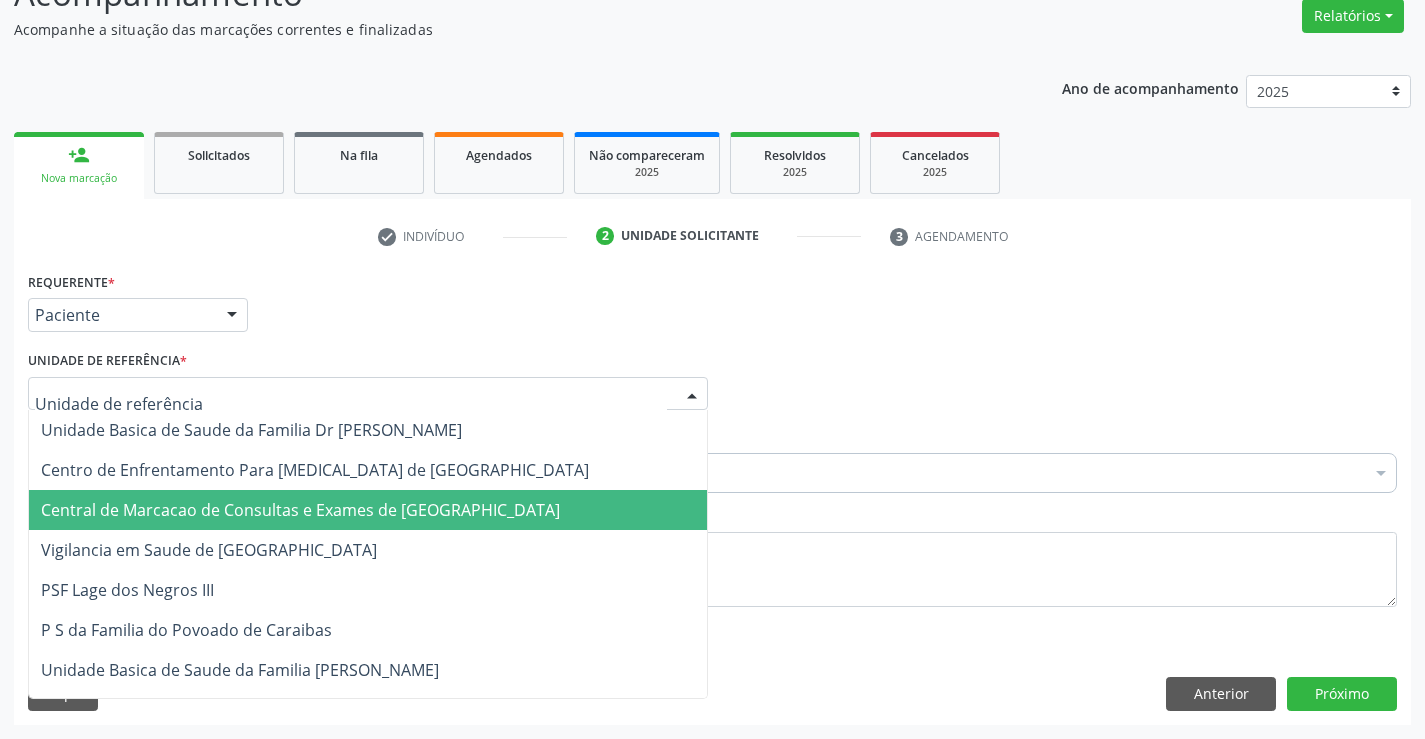 click on "Central de Marcacao de Consultas e Exames de [GEOGRAPHIC_DATA]" at bounding box center (300, 510) 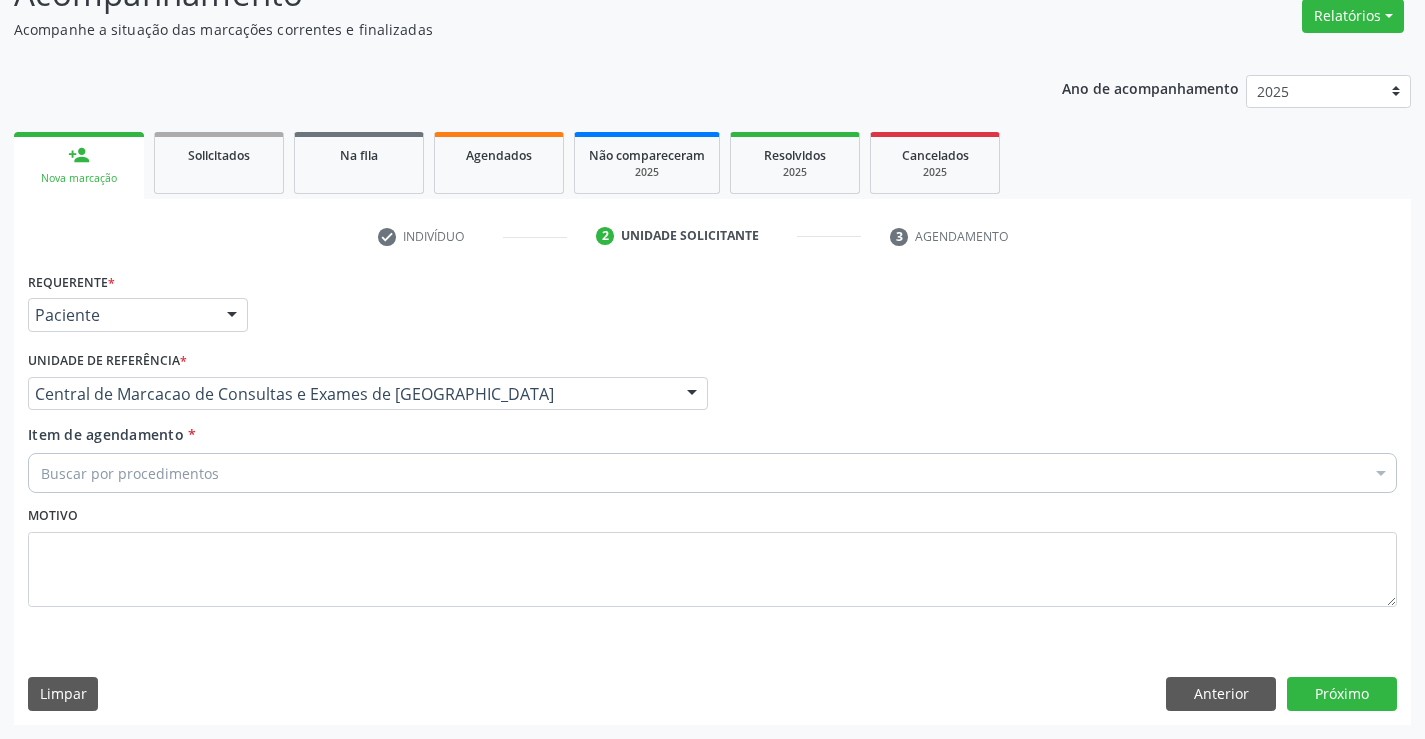 click on "Buscar por procedimentos" at bounding box center (712, 473) 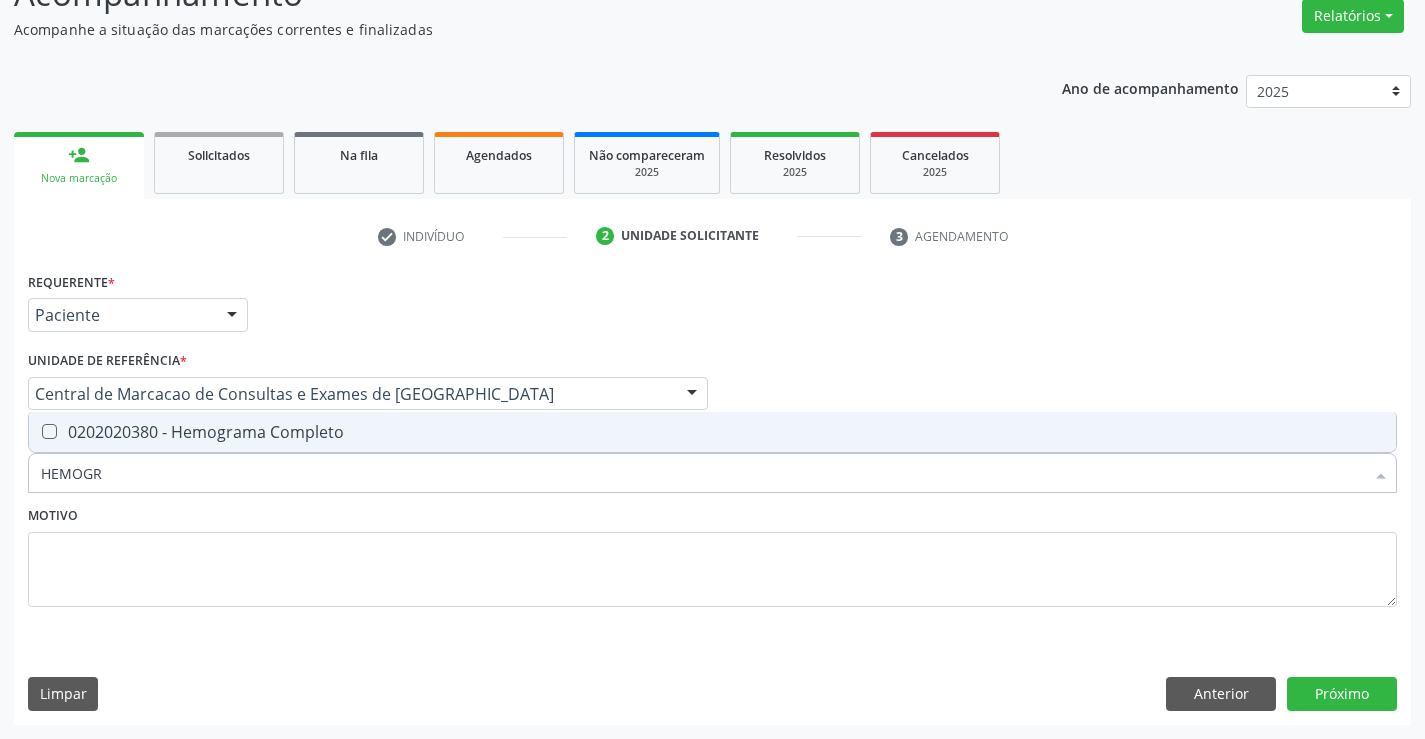 type on "HEMOGRA" 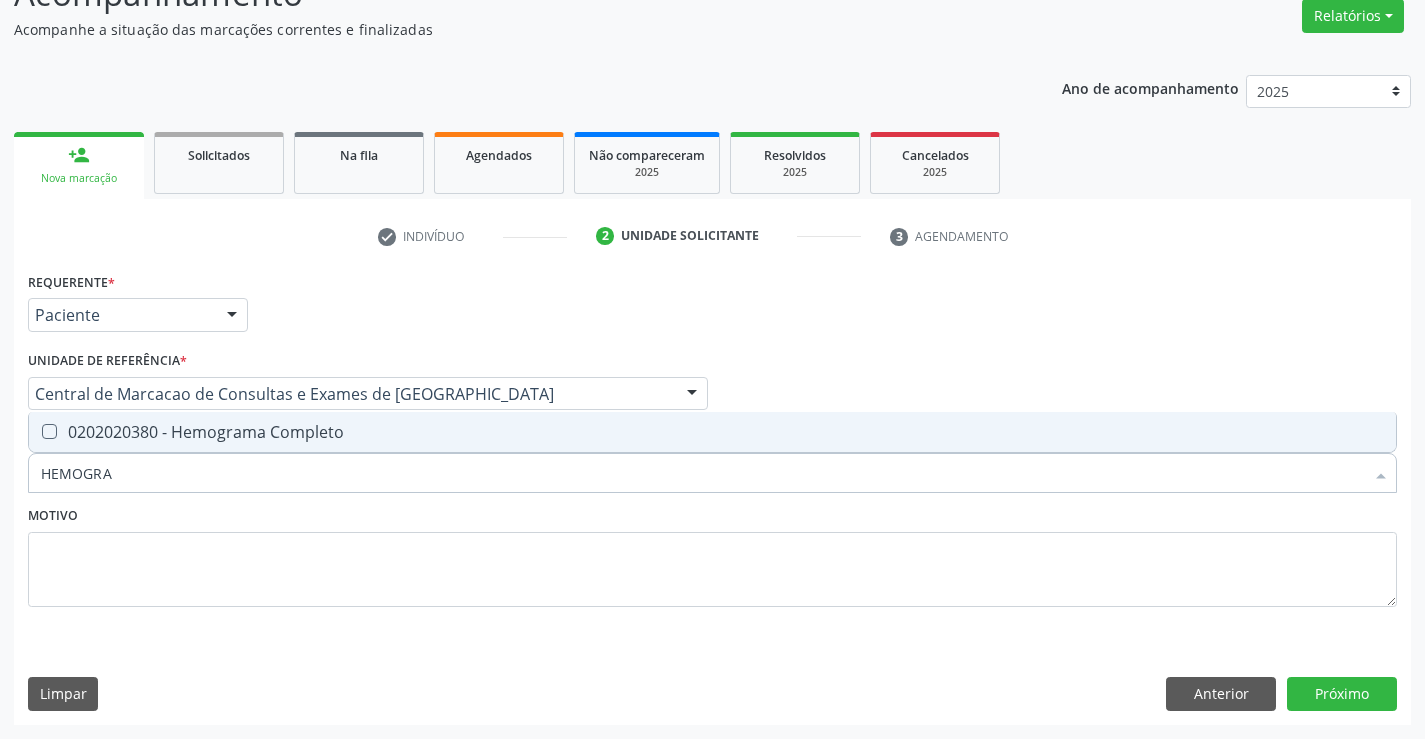 click on "0202020380 - Hemograma Completo" at bounding box center (712, 432) 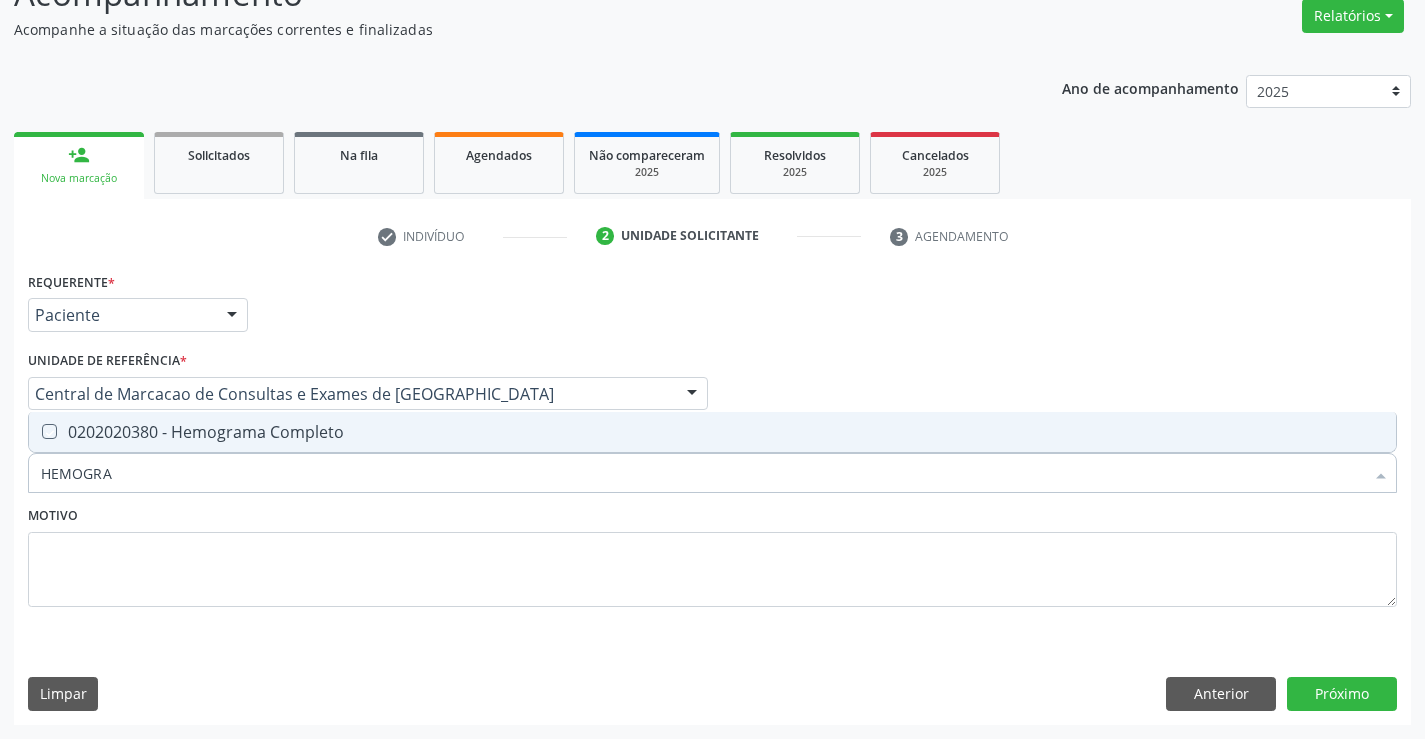 checkbox on "true" 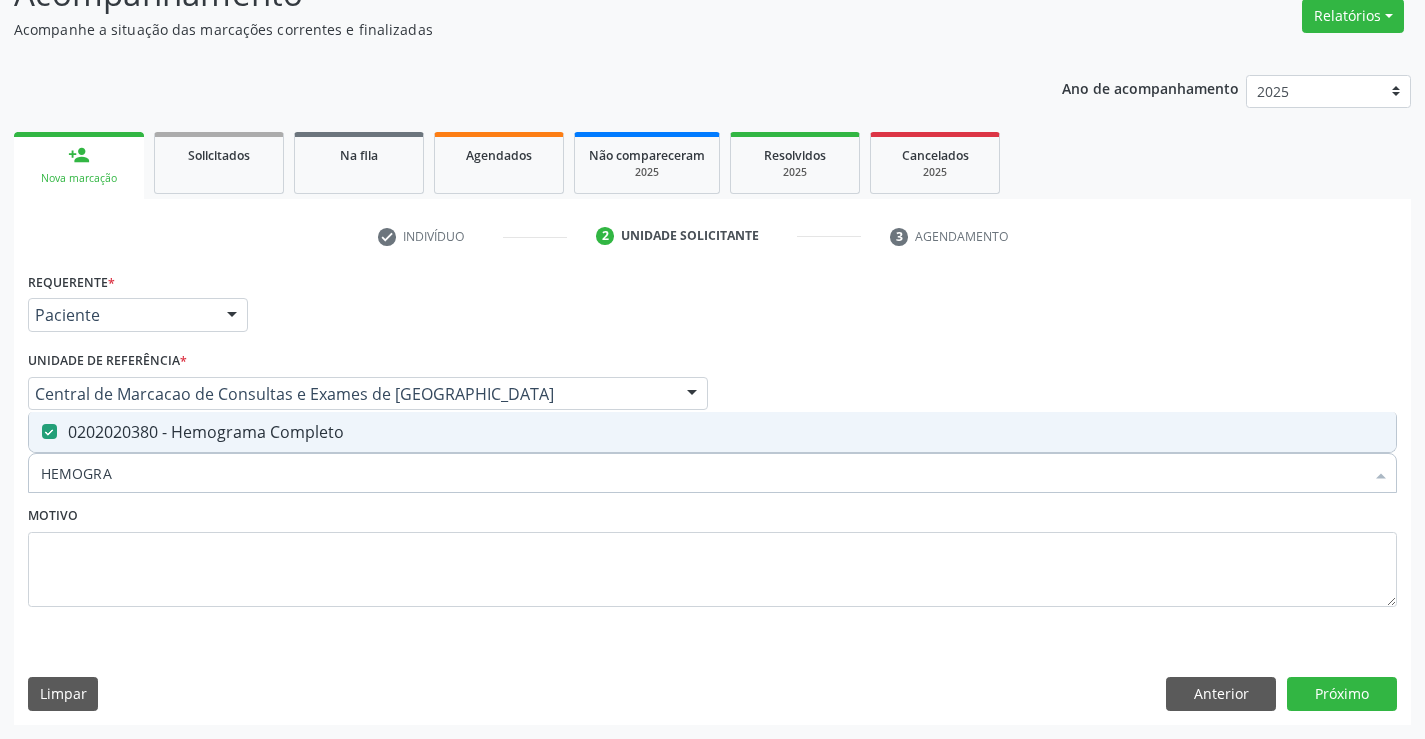 click on "HEMOGRA" at bounding box center [702, 473] 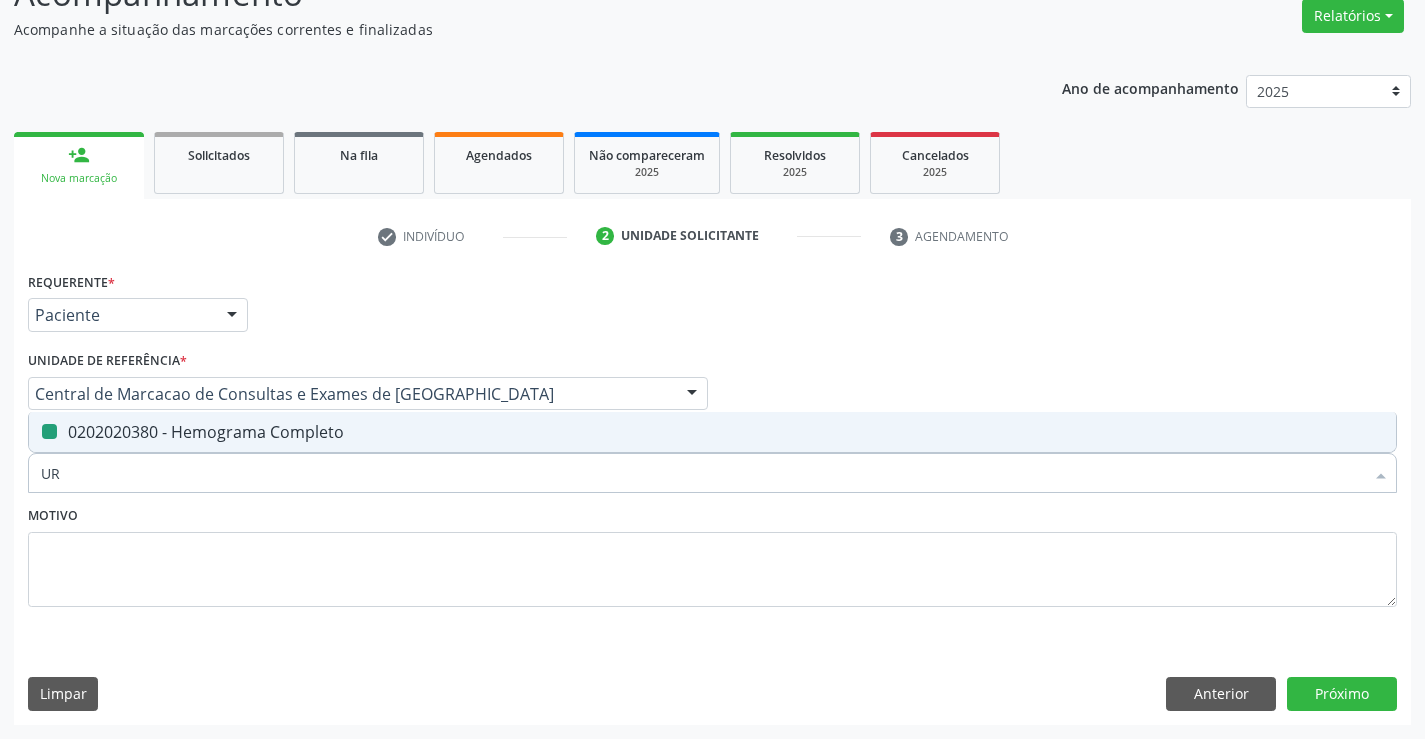 type on "URE" 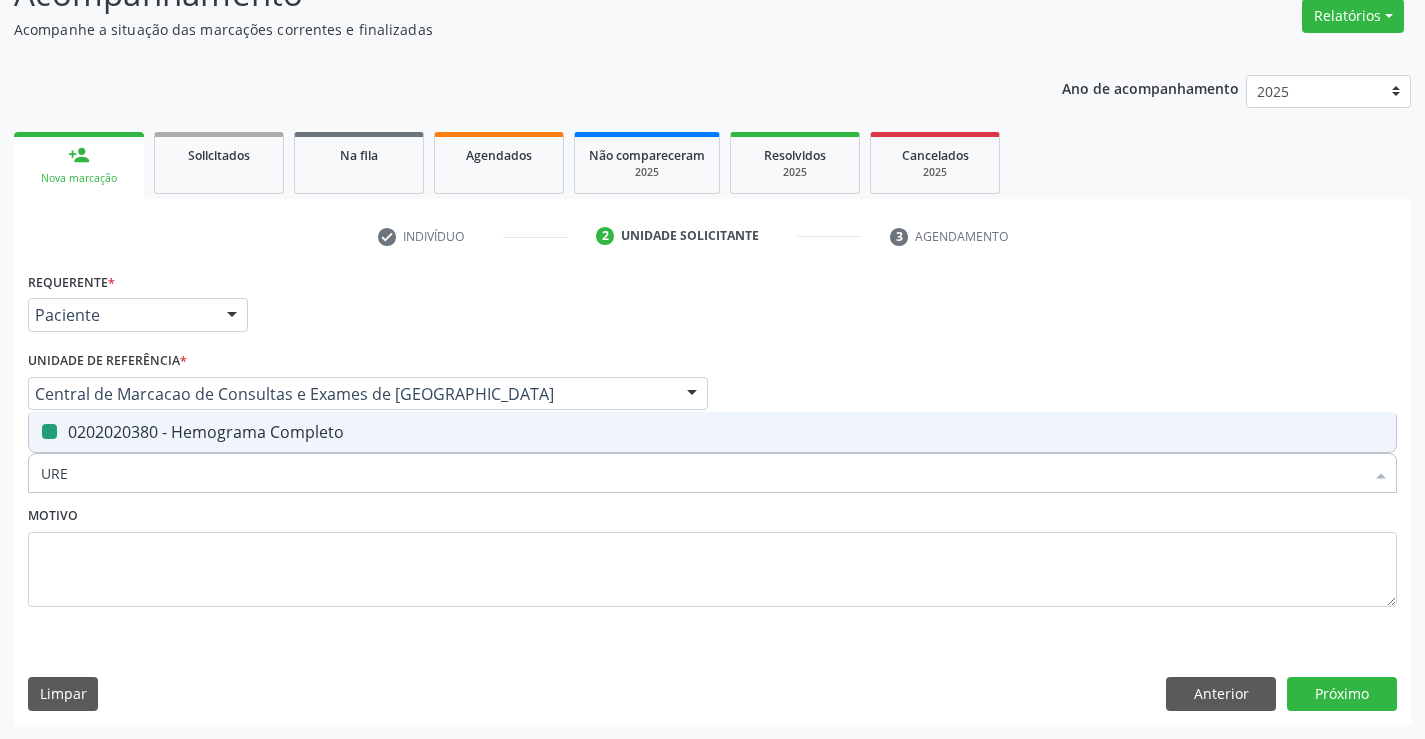 checkbox on "false" 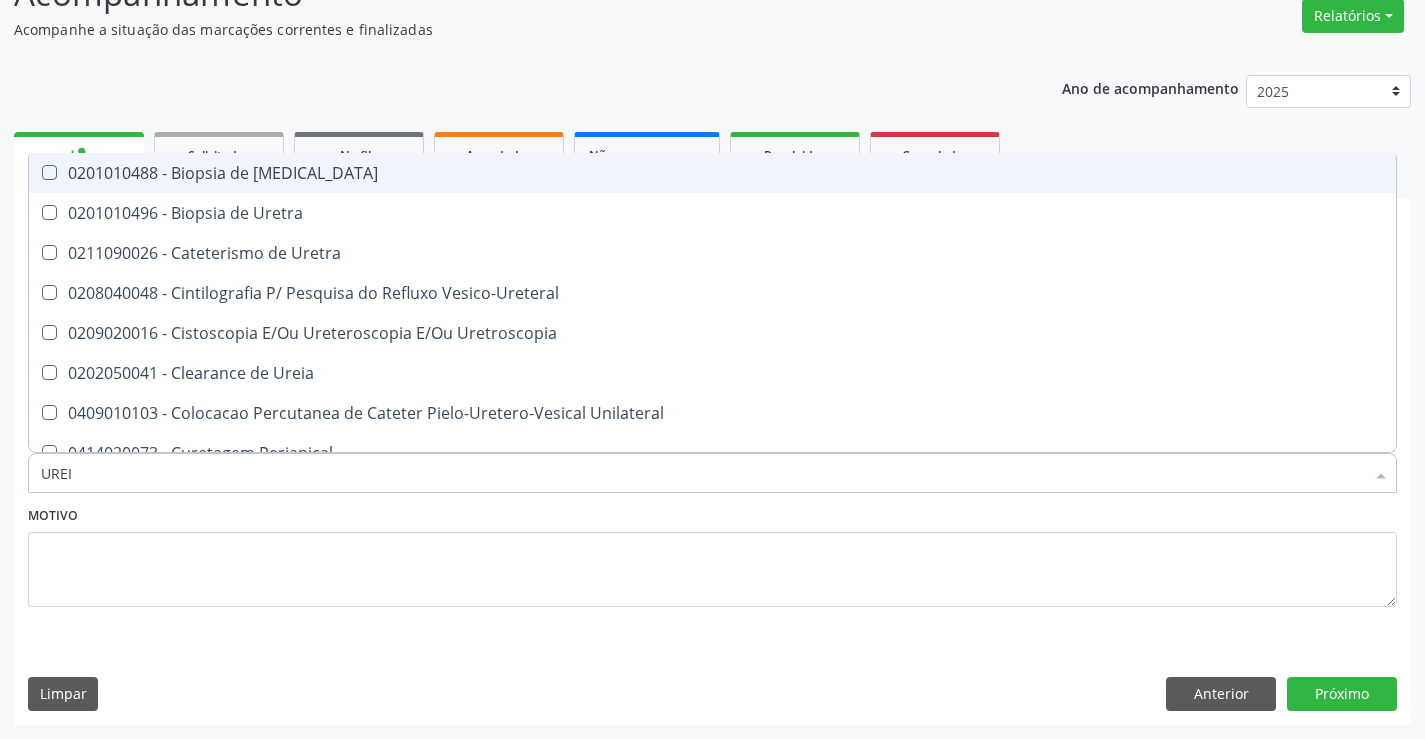 type on "UREIA" 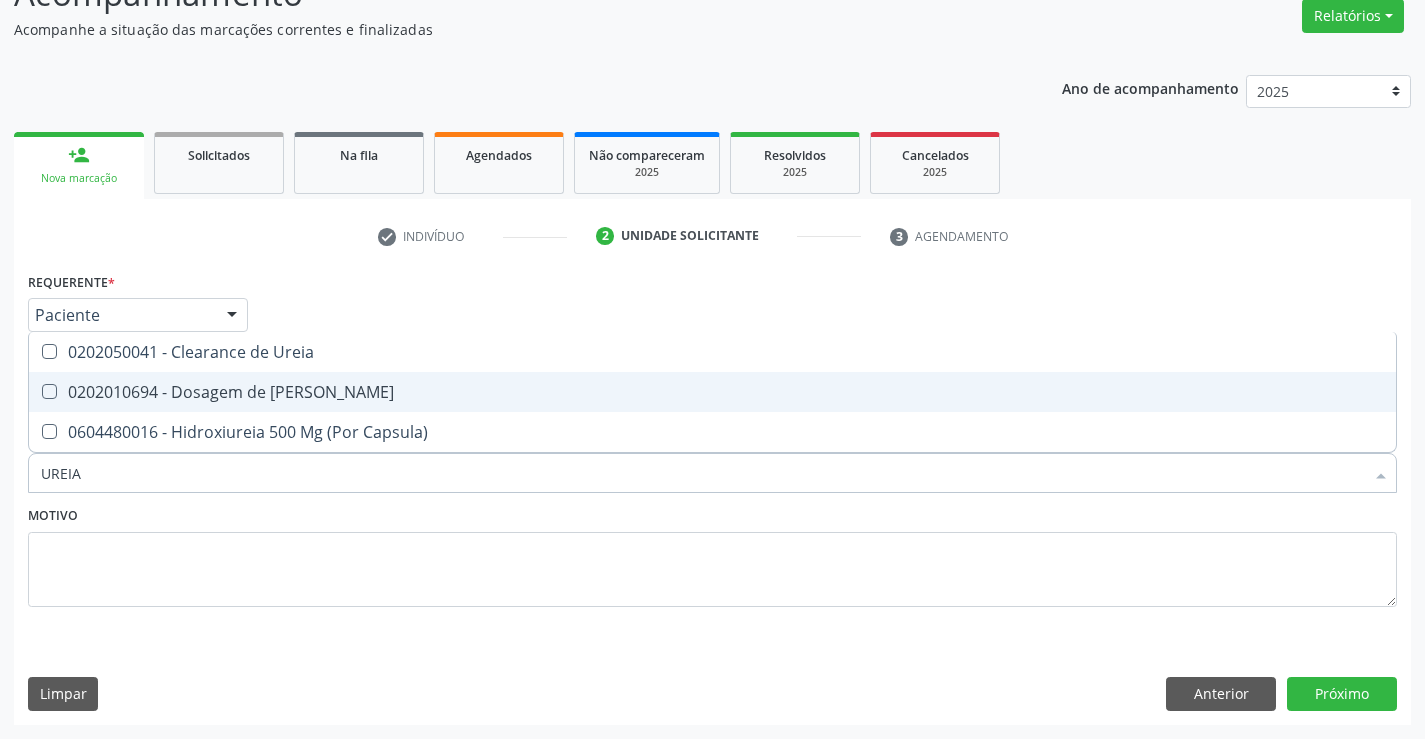 drag, startPoint x: 336, startPoint y: 387, endPoint x: 326, endPoint y: 395, distance: 12.806249 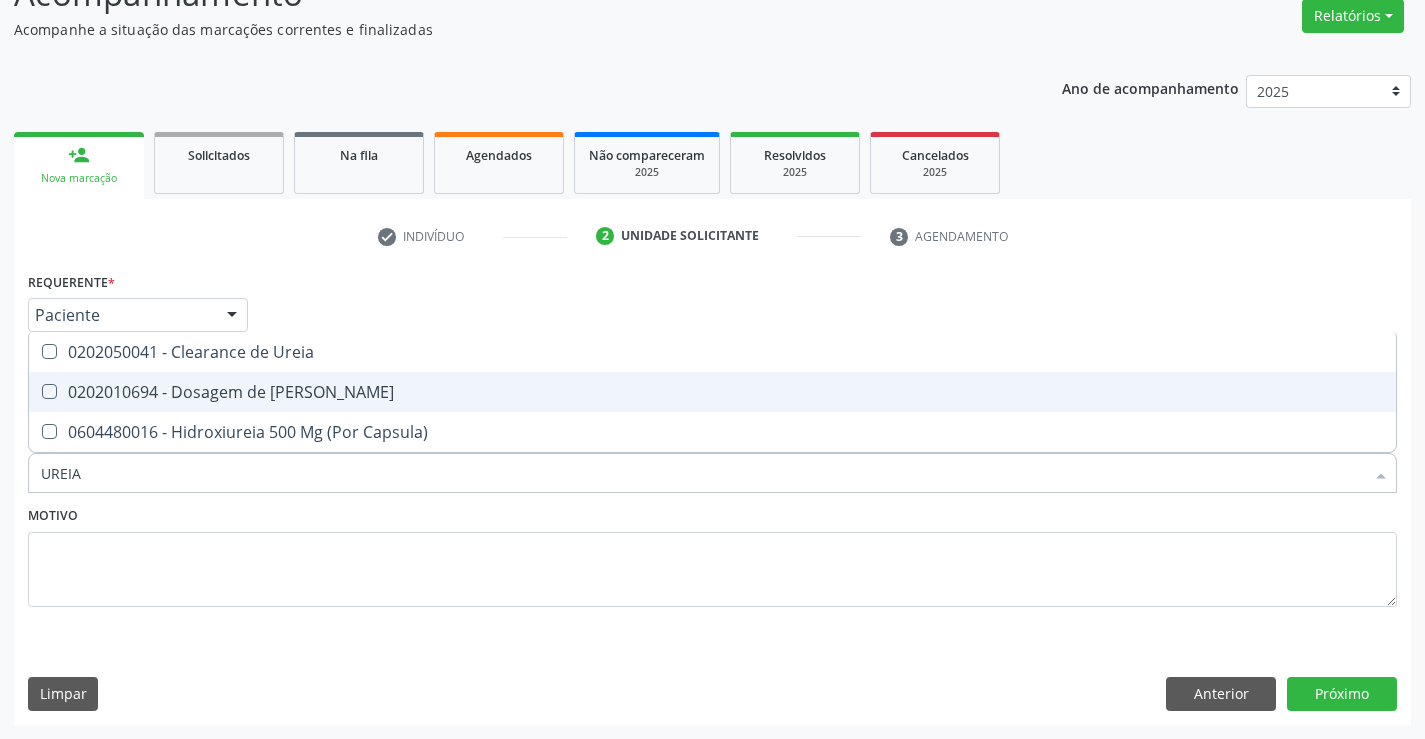 checkbox on "true" 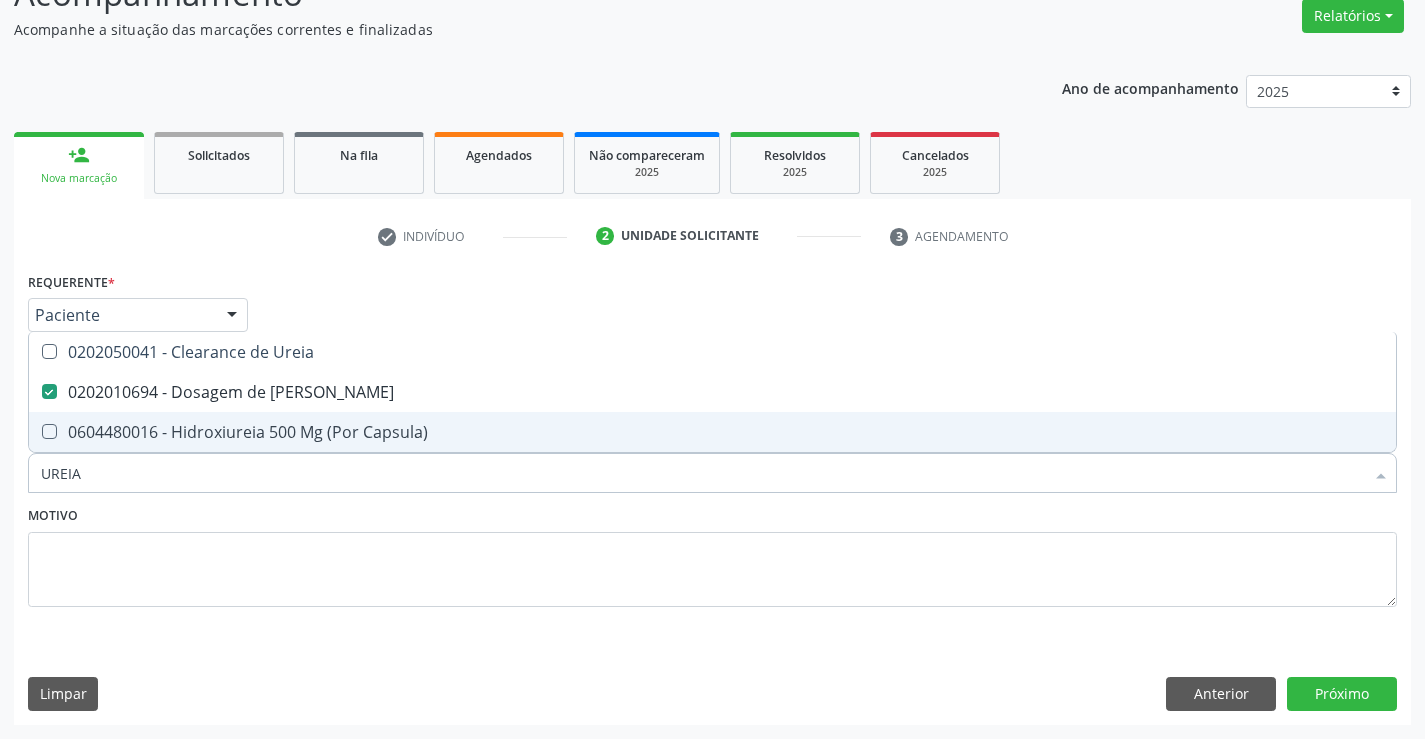 click on "UREIA" at bounding box center [702, 473] 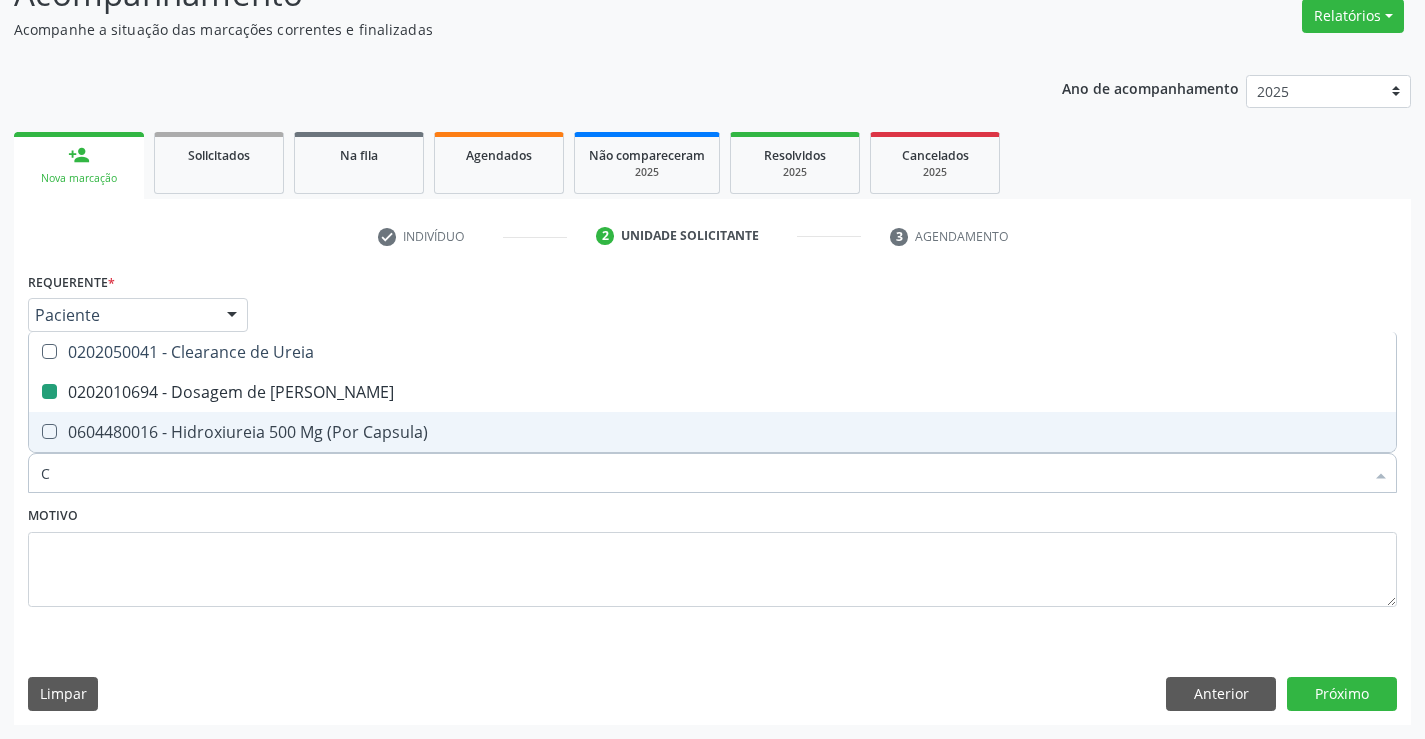 type on "CR" 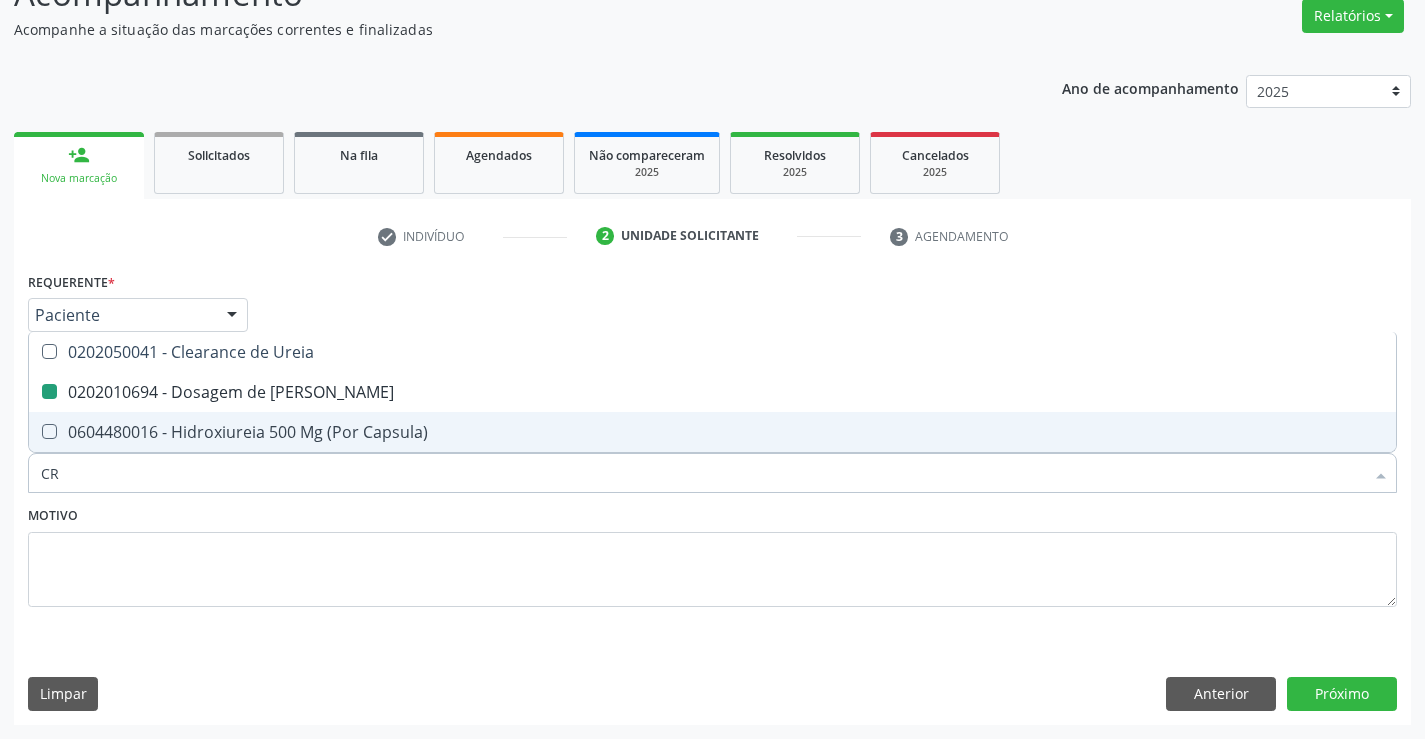 checkbox on "false" 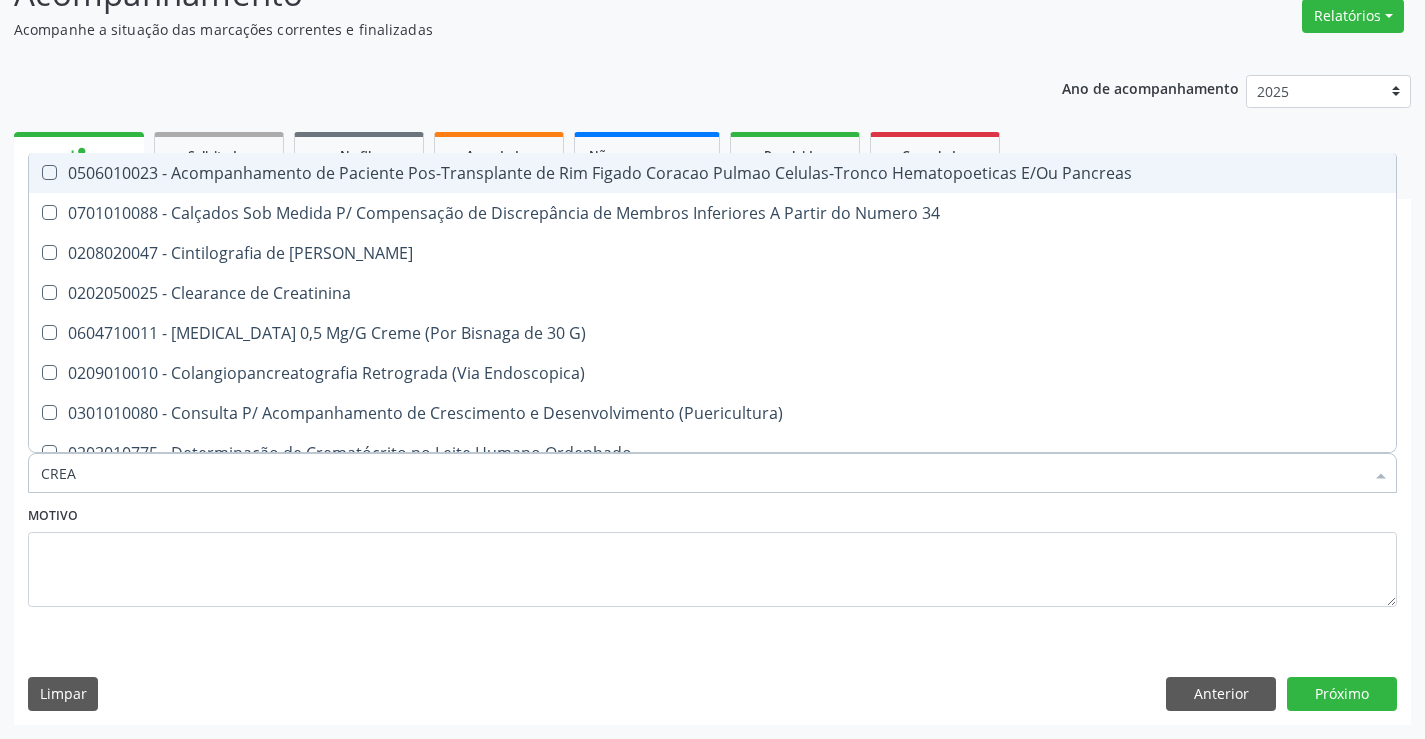 type on "CREAT" 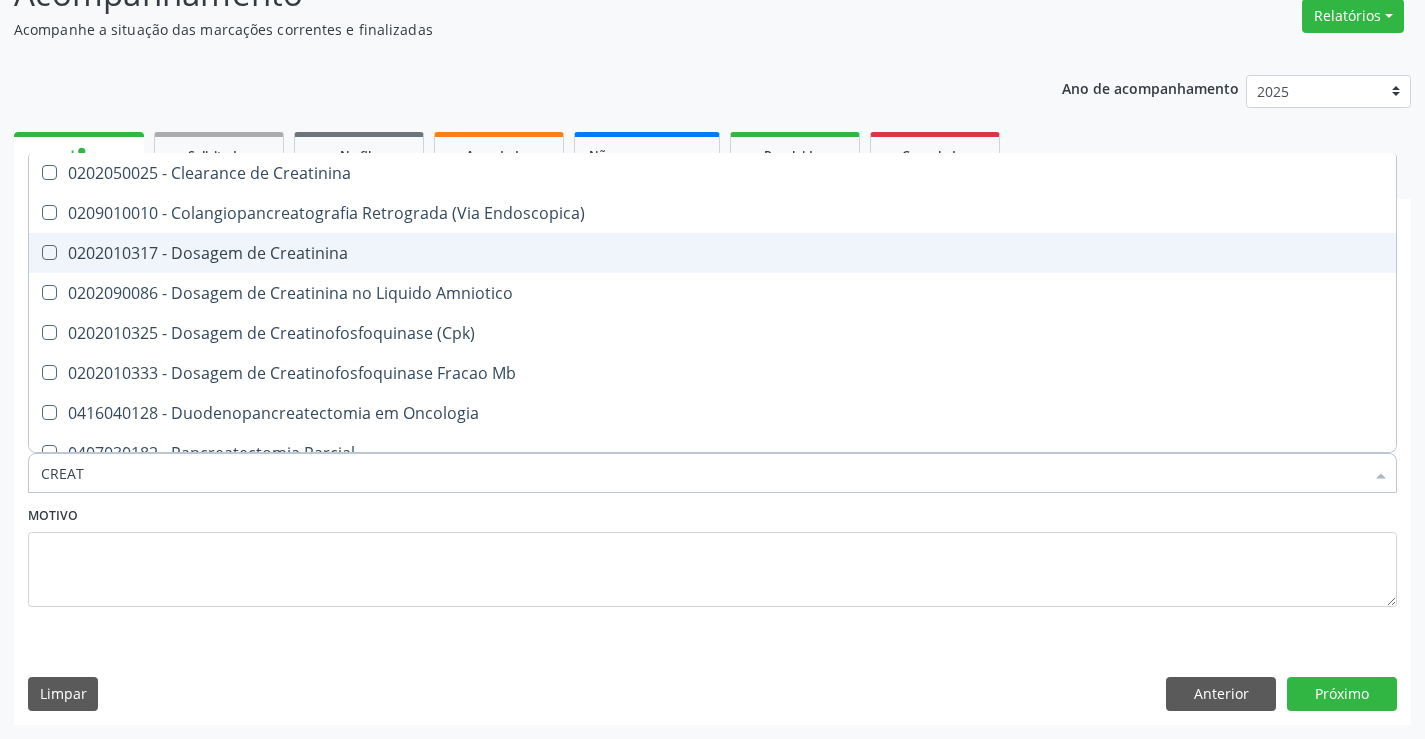 click on "0202010317 - Dosagem de Creatinina" at bounding box center (712, 253) 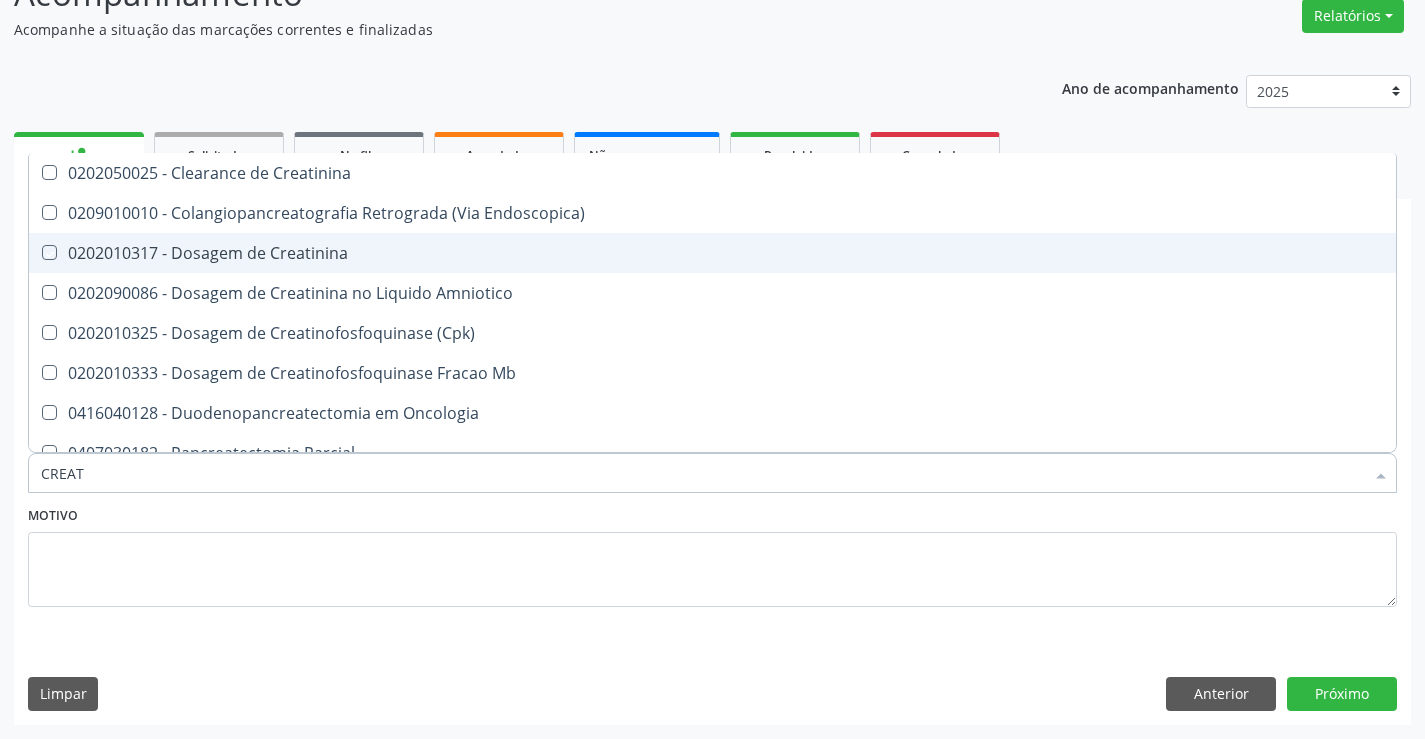 checkbox on "true" 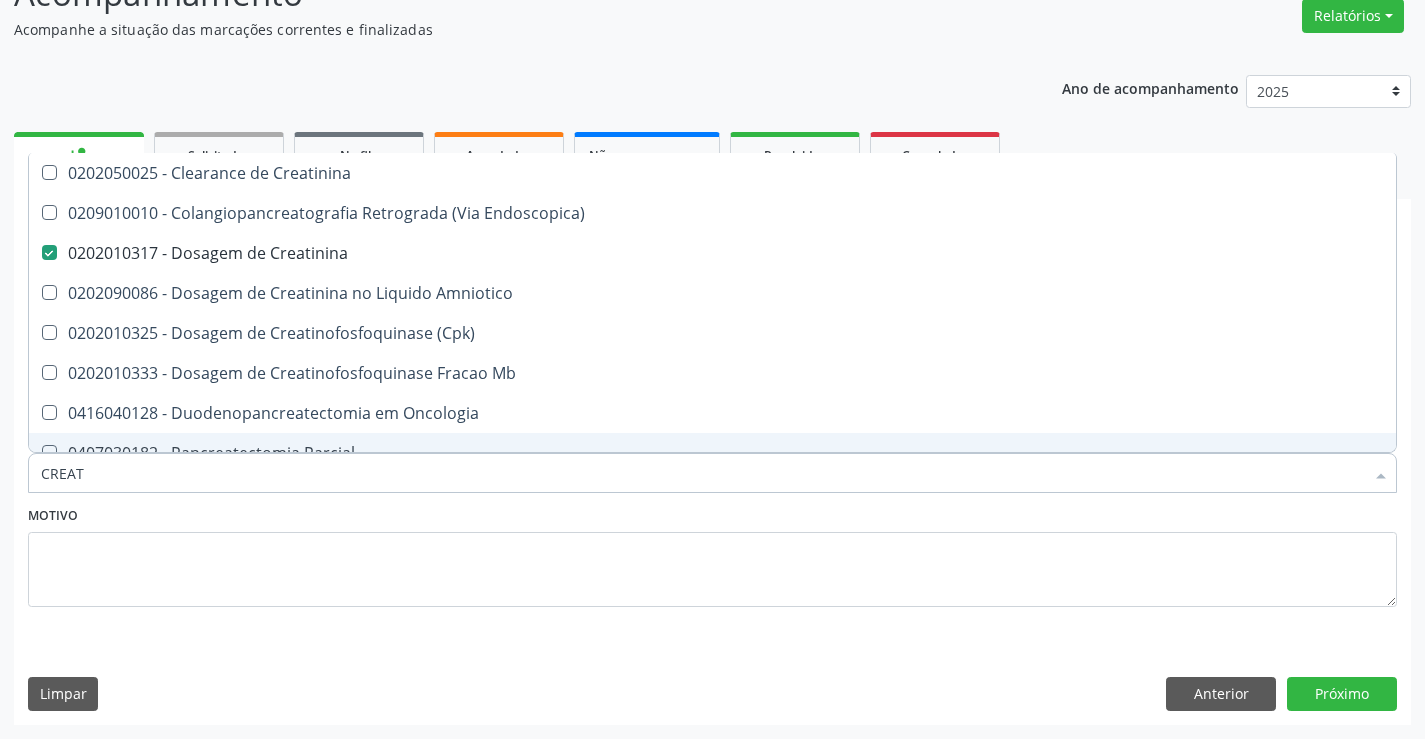 click on "CREAT" at bounding box center (702, 473) 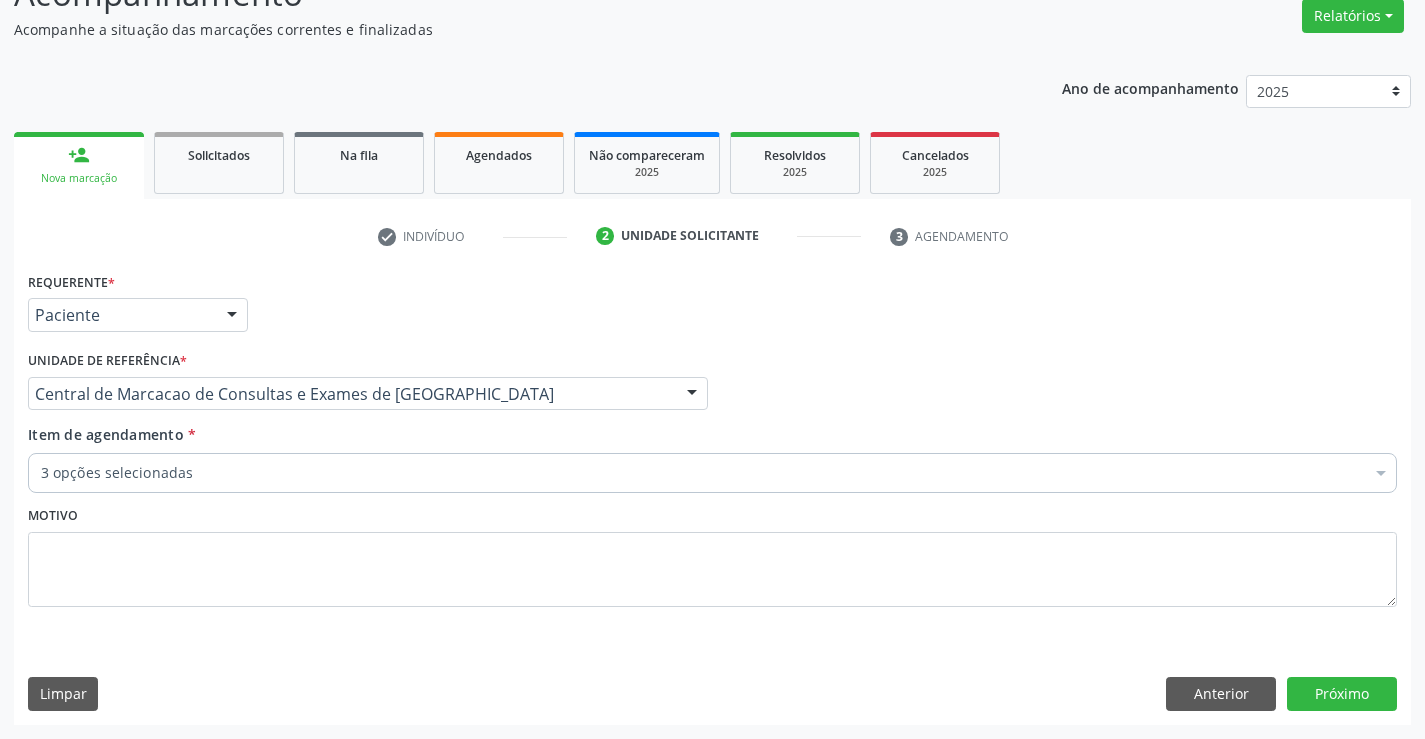 checkbox on "true" 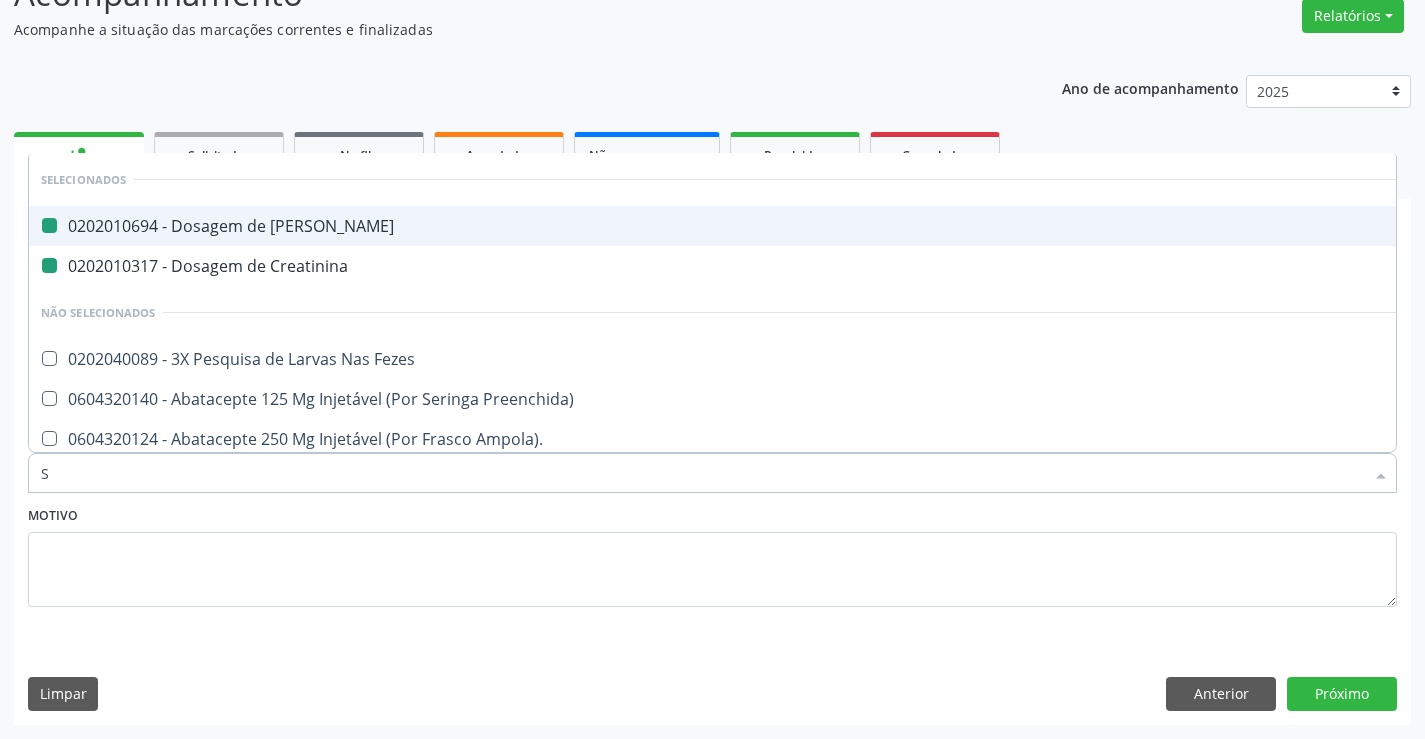 type on "SO" 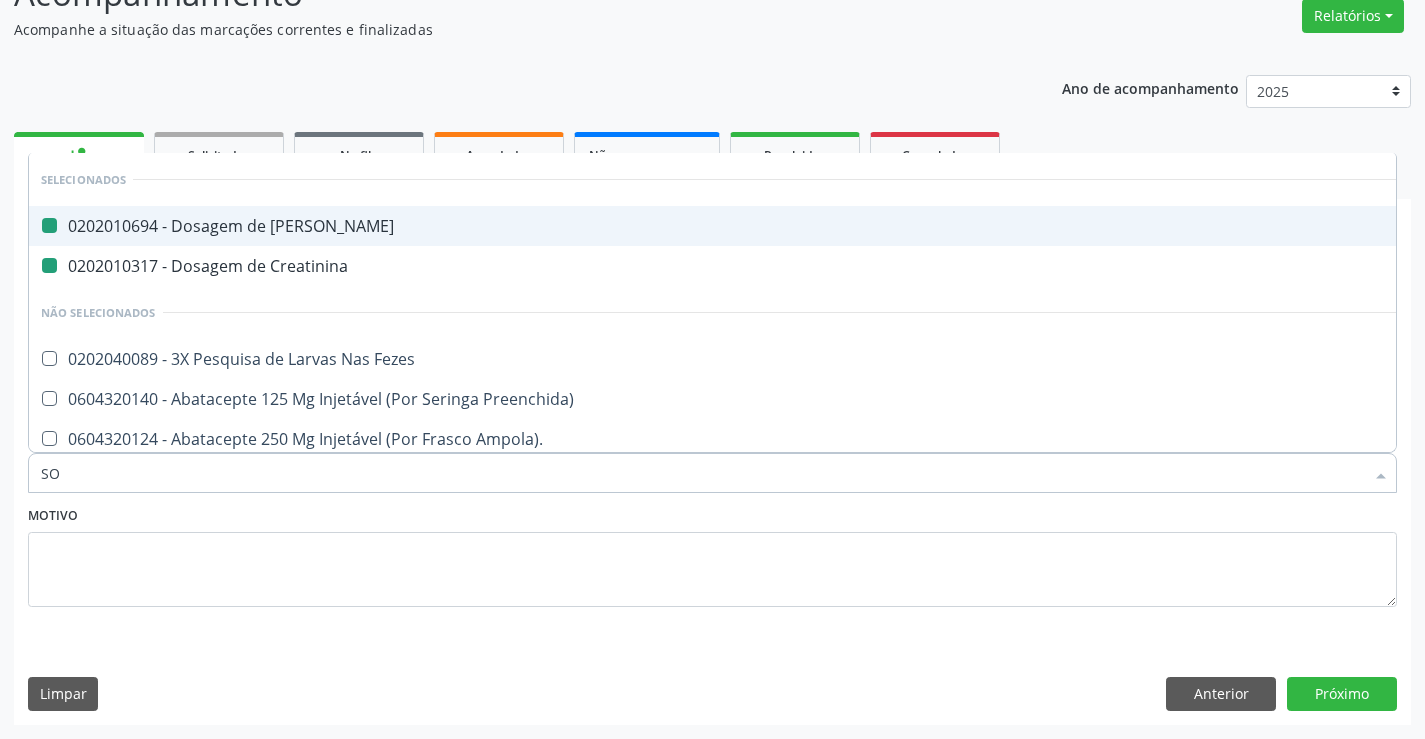 checkbox on "false" 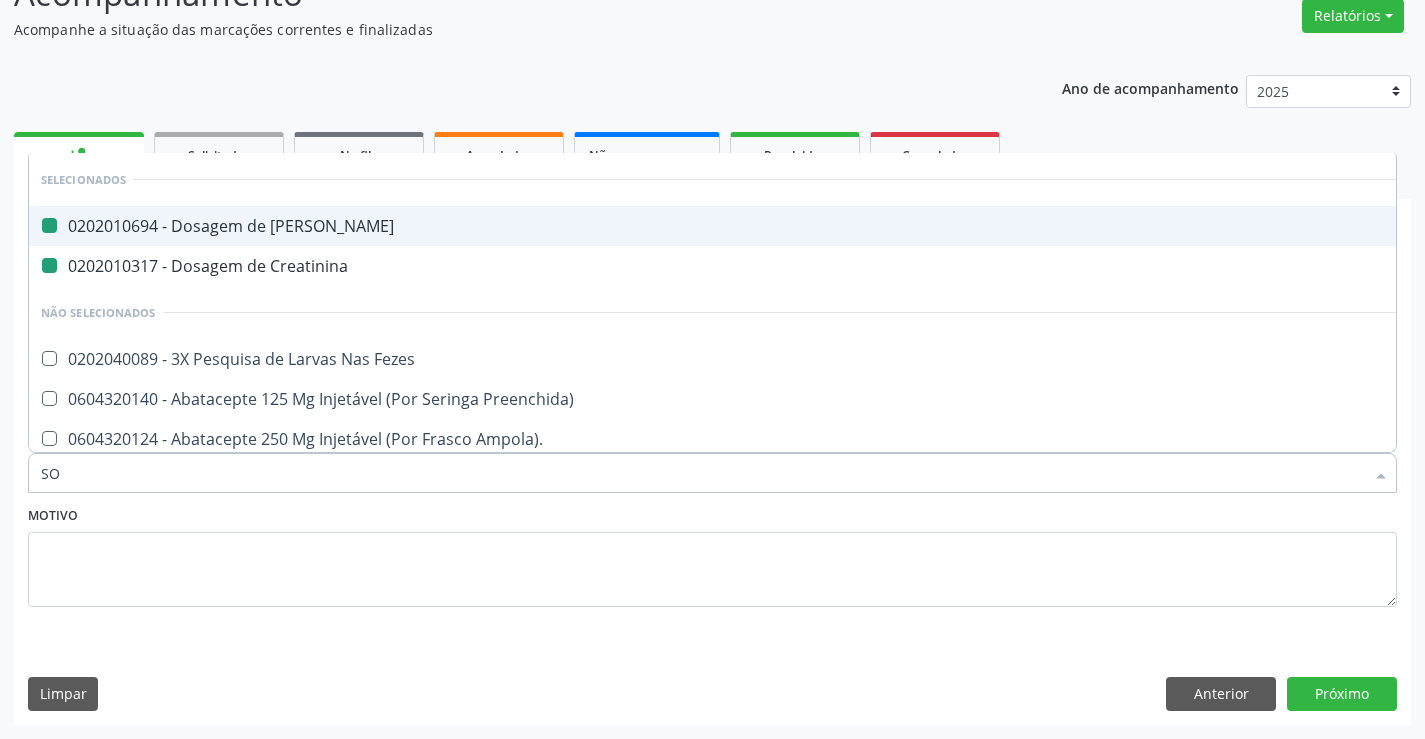 checkbox on "false" 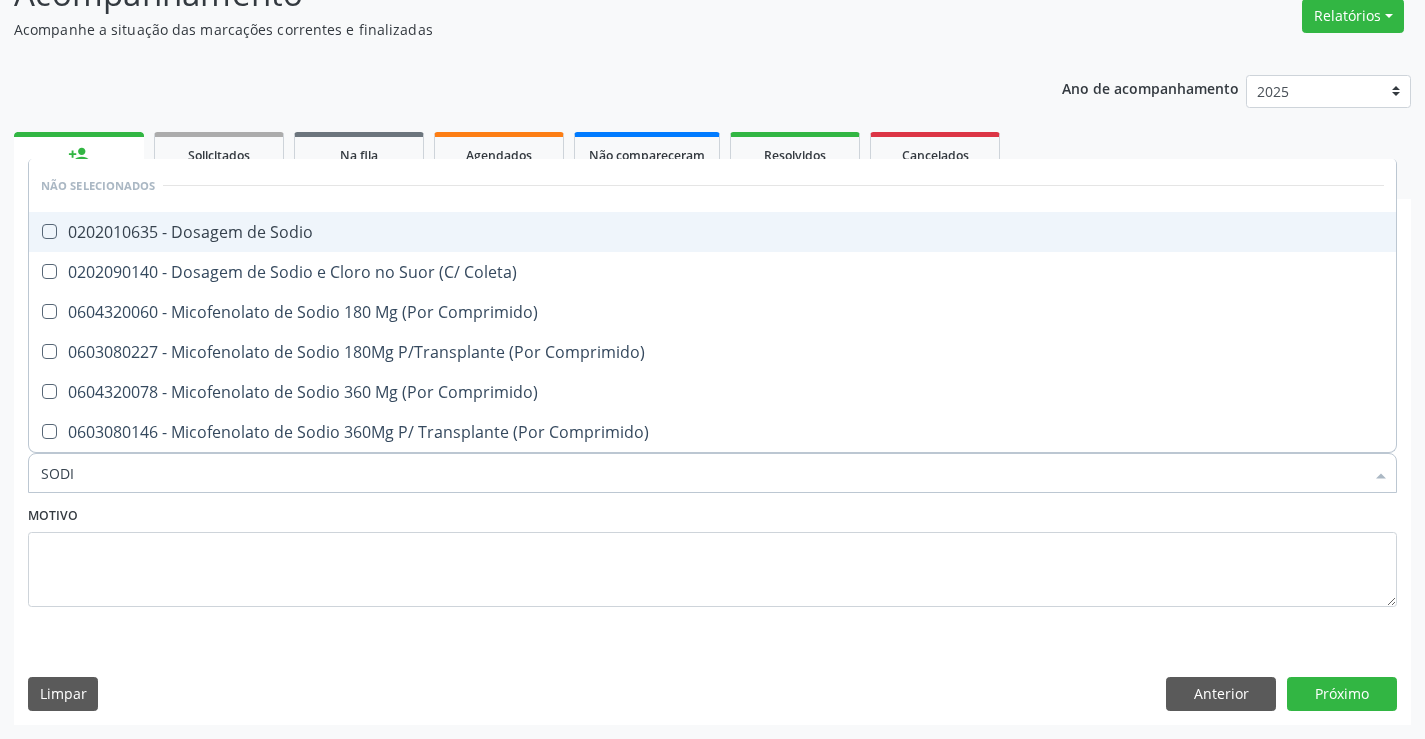 type on "SODIO" 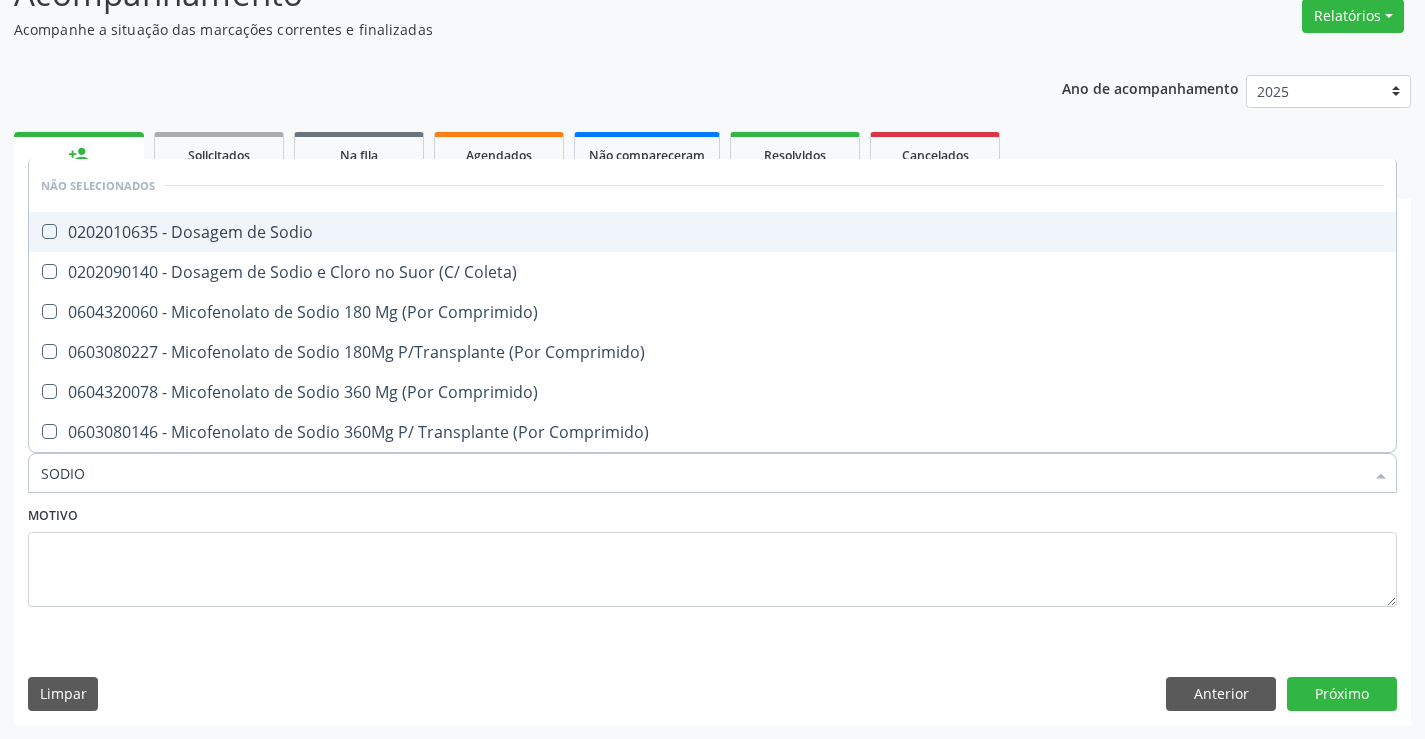 drag, startPoint x: 270, startPoint y: 227, endPoint x: 228, endPoint y: 399, distance: 177.05367 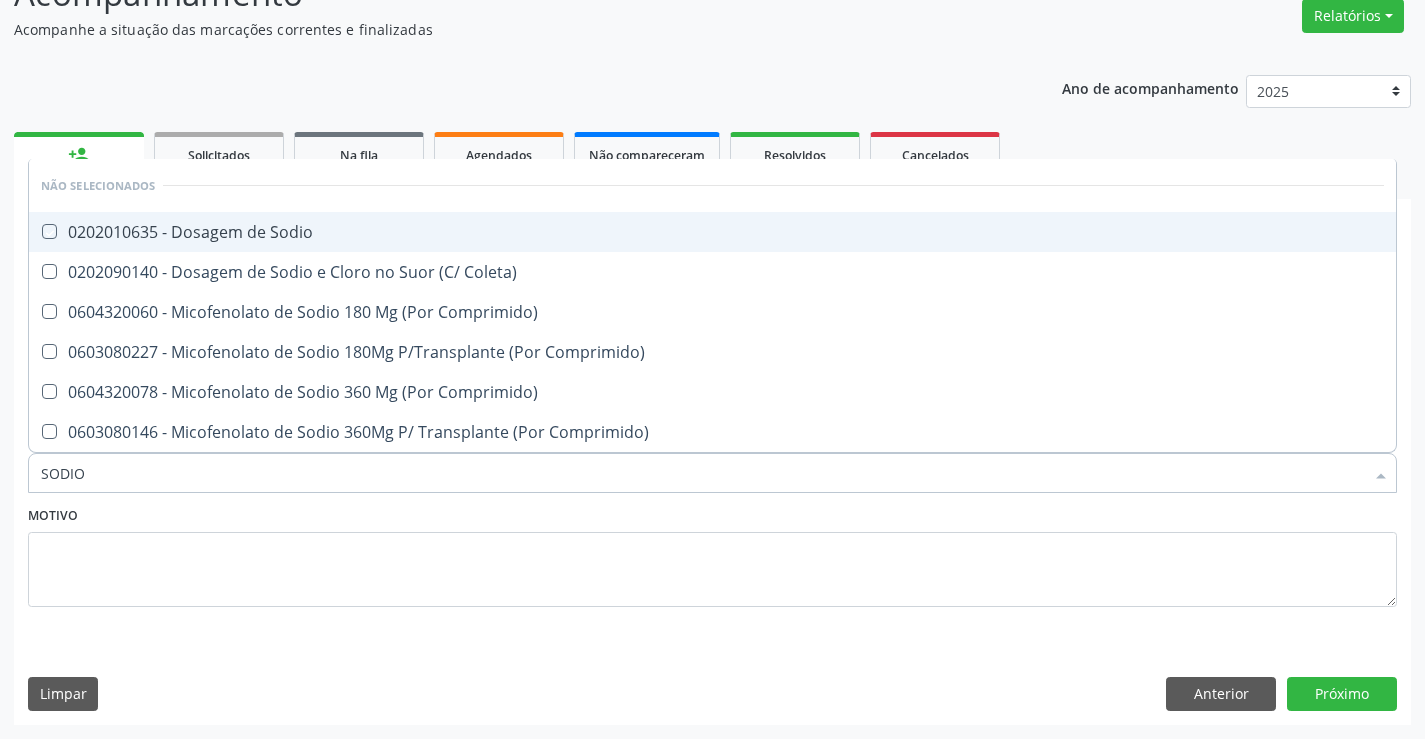checkbox on "true" 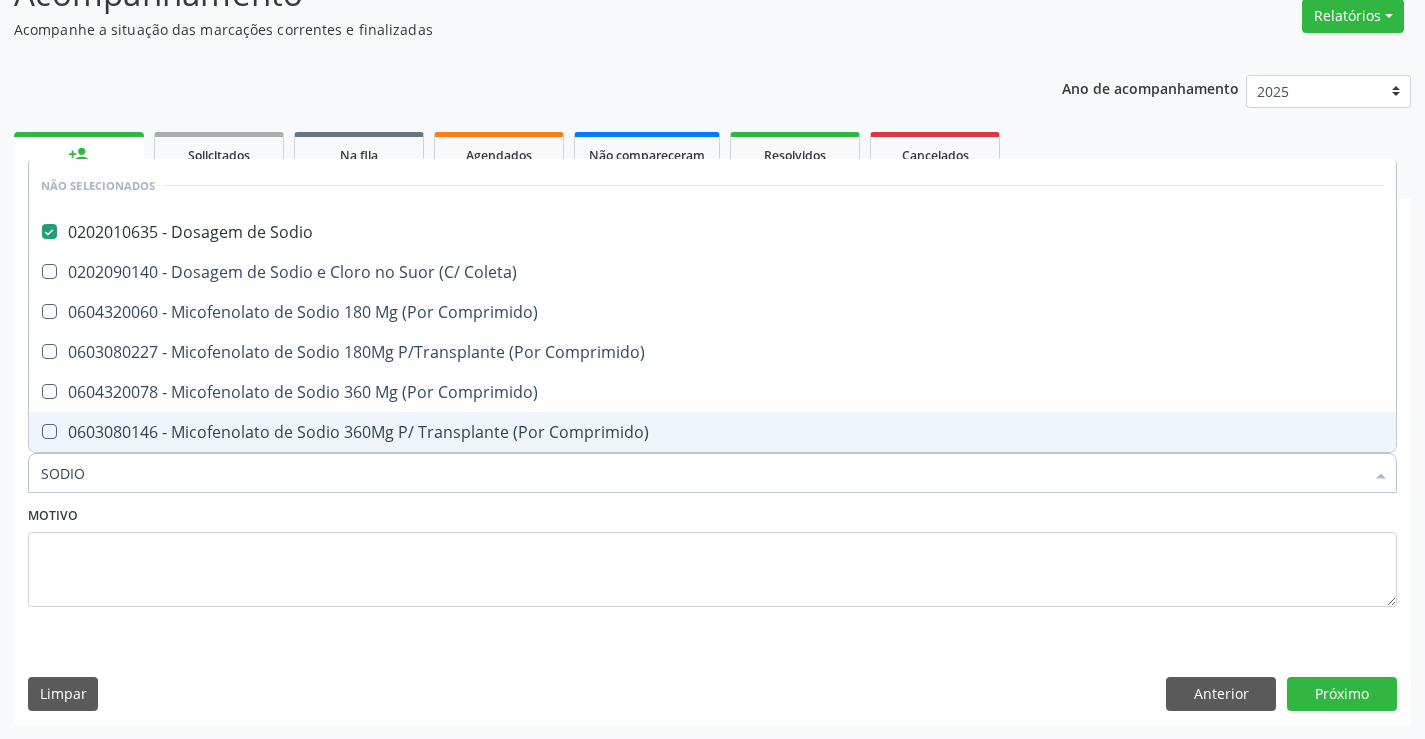 click on "SODIO" at bounding box center [702, 473] 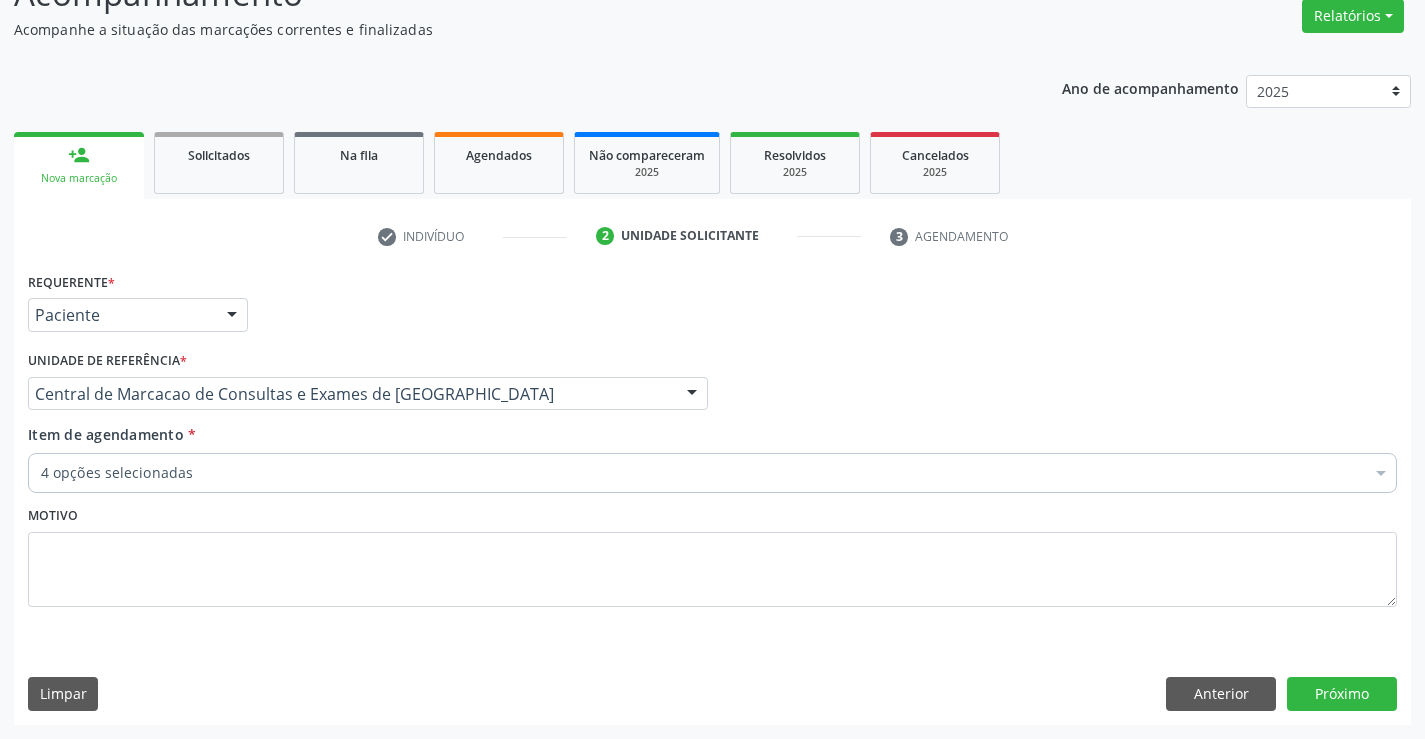 checkbox on "true" 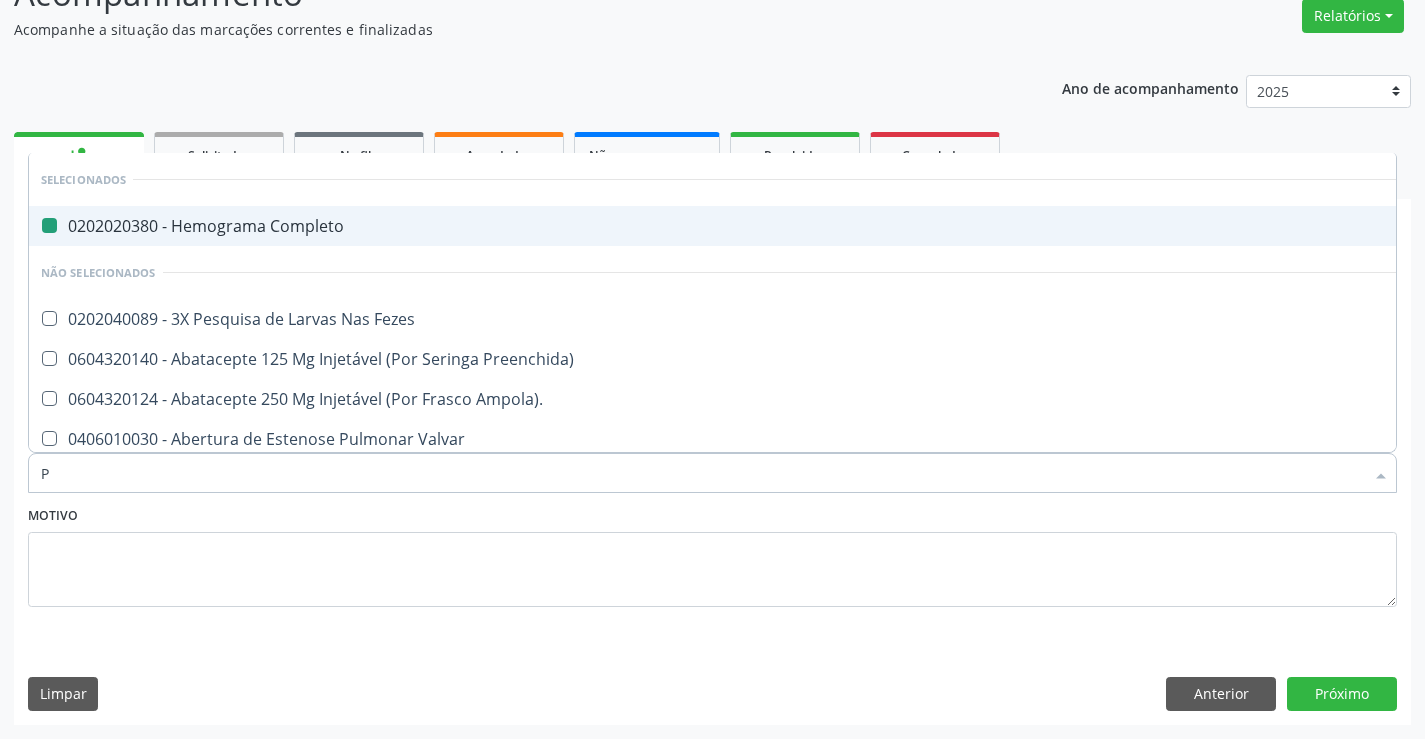 type on "PO" 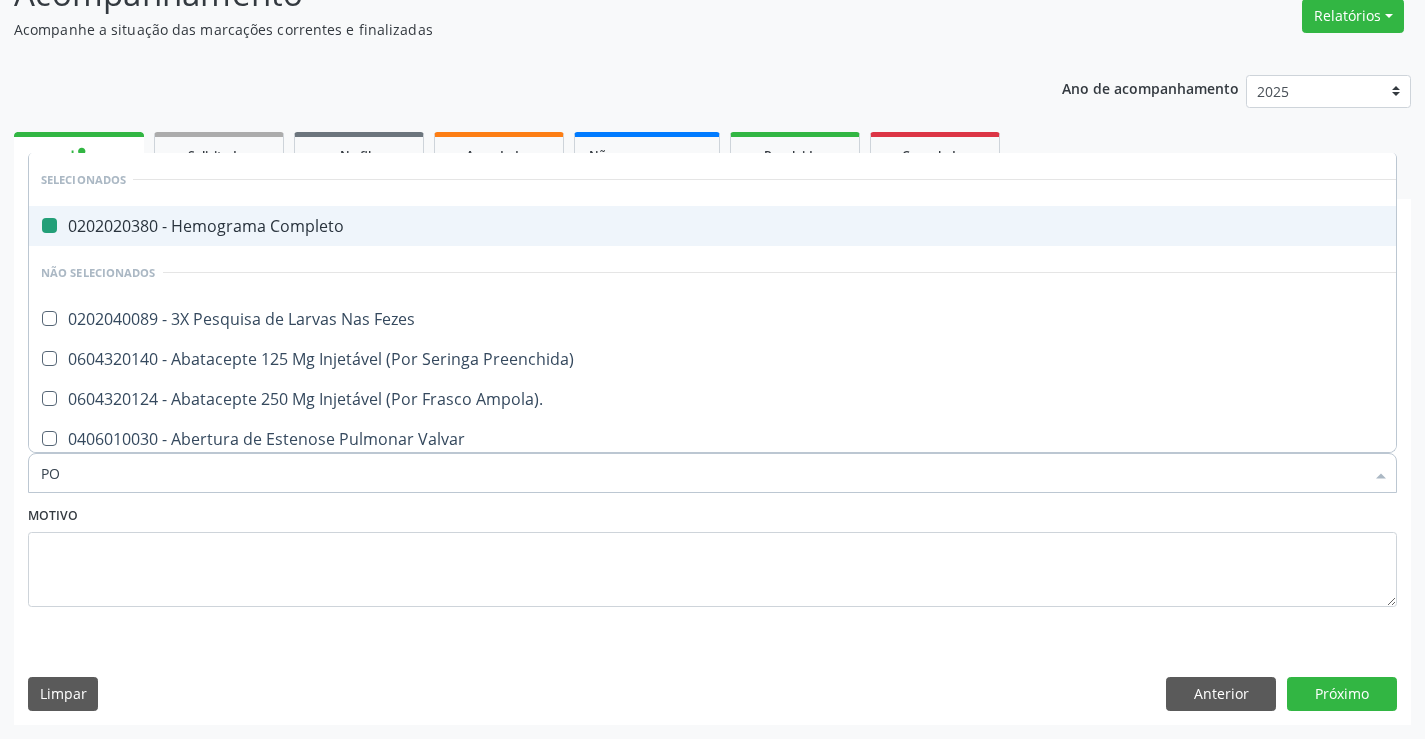 checkbox on "false" 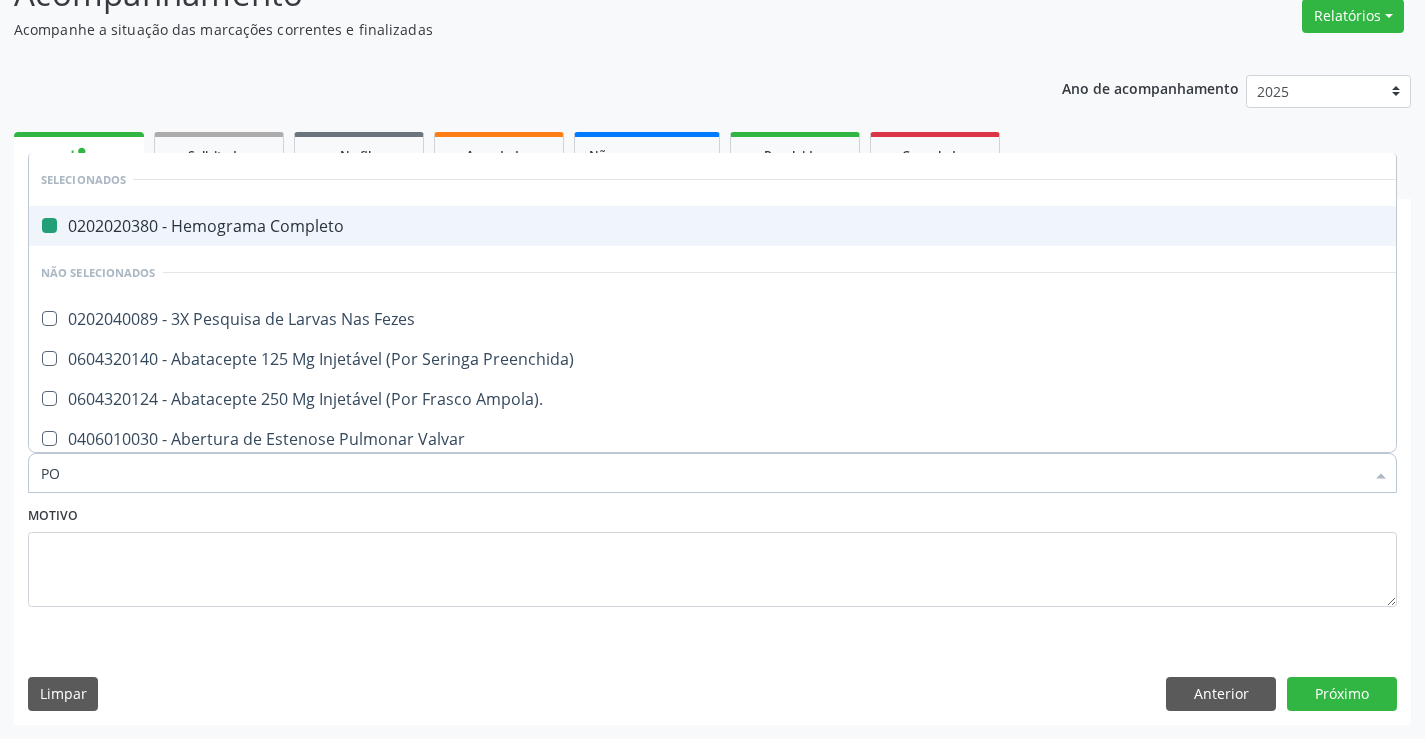 checkbox on "false" 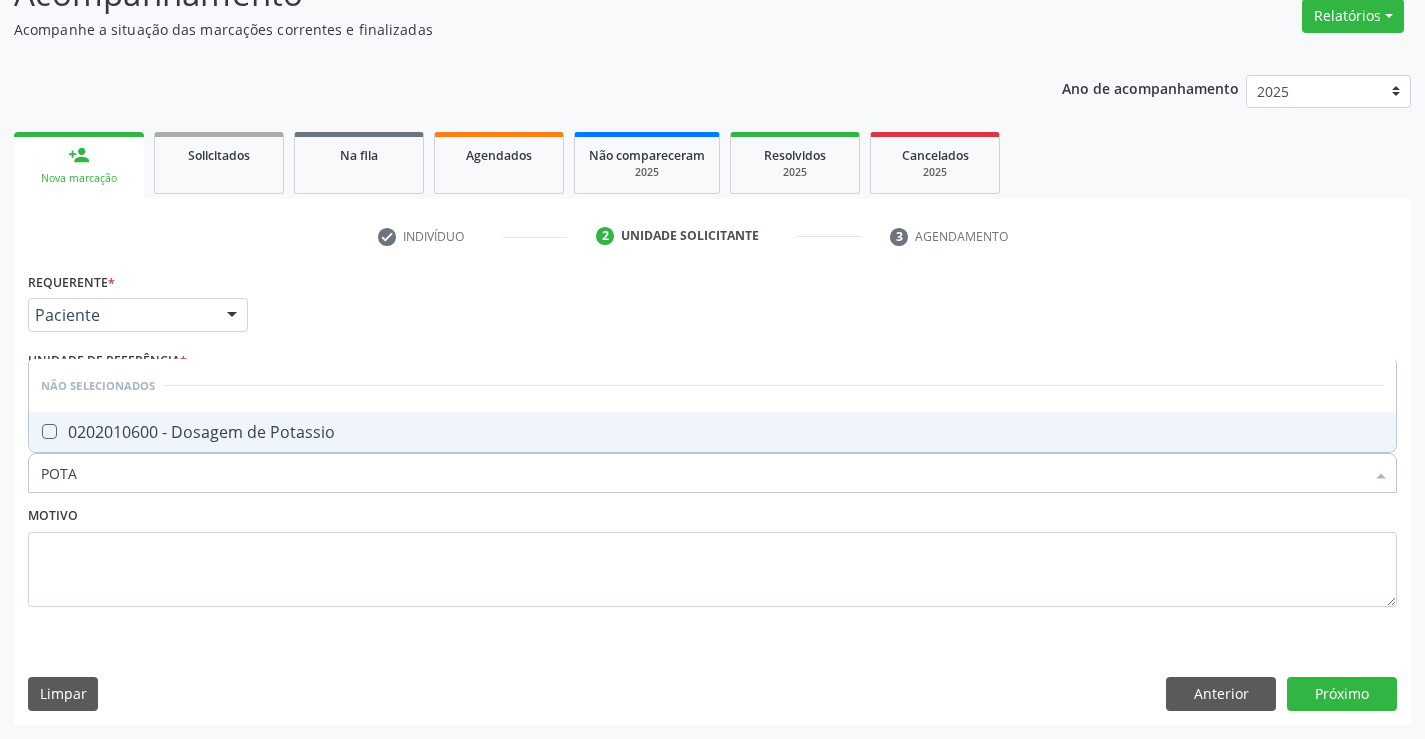 type on "POTAS" 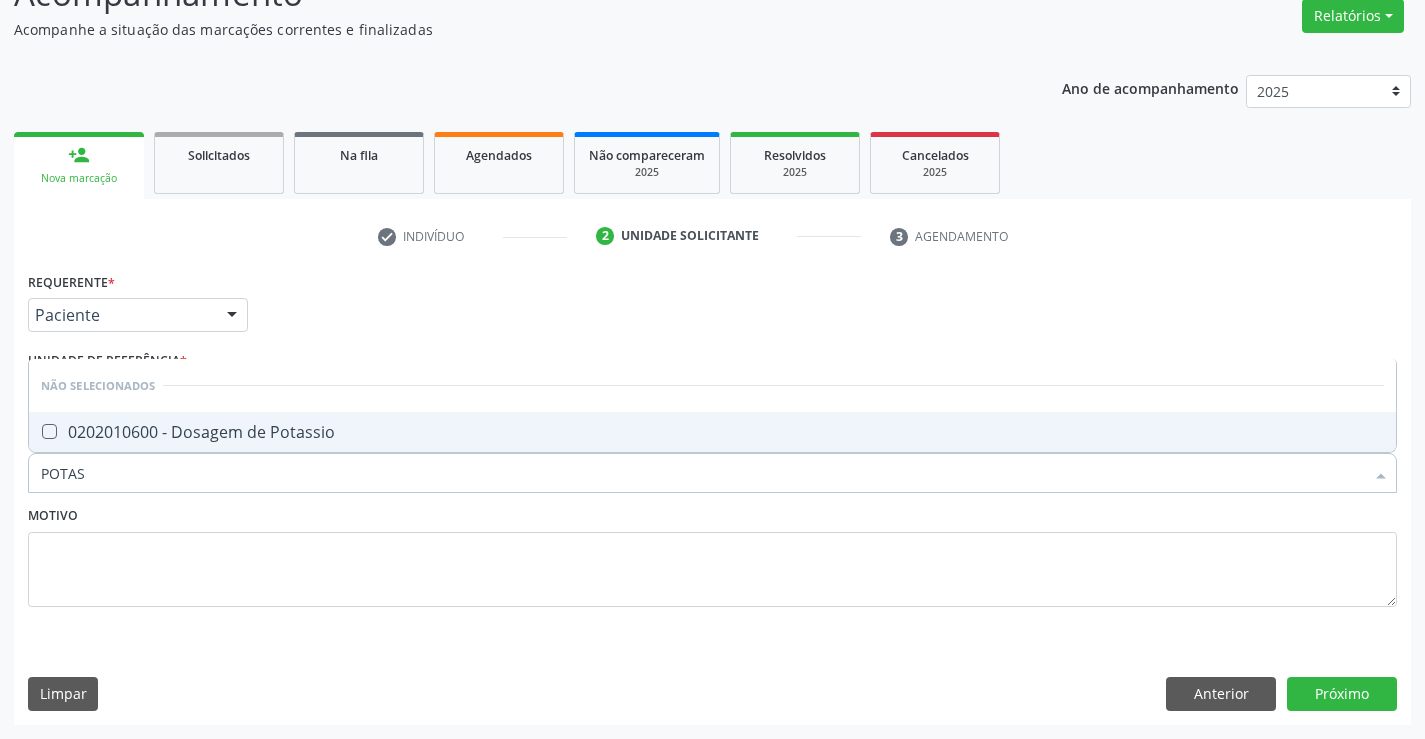 click on "0202010600 - Dosagem de Potassio" at bounding box center (712, 432) 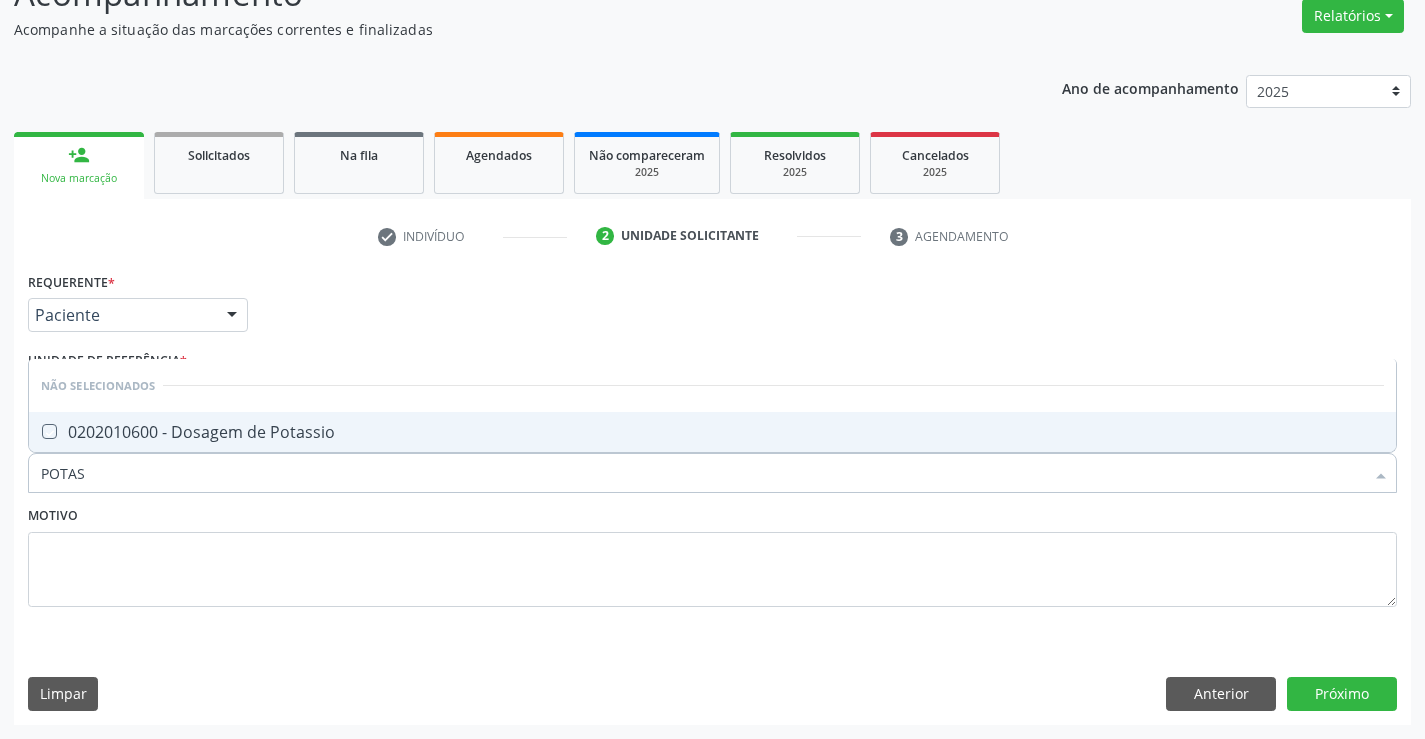 checkbox on "true" 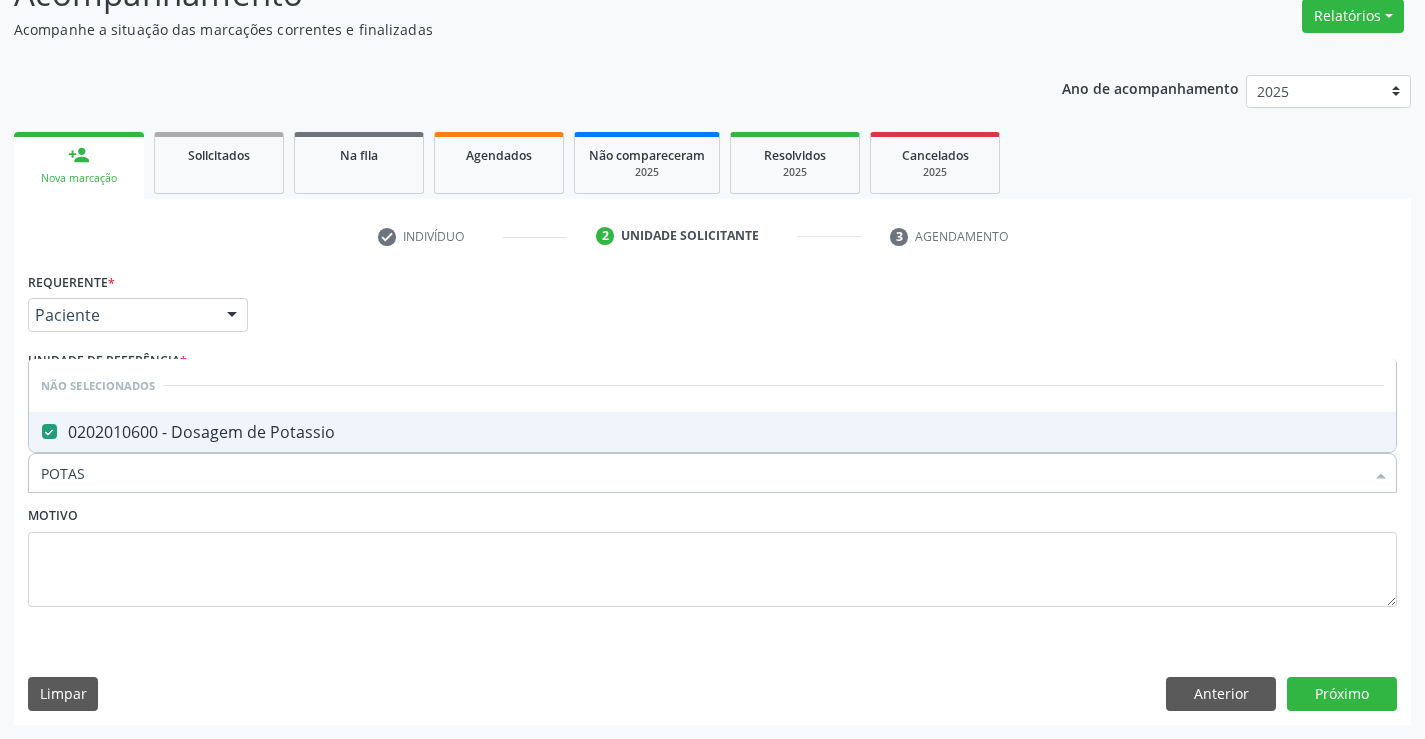 click on "POTAS" at bounding box center (702, 473) 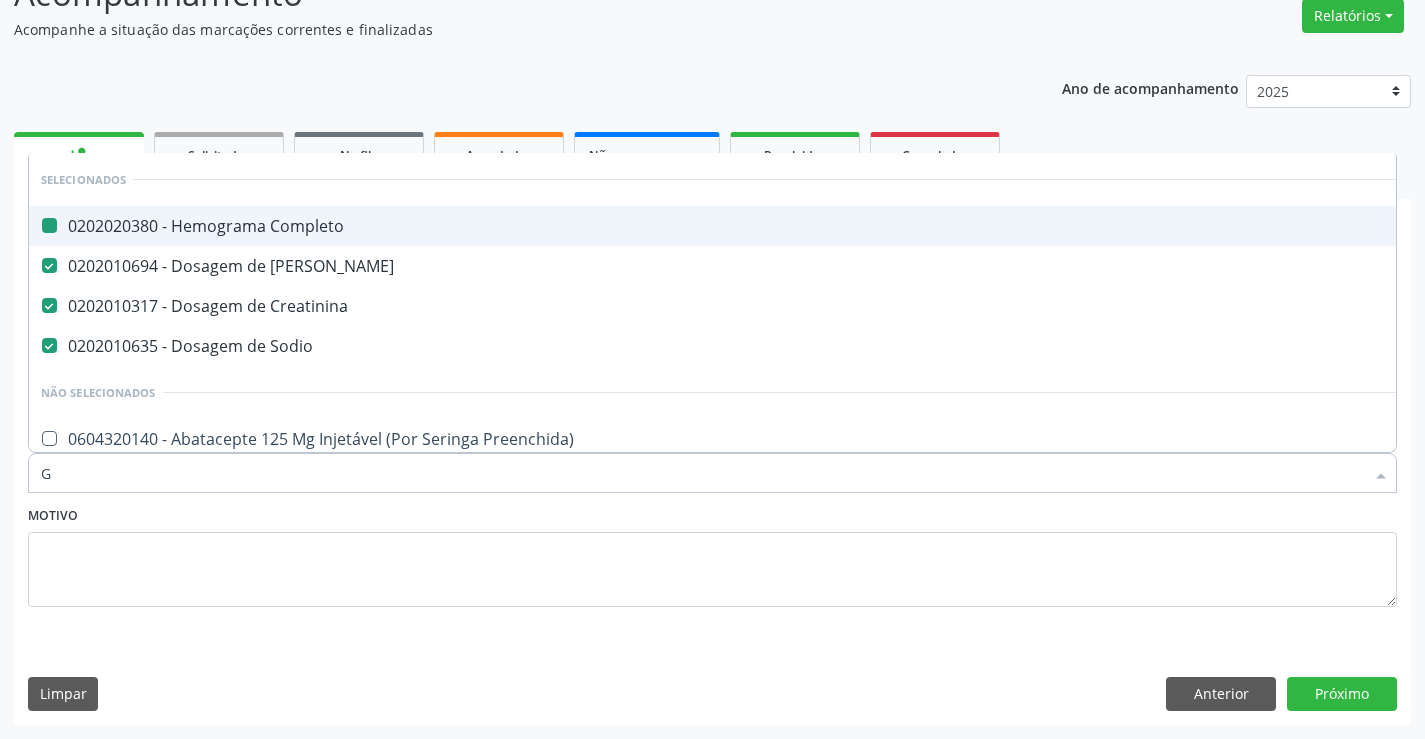 type on "GL" 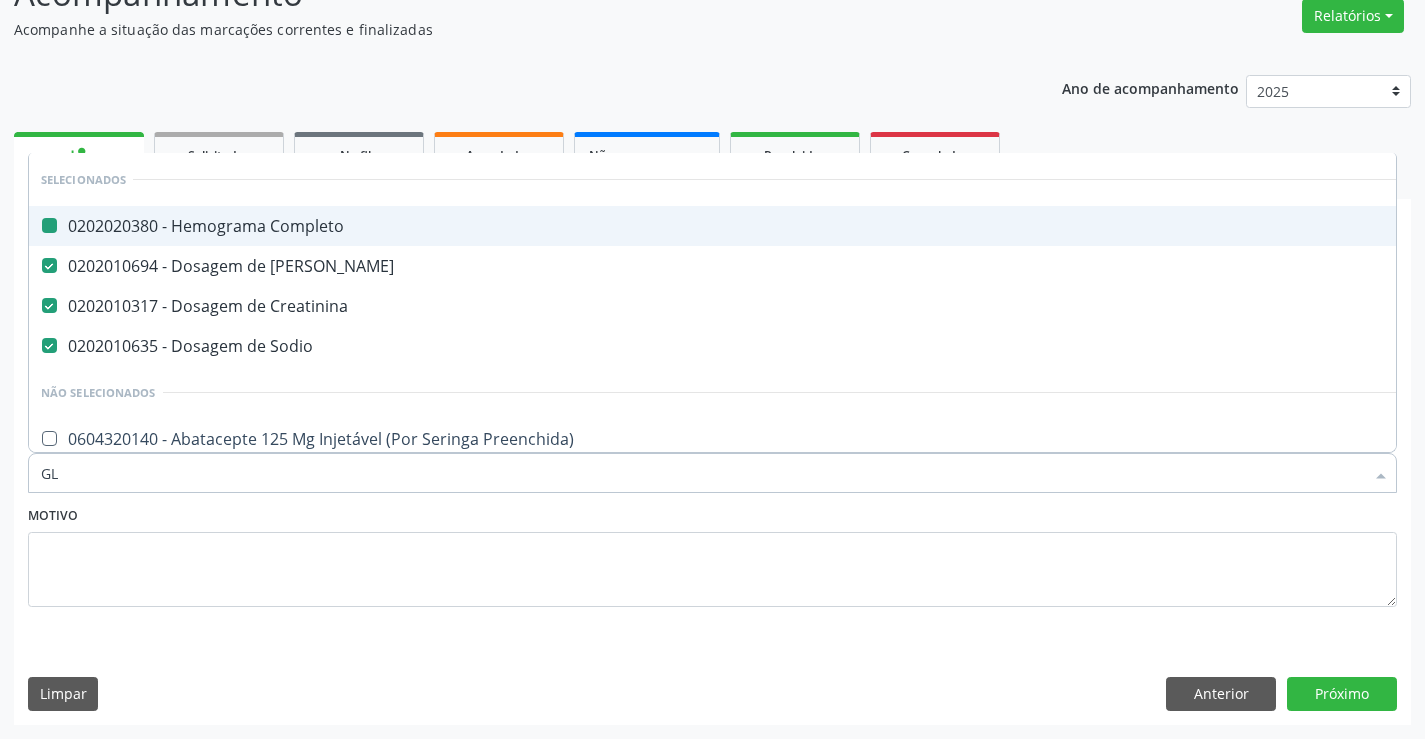 checkbox on "false" 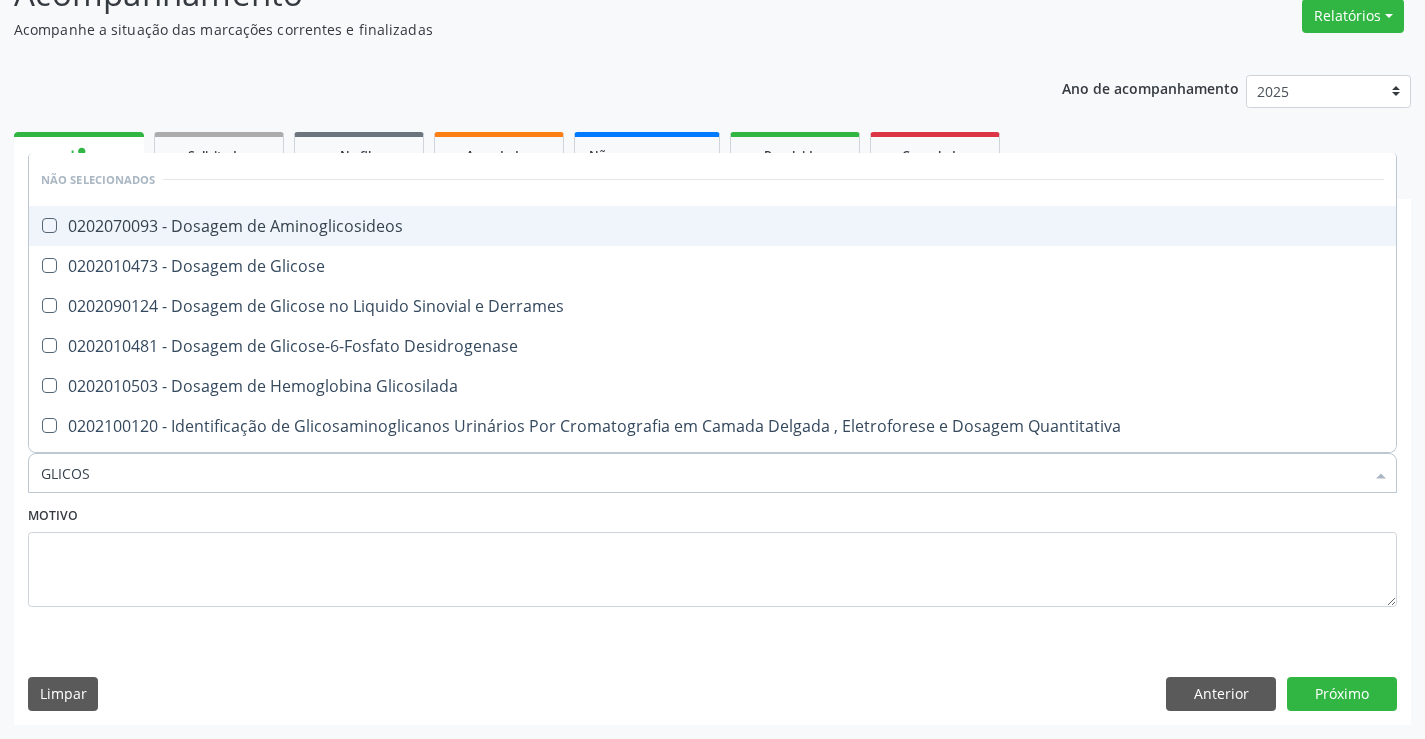 type on "GLICOSE" 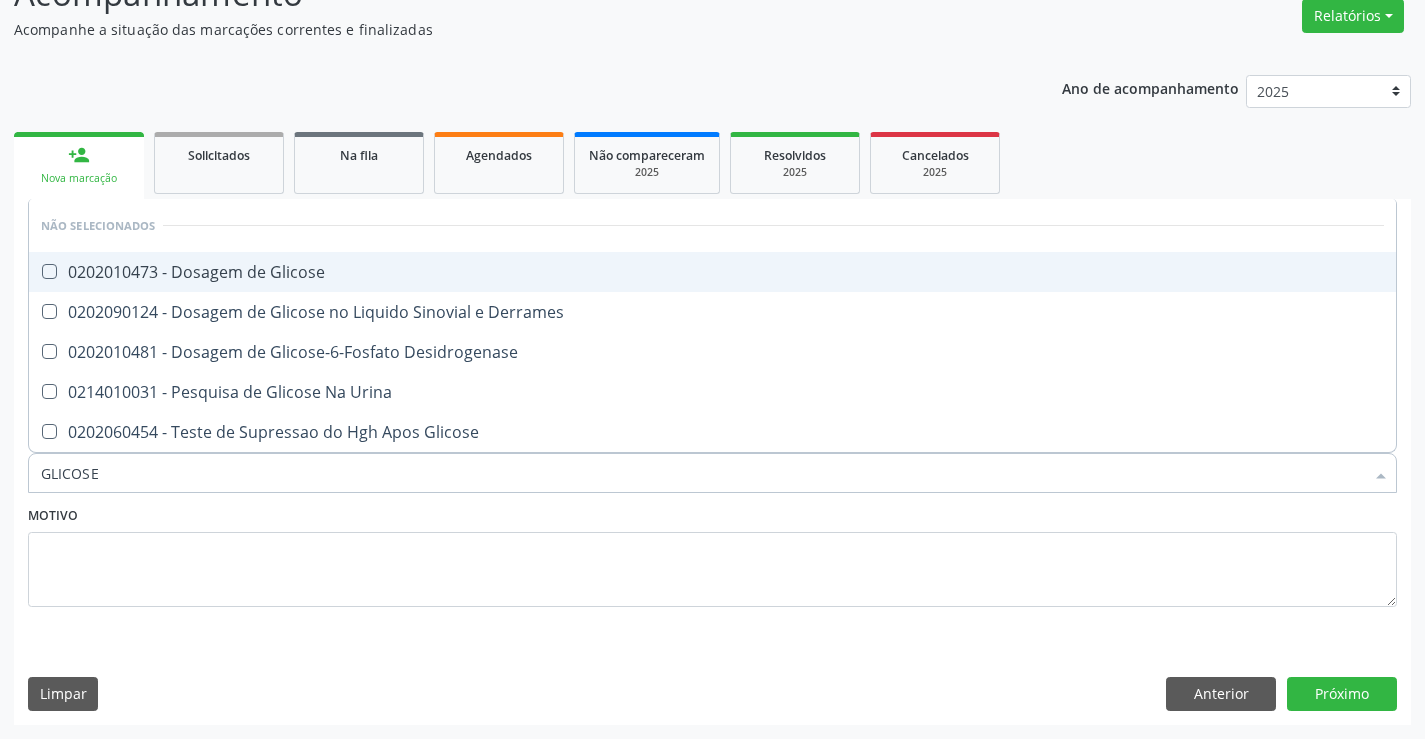 click on "0202010473 - Dosagem de Glicose" at bounding box center (712, 272) 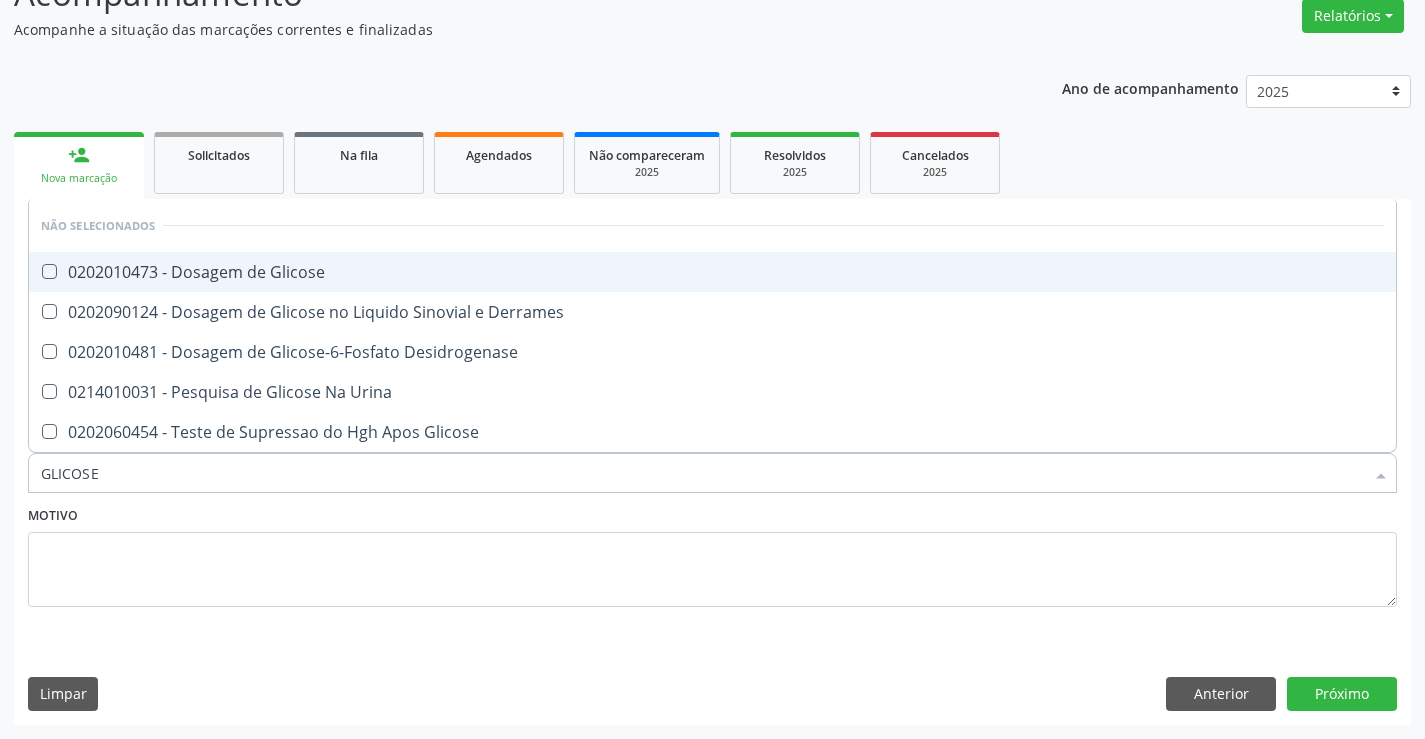checkbox on "true" 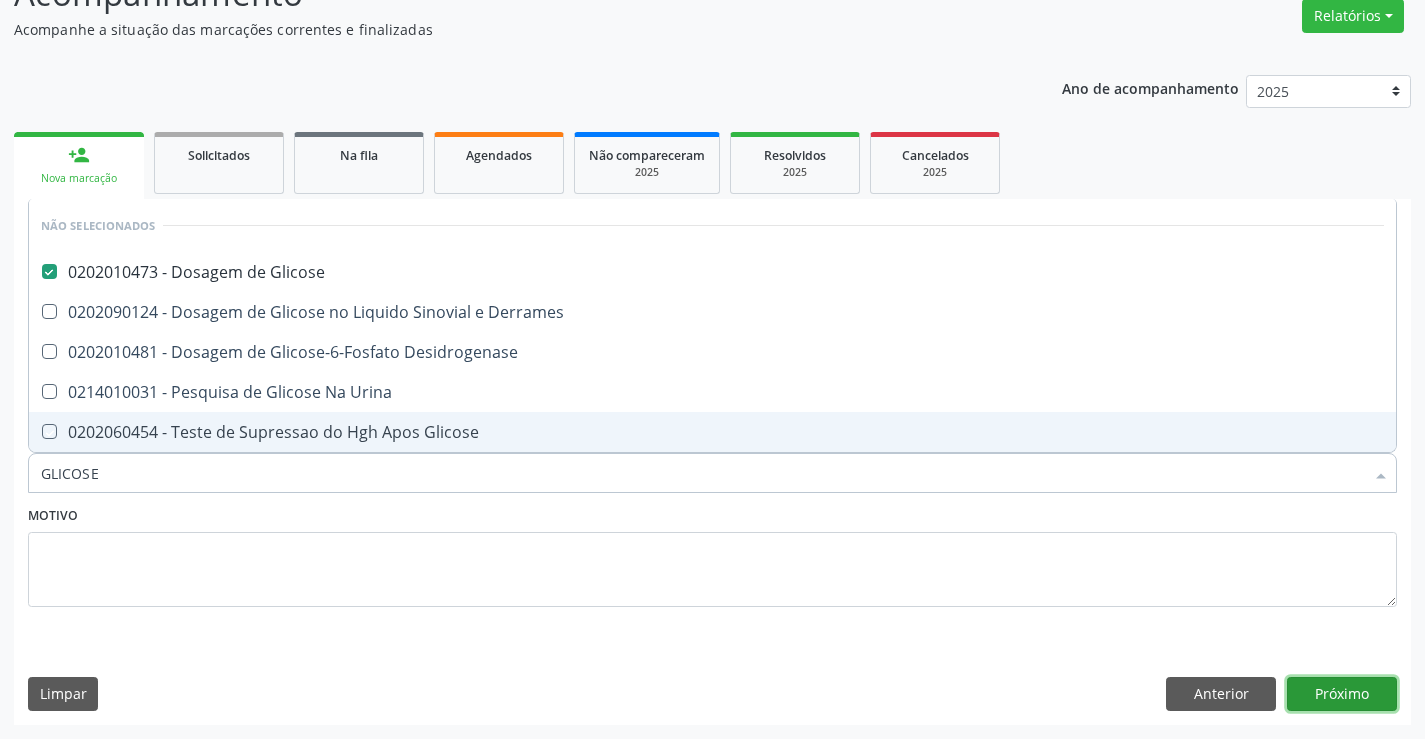 click on "Próximo" at bounding box center (1342, 694) 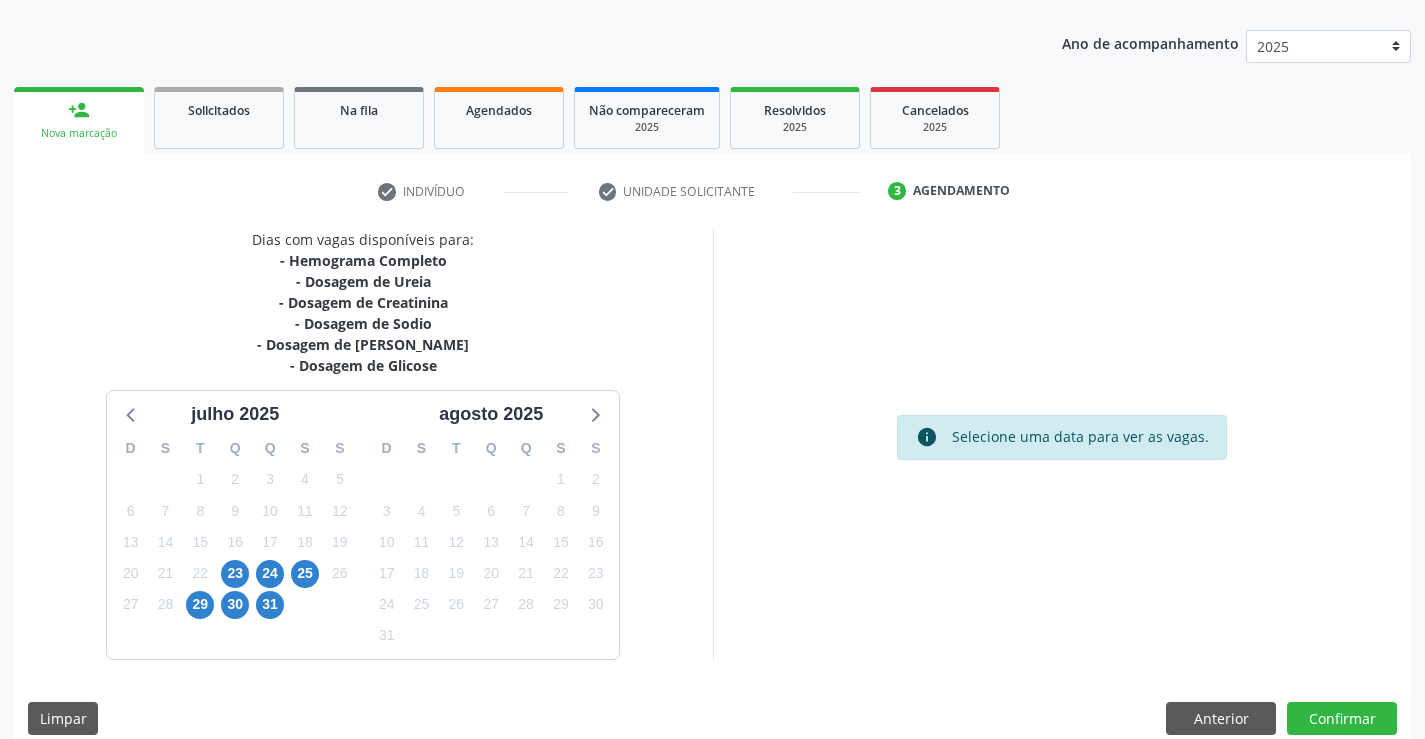 scroll, scrollTop: 236, scrollLeft: 0, axis: vertical 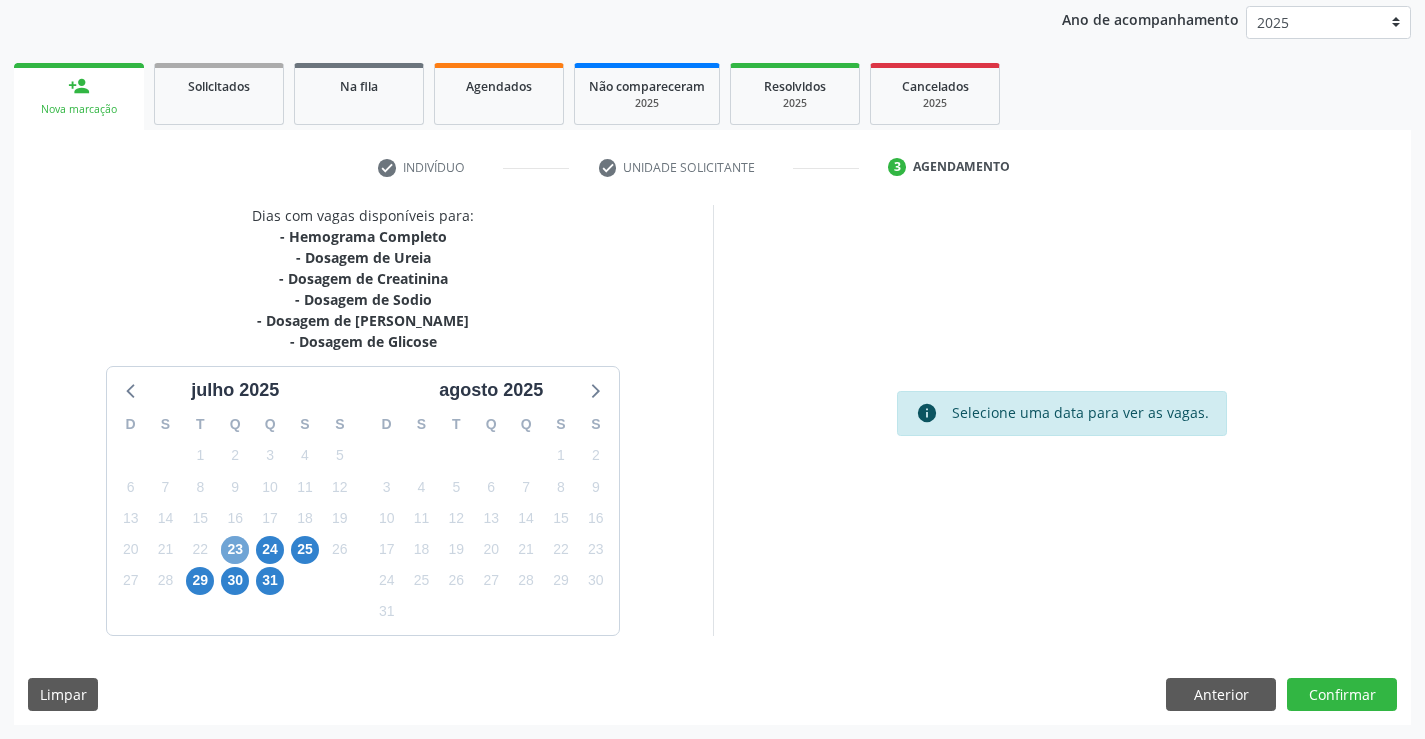 click on "23" at bounding box center [235, 550] 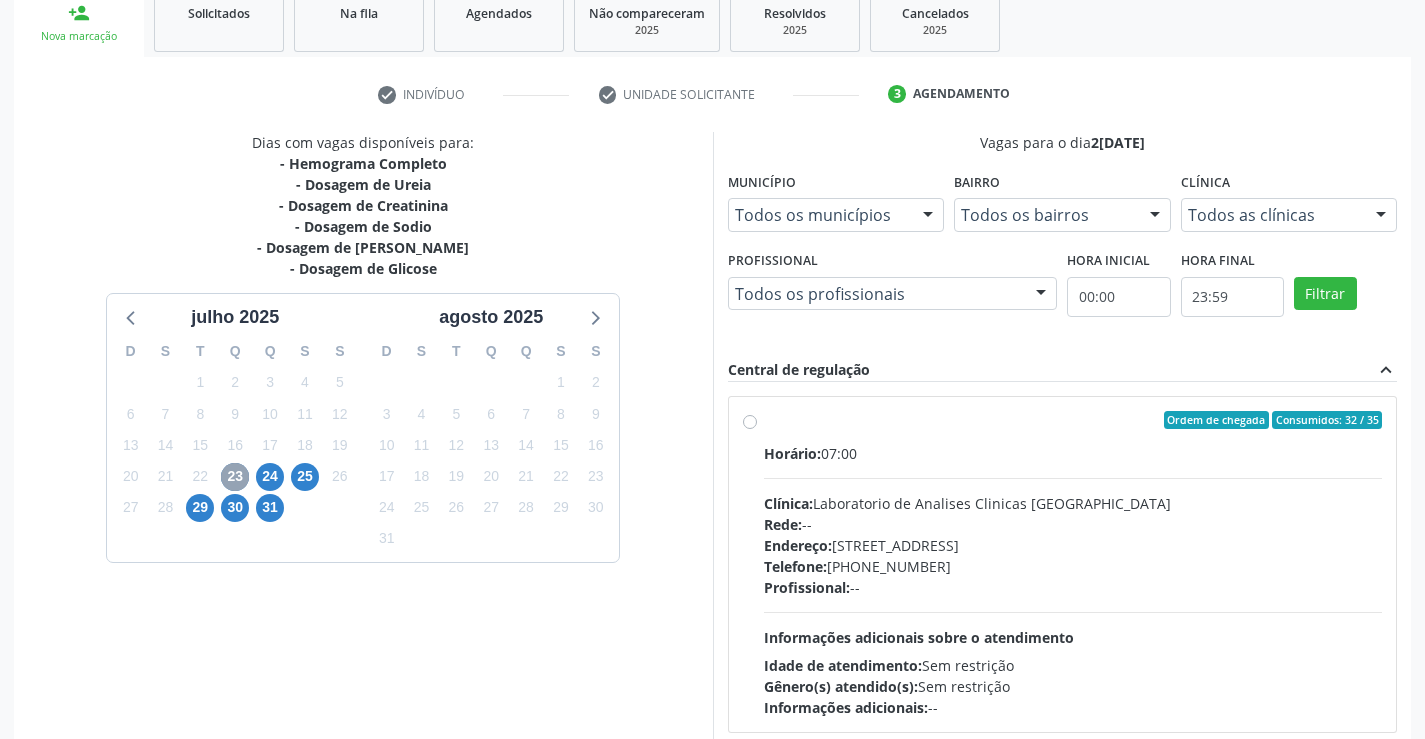 scroll, scrollTop: 420, scrollLeft: 0, axis: vertical 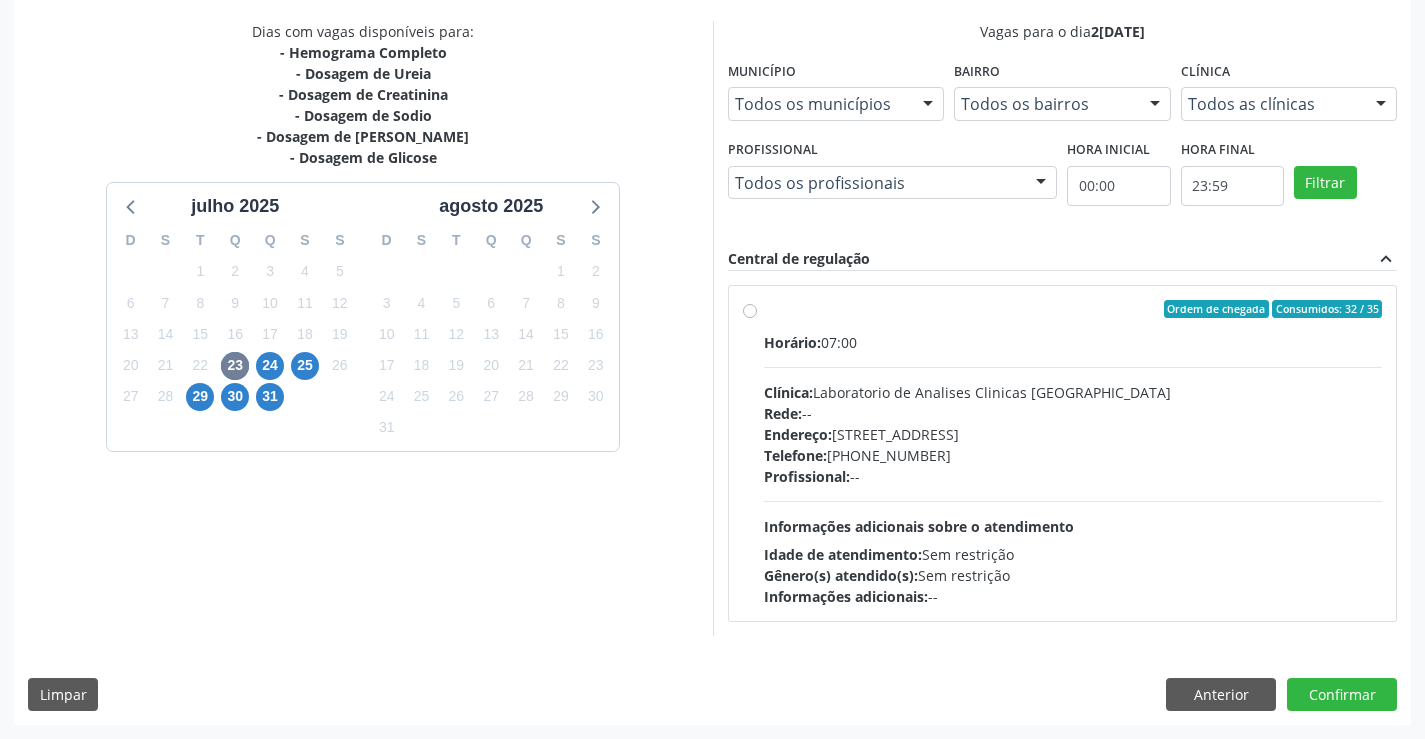 click on "Endereço:   Terreo, nº 258, Centro, Campo Formoso - BA" at bounding box center (1073, 434) 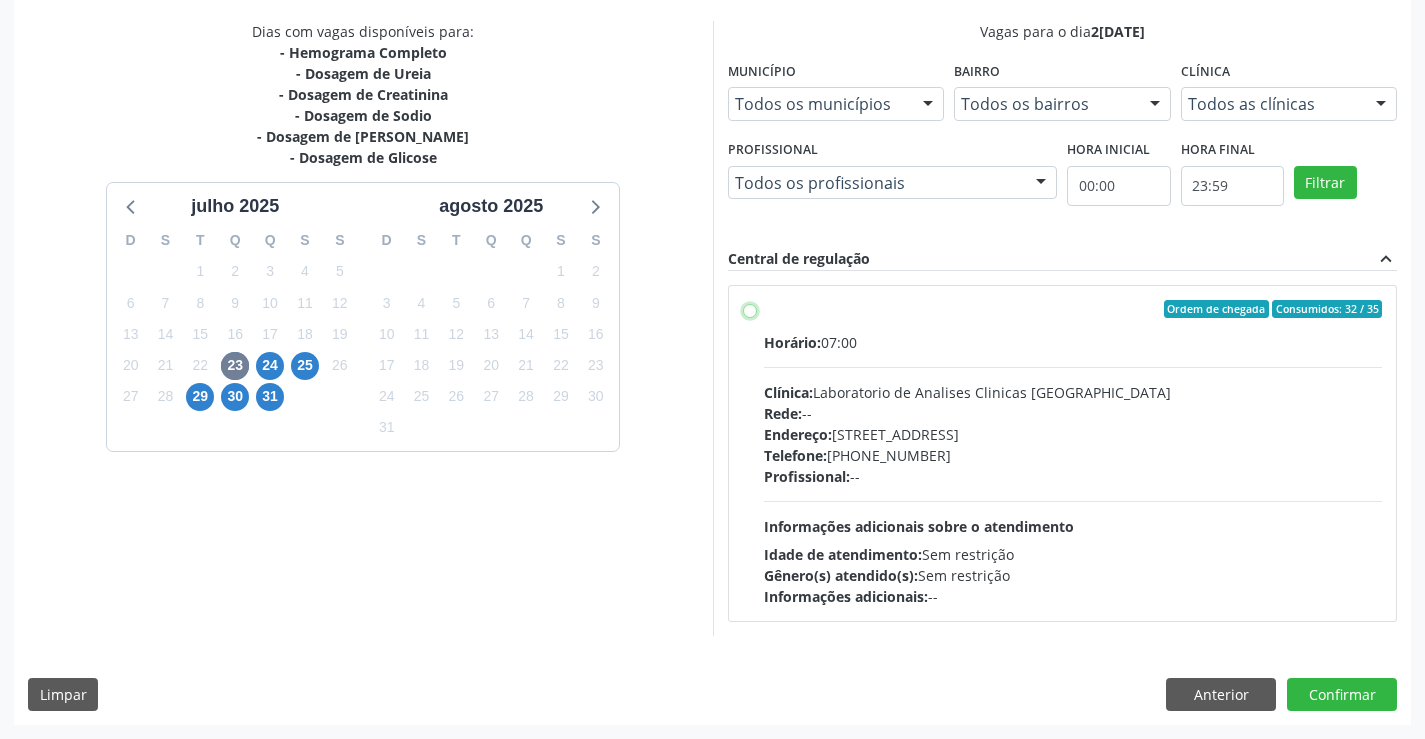 click on "Ordem de chegada
Consumidos: 32 / 35
Horário:   07:00
Clínica:  Laboratorio de Analises Clinicas Sao Francisco
Rede:
--
Endereço:   Terreo, nº 258, Centro, Campo Formoso - BA
Telefone:   (74) 36453588
Profissional:
--
Informações adicionais sobre o atendimento
Idade de atendimento:
Sem restrição
Gênero(s) atendido(s):
Sem restrição
Informações adicionais:
--" at bounding box center [750, 309] 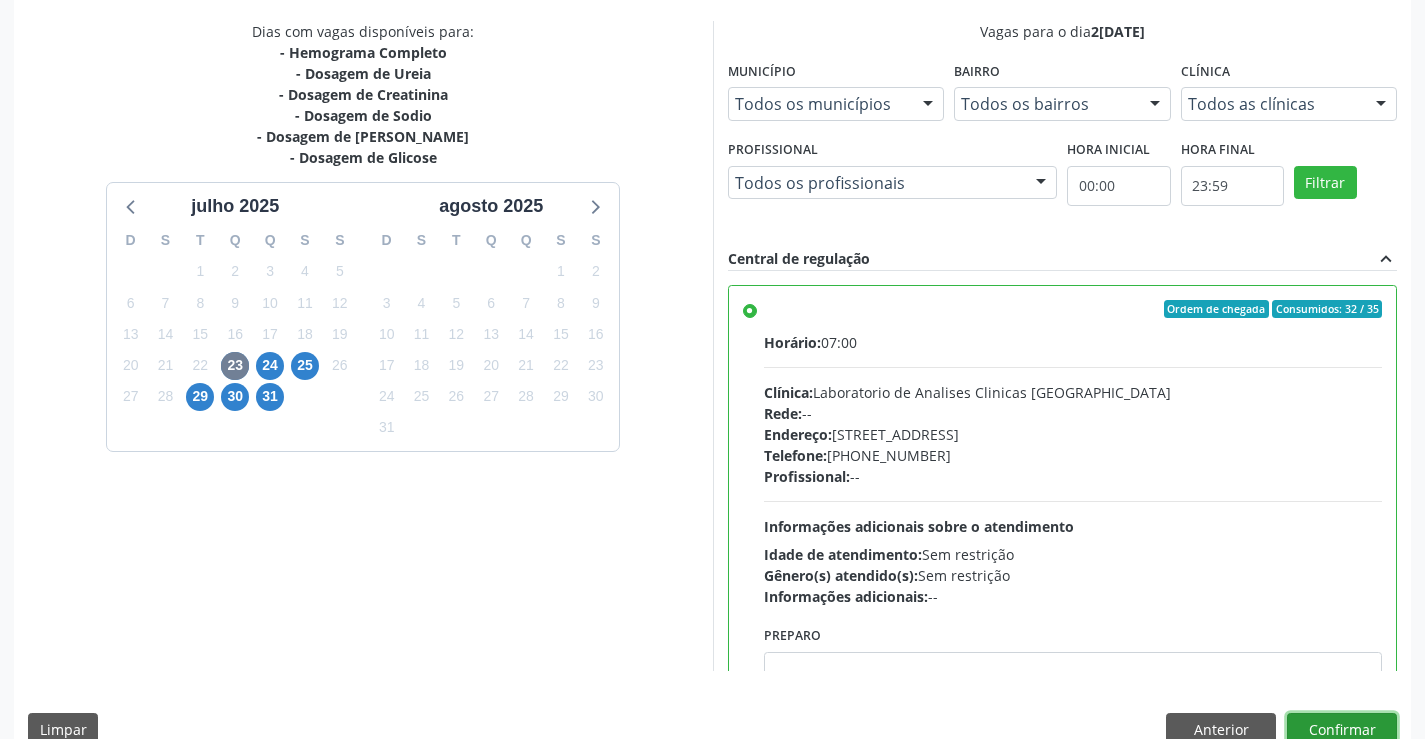 click on "Confirmar" at bounding box center [1342, 730] 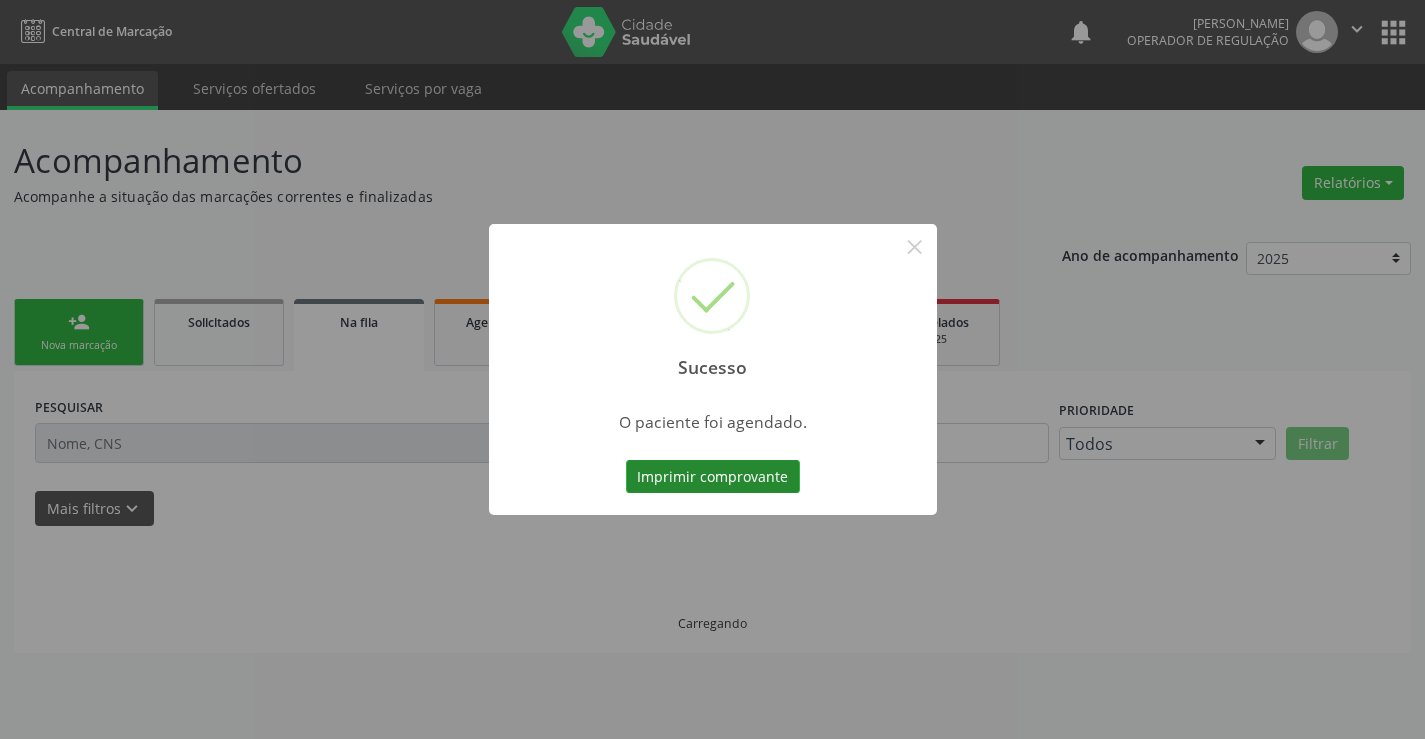 scroll, scrollTop: 0, scrollLeft: 0, axis: both 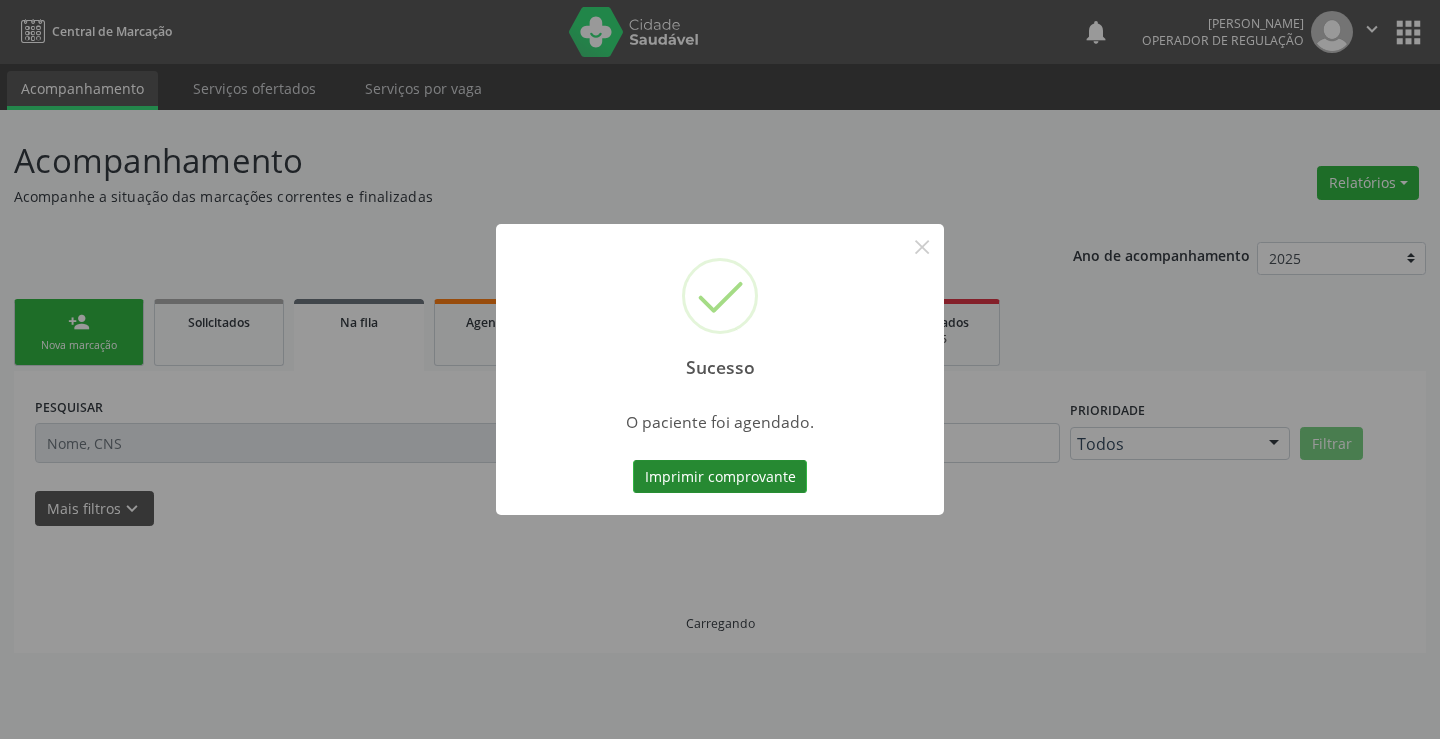 click on "Imprimir comprovante" at bounding box center (720, 477) 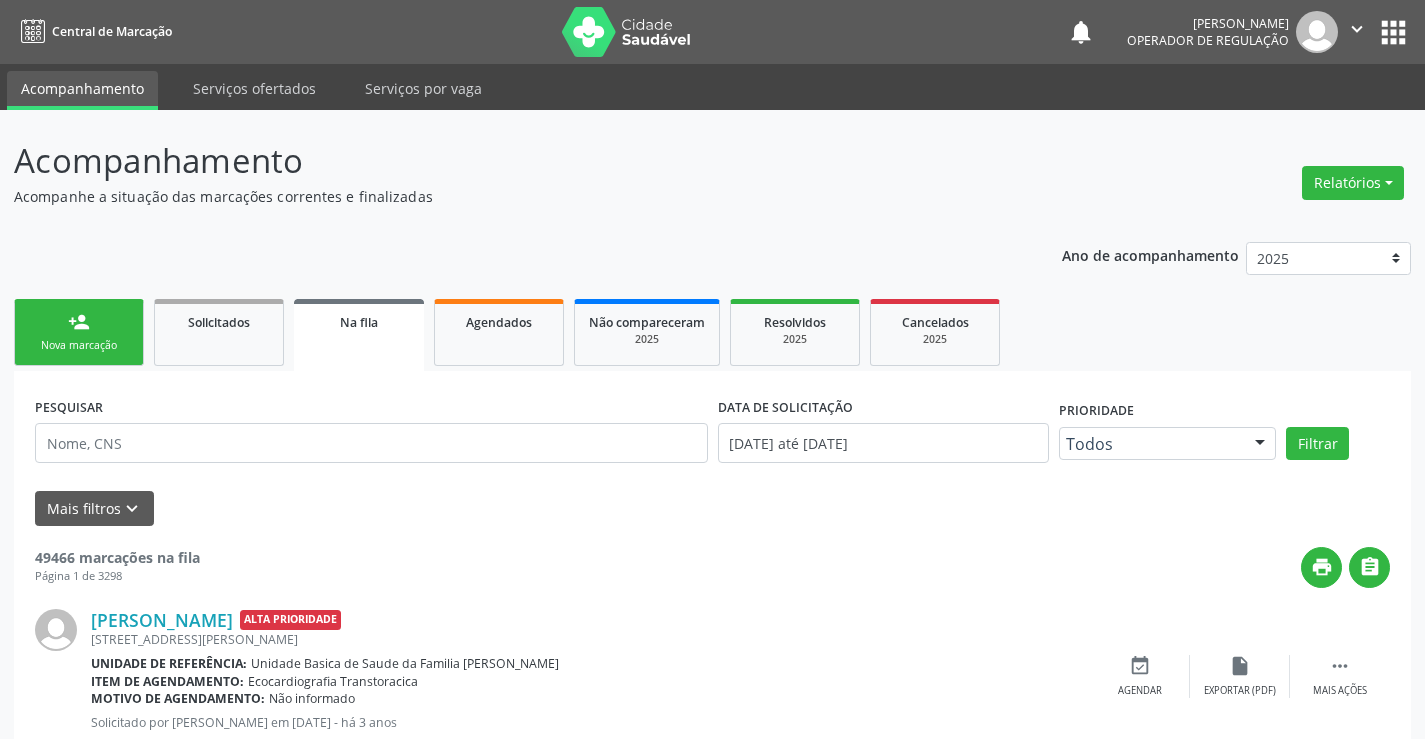 click on "person_add
Nova marcação" at bounding box center (79, 332) 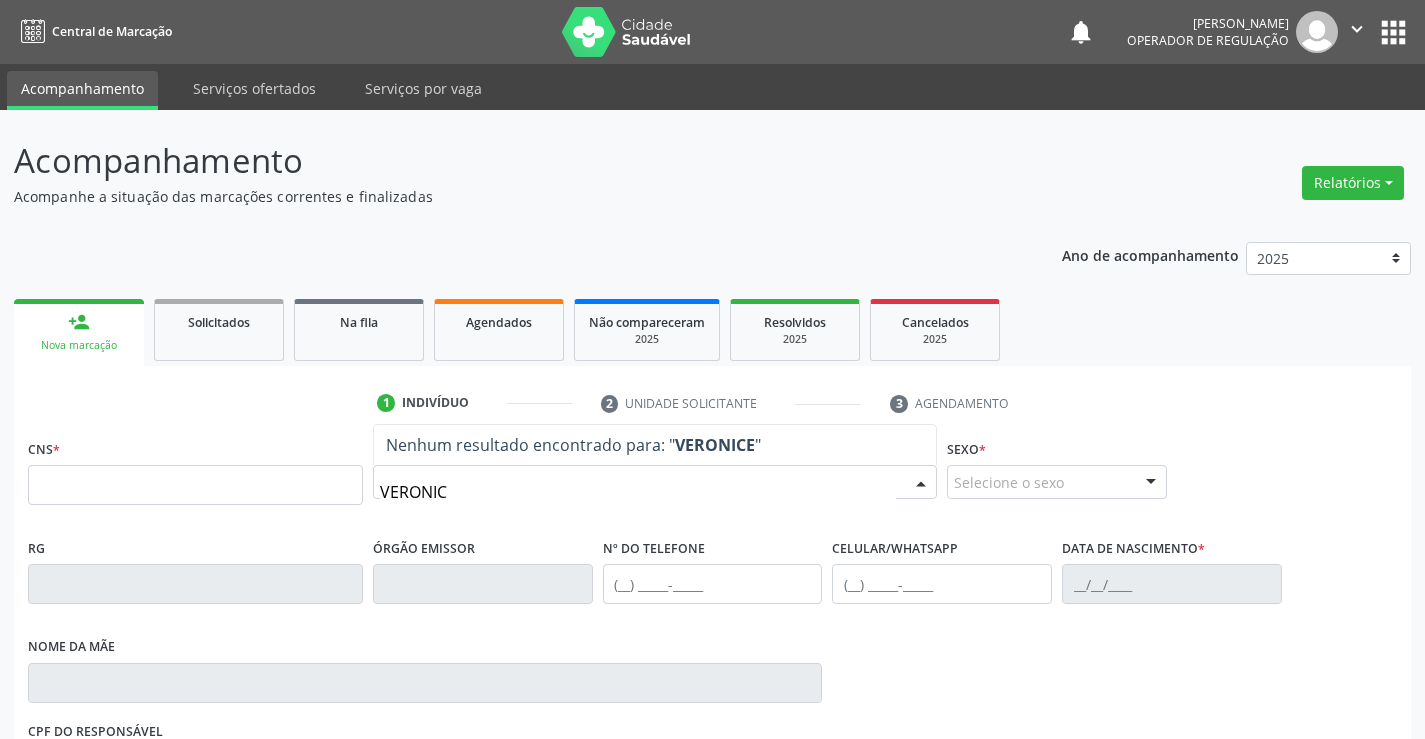 type on "VERONICE" 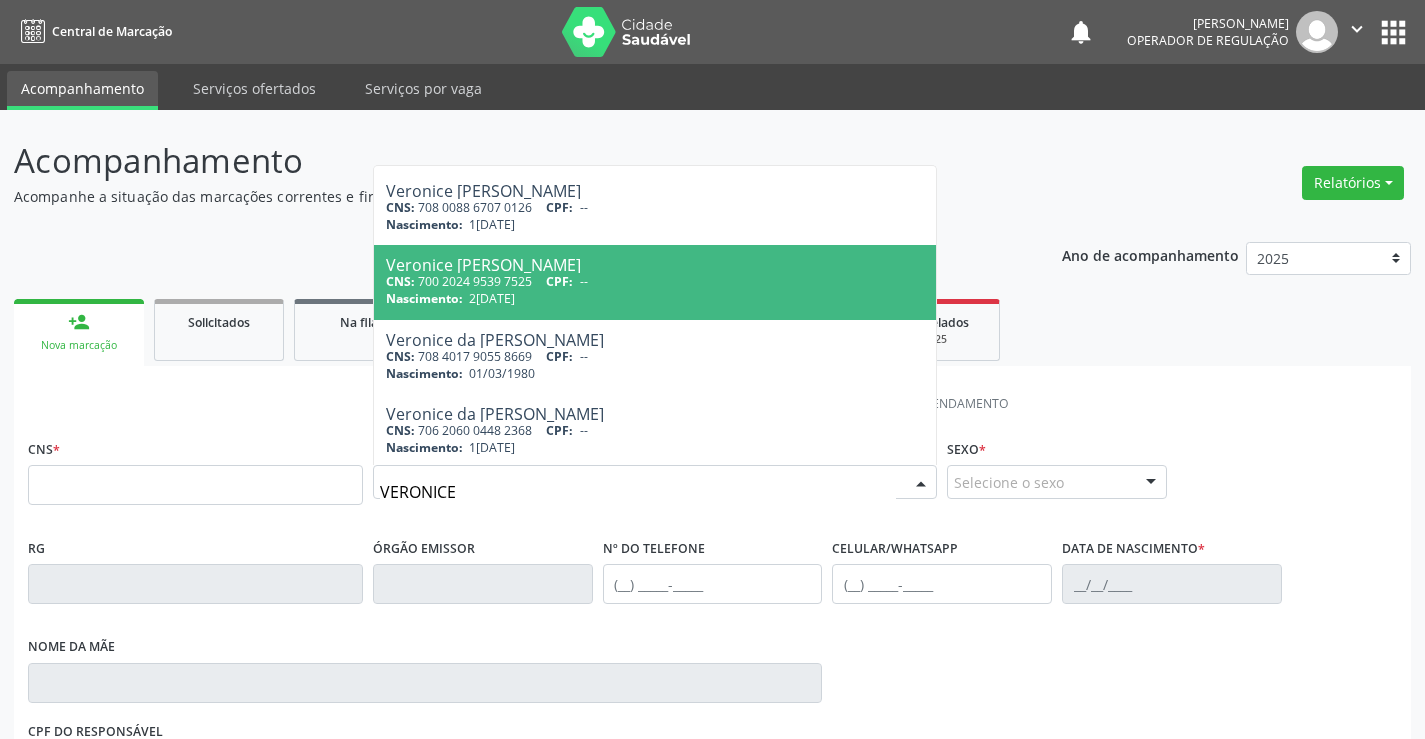 scroll, scrollTop: 147, scrollLeft: 0, axis: vertical 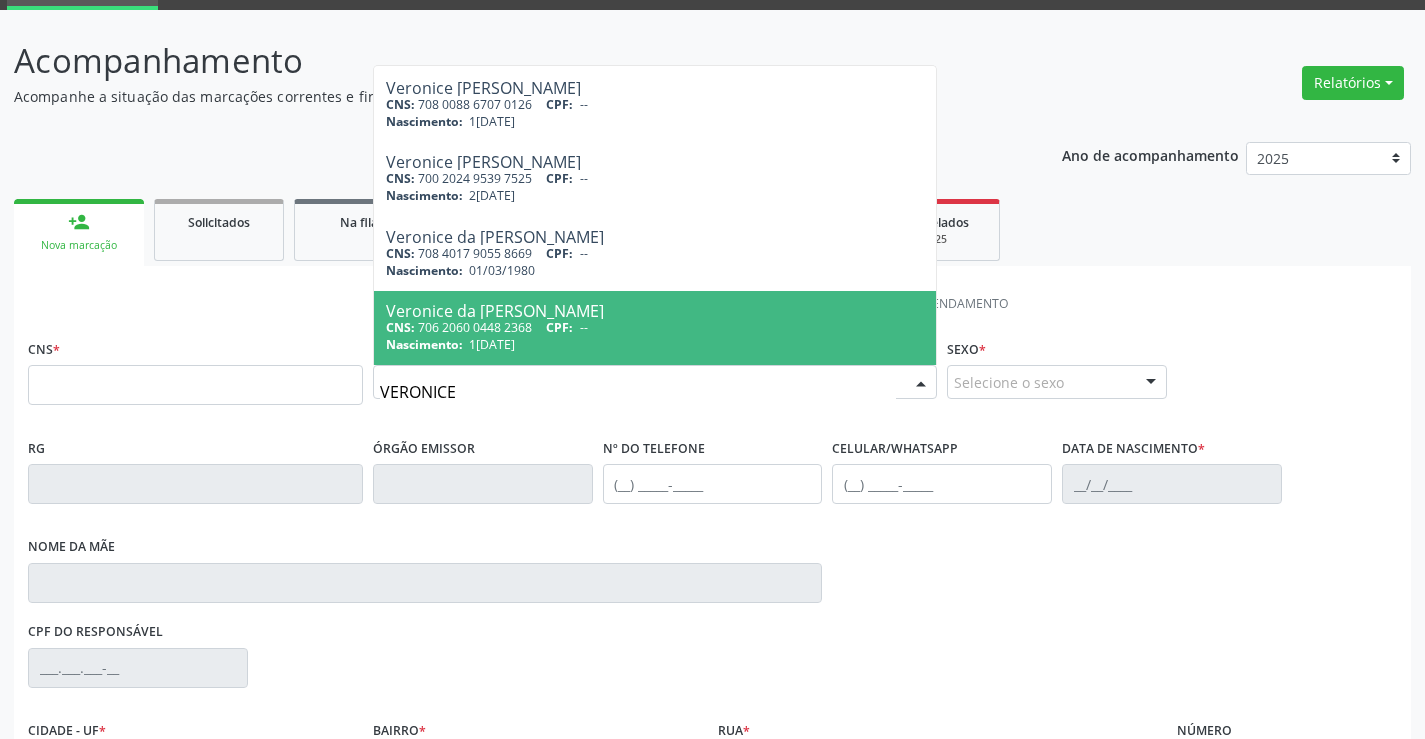 click on "CPF:" at bounding box center (559, 327) 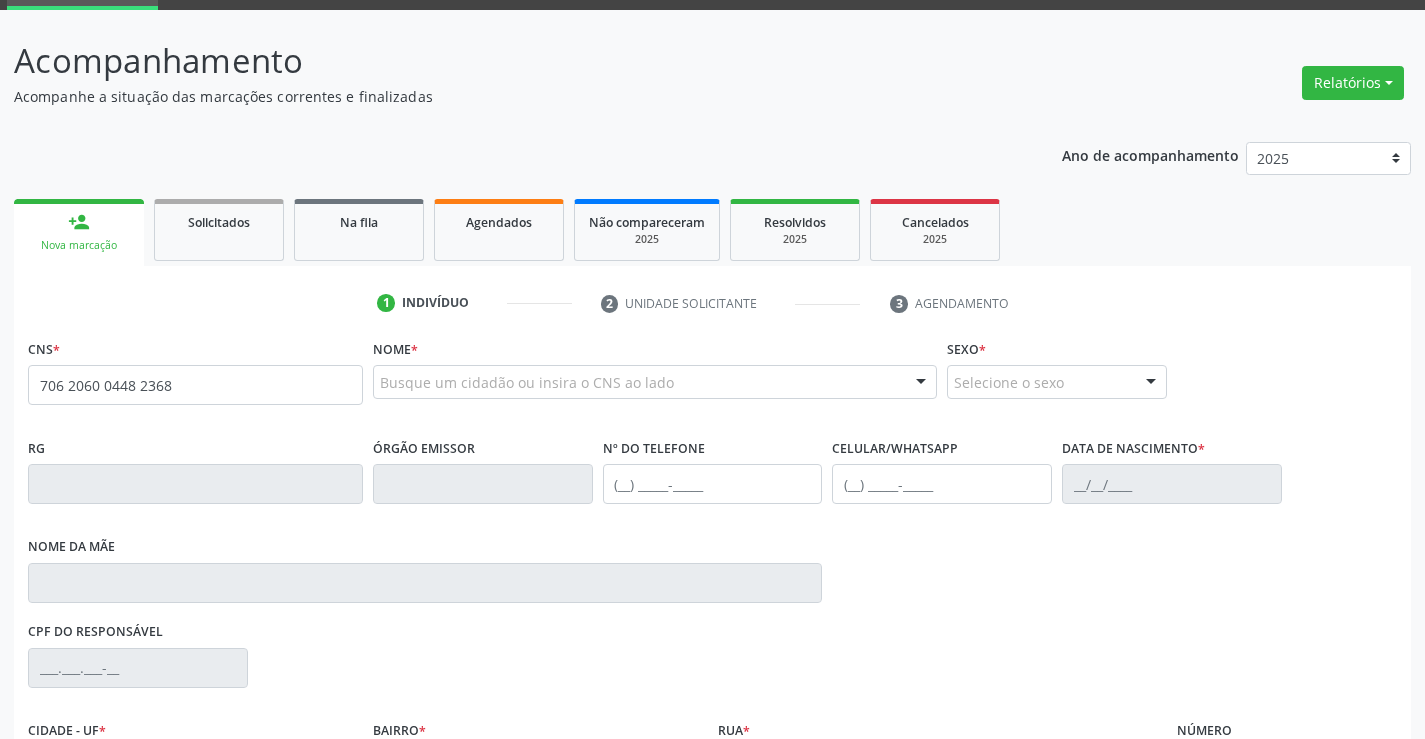 scroll, scrollTop: 0, scrollLeft: 0, axis: both 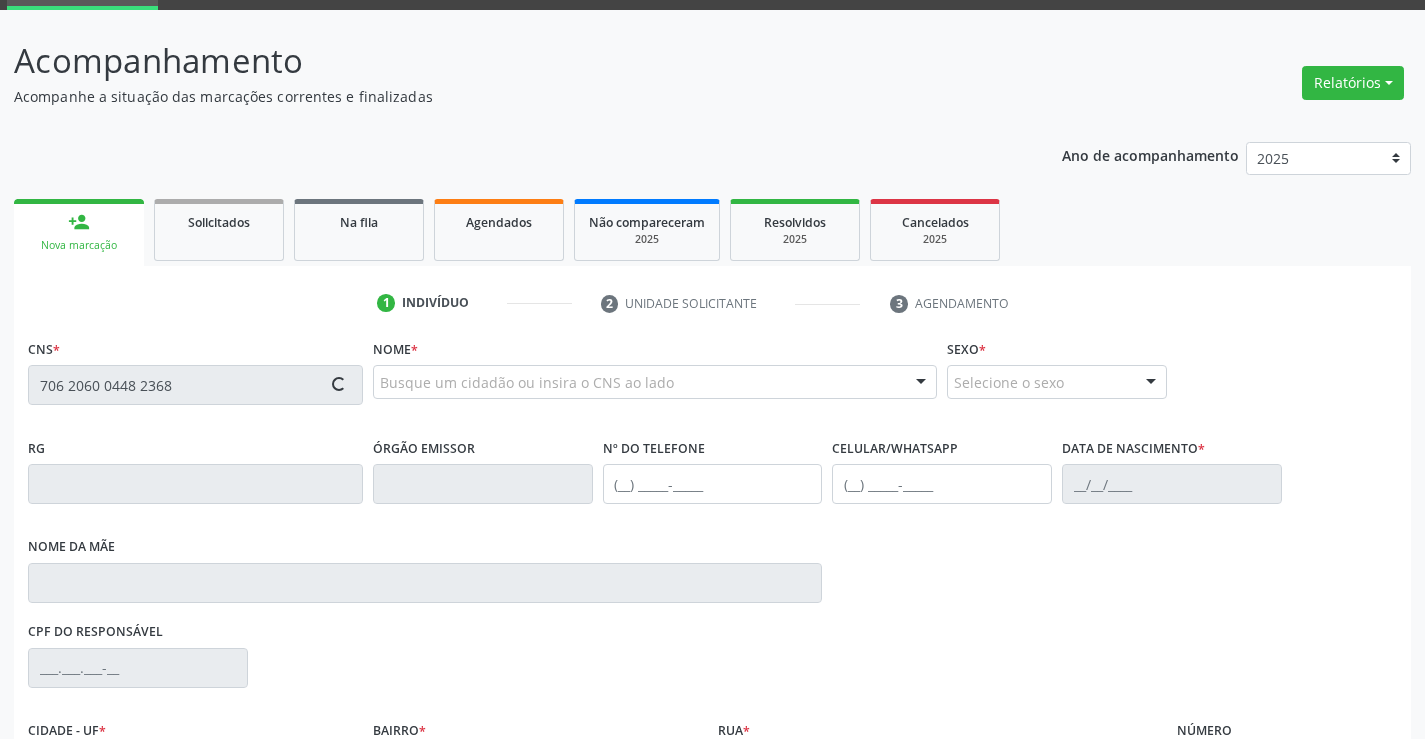 type on "706 2060 0448 2368" 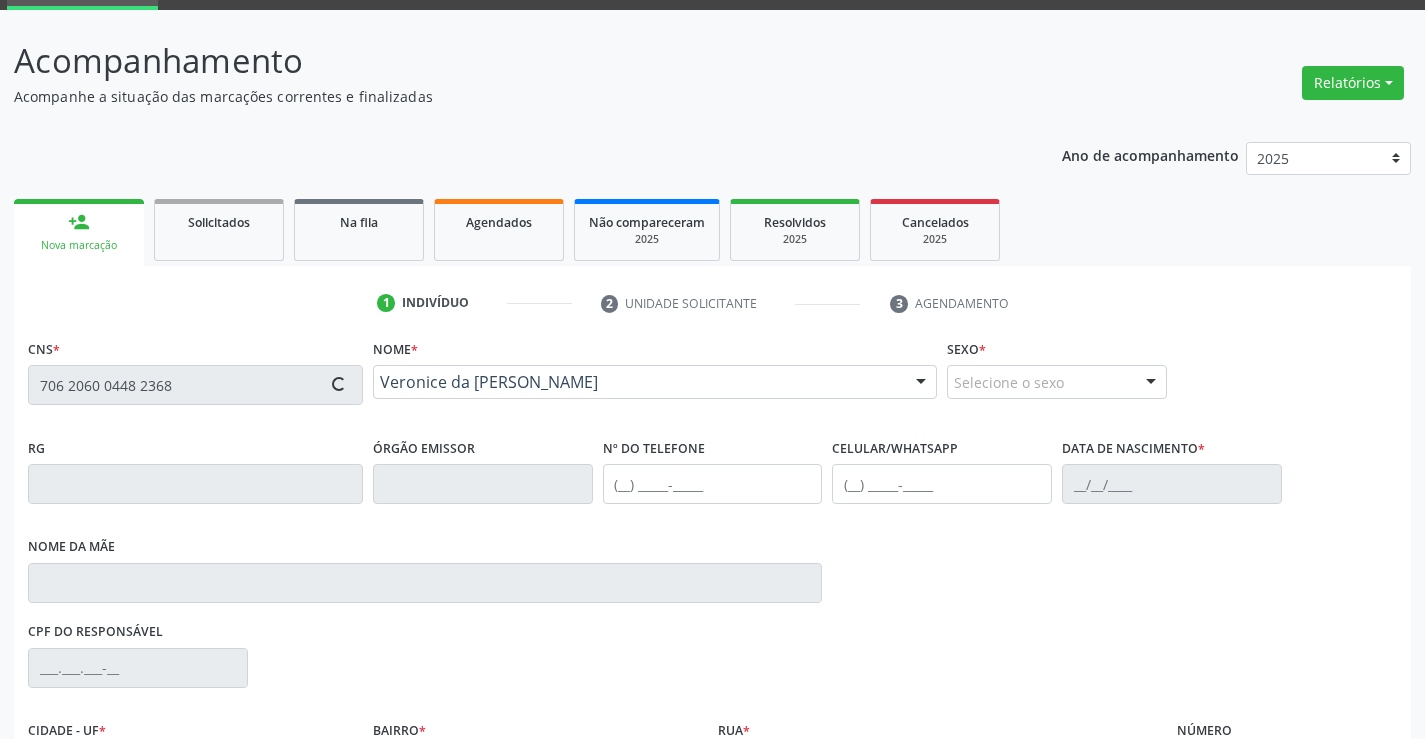 type on "0723977305" 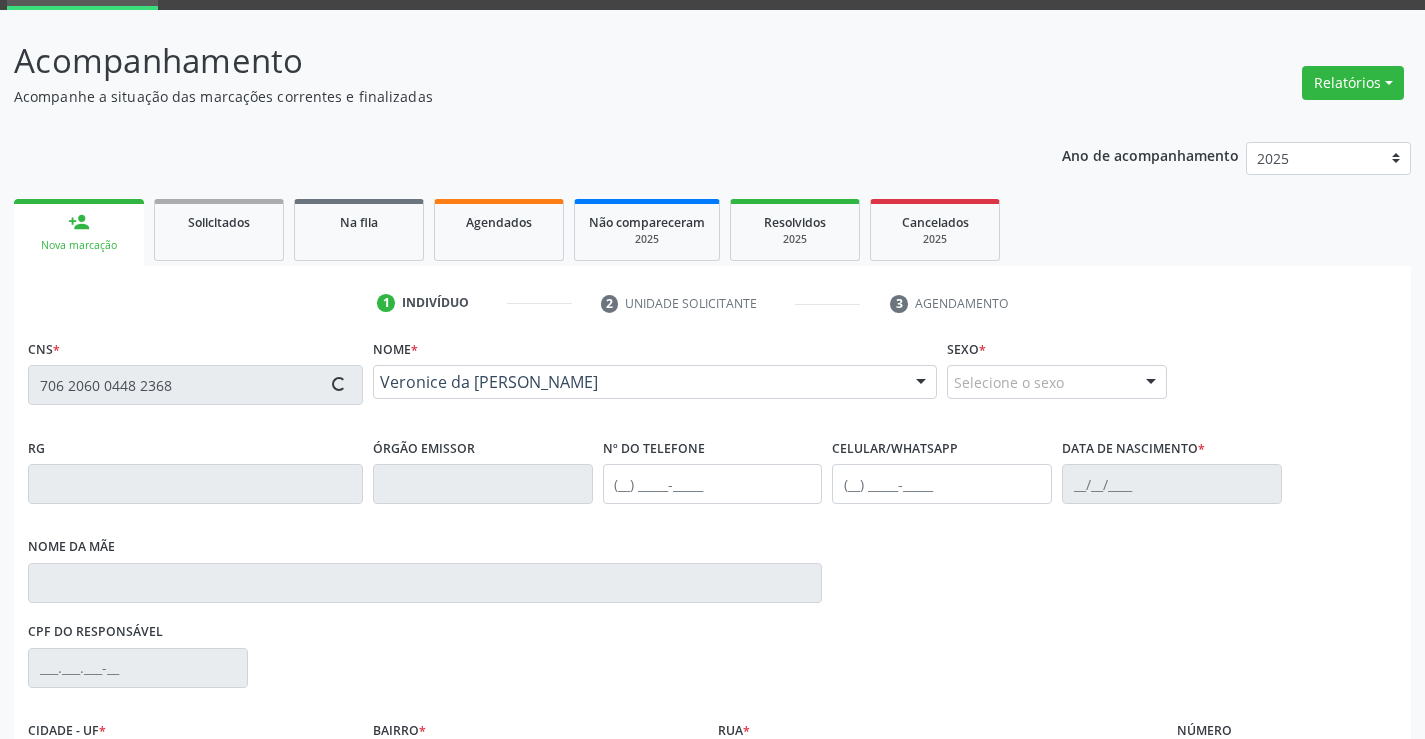 type on "17/12/1973" 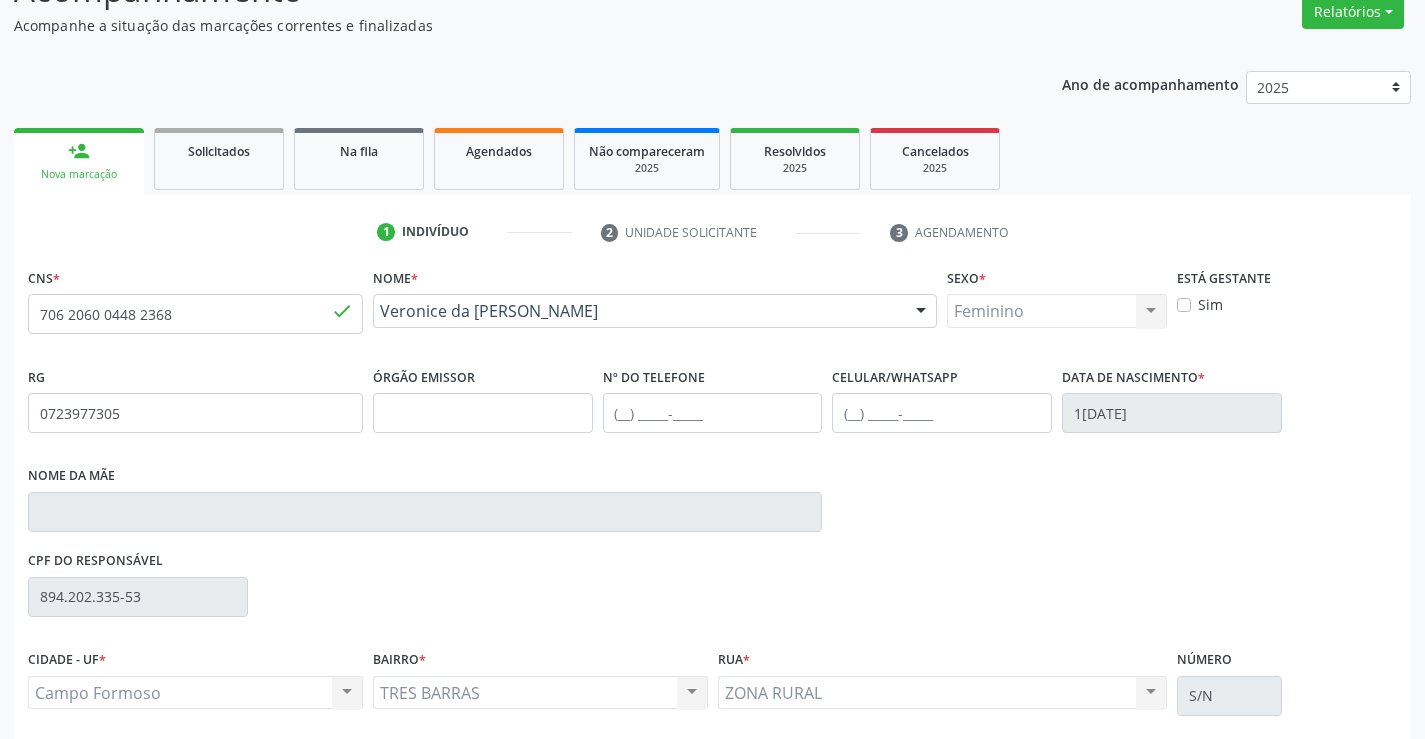 scroll, scrollTop: 331, scrollLeft: 0, axis: vertical 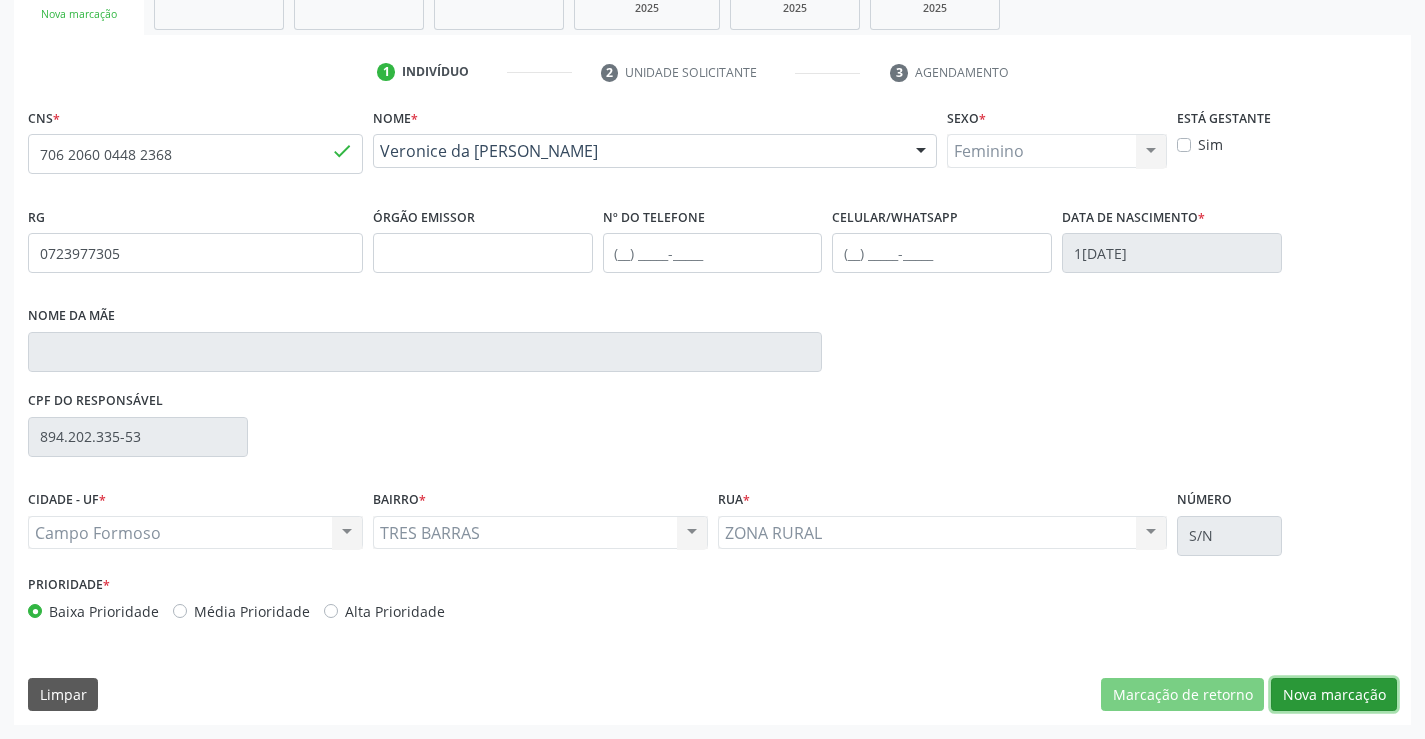 click on "Nova marcação" at bounding box center (1334, 695) 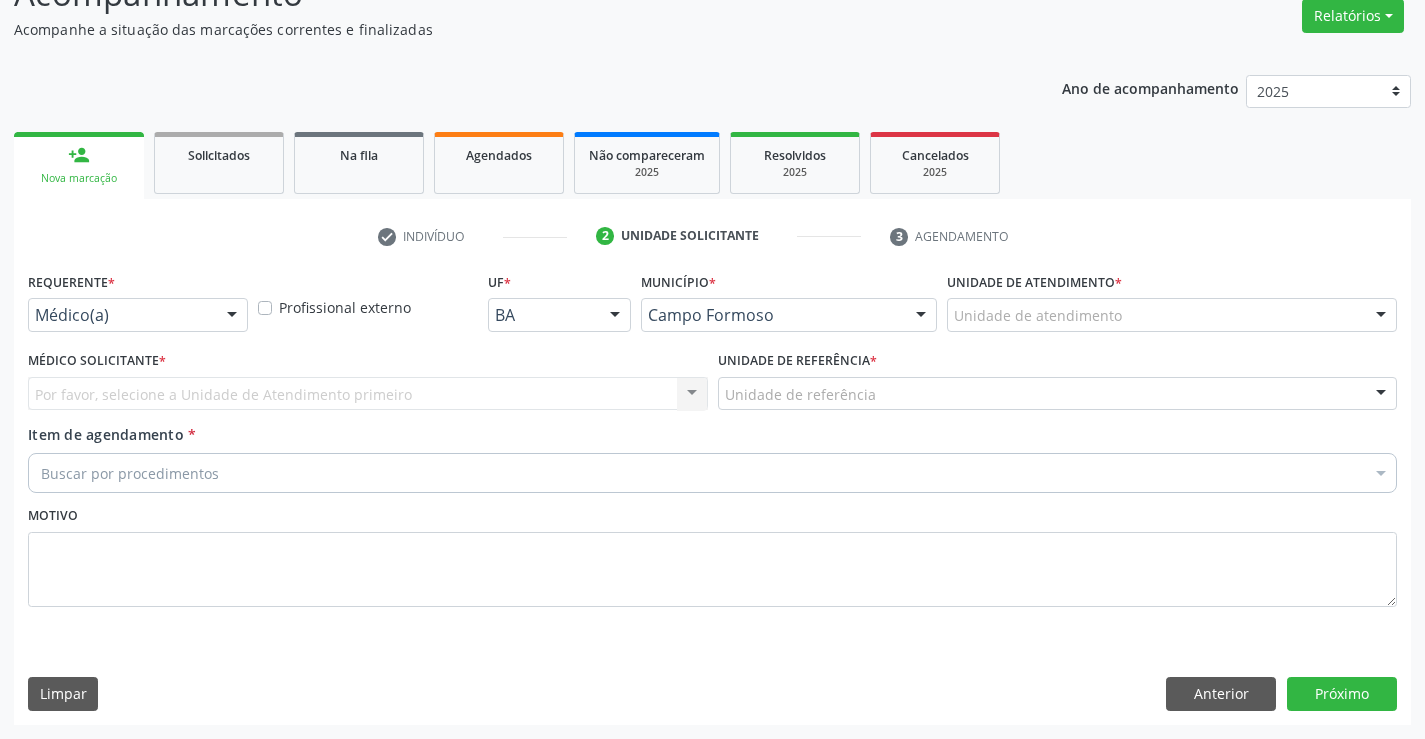 scroll, scrollTop: 167, scrollLeft: 0, axis: vertical 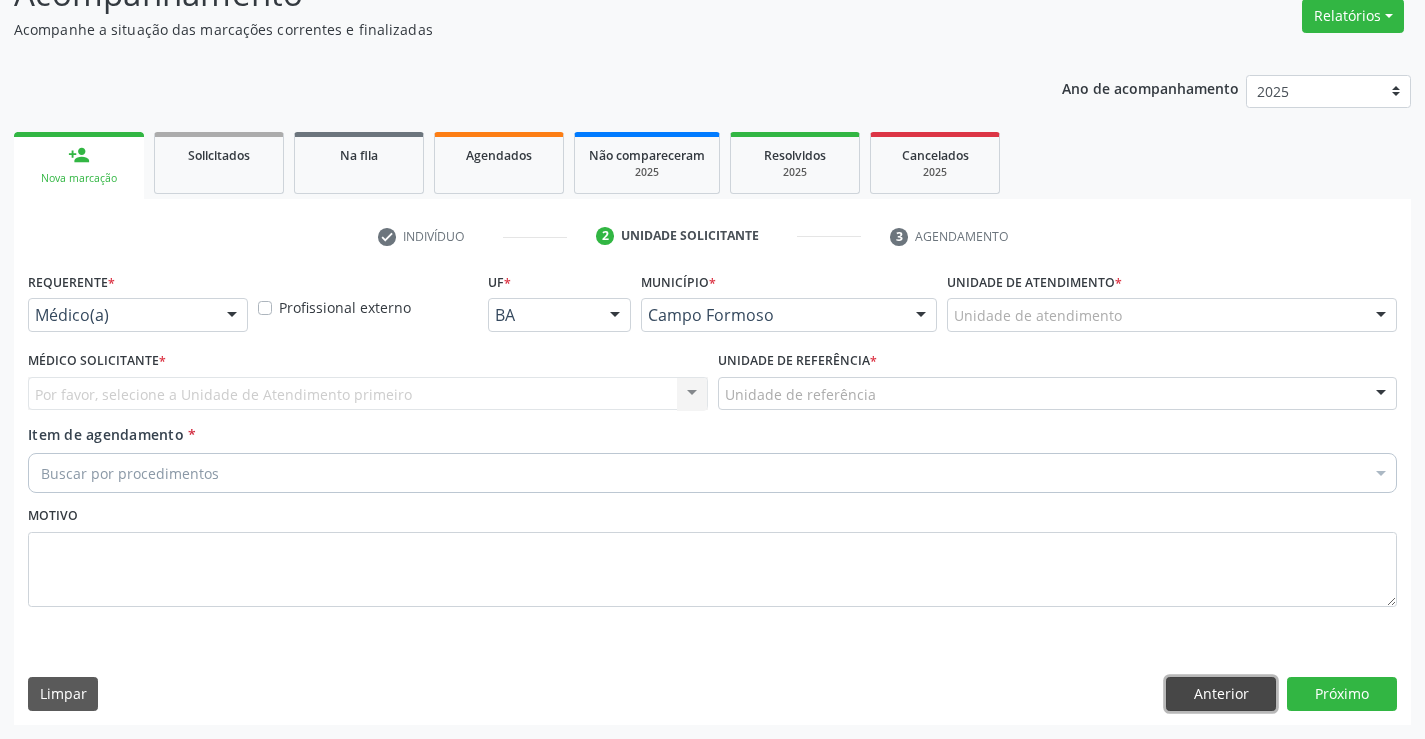 click on "Anterior" at bounding box center [1221, 694] 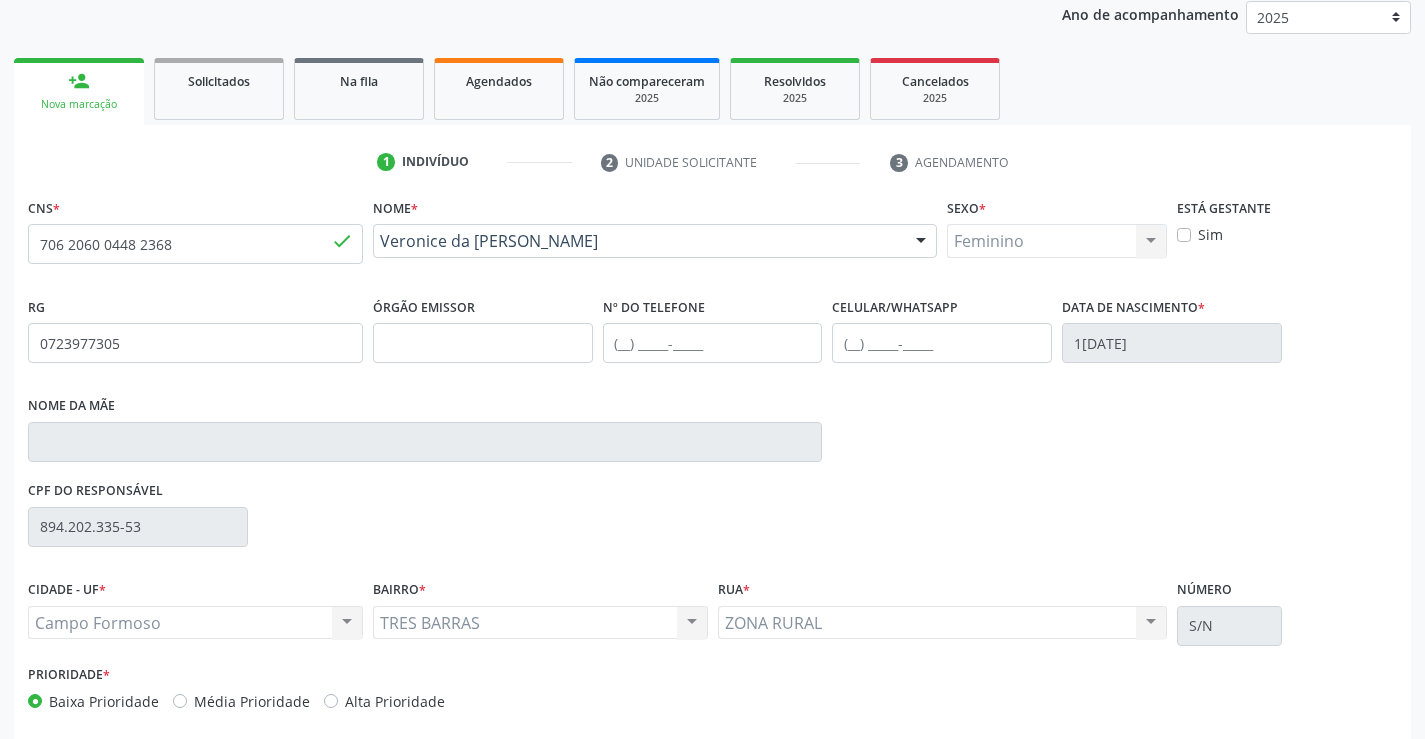 scroll, scrollTop: 331, scrollLeft: 0, axis: vertical 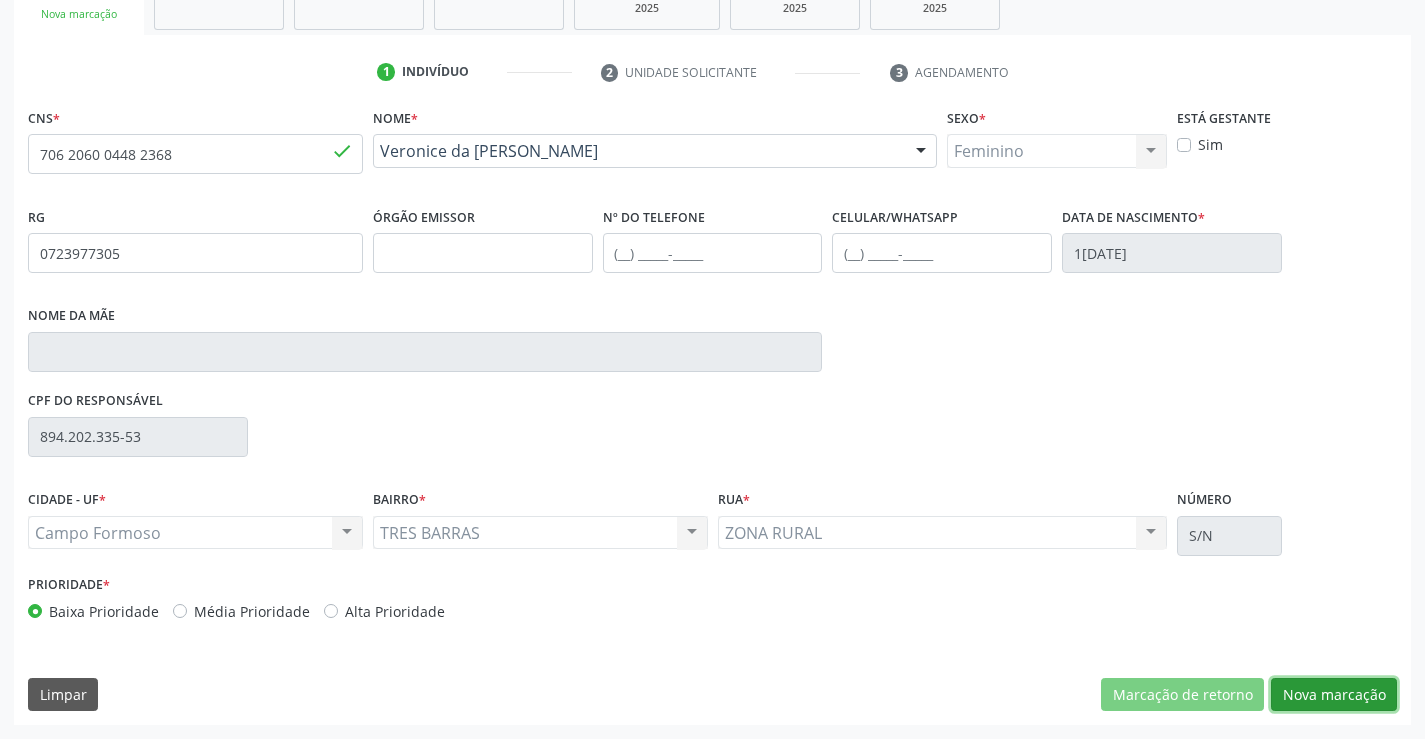 drag, startPoint x: 1323, startPoint y: 694, endPoint x: 433, endPoint y: 408, distance: 934.82404 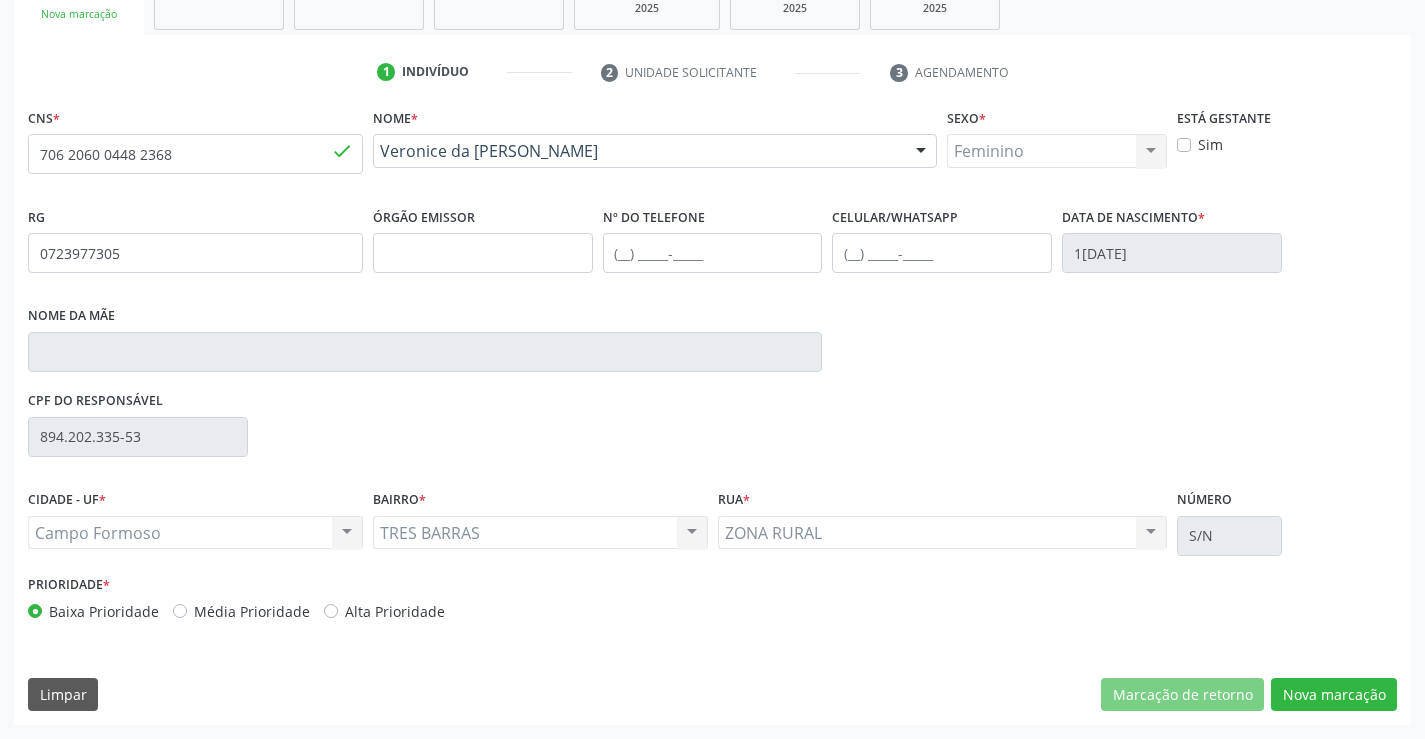 scroll, scrollTop: 167, scrollLeft: 0, axis: vertical 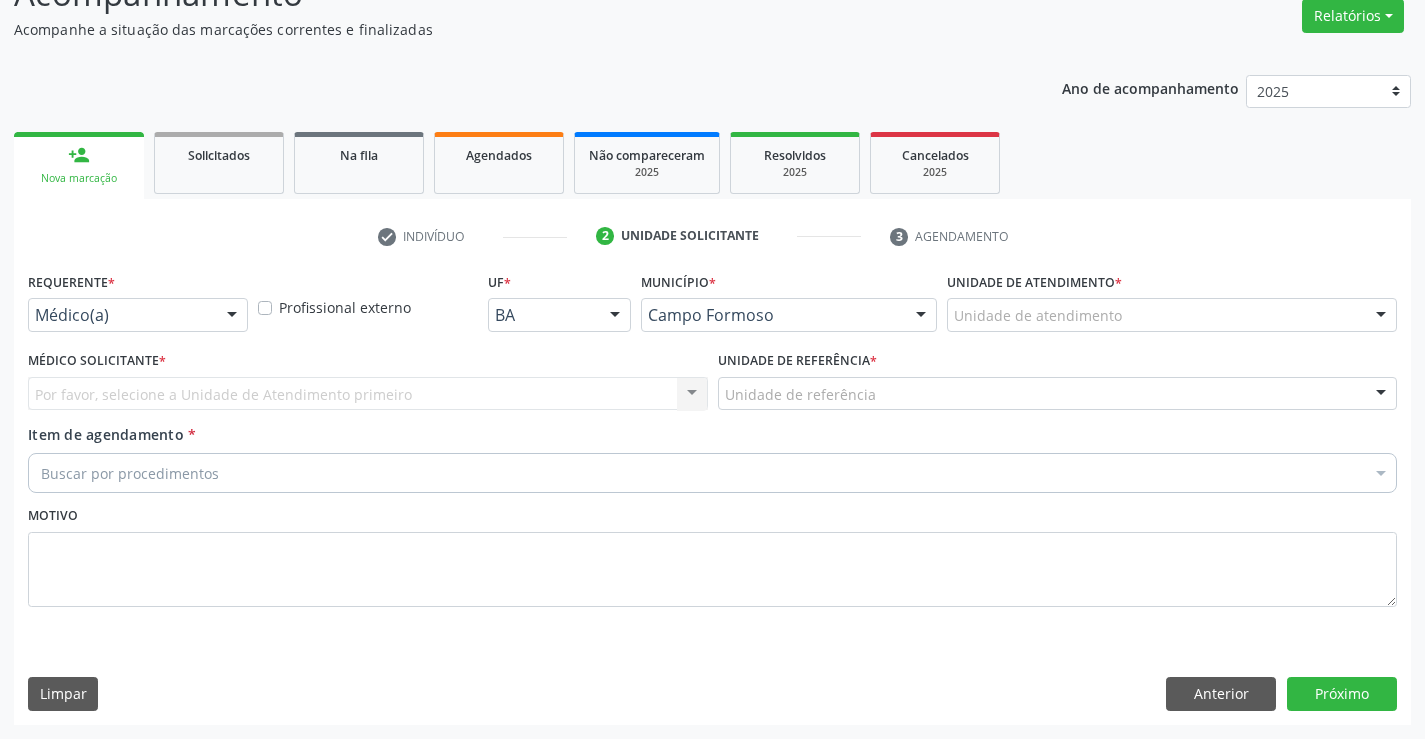 click at bounding box center (232, 316) 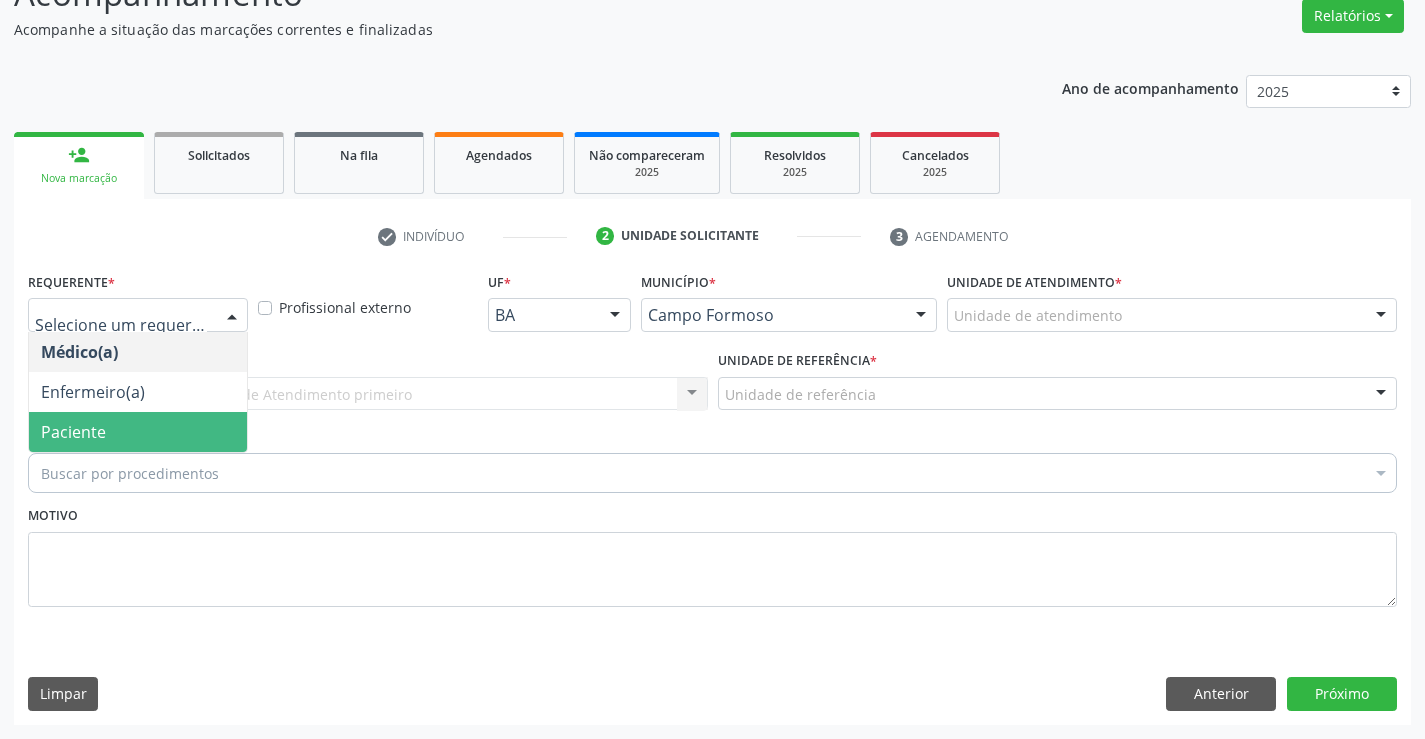 click on "Paciente" at bounding box center (138, 432) 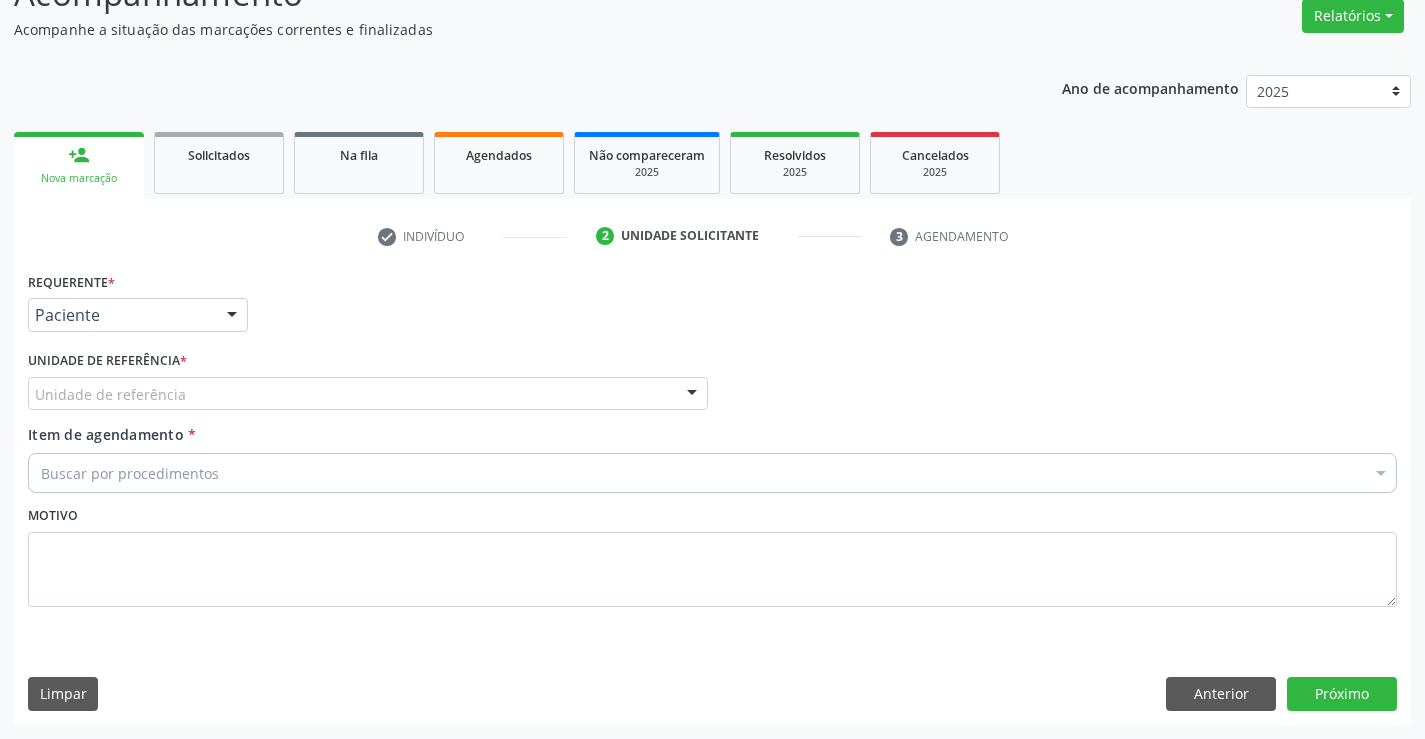click on "Unidade de referência" at bounding box center (368, 394) 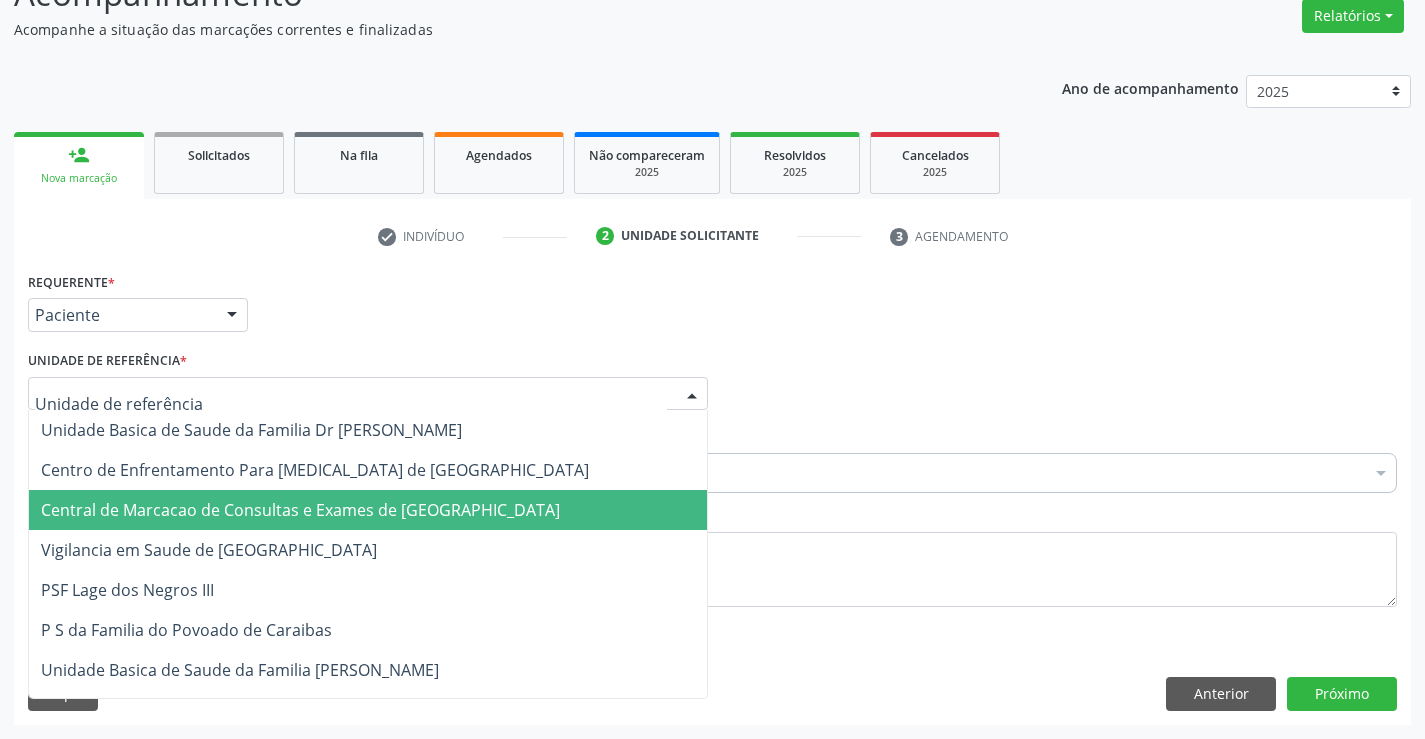 click on "Central de Marcacao de Consultas e Exames de [GEOGRAPHIC_DATA]" at bounding box center (300, 510) 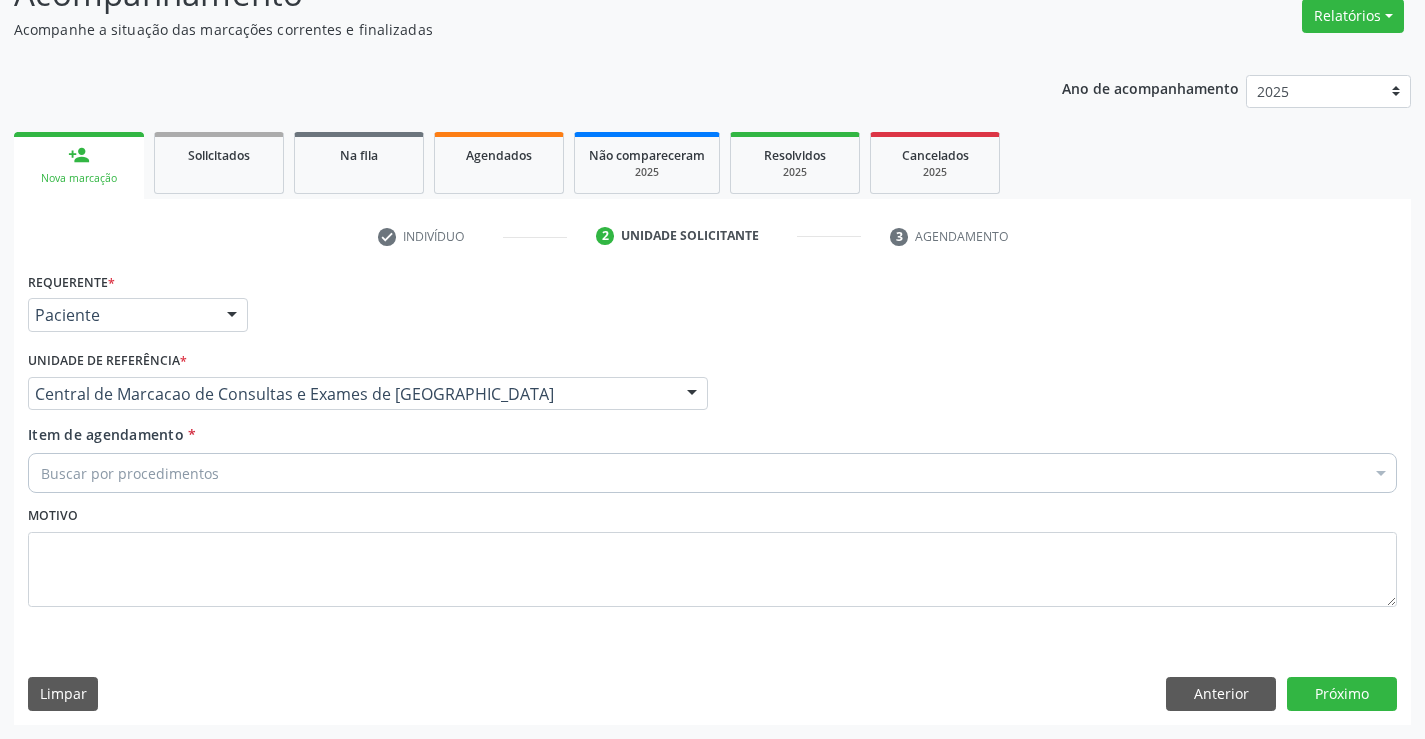 click on "Buscar por procedimentos" at bounding box center [712, 473] 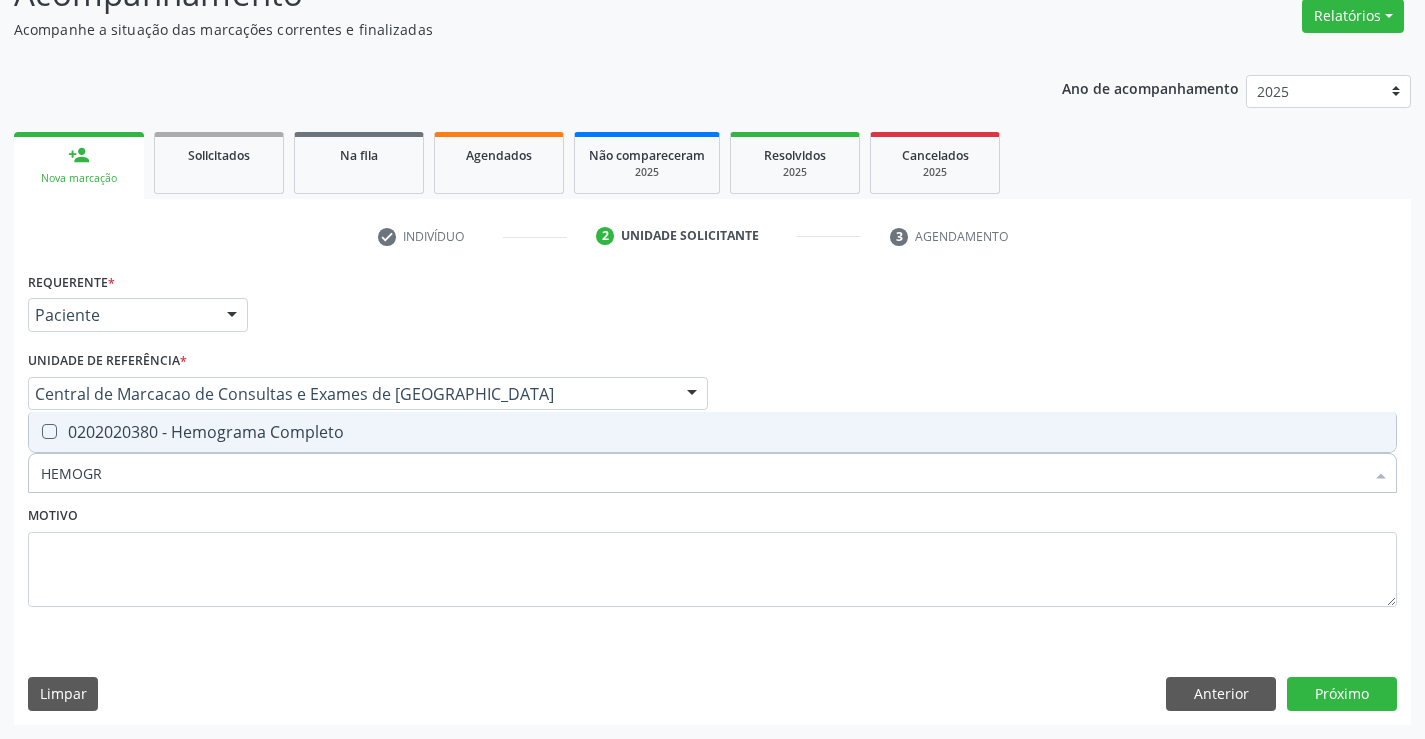 type on "HEMOGRA" 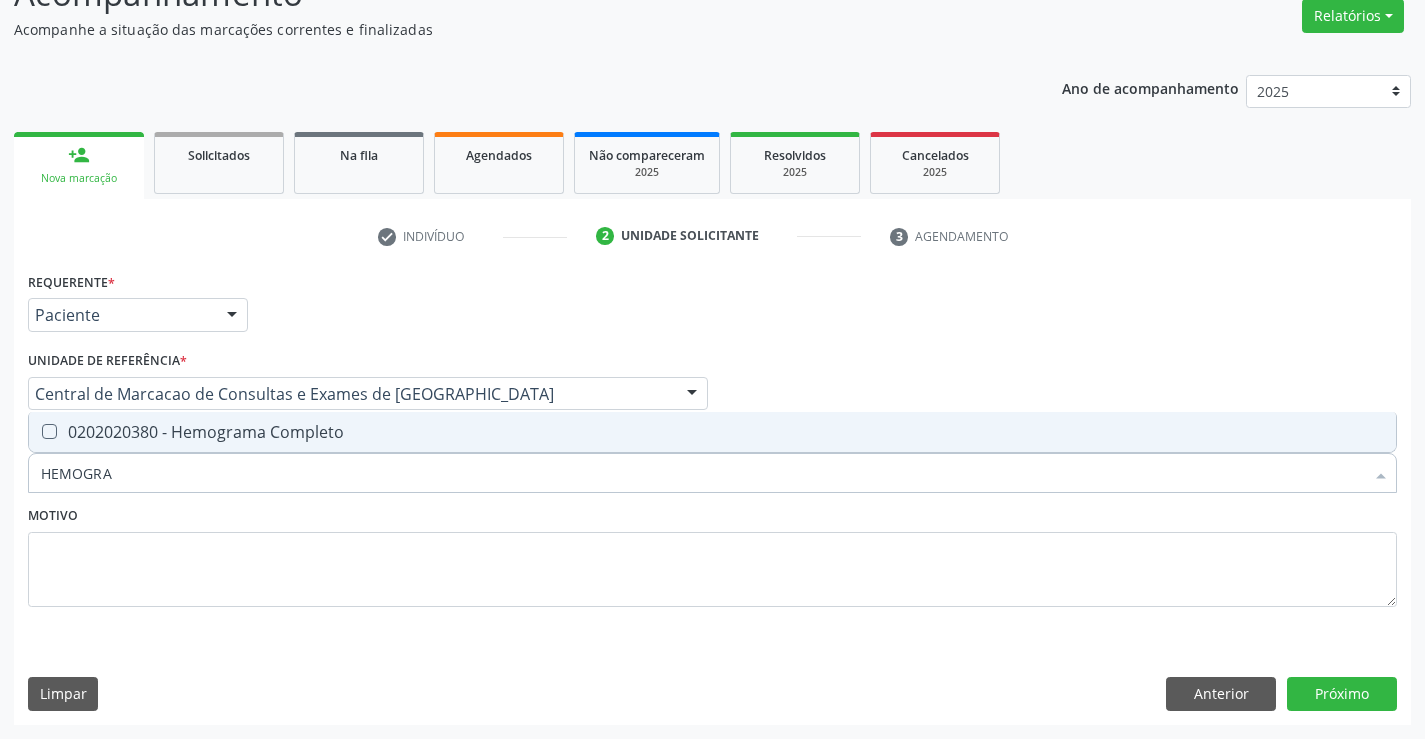 click on "0202020380 - Hemograma Completo" at bounding box center [712, 432] 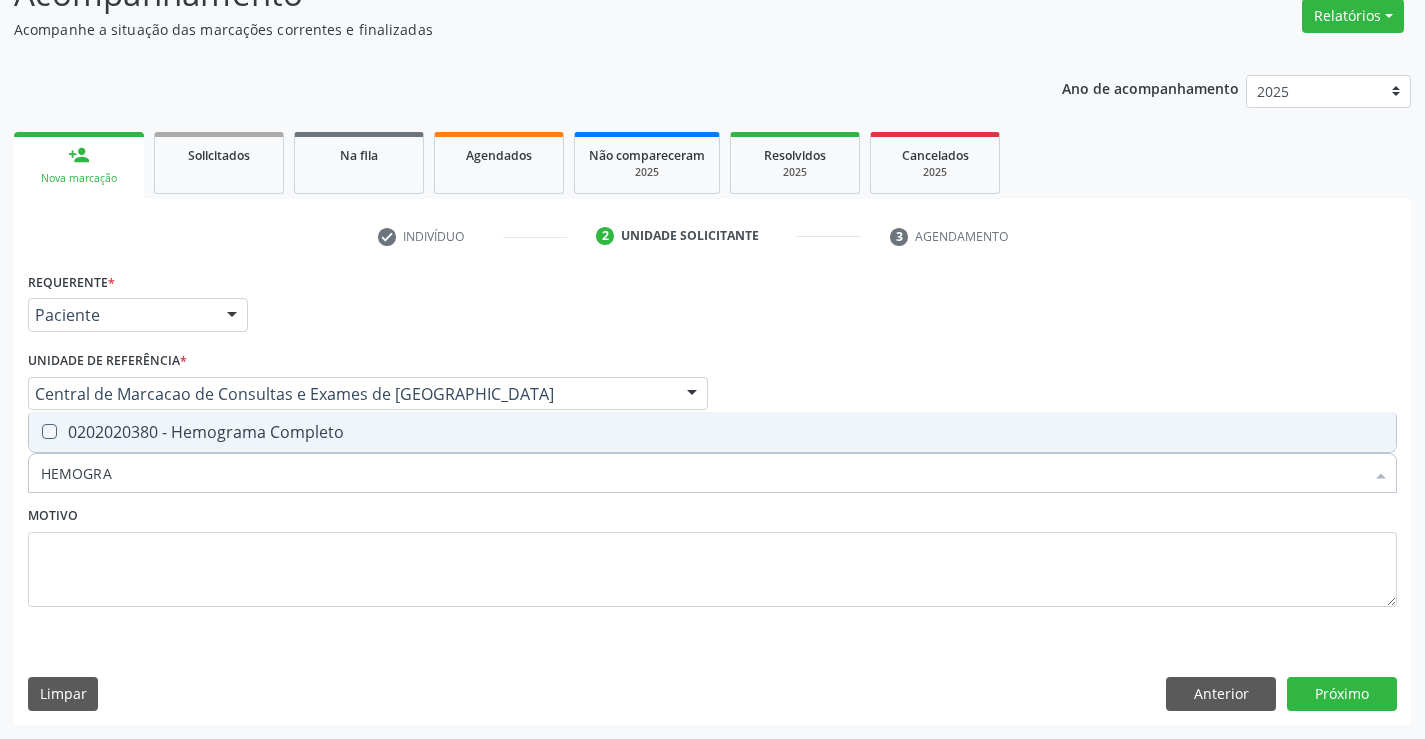 checkbox on "true" 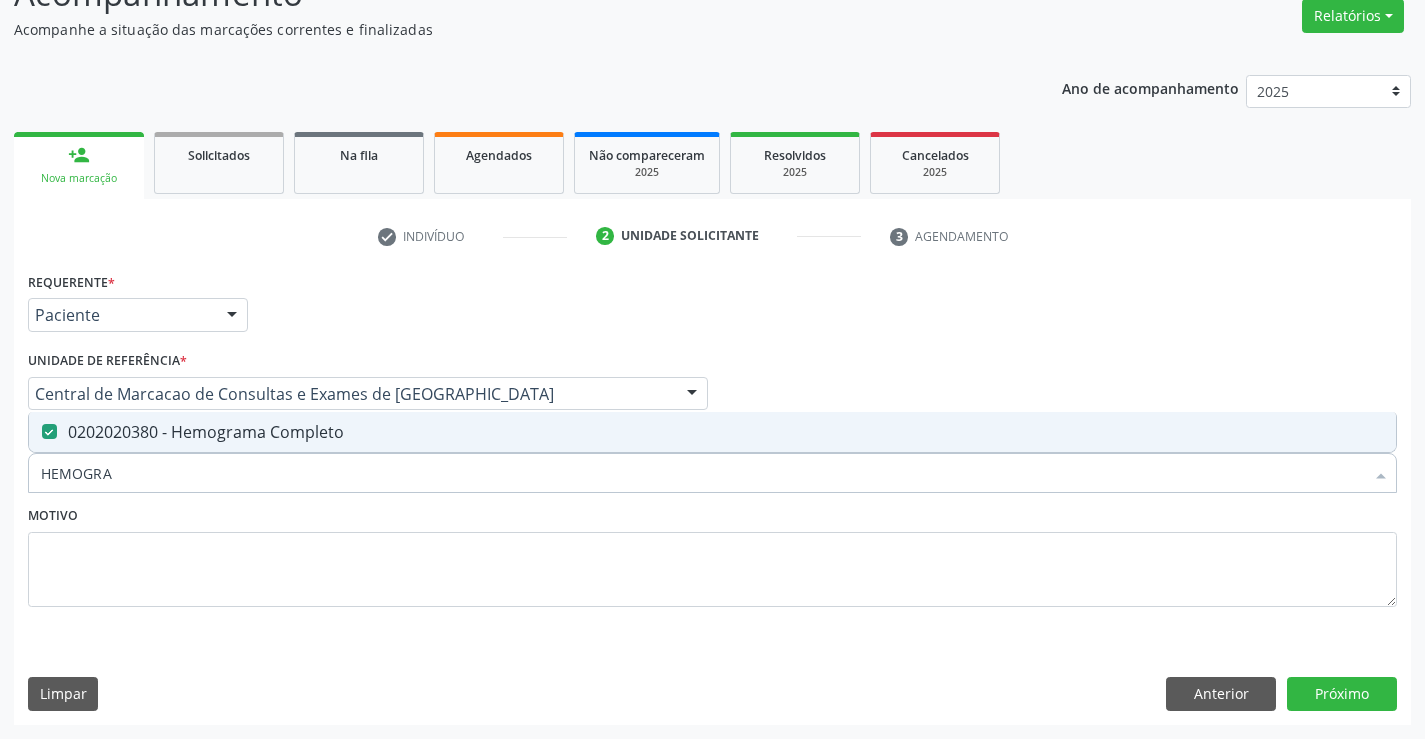 click on "HEMOGRA" at bounding box center [702, 473] 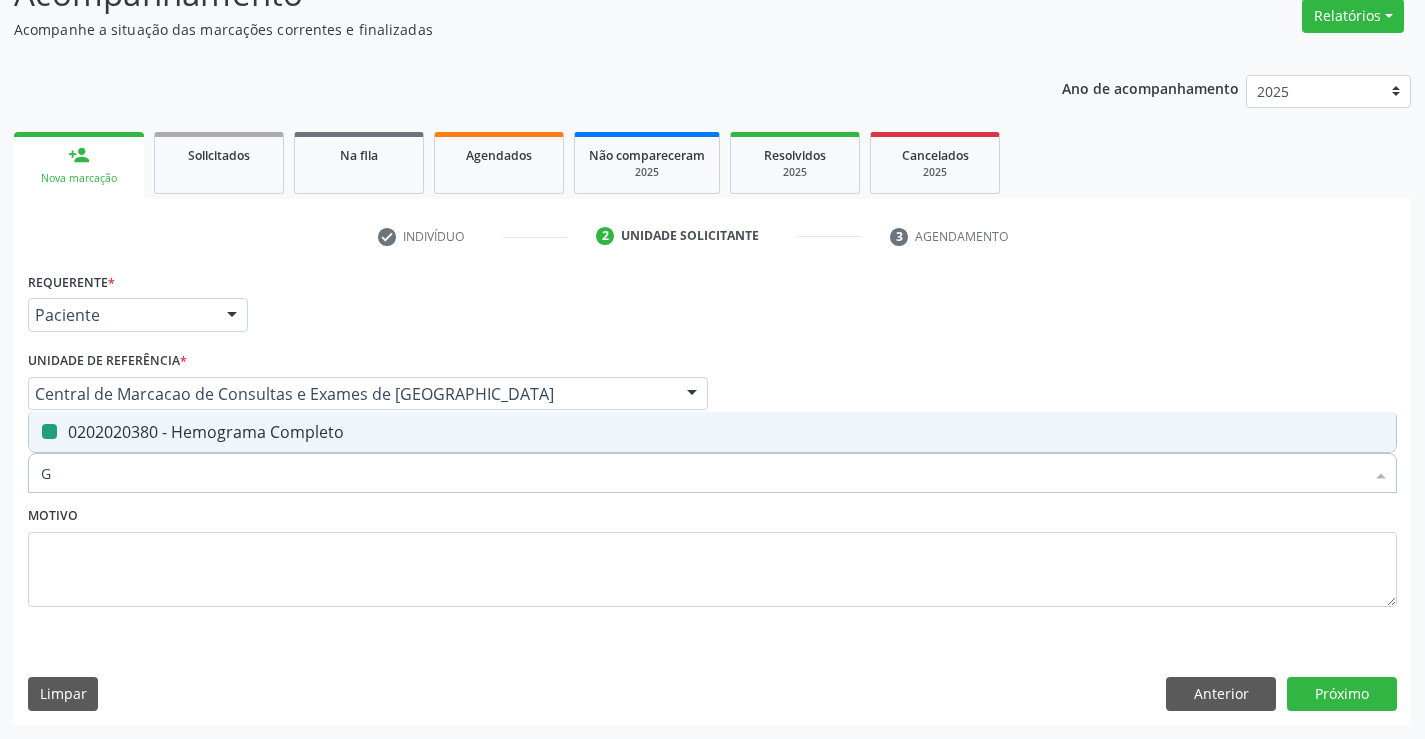 type on "GL" 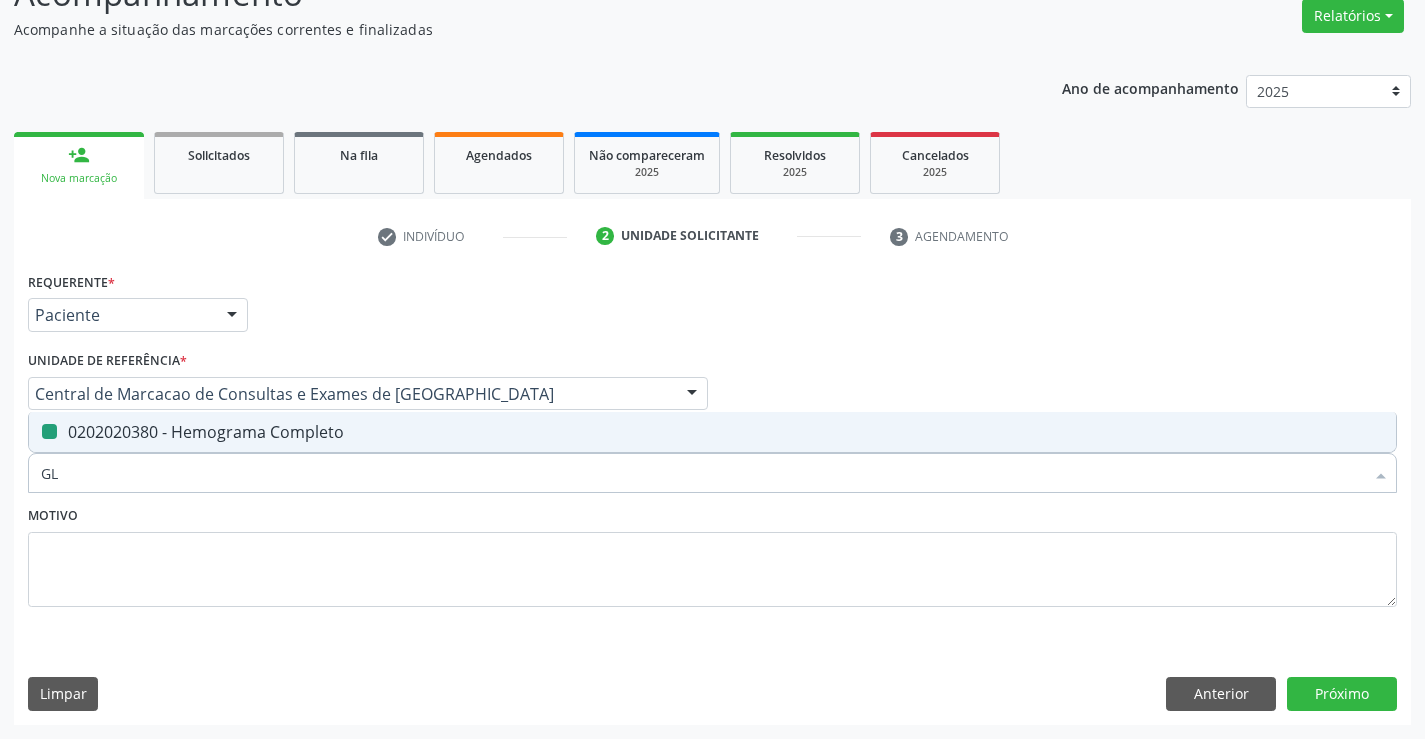 checkbox on "false" 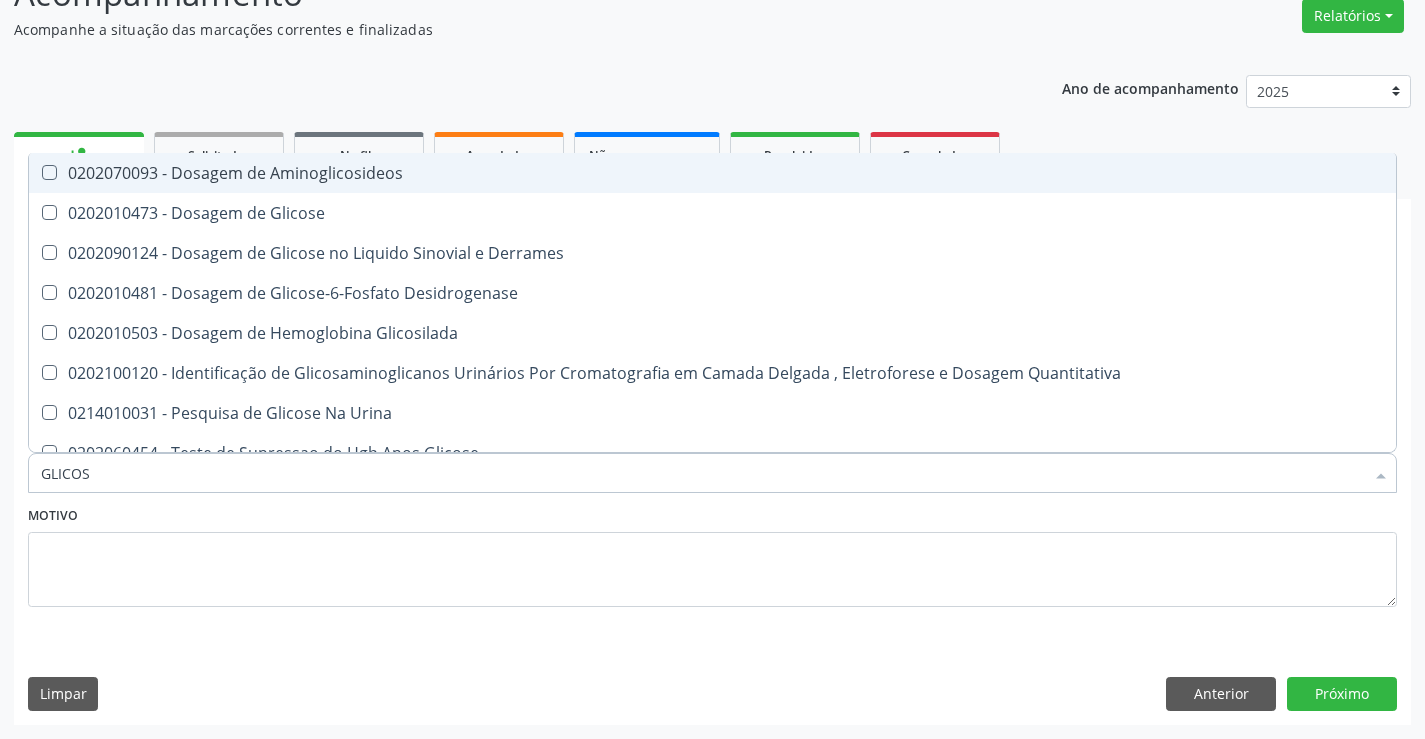 type on "GLICOSE" 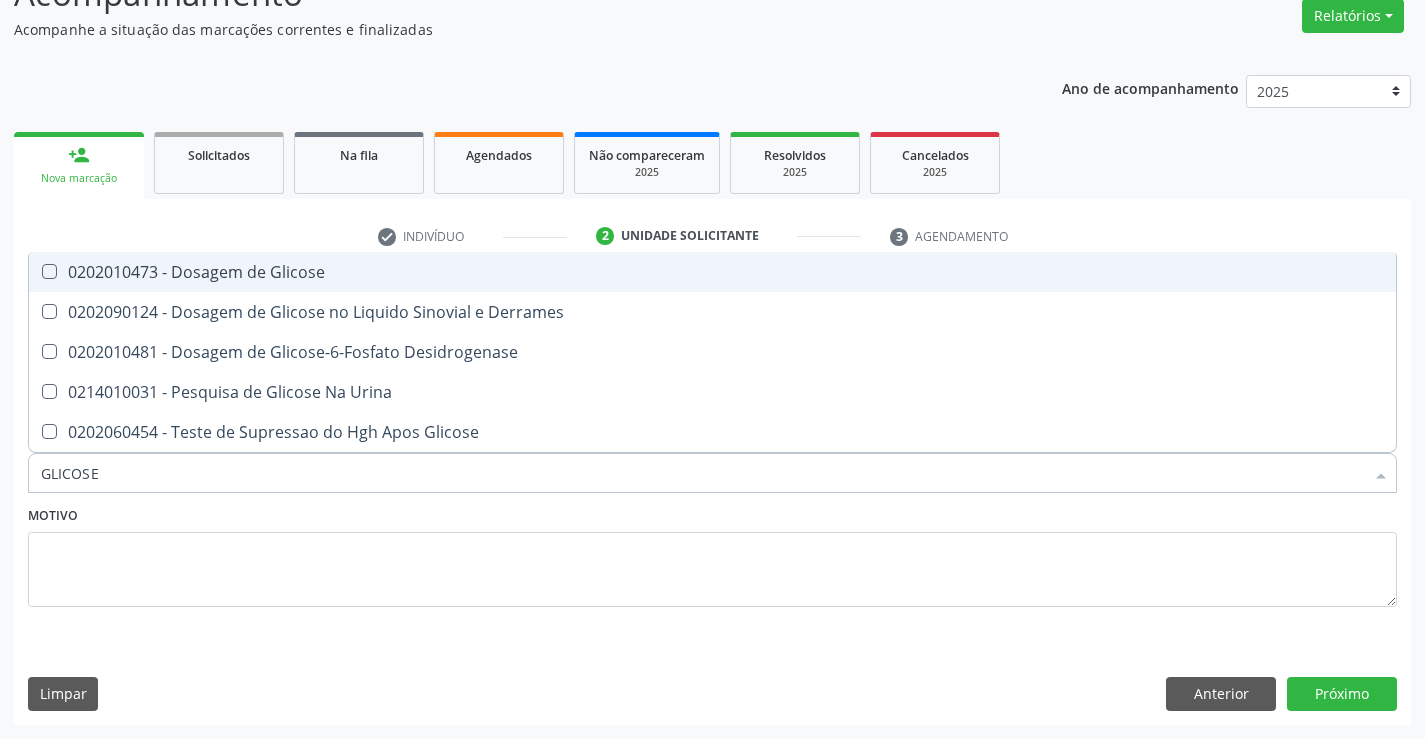 click on "0202010473 - Dosagem de Glicose" at bounding box center [712, 272] 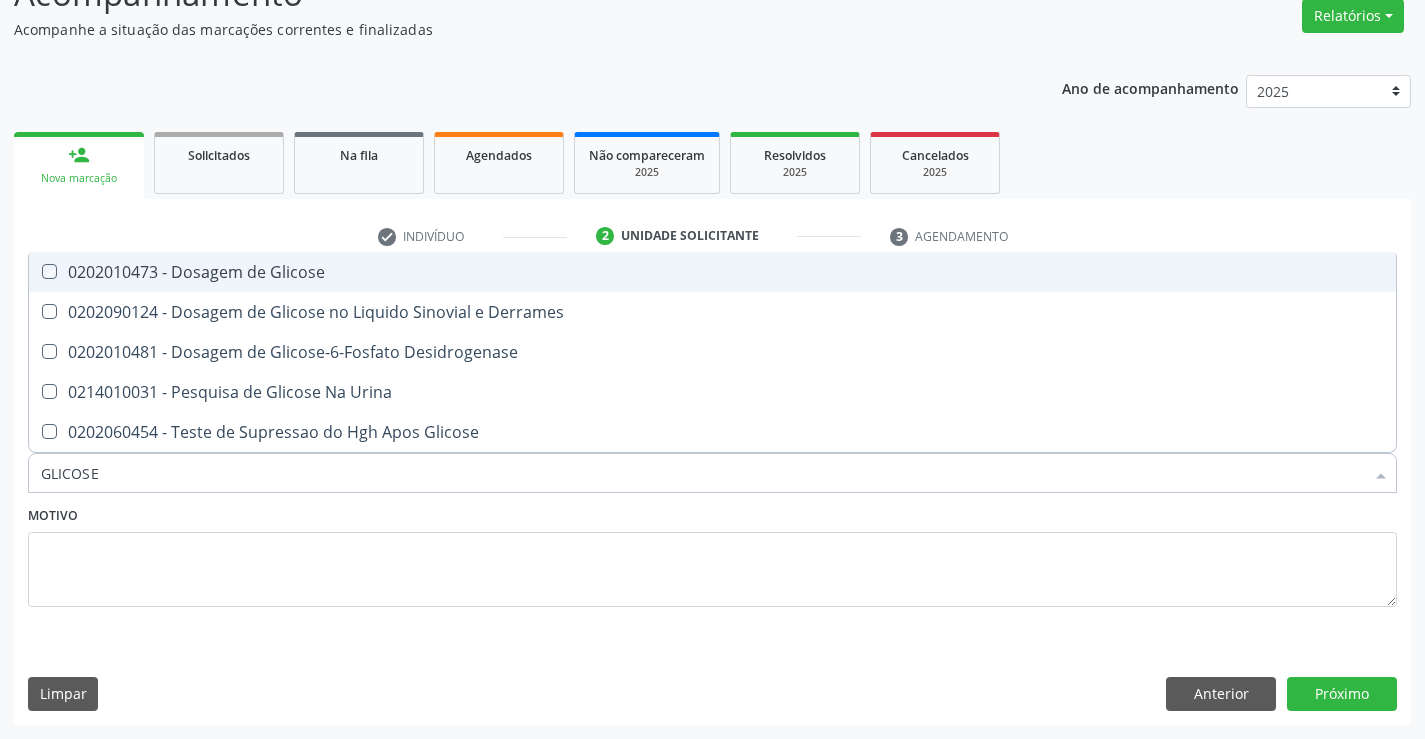 checkbox on "true" 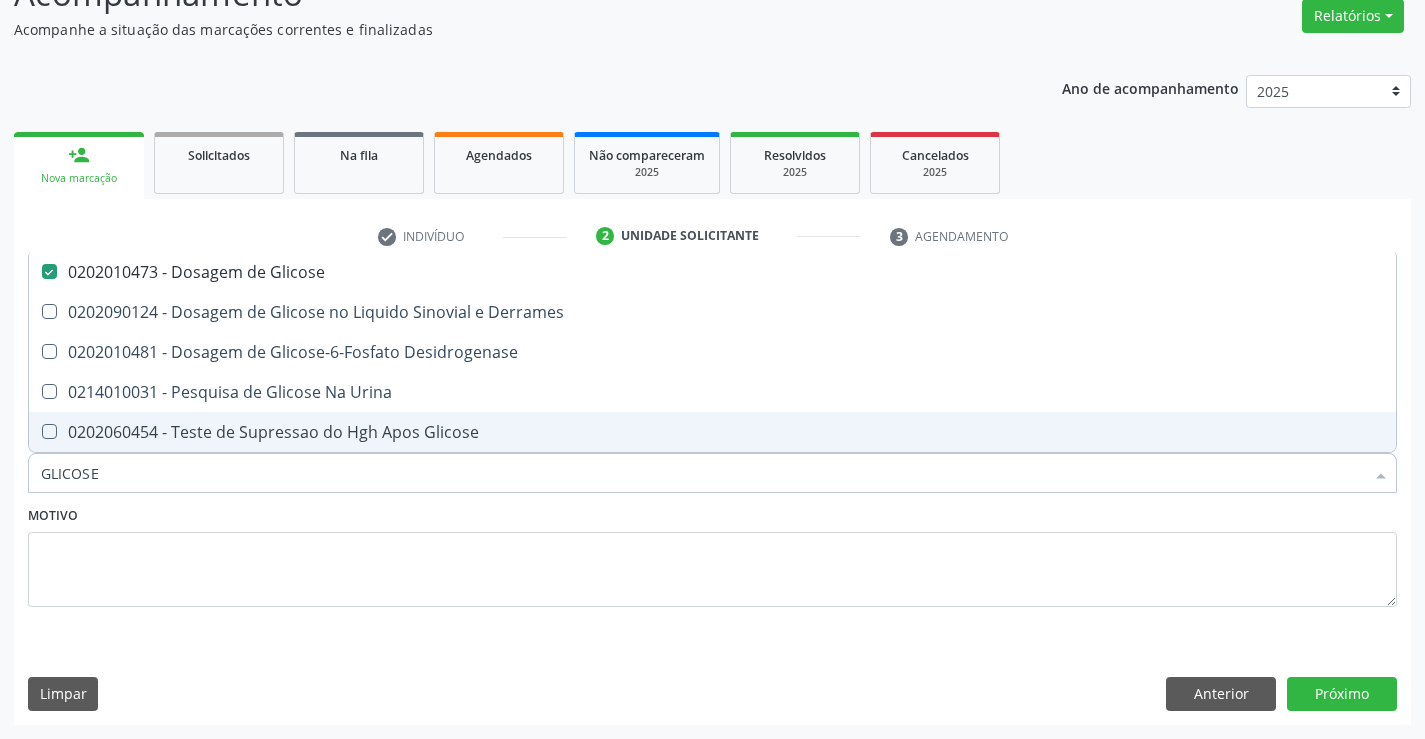 click on "GLICOSE" at bounding box center [702, 473] 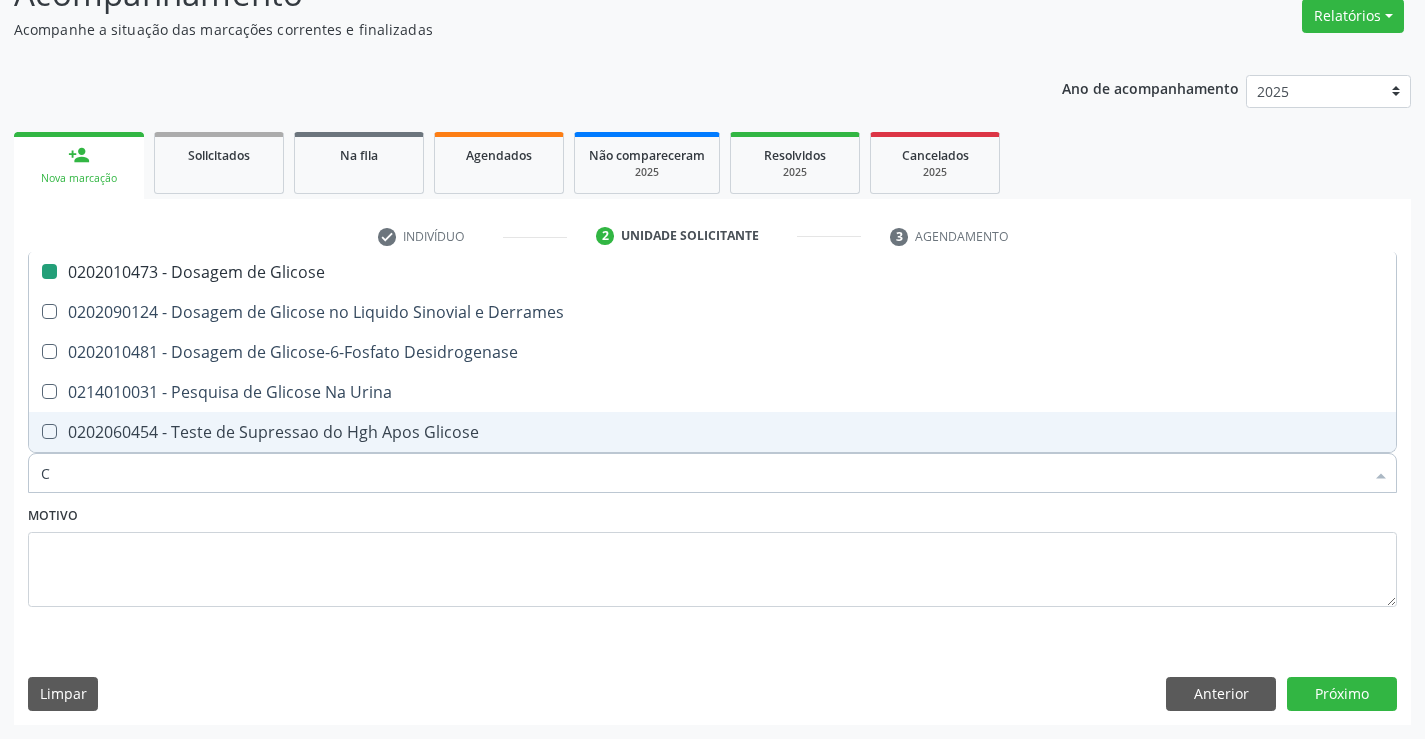 type on "CO" 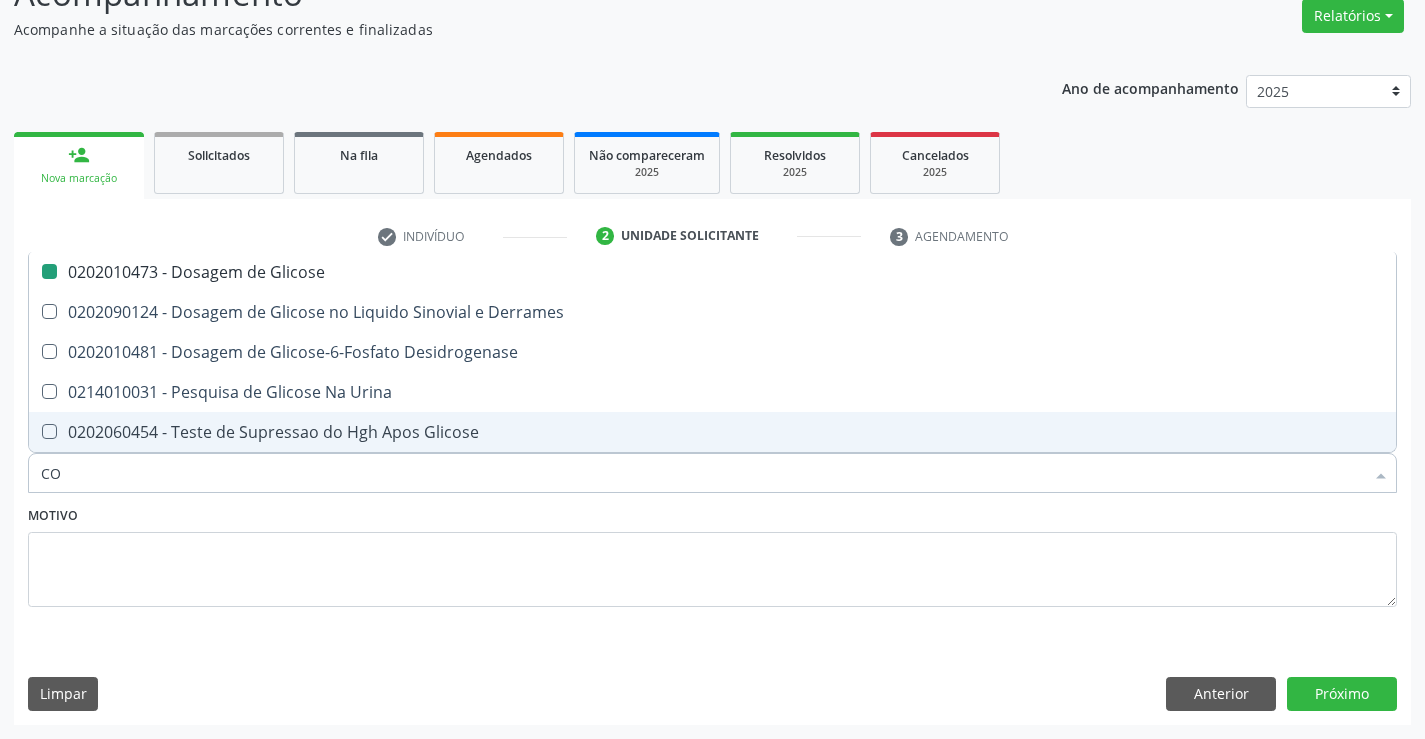 checkbox on "false" 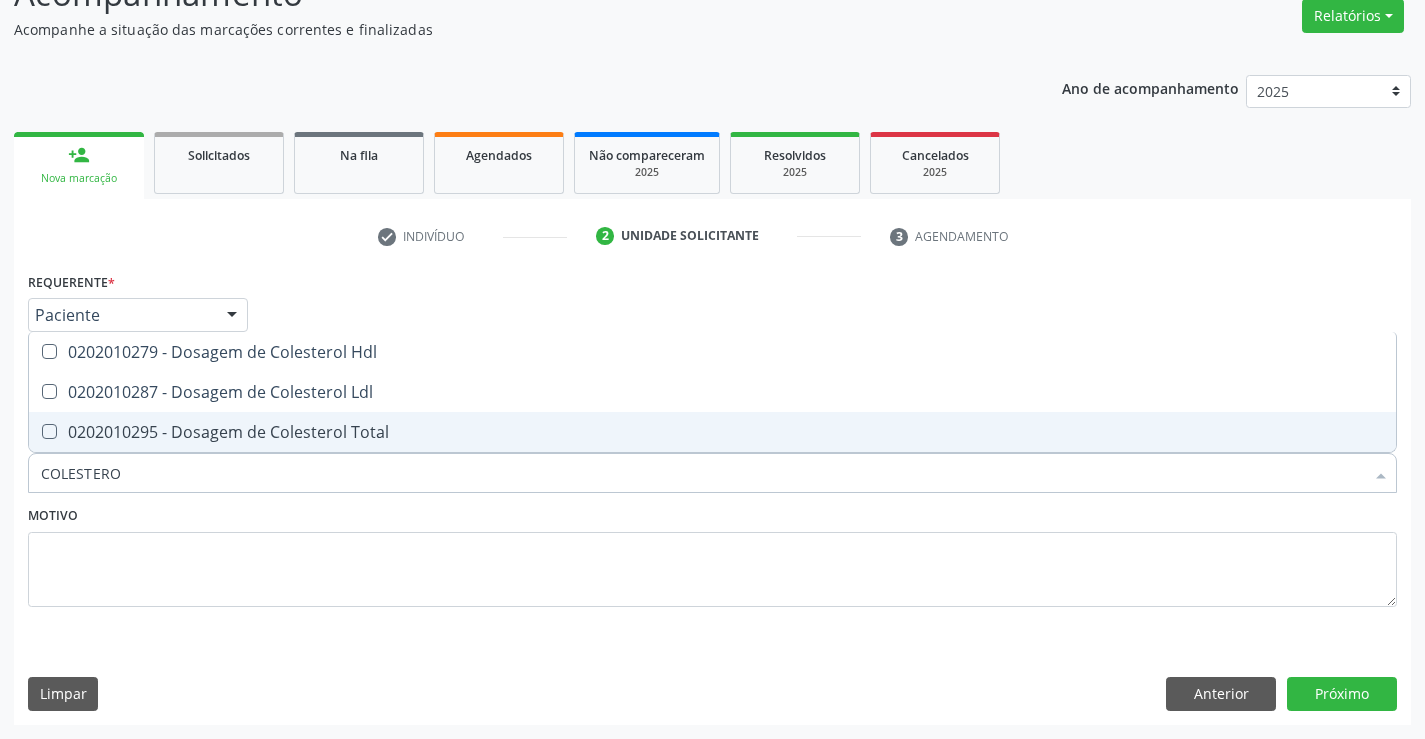 type on "COLESTEROL" 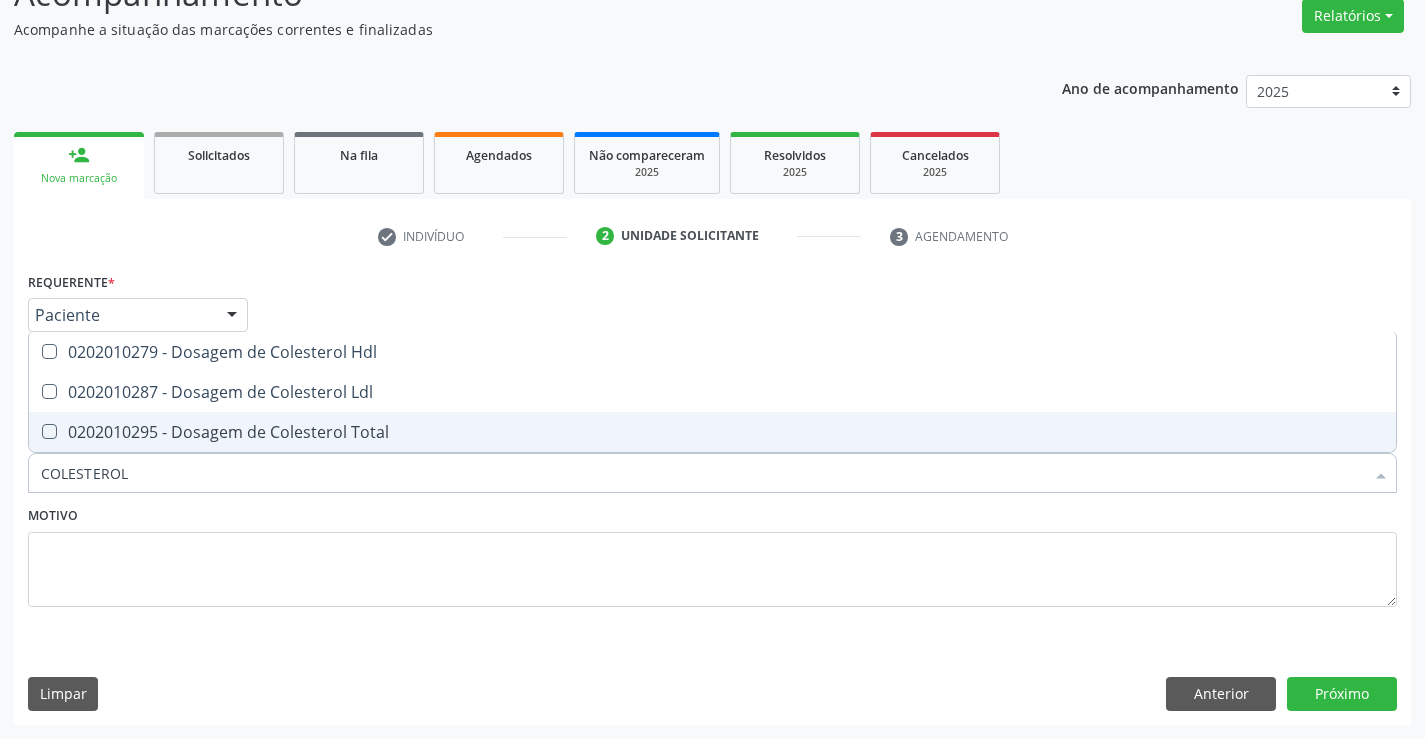 click on "0202010295 - Dosagem de Colesterol Total" at bounding box center (712, 432) 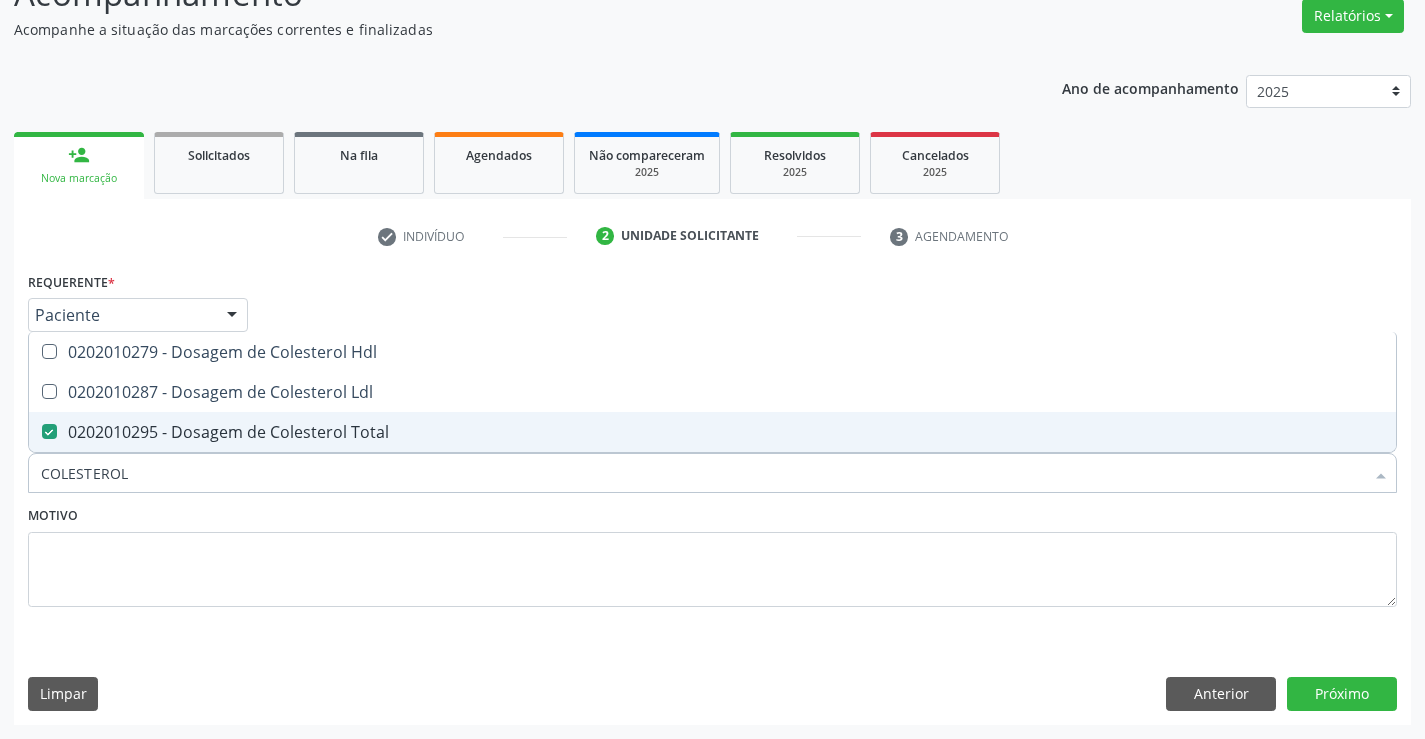 checkbox on "true" 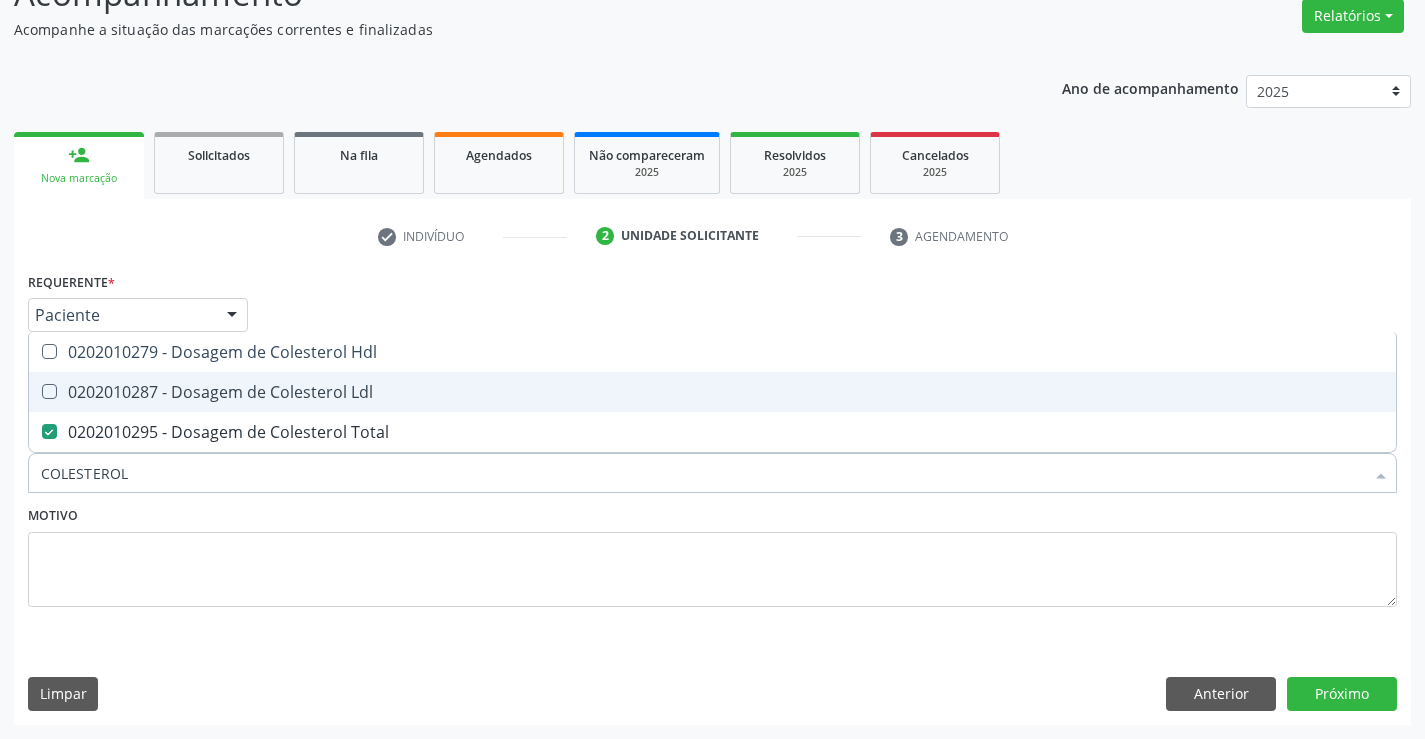 click on "0202010287 - Dosagem de Colesterol Ldl" at bounding box center (712, 392) 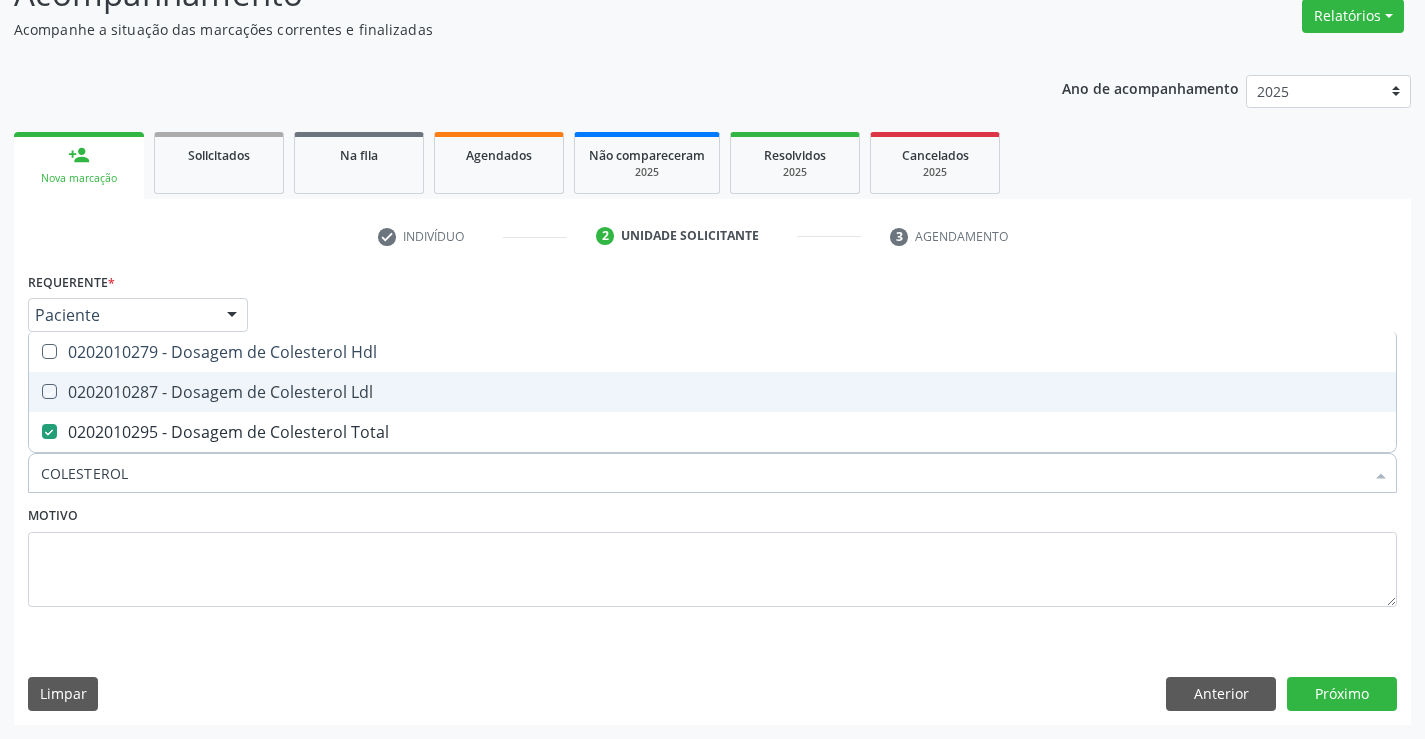 checkbox on "true" 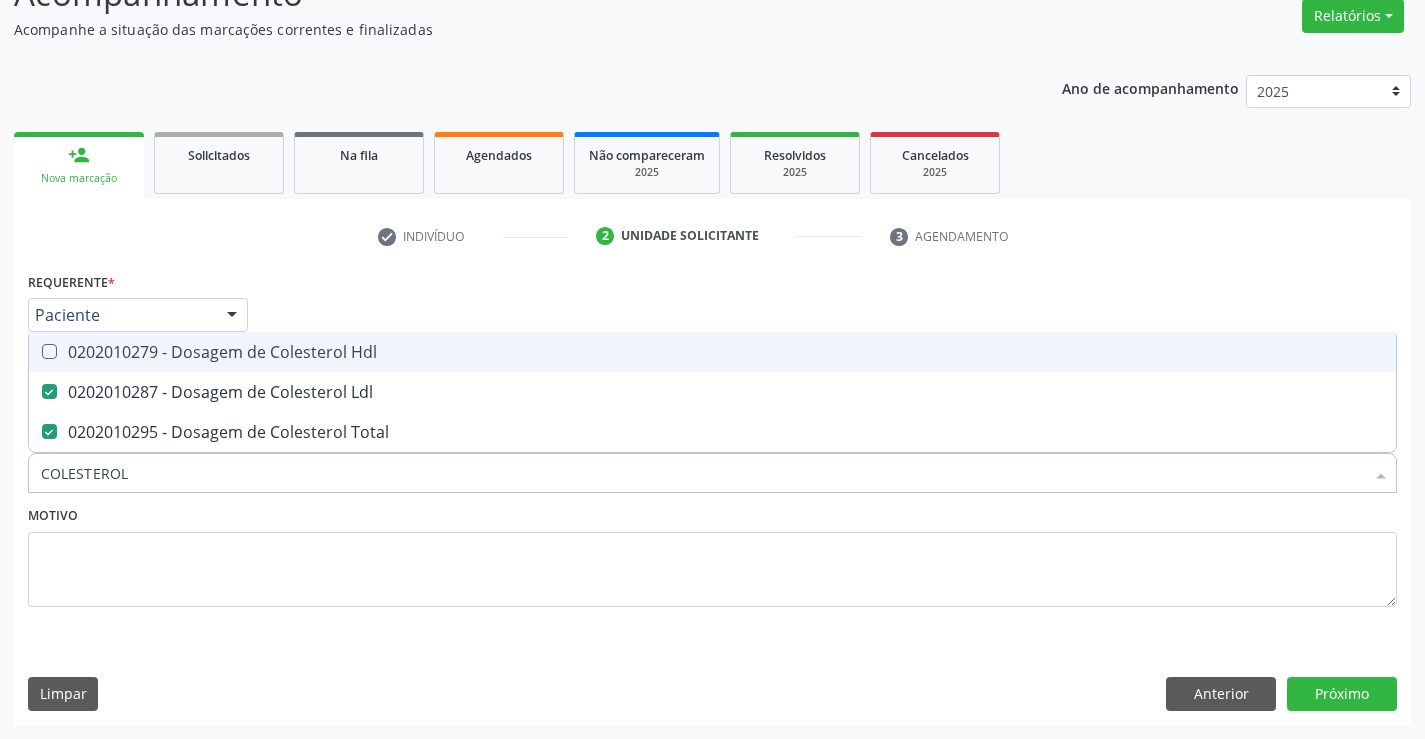 click on "0202010279 - Dosagem de Colesterol Hdl" at bounding box center (712, 352) 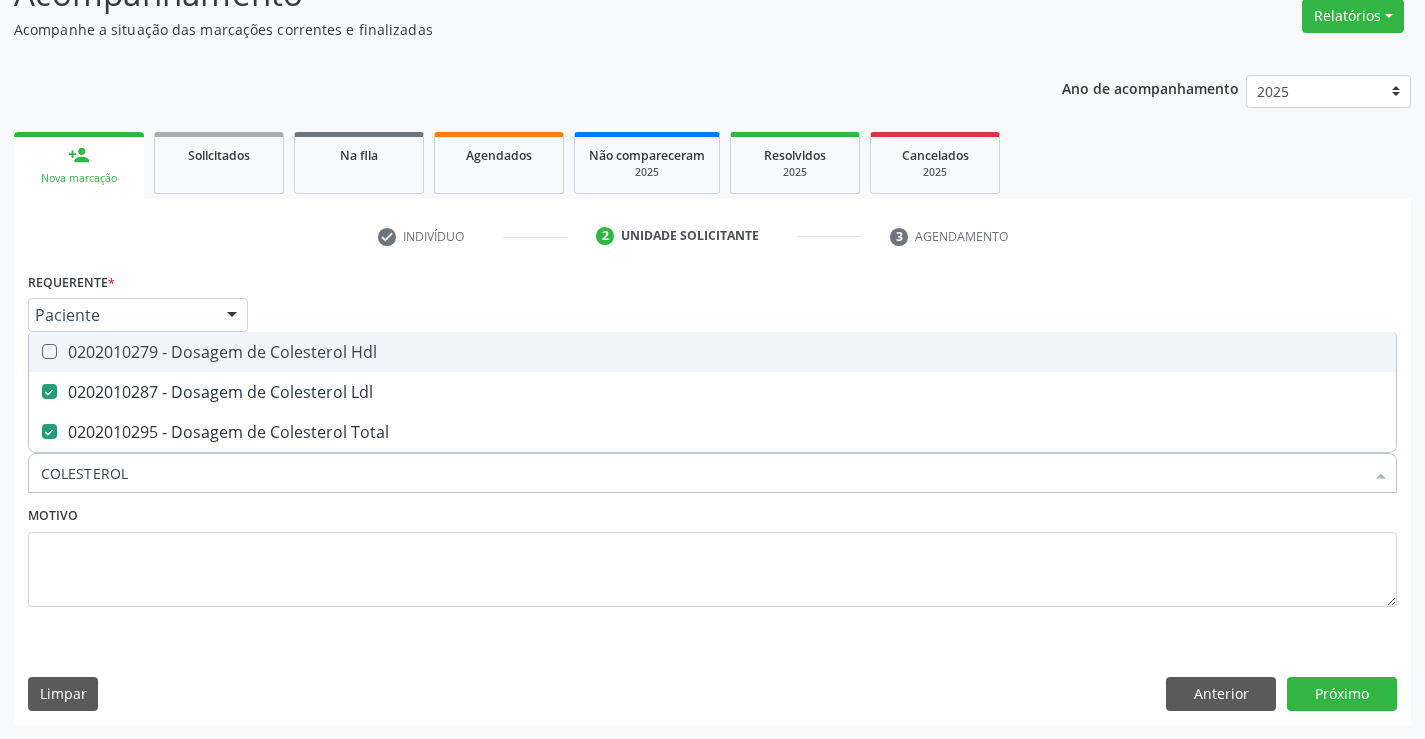 checkbox on "true" 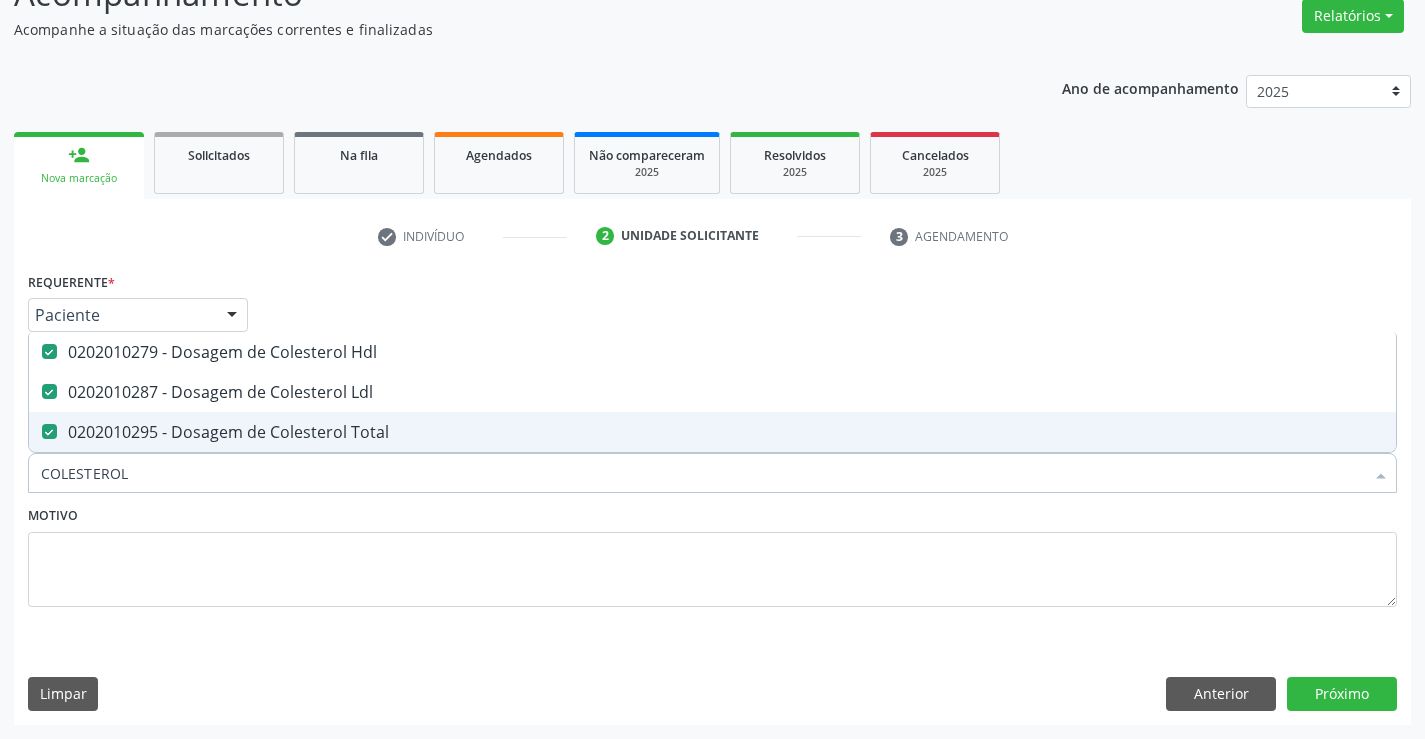 click on "COLESTEROL" at bounding box center (702, 473) 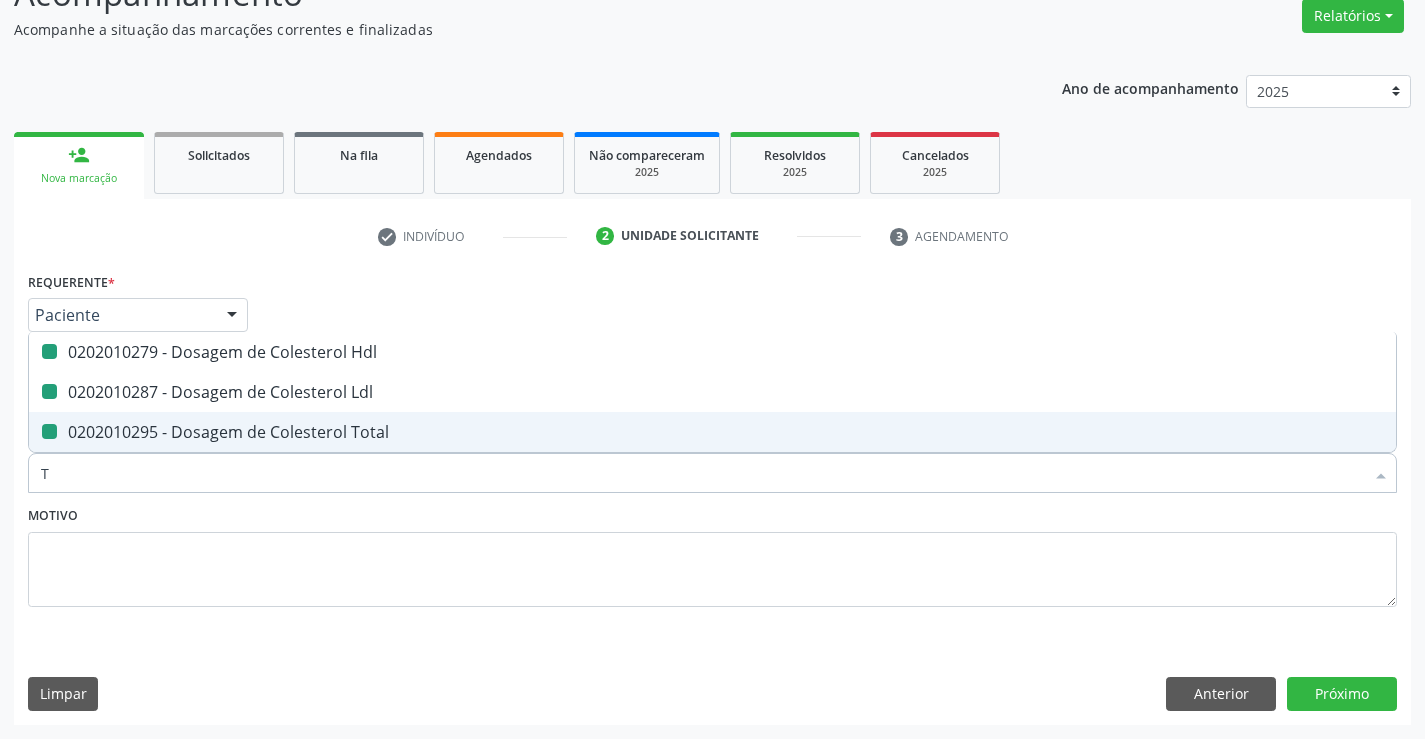 type on "TR" 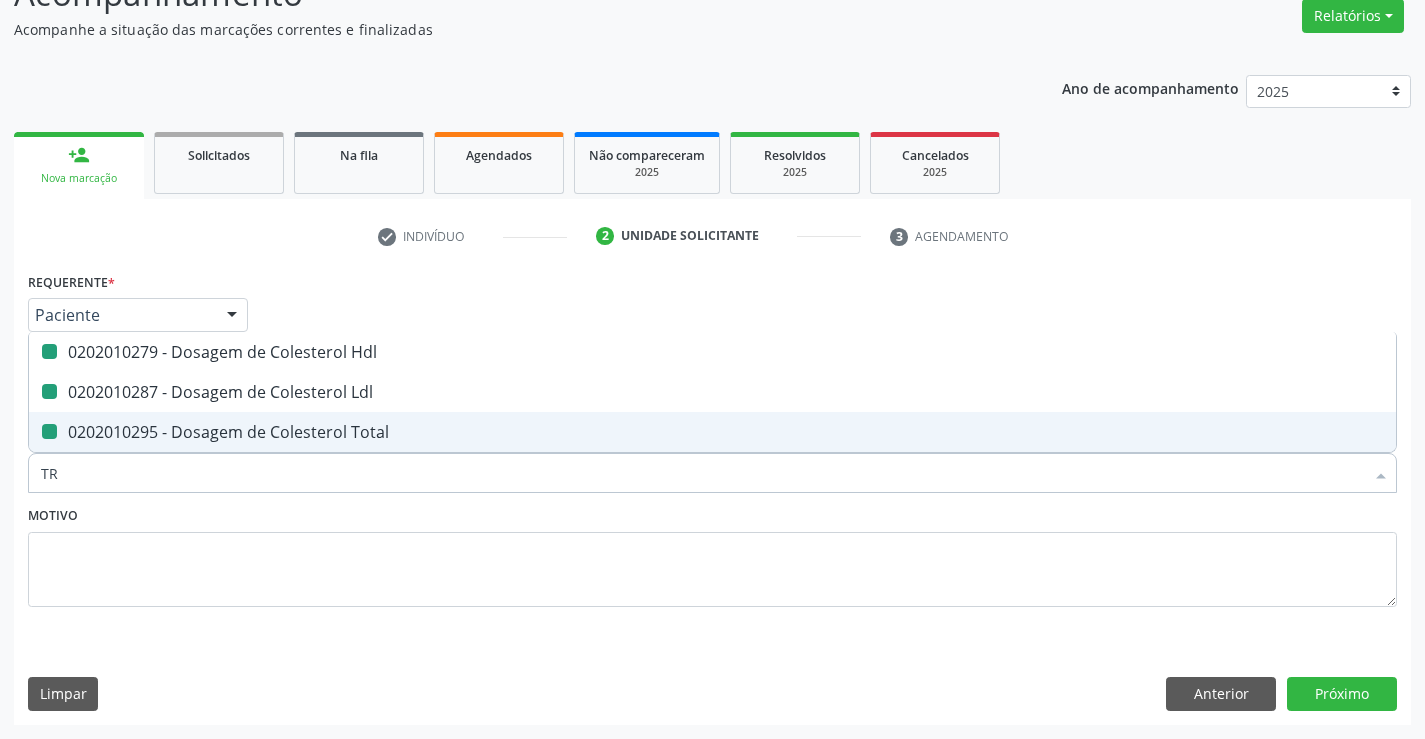 checkbox on "false" 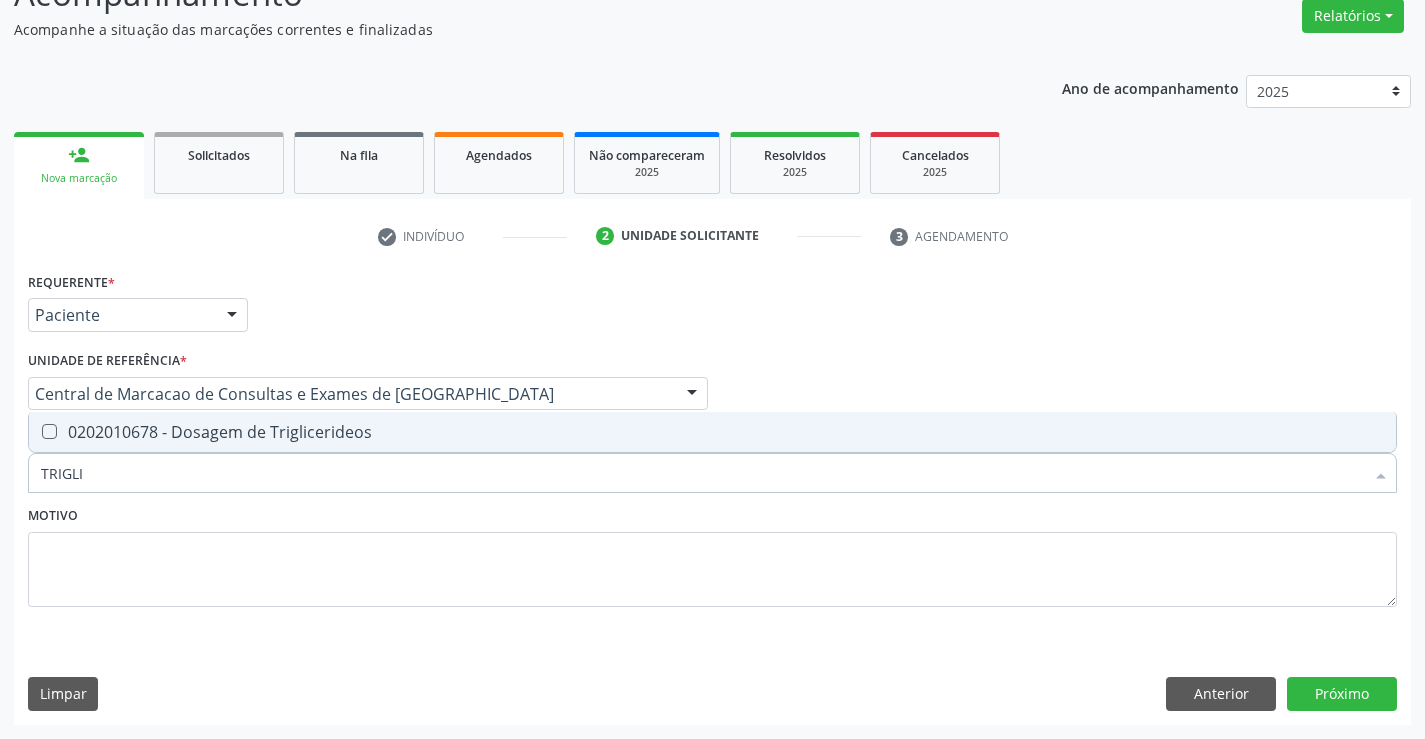 type on "TRIGLIC" 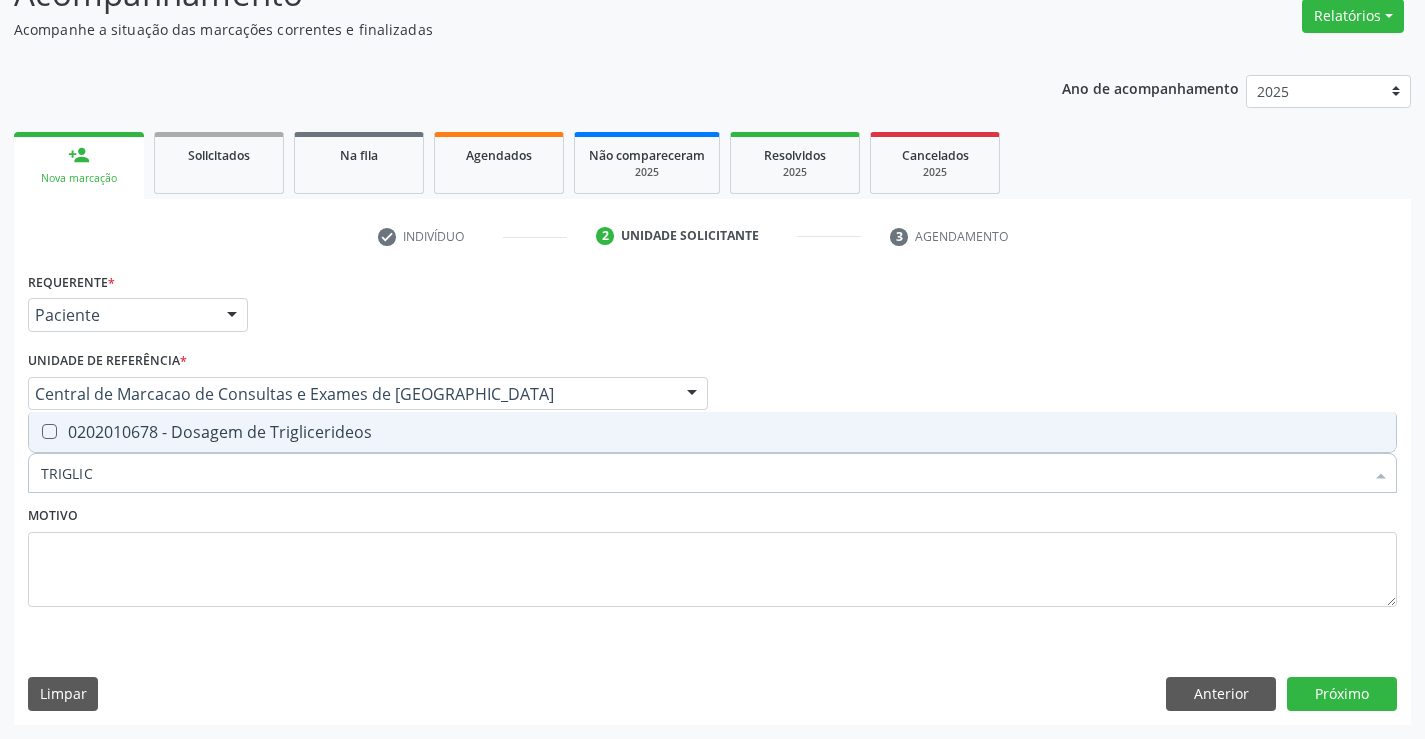 click on "0202010678 - Dosagem de Triglicerideos" at bounding box center (712, 432) 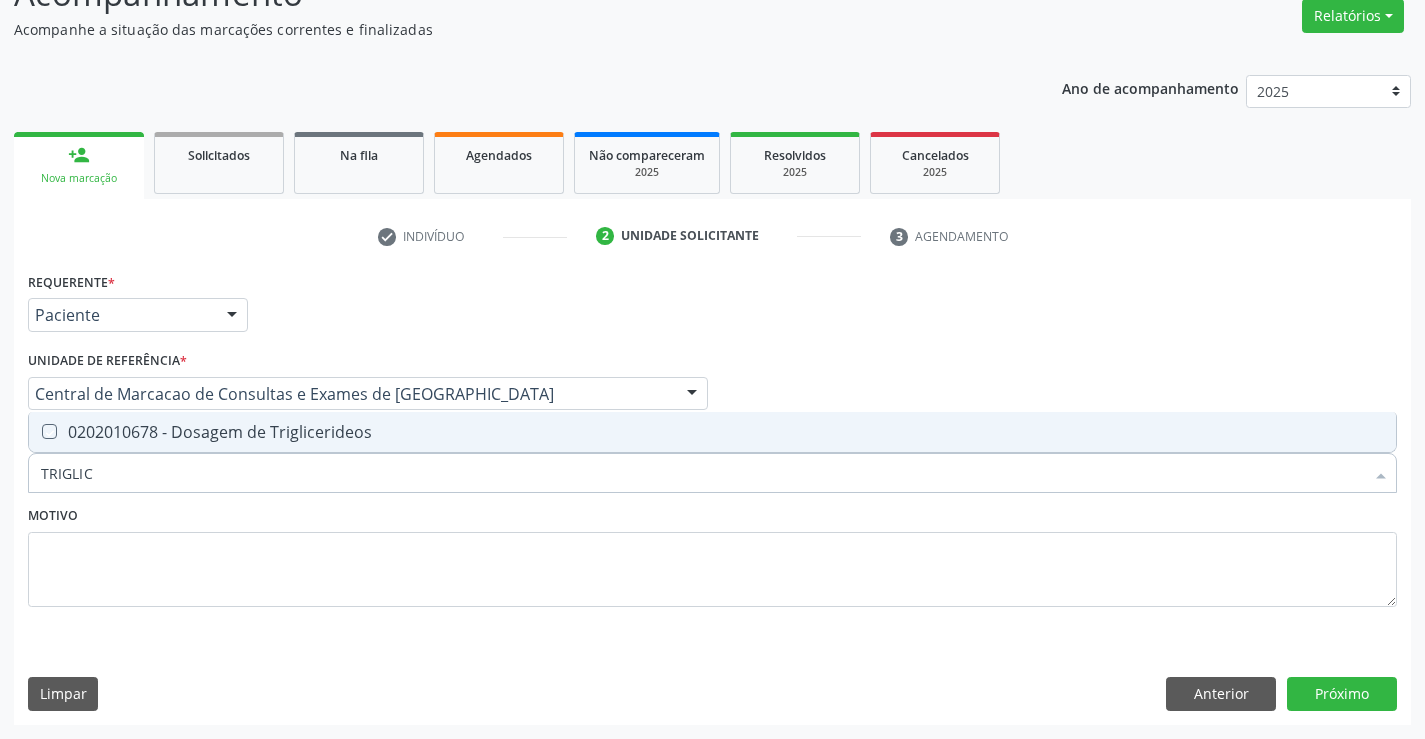 checkbox on "true" 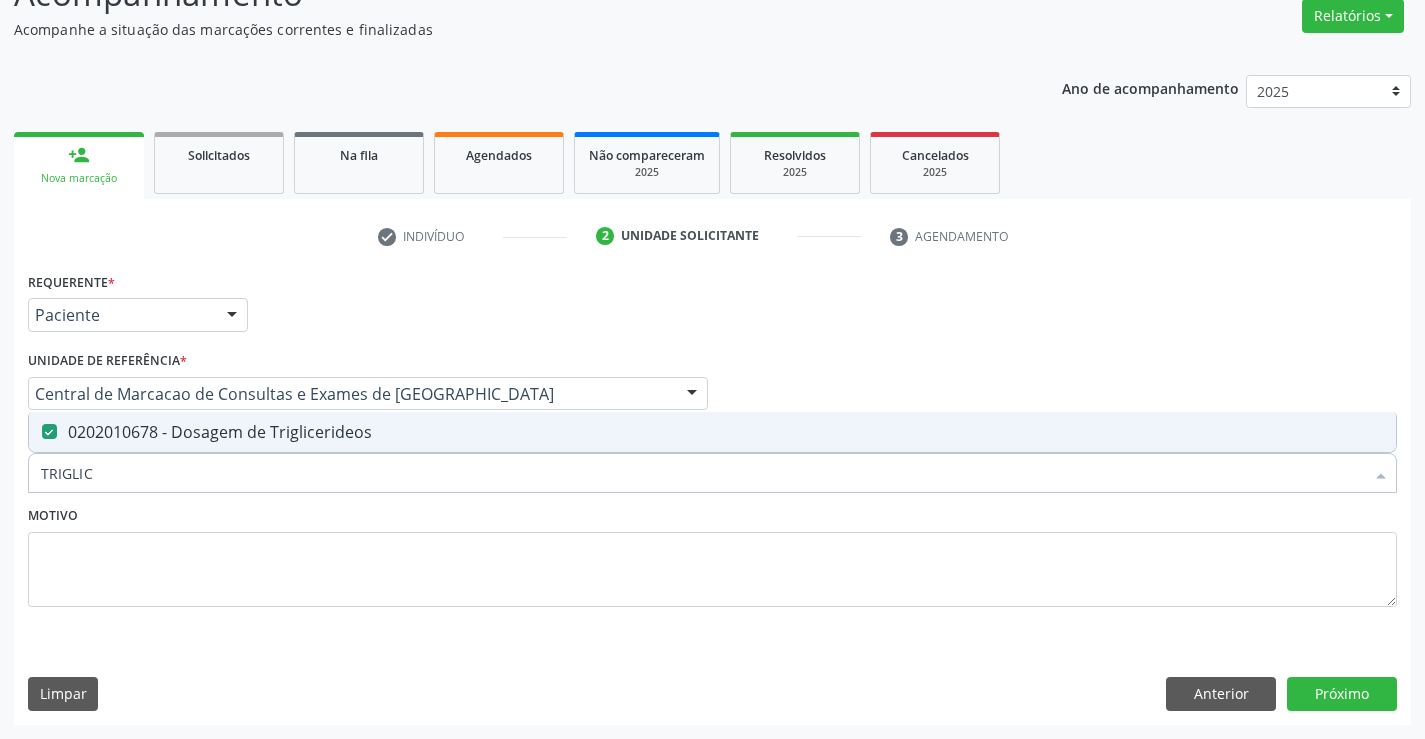 click on "TRIGLIC" at bounding box center (702, 473) 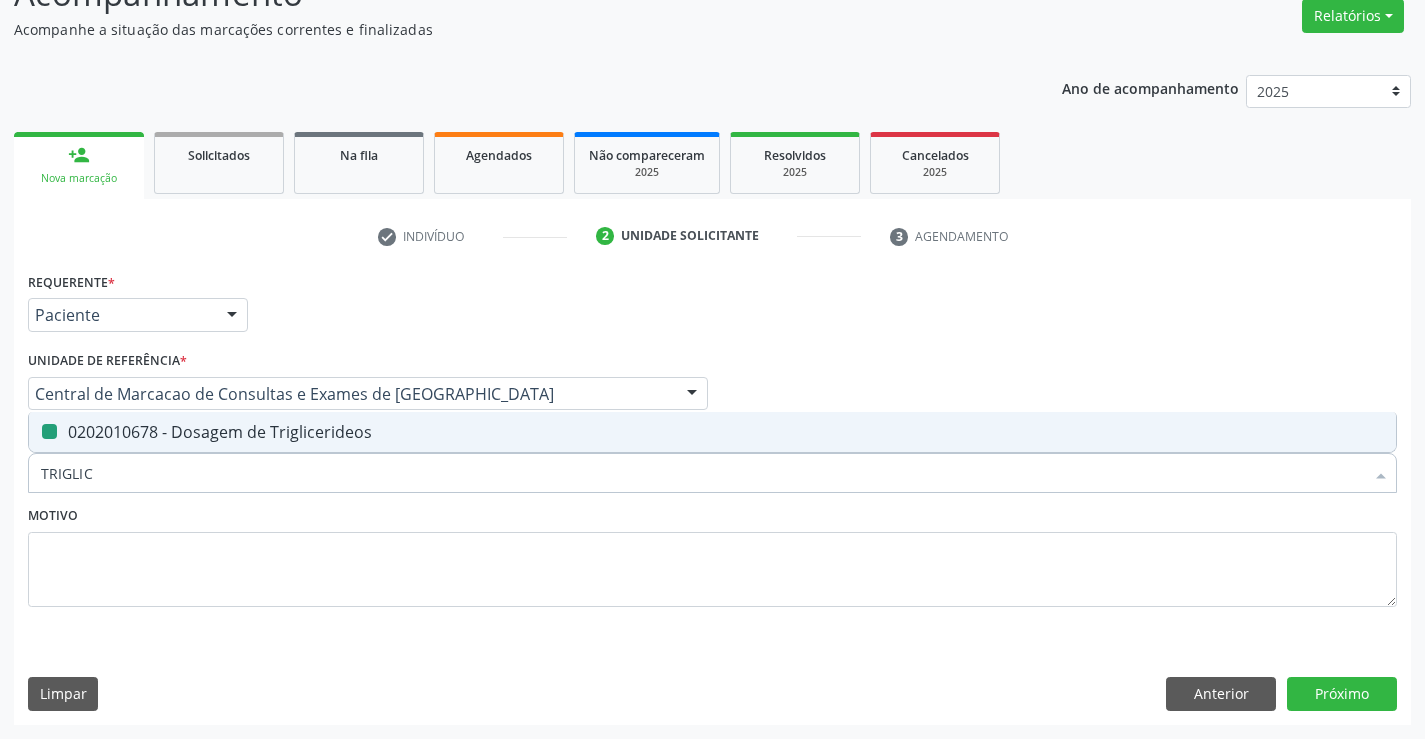type on "T" 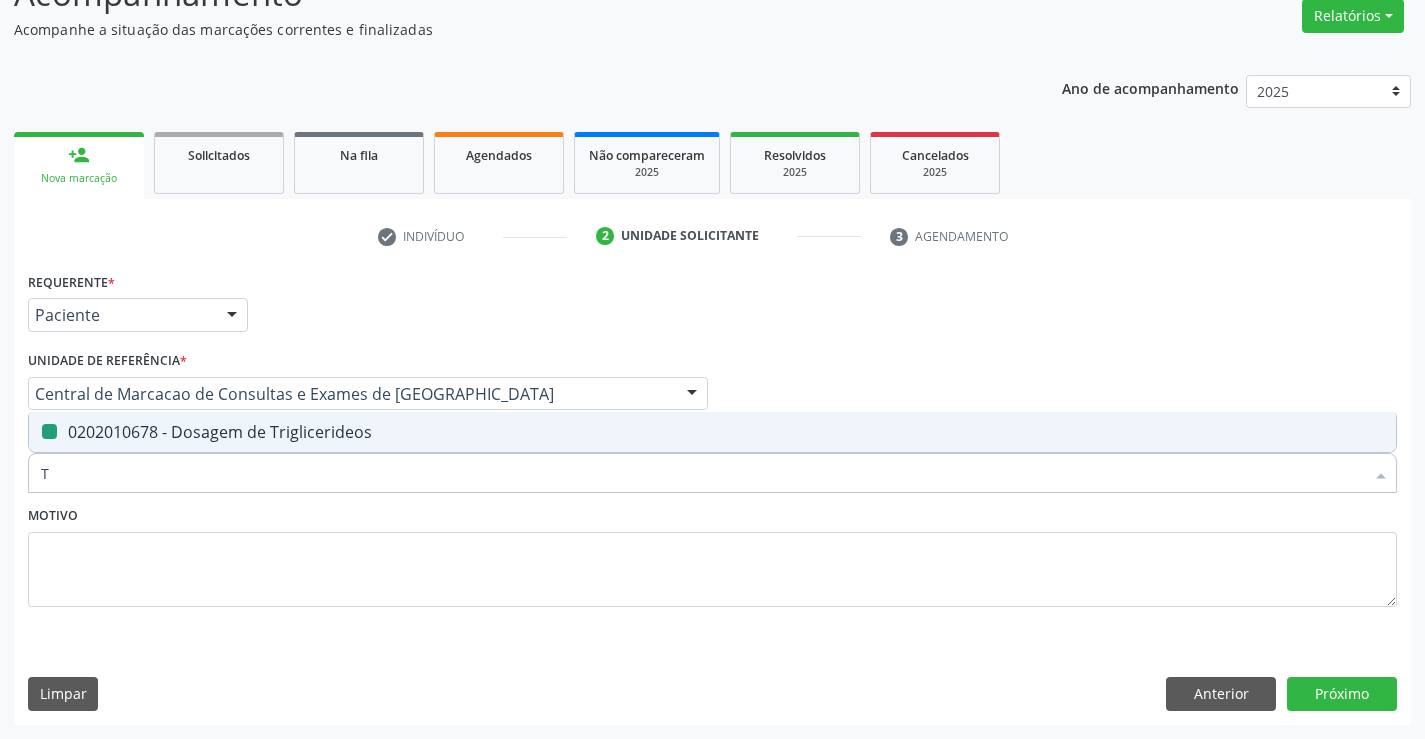 checkbox on "false" 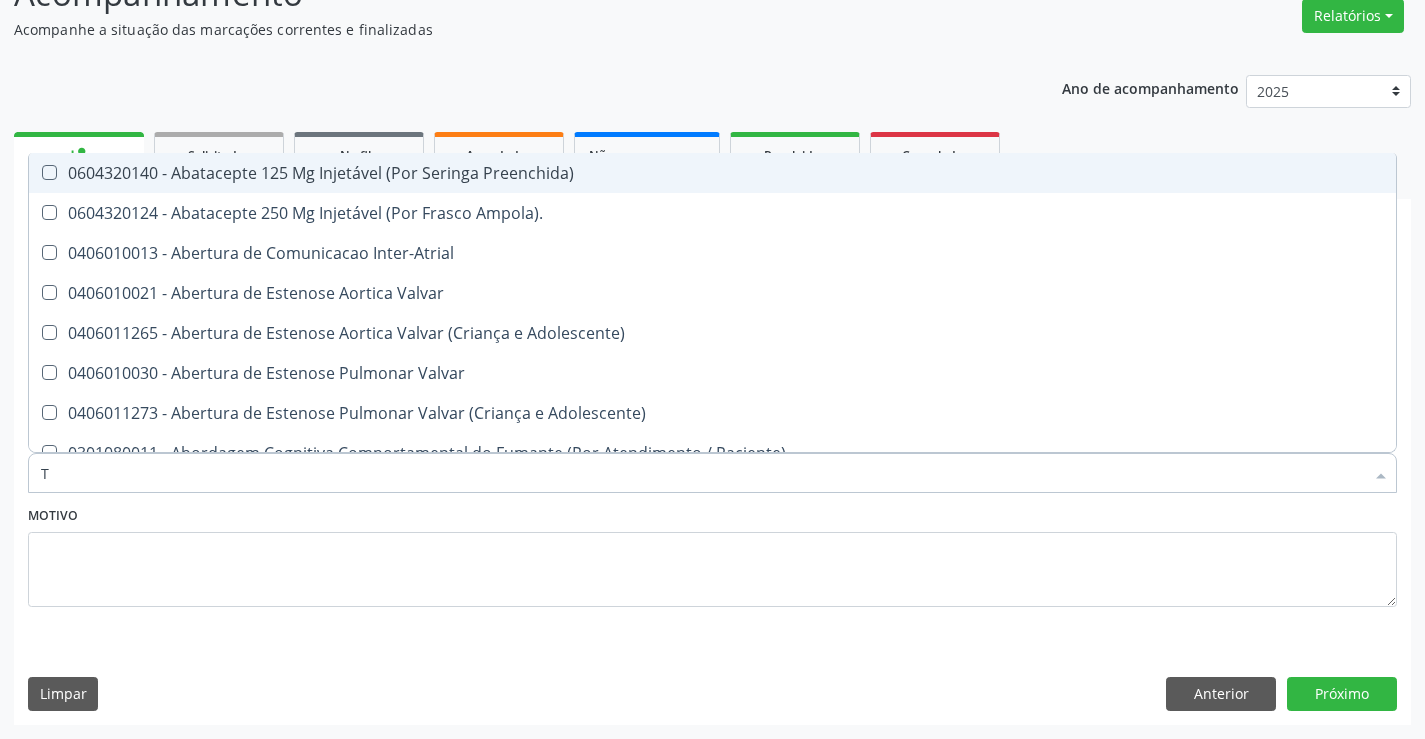 type on "TG" 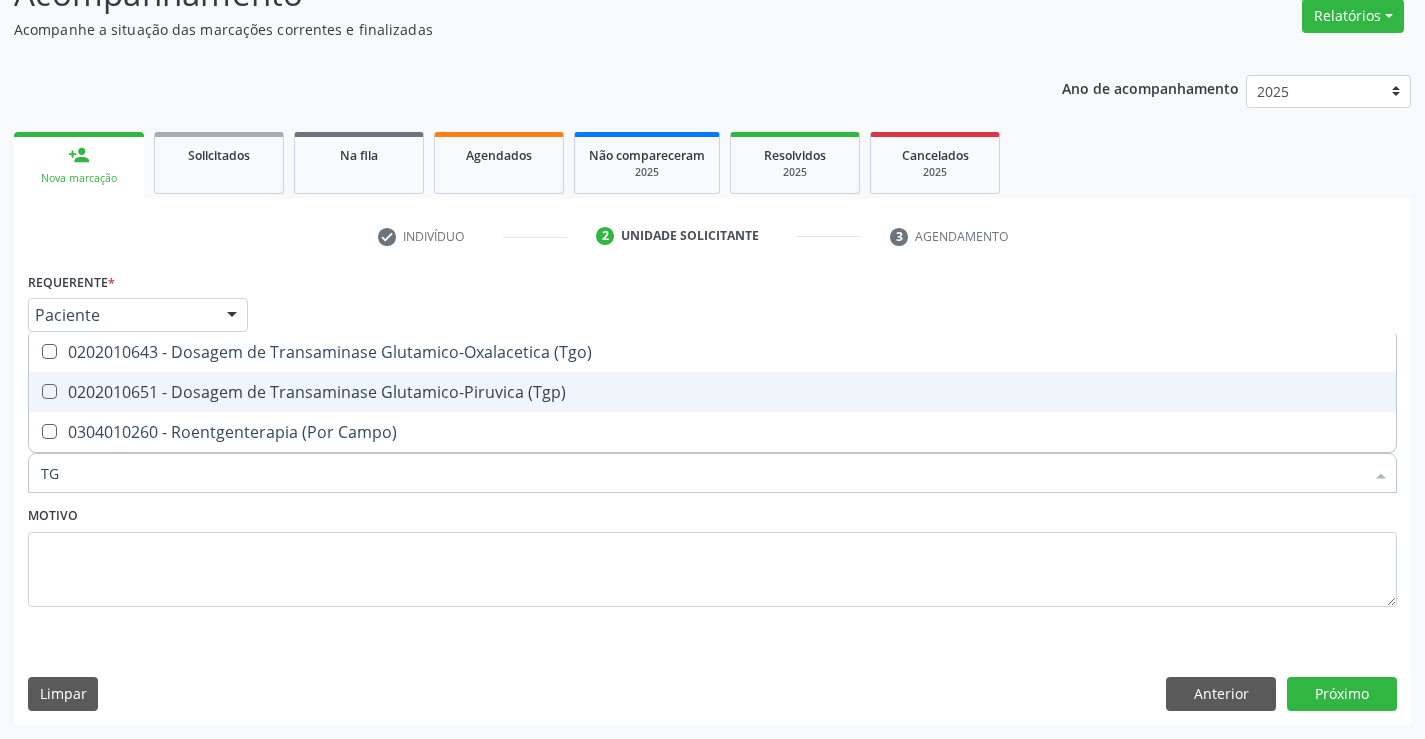 click on "0202010651 - Dosagem de Transaminase Glutamico-Piruvica (Tgp)" at bounding box center [712, 392] 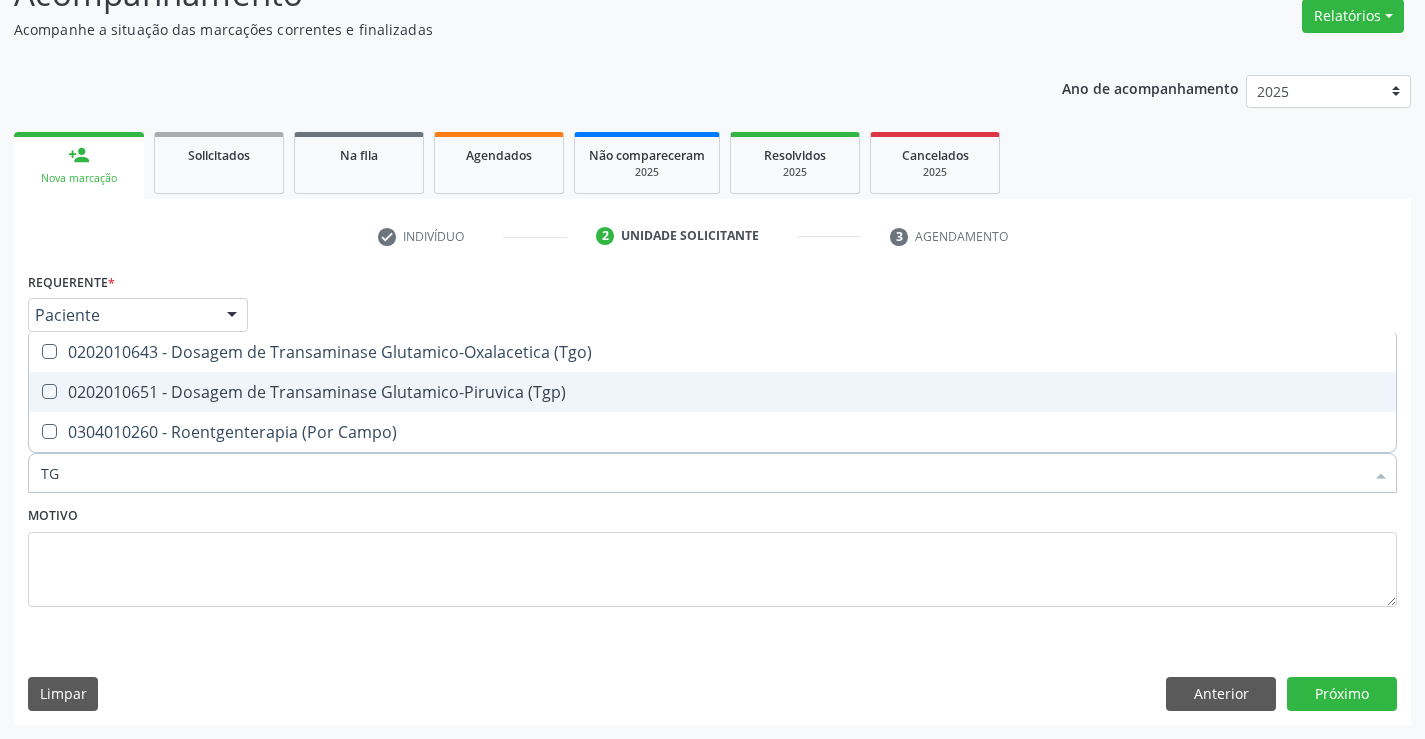 checkbox on "true" 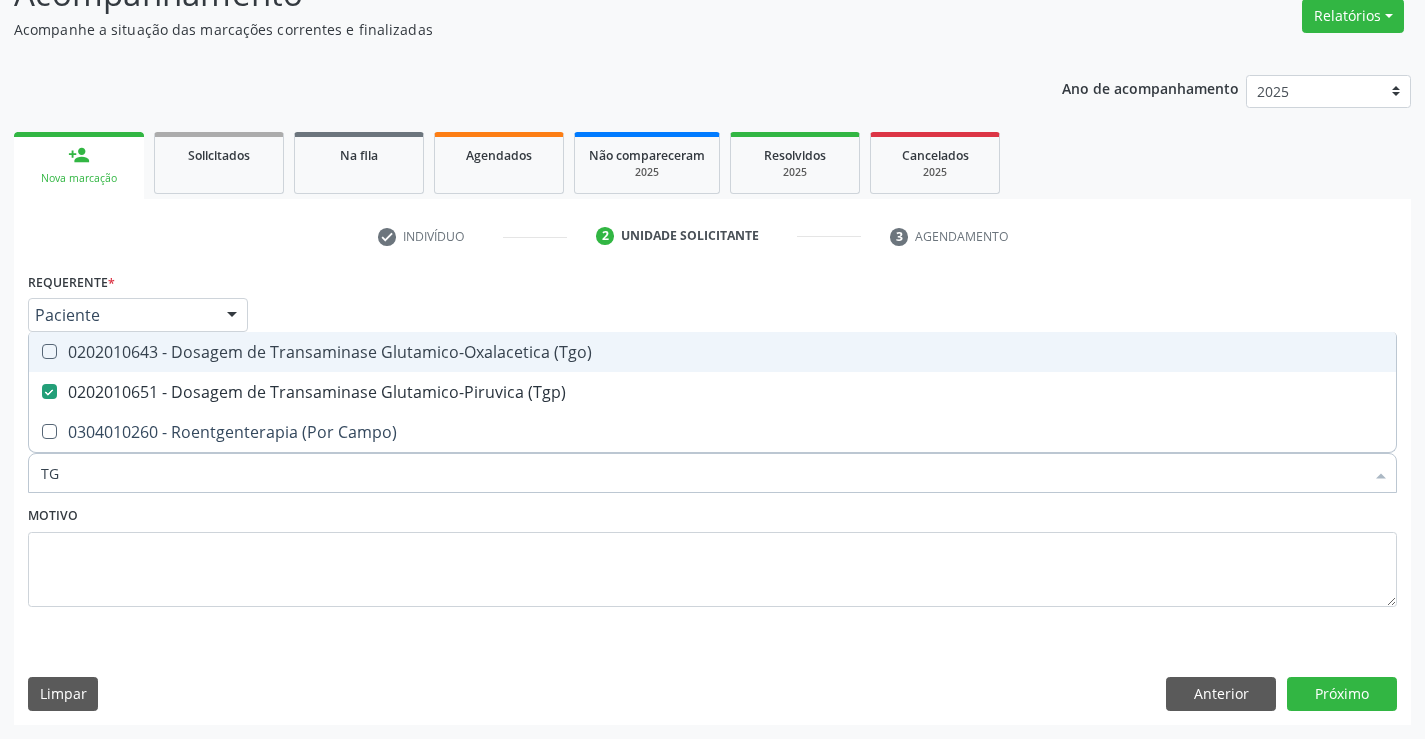 click on "0202010643 - Dosagem de Transaminase Glutamico-Oxalacetica (Tgo)" at bounding box center (712, 352) 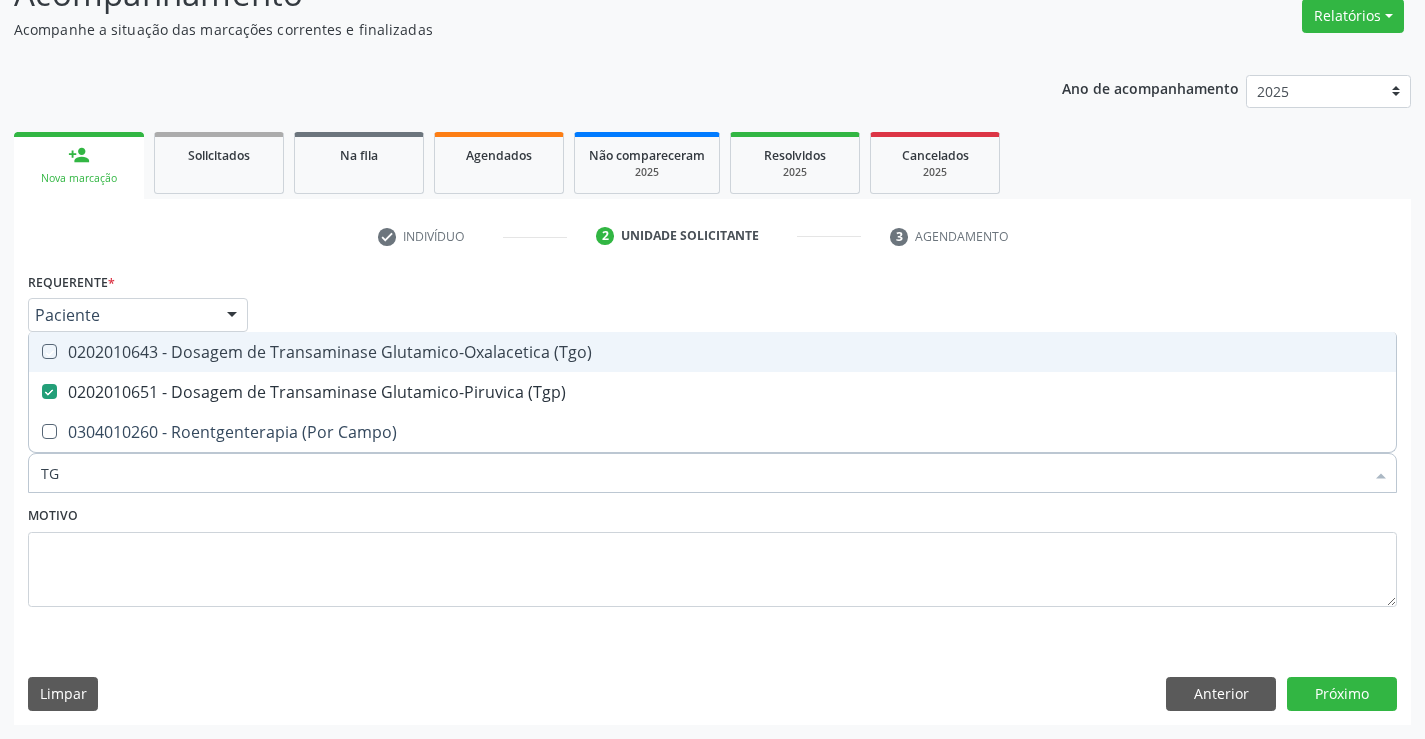 checkbox on "true" 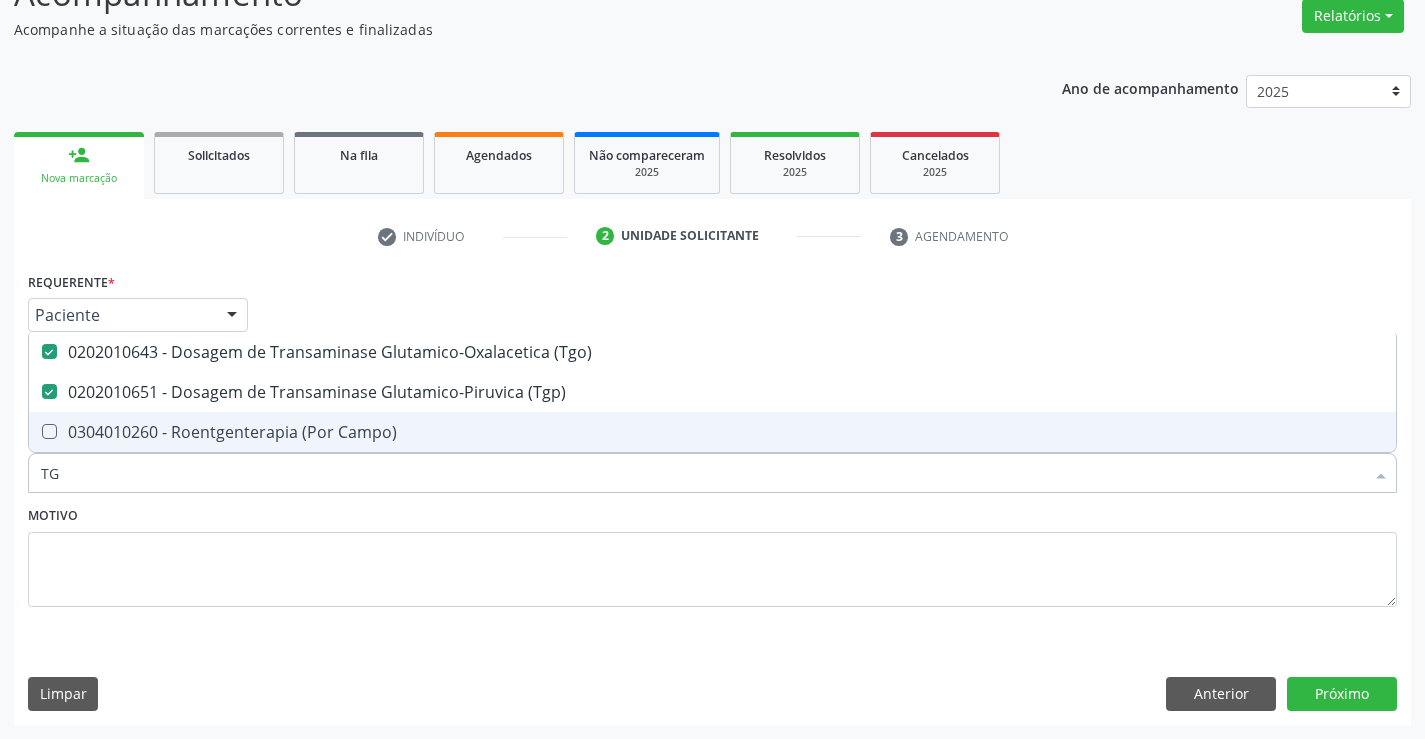 click on "TG" at bounding box center [702, 473] 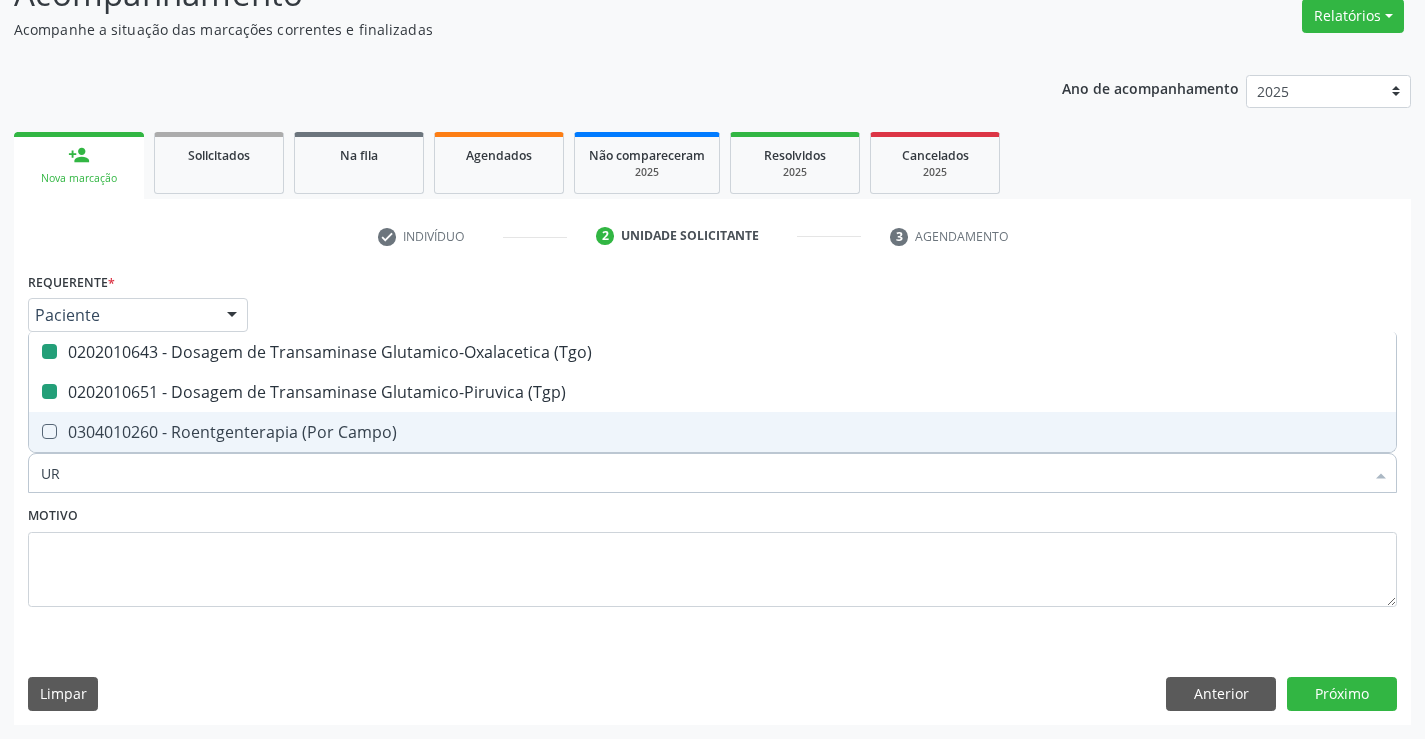 type on "URE" 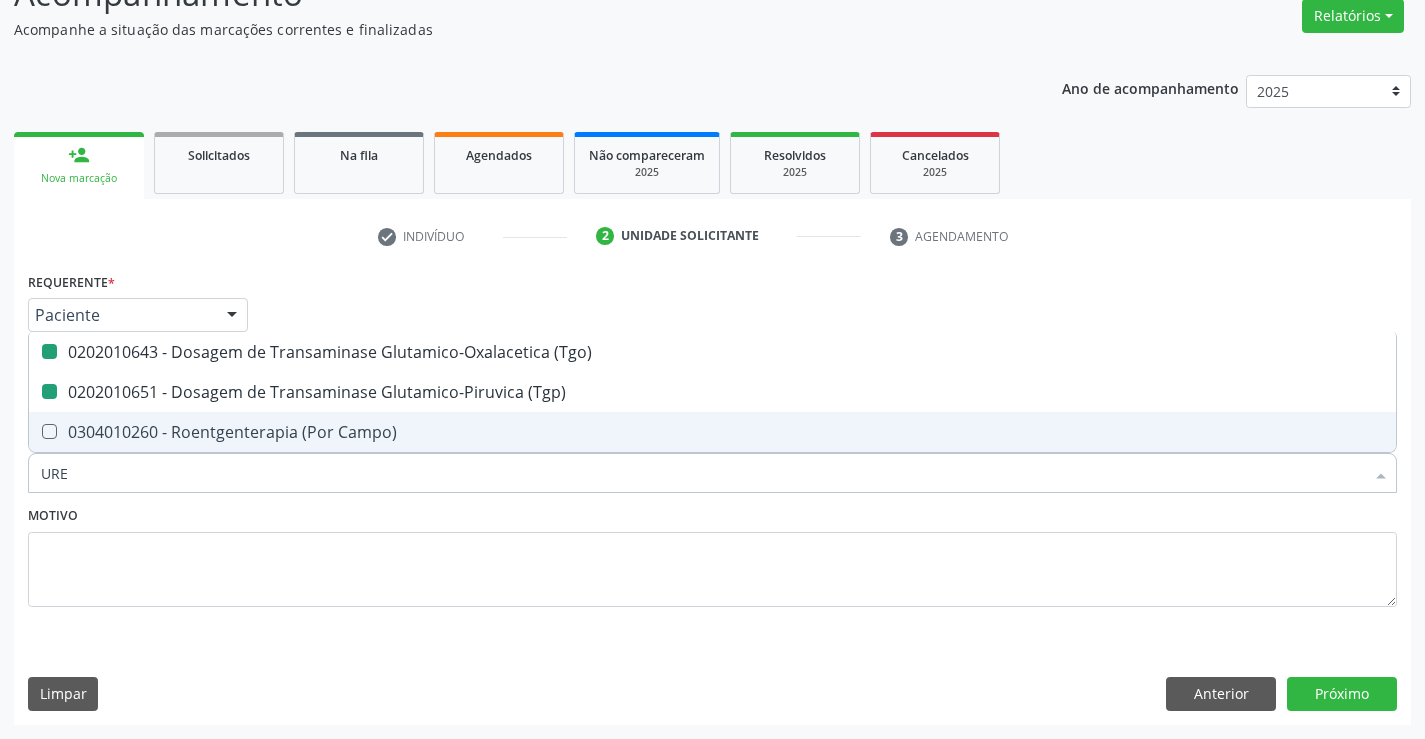 checkbox on "false" 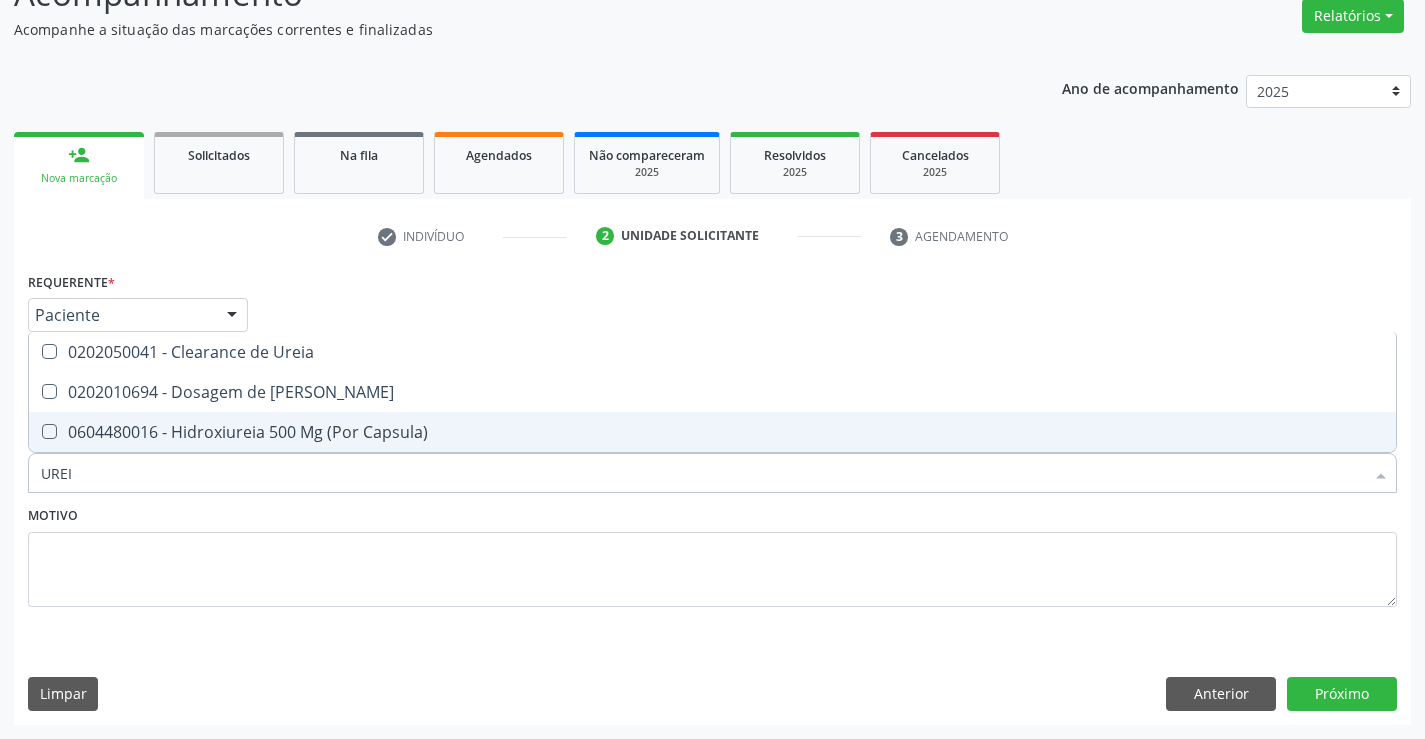 type on "UREIA" 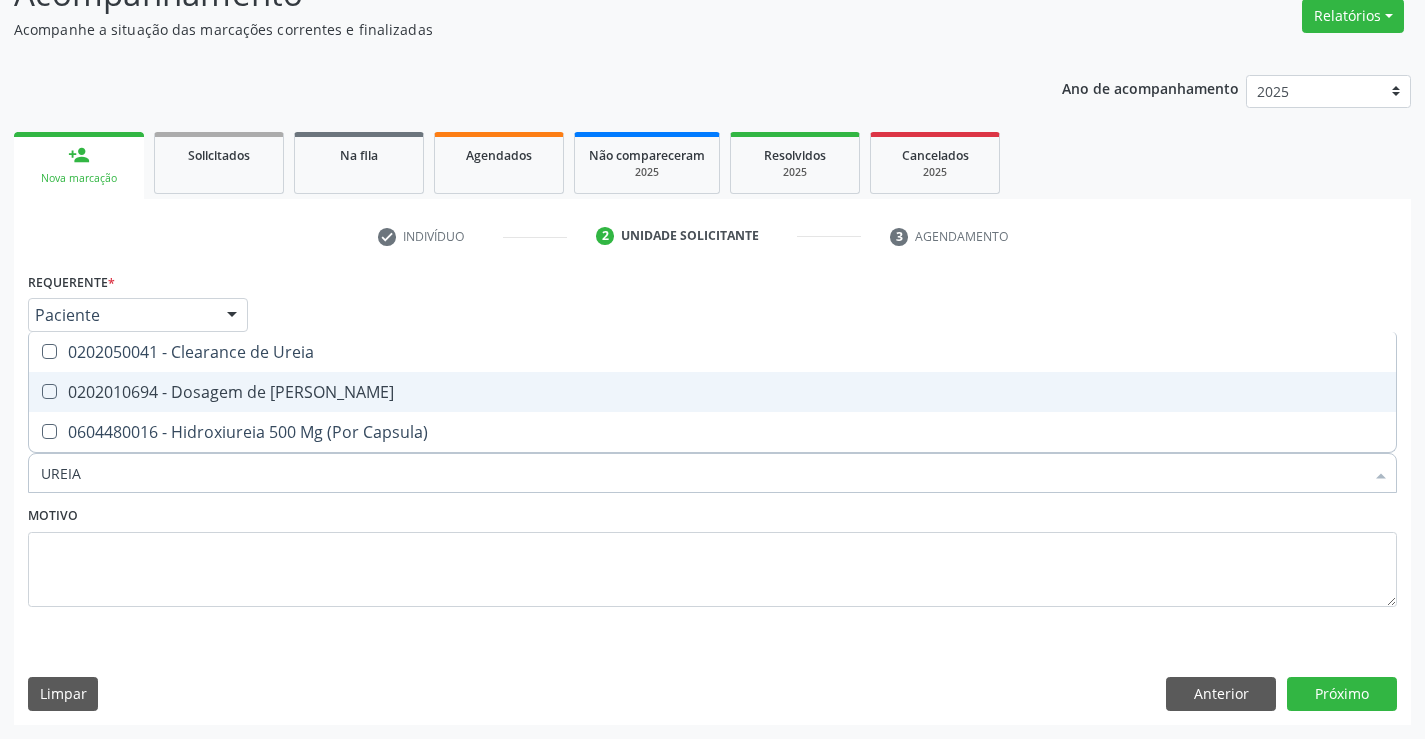 click on "0202010694 - Dosagem de Ureia" at bounding box center [712, 392] 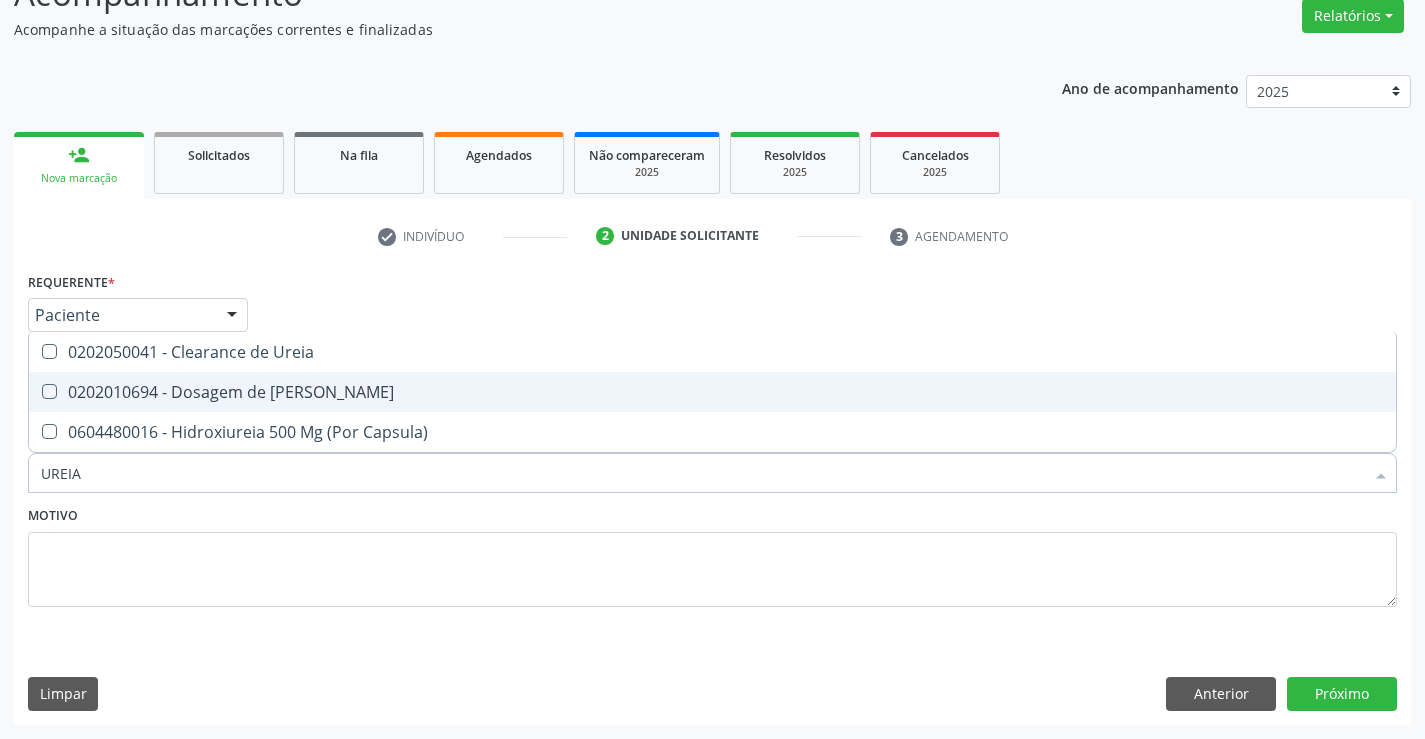 checkbox on "true" 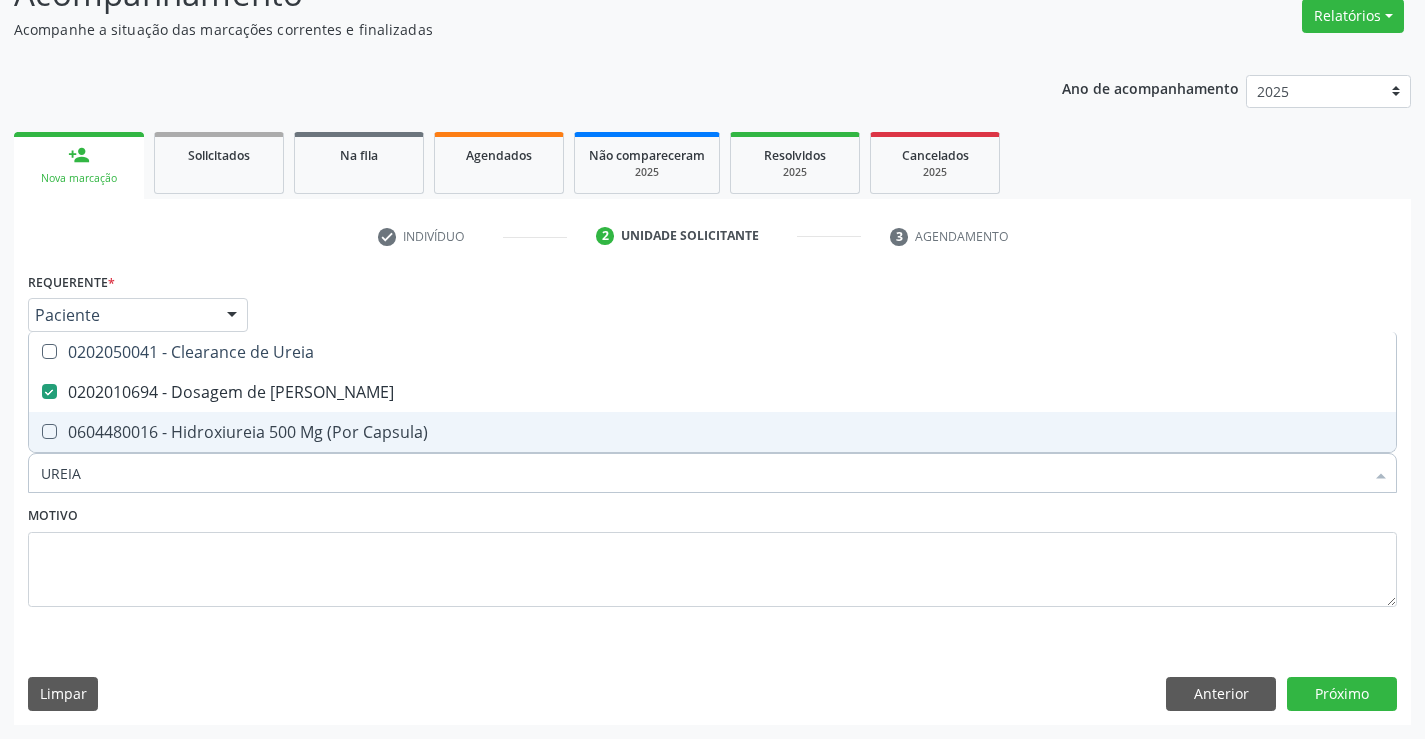 click on "UREIA" at bounding box center (702, 473) 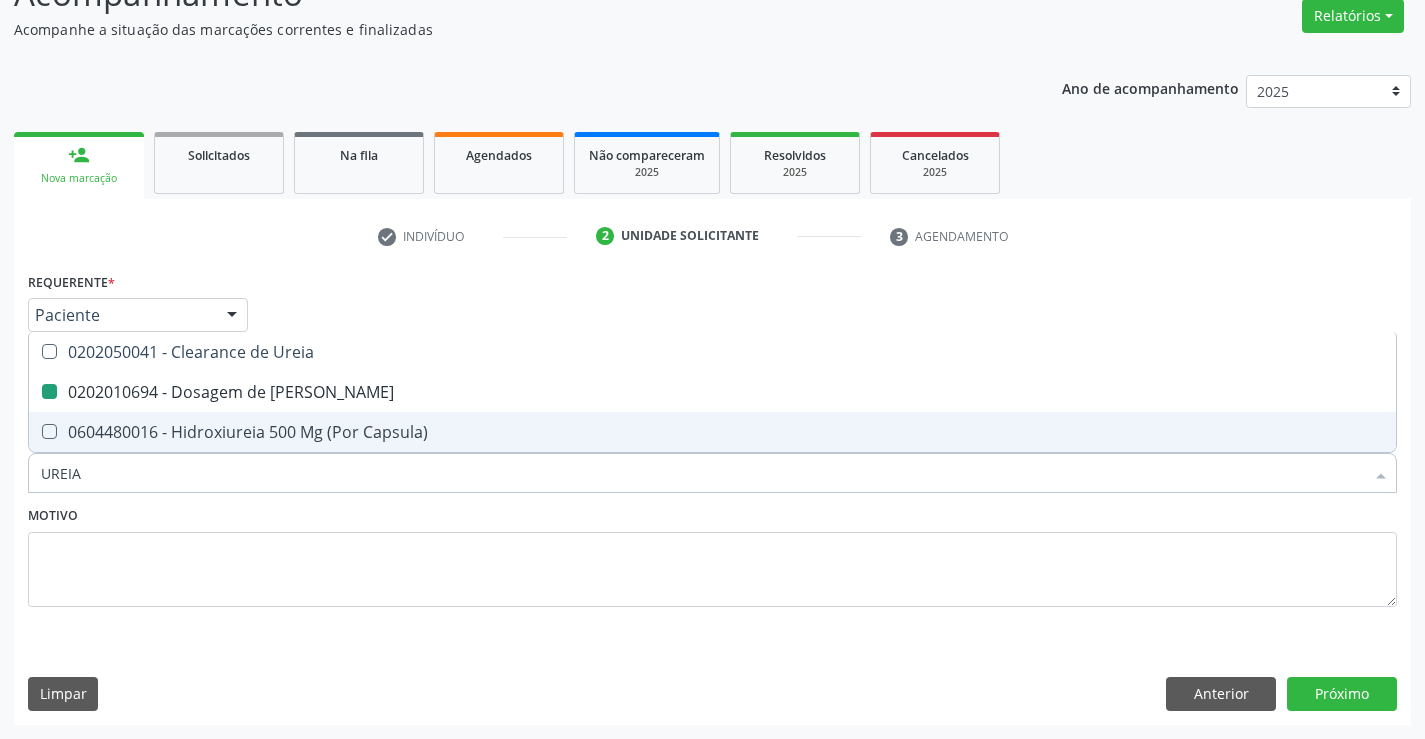 type on "C" 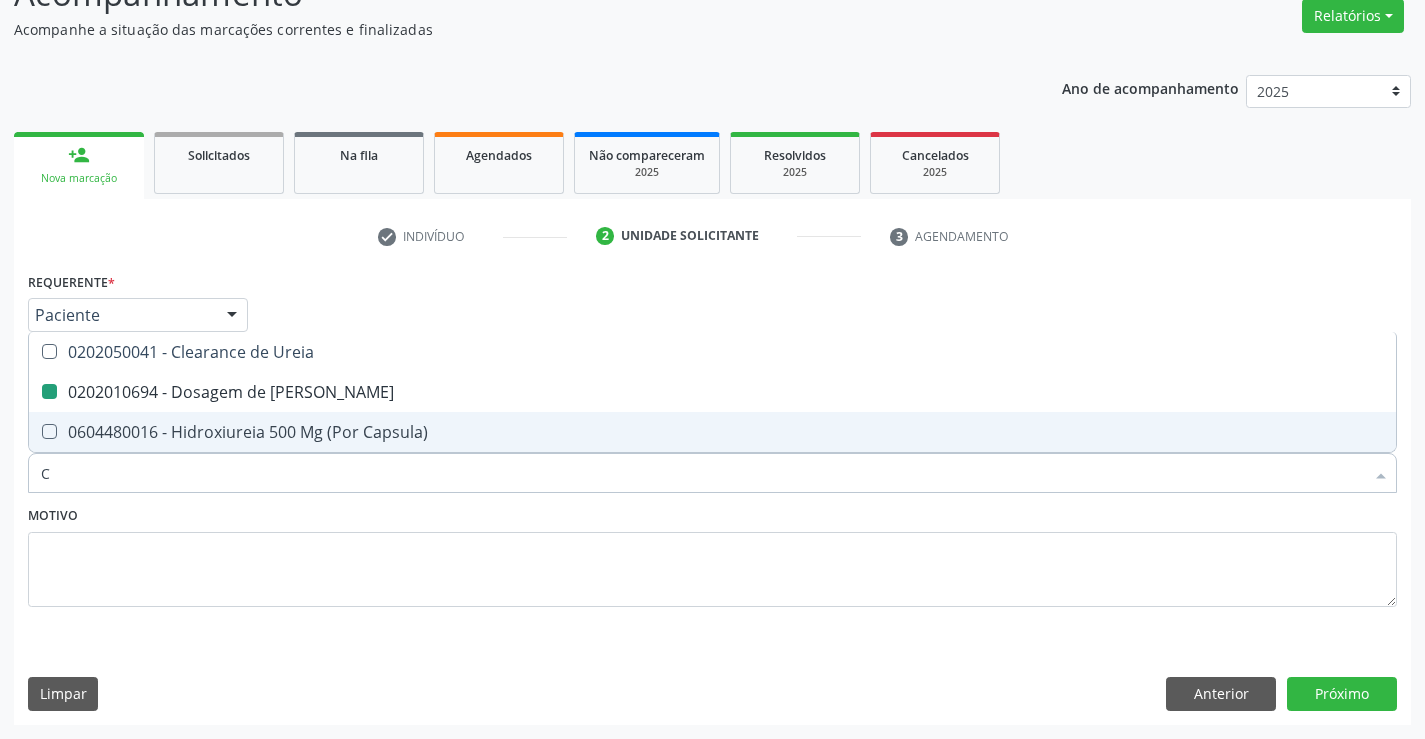 checkbox on "false" 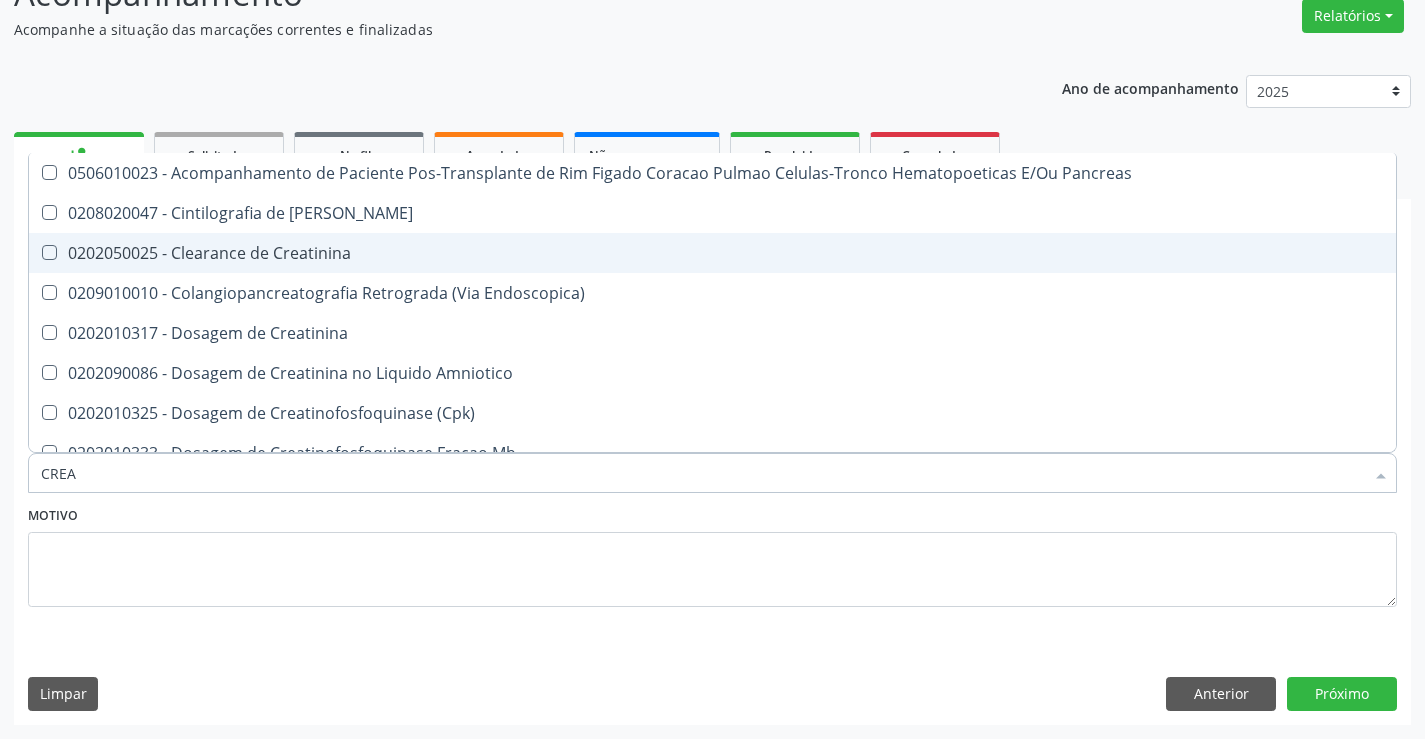 type on "CREAT" 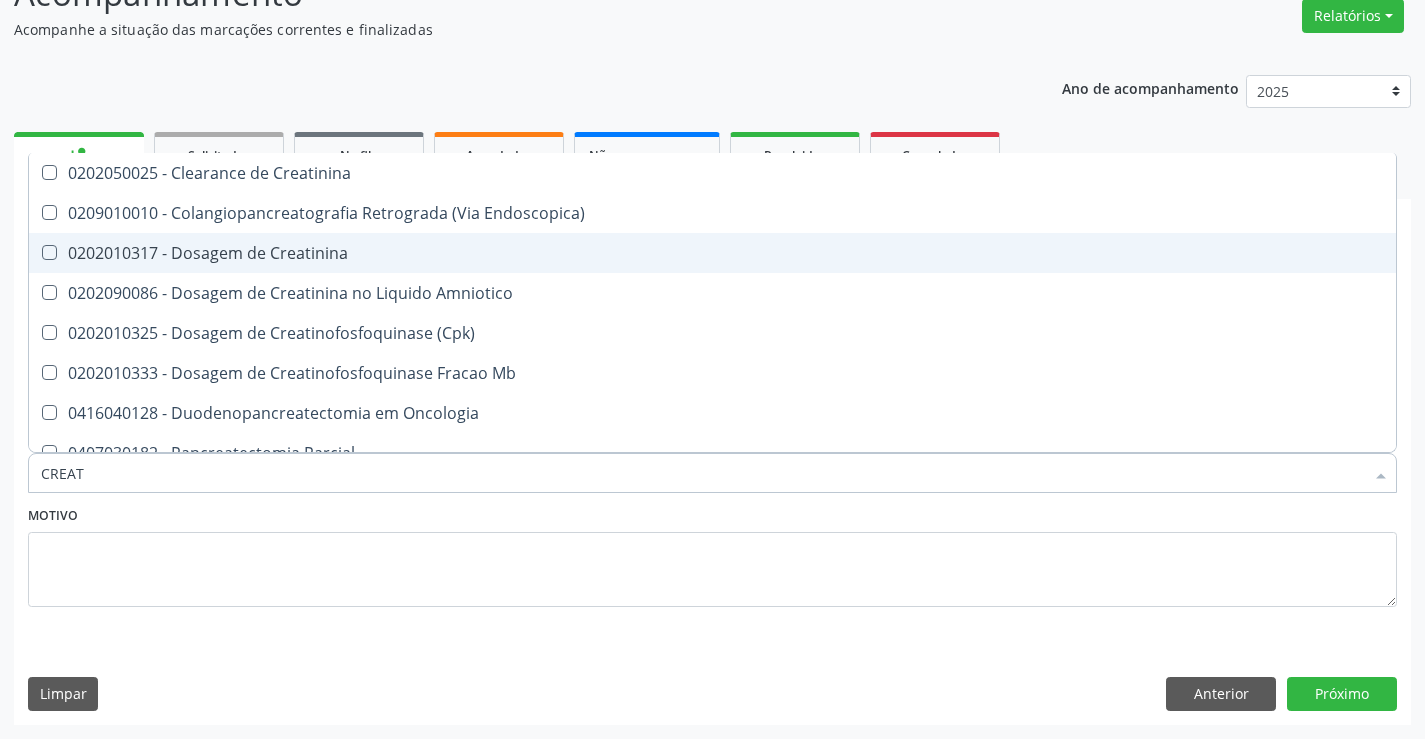 click on "0202010317 - Dosagem de Creatinina" at bounding box center [712, 253] 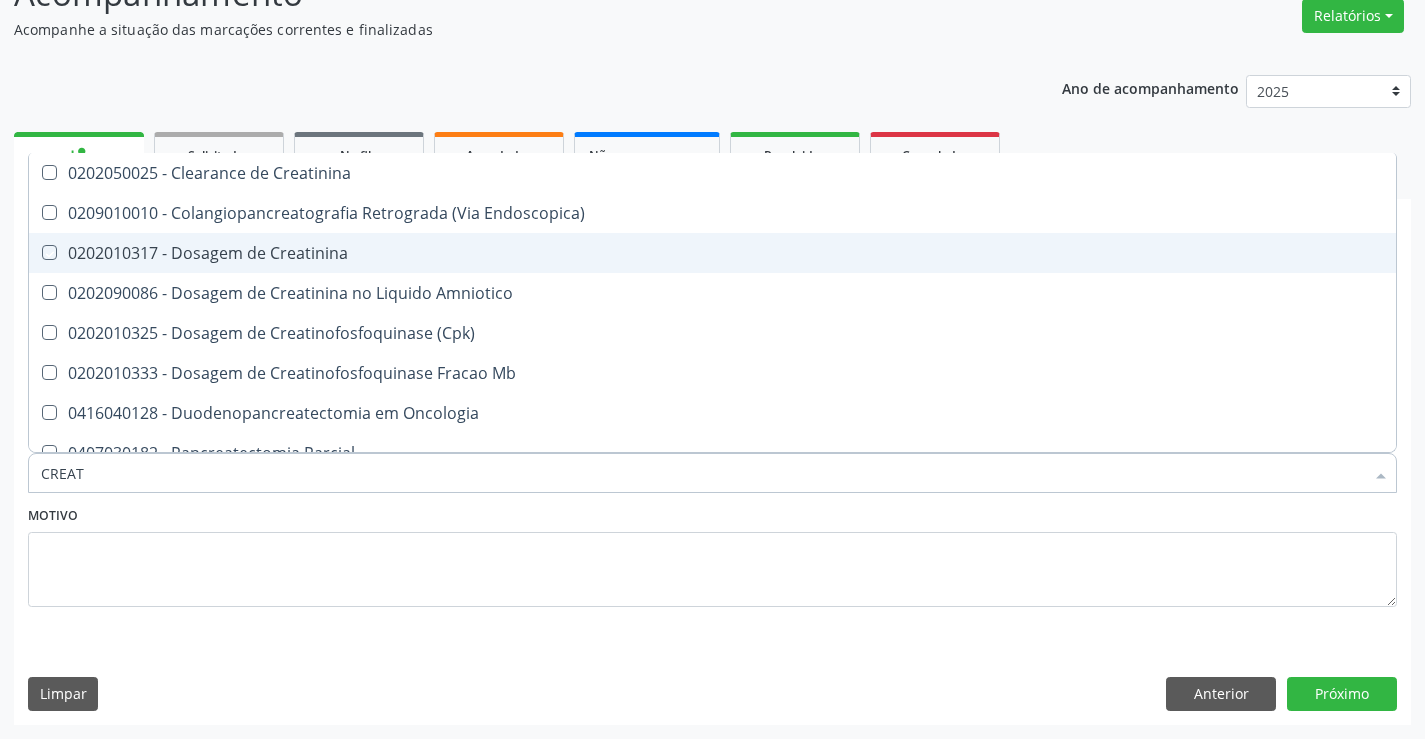 checkbox on "true" 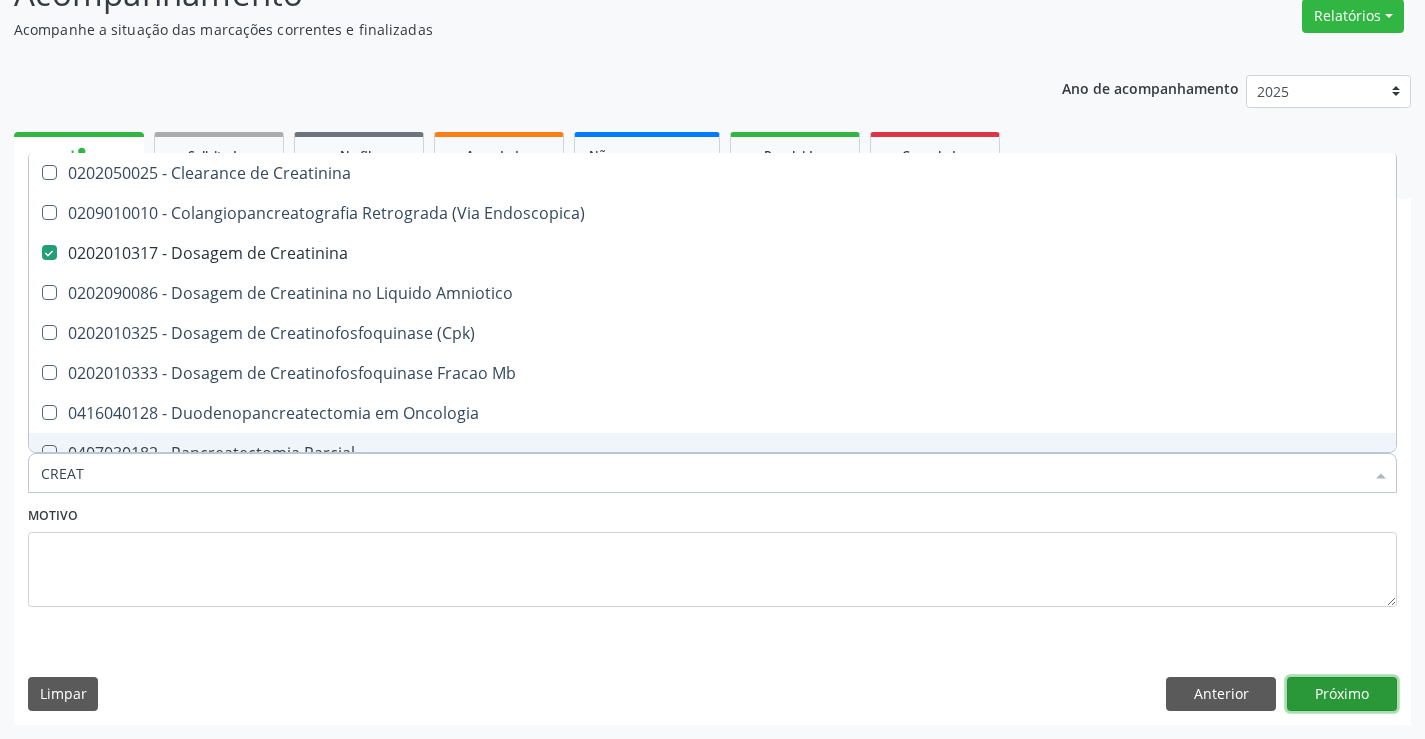click on "Próximo" at bounding box center [1342, 694] 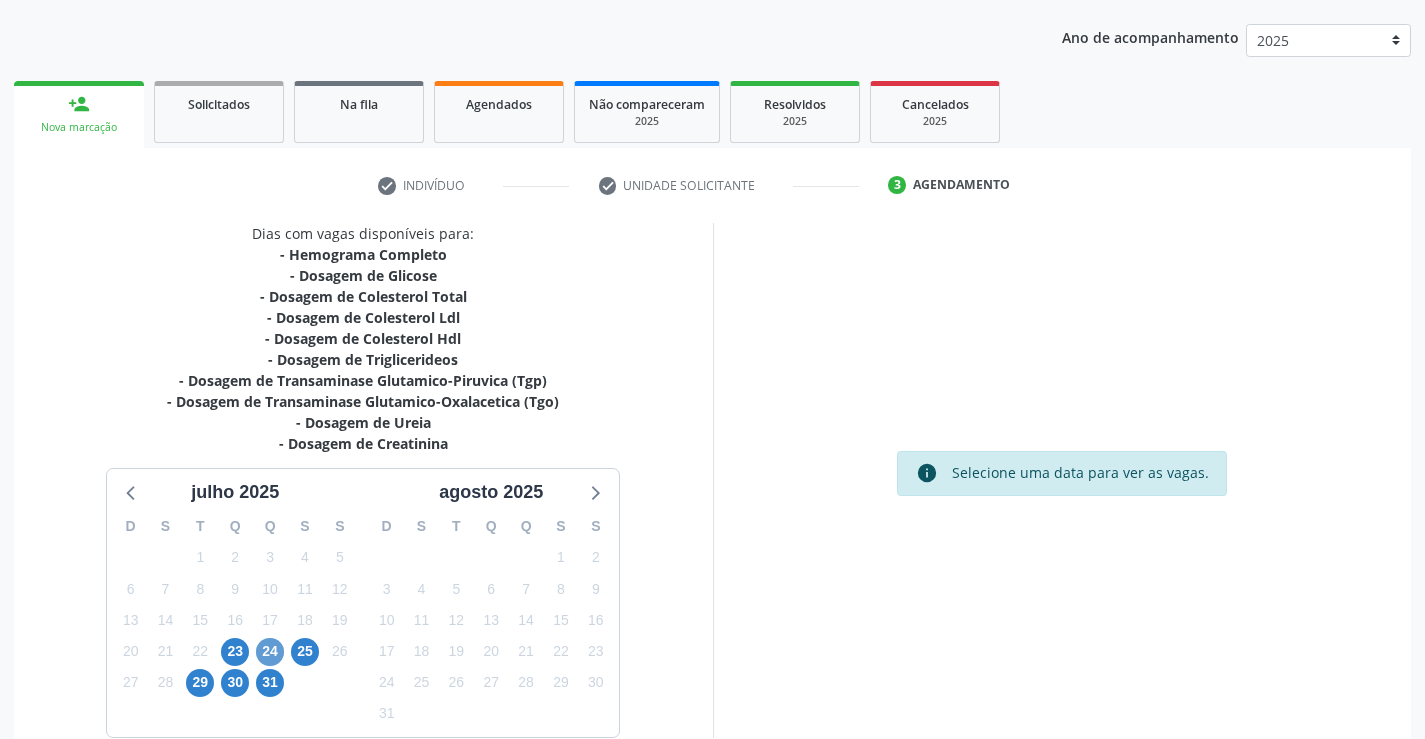 scroll, scrollTop: 320, scrollLeft: 0, axis: vertical 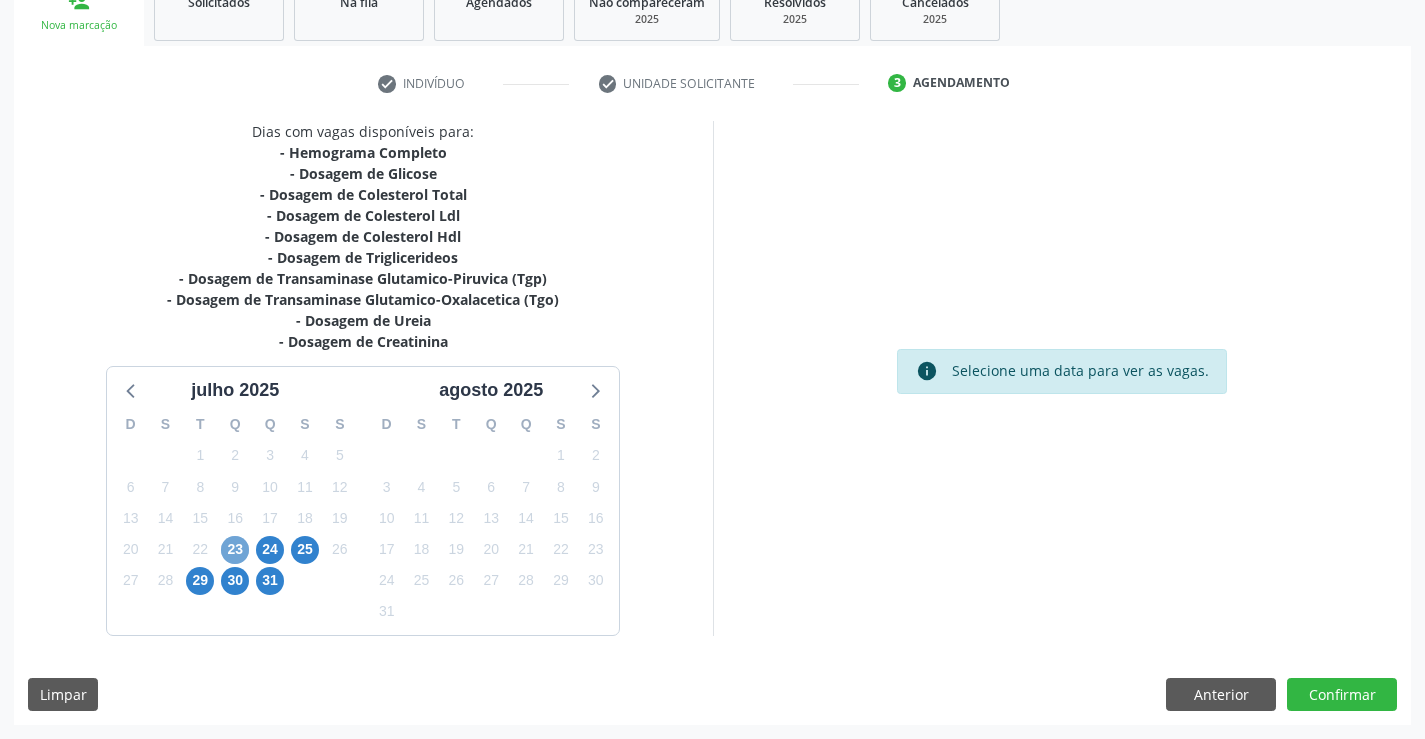 click on "23" at bounding box center (235, 550) 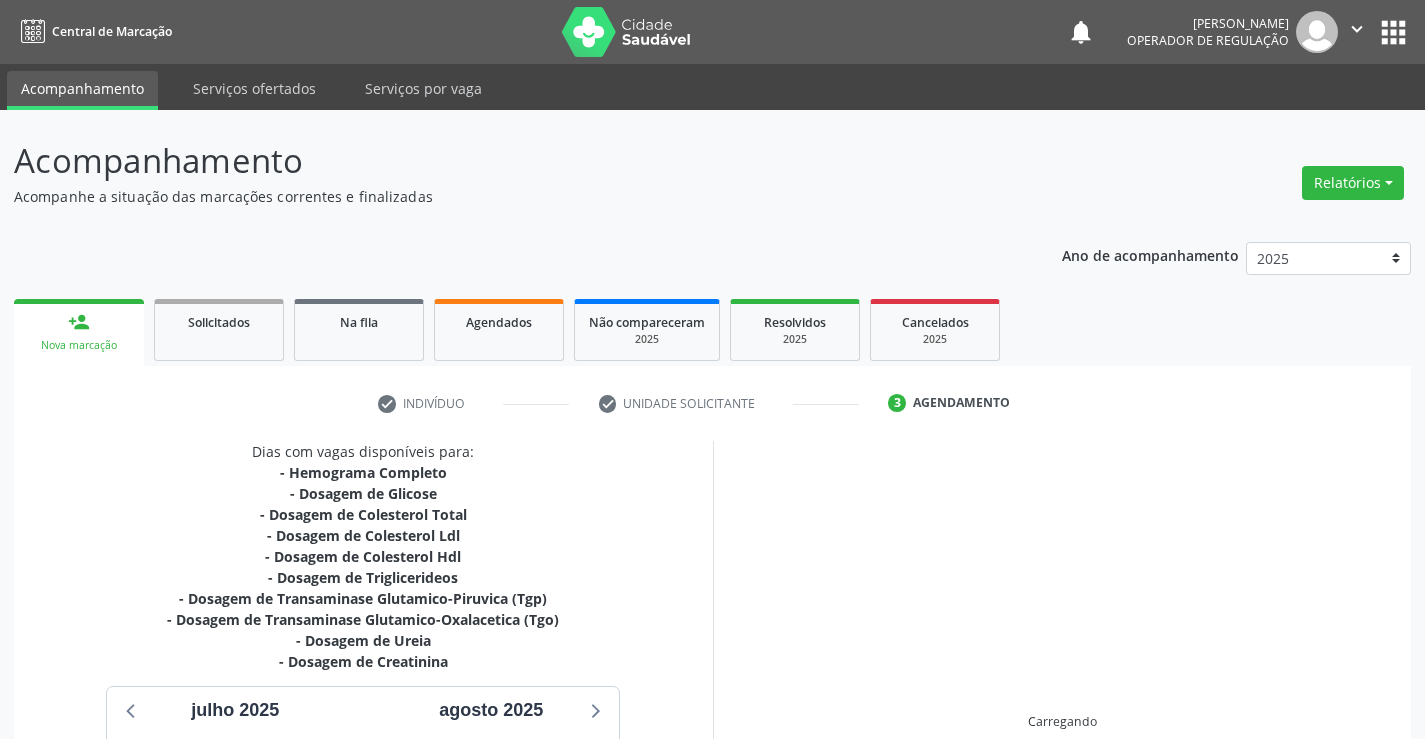 scroll, scrollTop: 320, scrollLeft: 0, axis: vertical 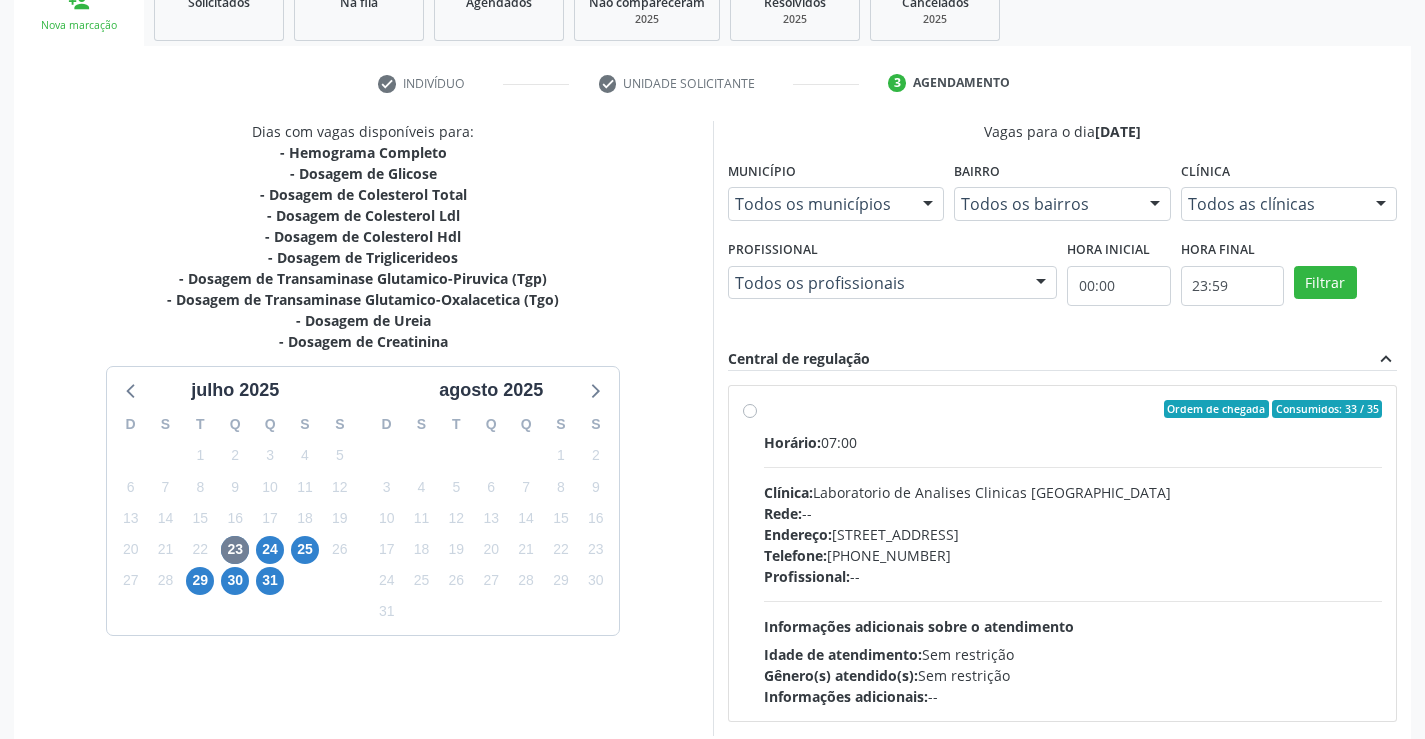 click on "Rede:
--" at bounding box center (1073, 513) 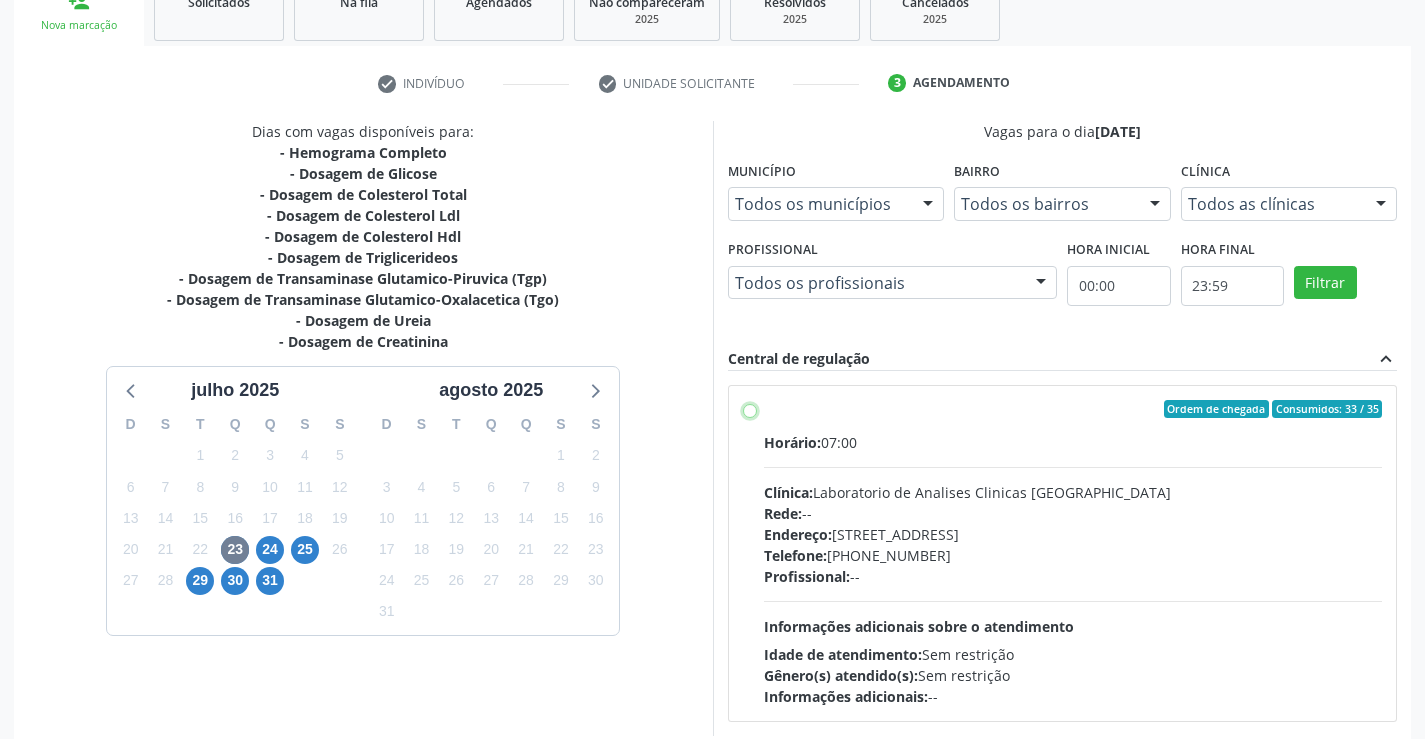 click on "Ordem de chegada
Consumidos: 33 / 35
Horário:   07:00
Clínica:  Laboratorio de Analises Clinicas Sao Francisco
Rede:
--
Endereço:   Terreo, nº 258, Centro, Campo Formoso - BA
Telefone:   (74) 36453588
Profissional:
--
Informações adicionais sobre o atendimento
Idade de atendimento:
Sem restrição
Gênero(s) atendido(s):
Sem restrição
Informações adicionais:
--" at bounding box center [750, 409] 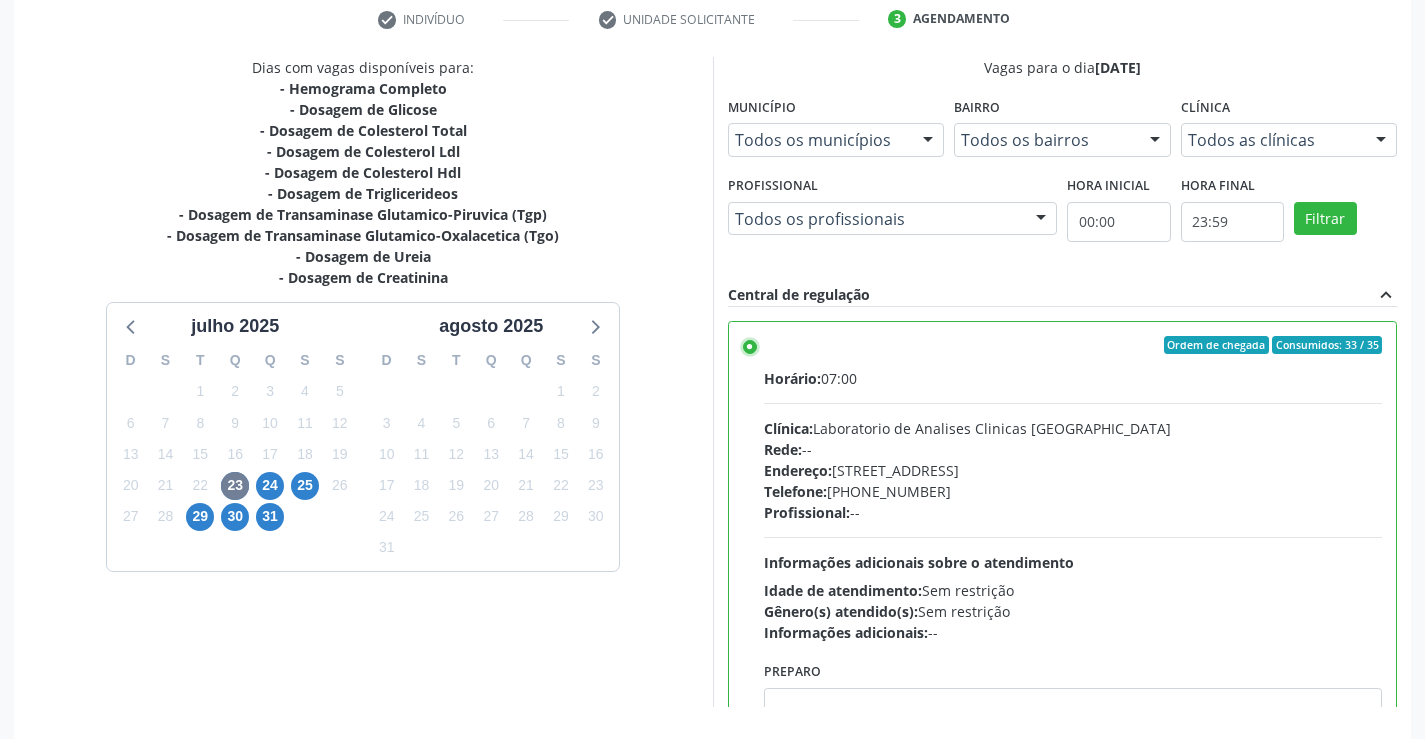 scroll, scrollTop: 456, scrollLeft: 0, axis: vertical 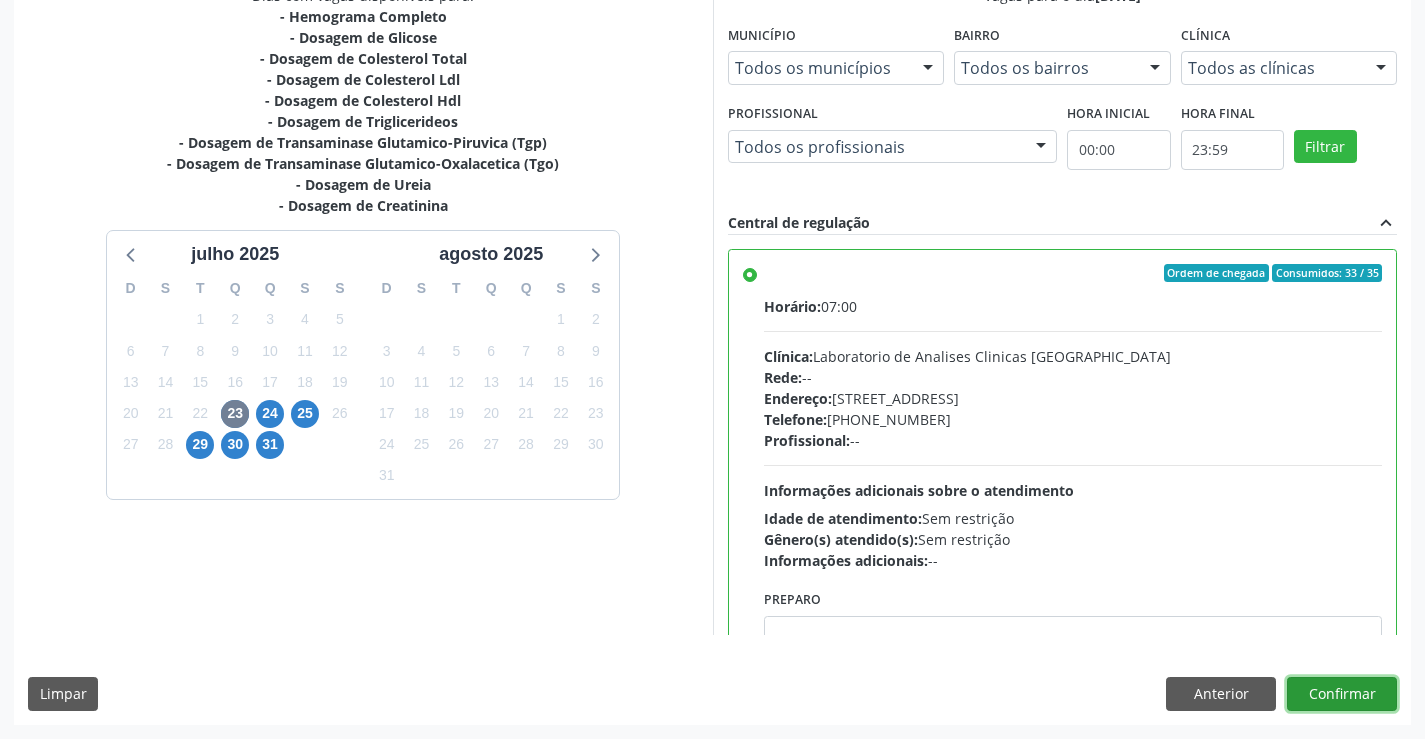 click on "Confirmar" at bounding box center [1342, 694] 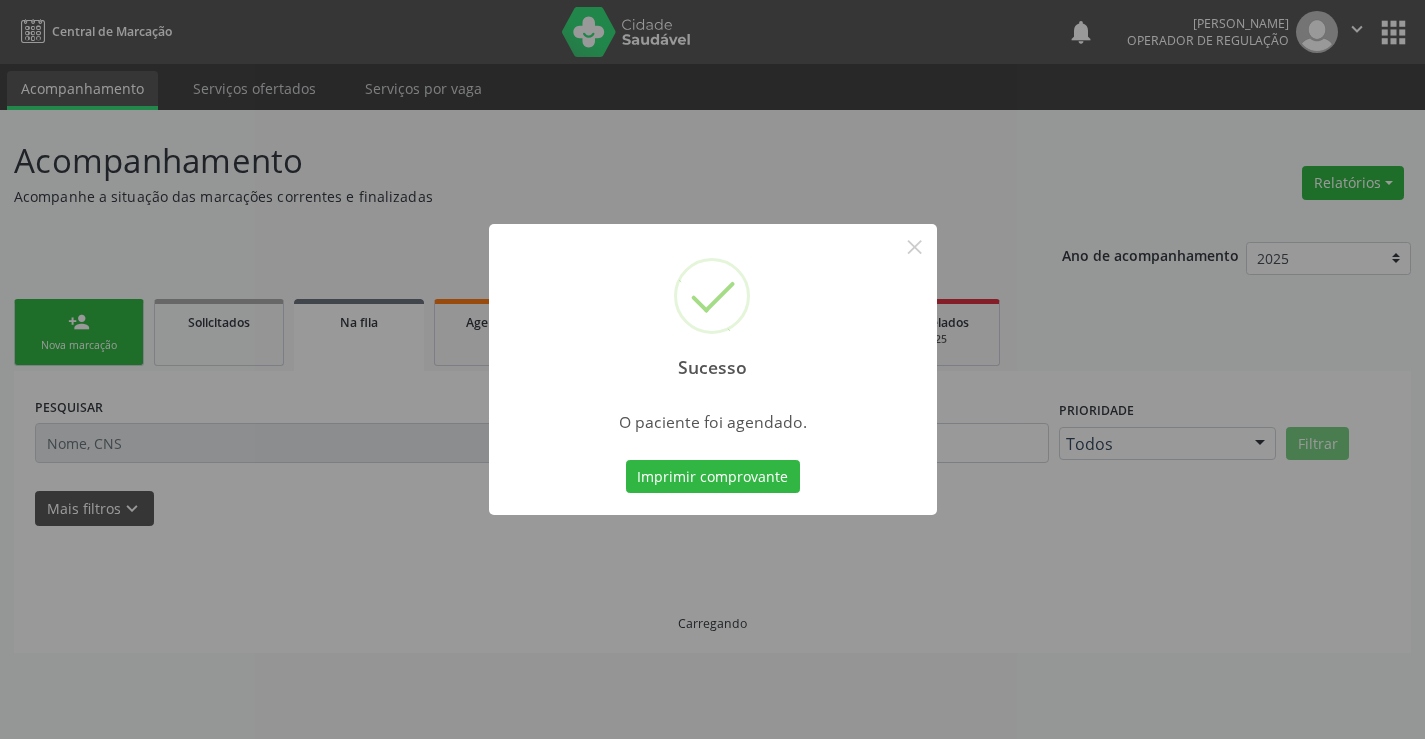 scroll, scrollTop: 0, scrollLeft: 0, axis: both 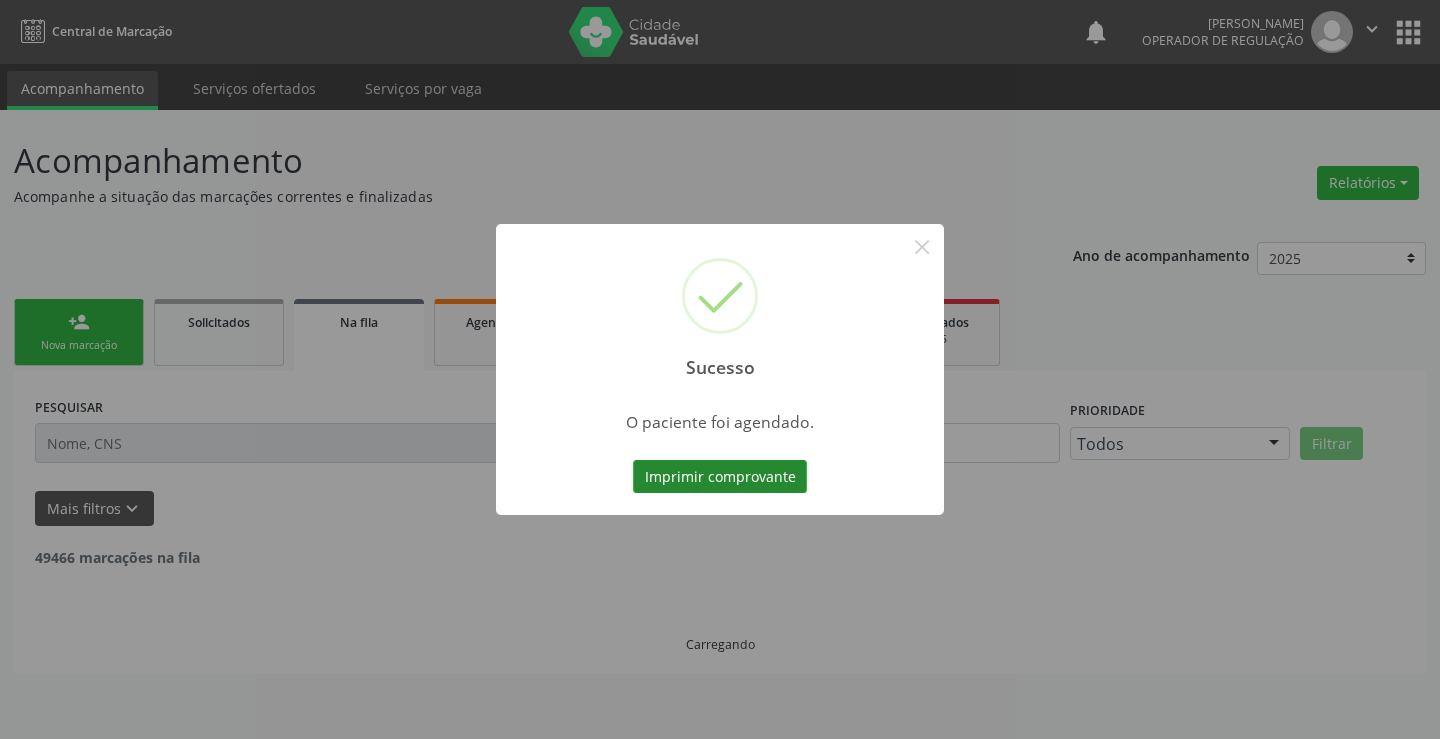 click on "Imprimir comprovante" at bounding box center [720, 477] 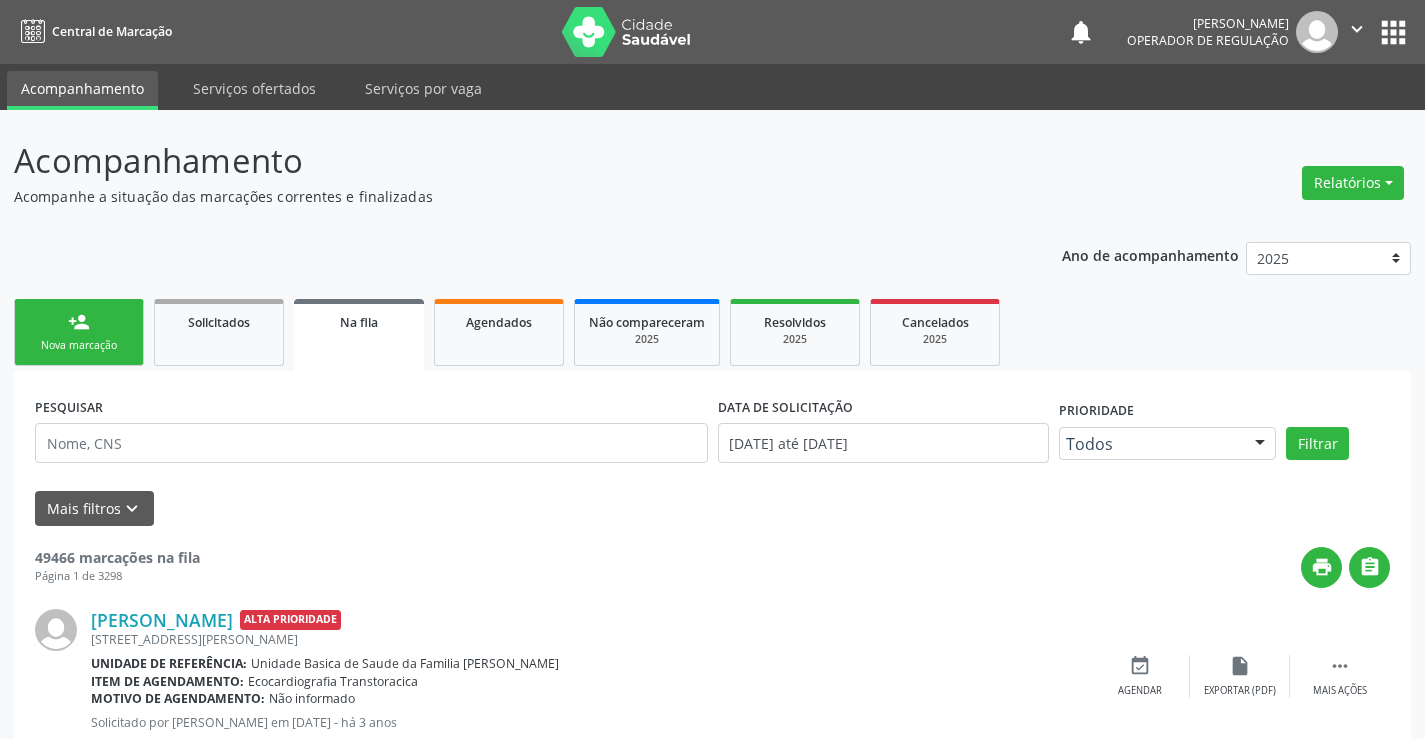 click on "person_add
Nova marcação" at bounding box center [79, 332] 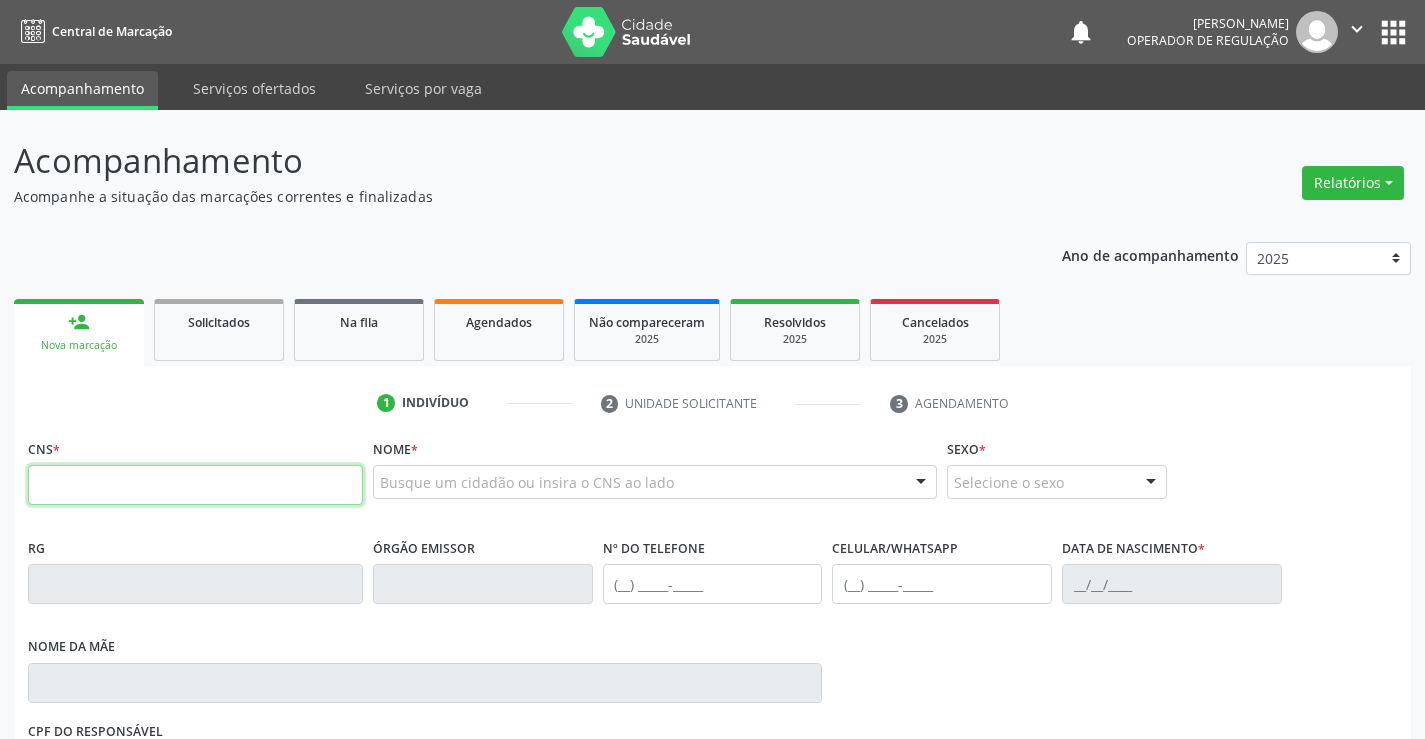 click at bounding box center [195, 485] 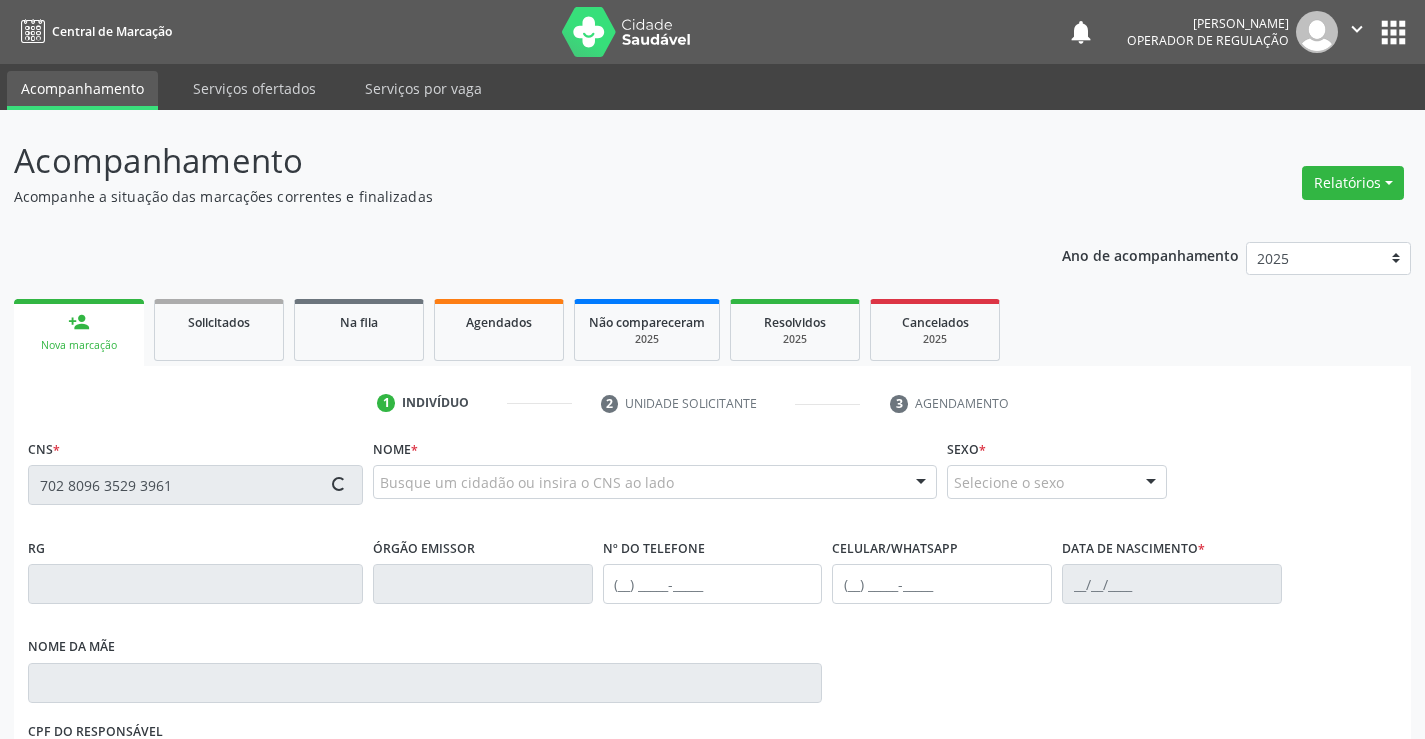 type on "702 8096 3529 3961" 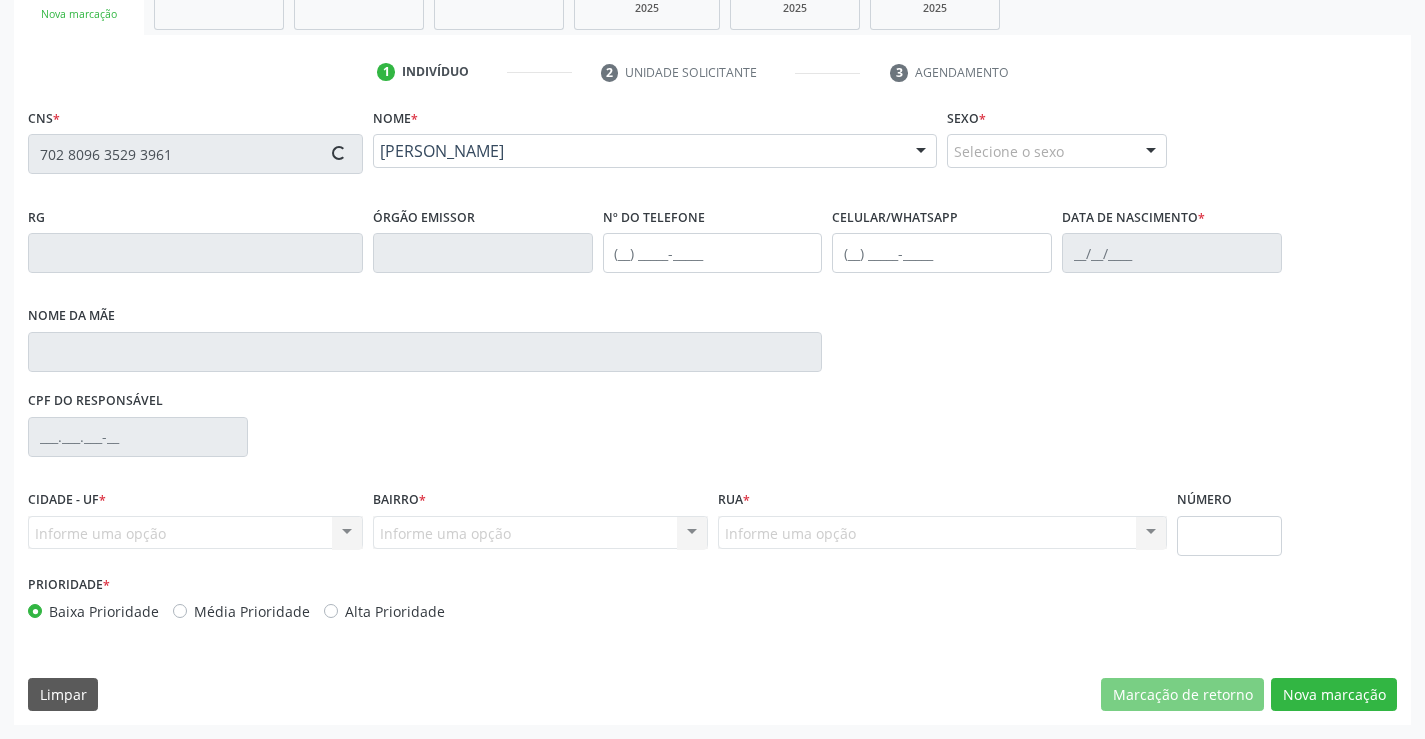 type on "484452746" 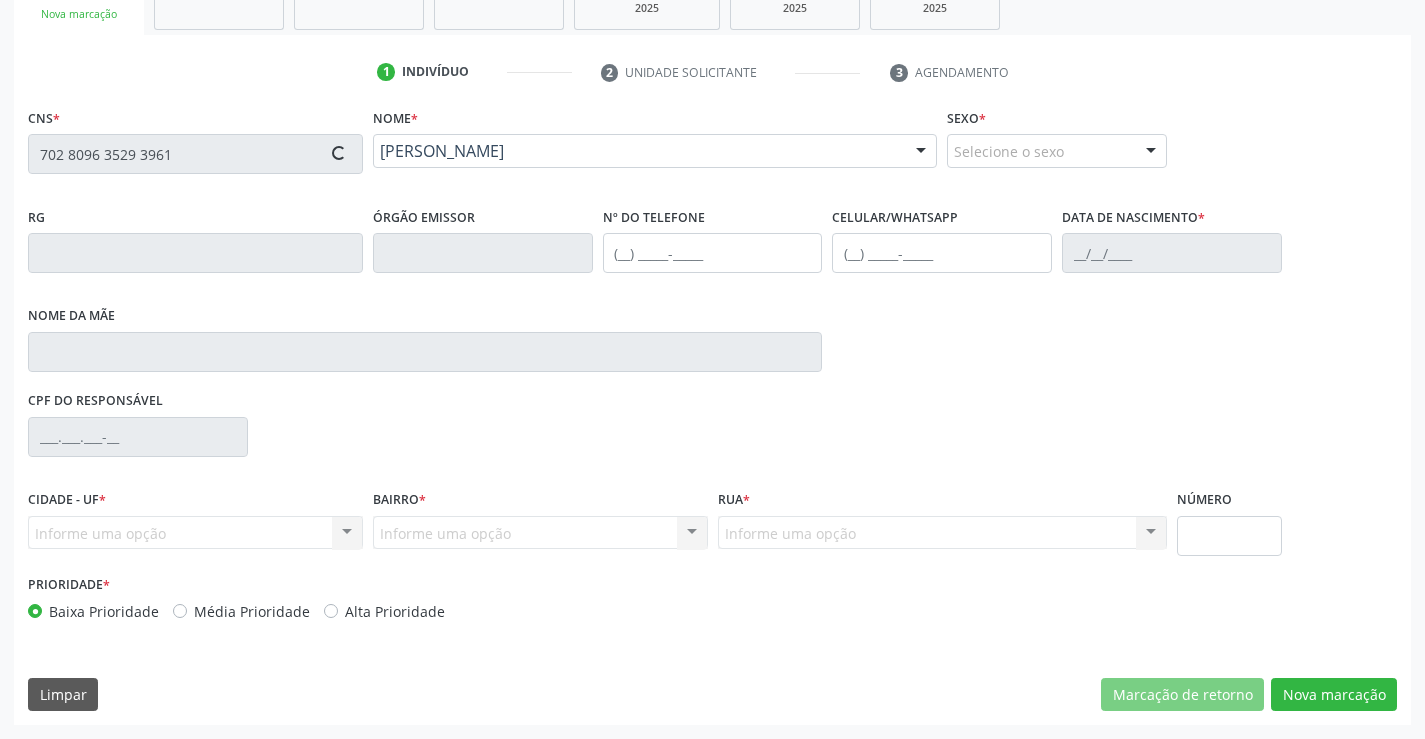 type on "16/06/1971" 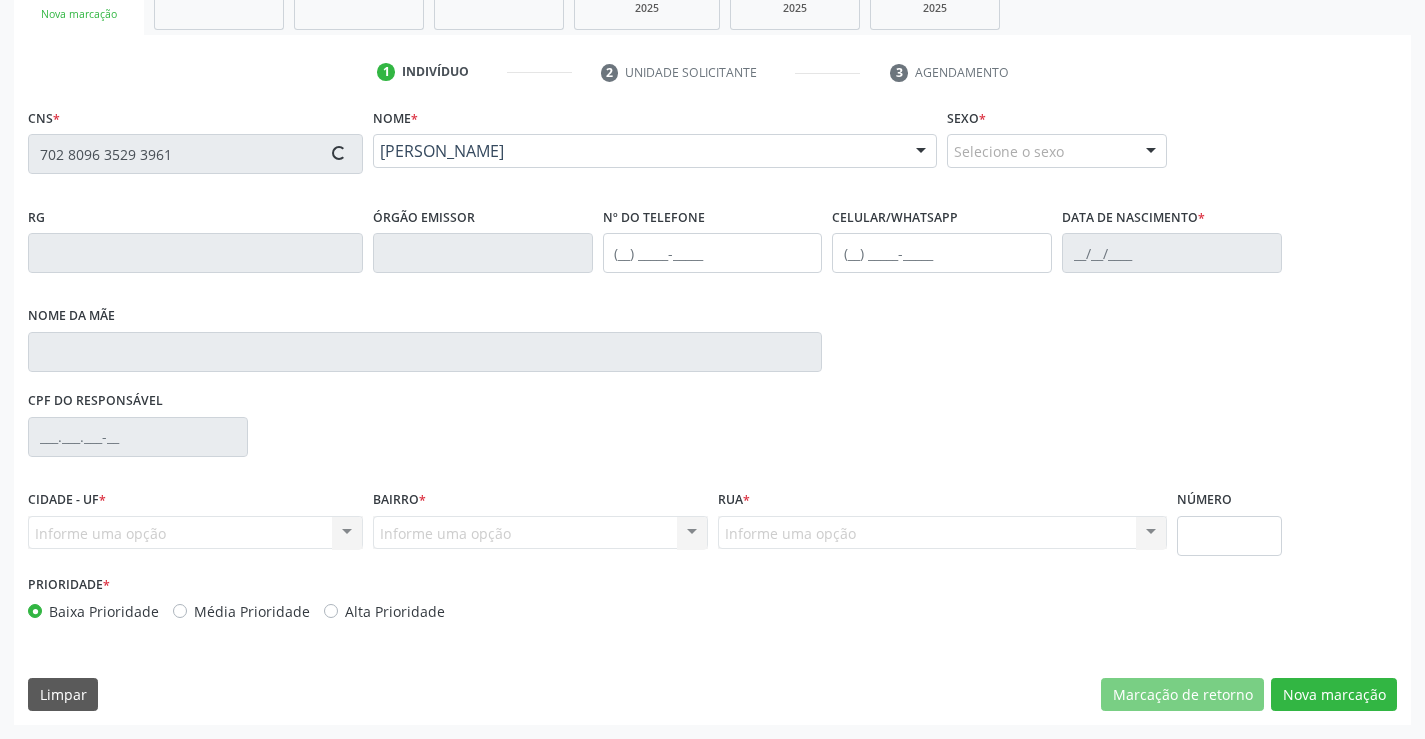 type on "494.012.545-91" 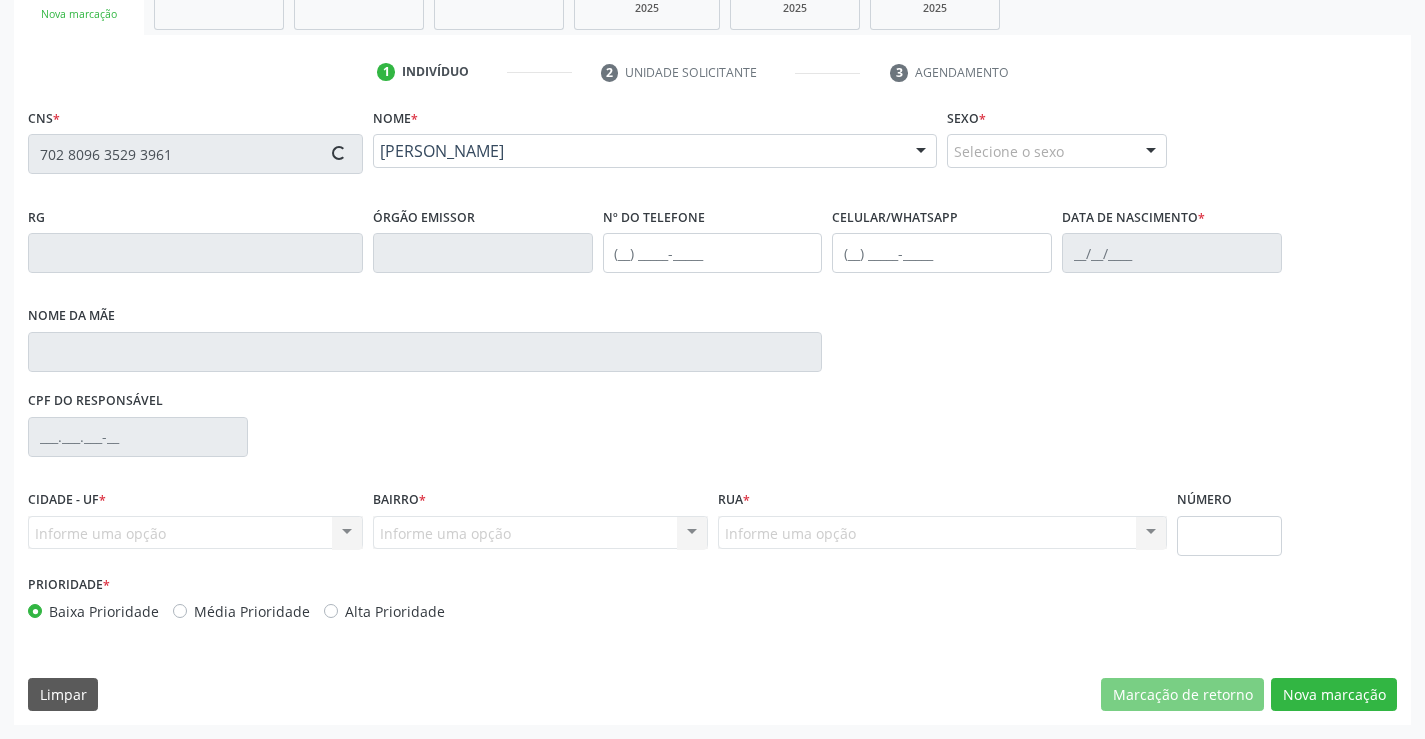 type on "sn" 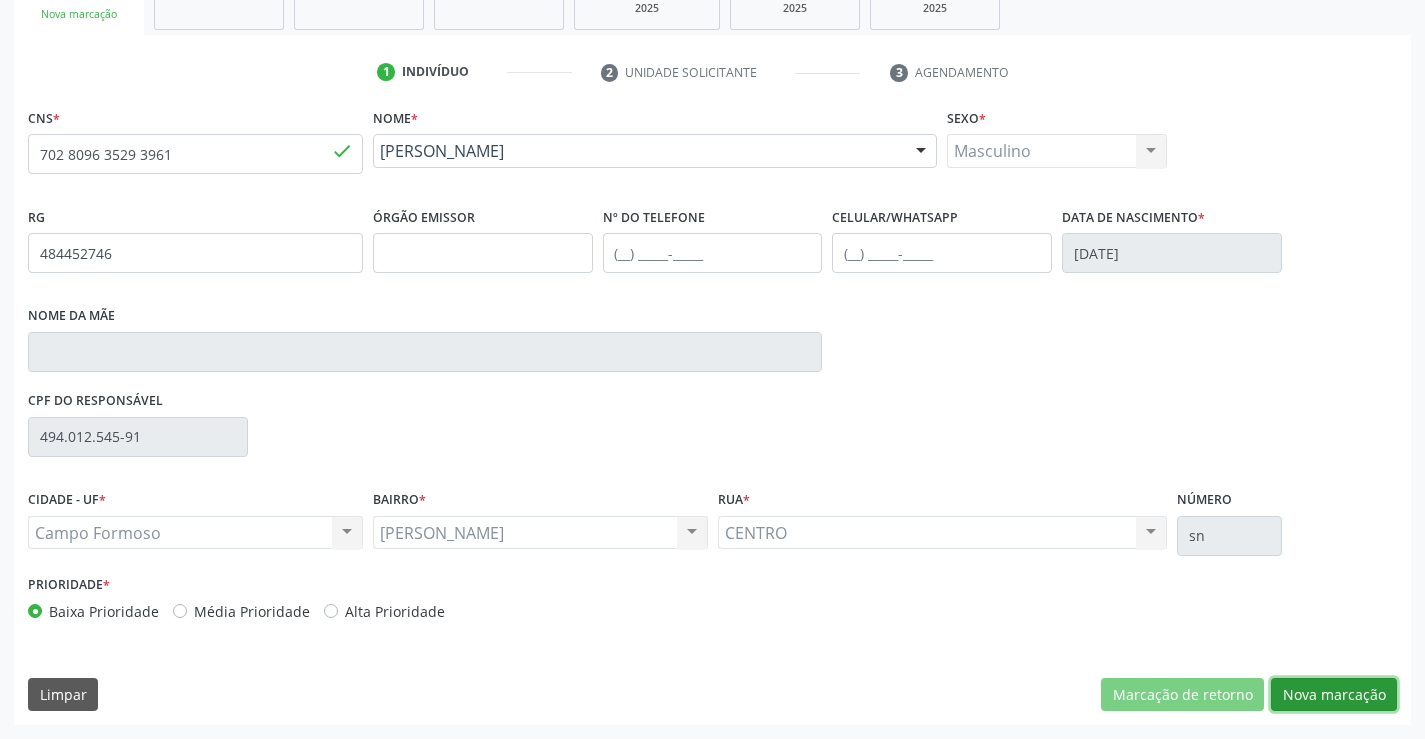 click on "Nova marcação" at bounding box center (1334, 695) 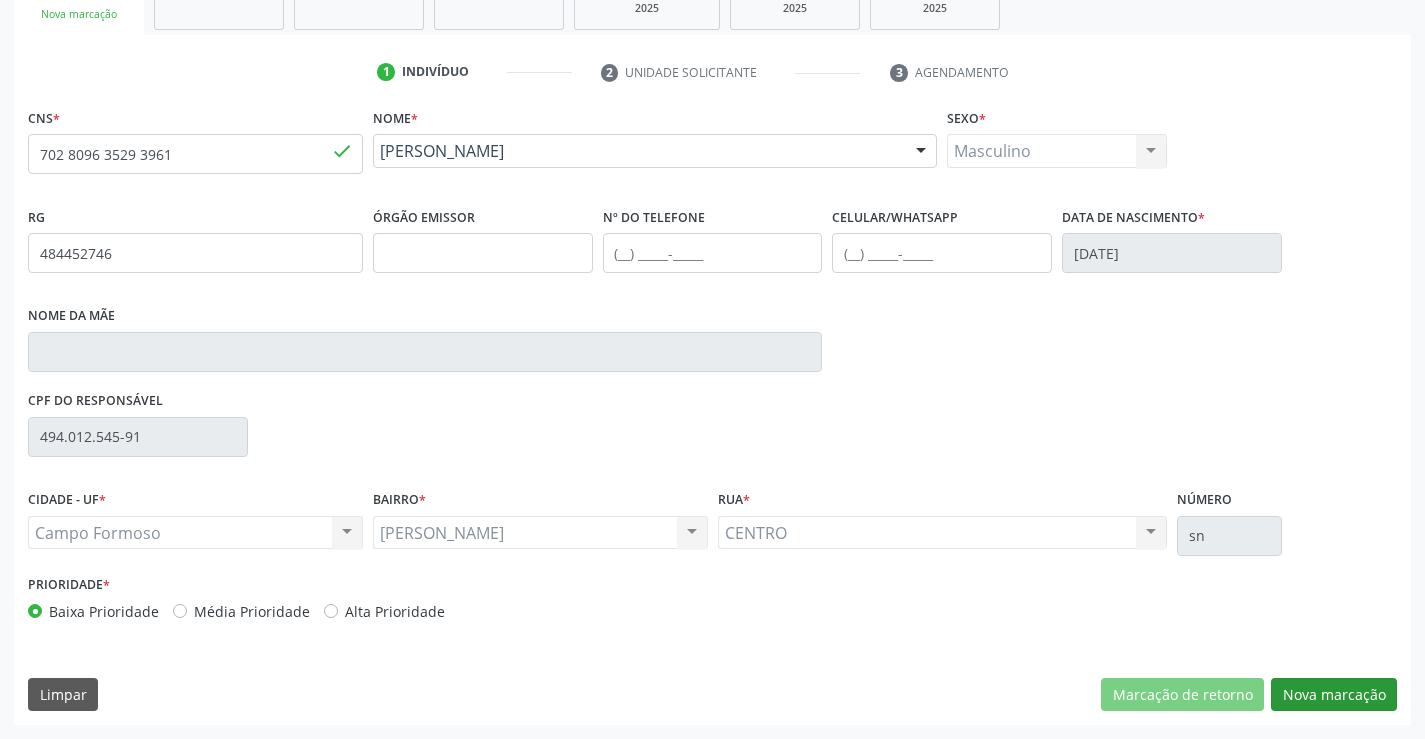 scroll, scrollTop: 167, scrollLeft: 0, axis: vertical 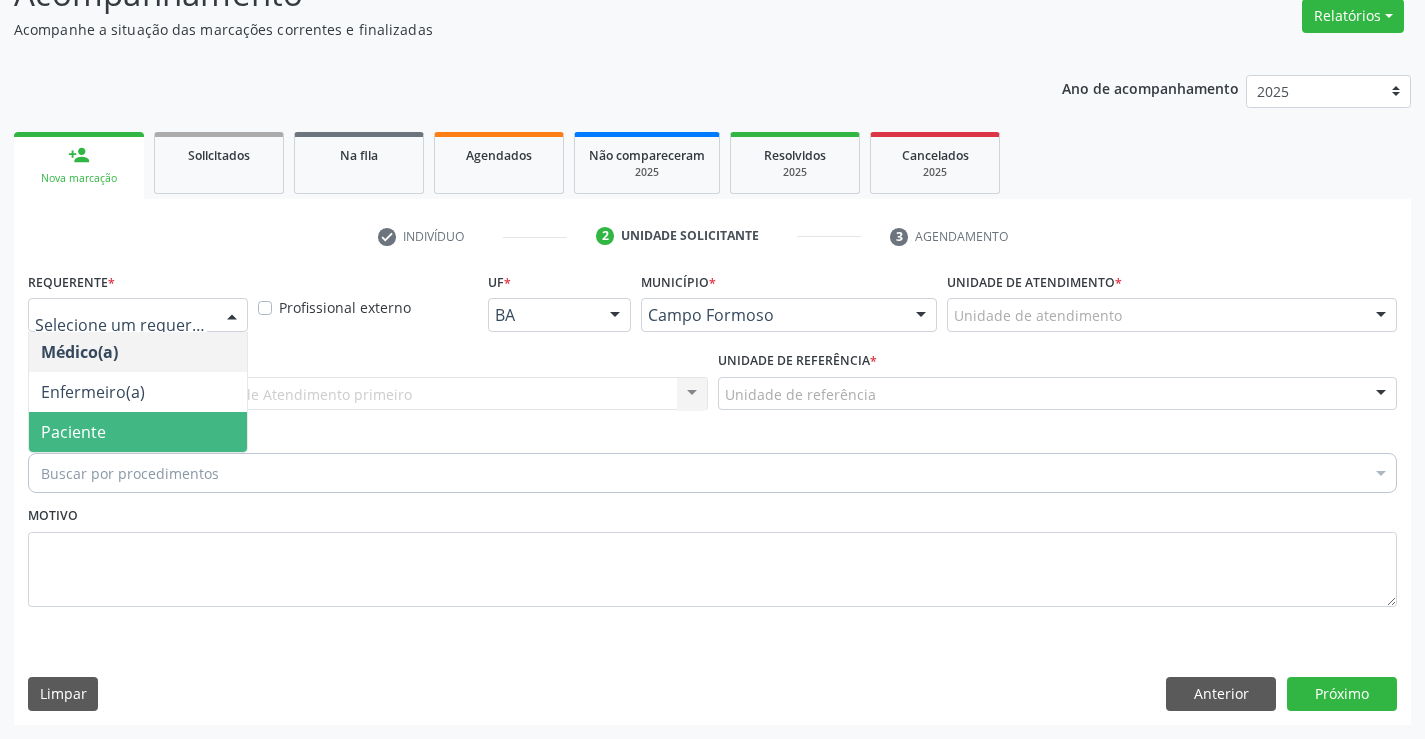 click on "Paciente" at bounding box center [138, 432] 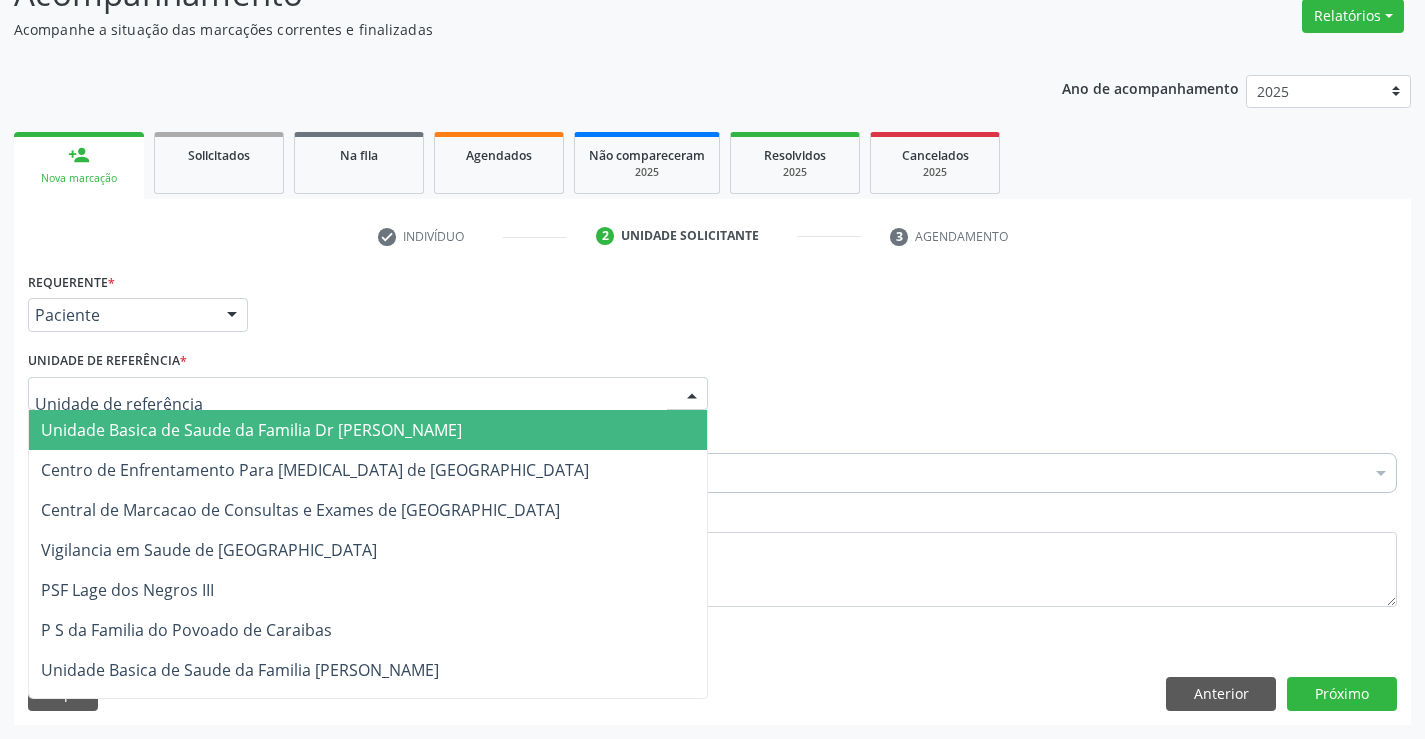 click at bounding box center (368, 394) 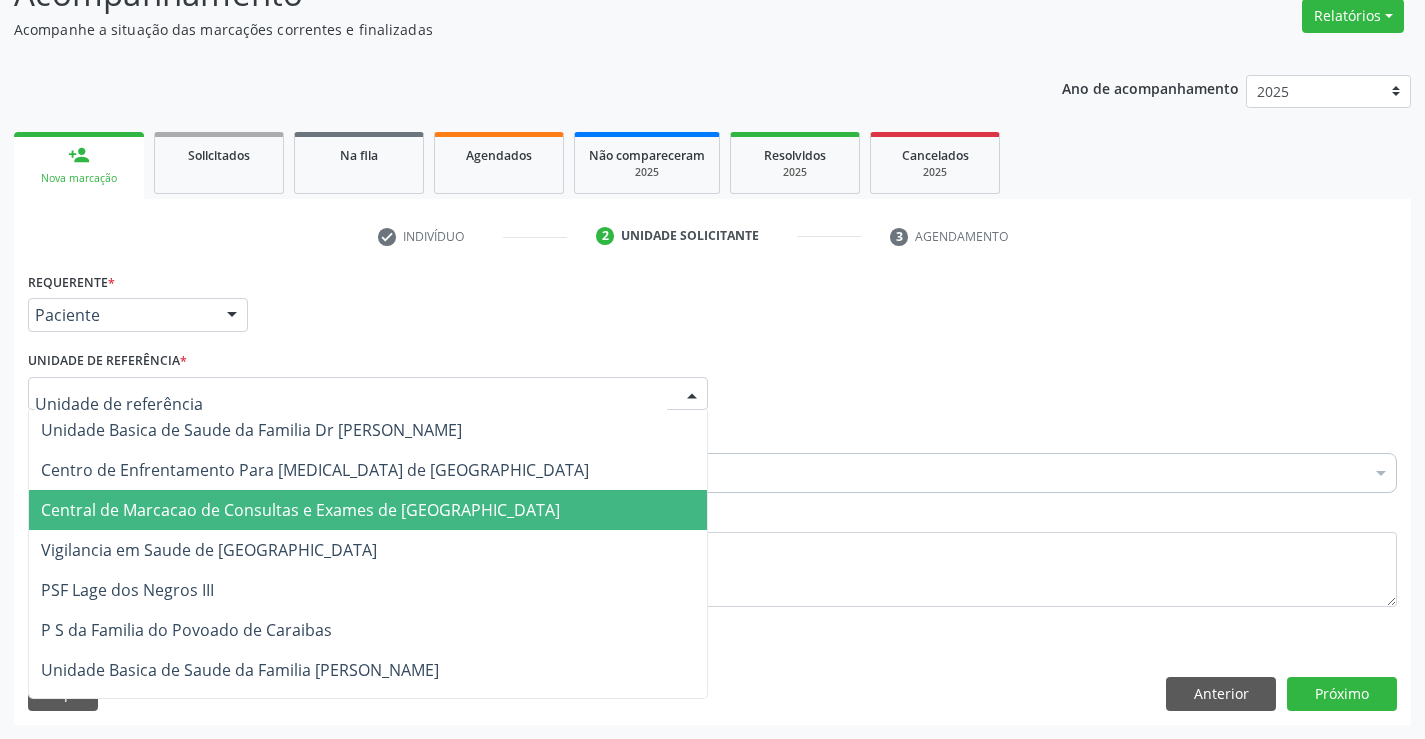 click on "Central de Marcacao de Consultas e Exames de [GEOGRAPHIC_DATA]" at bounding box center (300, 510) 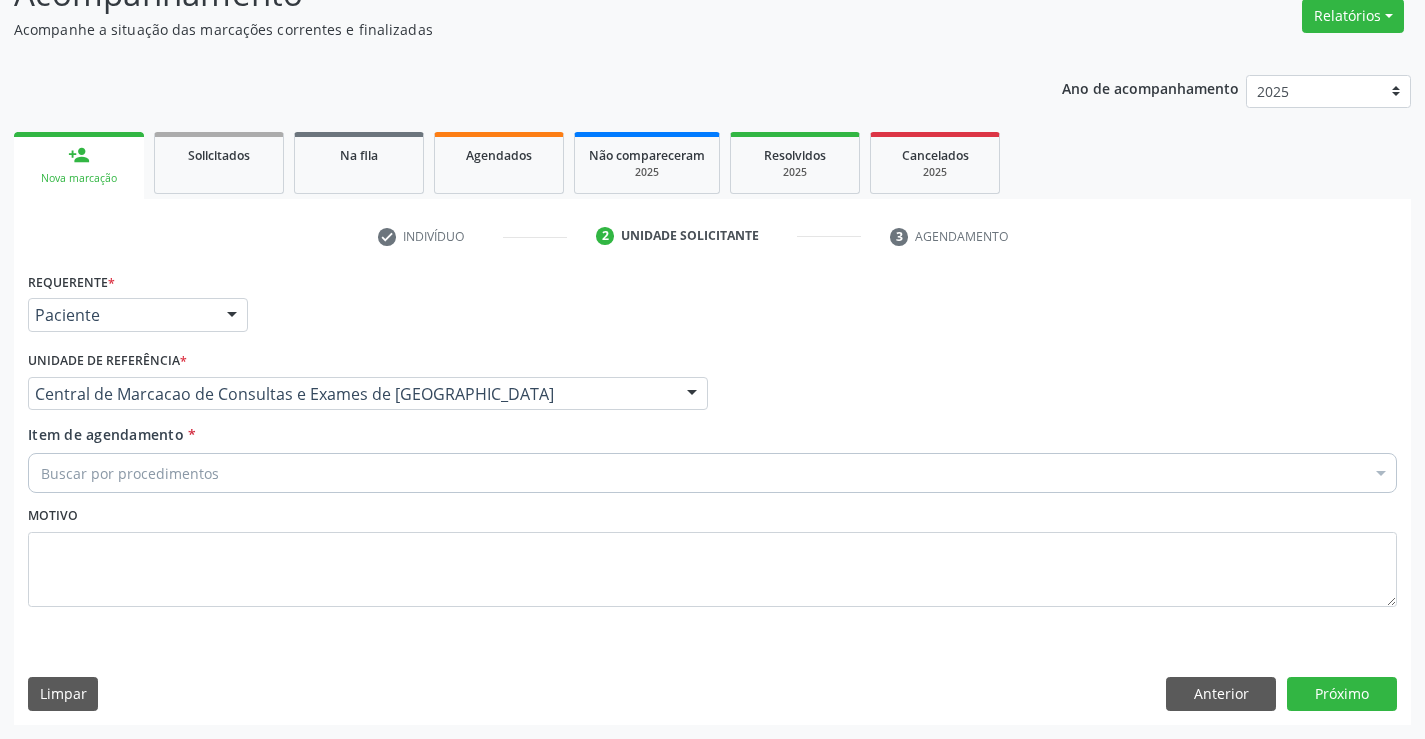 click on "Buscar por procedimentos" at bounding box center (712, 473) 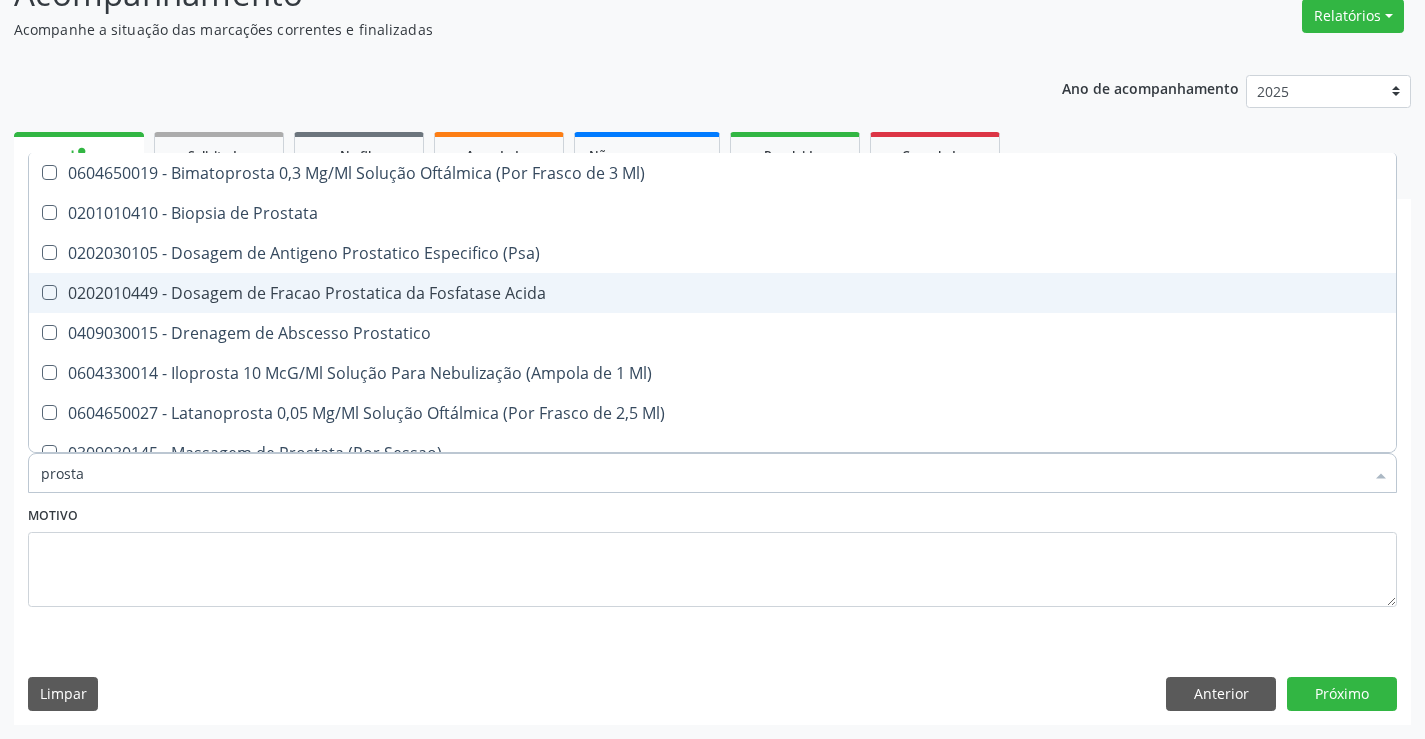 type on "prostat" 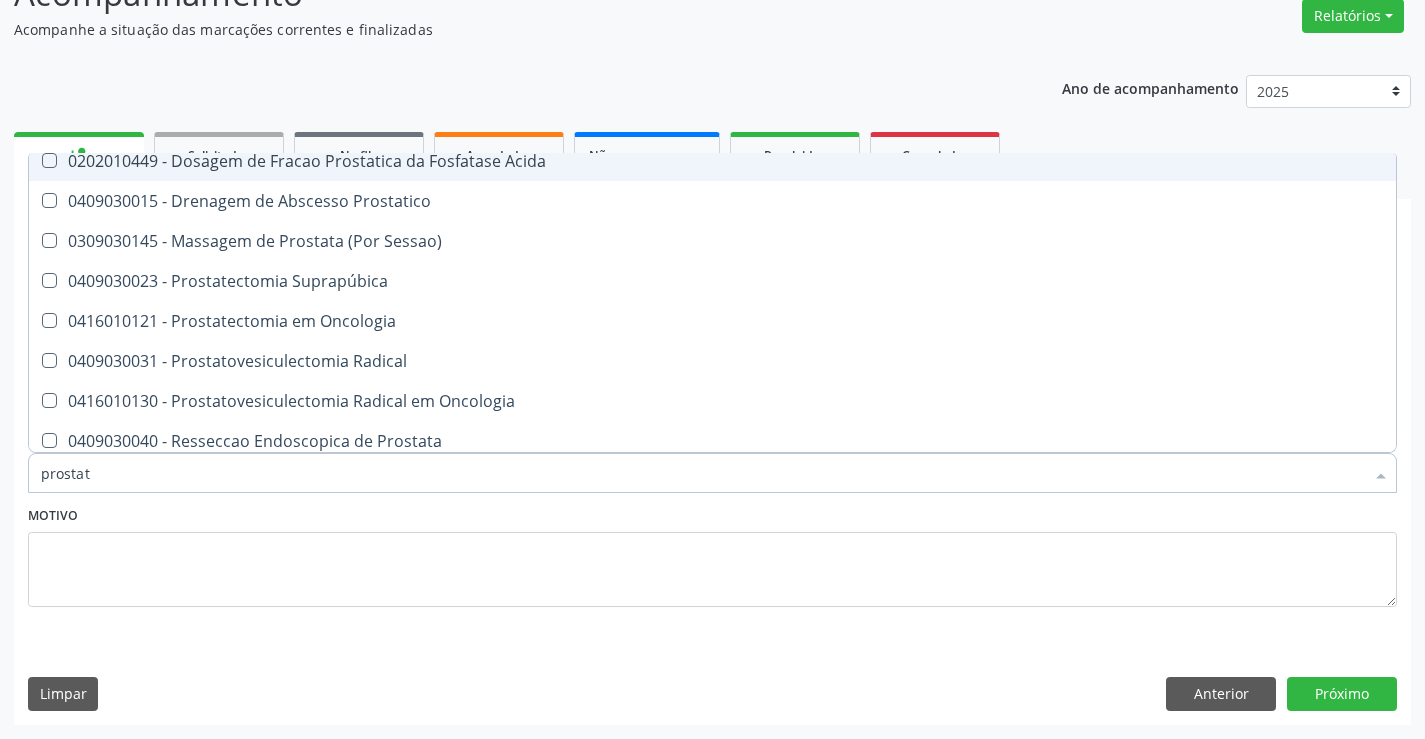 scroll, scrollTop: 181, scrollLeft: 0, axis: vertical 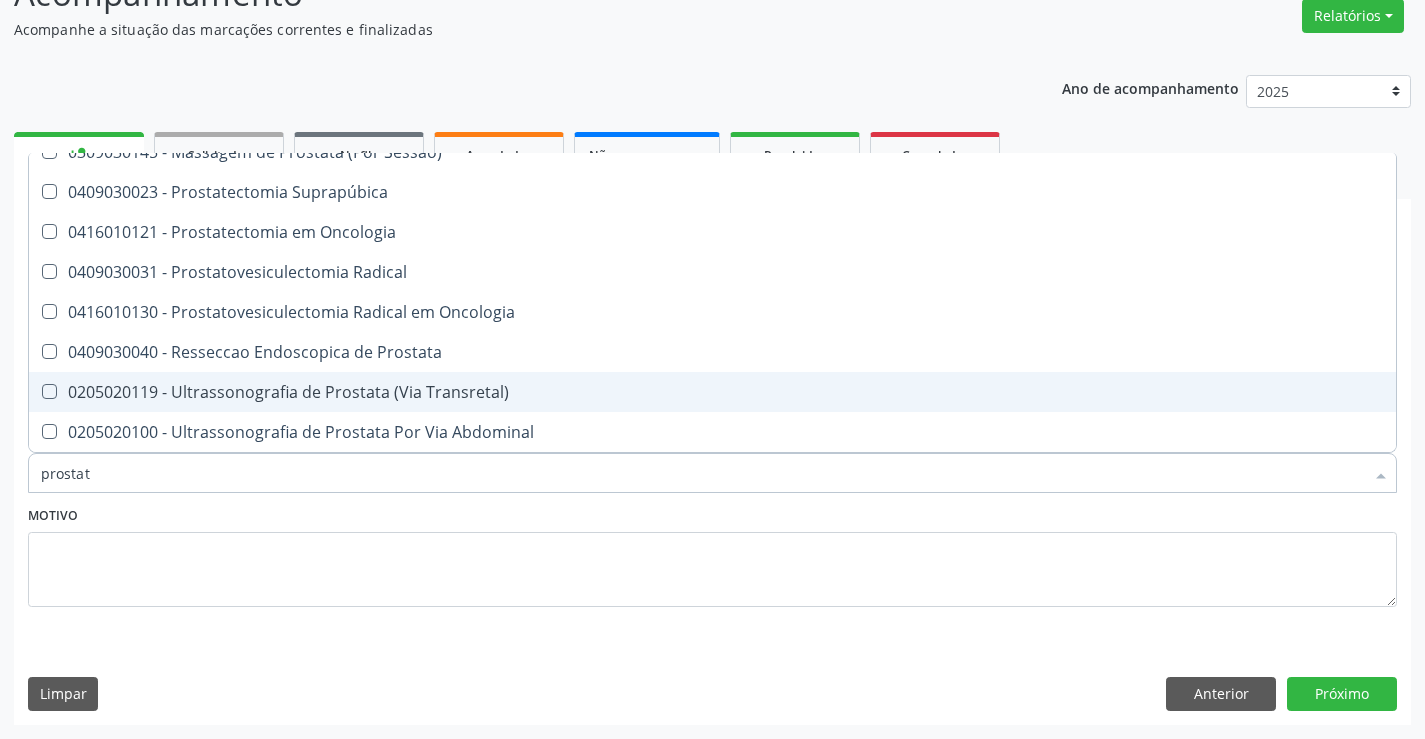 click on "0205020119 - Ultrassonografia de Prostata (Via Transretal)" at bounding box center (712, 392) 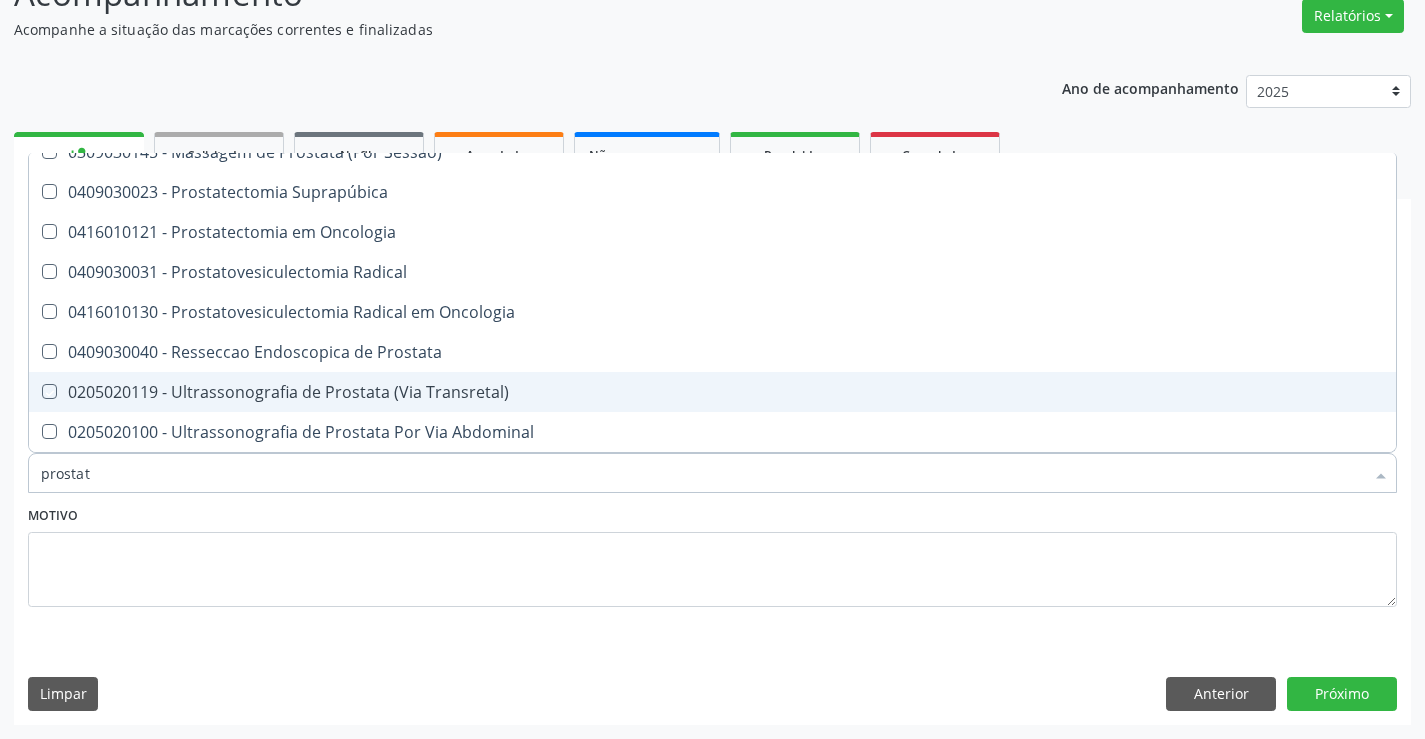 checkbox on "true" 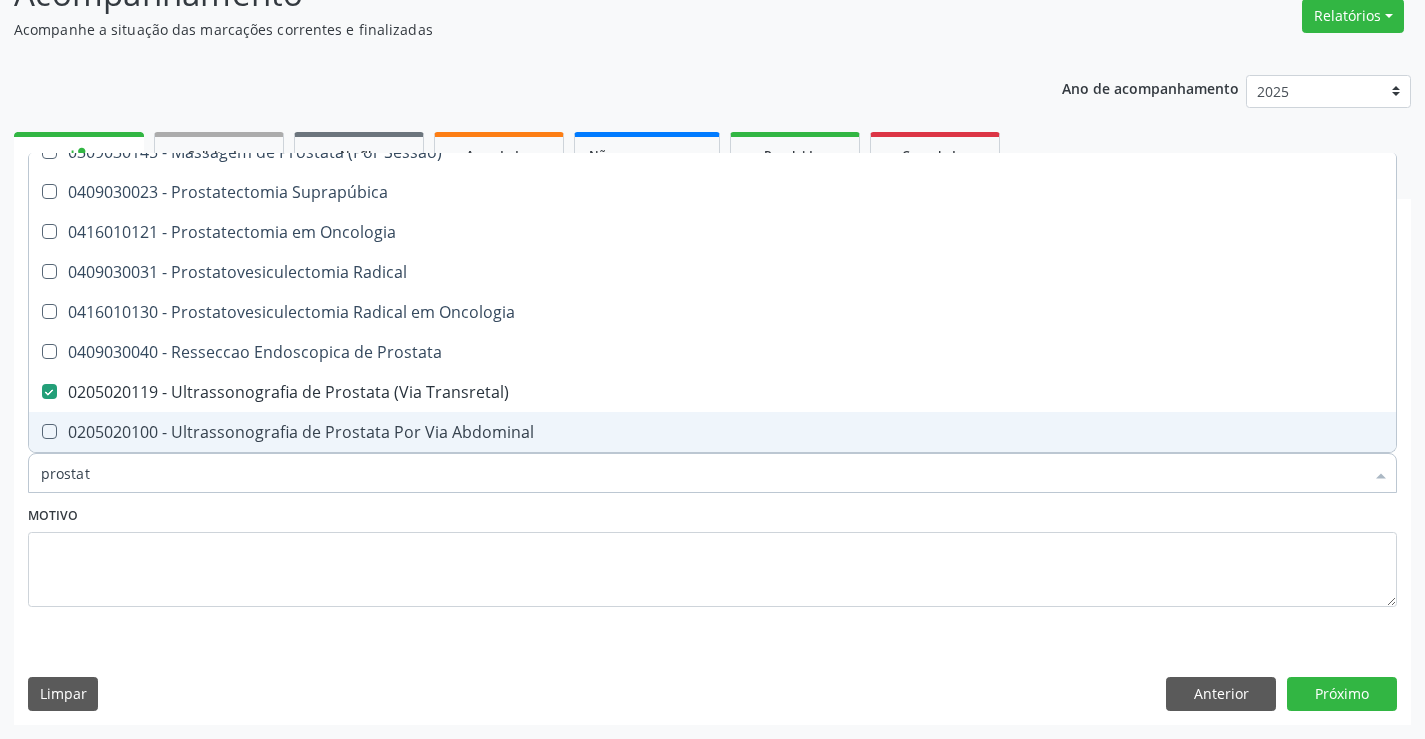 click on "0205020100 - Ultrassonografia de Prostata Por Via Abdominal" at bounding box center (712, 432) 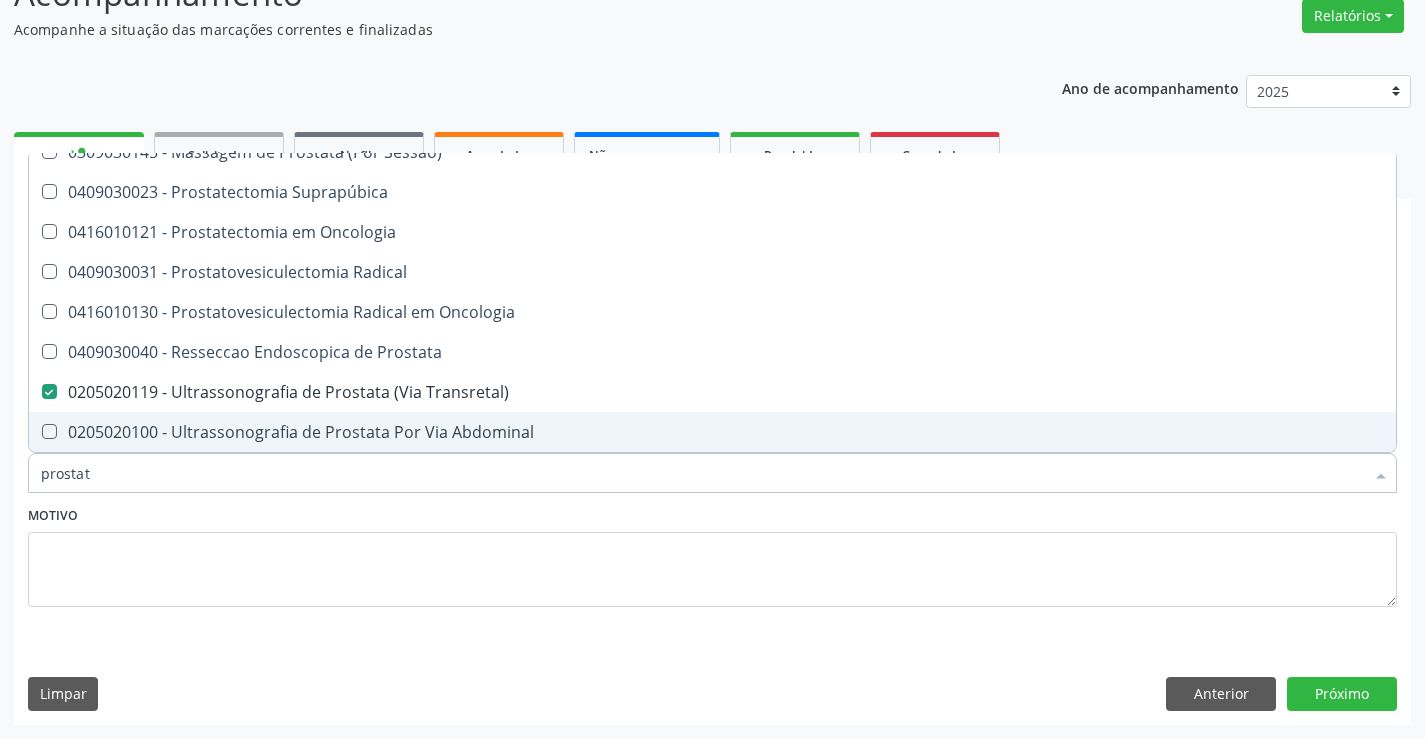 checkbox on "true" 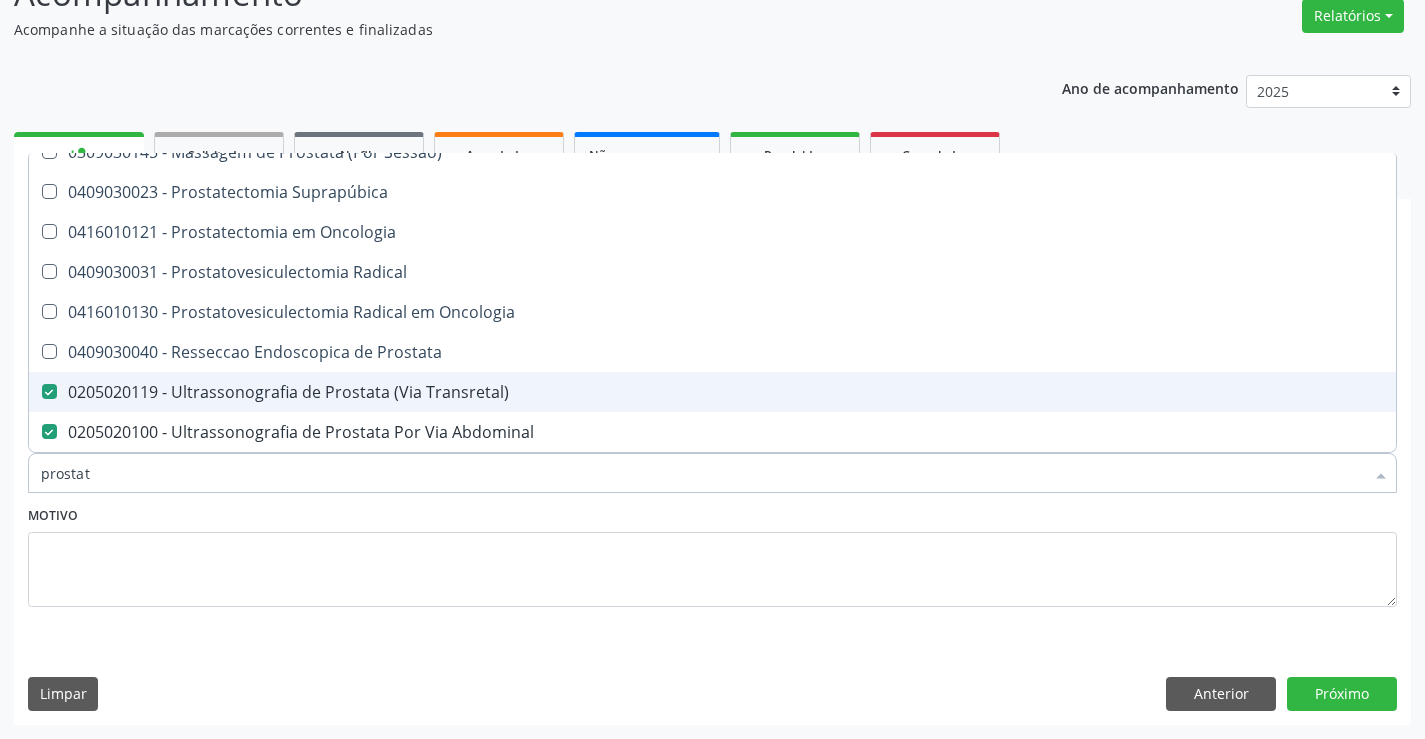 click on "0205020119 - Ultrassonografia de Prostata (Via Transretal)" at bounding box center [712, 392] 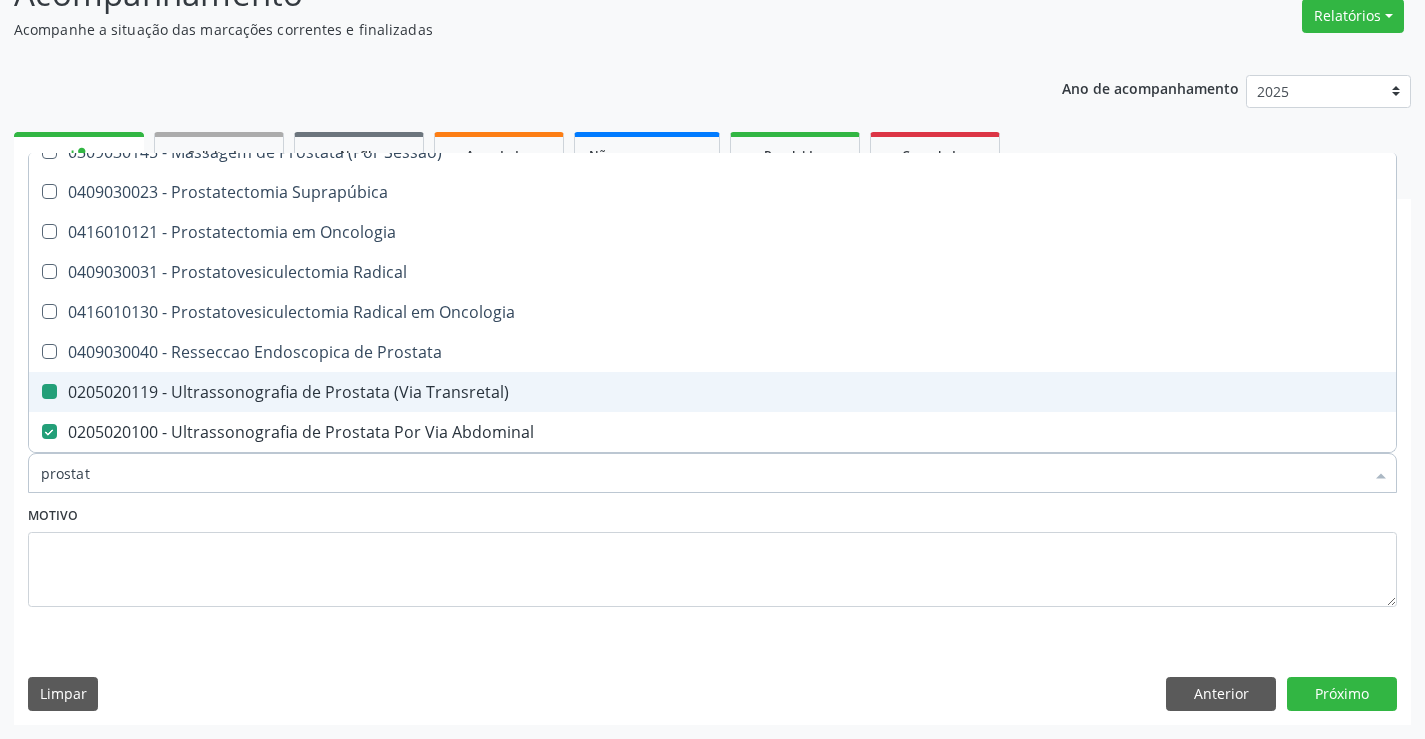 checkbox on "false" 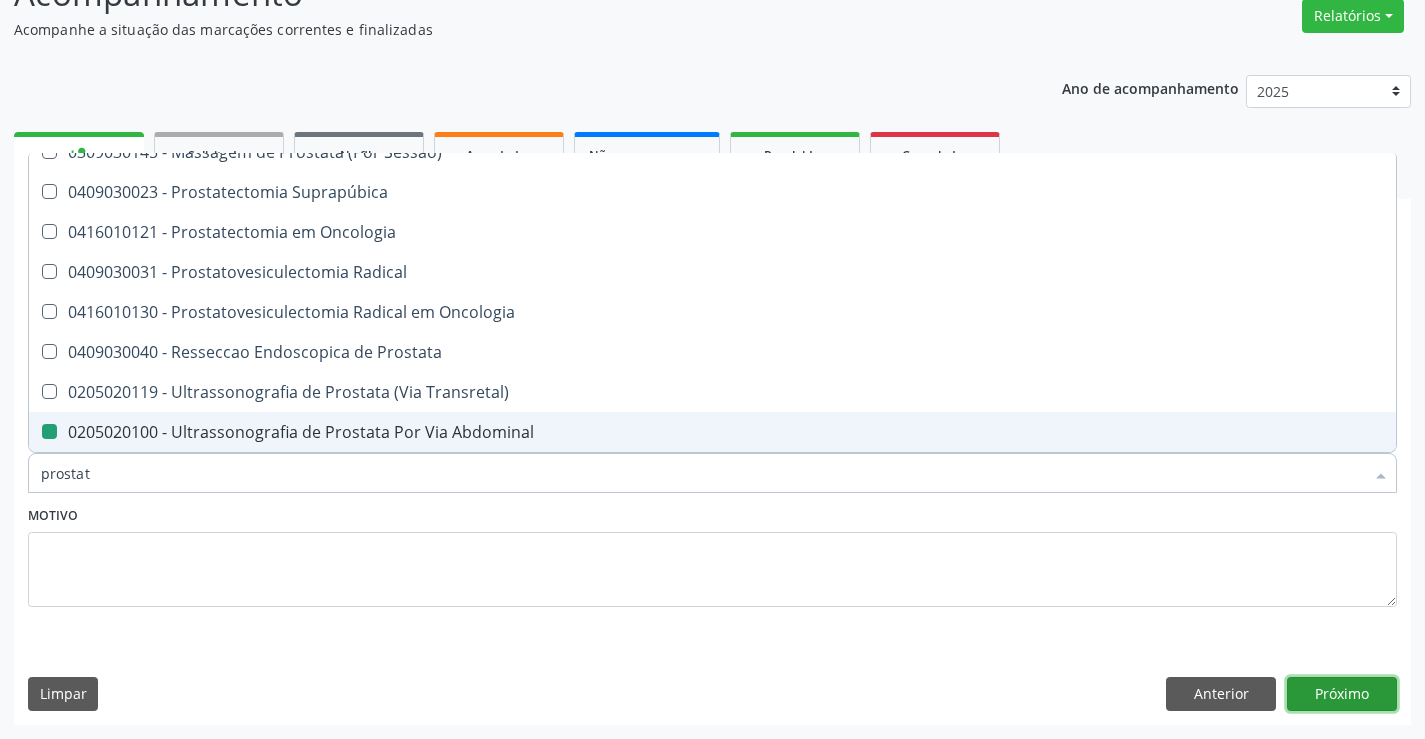 click on "Próximo" at bounding box center [1342, 694] 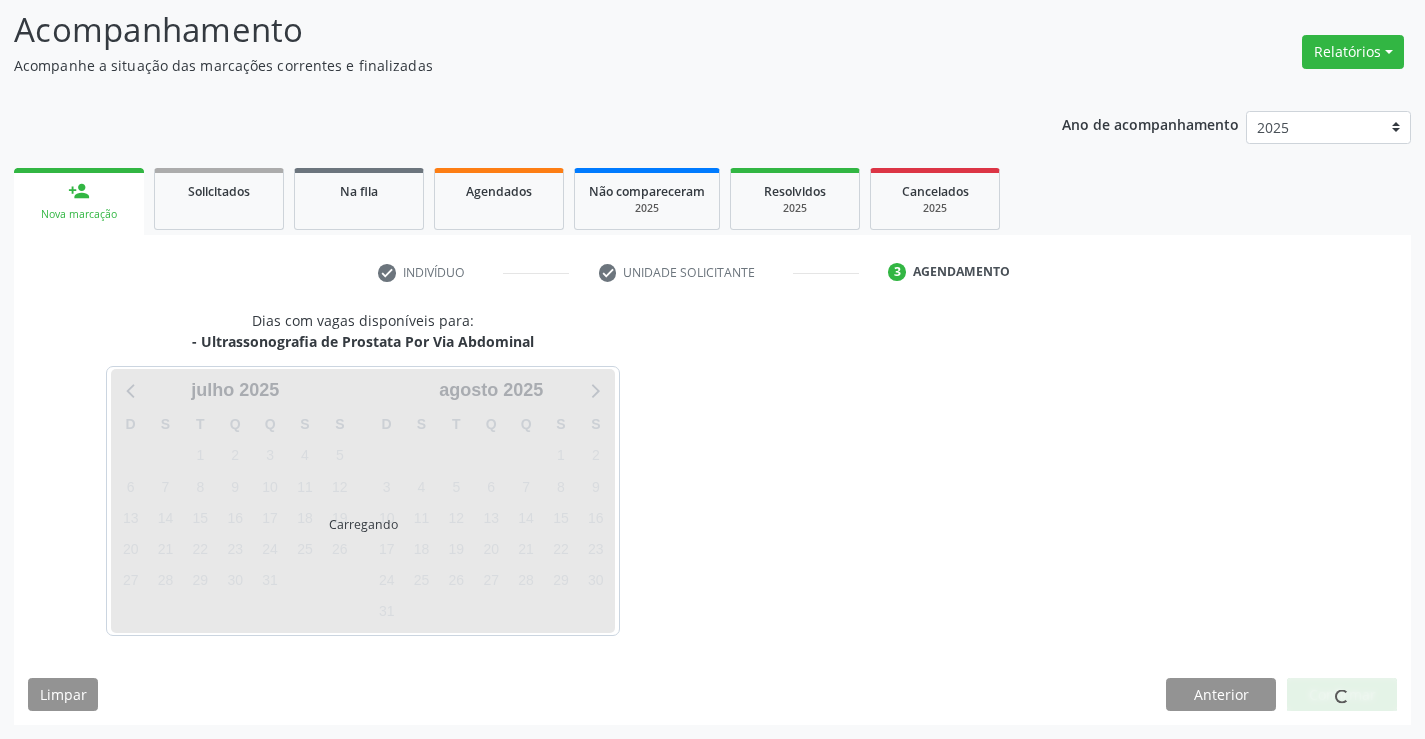 scroll, scrollTop: 131, scrollLeft: 0, axis: vertical 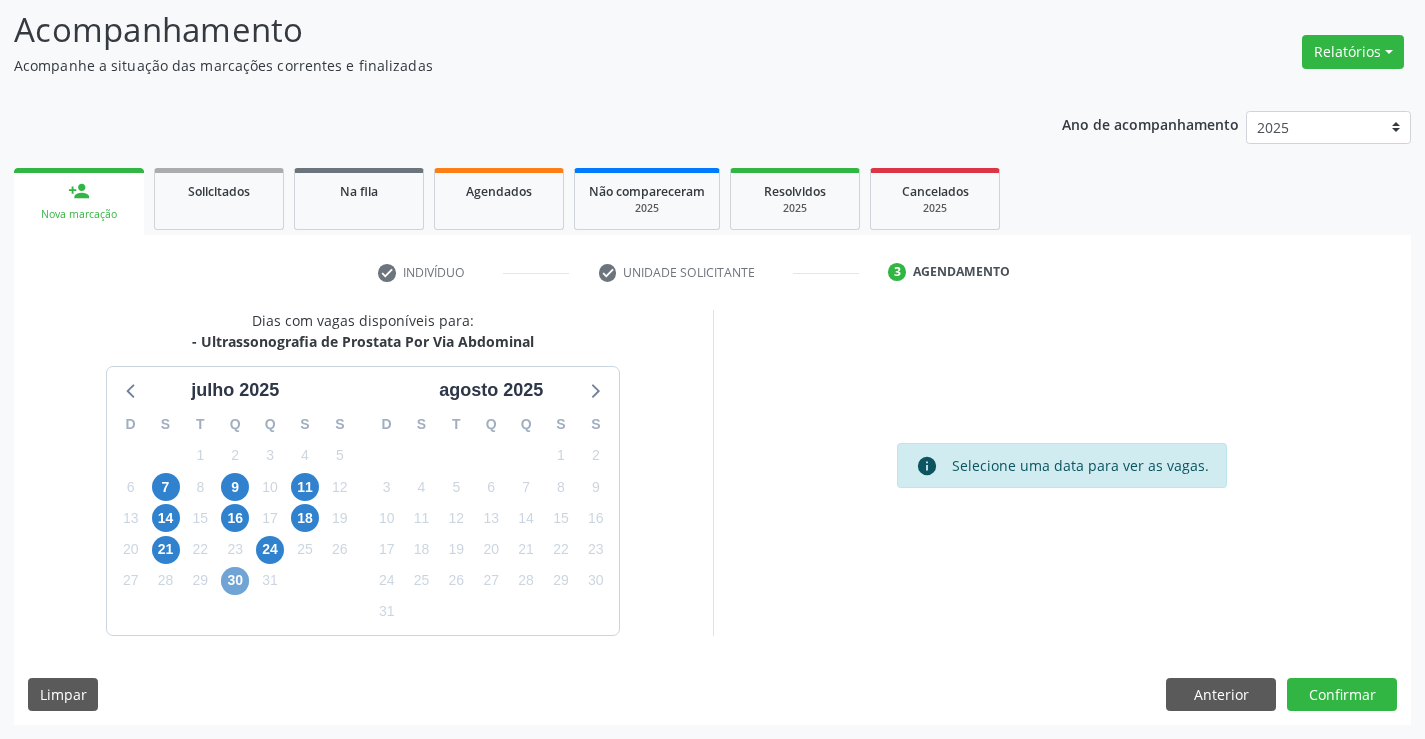 click on "30" at bounding box center (235, 581) 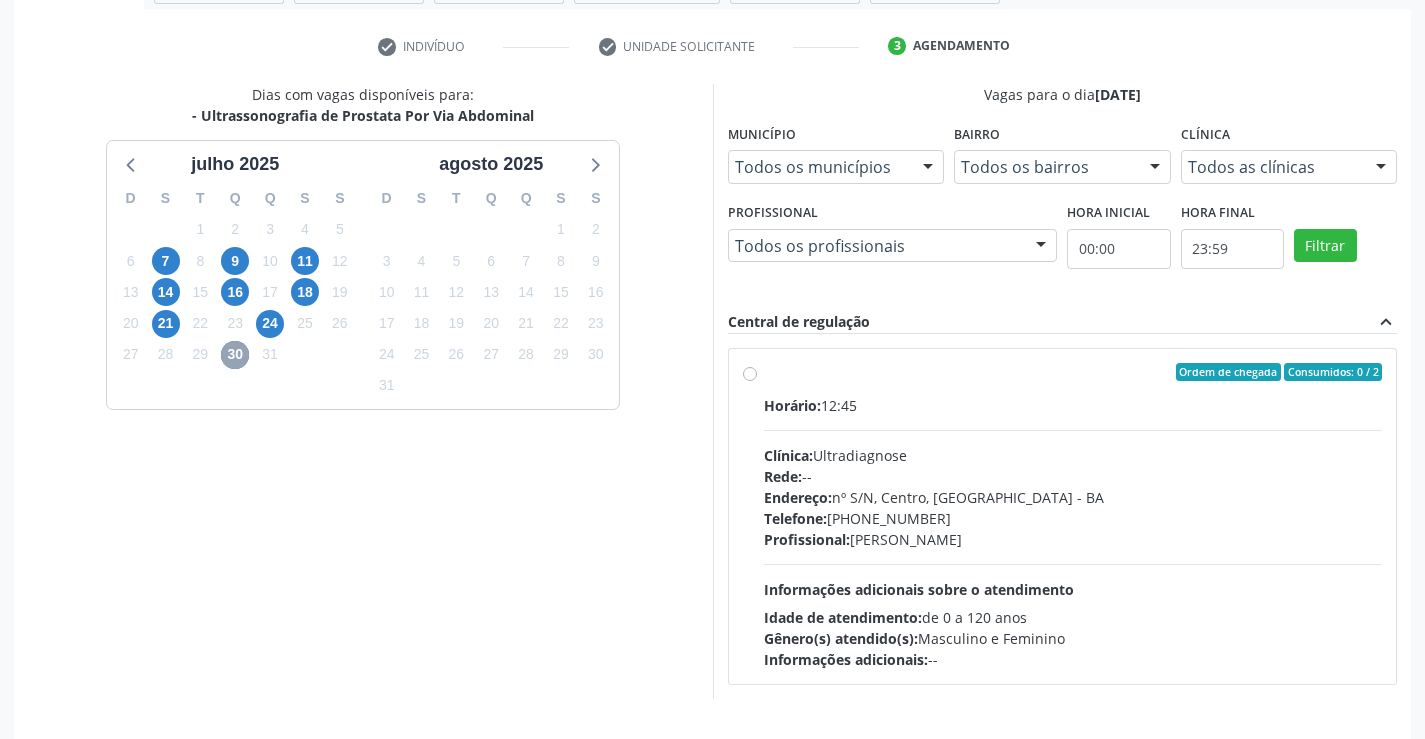 scroll, scrollTop: 420, scrollLeft: 0, axis: vertical 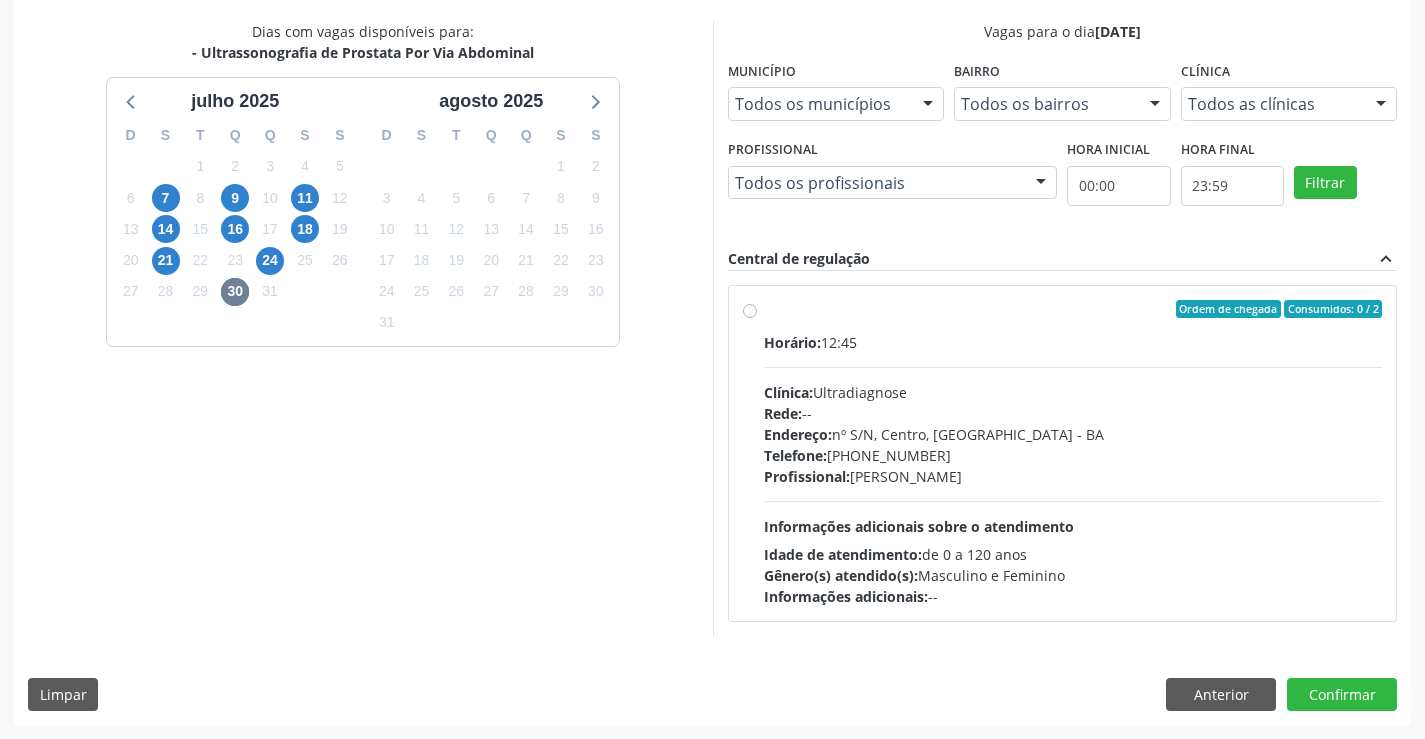 click on "Telefone:   (74) 36452857" at bounding box center [1073, 455] 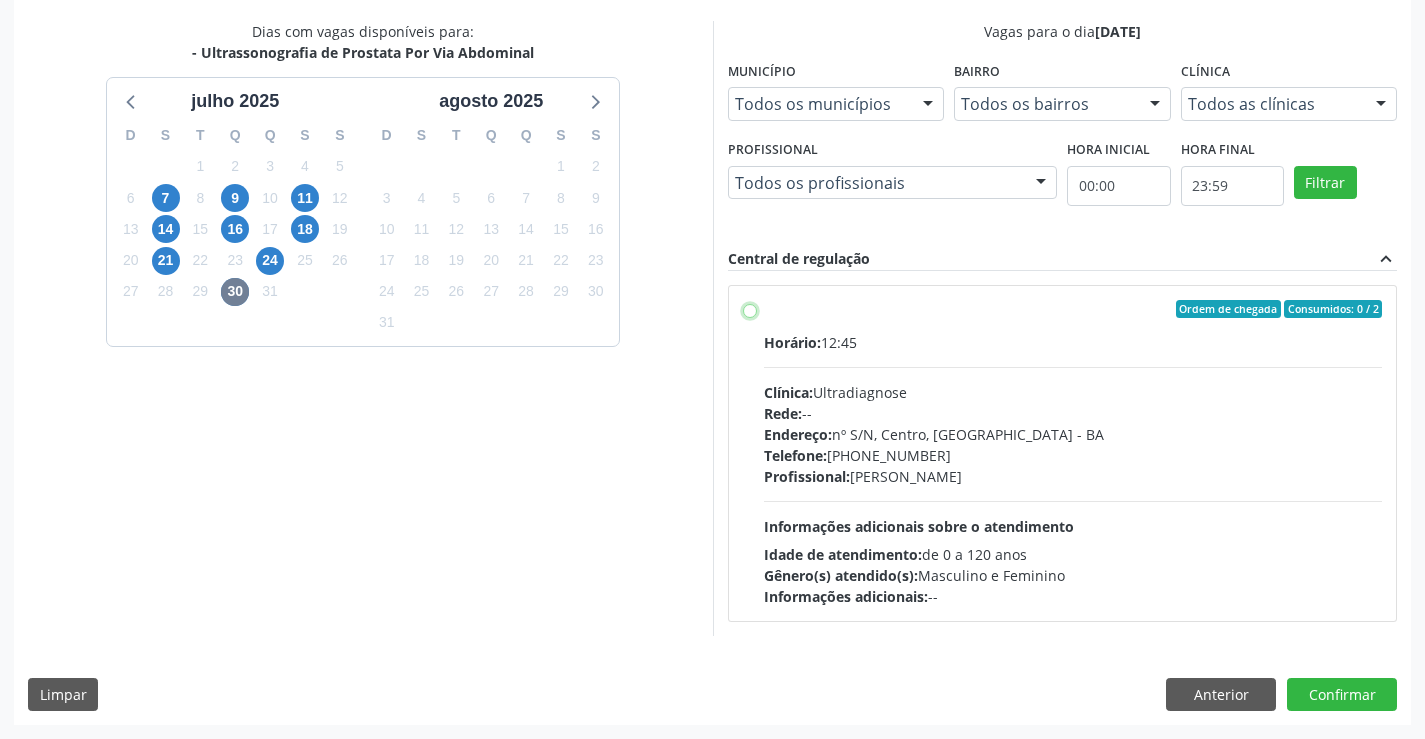 click on "Ordem de chegada
Consumidos: 0 / 2
Horário:   12:45
Clínica:  Ultradiagnose
Rede:
--
Endereço:   nº S/N, Centro, Campo Formoso - BA
Telefone:   (74) 36452857
Profissional:
Alciole Mendes Muritiba
Informações adicionais sobre o atendimento
Idade de atendimento:
de 0 a 120 anos
Gênero(s) atendido(s):
Masculino e Feminino
Informações adicionais:
--" at bounding box center [750, 309] 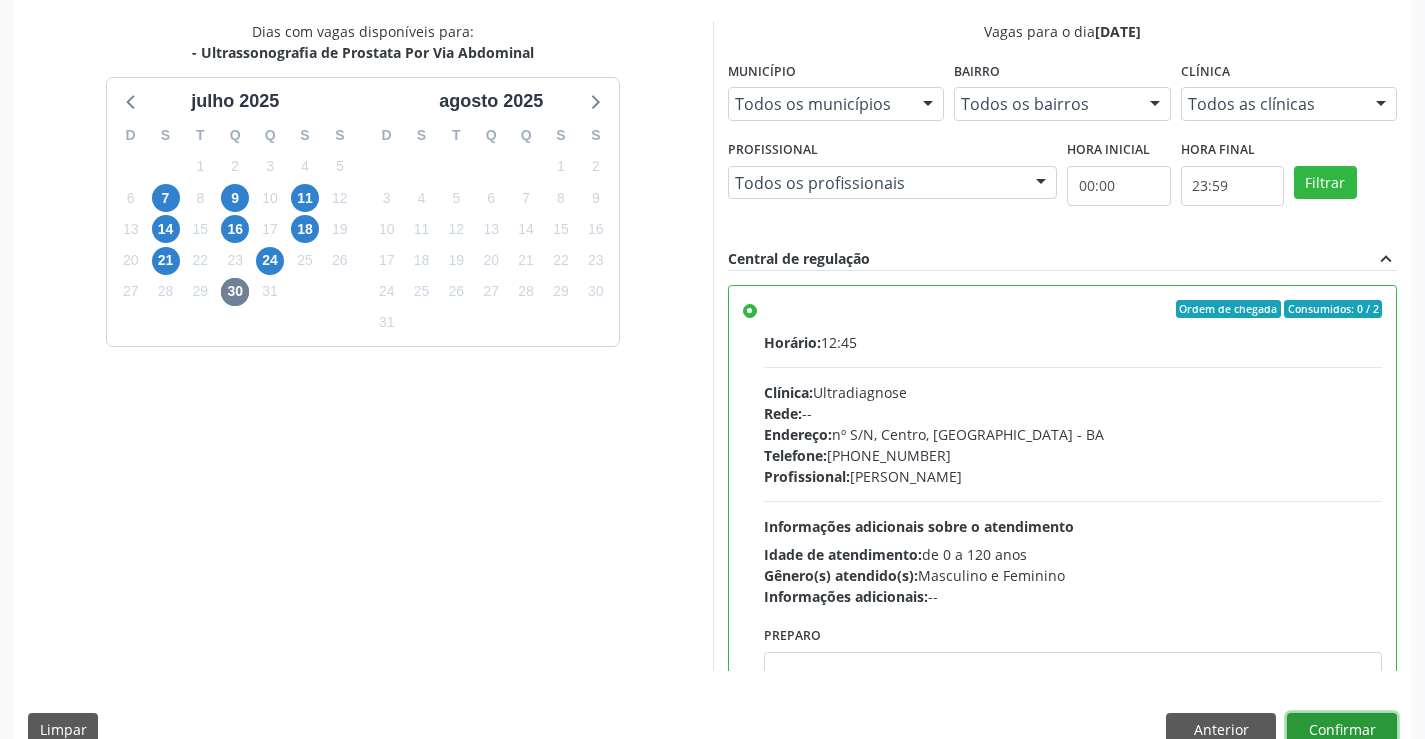 click on "Confirmar" at bounding box center [1342, 730] 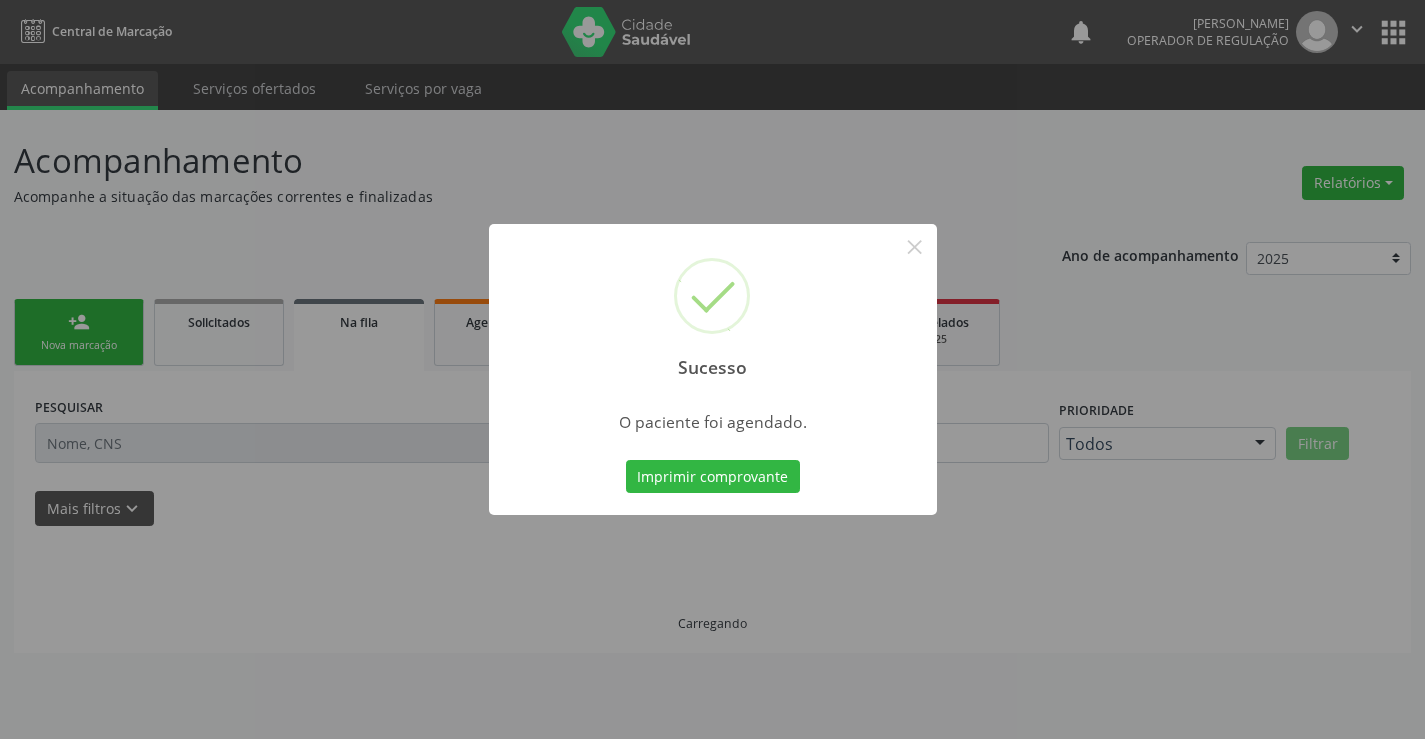 scroll, scrollTop: 0, scrollLeft: 0, axis: both 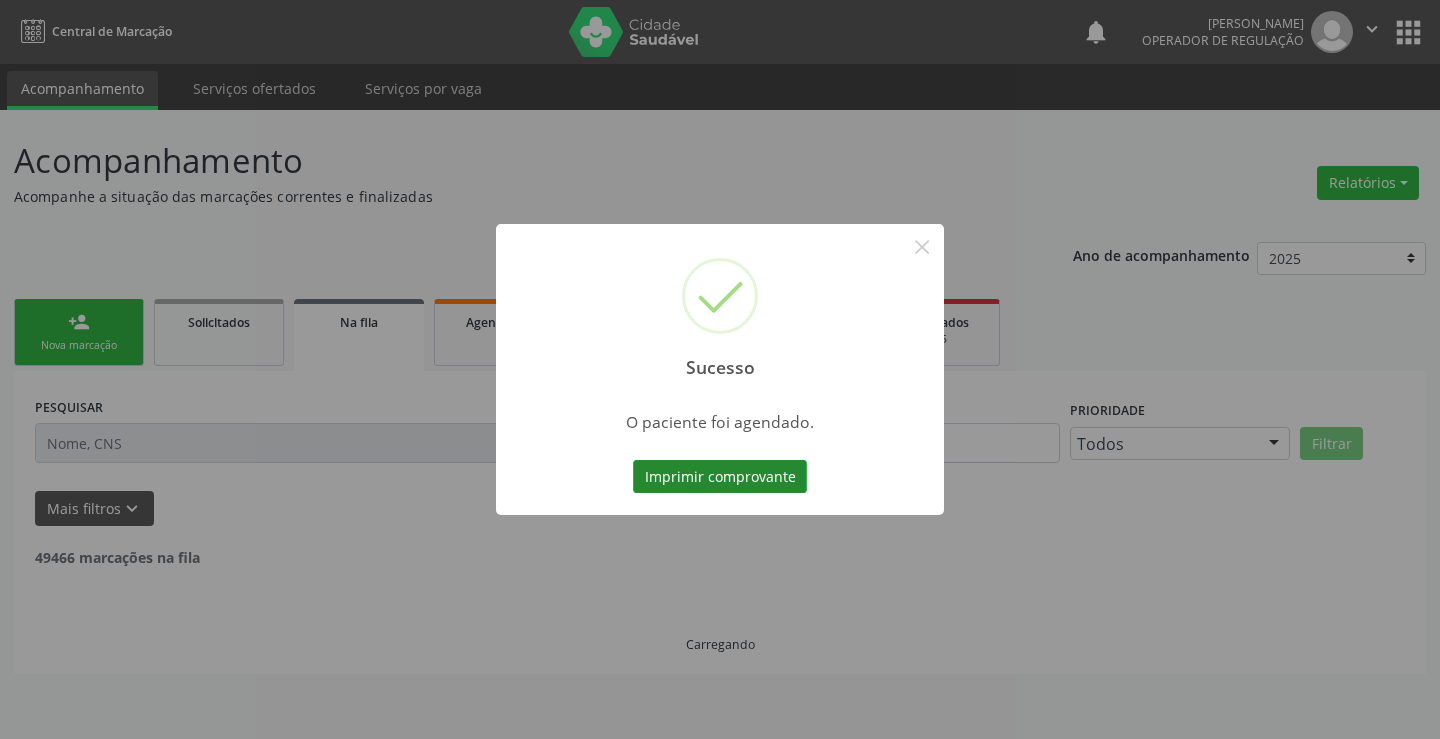 click on "Imprimir comprovante" at bounding box center [720, 477] 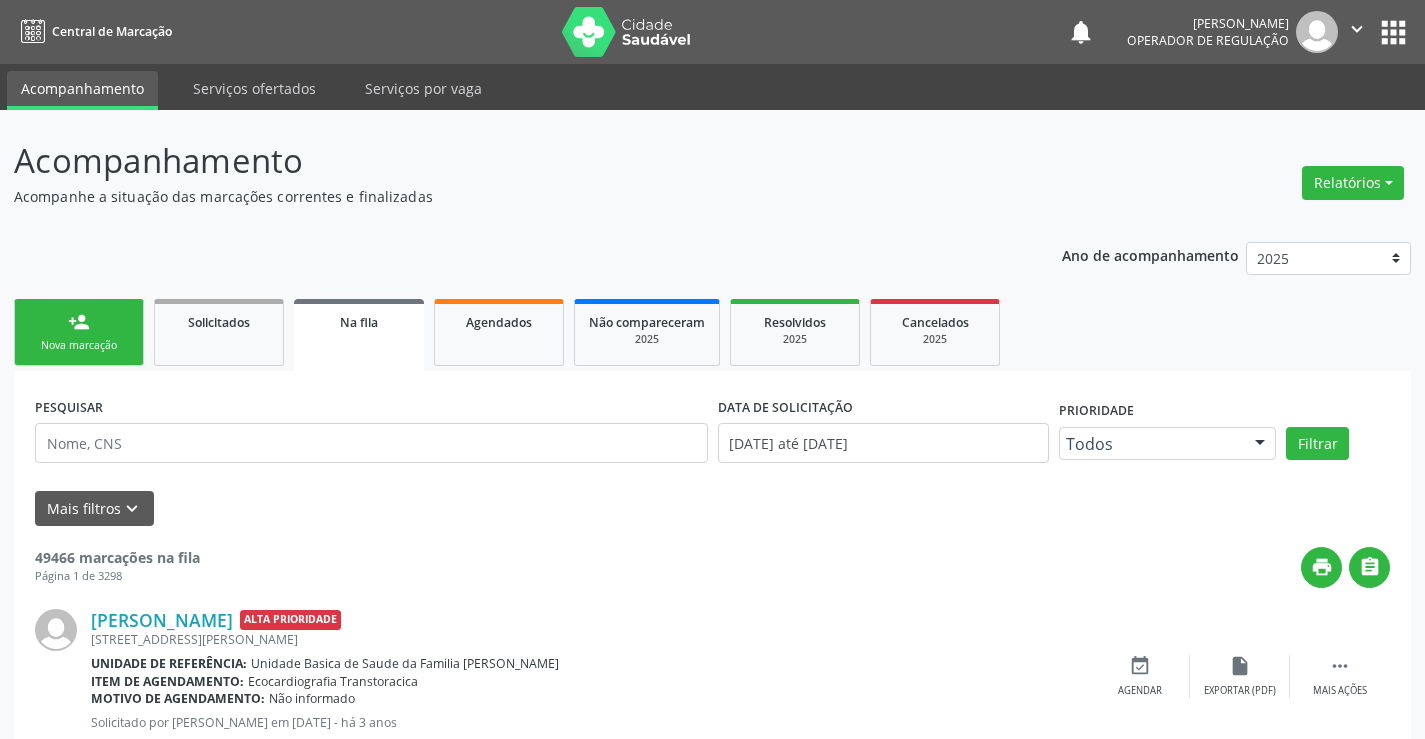 click on "person_add
Nova marcação" at bounding box center (79, 332) 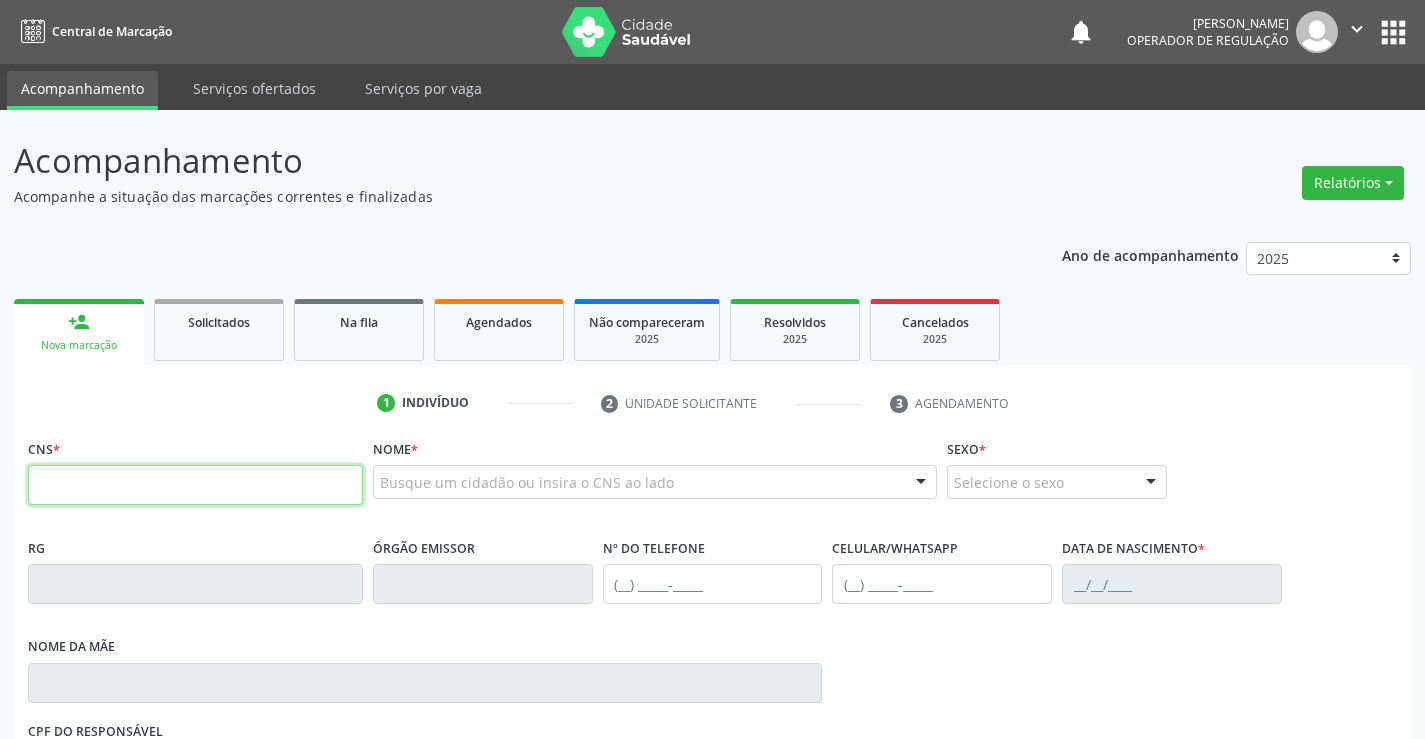 click at bounding box center [195, 485] 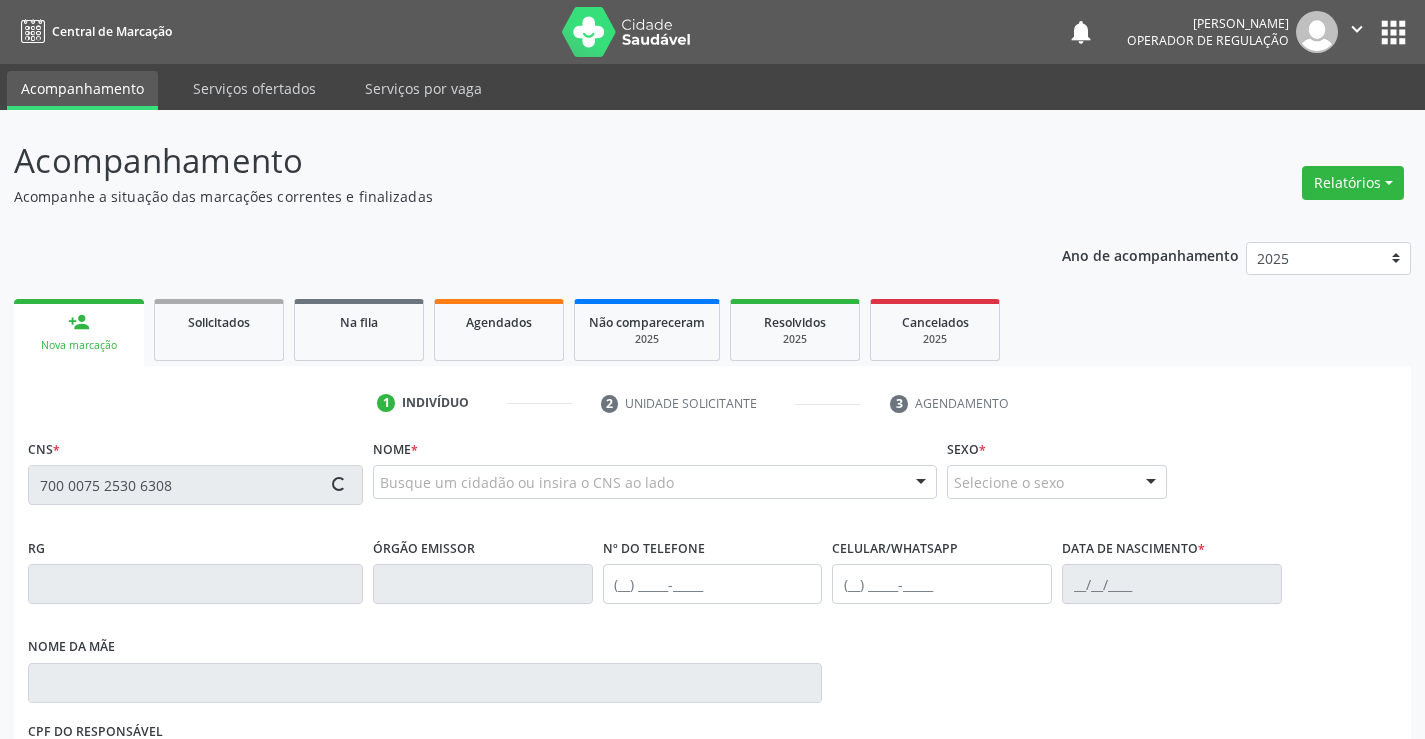 type on "700 0075 2530 6308" 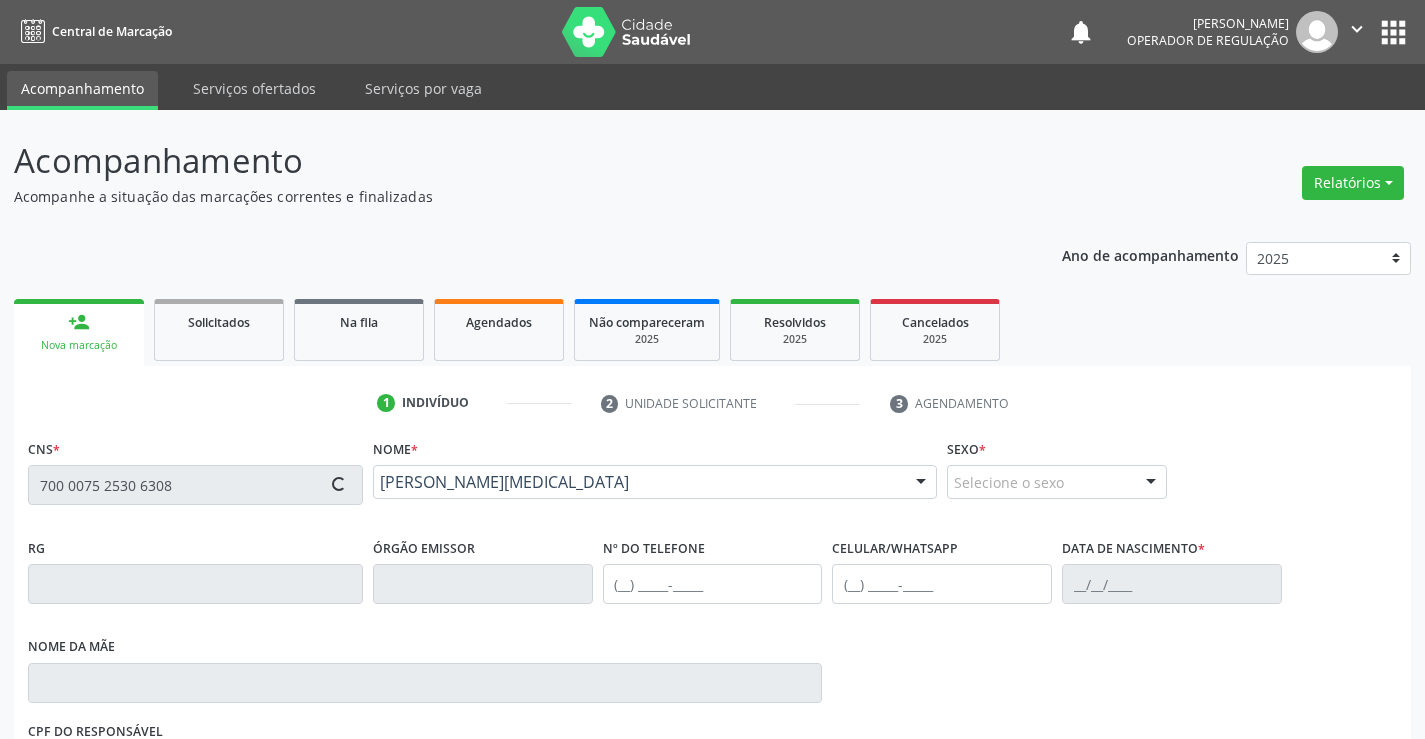 type on "23/05/2001" 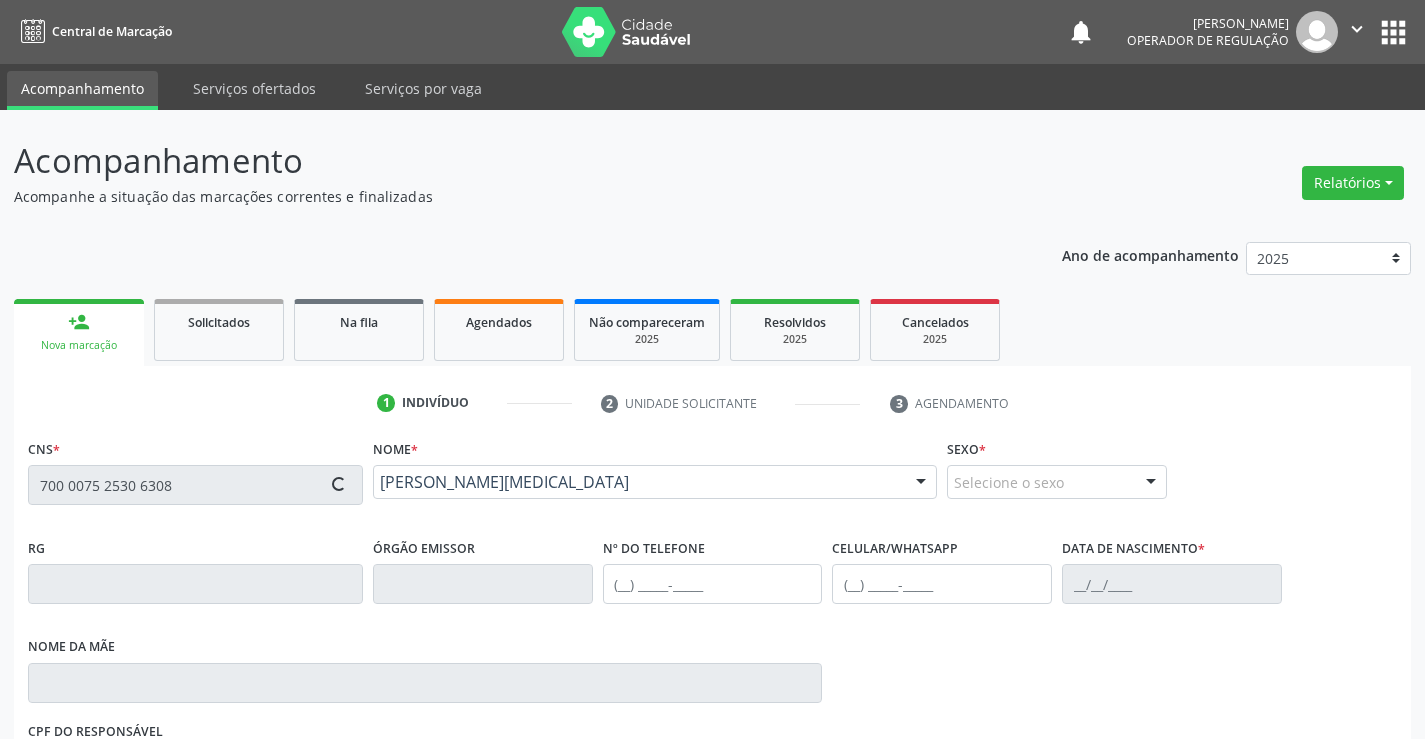 type on "S/N" 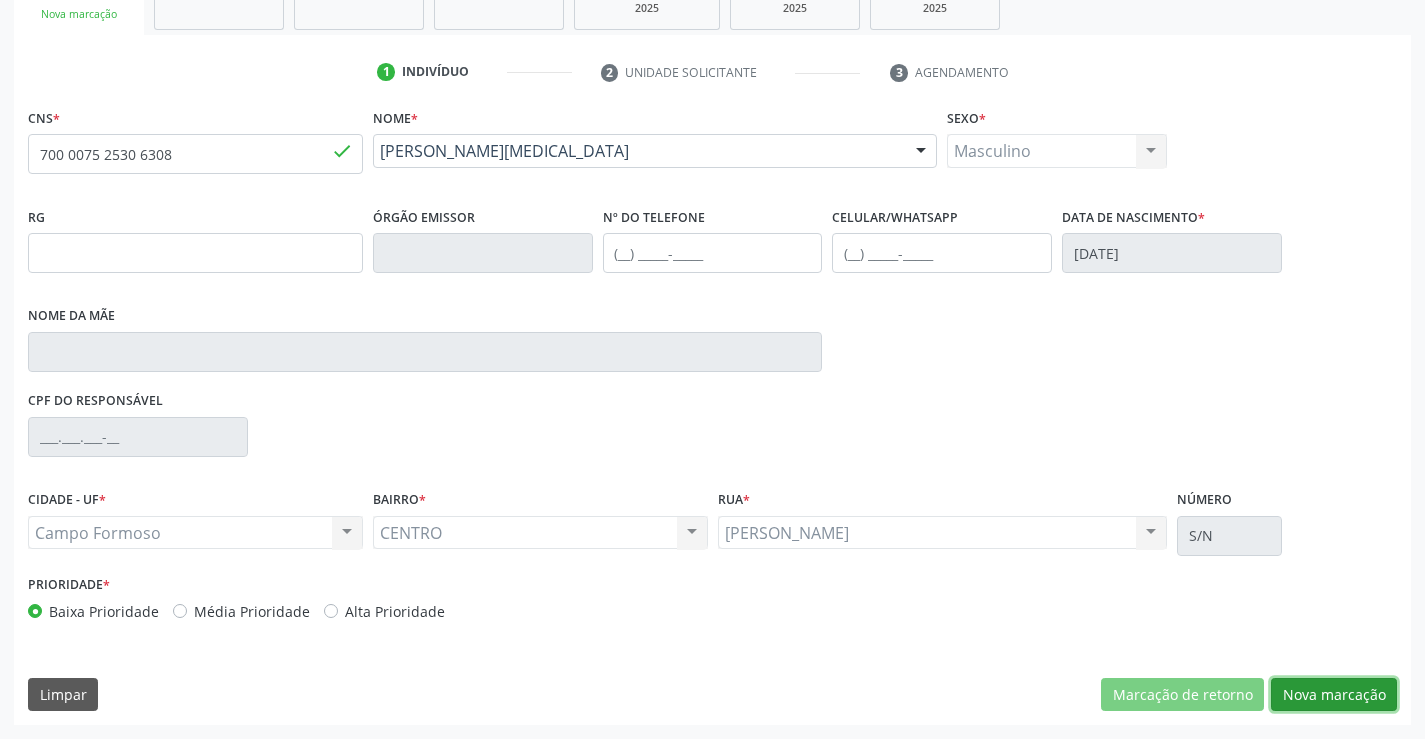 click on "Nova marcação" at bounding box center [1334, 695] 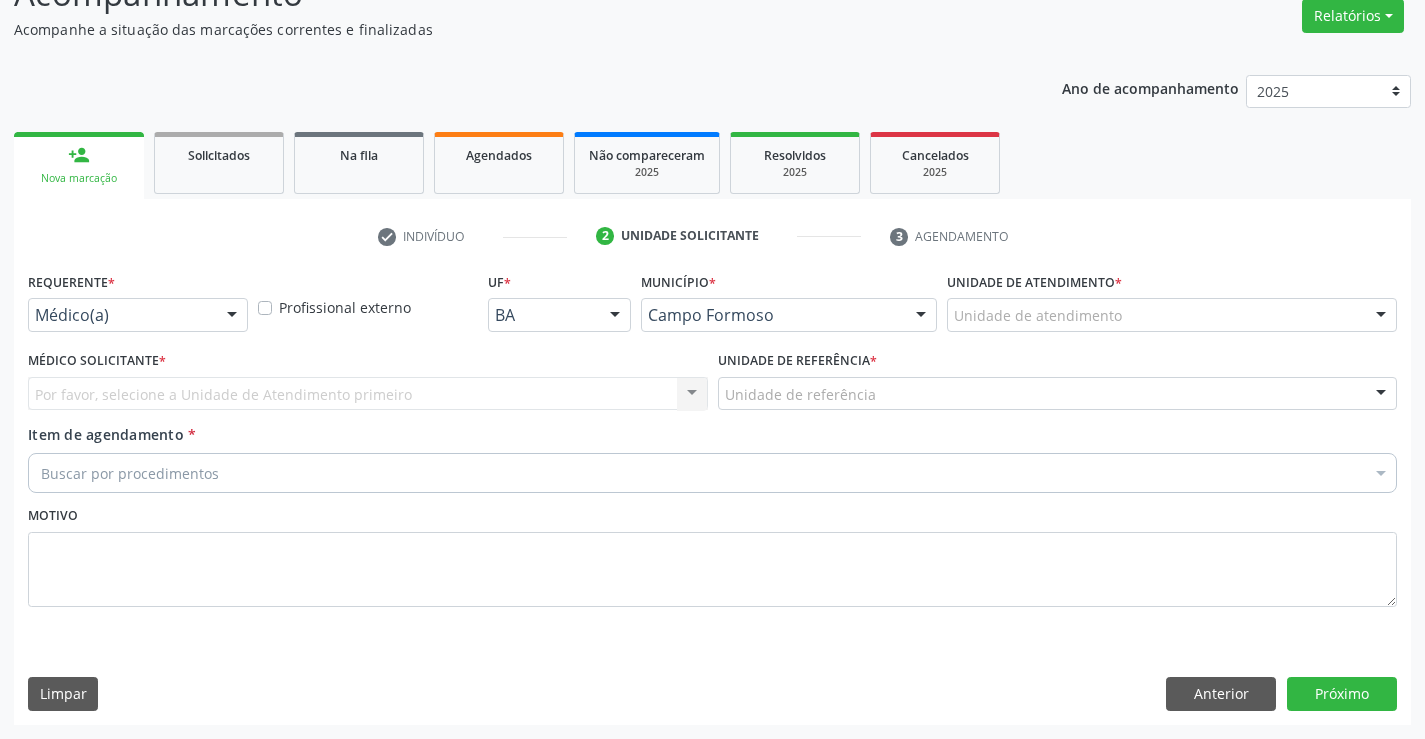scroll, scrollTop: 167, scrollLeft: 0, axis: vertical 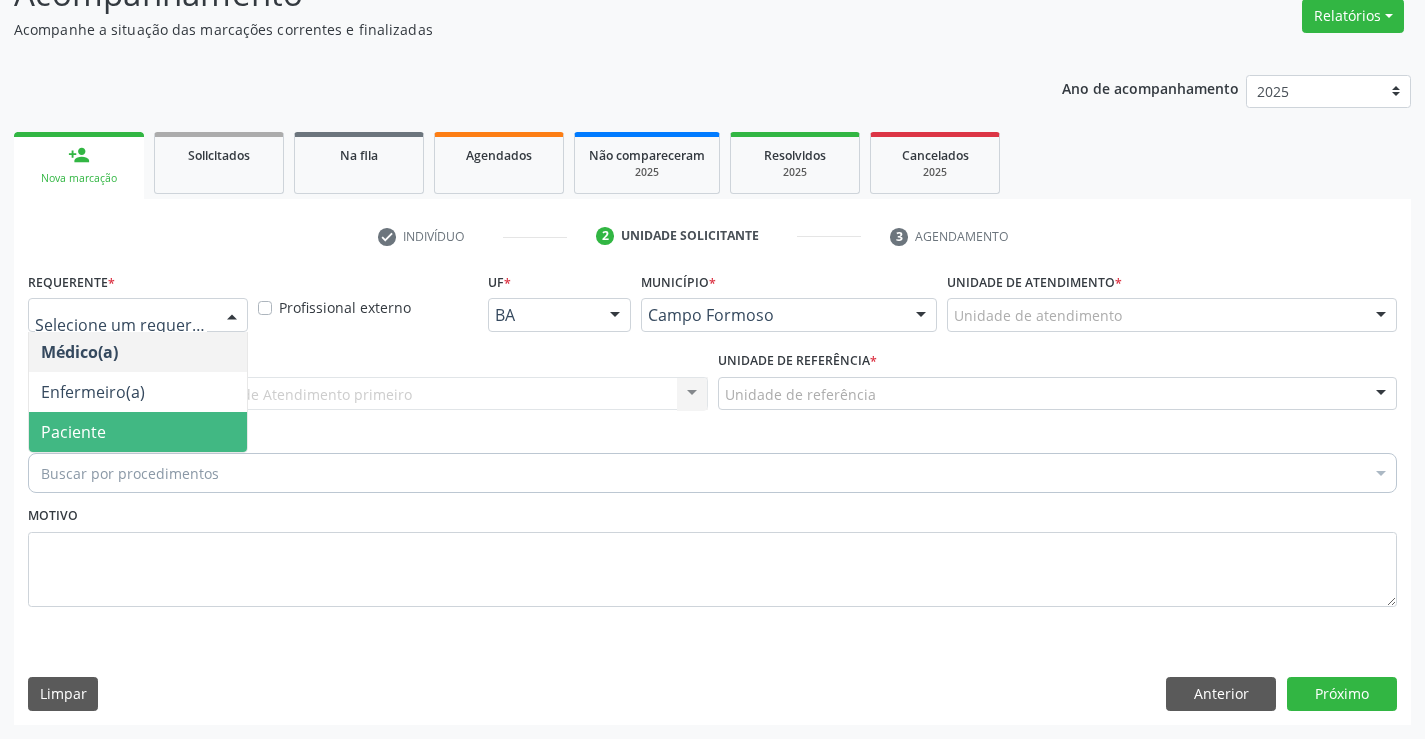 click on "Paciente" at bounding box center [138, 432] 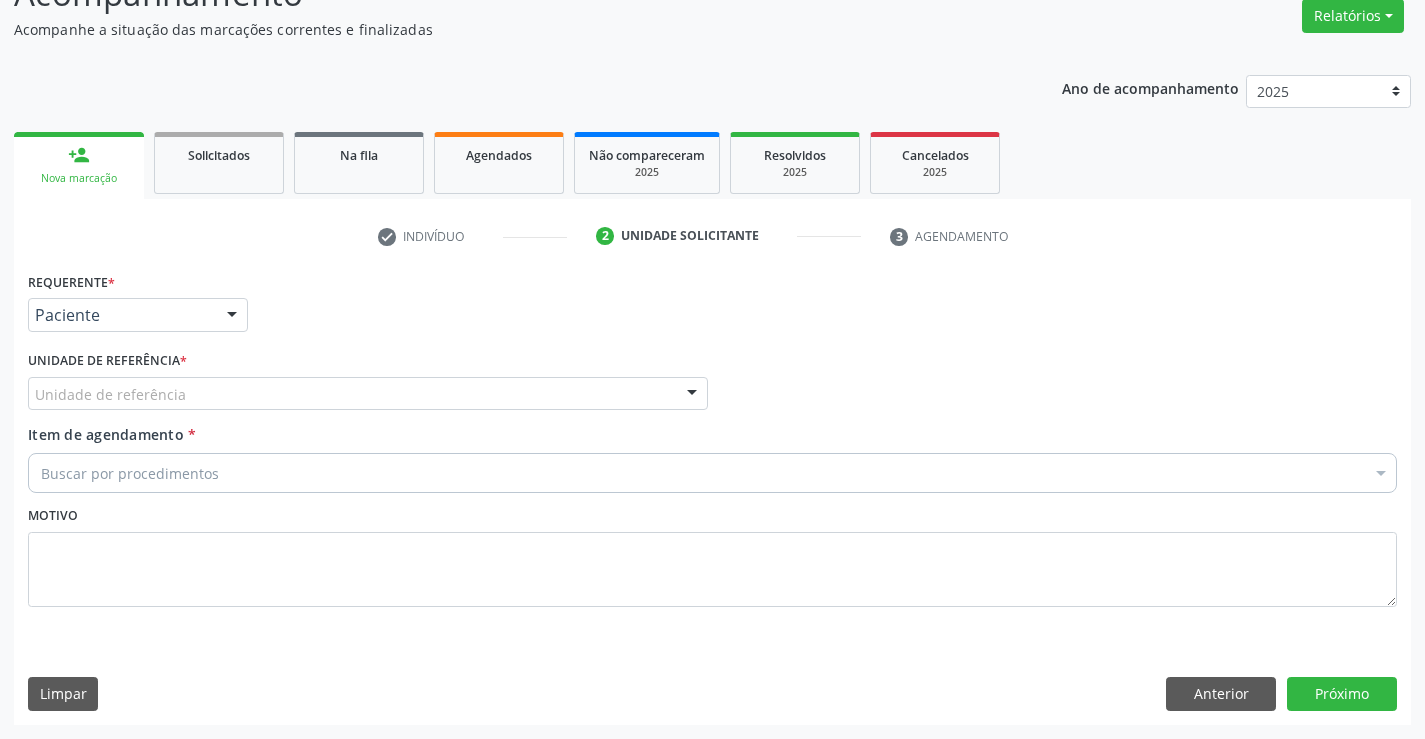 click on "Unidade de referência" at bounding box center [368, 394] 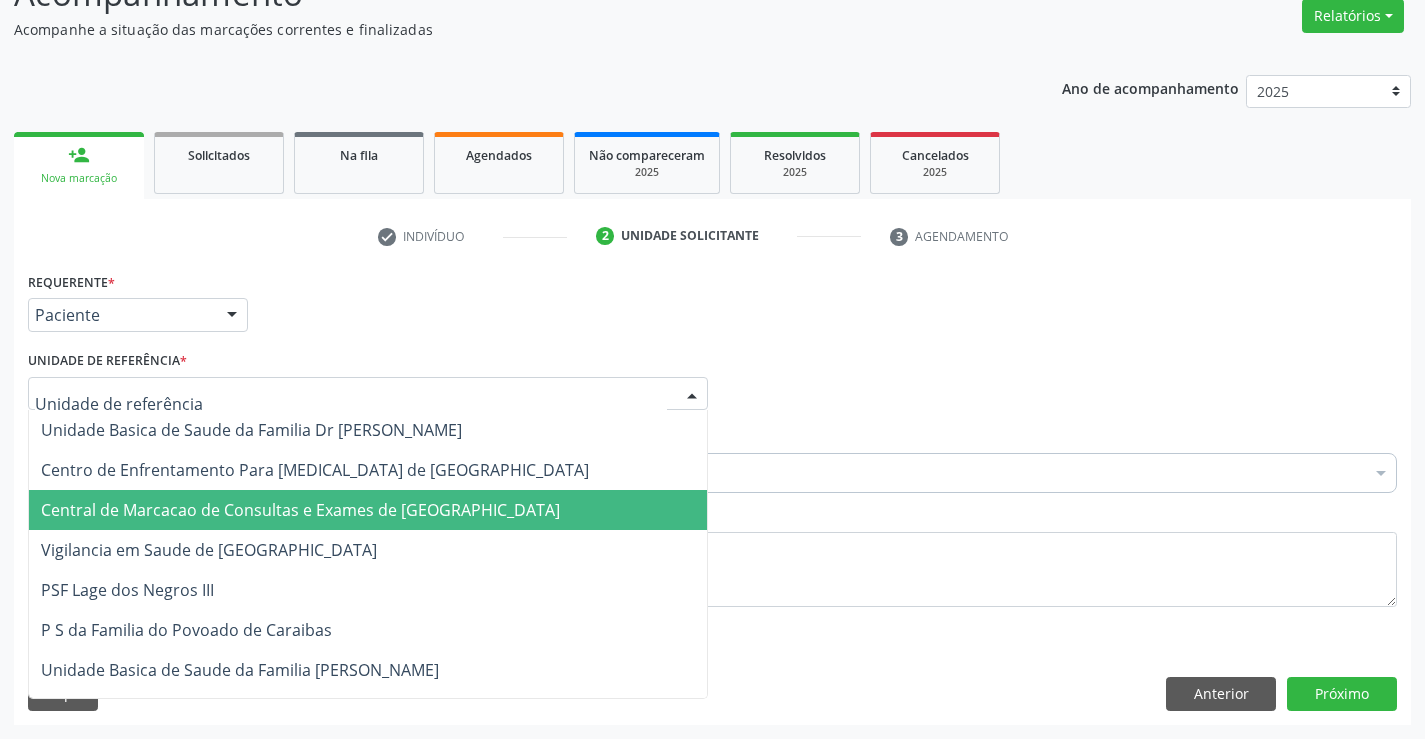 click on "Central de Marcacao de Consultas e Exames de [GEOGRAPHIC_DATA]" at bounding box center [300, 510] 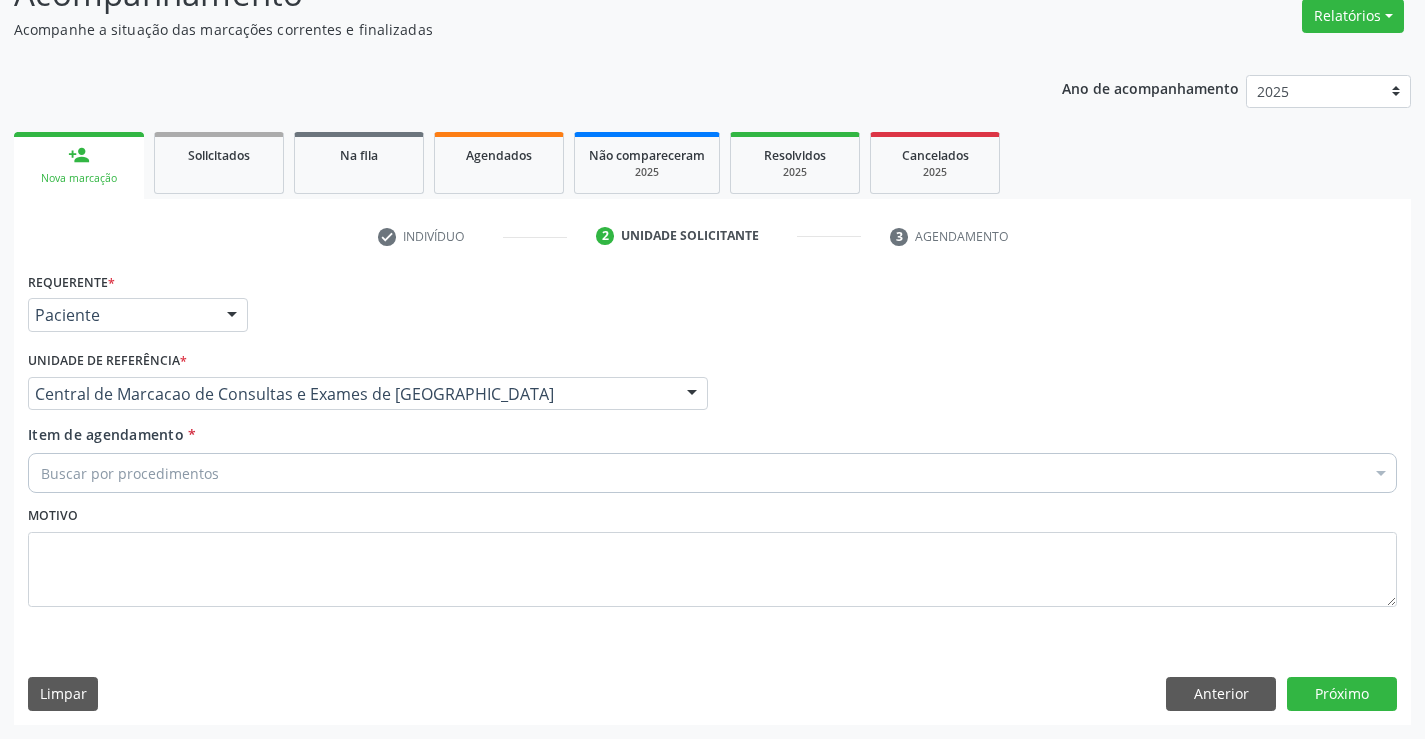 click on "Buscar por procedimentos" at bounding box center (712, 473) 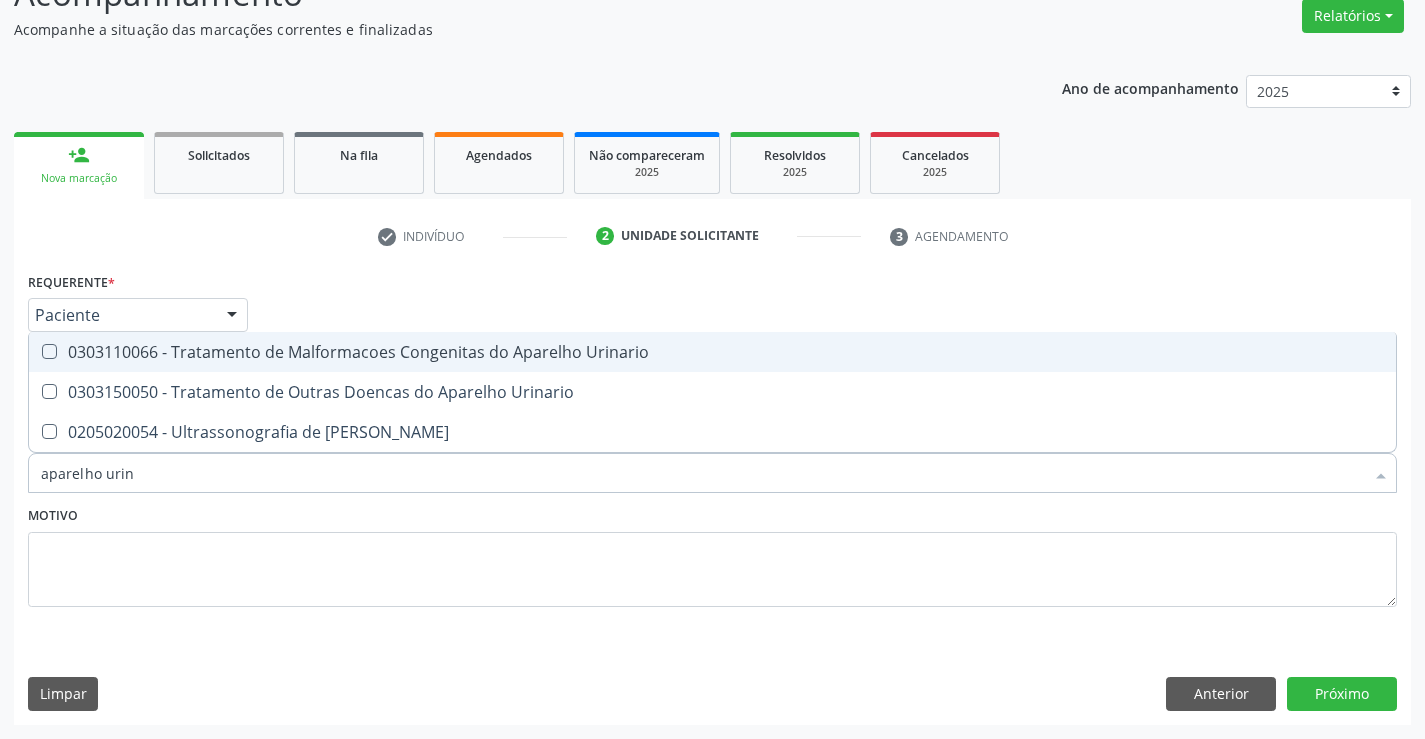 type on "aparelho urina" 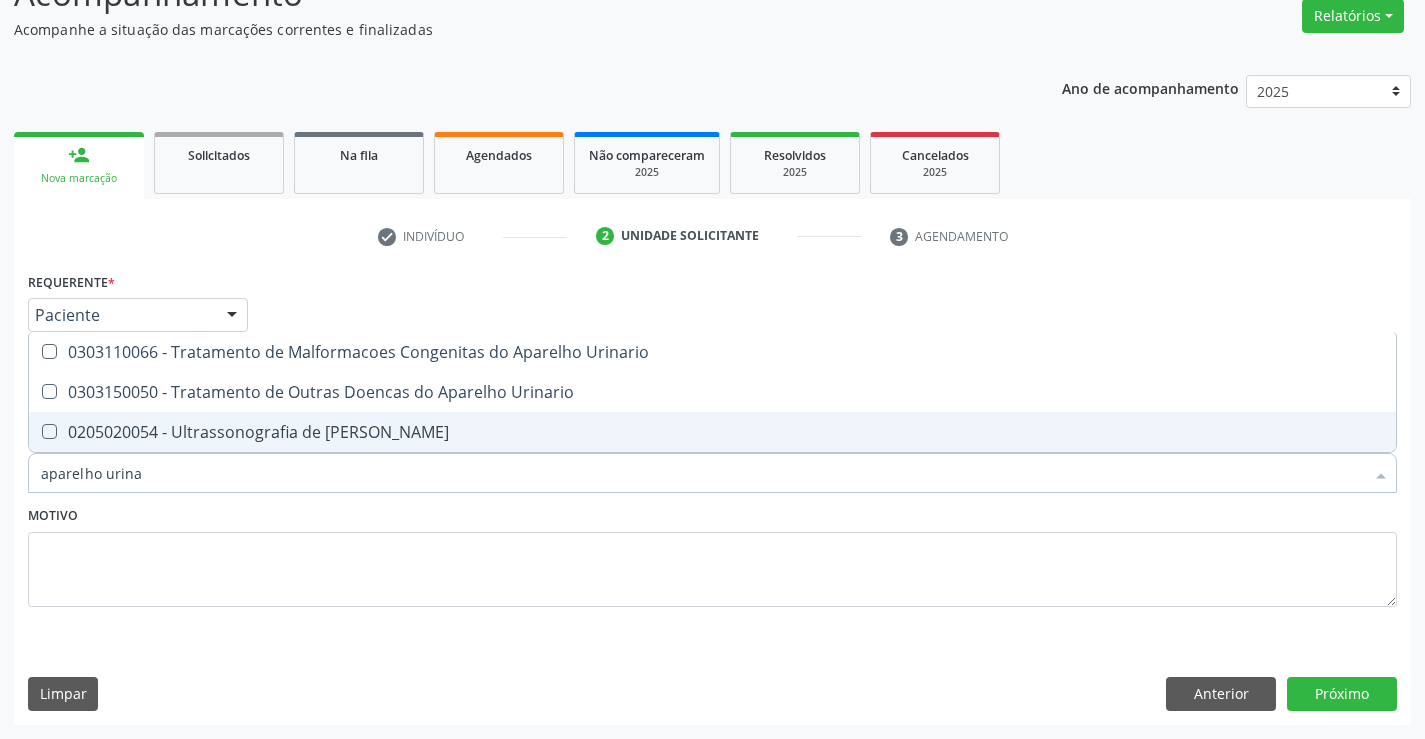 click on "0205020054 - Ultrassonografia de Aparelho Urinario" at bounding box center (712, 432) 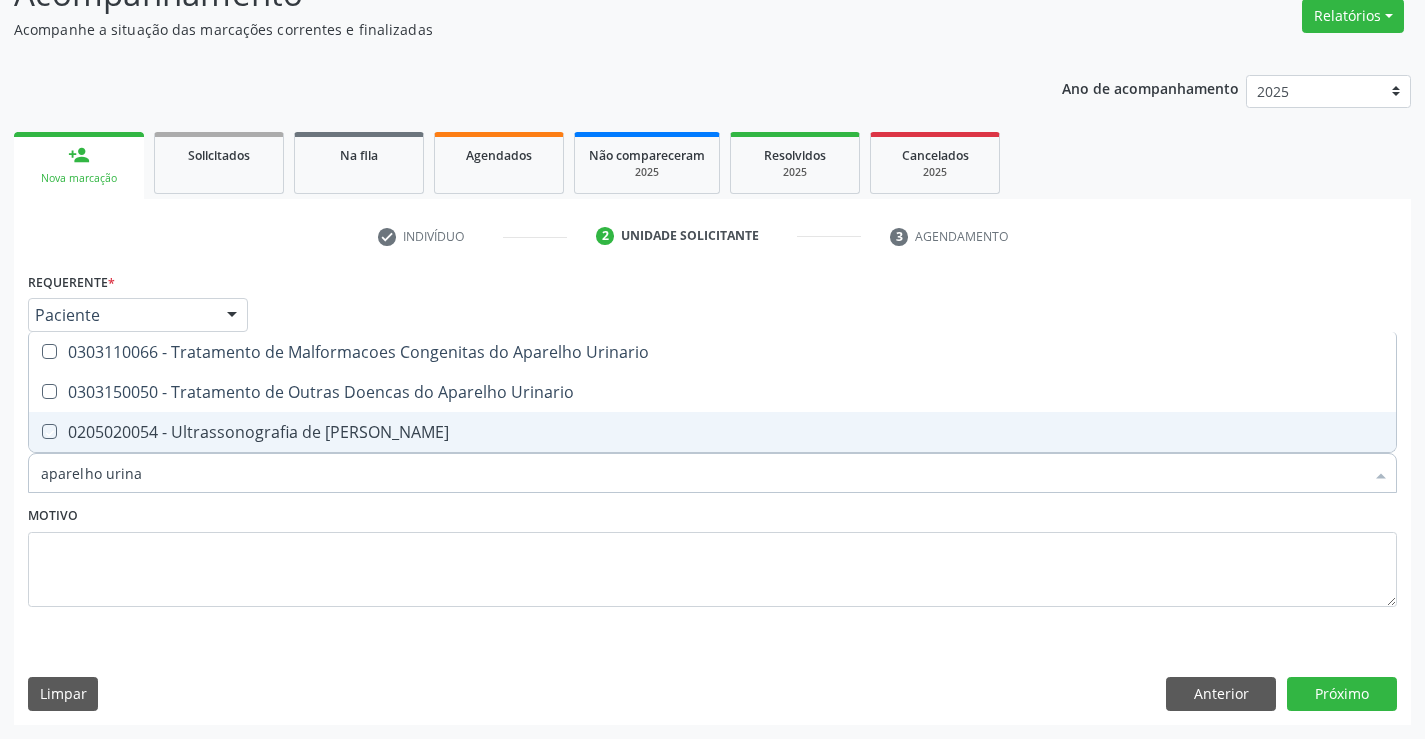 checkbox on "true" 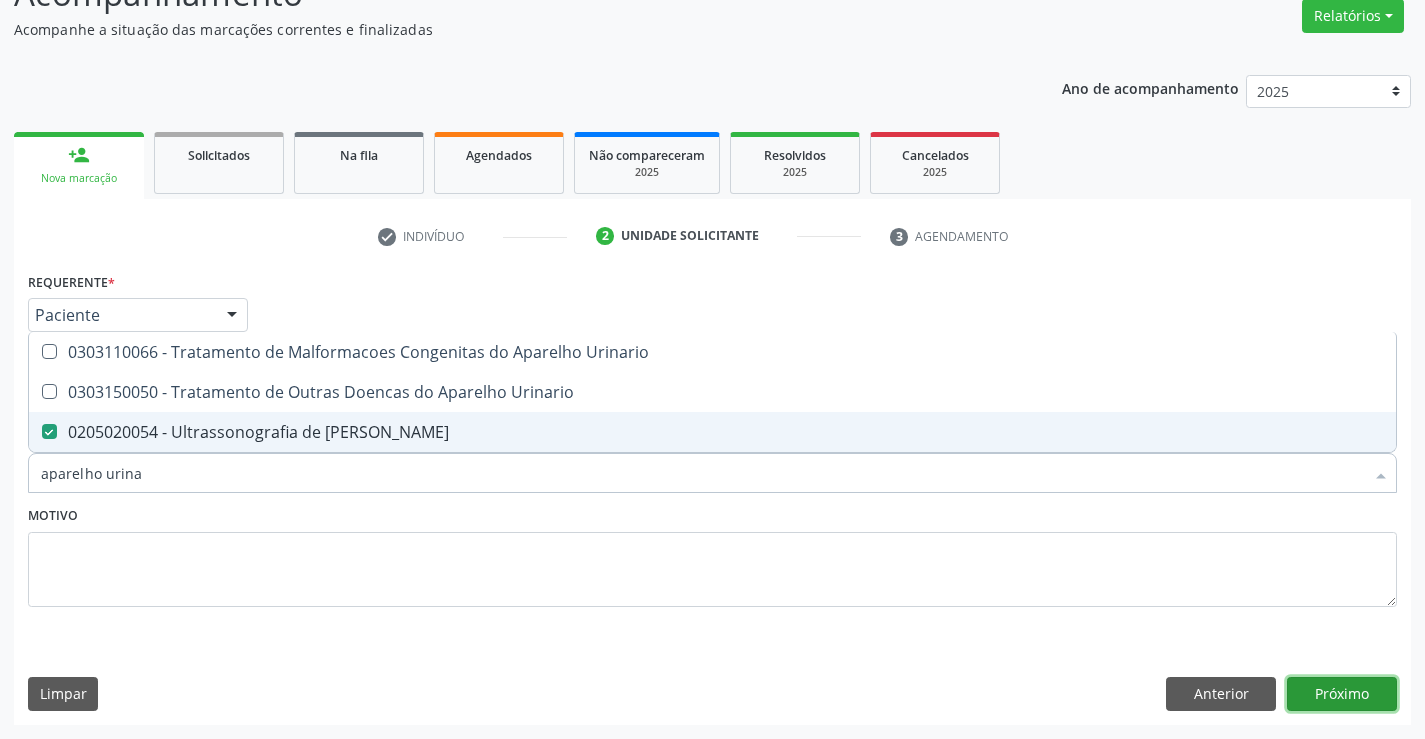click on "Próximo" at bounding box center [1342, 694] 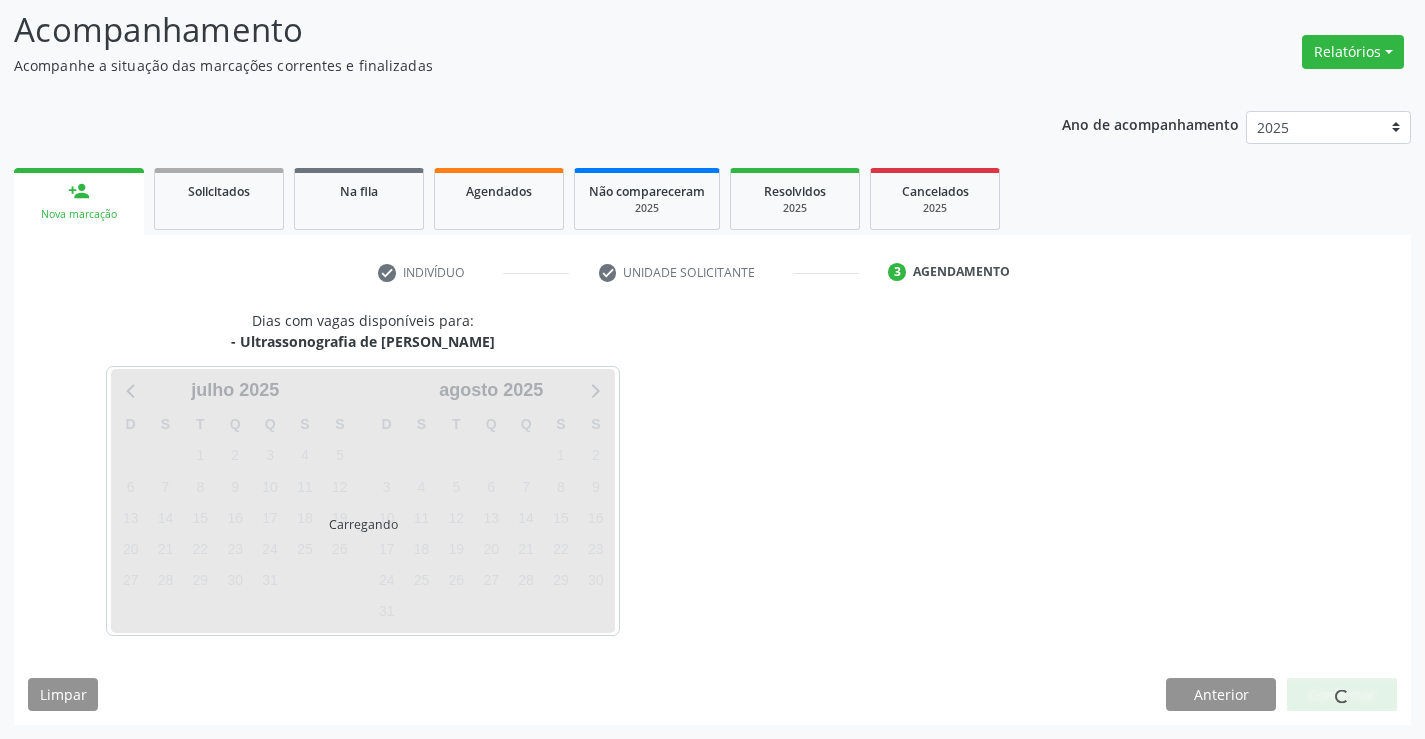 scroll, scrollTop: 131, scrollLeft: 0, axis: vertical 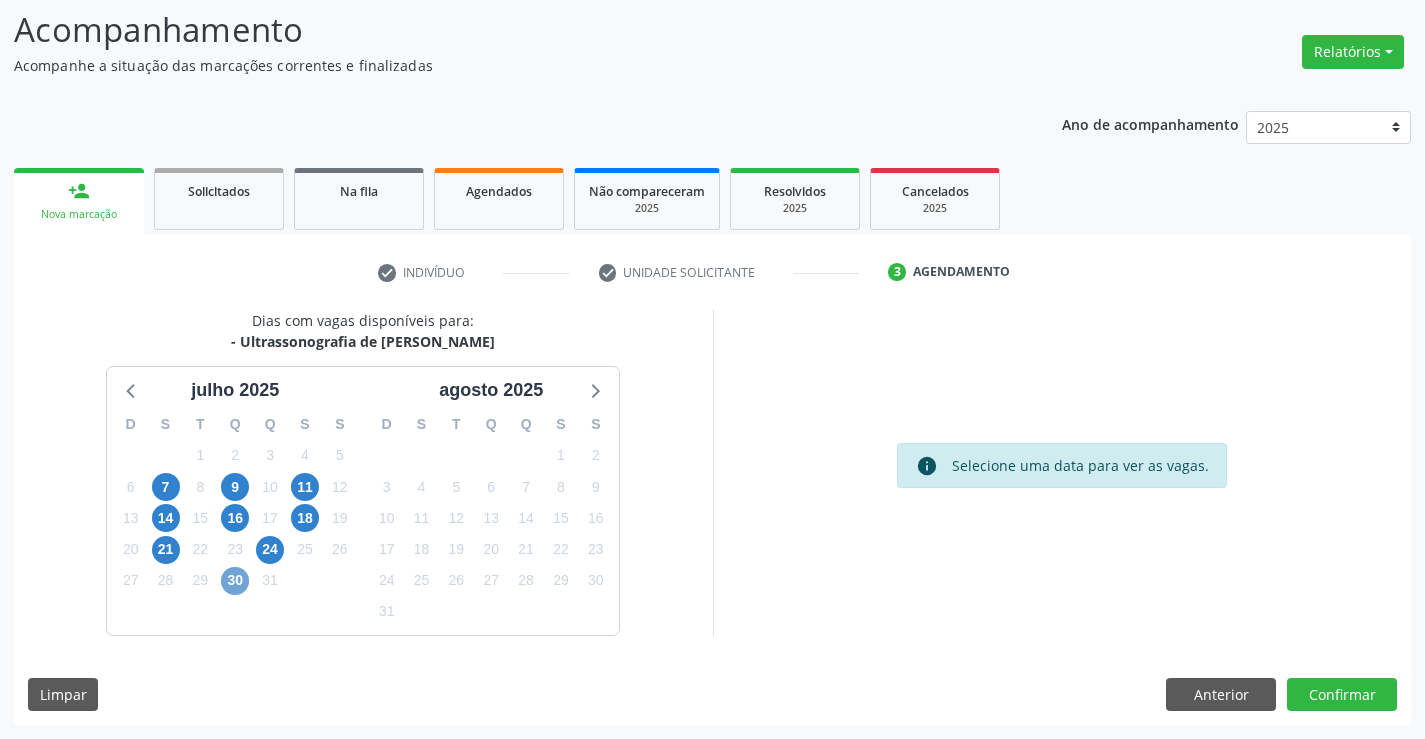 drag, startPoint x: 228, startPoint y: 579, endPoint x: 13, endPoint y: 568, distance: 215.2812 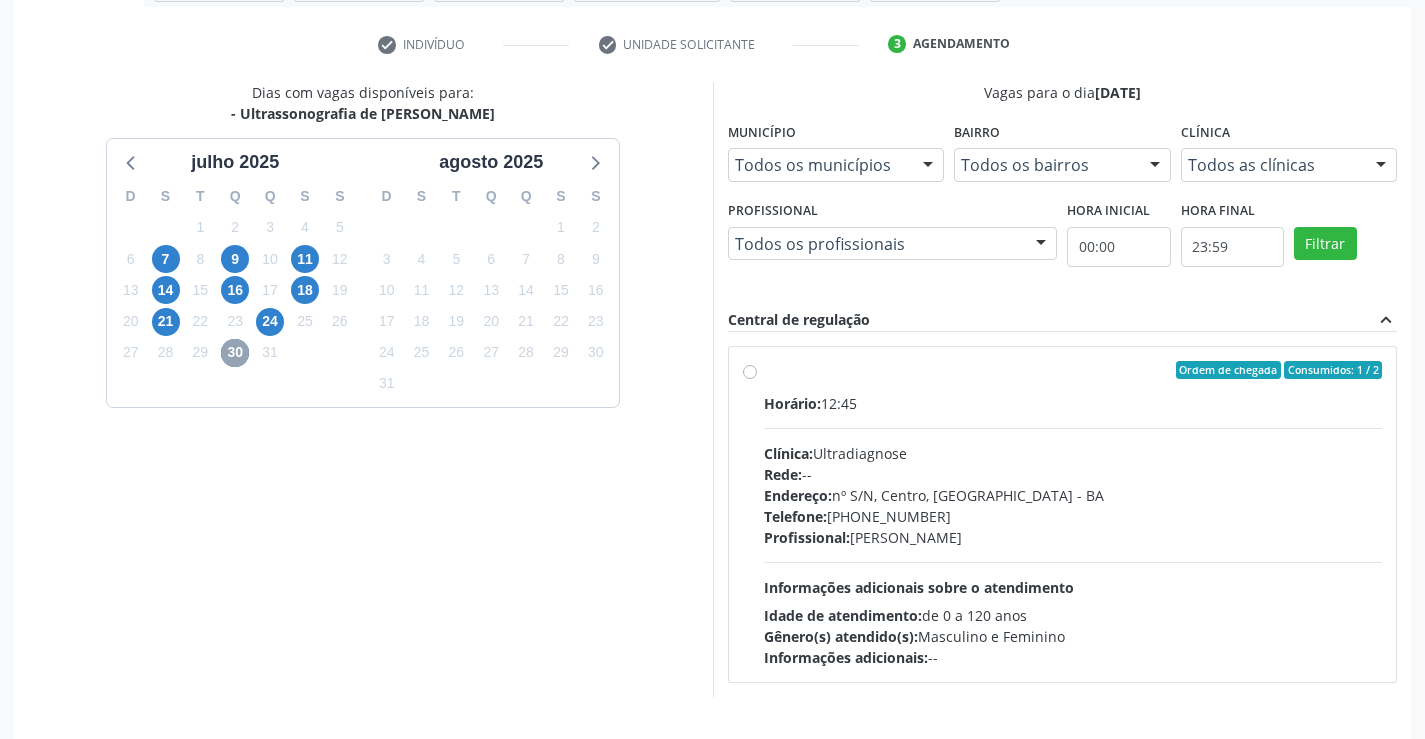 scroll, scrollTop: 420, scrollLeft: 0, axis: vertical 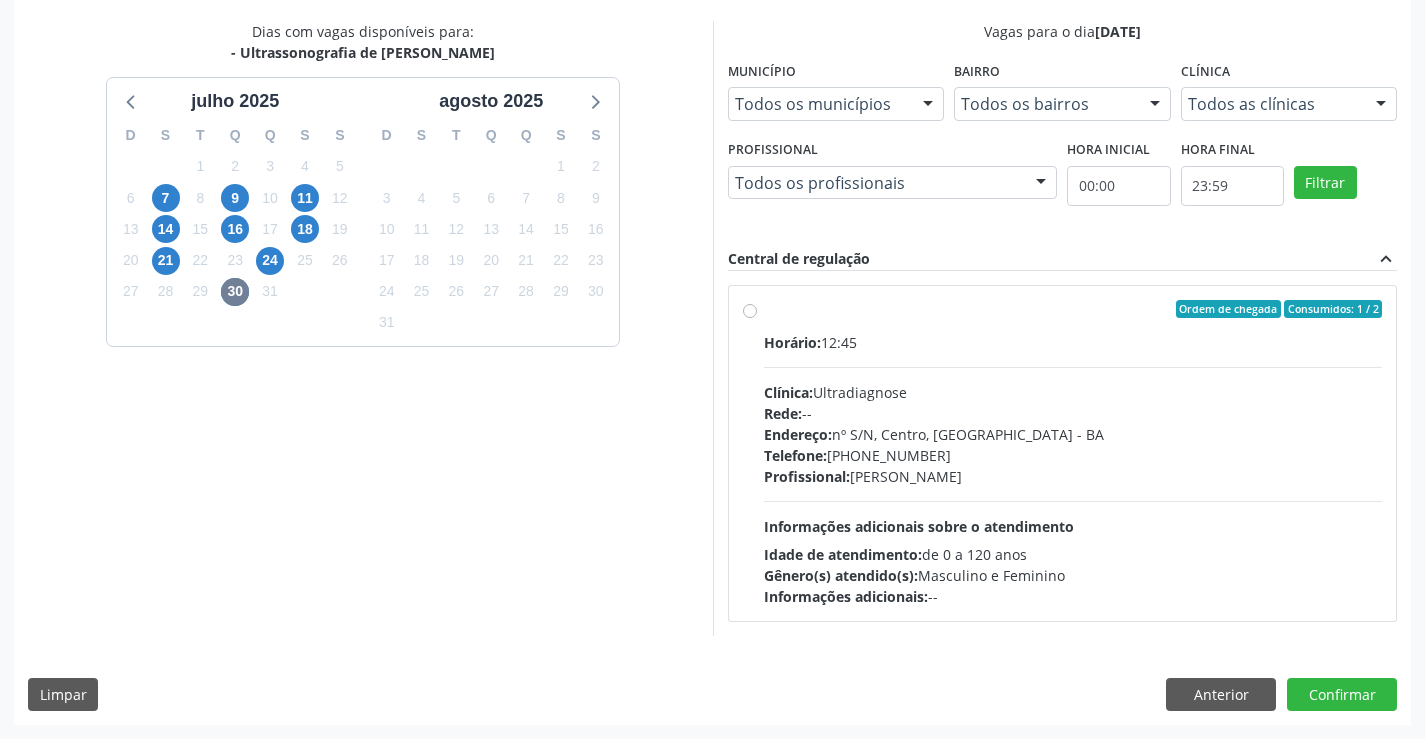 click on "Endereço:   nº S/N, Centro, Campo Formoso - BA" at bounding box center (1073, 434) 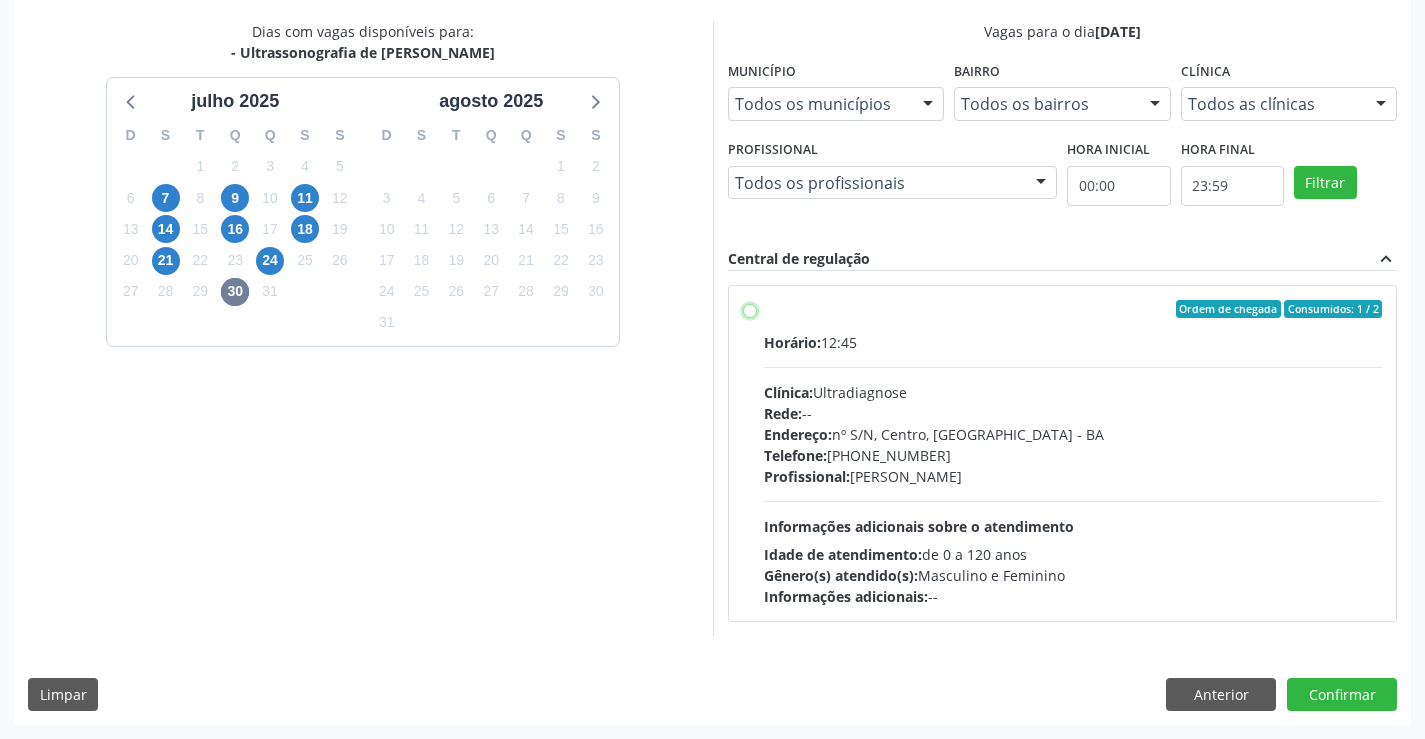 click on "Ordem de chegada
Consumidos: 1 / 2
Horário:   12:45
Clínica:  Ultradiagnose
Rede:
--
Endereço:   nº S/N, Centro, Campo Formoso - BA
Telefone:   (74) 36452857
Profissional:
Alciole Mendes Muritiba
Informações adicionais sobre o atendimento
Idade de atendimento:
de 0 a 120 anos
Gênero(s) atendido(s):
Masculino e Feminino
Informações adicionais:
--" at bounding box center [750, 309] 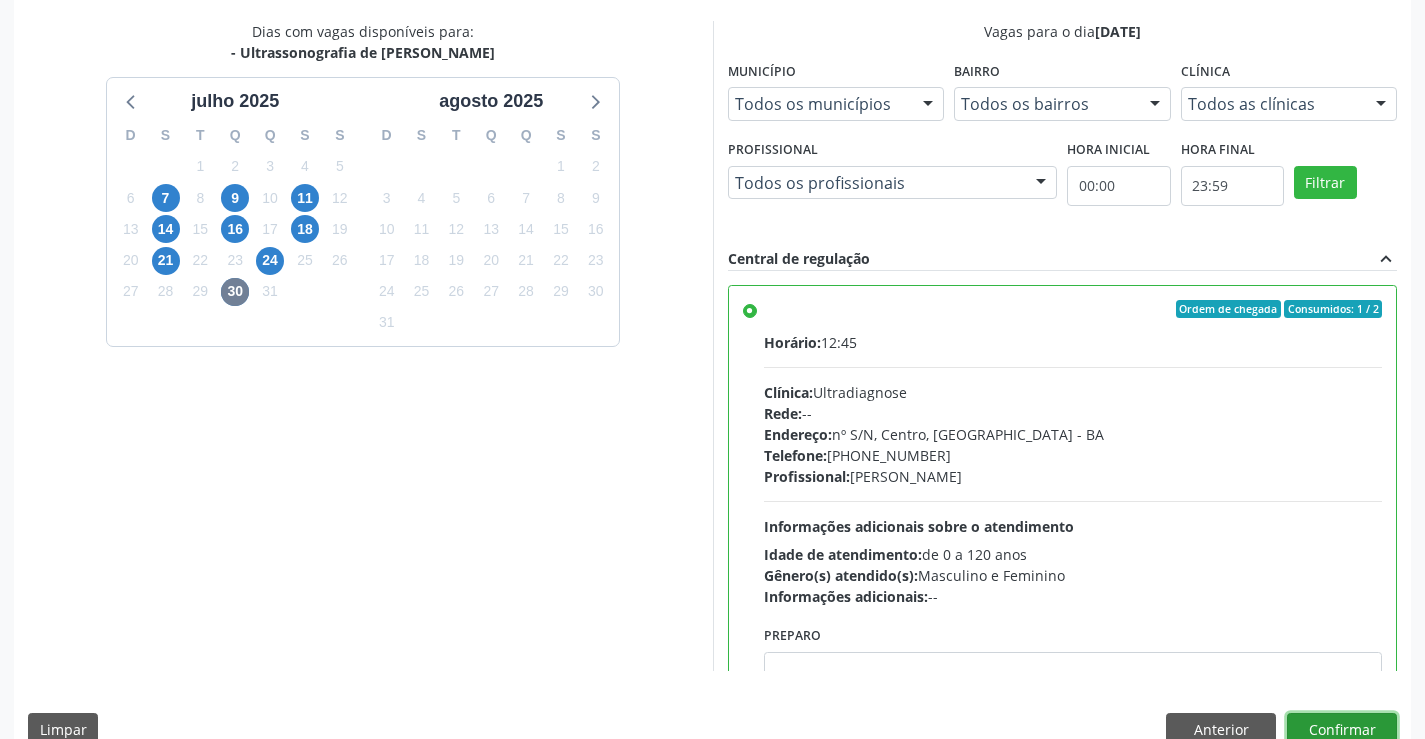 click on "Confirmar" at bounding box center [1342, 730] 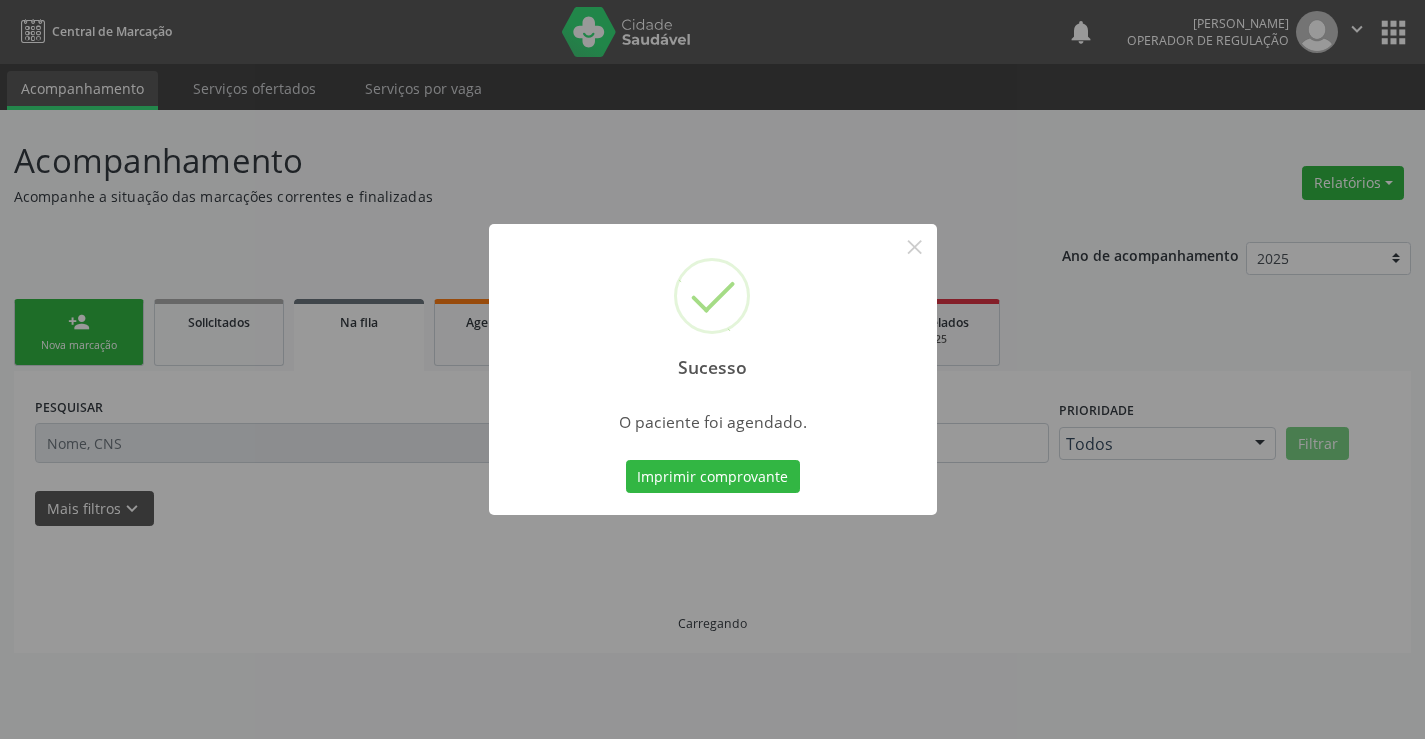scroll, scrollTop: 0, scrollLeft: 0, axis: both 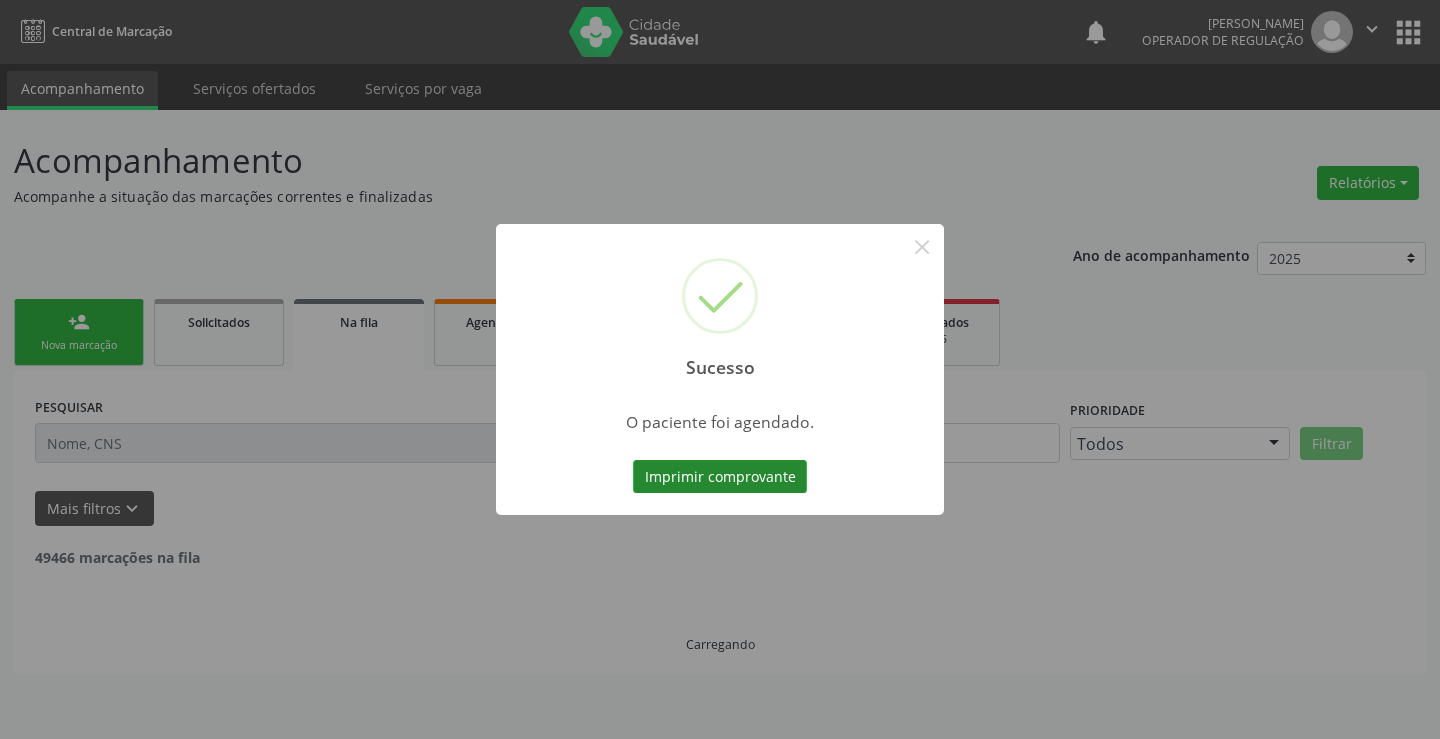 click on "Imprimir comprovante" at bounding box center [720, 477] 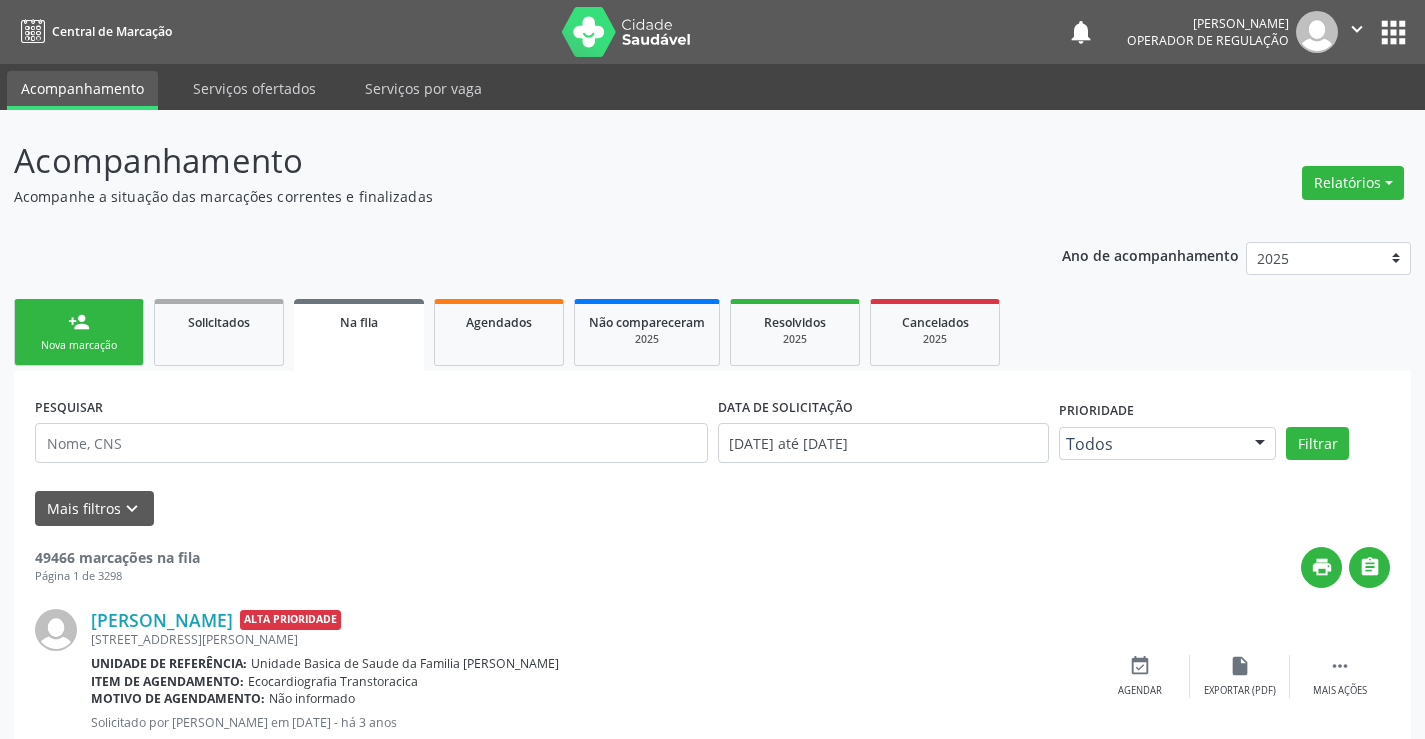 click on "person_add" at bounding box center (79, 322) 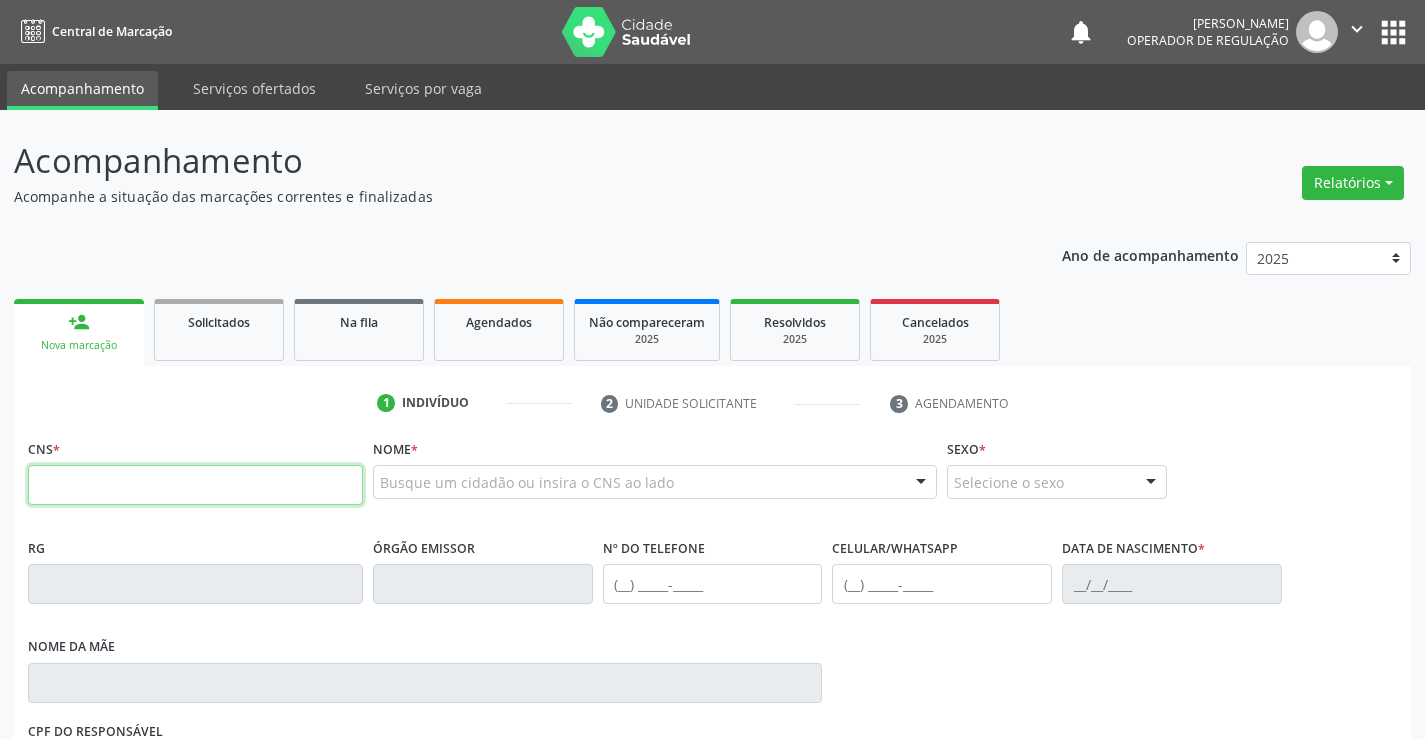 click at bounding box center [195, 485] 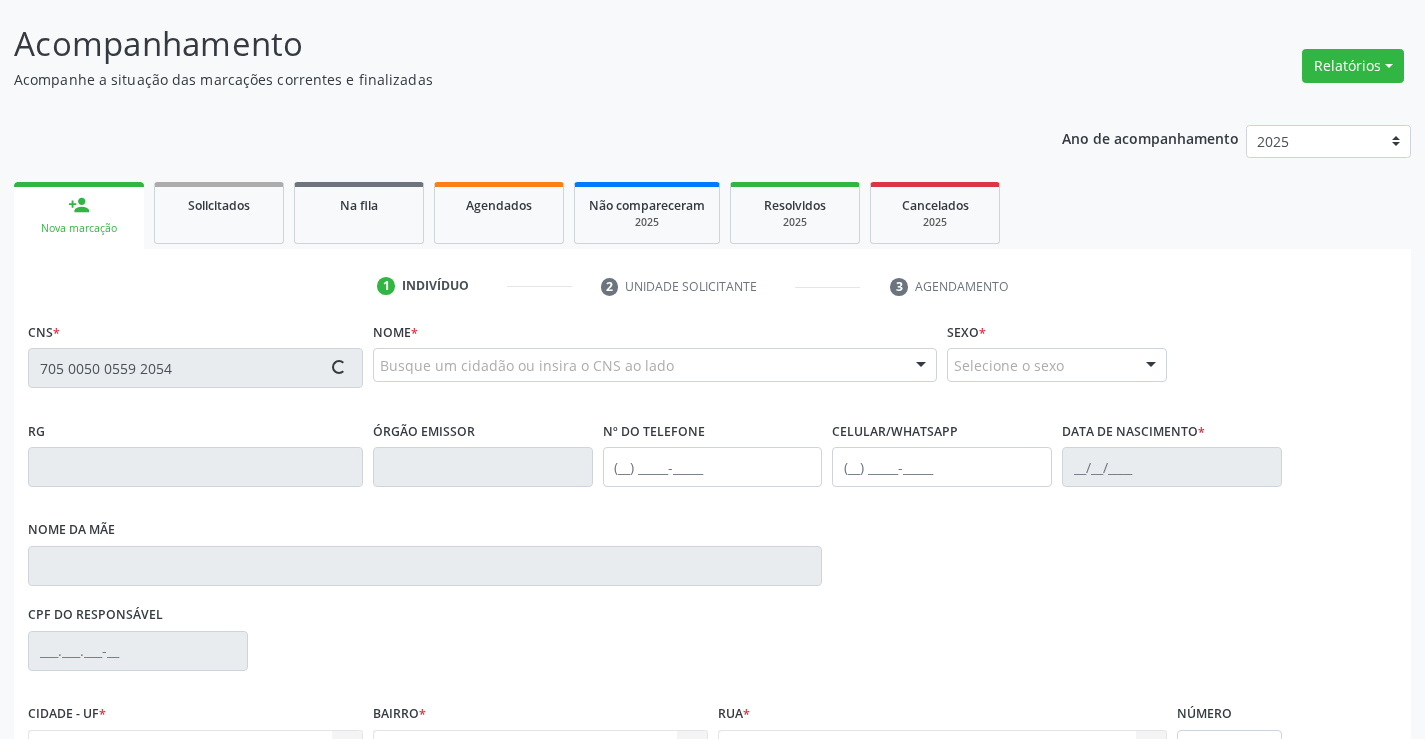 scroll, scrollTop: 300, scrollLeft: 0, axis: vertical 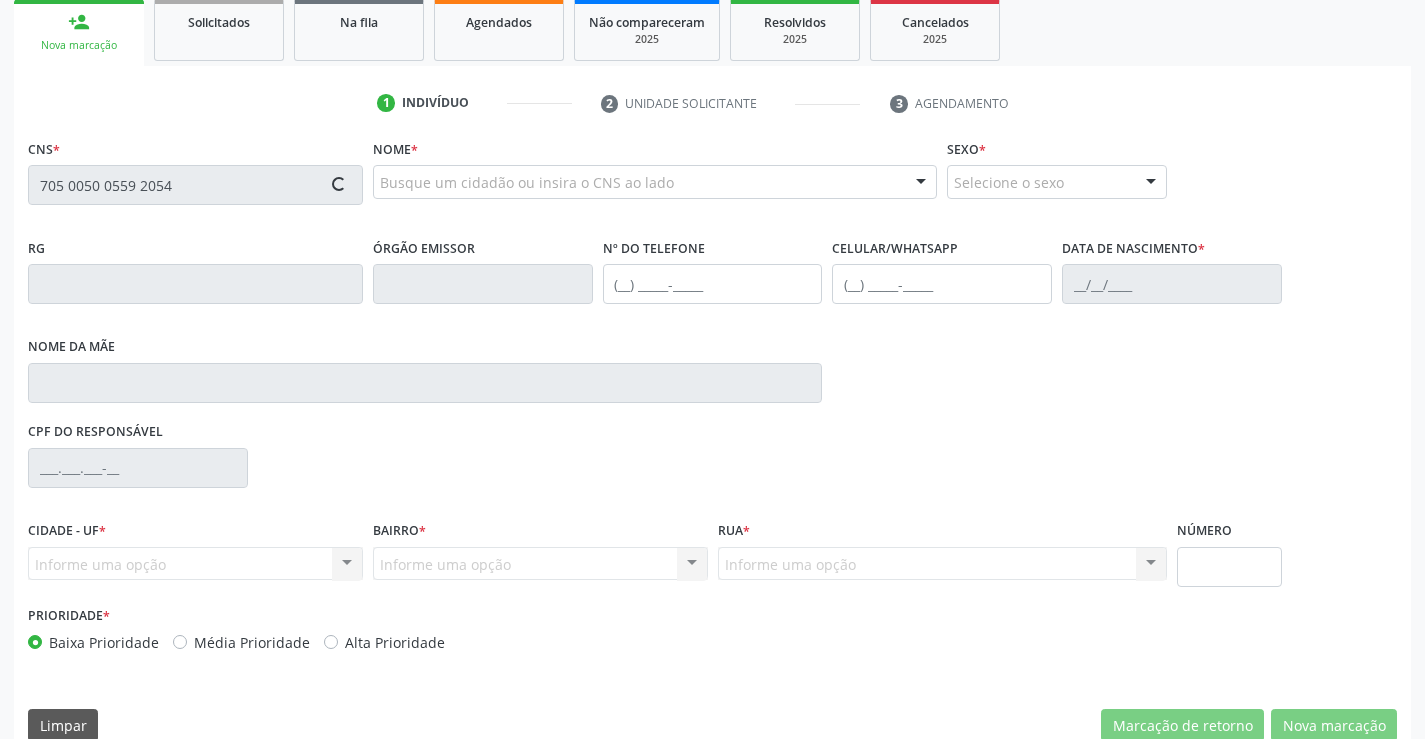 type on "705 0050 0559 2054" 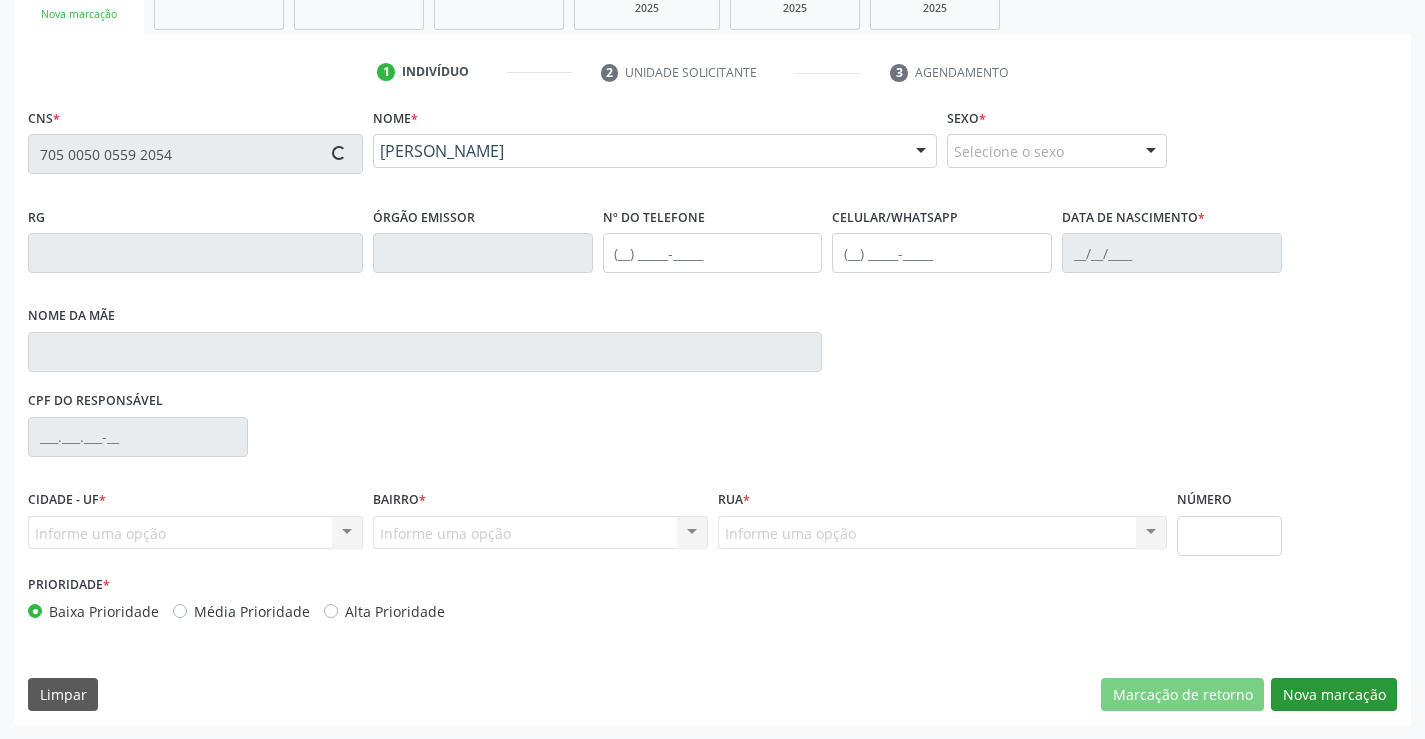 type on "2109603100" 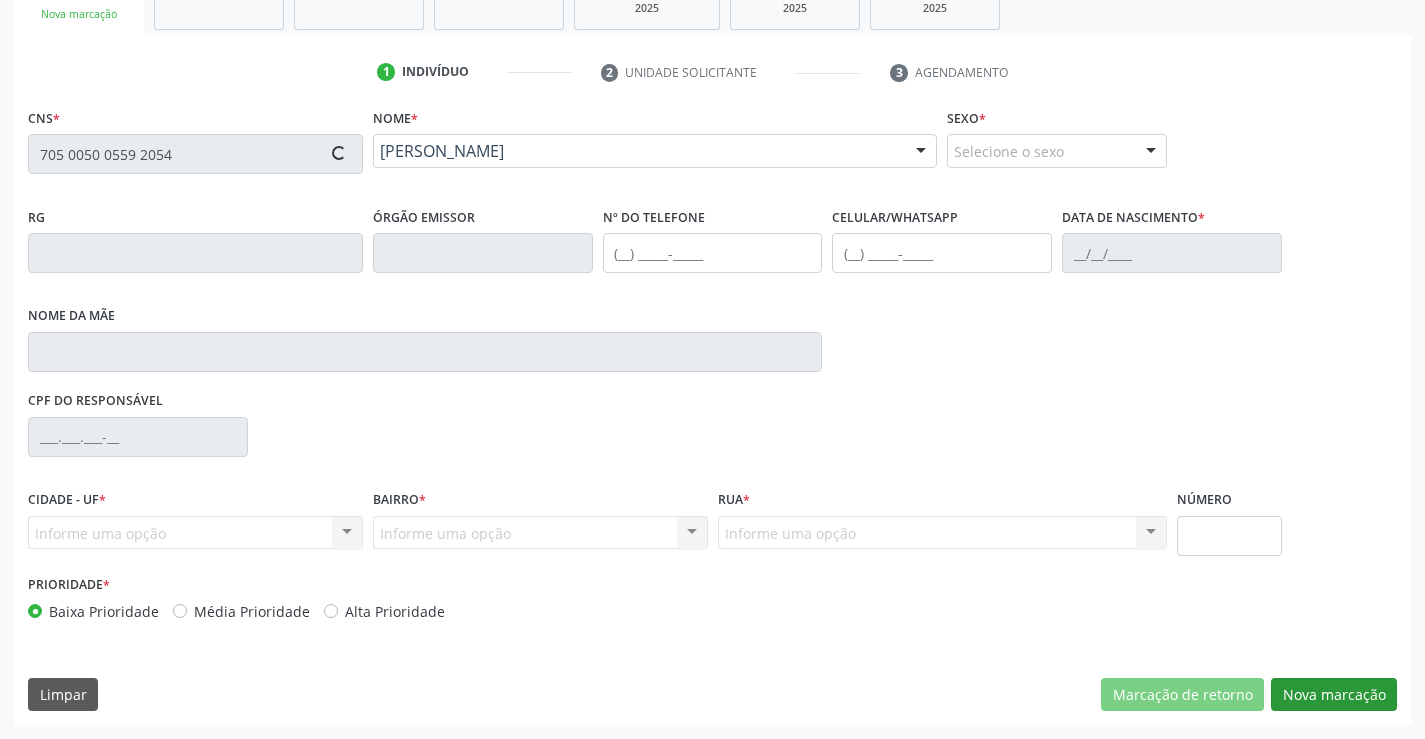 type on "(74) 99100-3090" 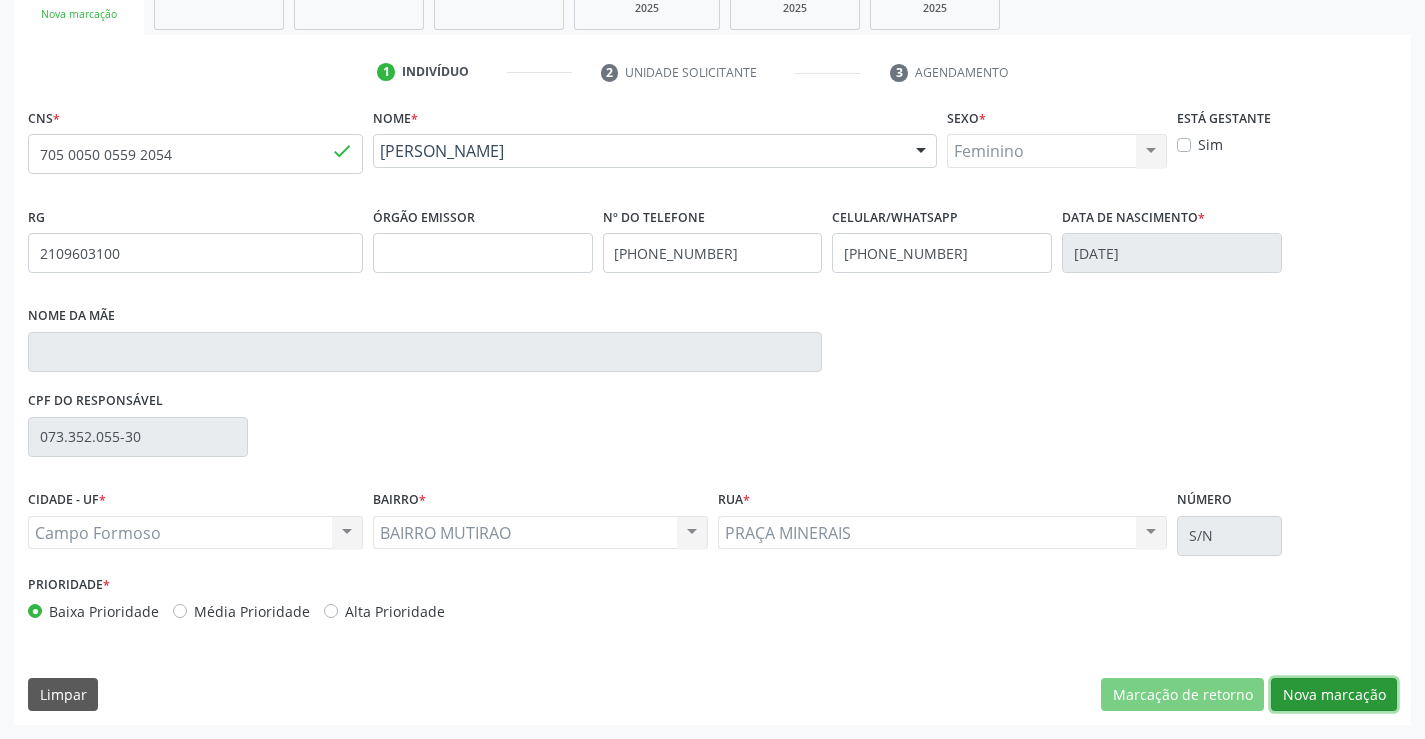 click on "Nova marcação" at bounding box center (1334, 695) 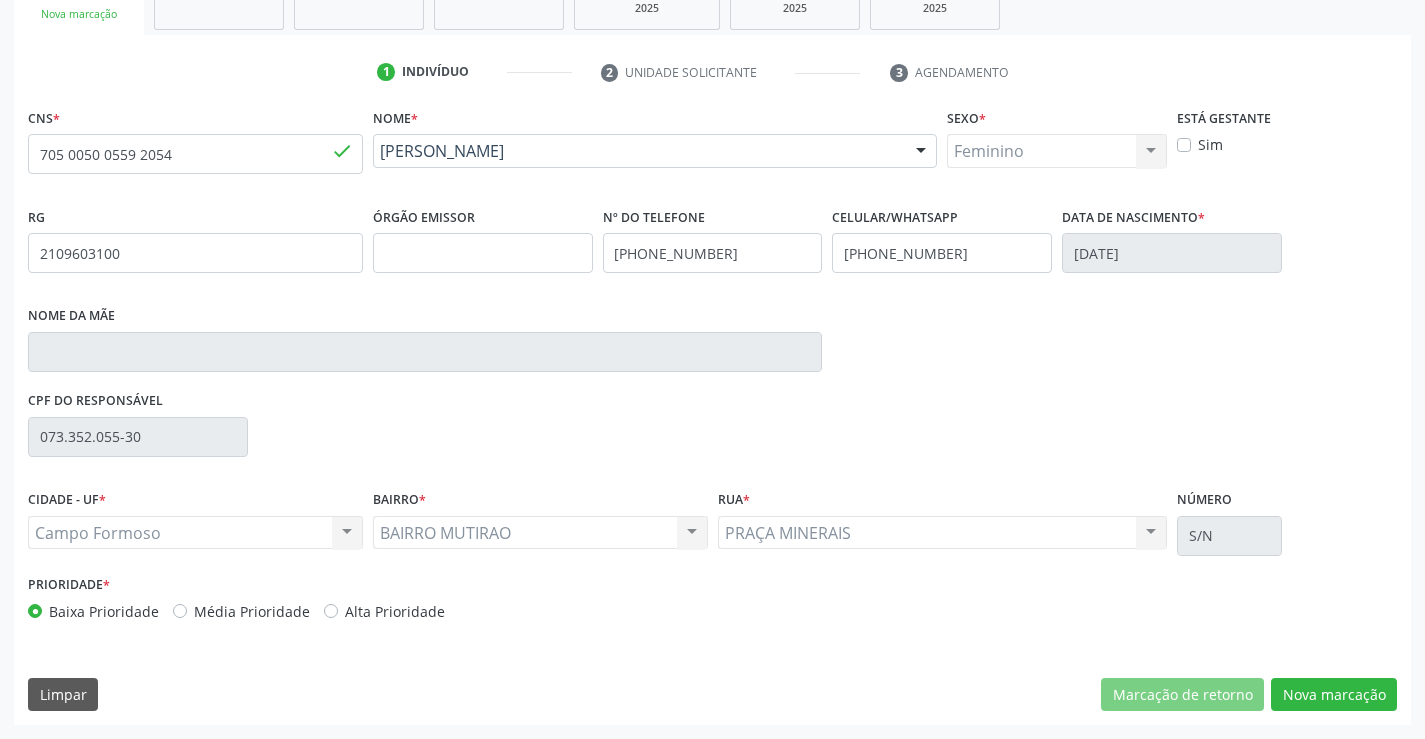 scroll, scrollTop: 167, scrollLeft: 0, axis: vertical 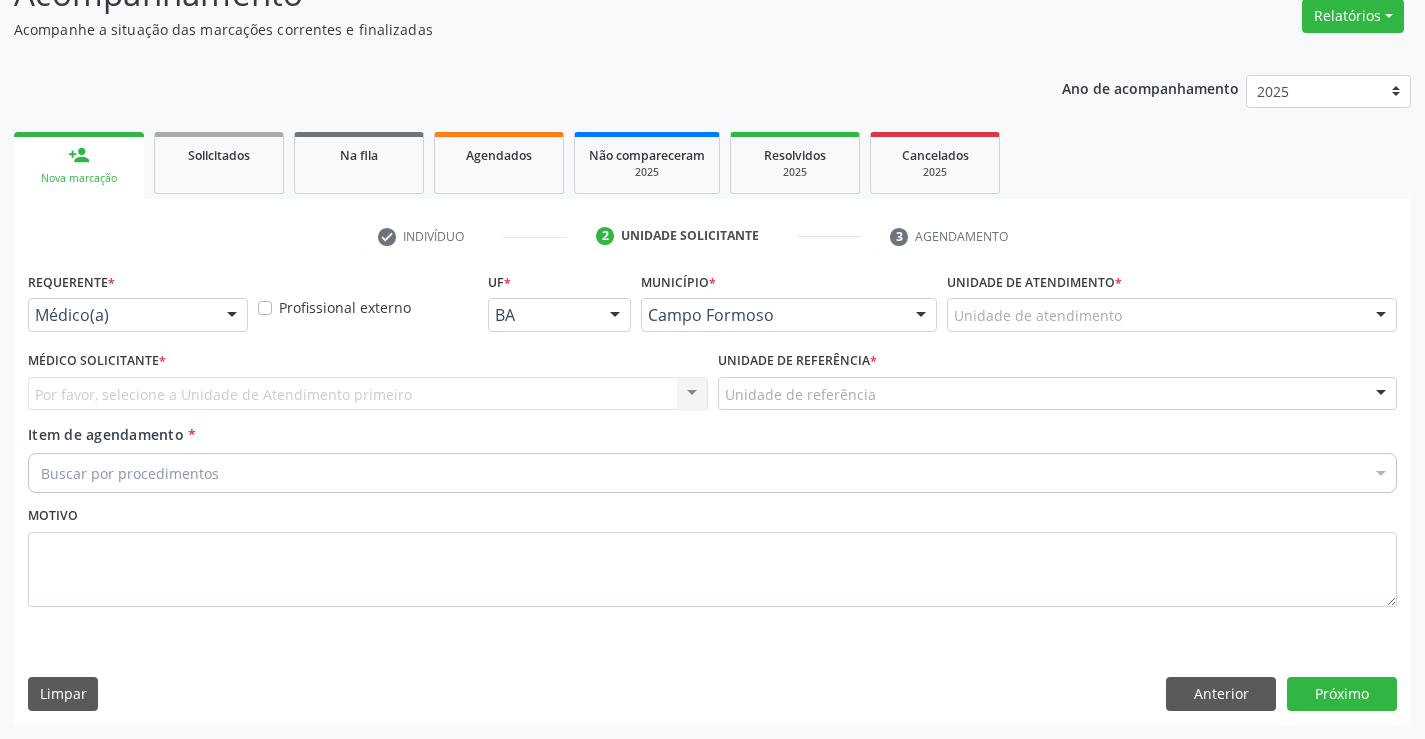 click on "Requerente
*
Médico(a)         Médico(a)   Enfermeiro(a)   Paciente
Nenhum resultado encontrado para: "   "
Não há nenhuma opção para ser exibida." at bounding box center (138, 299) 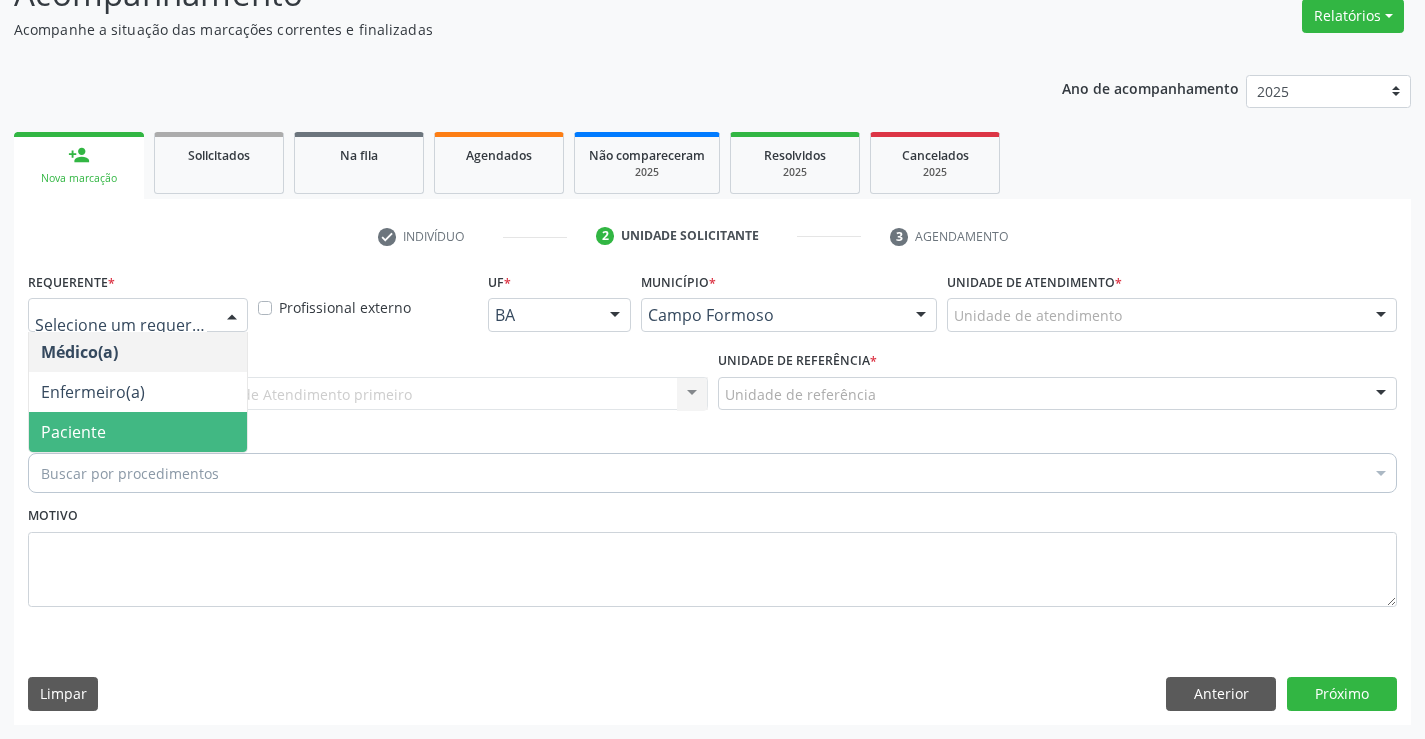 click on "Paciente" at bounding box center [138, 432] 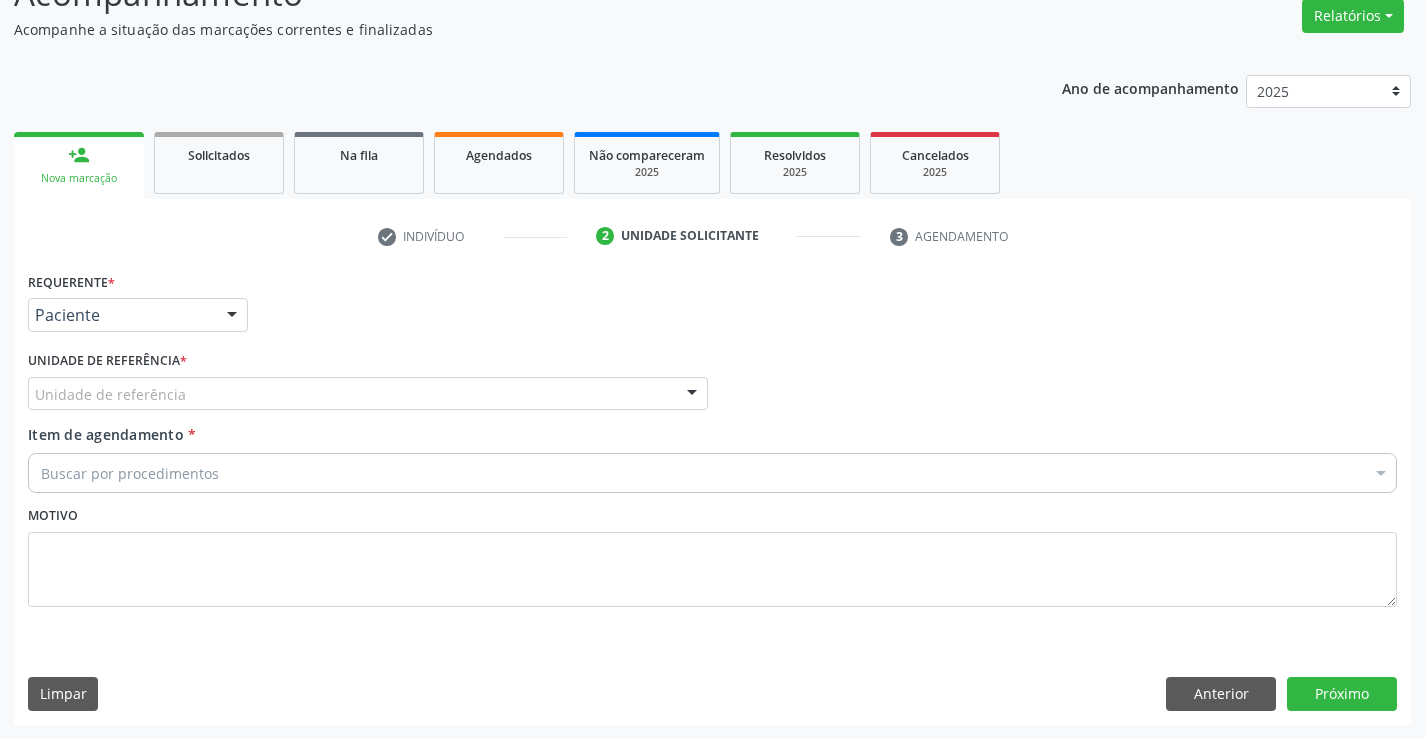 click on "Unidade de referência
*
Unidade de referência
Unidade Basica de Saude da Familia Dr [PERSON_NAME]   Centro de Enfrentamento Para [MEDICAL_DATA] de Campo Formoso   Central de [GEOGRAPHIC_DATA] de Consultas e Exames de Campo Formoso   Vigilancia em Saude de [GEOGRAPHIC_DATA]   PSF Lage dos Negros III   P S da Familia do Povoado de Caraibas   Unidade Basica de Saude da Familia [PERSON_NAME]   P S de Curral da [GEOGRAPHIC_DATA] Oseas Manoel da Silva   Farmacia Basica   Unidade Basica de Saude da Familia de Brejao da Caatinga   P S da Familia do Povoado de Pocos   P S da Familia do Povoado de Tiquara   P S da Familia do Povoado de Sao Tome   P S de Lages dos [DEMOGRAPHIC_DATA]   P S da Familia do Povoado de [GEOGRAPHIC_DATA]   P S de Curral Velho   Centro de Saude Mutirao   Caps Centro de [GEOGRAPHIC_DATA] Psicossocial   Unidade Odontologica Movel   Unidade Basica de Saude da Familia Limoeiro   Unidade Basica de Saude da Familia Izabel Godinho de Freitas   Unidade Basica de Saude da Familia de Olho Dagua das Pombas" at bounding box center [368, 378] 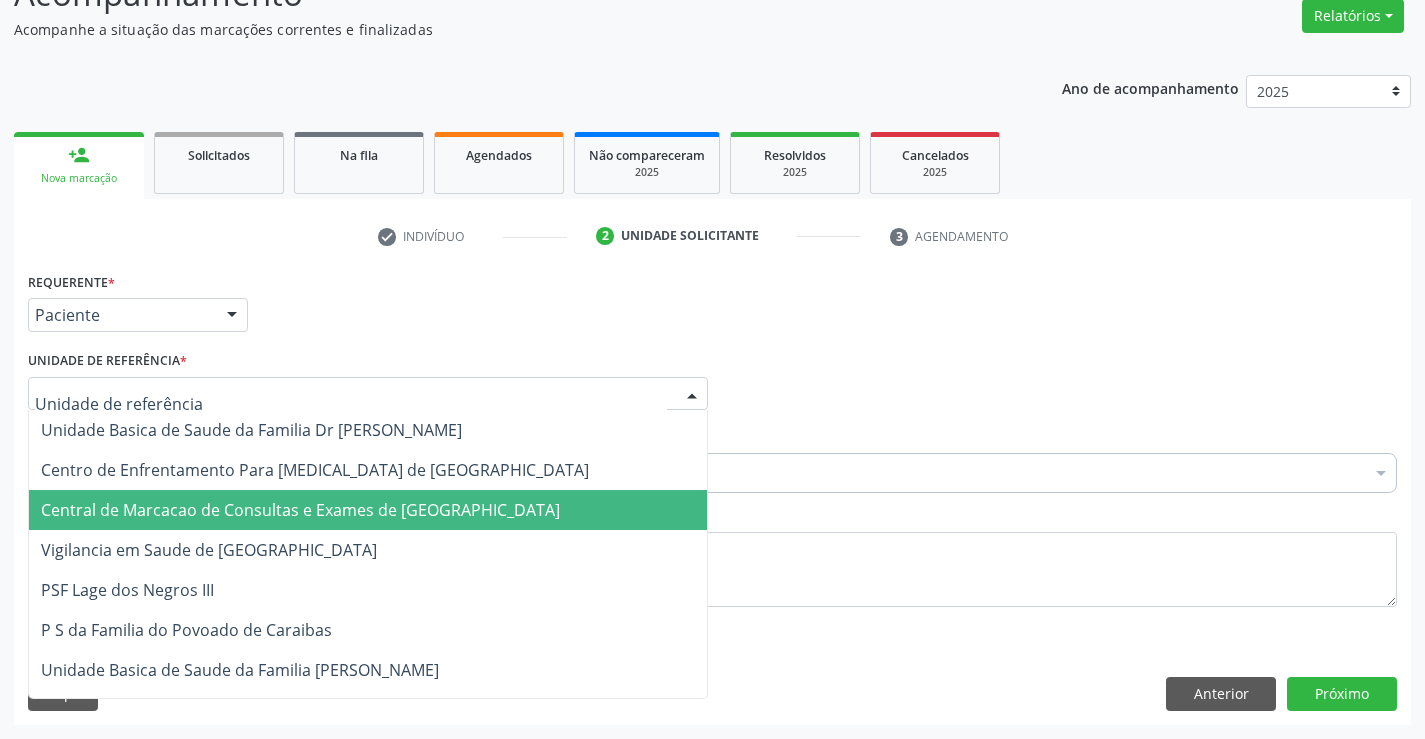 click on "Central de Marcacao de Consultas e Exames de [GEOGRAPHIC_DATA]" at bounding box center (300, 510) 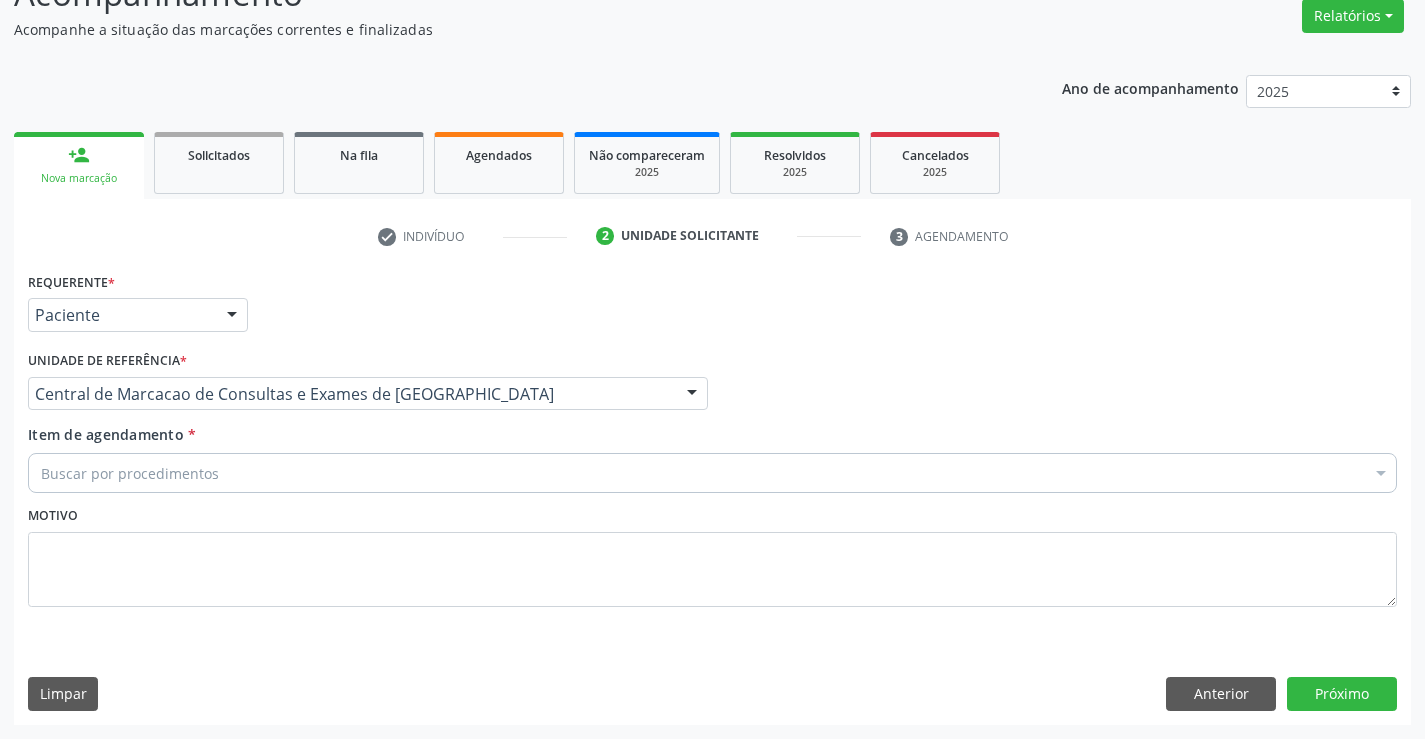 click on "Buscar por procedimentos" at bounding box center [712, 473] 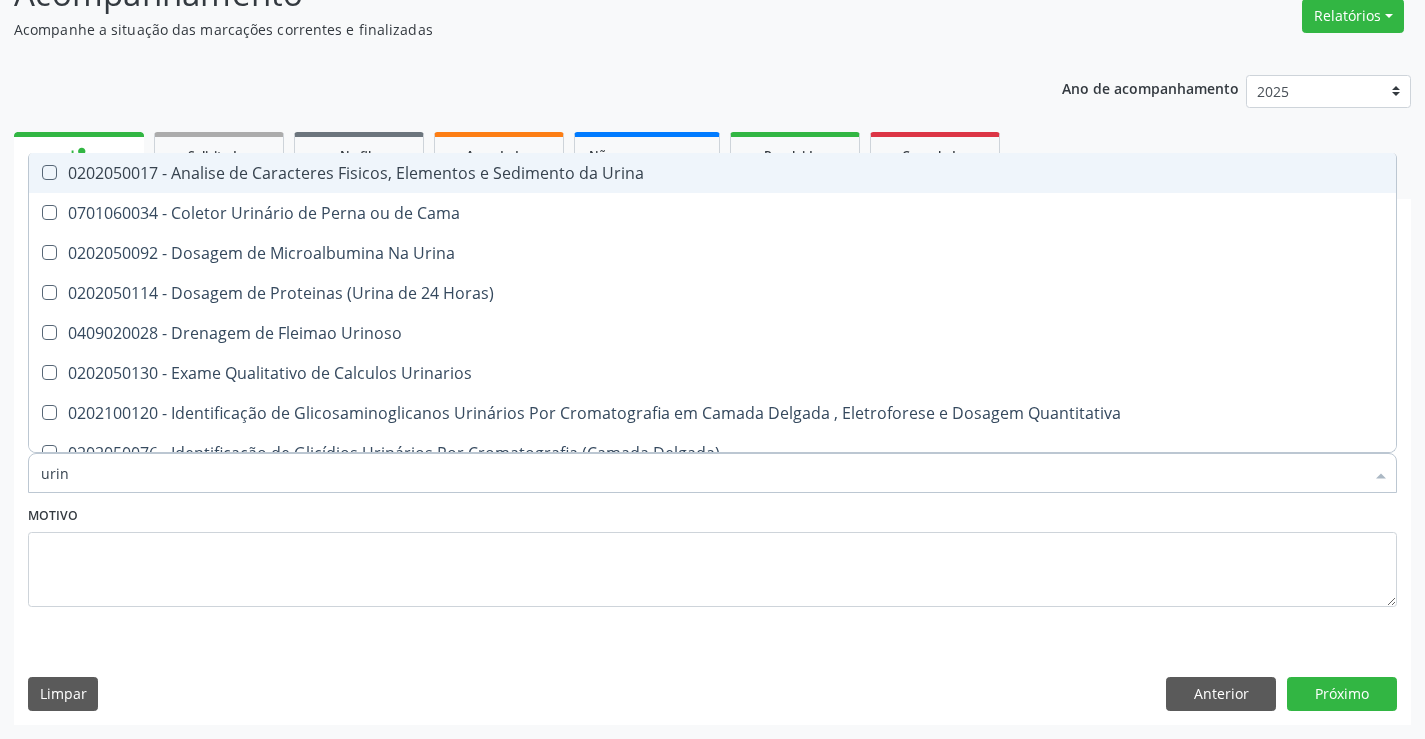 type on "urina" 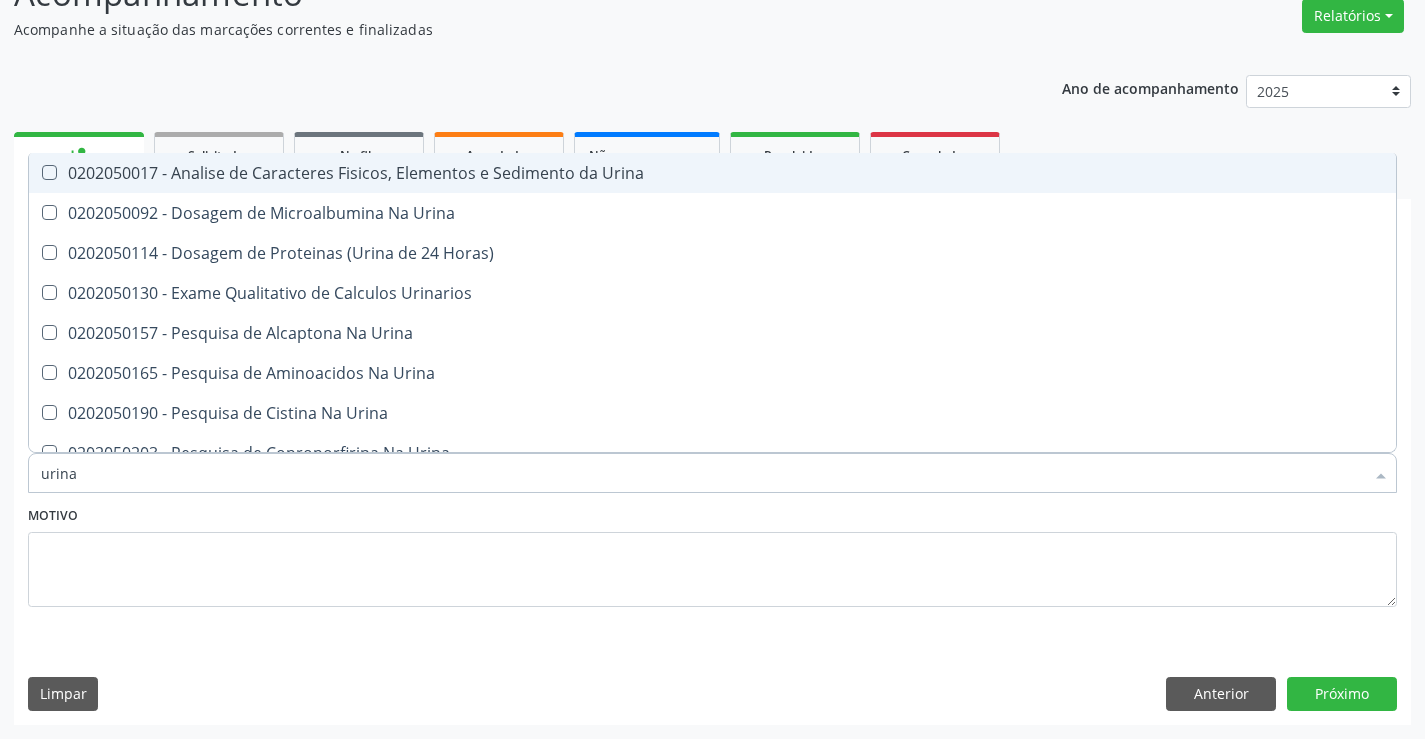 drag, startPoint x: 372, startPoint y: 170, endPoint x: 306, endPoint y: 348, distance: 189.84204 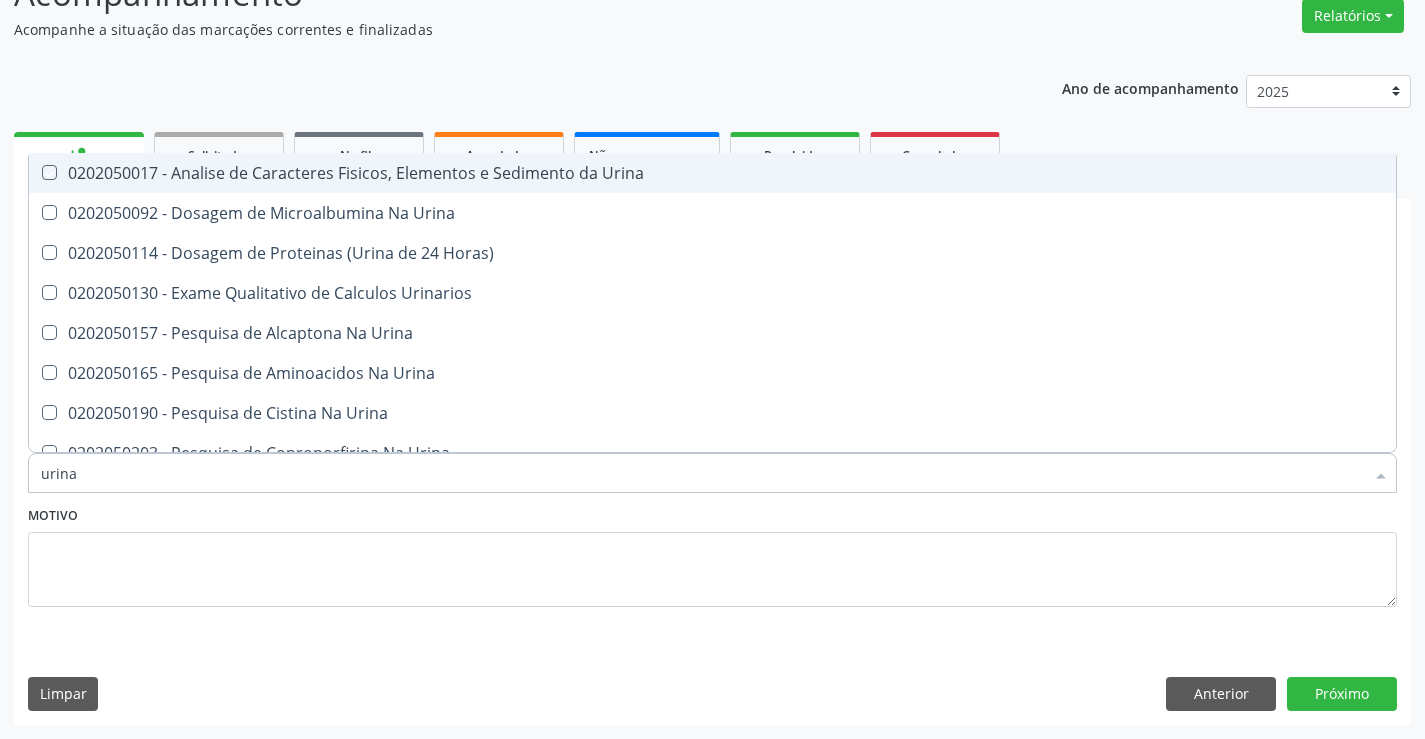 checkbox on "true" 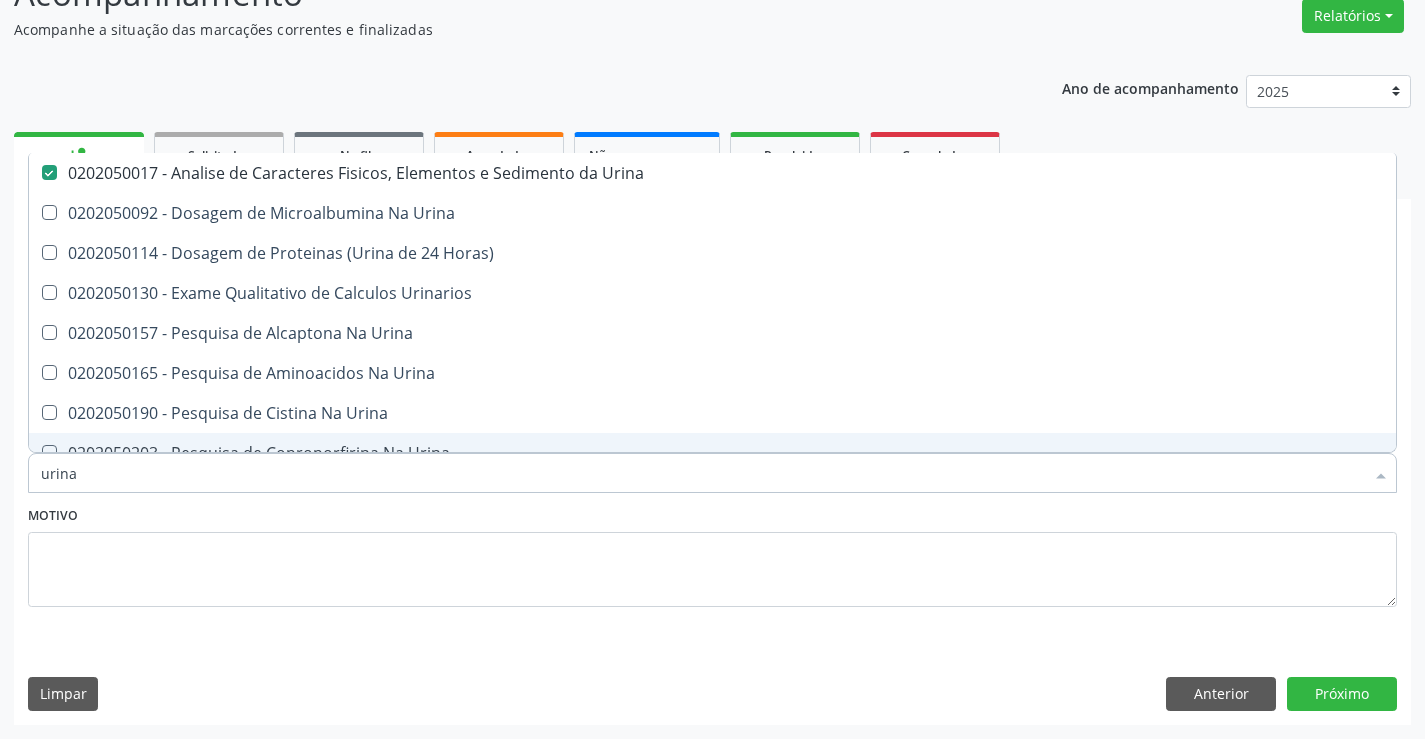 click on "urina" at bounding box center (702, 473) 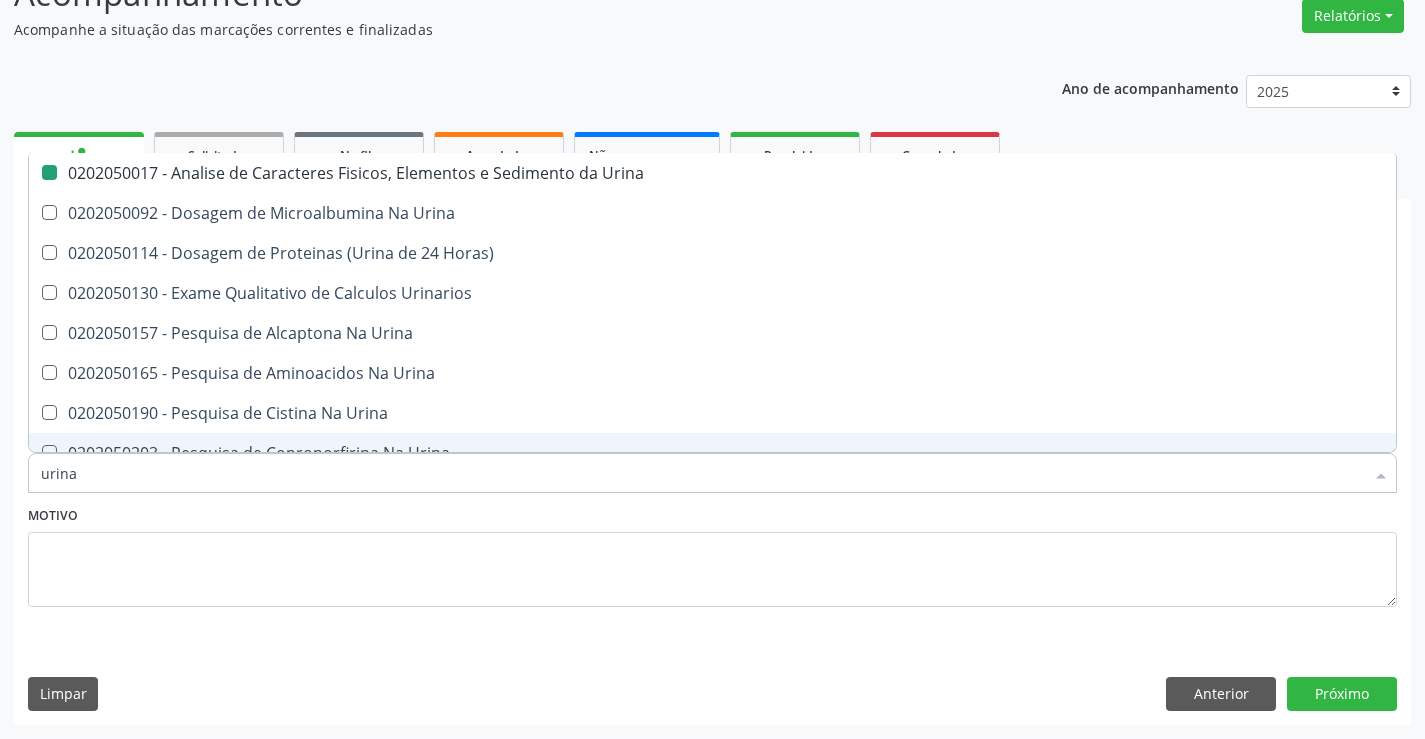type on "h" 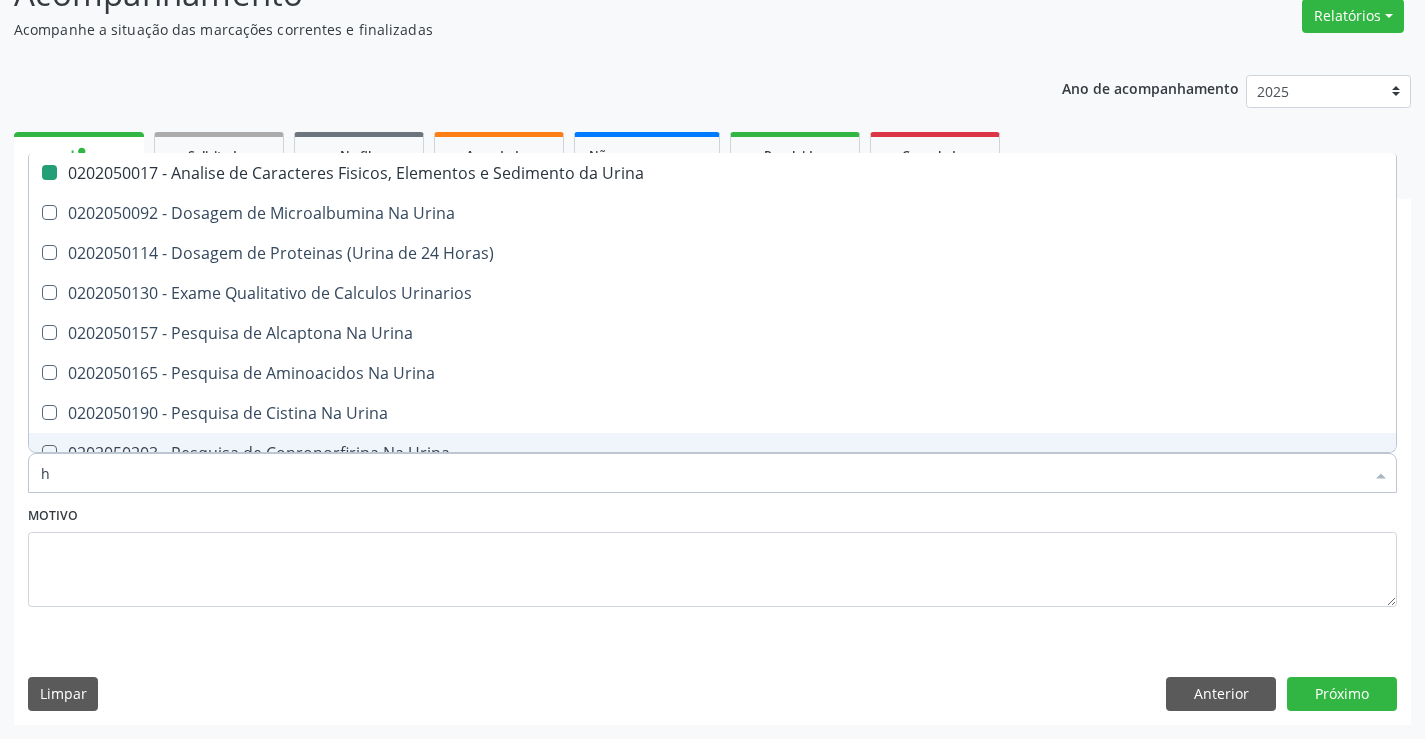 checkbox on "false" 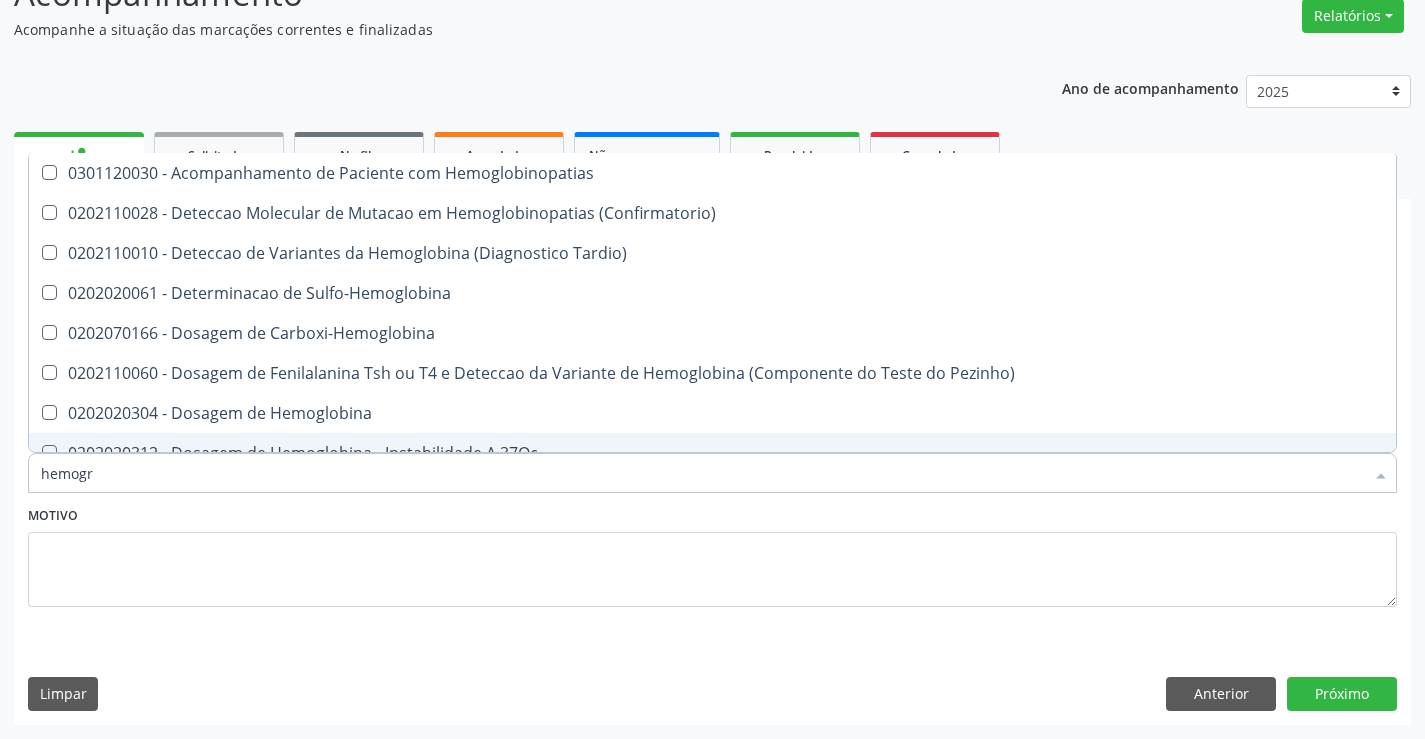 type on "hemogra" 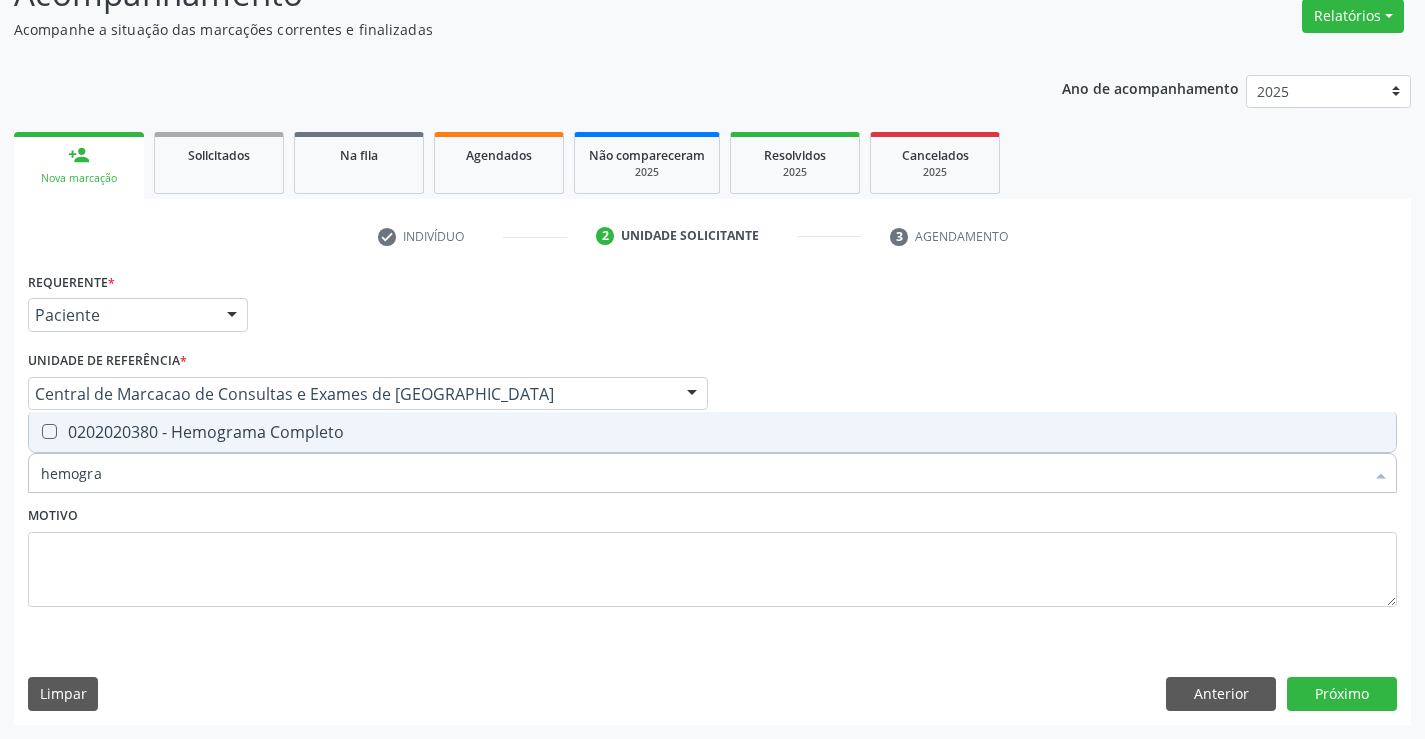 drag, startPoint x: 256, startPoint y: 440, endPoint x: 245, endPoint y: 469, distance: 31.016125 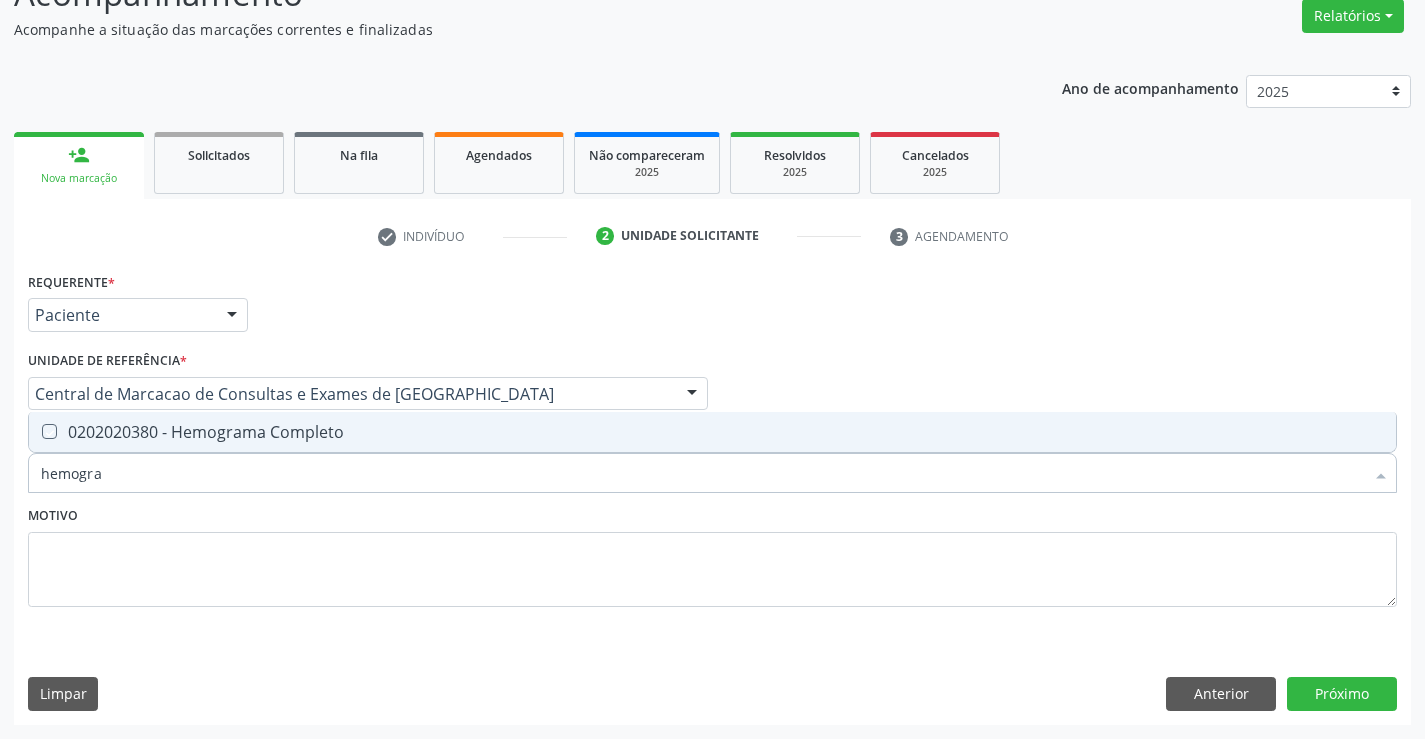 checkbox on "true" 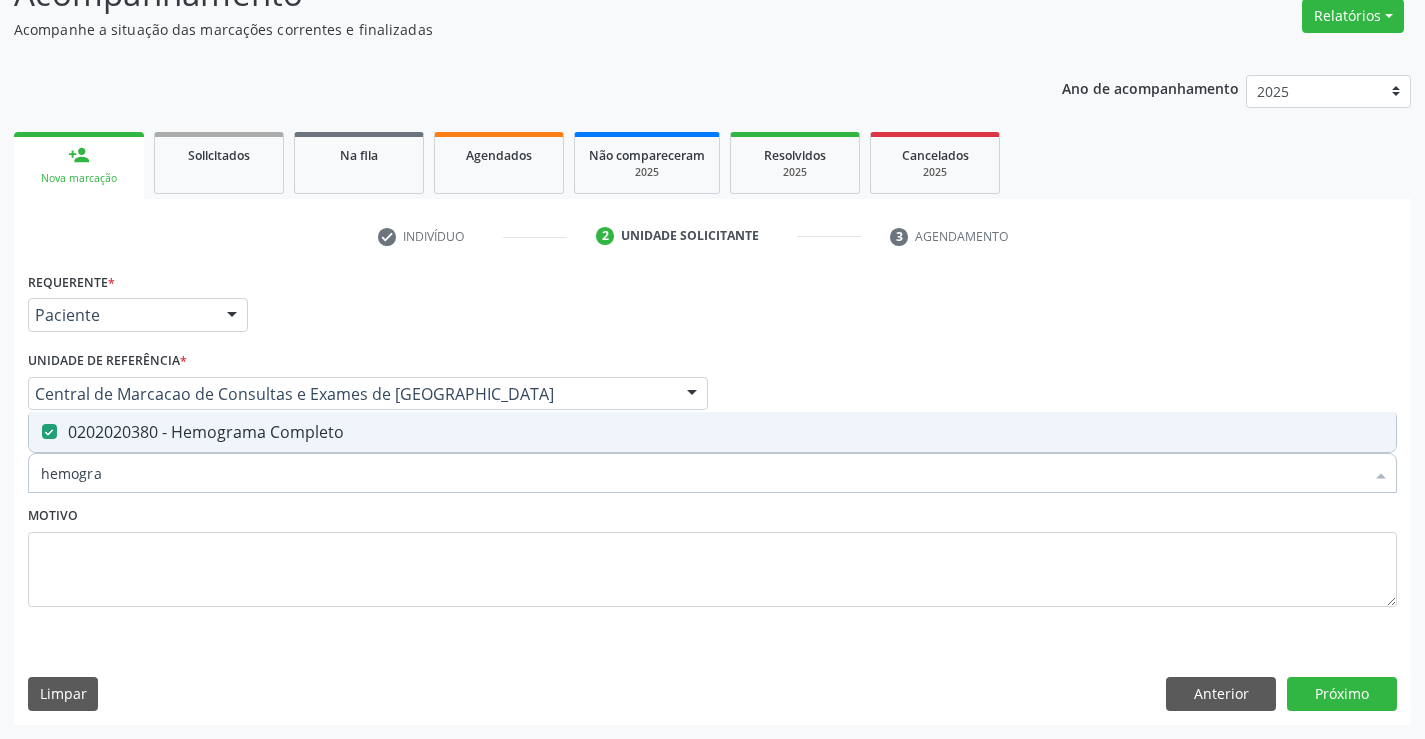 click on "hemogra" at bounding box center [702, 473] 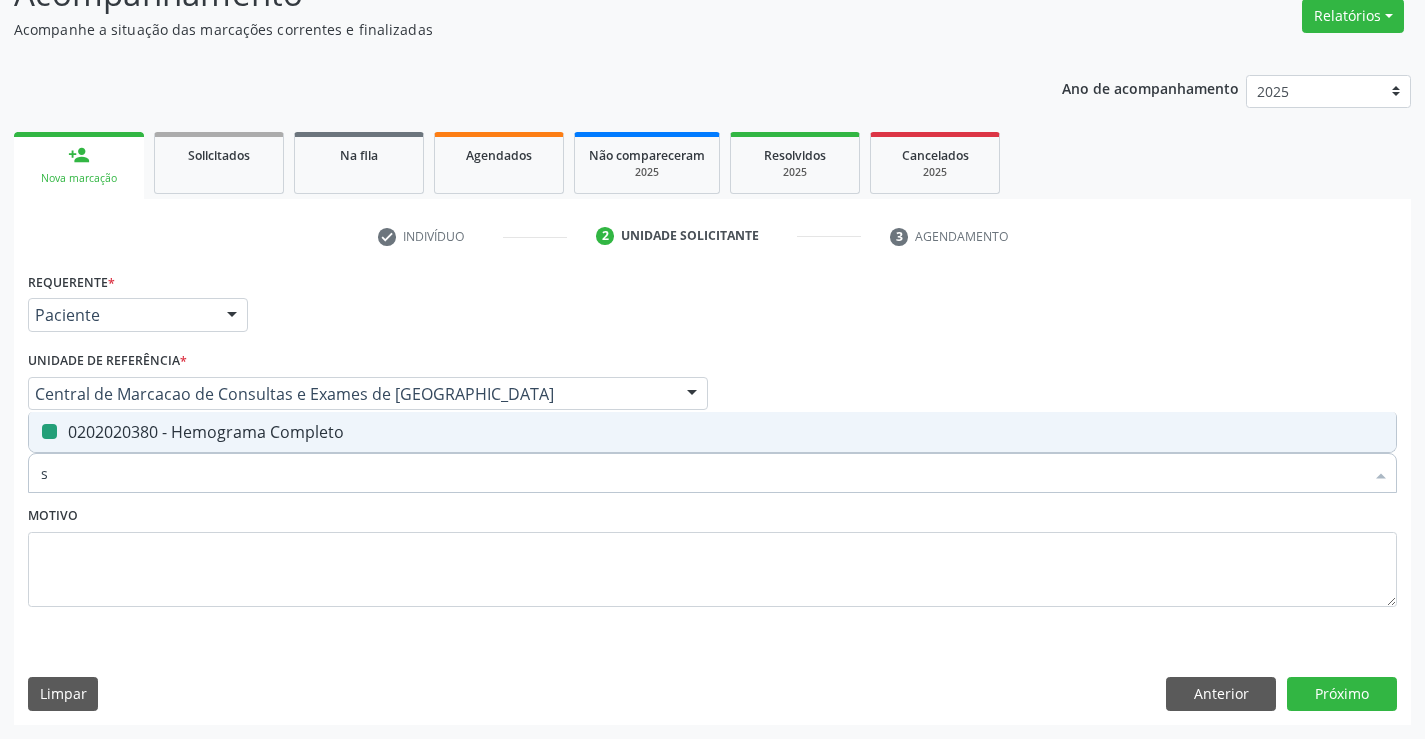 type on "si" 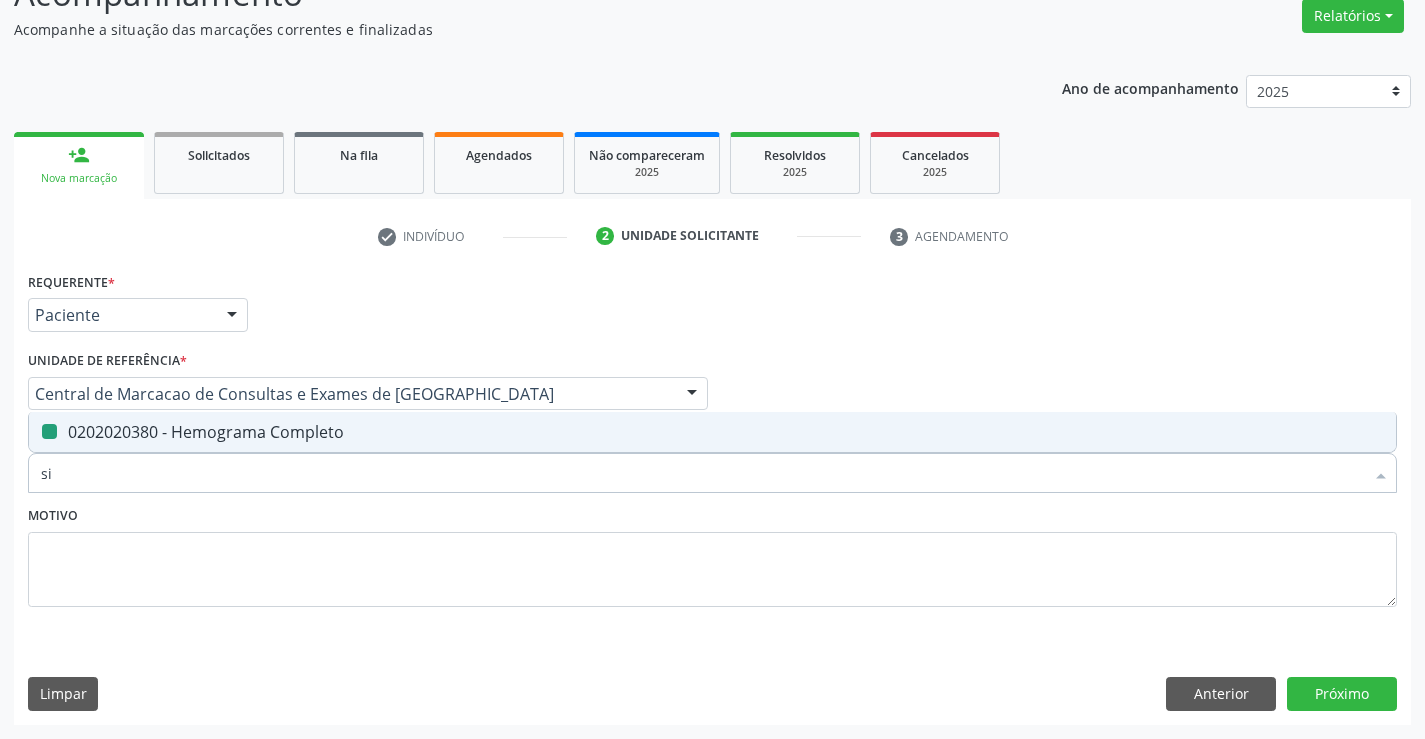checkbox on "false" 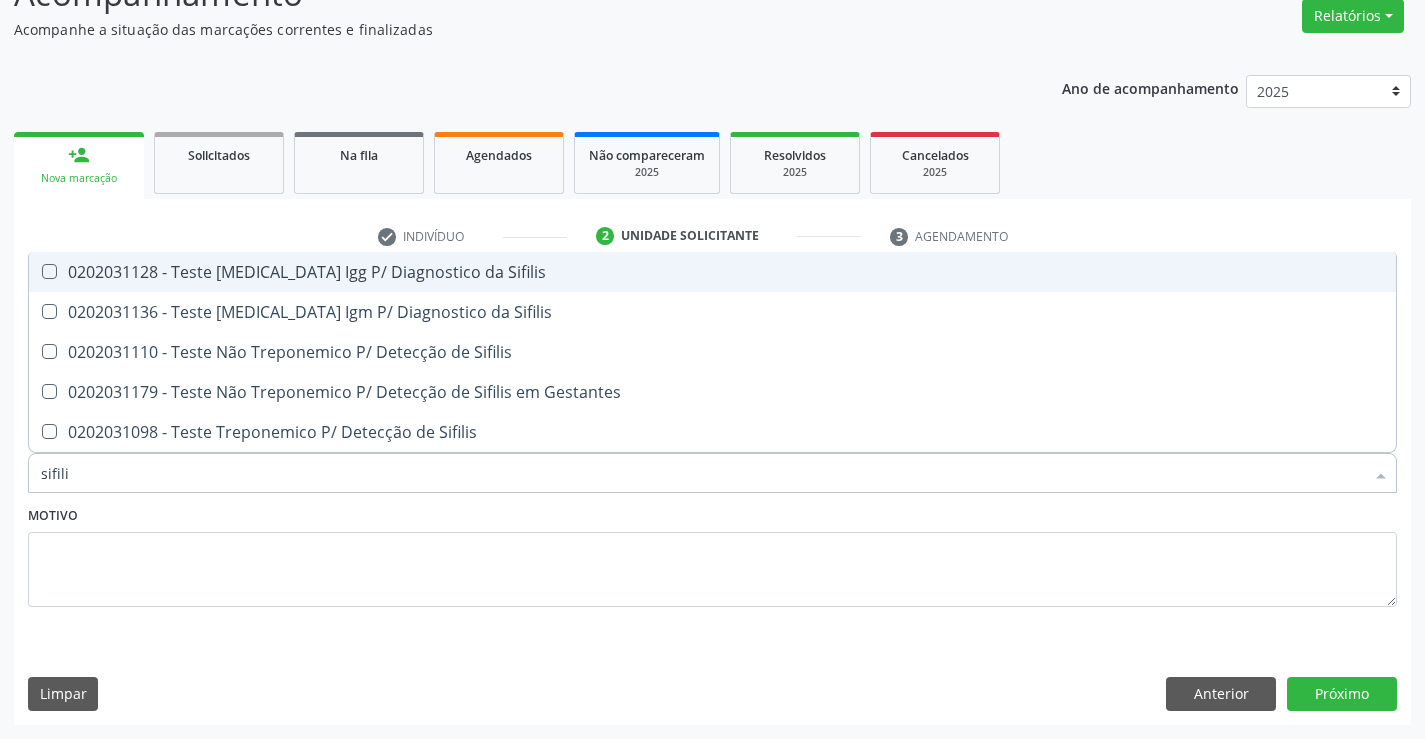 type on "sifilis" 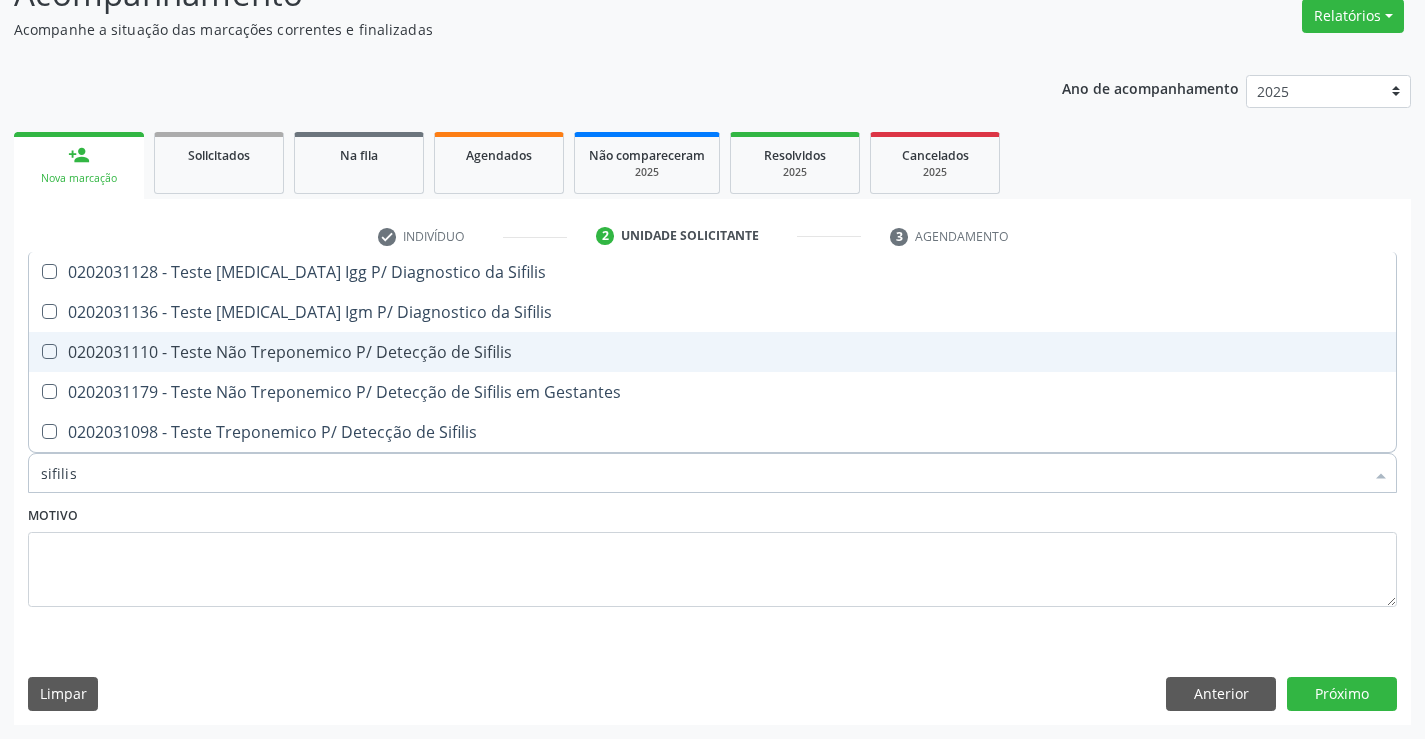 click on "0202031110 - Teste Não Treponemico P/ Detecção de Sifilis" at bounding box center [712, 352] 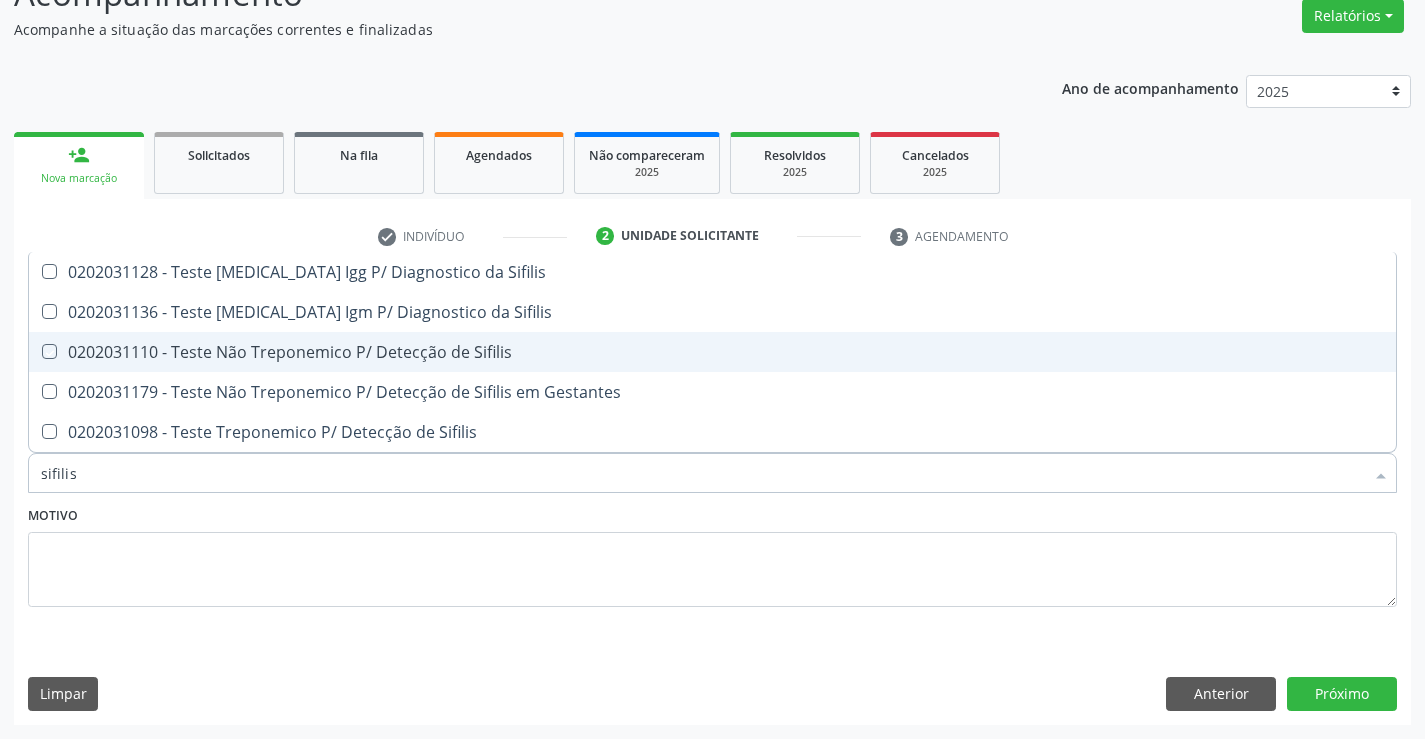 checkbox on "true" 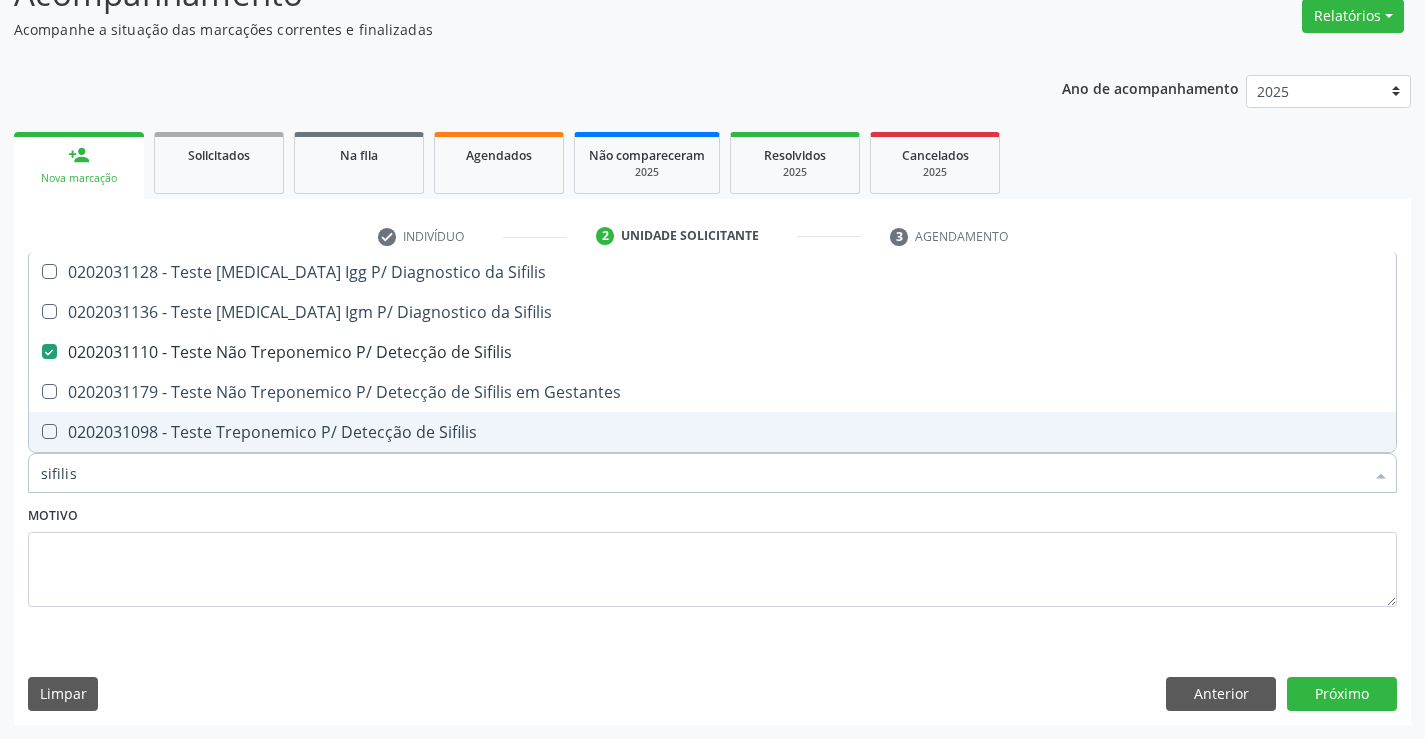 click on "sifilis" at bounding box center [702, 473] 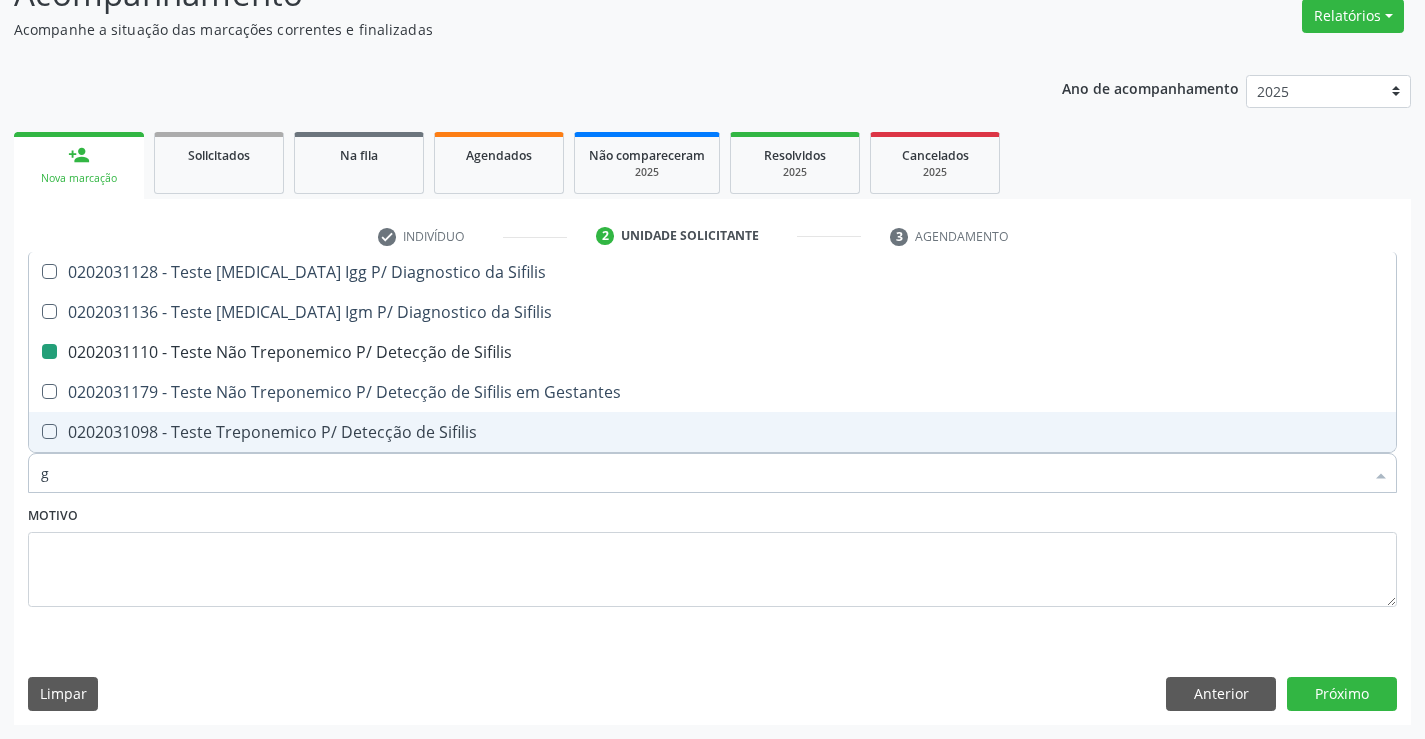 type on "gl" 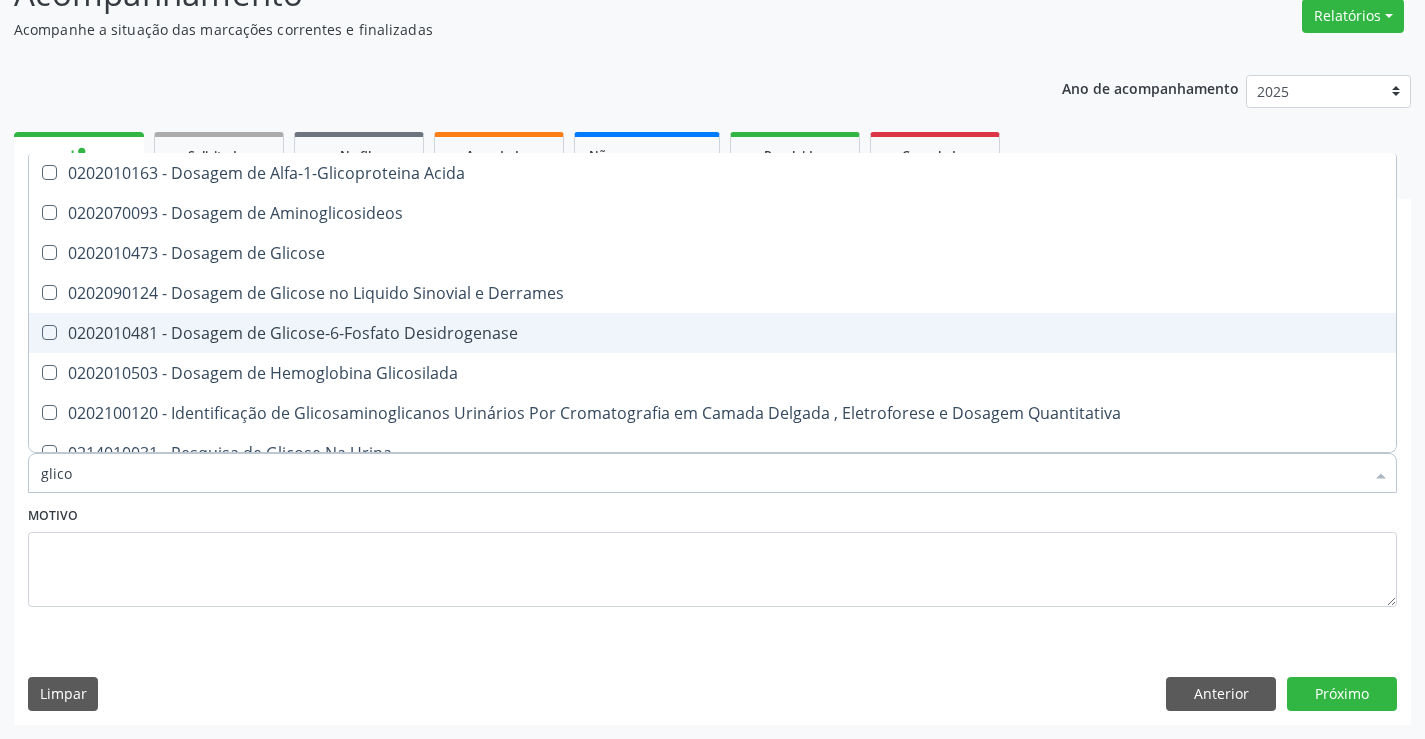 type on "glicos" 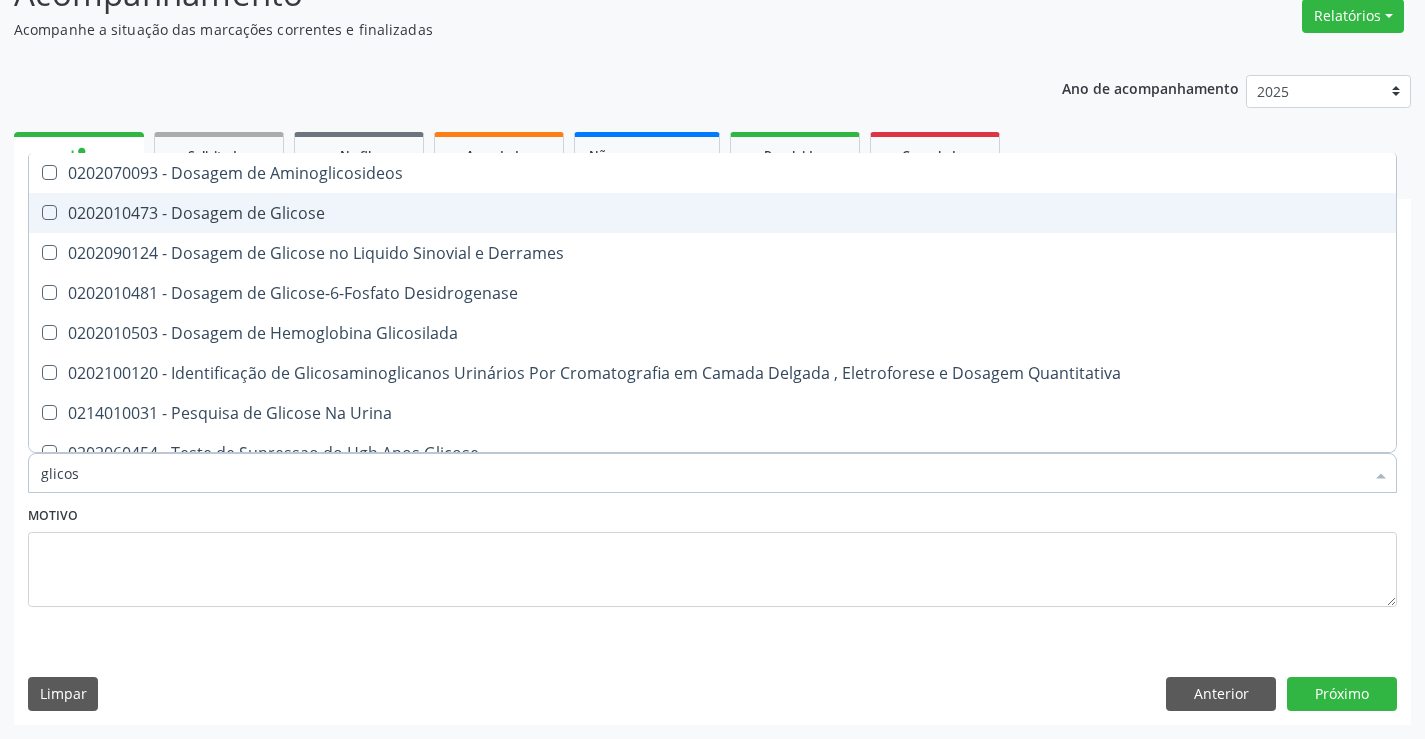 click on "0202010473 - Dosagem de Glicose" at bounding box center (712, 213) 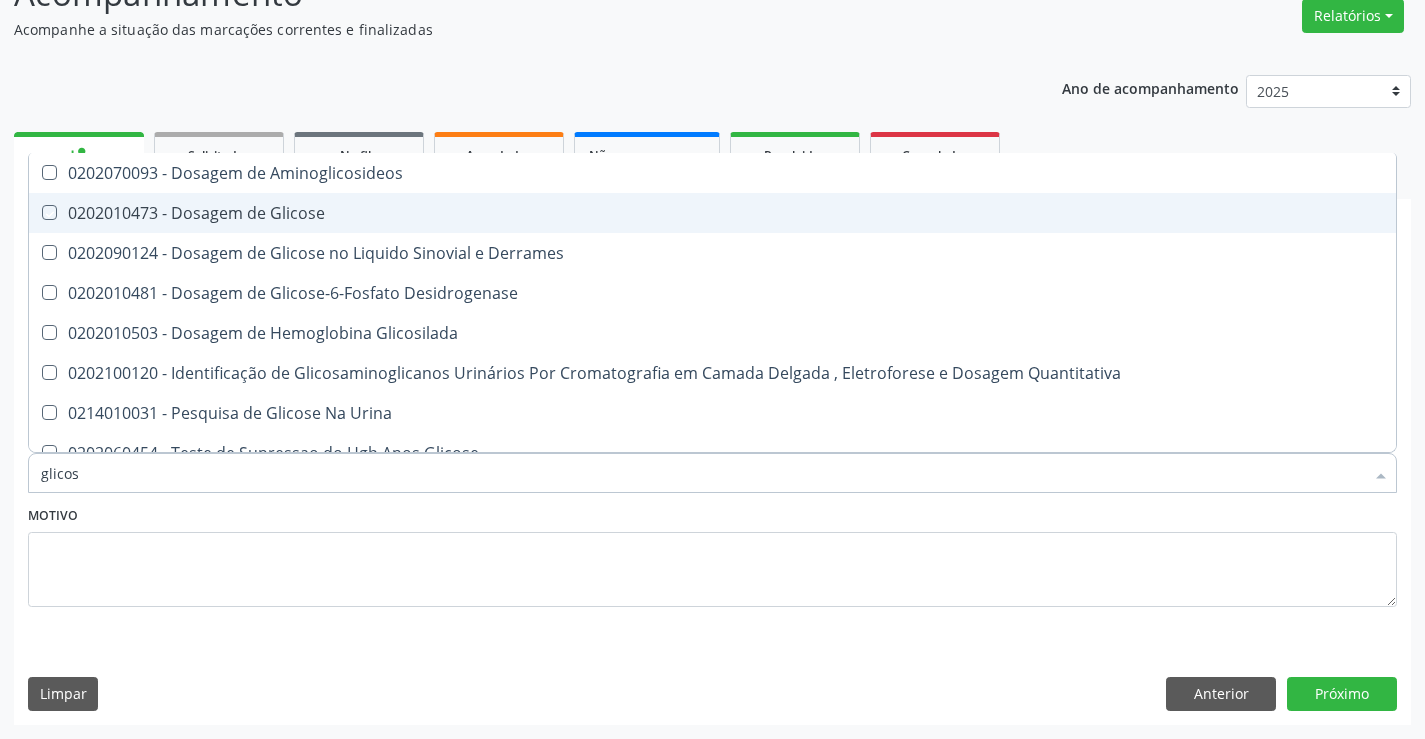 checkbox on "true" 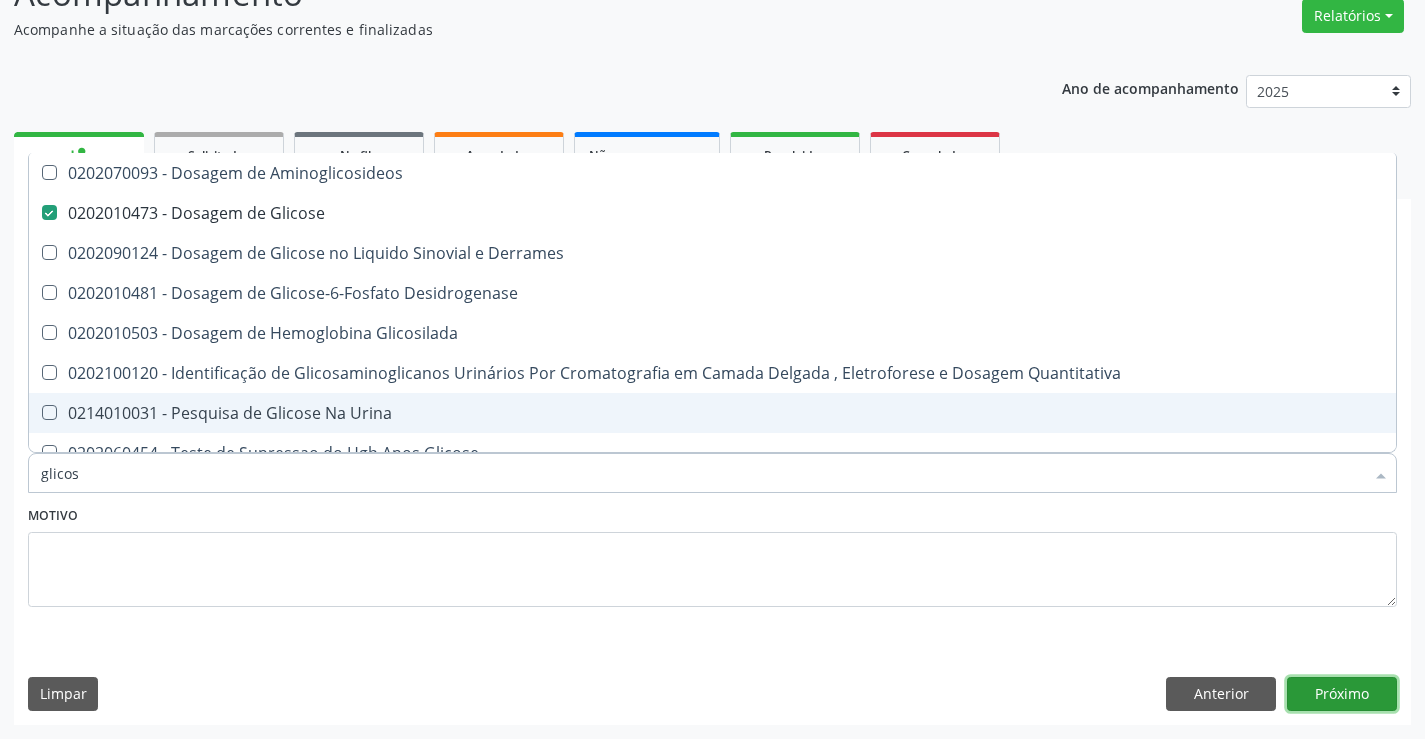 click on "Próximo" at bounding box center (1342, 694) 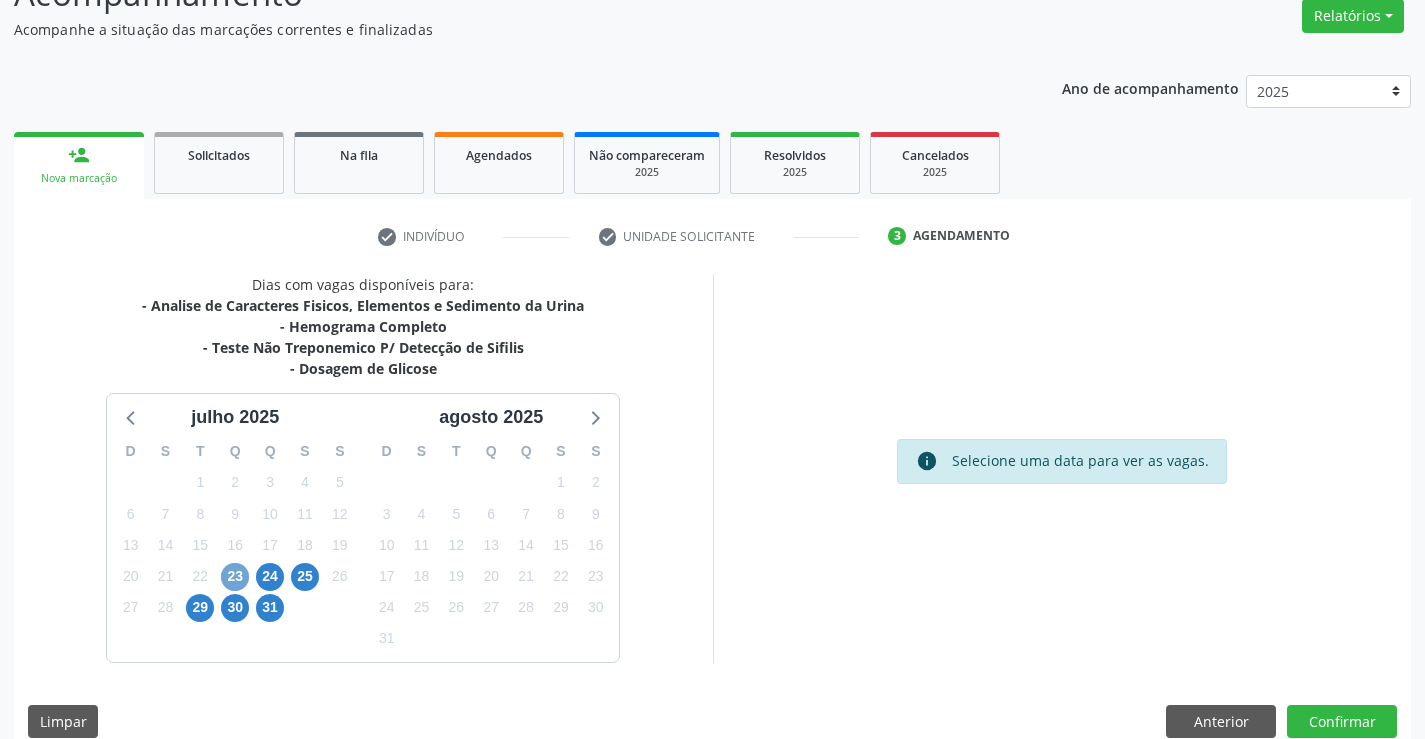 click on "23" at bounding box center [235, 577] 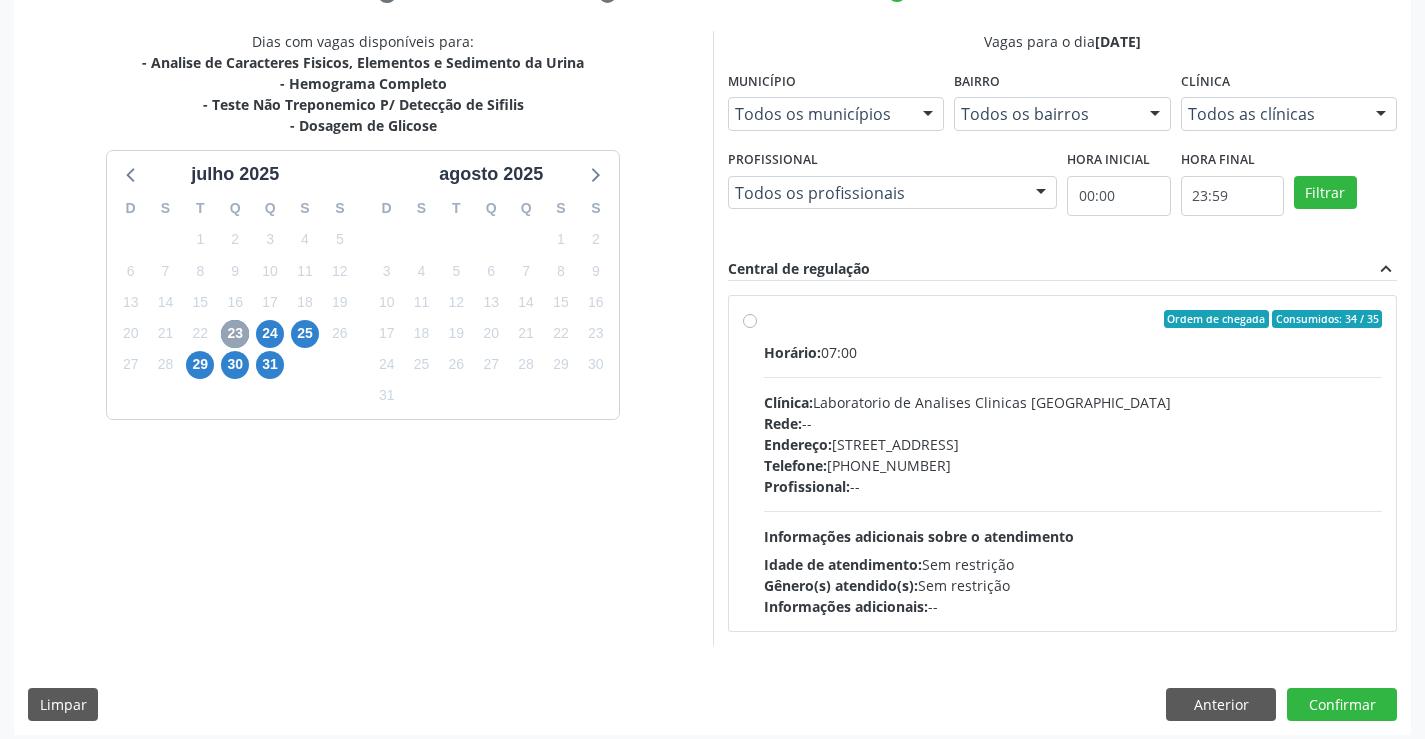 scroll, scrollTop: 420, scrollLeft: 0, axis: vertical 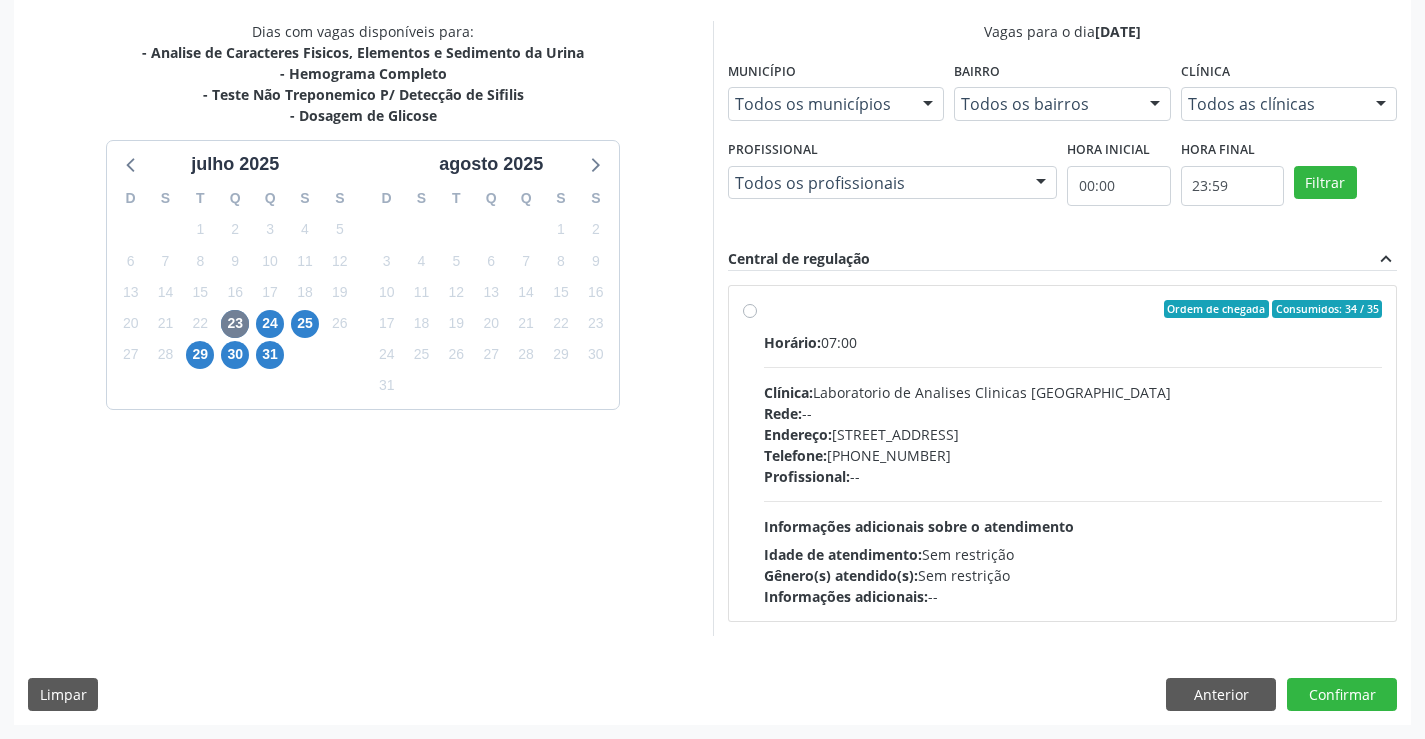 click on "Clínica:  Laboratorio de Analises Clinicas Sao Francisco" at bounding box center [1073, 392] 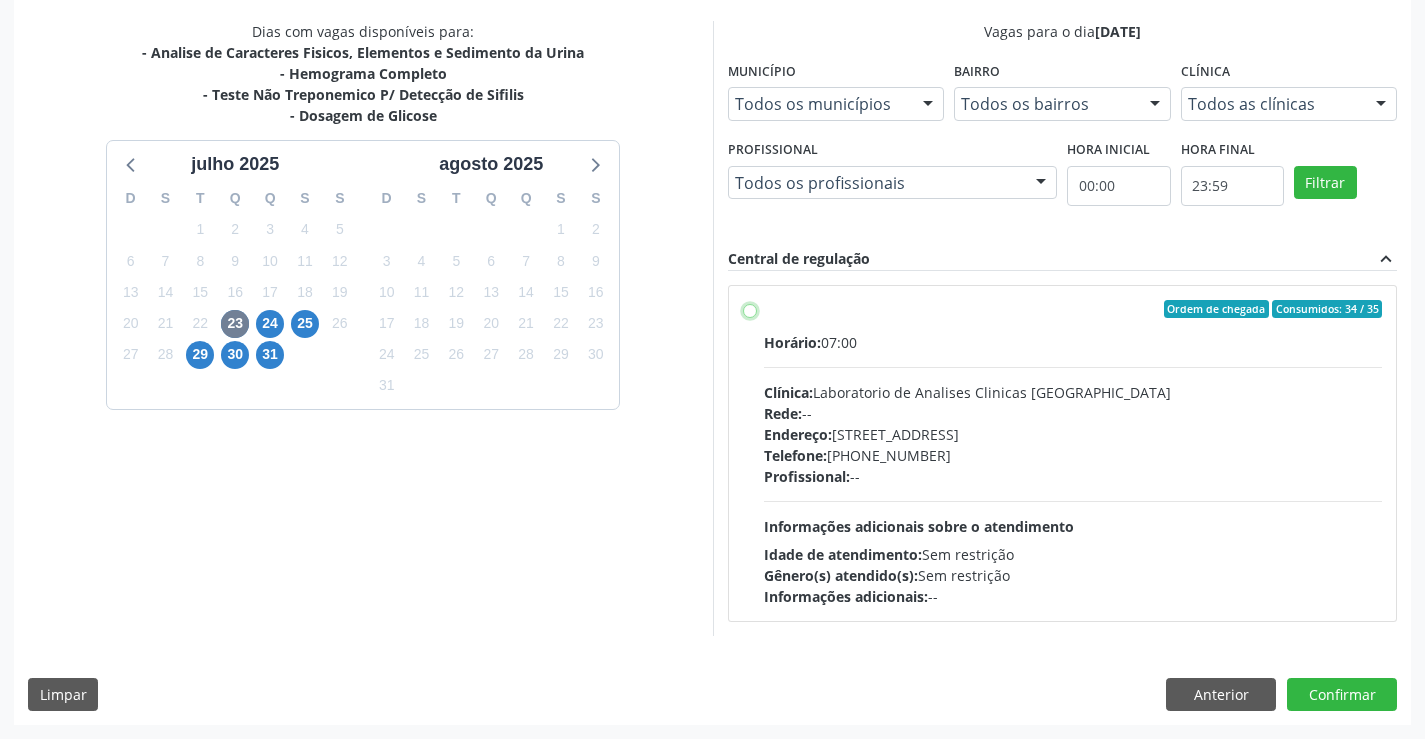 click on "Ordem de chegada
Consumidos: 34 / 35
Horário:   07:00
Clínica:  Laboratorio de Analises Clinicas Sao Francisco
Rede:
--
Endereço:   Terreo, nº 258, Centro, Campo Formoso - BA
Telefone:   (74) 36453588
Profissional:
--
Informações adicionais sobre o atendimento
Idade de atendimento:
Sem restrição
Gênero(s) atendido(s):
Sem restrição
Informações adicionais:
--" at bounding box center (750, 309) 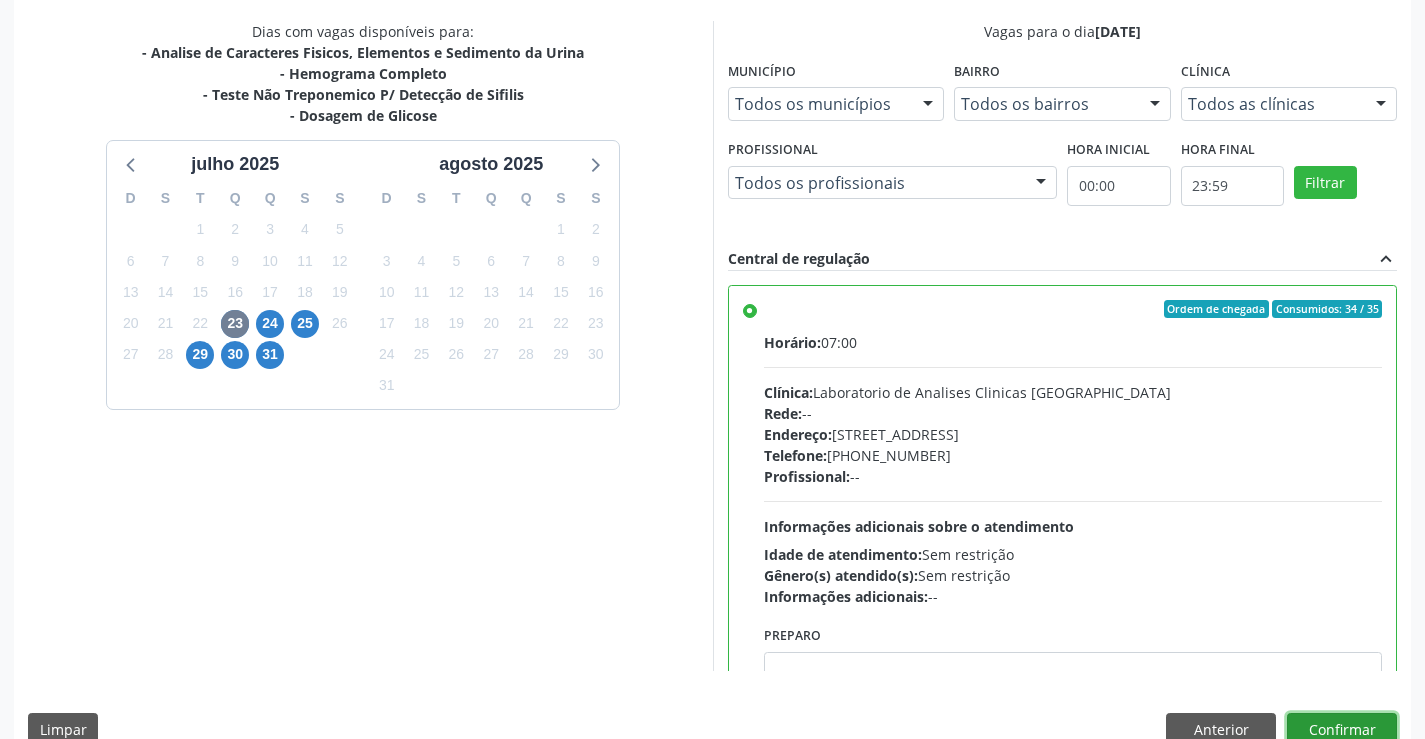 click on "Confirmar" at bounding box center (1342, 730) 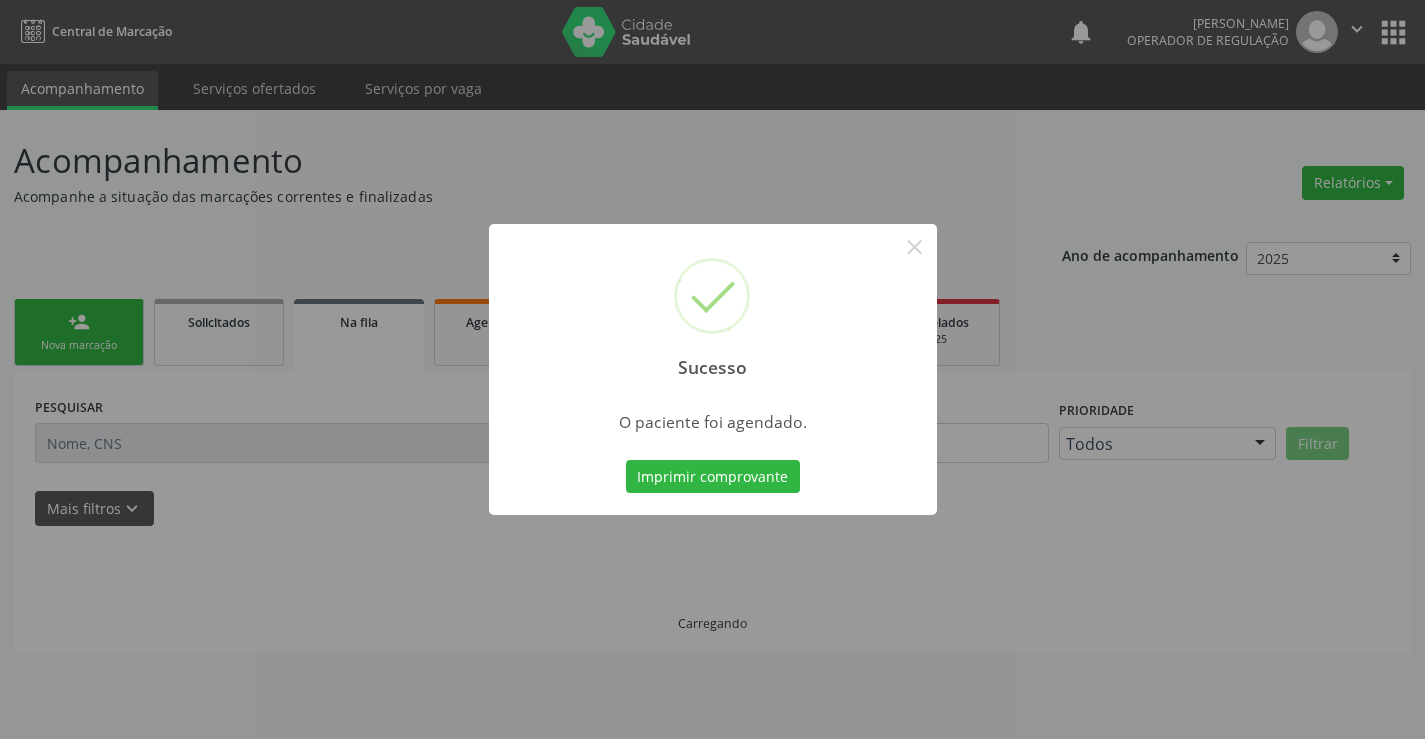 scroll, scrollTop: 0, scrollLeft: 0, axis: both 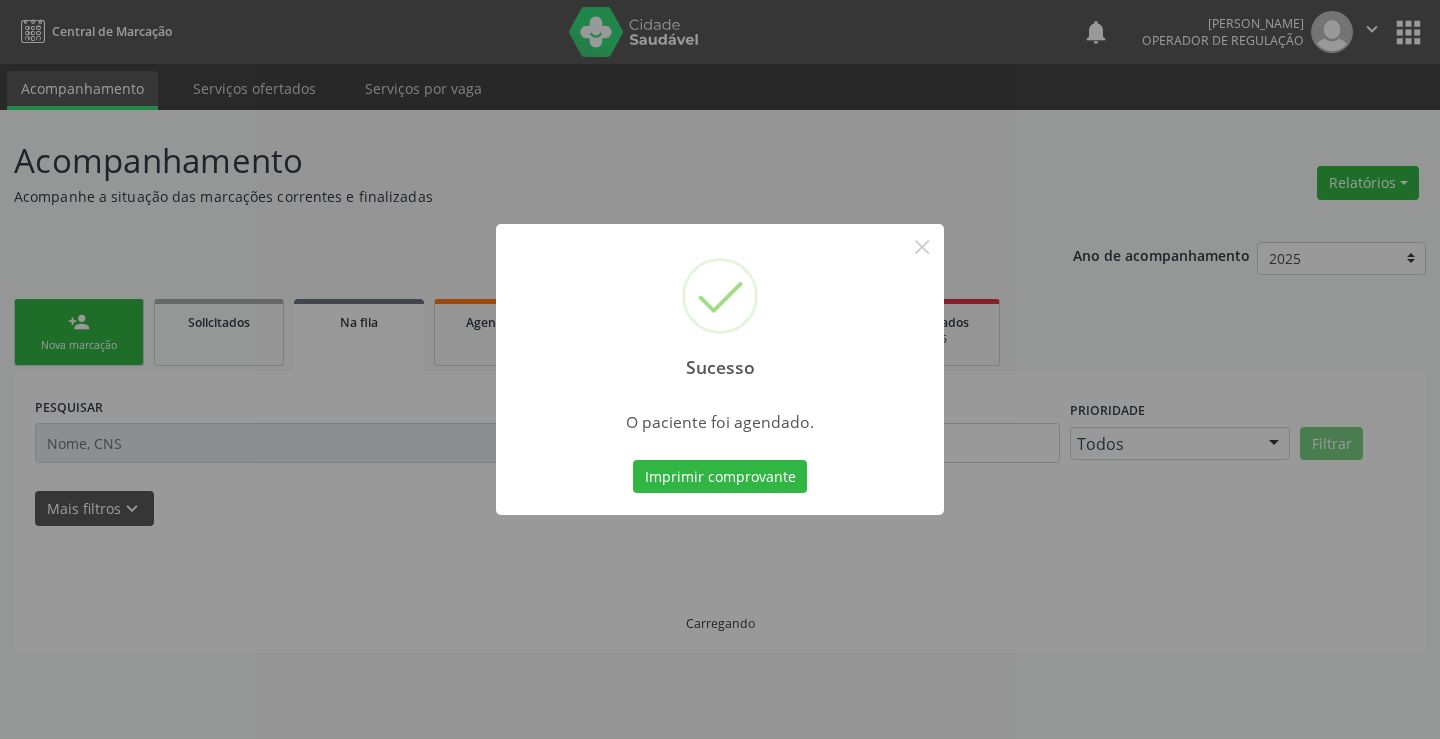 type 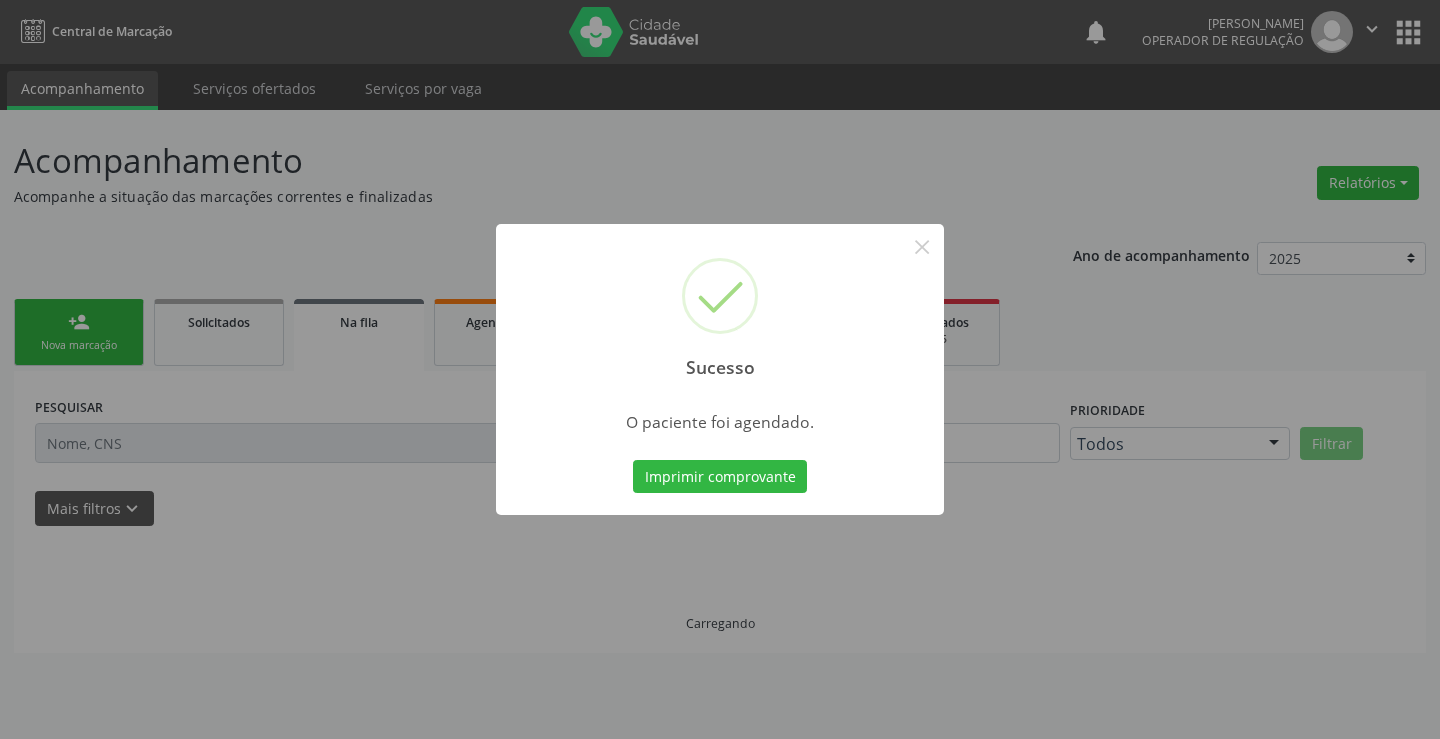 click on "Imprimir comprovante" at bounding box center (720, 477) 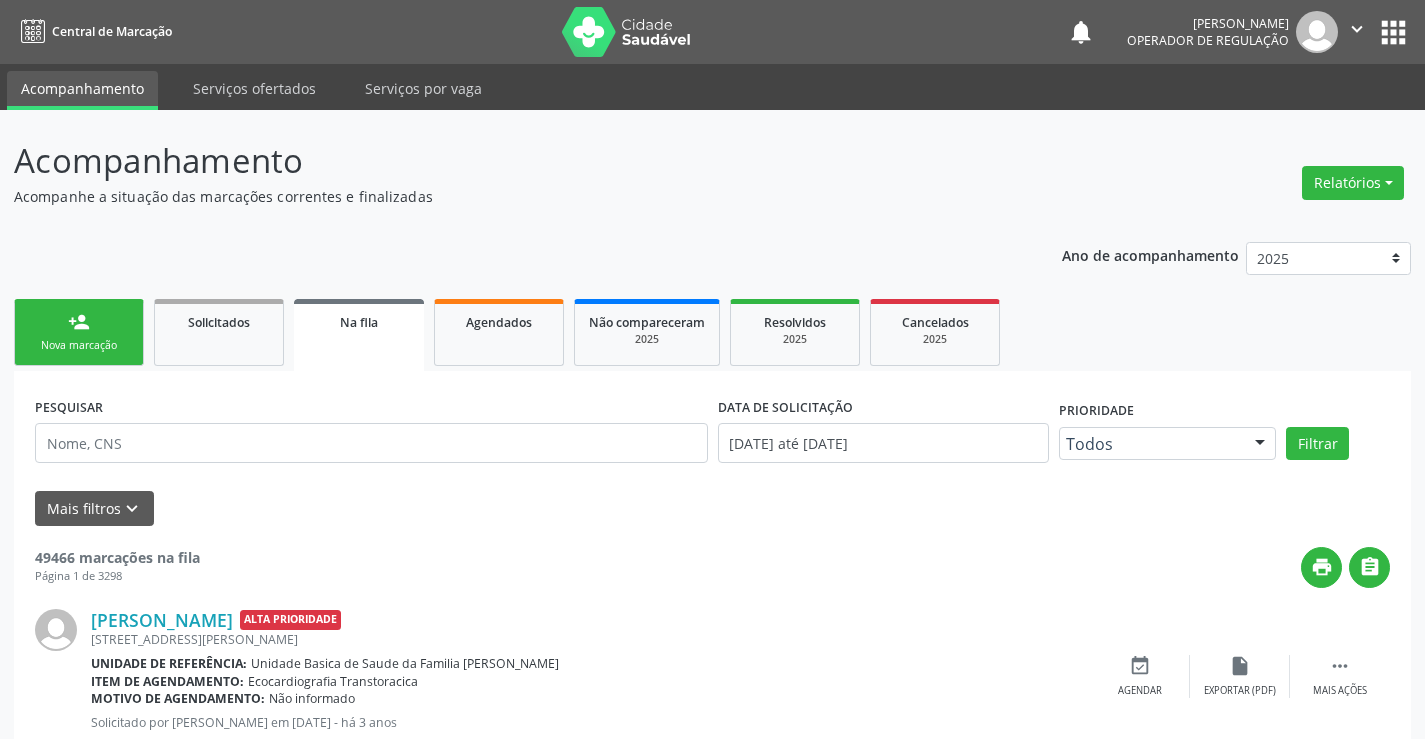 click on "person_add
Nova marcação" at bounding box center (79, 332) 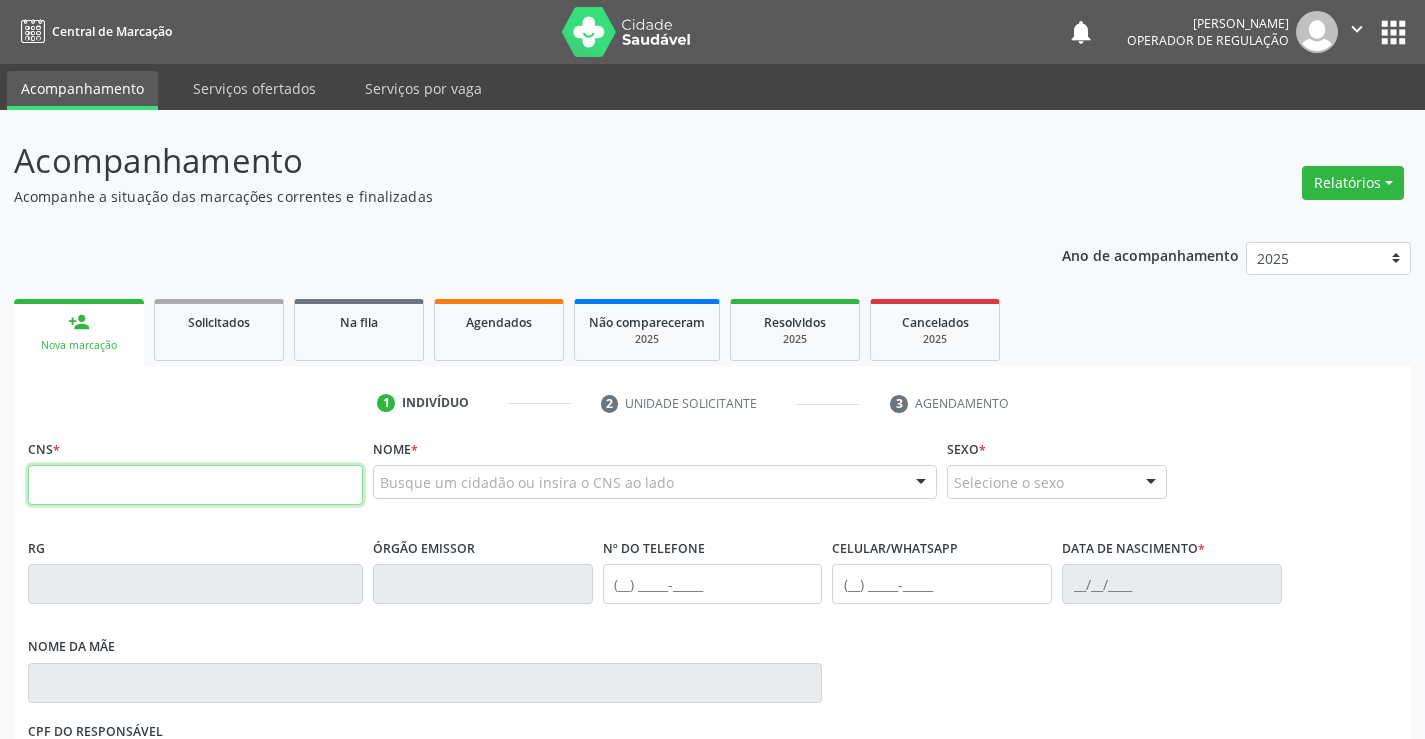 click at bounding box center (195, 485) 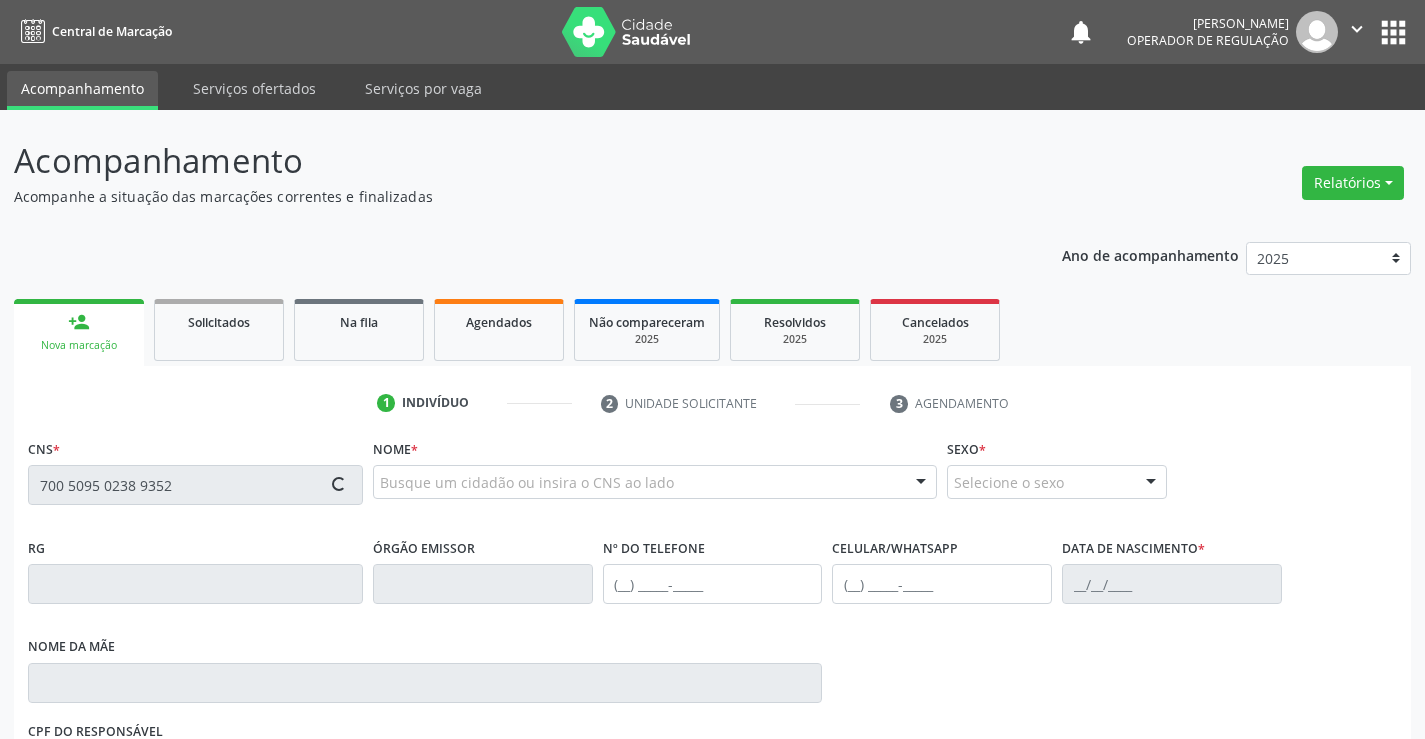 type on "700 5095 0238 9352" 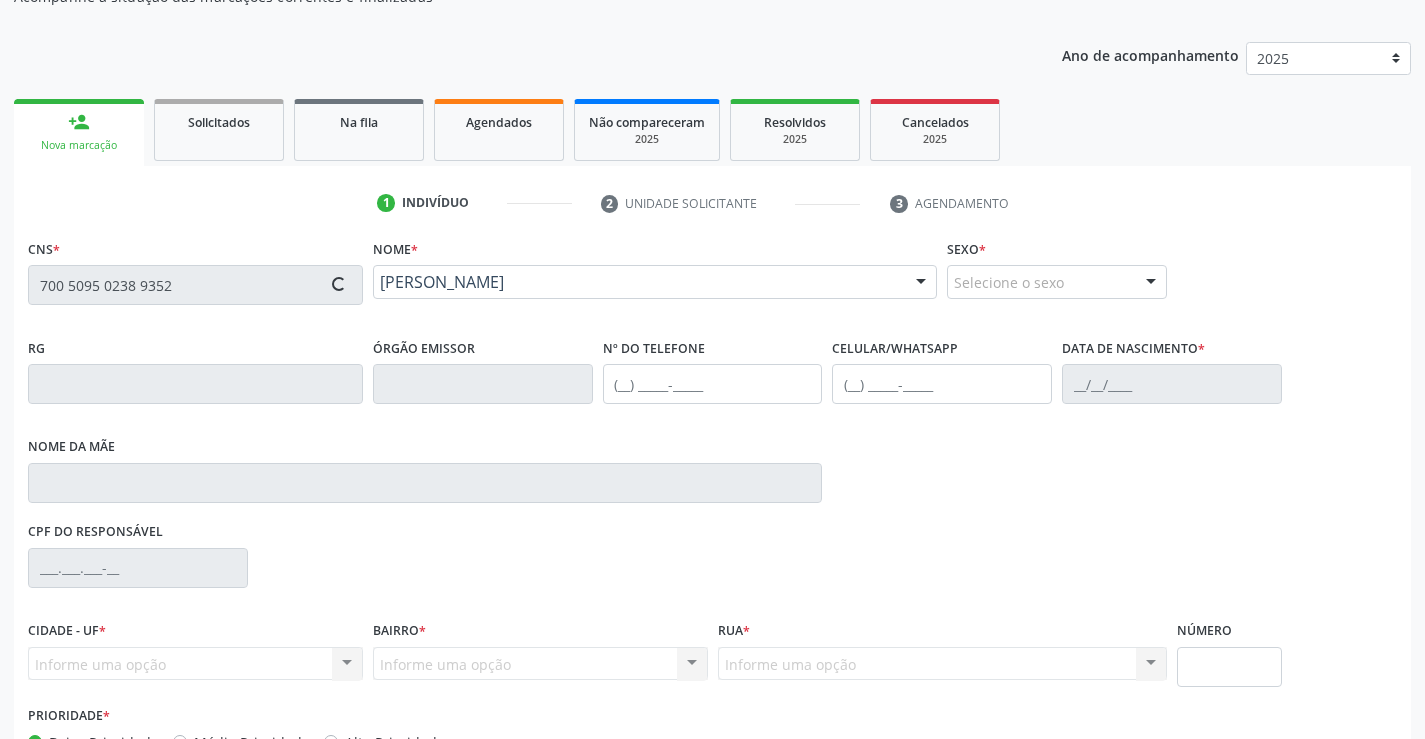 type on "(74) 8829-3639" 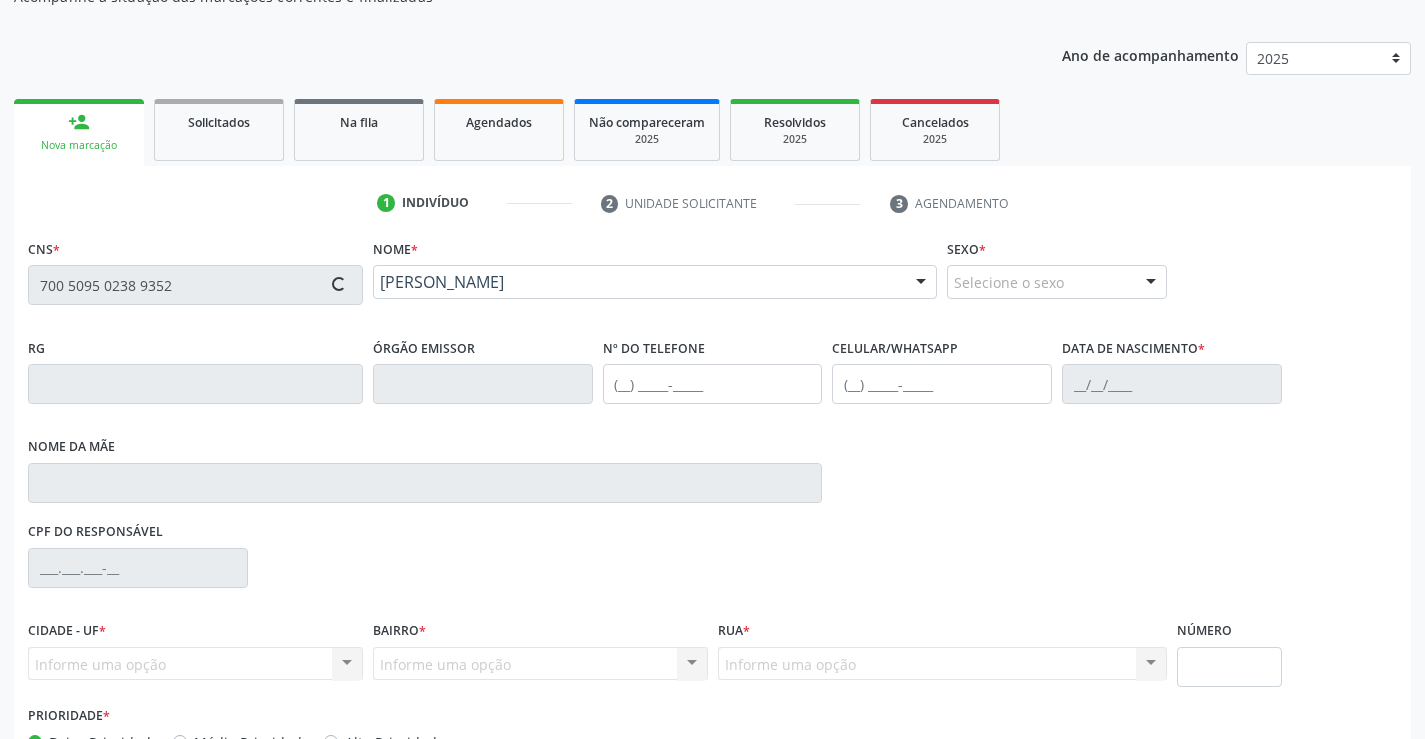 type on "(74) 8829-3639" 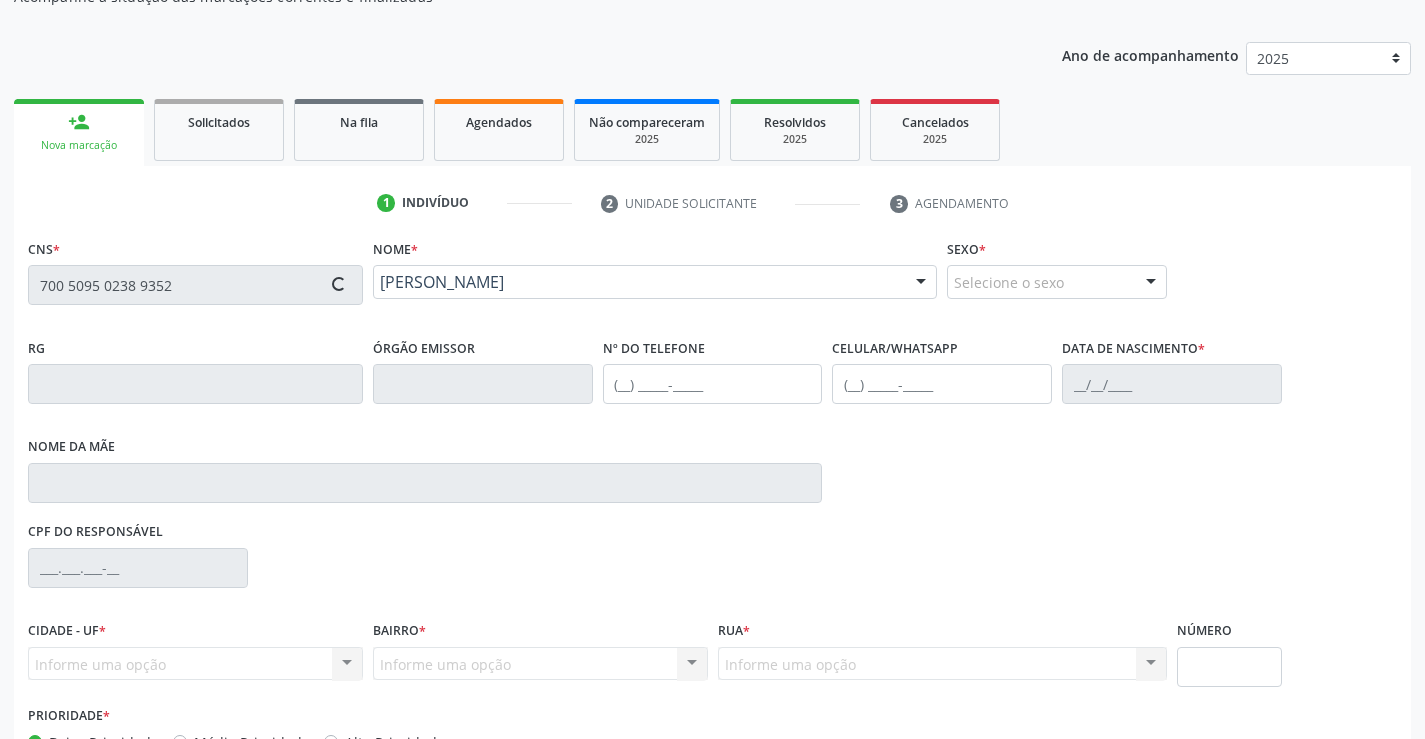 type on "21/11/2018" 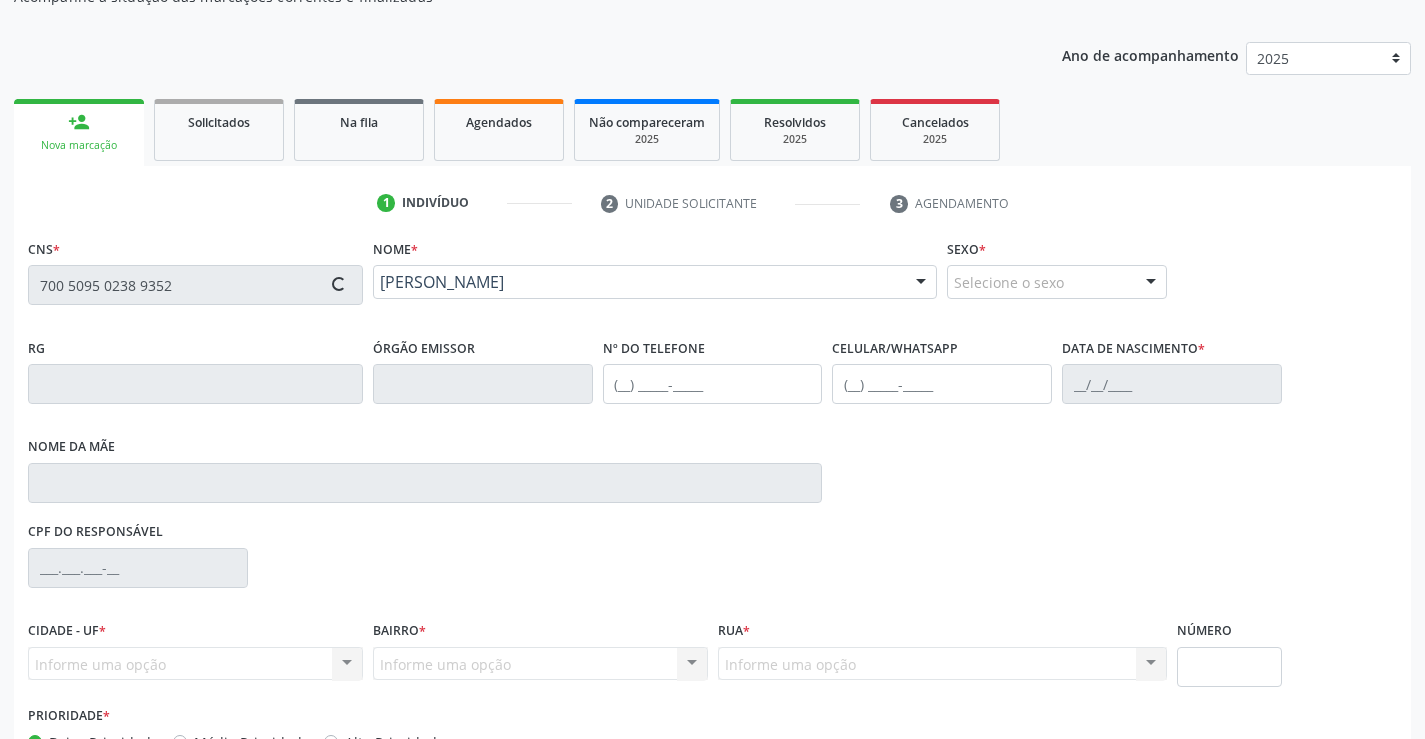 type on "S/N" 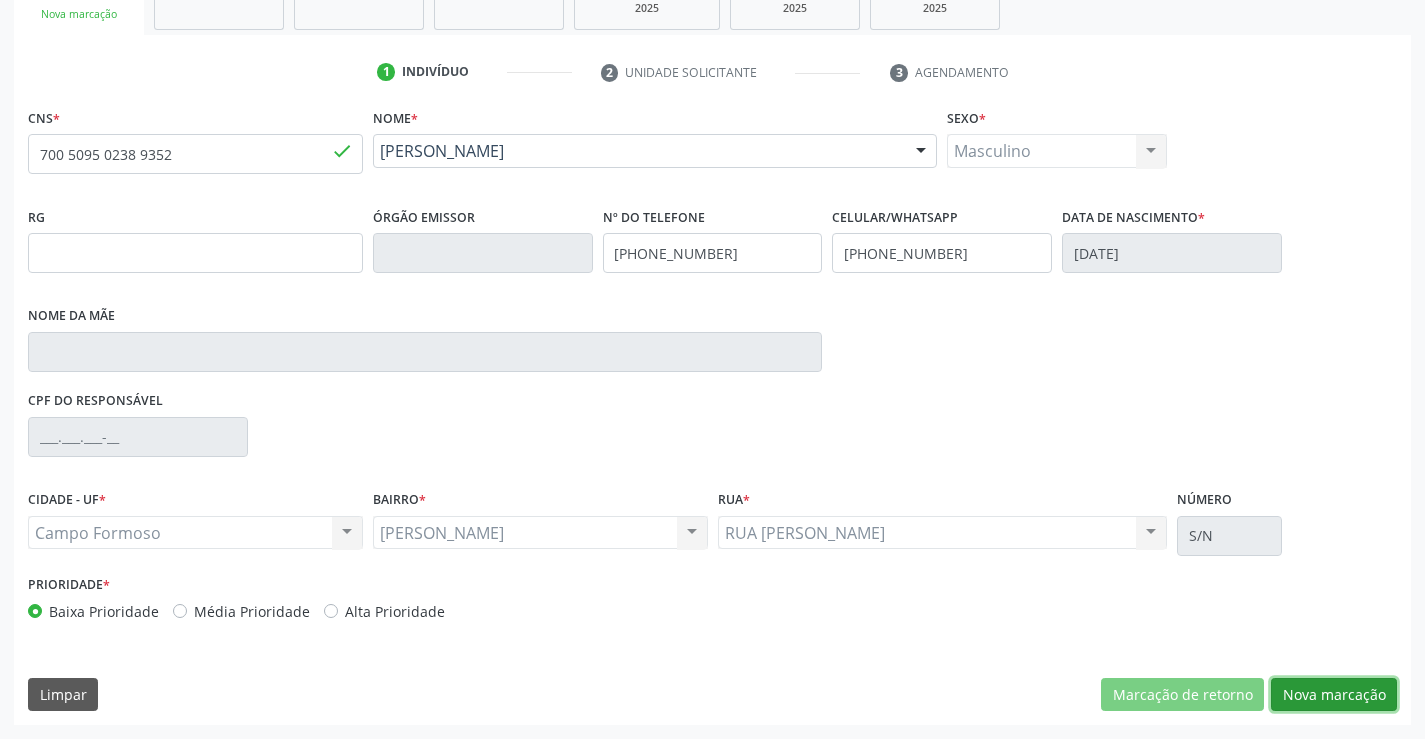 click on "Nova marcação" at bounding box center (1334, 695) 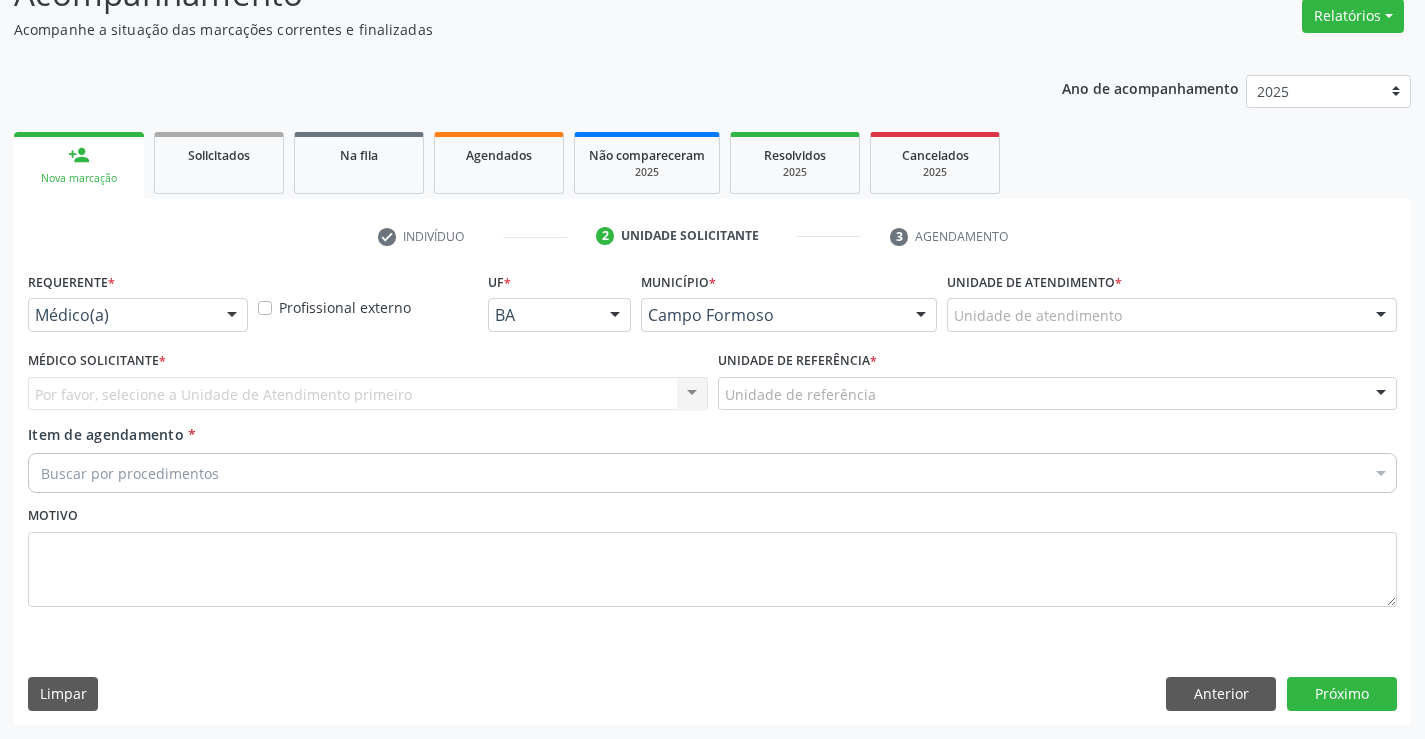 scroll, scrollTop: 167, scrollLeft: 0, axis: vertical 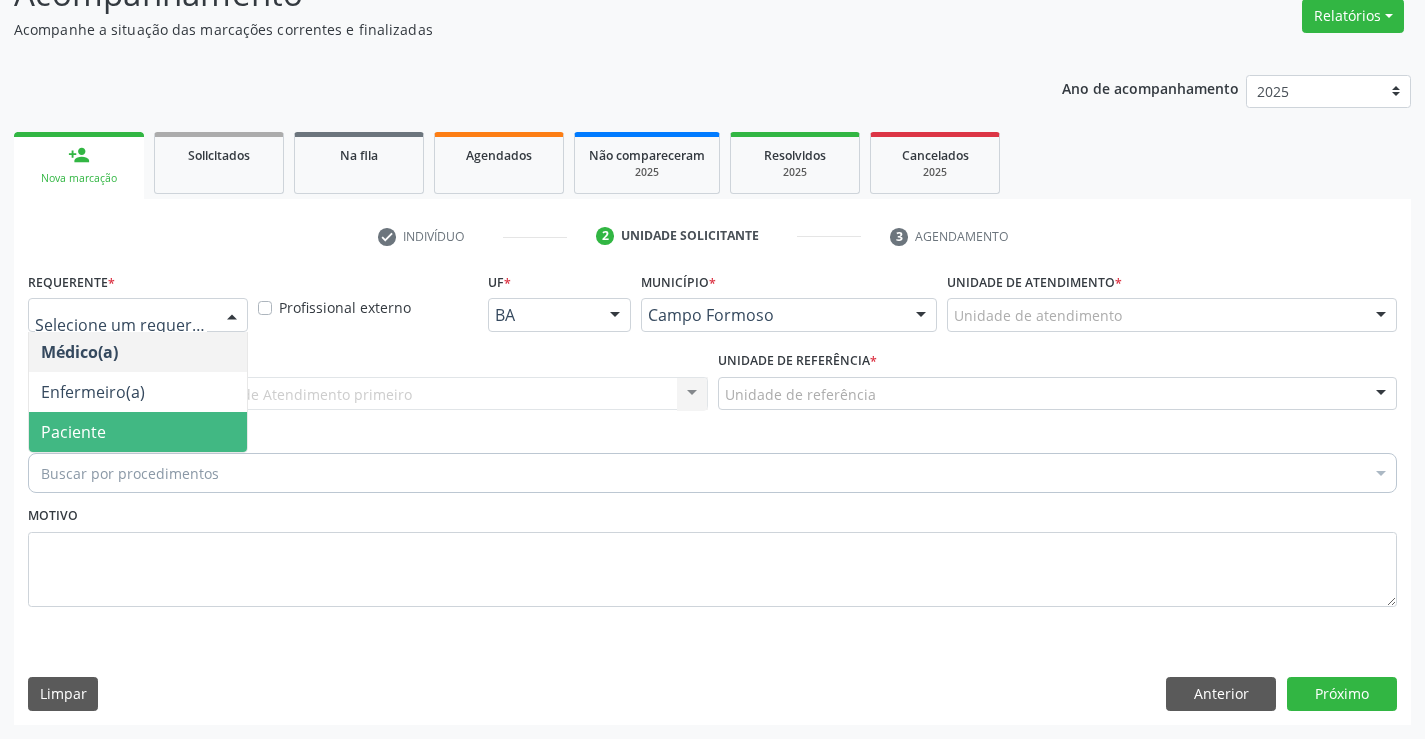 drag, startPoint x: 171, startPoint y: 418, endPoint x: 277, endPoint y: 412, distance: 106.16968 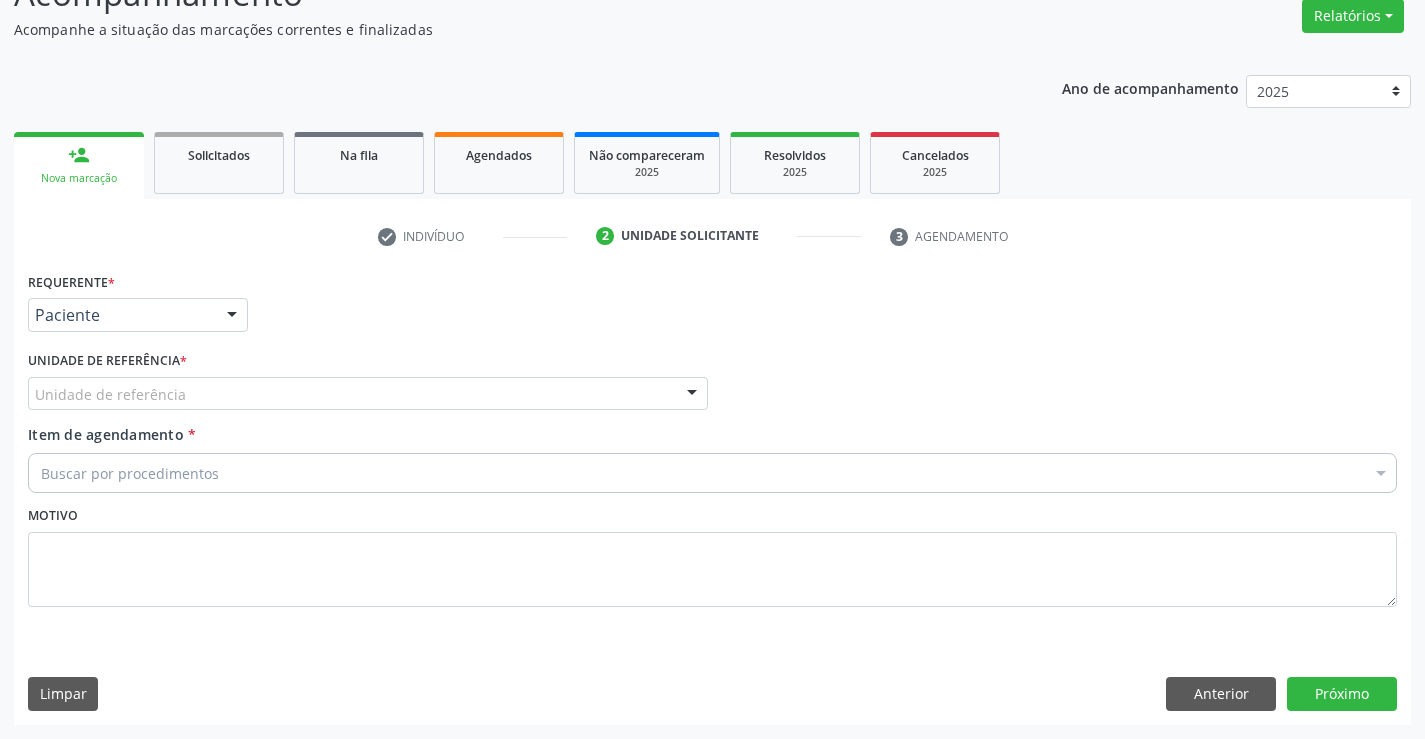 drag, startPoint x: 301, startPoint y: 389, endPoint x: 296, endPoint y: 470, distance: 81.154175 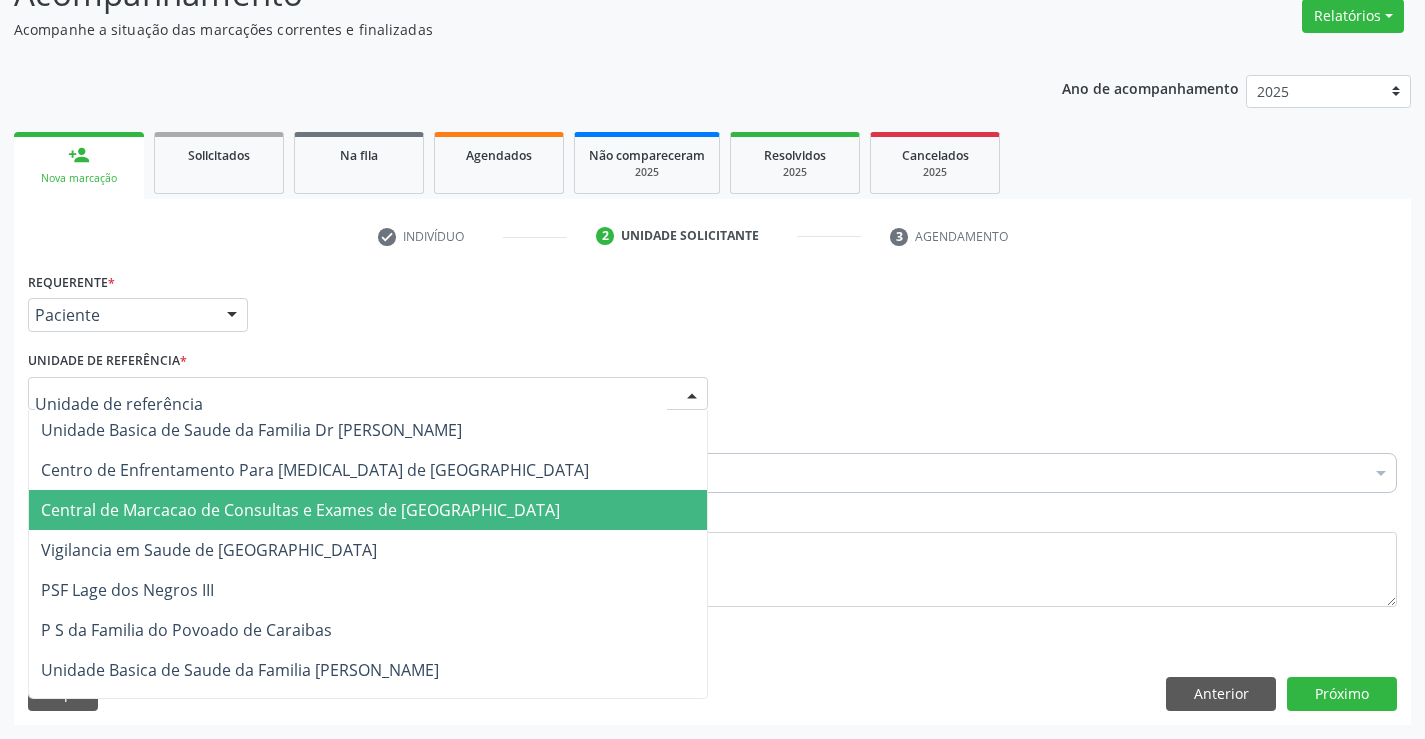 click on "Central de Marcacao de Consultas e Exames de [GEOGRAPHIC_DATA]" at bounding box center (300, 510) 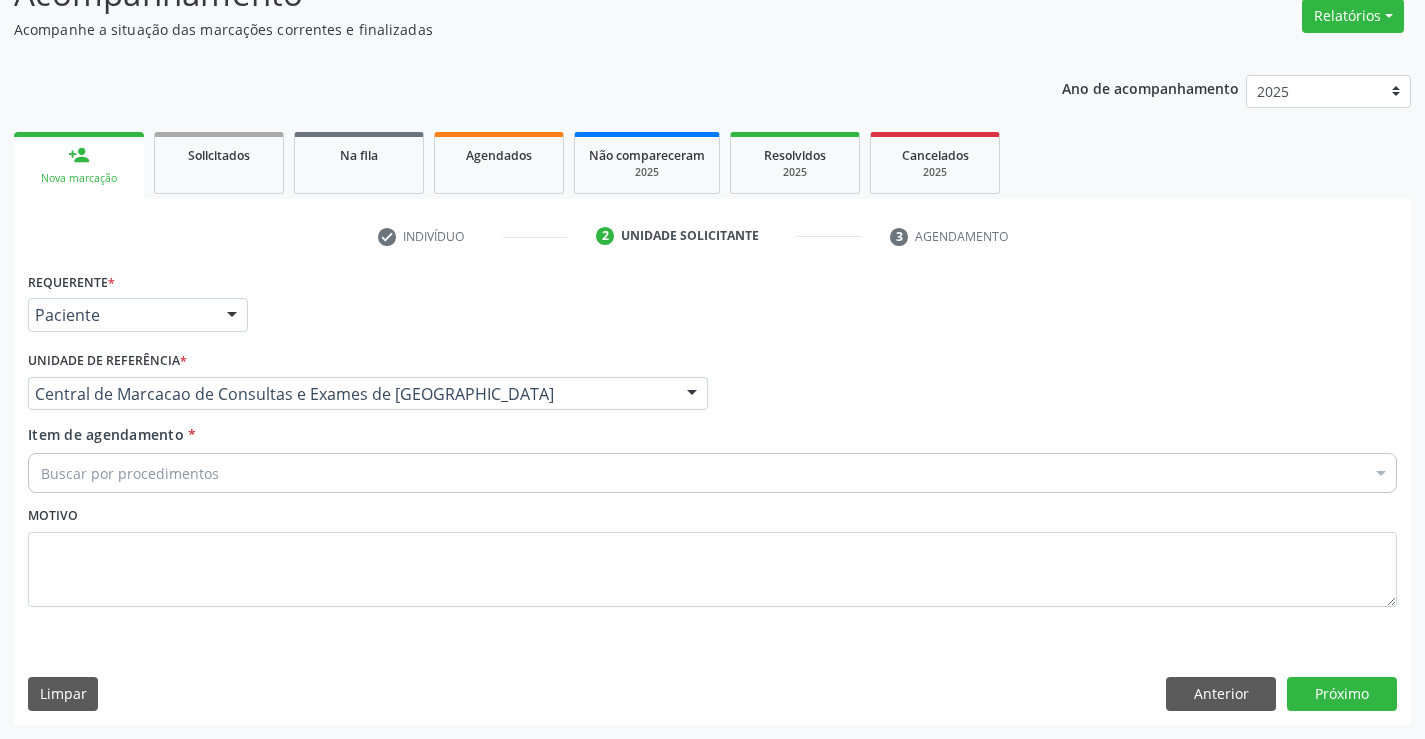 click on "Buscar por procedimentos" at bounding box center [712, 473] 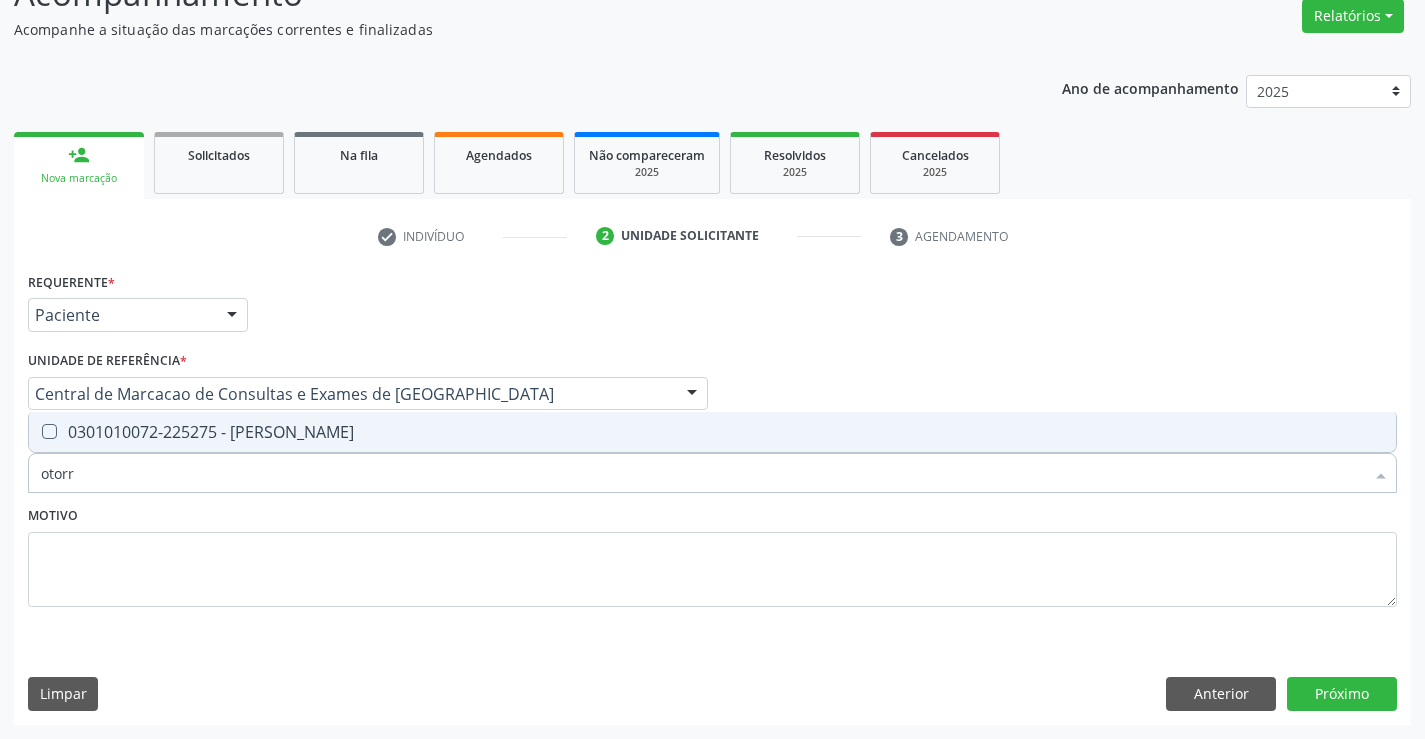type on "otorri" 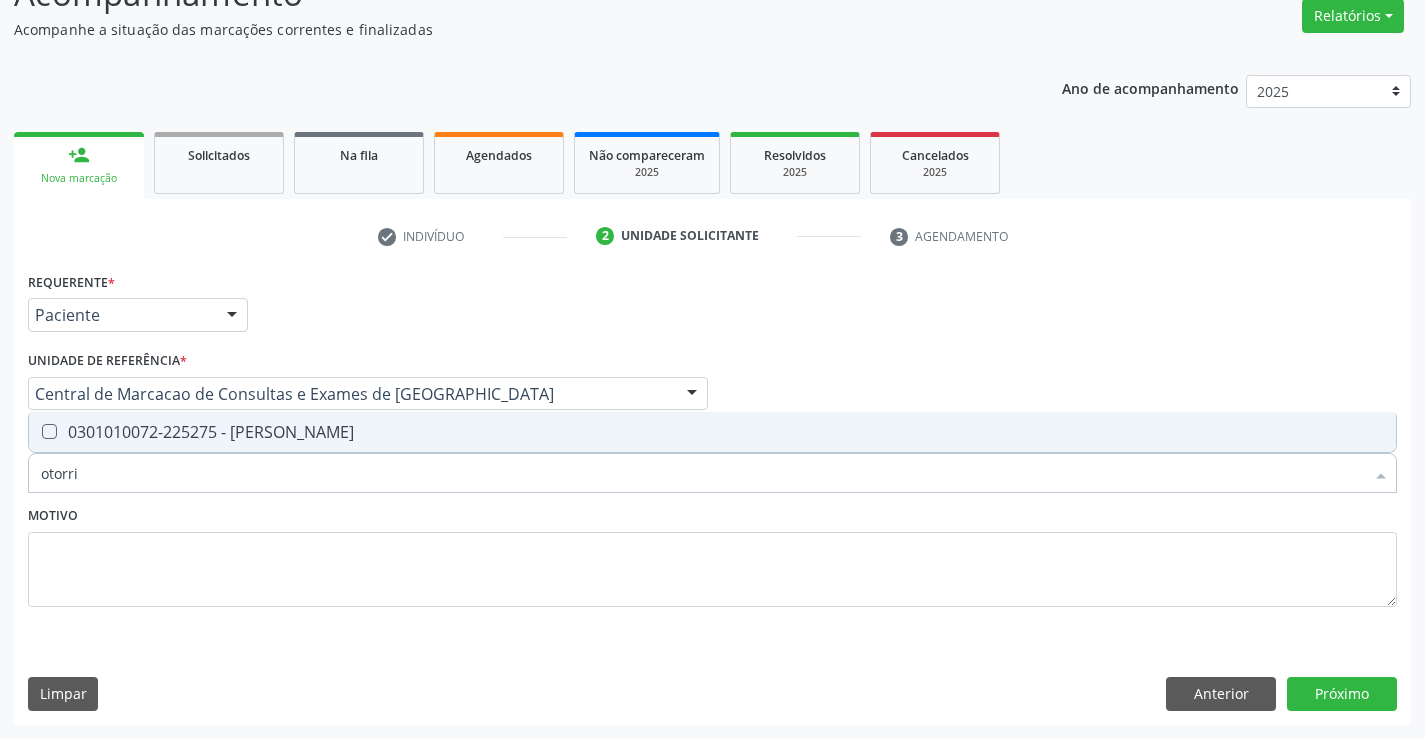 click on "0301010072-225275 - Médico Otorrinolaringologista" at bounding box center [712, 432] 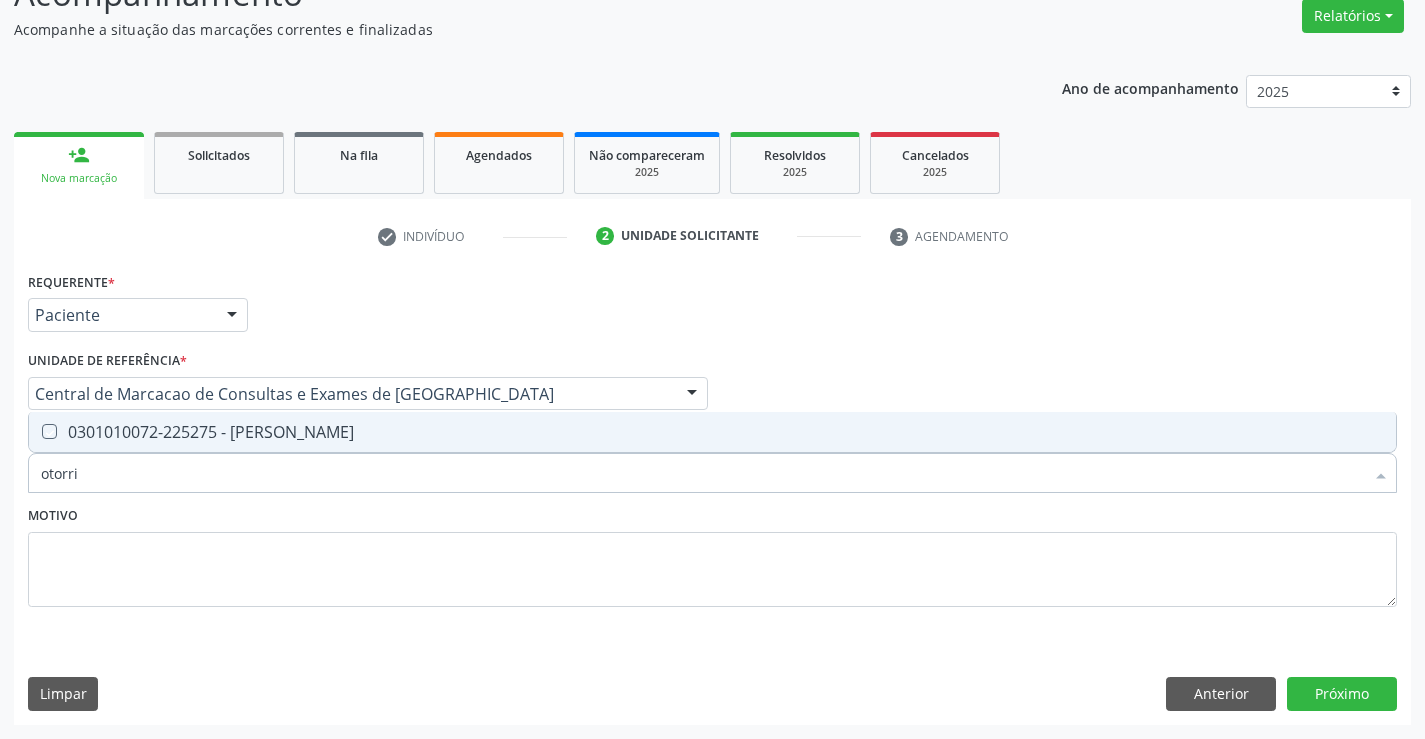 checkbox on "true" 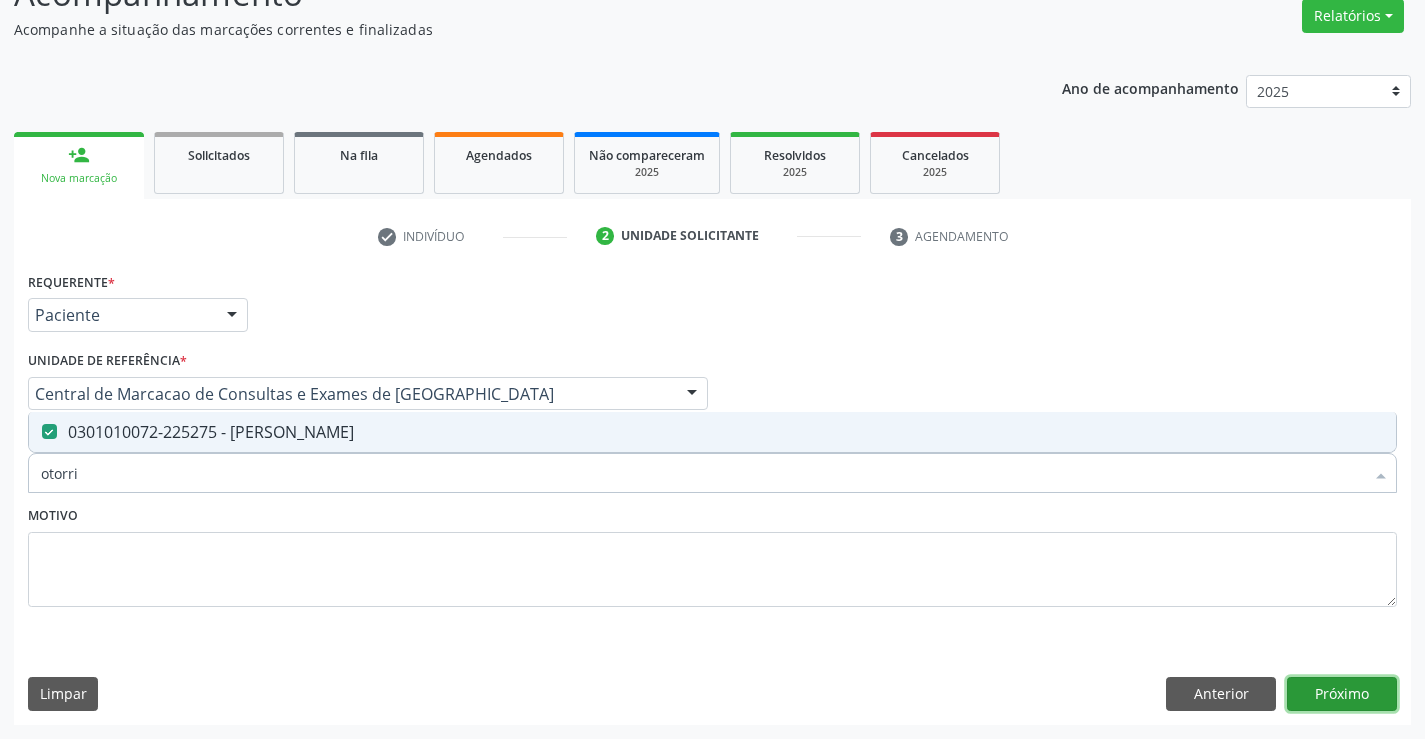 click on "Próximo" at bounding box center (1342, 694) 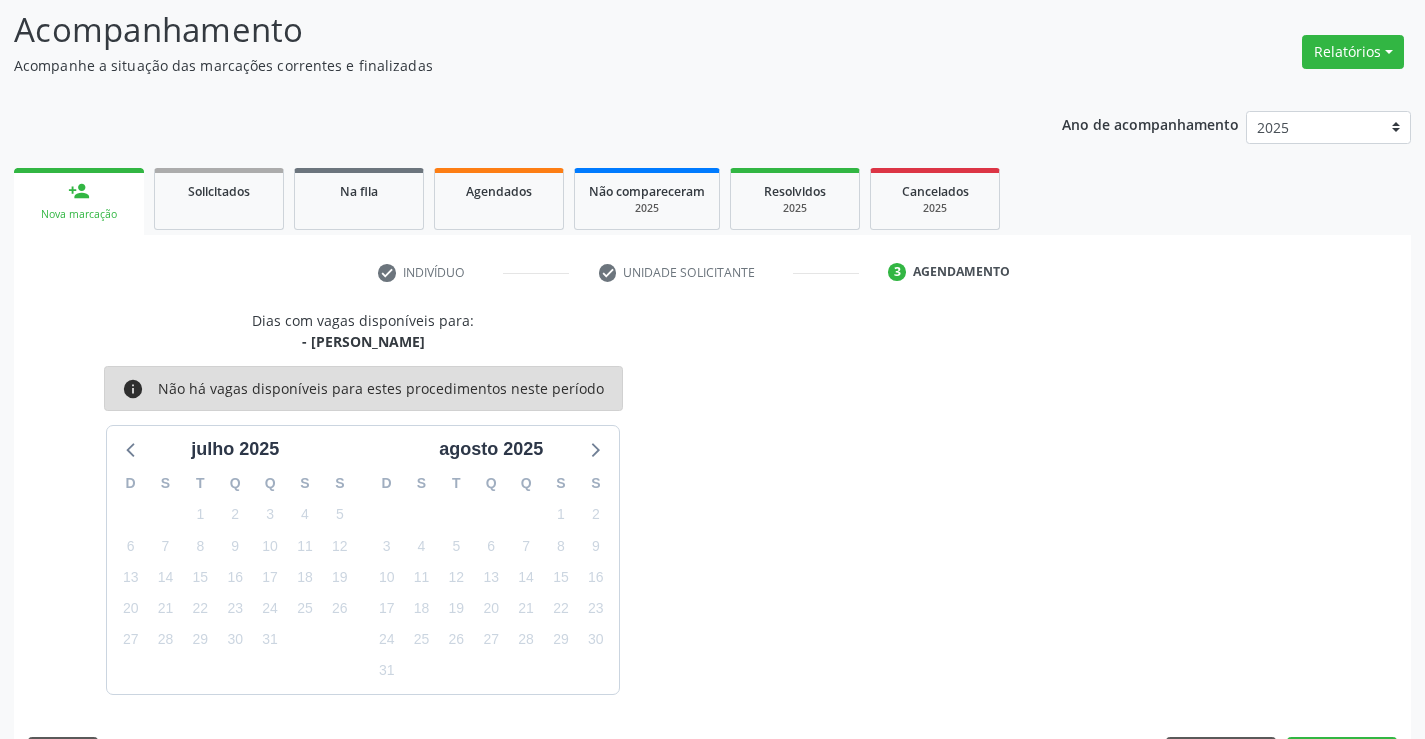 scroll, scrollTop: 167, scrollLeft: 0, axis: vertical 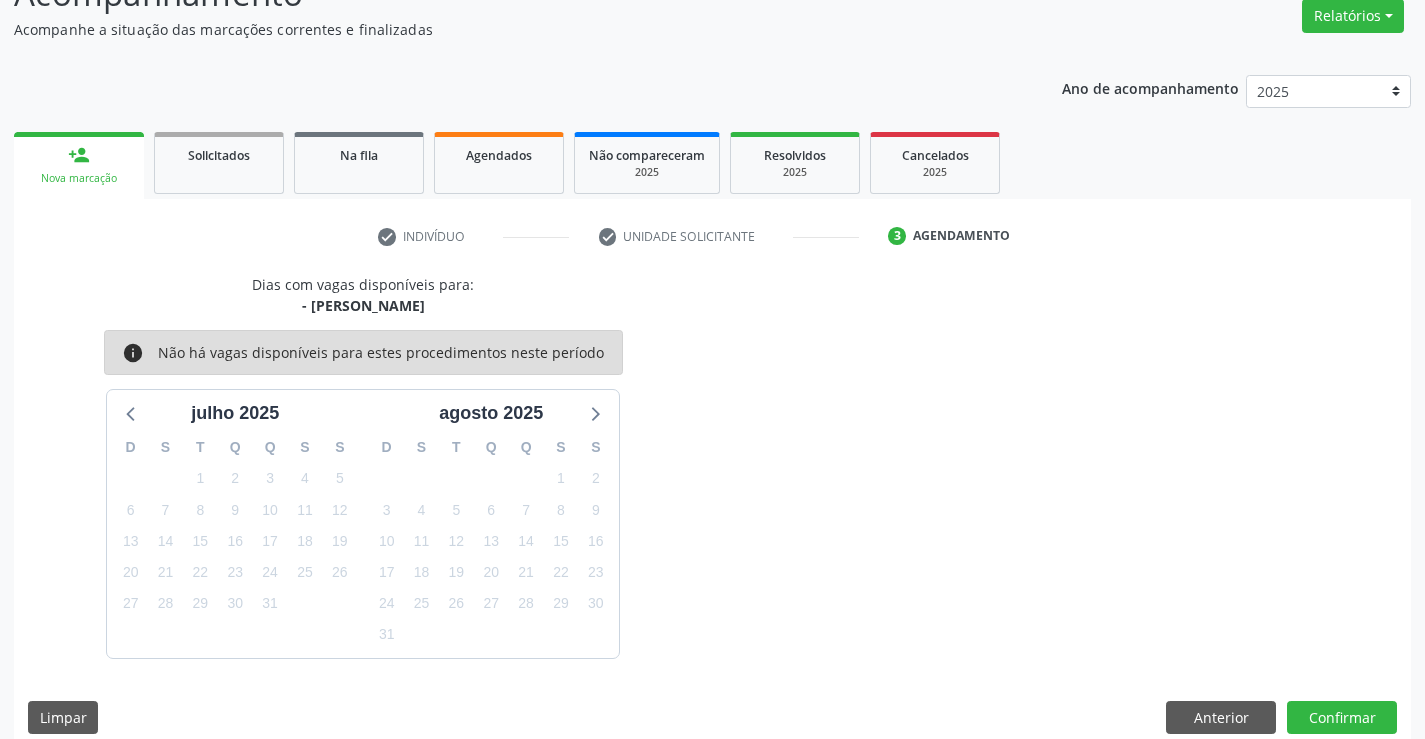 click on "Nova marcação" at bounding box center [79, 178] 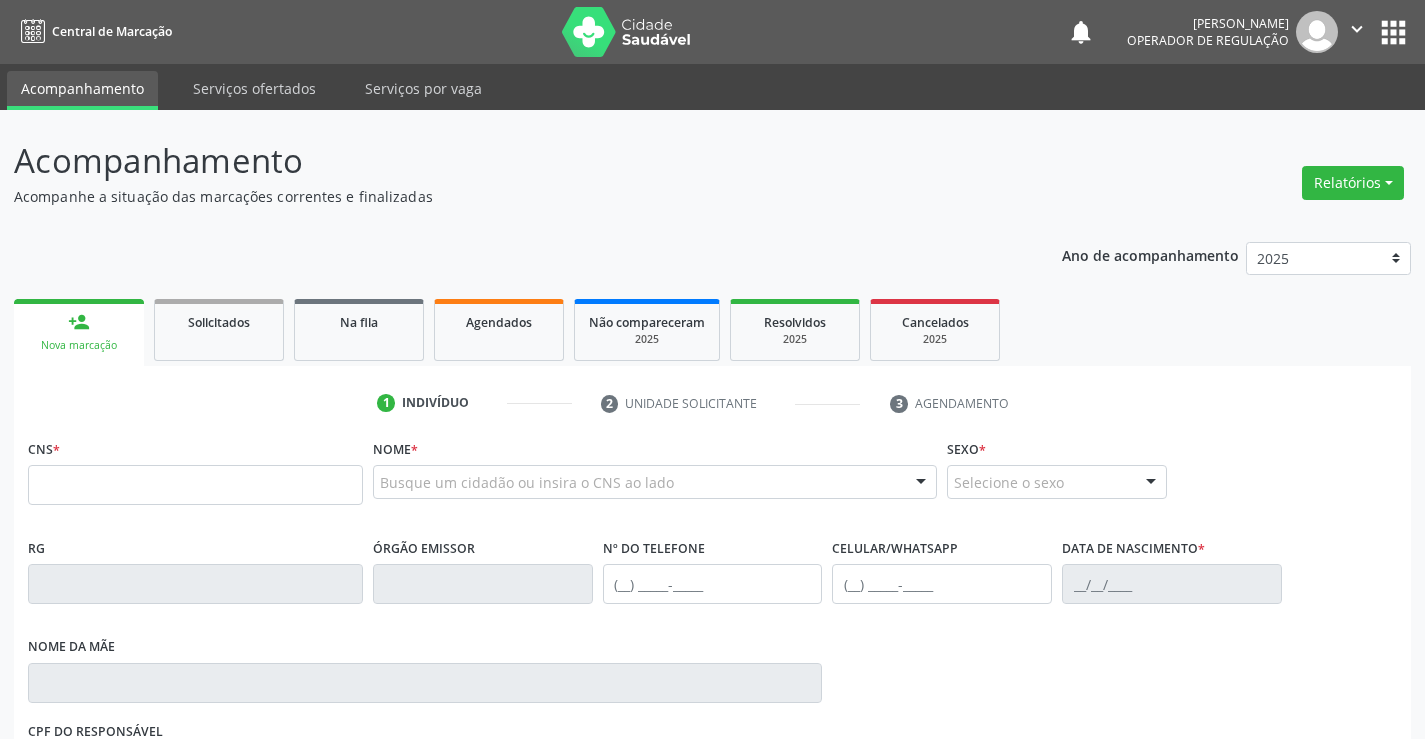 scroll, scrollTop: 0, scrollLeft: 0, axis: both 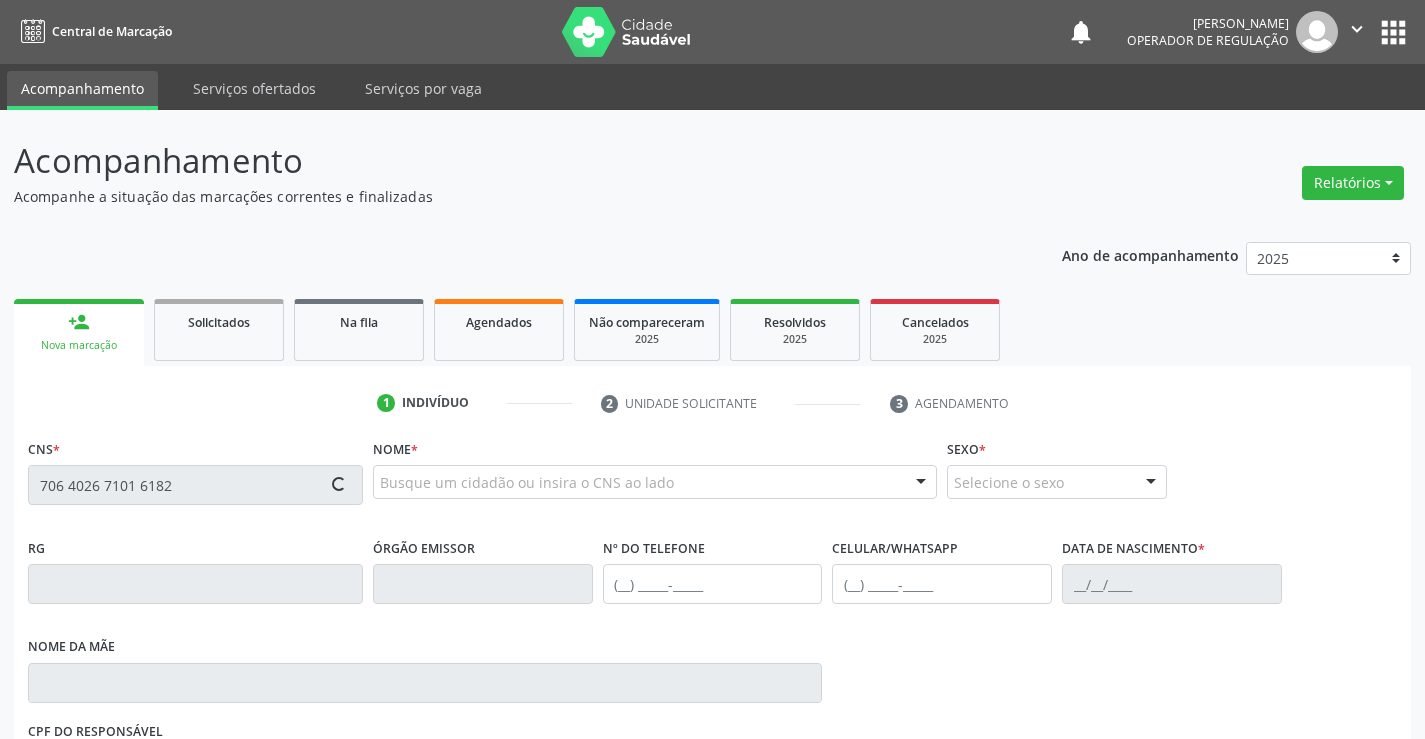 type on "706 4026 7101 6182" 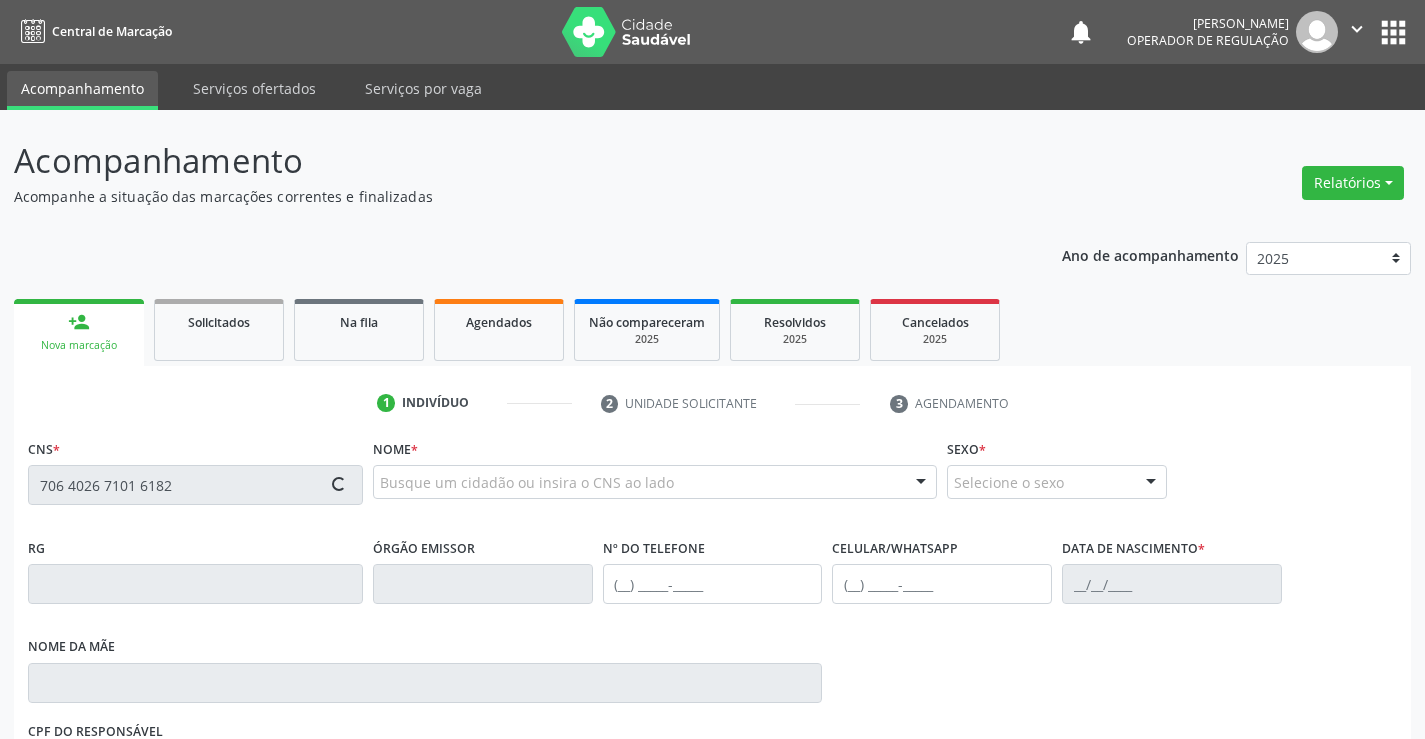 type 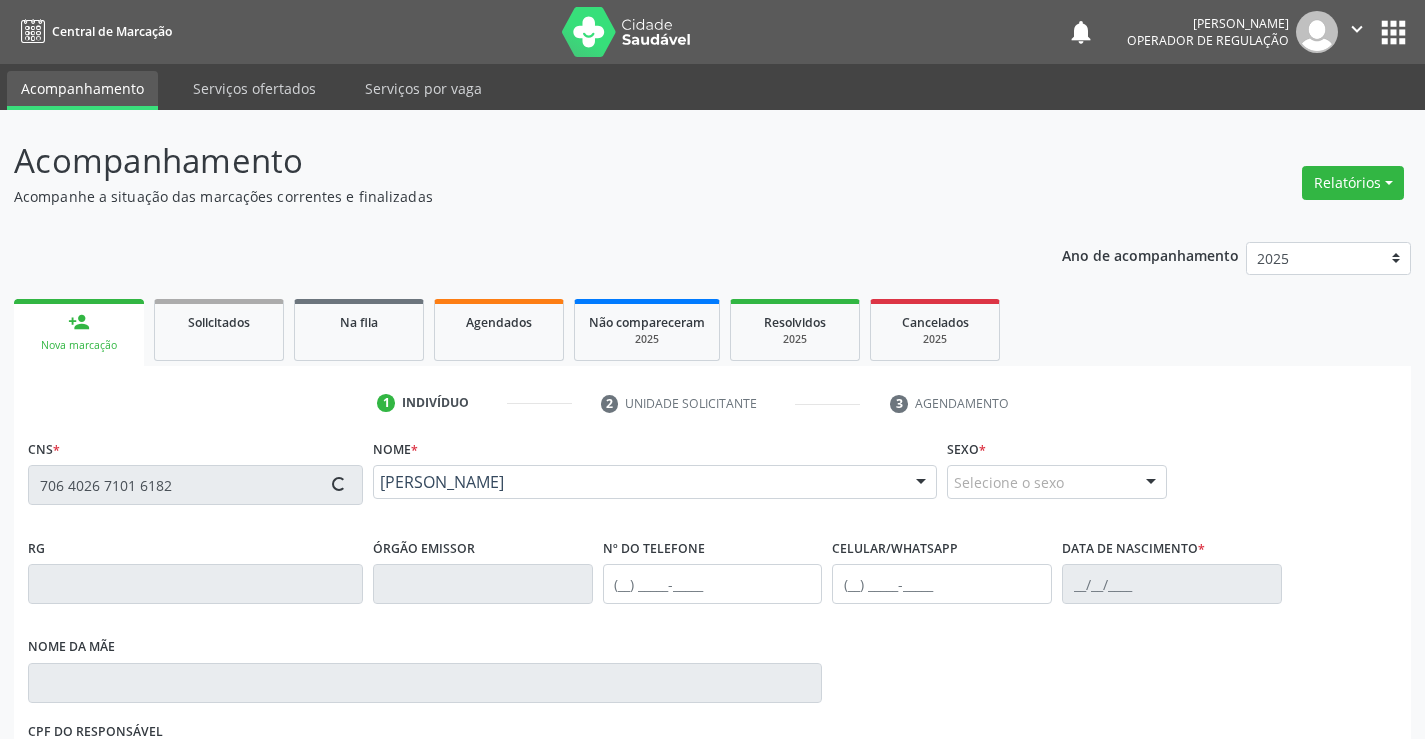 type on "1332224202" 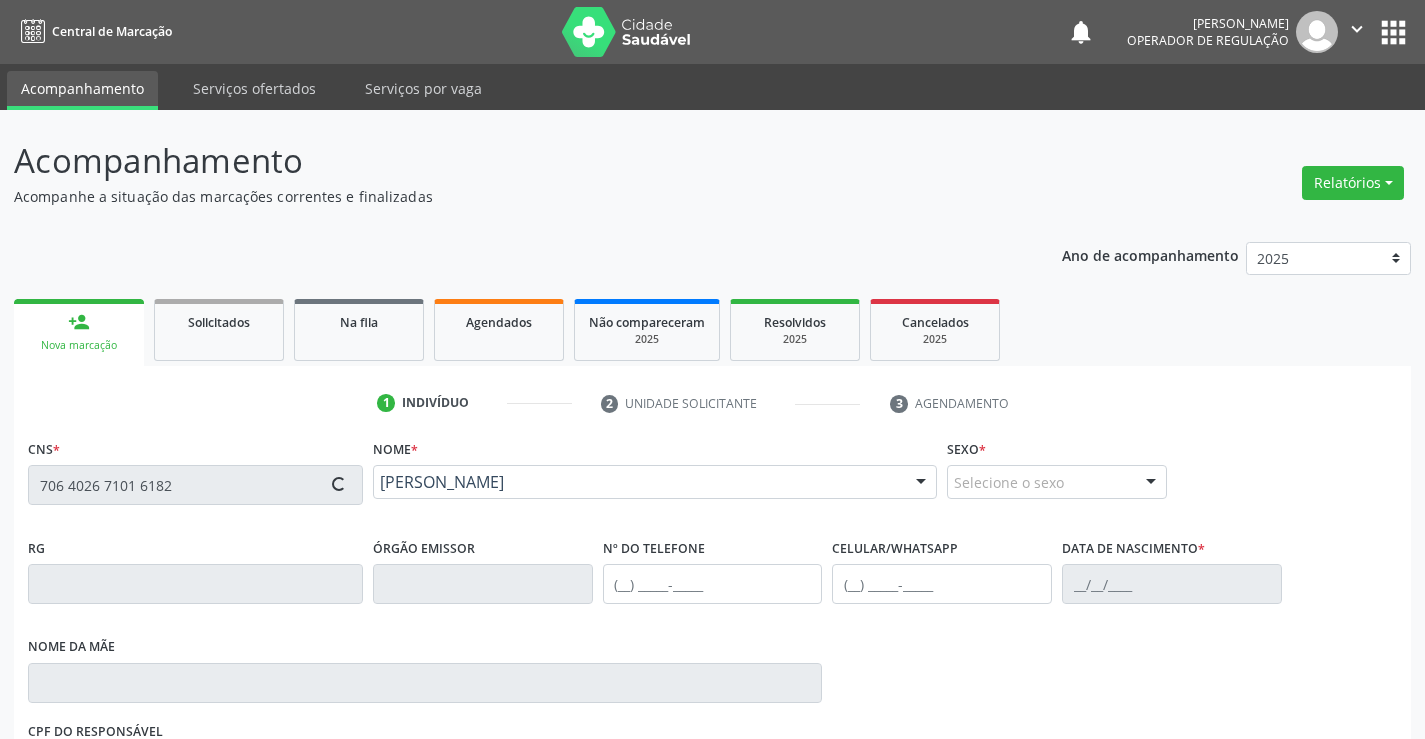type on "24/09/1988" 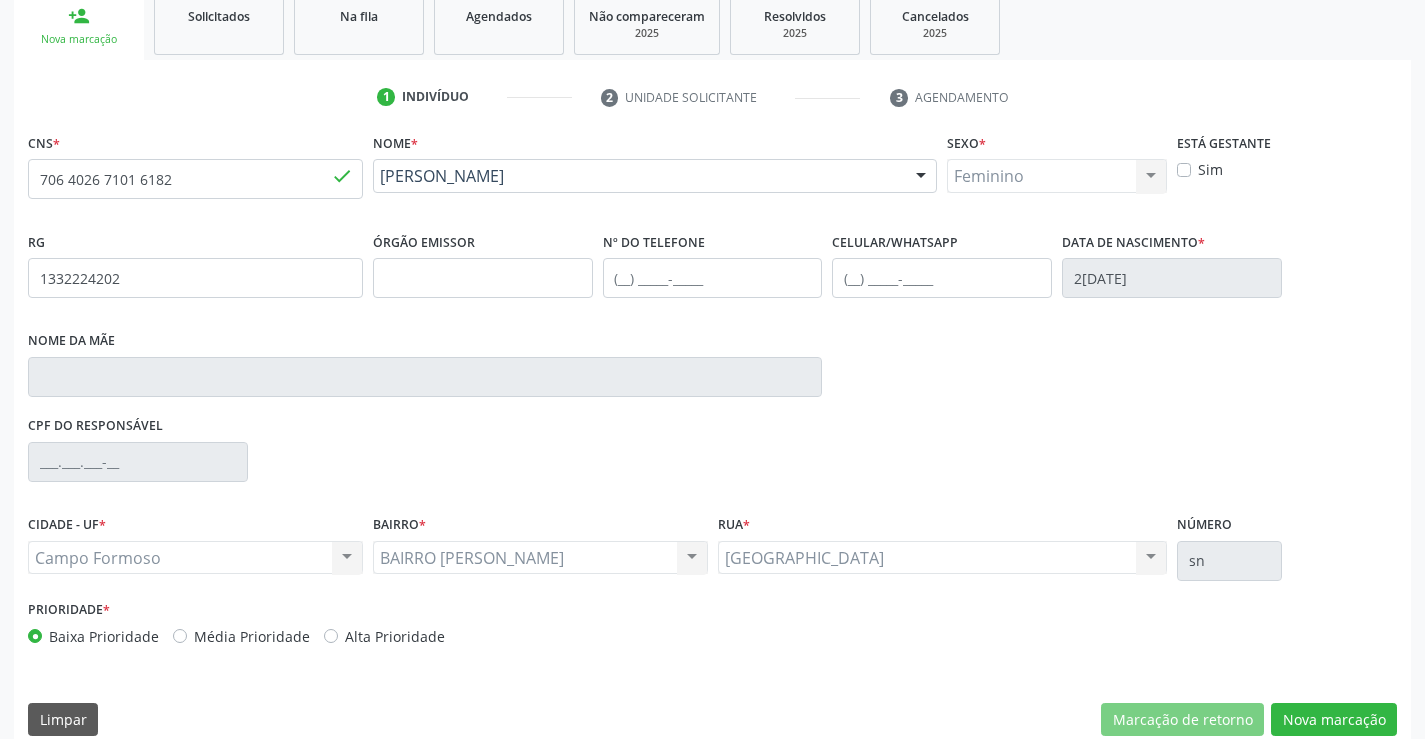 scroll, scrollTop: 331, scrollLeft: 0, axis: vertical 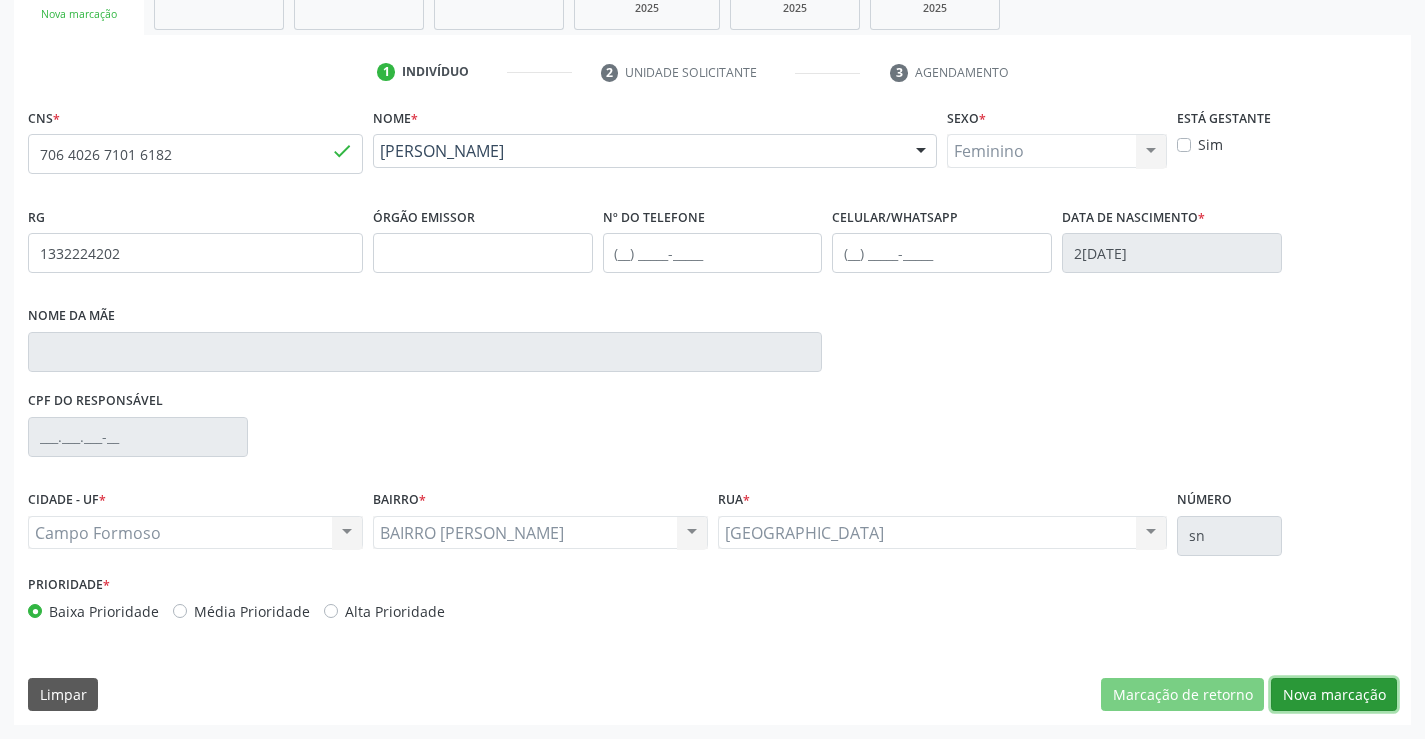 drag, startPoint x: 1355, startPoint y: 685, endPoint x: 700, endPoint y: 401, distance: 713.91943 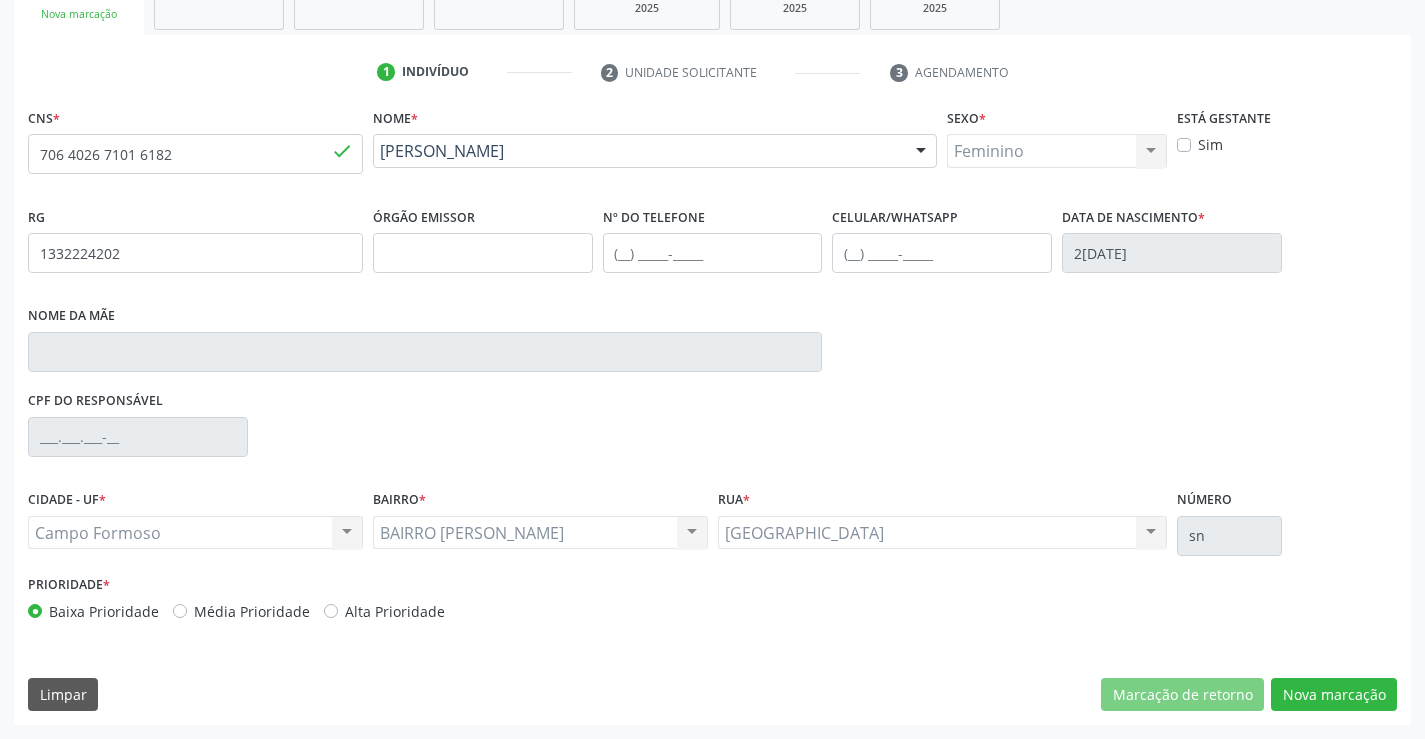 scroll, scrollTop: 167, scrollLeft: 0, axis: vertical 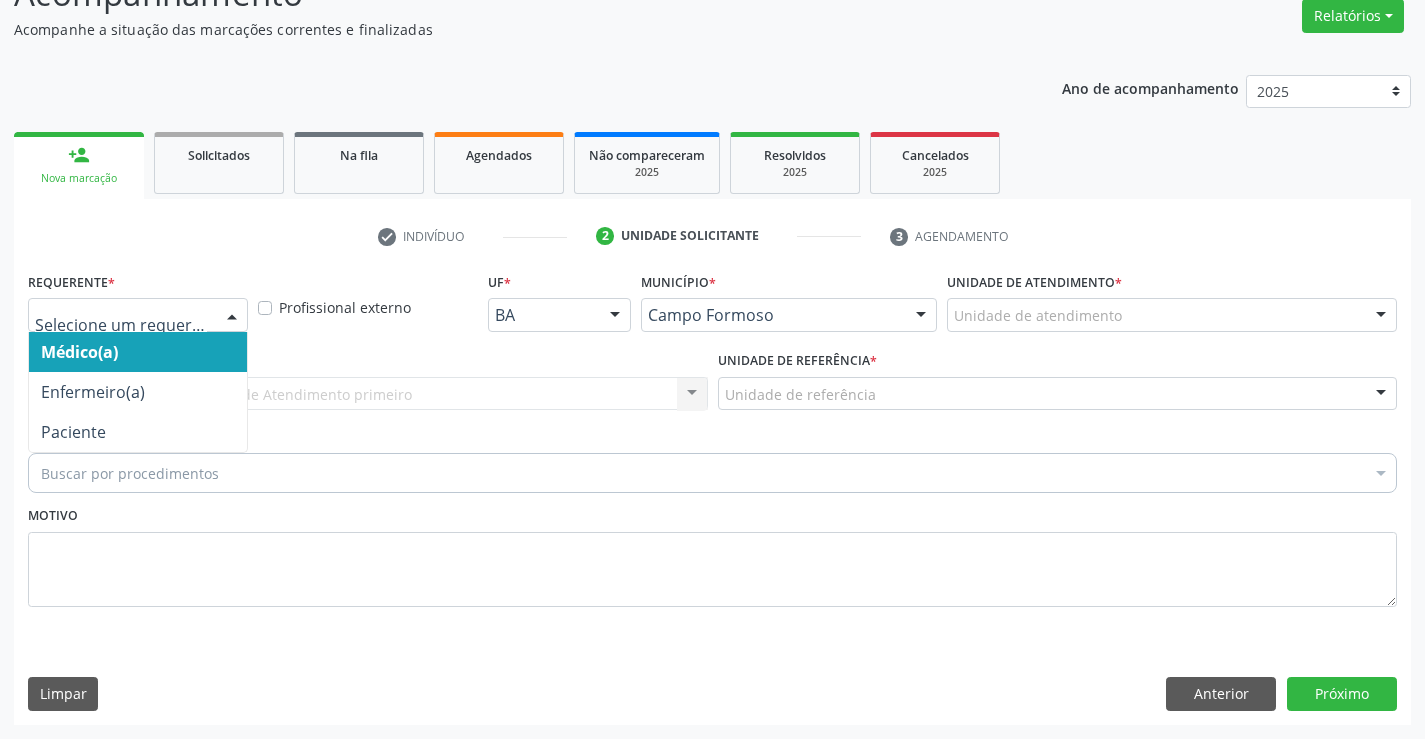 drag, startPoint x: 222, startPoint y: 327, endPoint x: 195, endPoint y: 411, distance: 88.23265 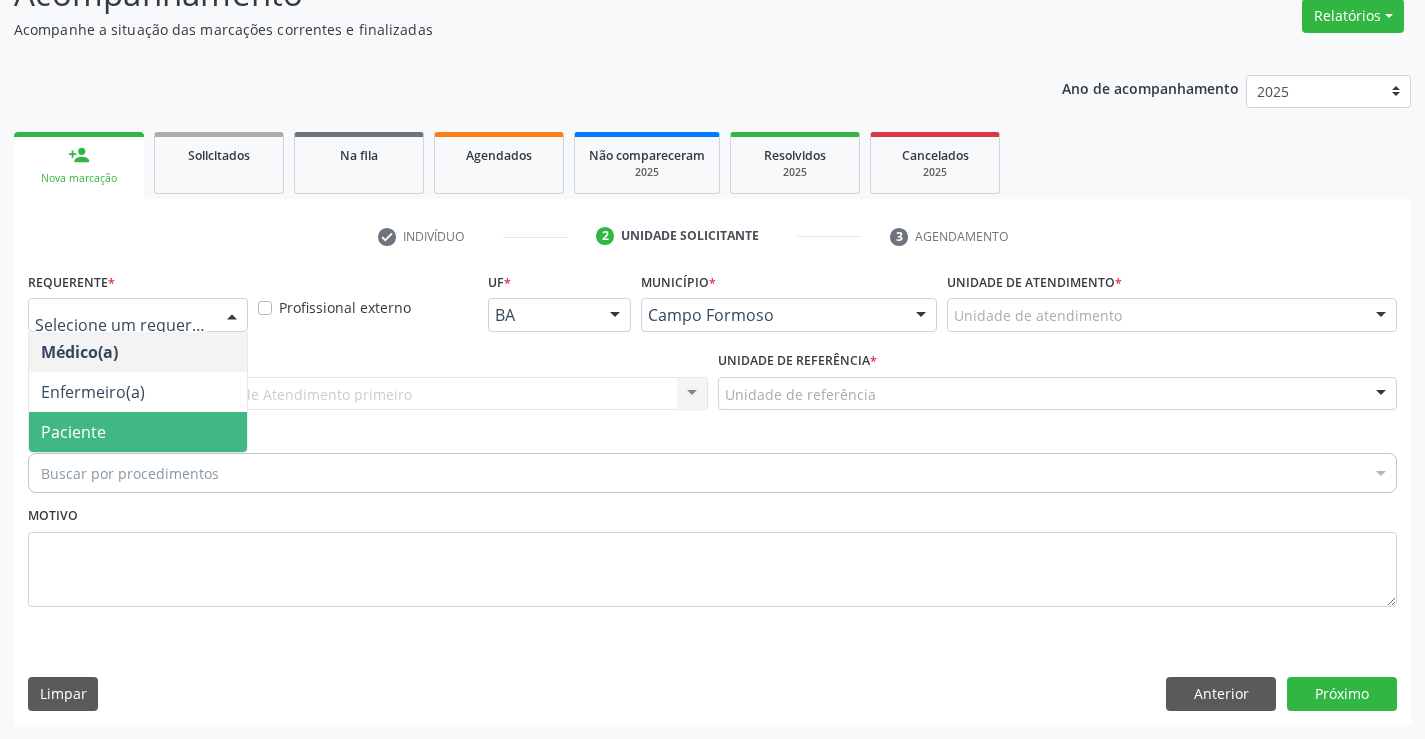 drag, startPoint x: 164, startPoint y: 432, endPoint x: 299, endPoint y: 400, distance: 138.74077 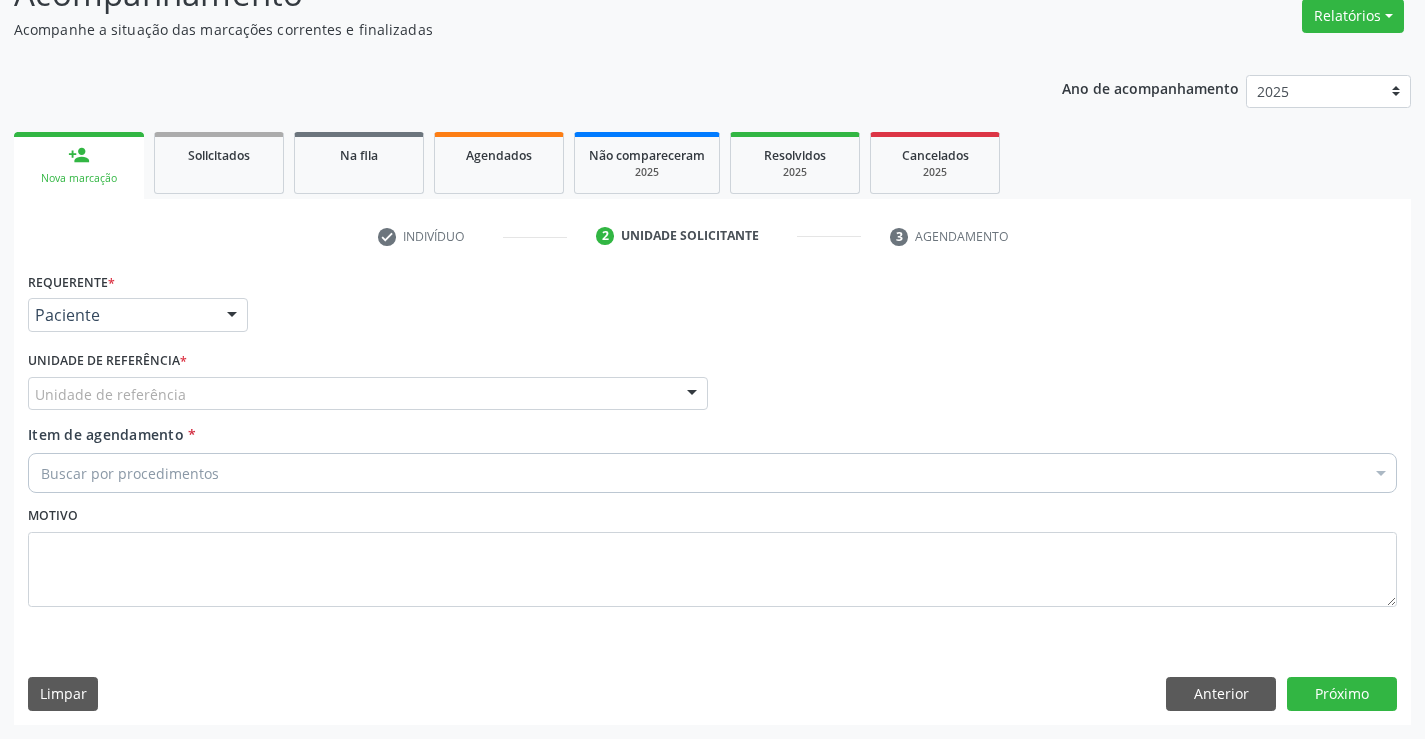 click on "Unidade de referência" at bounding box center (368, 394) 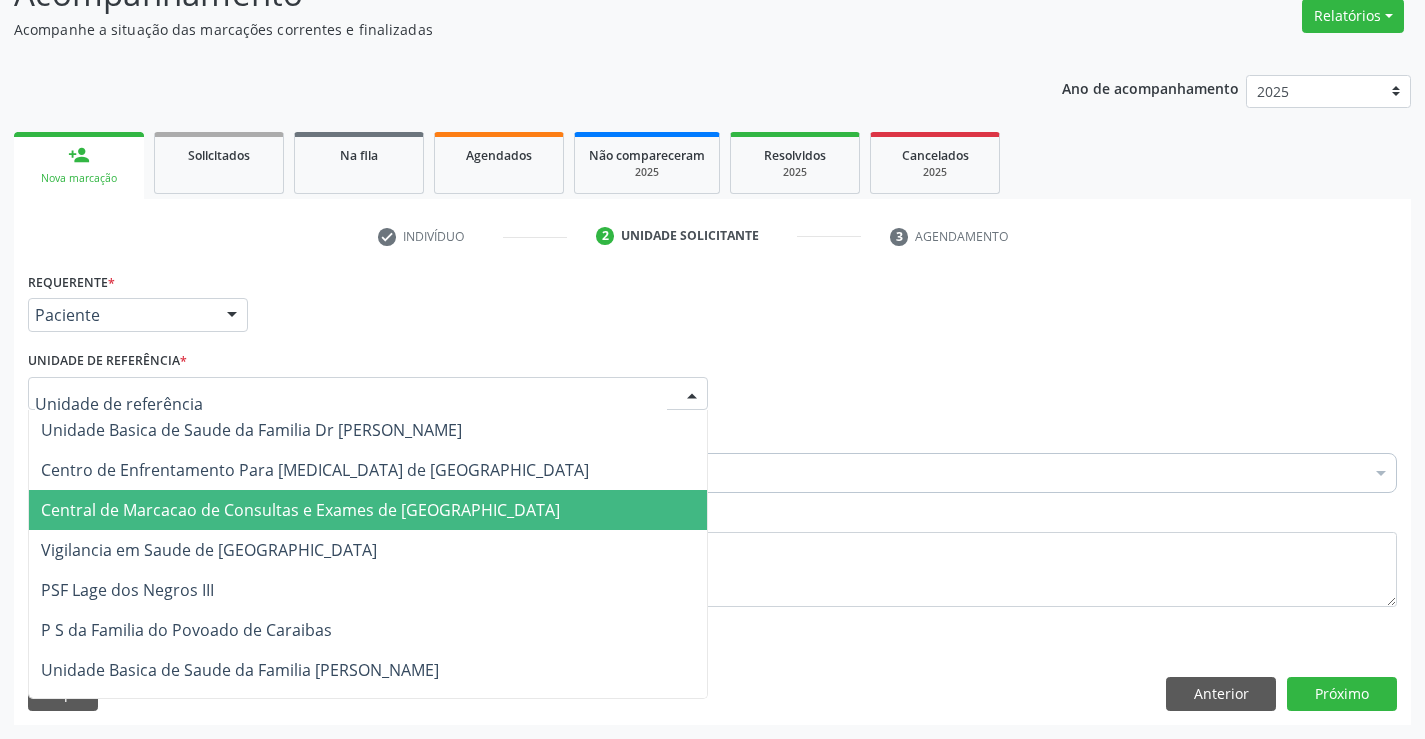 click on "Central de Marcacao de Consultas e Exames de [GEOGRAPHIC_DATA]" at bounding box center (300, 510) 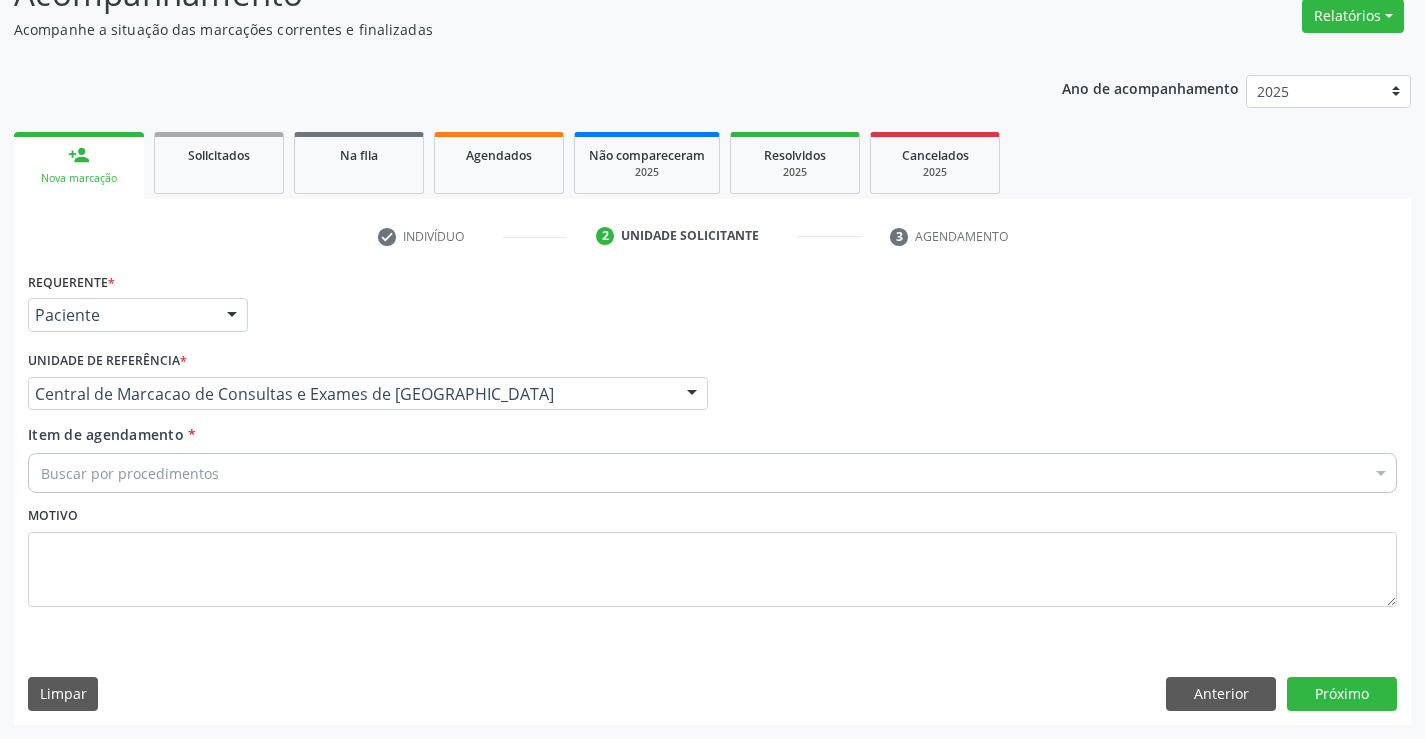 click on "Buscar por procedimentos" at bounding box center [712, 473] 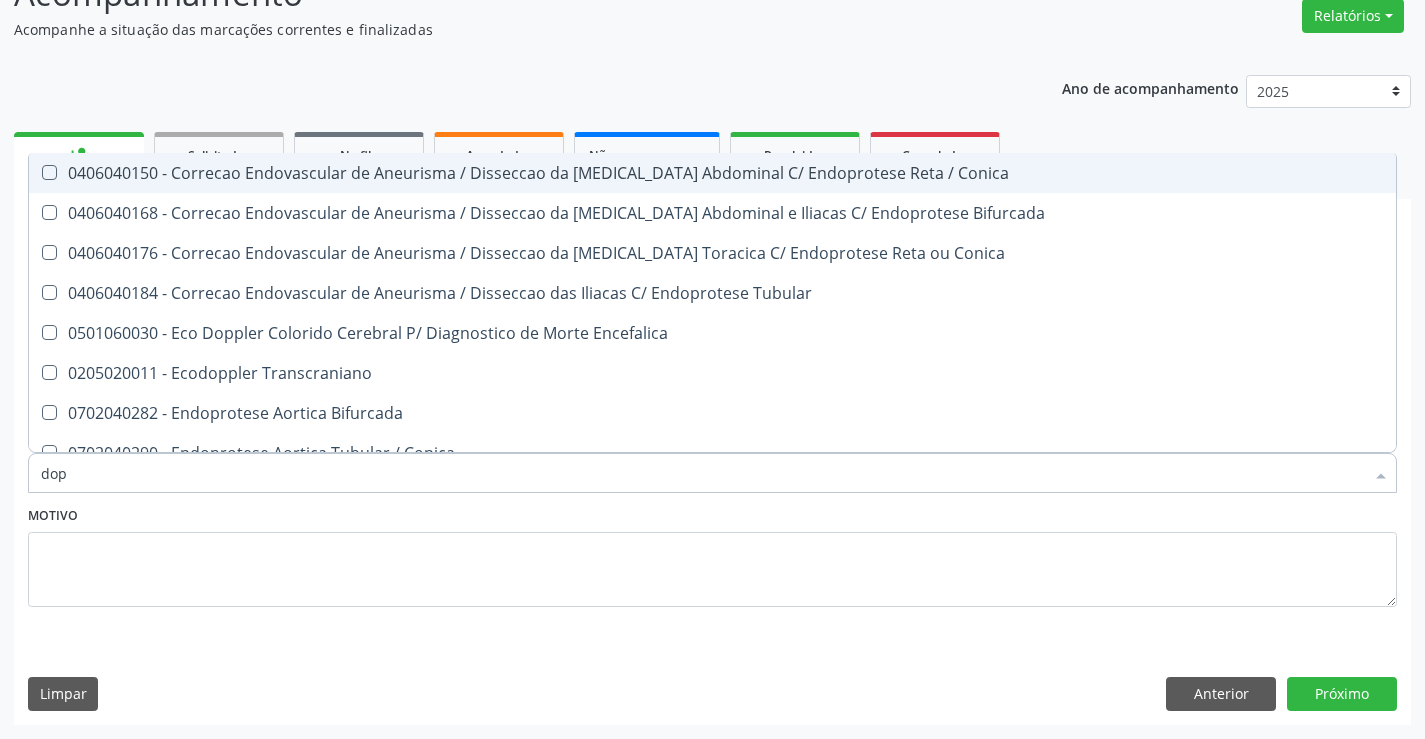 type on "dopp" 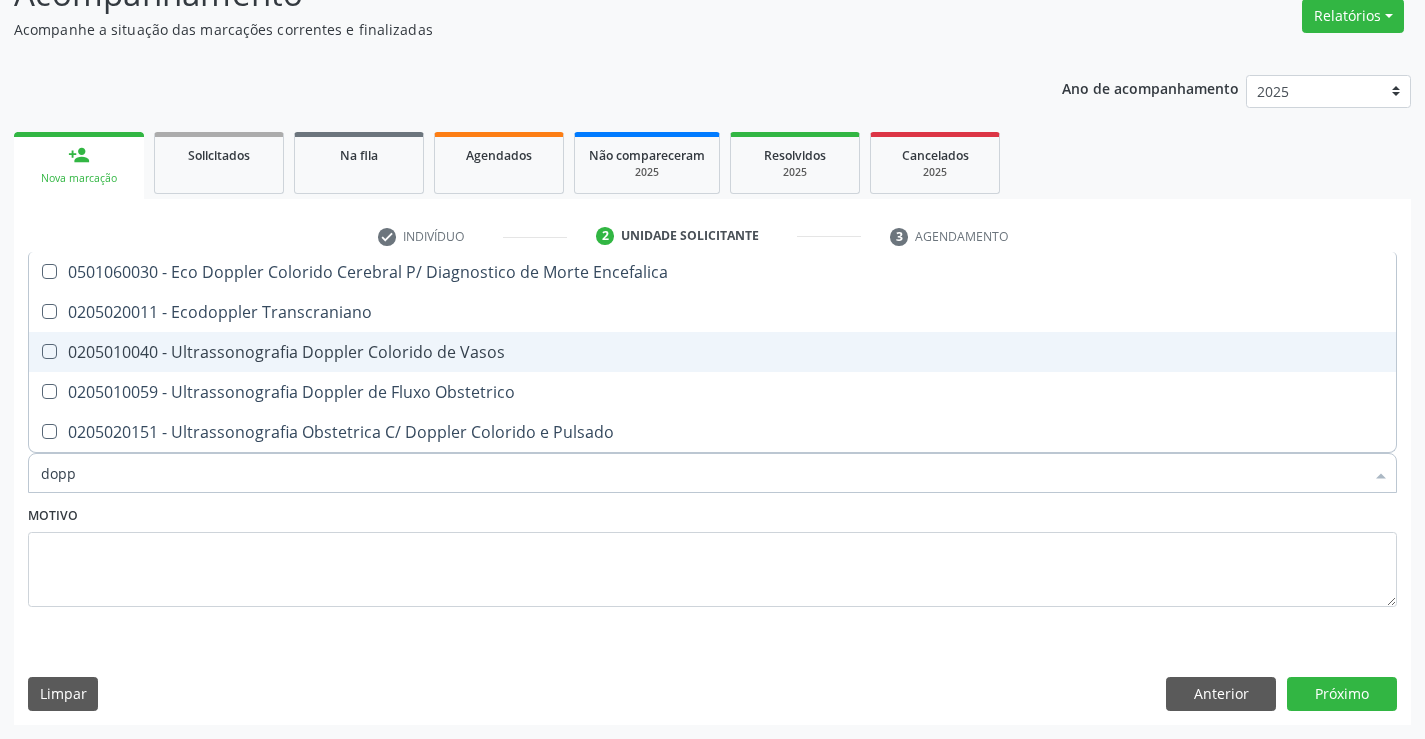 click on "0205010040 - Ultrassonografia Doppler Colorido de Vasos" at bounding box center (712, 352) 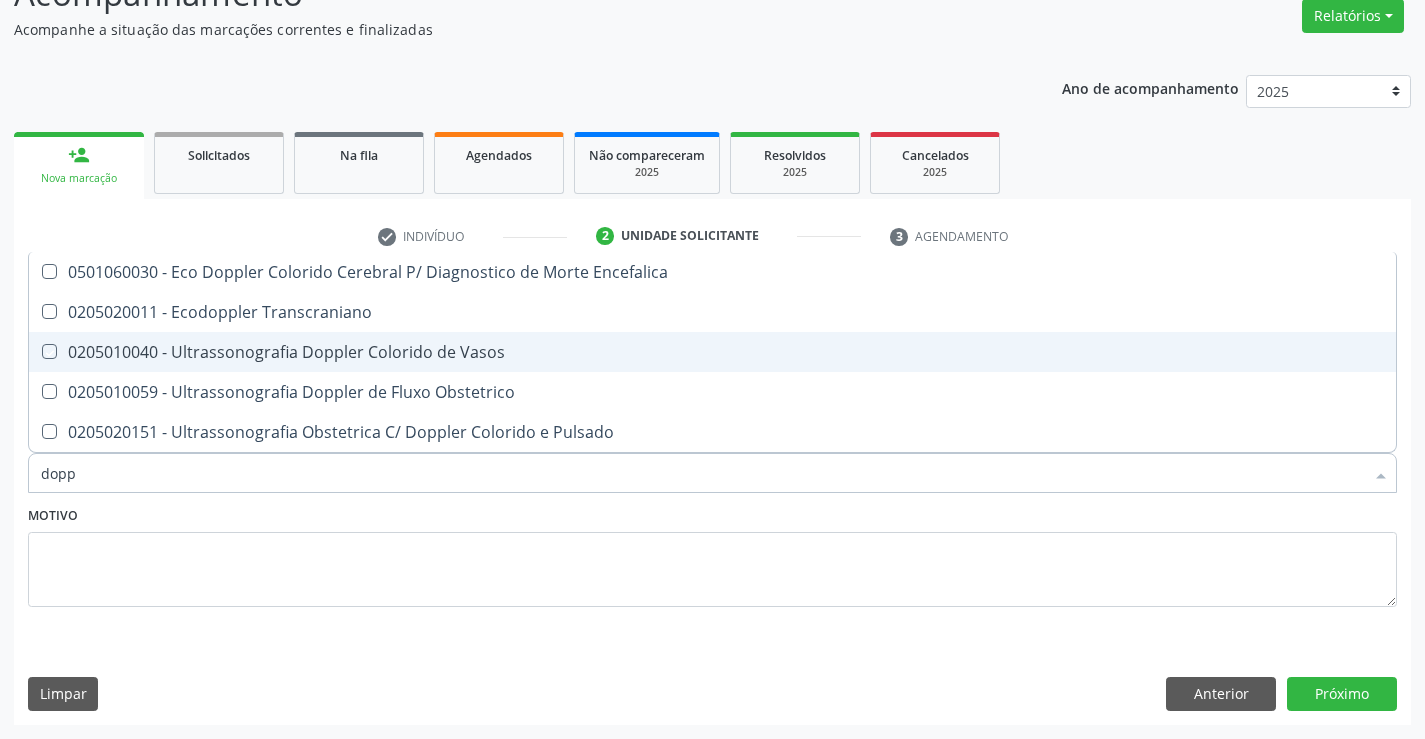 checkbox on "true" 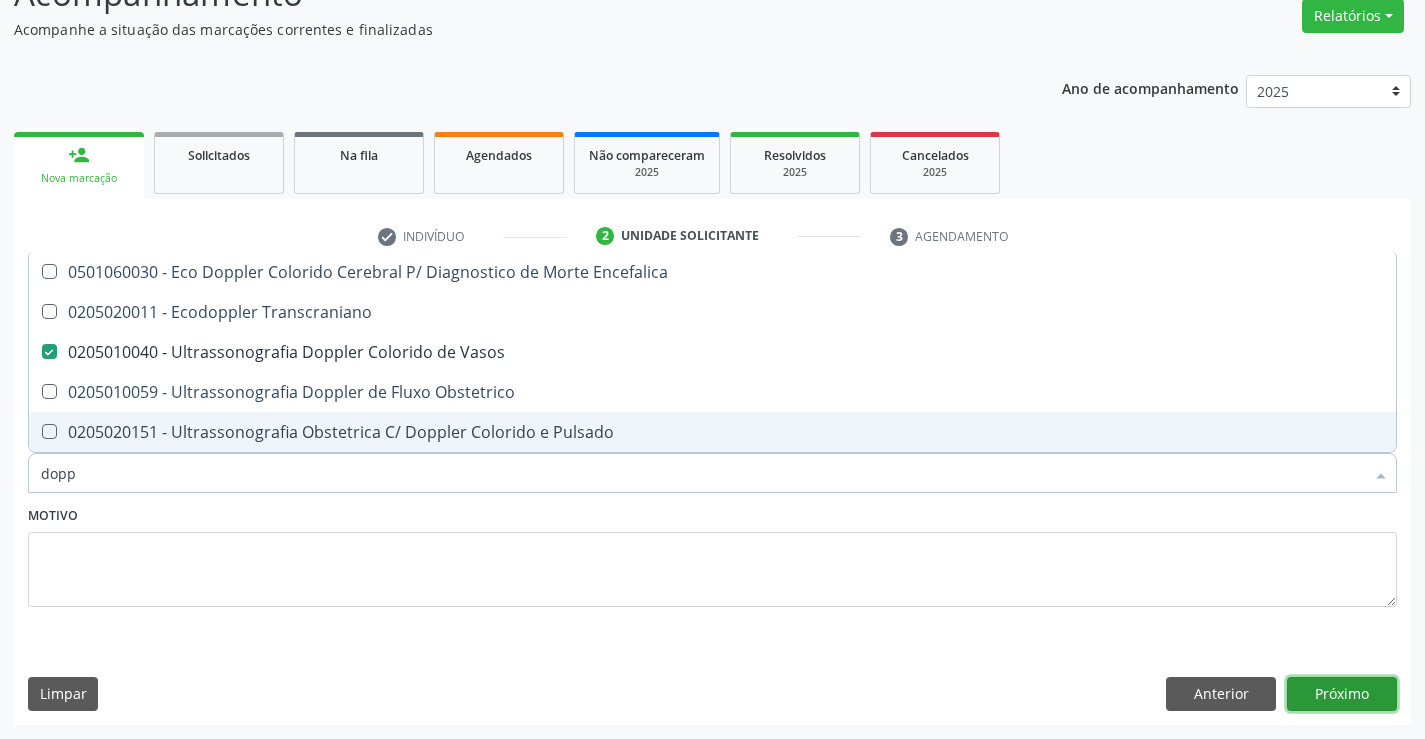 click on "Próximo" at bounding box center (1342, 694) 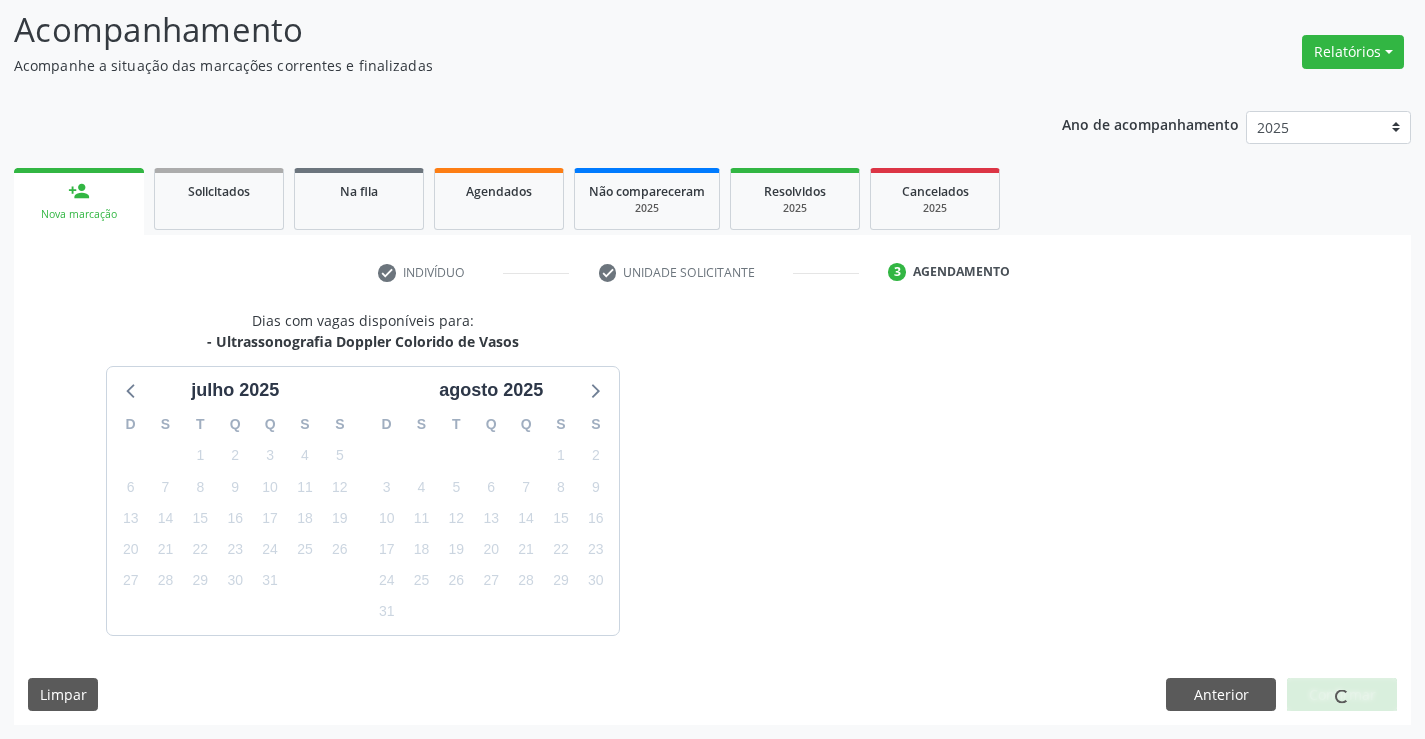 scroll, scrollTop: 167, scrollLeft: 0, axis: vertical 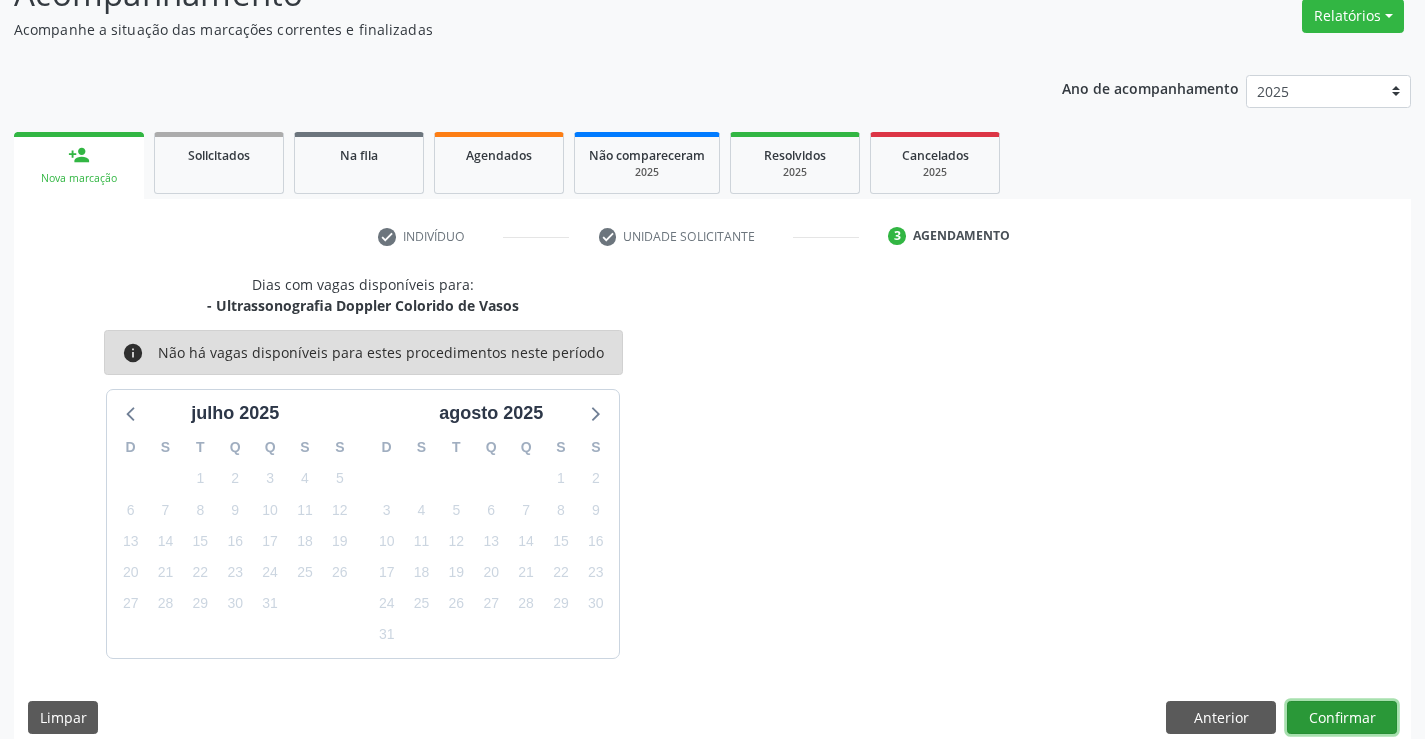 click on "Confirmar" at bounding box center (1342, 718) 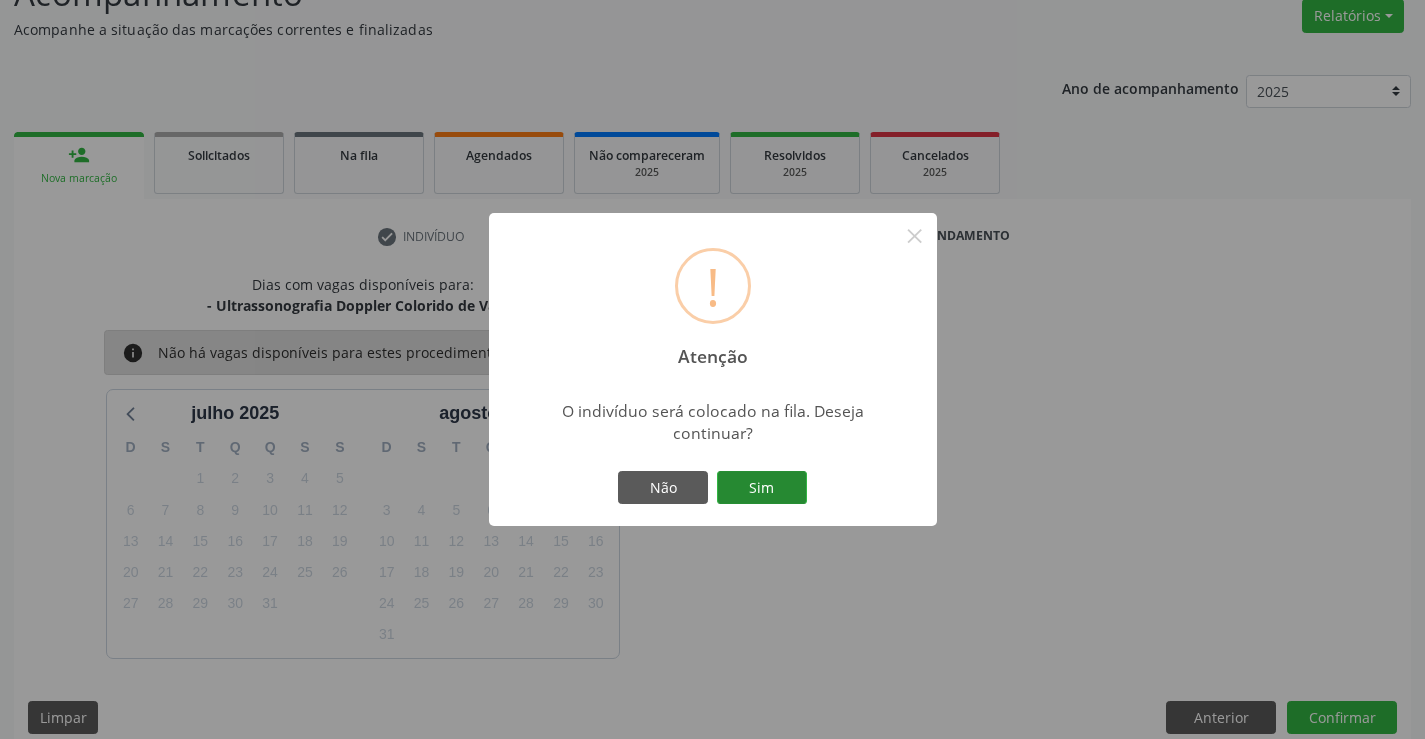 click on "Sim" at bounding box center (762, 488) 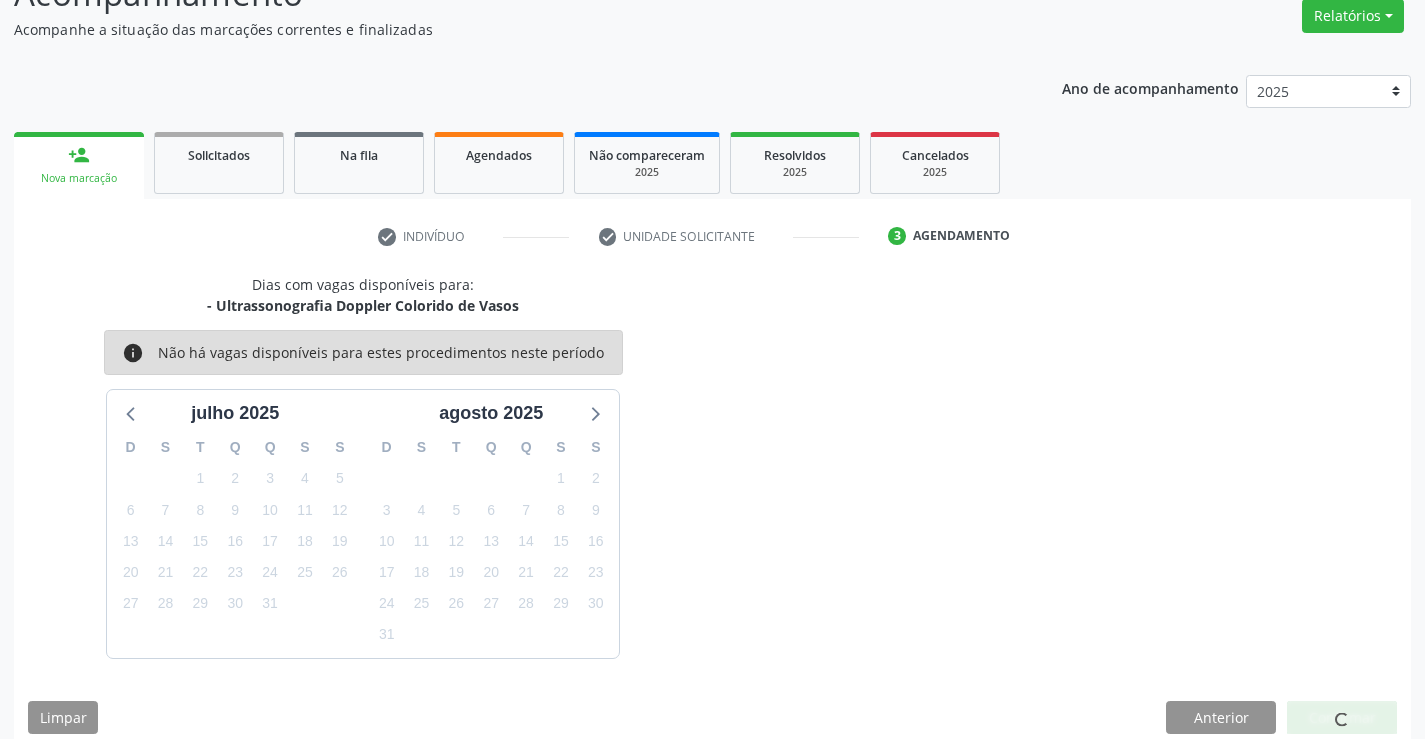 scroll, scrollTop: 0, scrollLeft: 0, axis: both 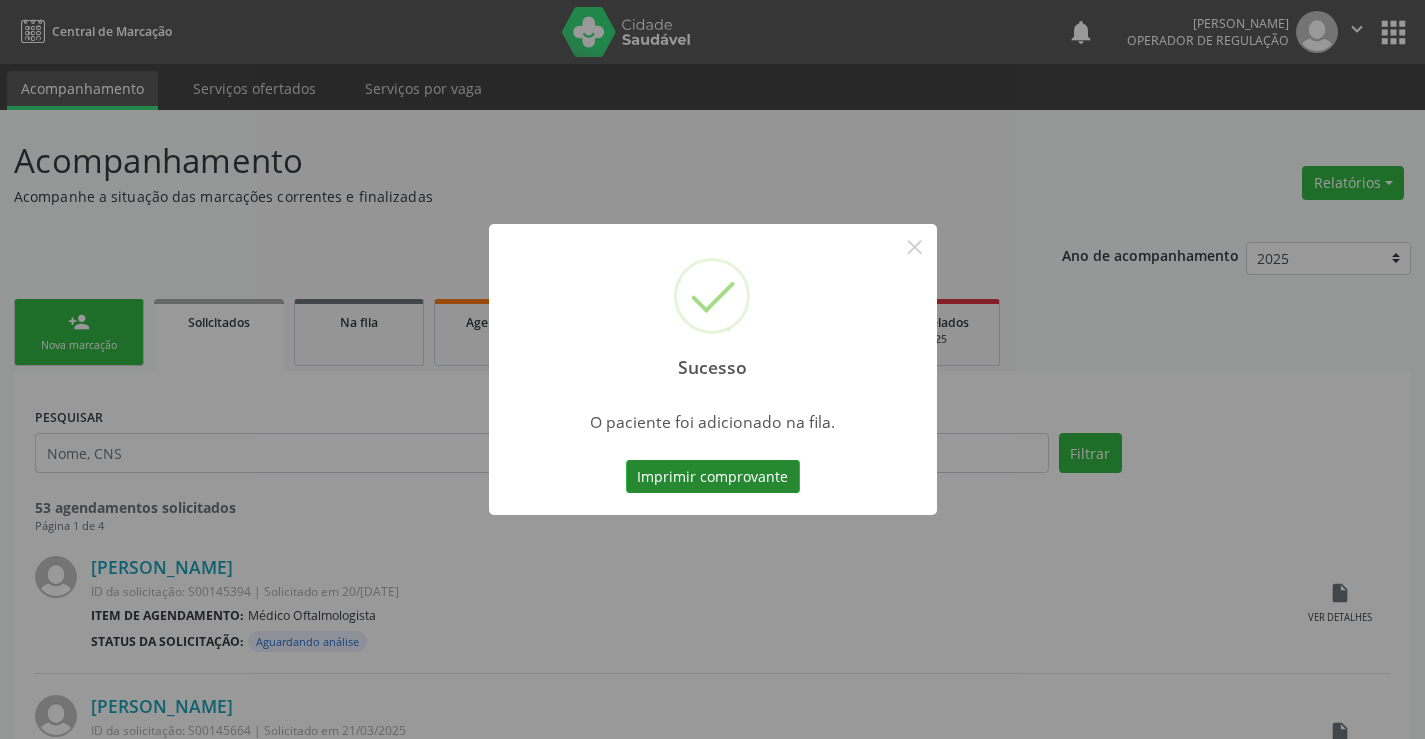 click on "Imprimir comprovante" at bounding box center (713, 477) 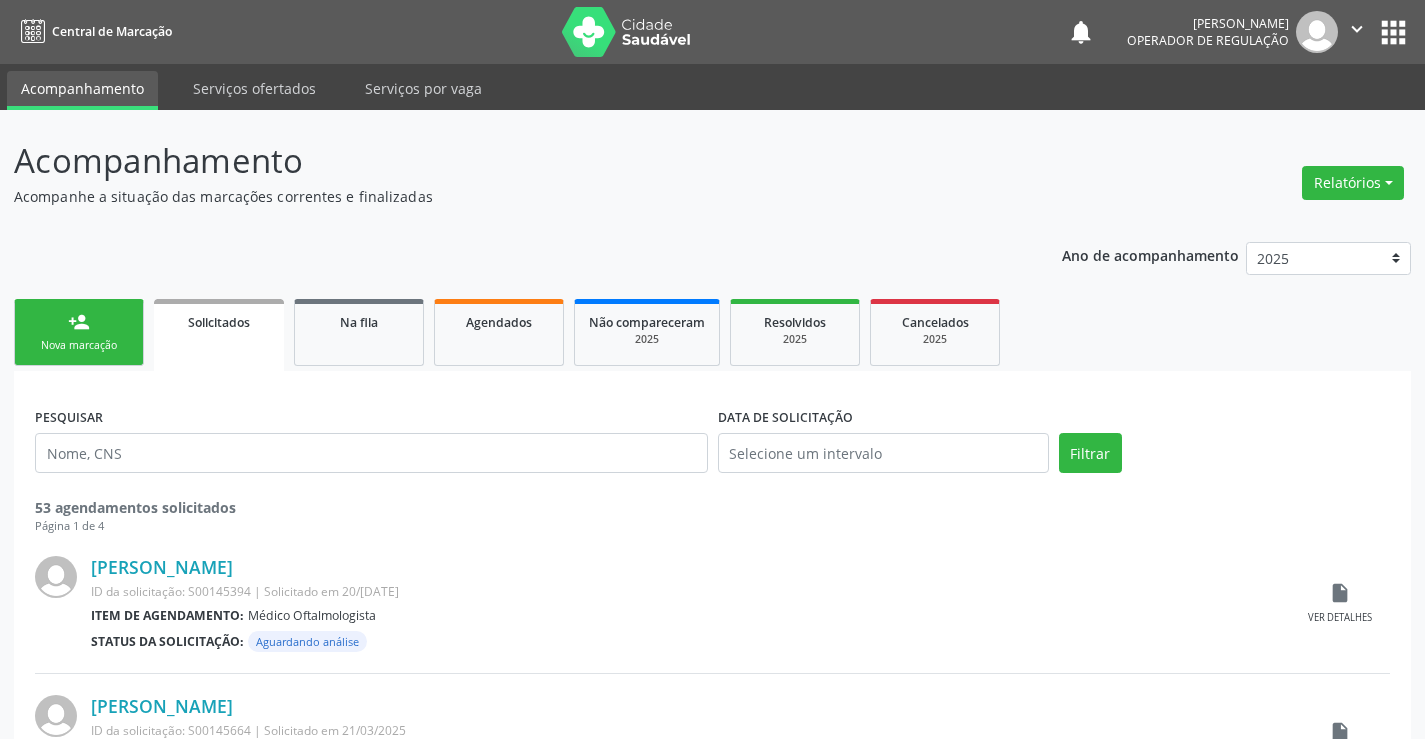 click on "Nova marcação" at bounding box center (79, 345) 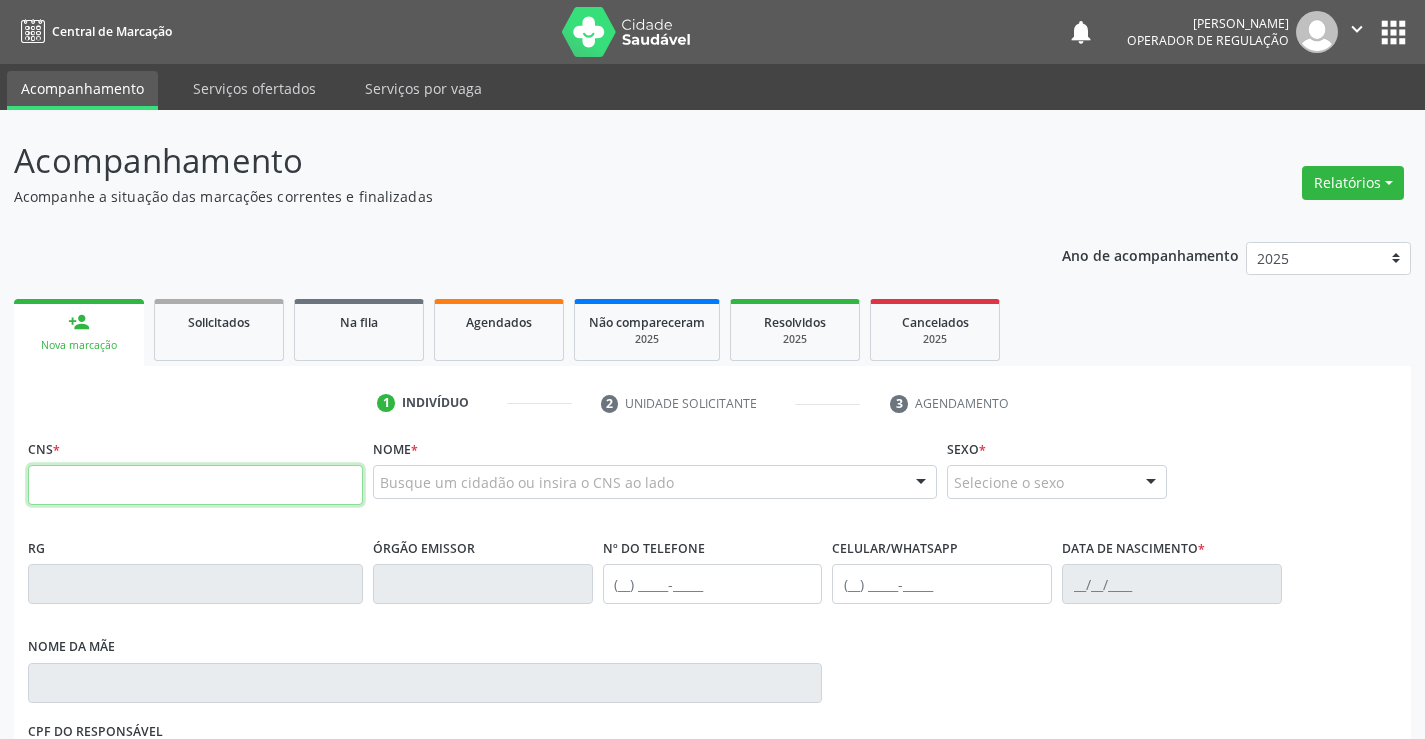 click at bounding box center (195, 485) 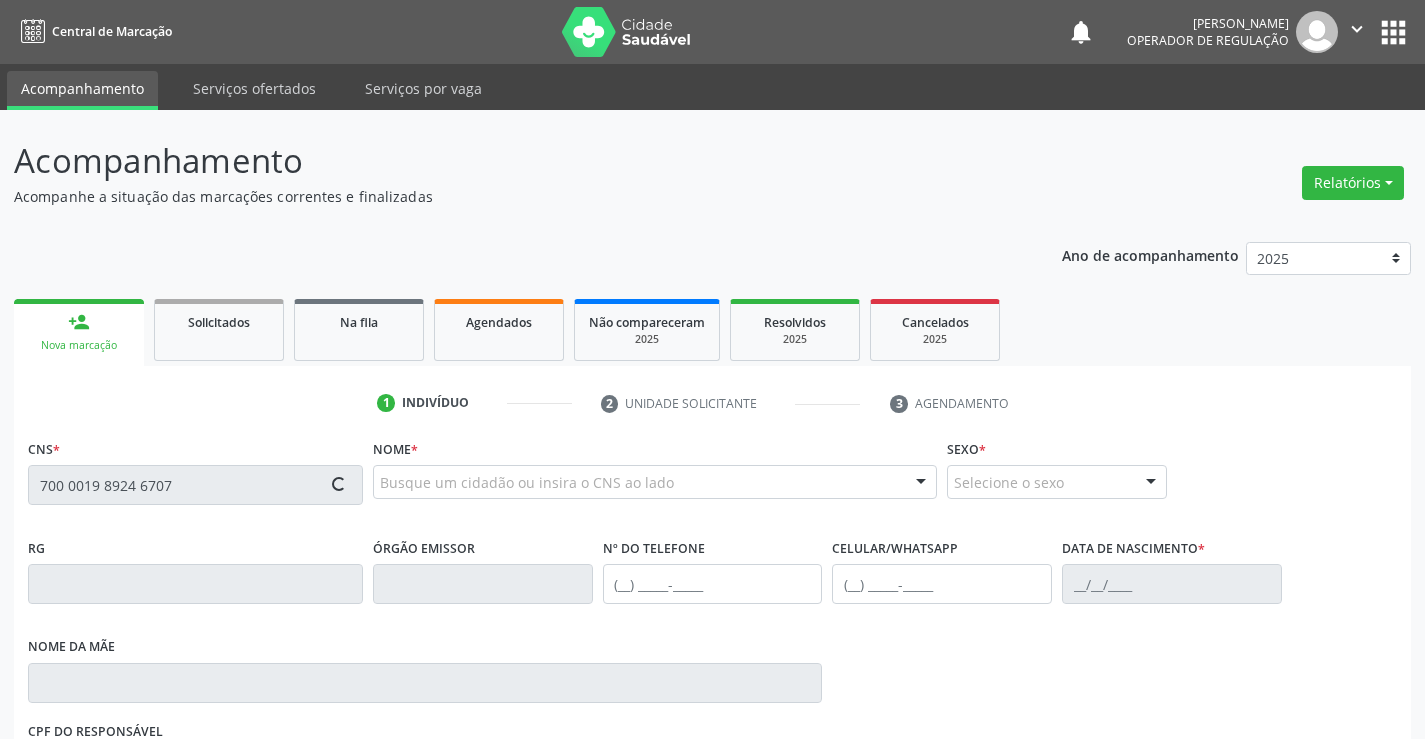type on "700 0019 8924 6707" 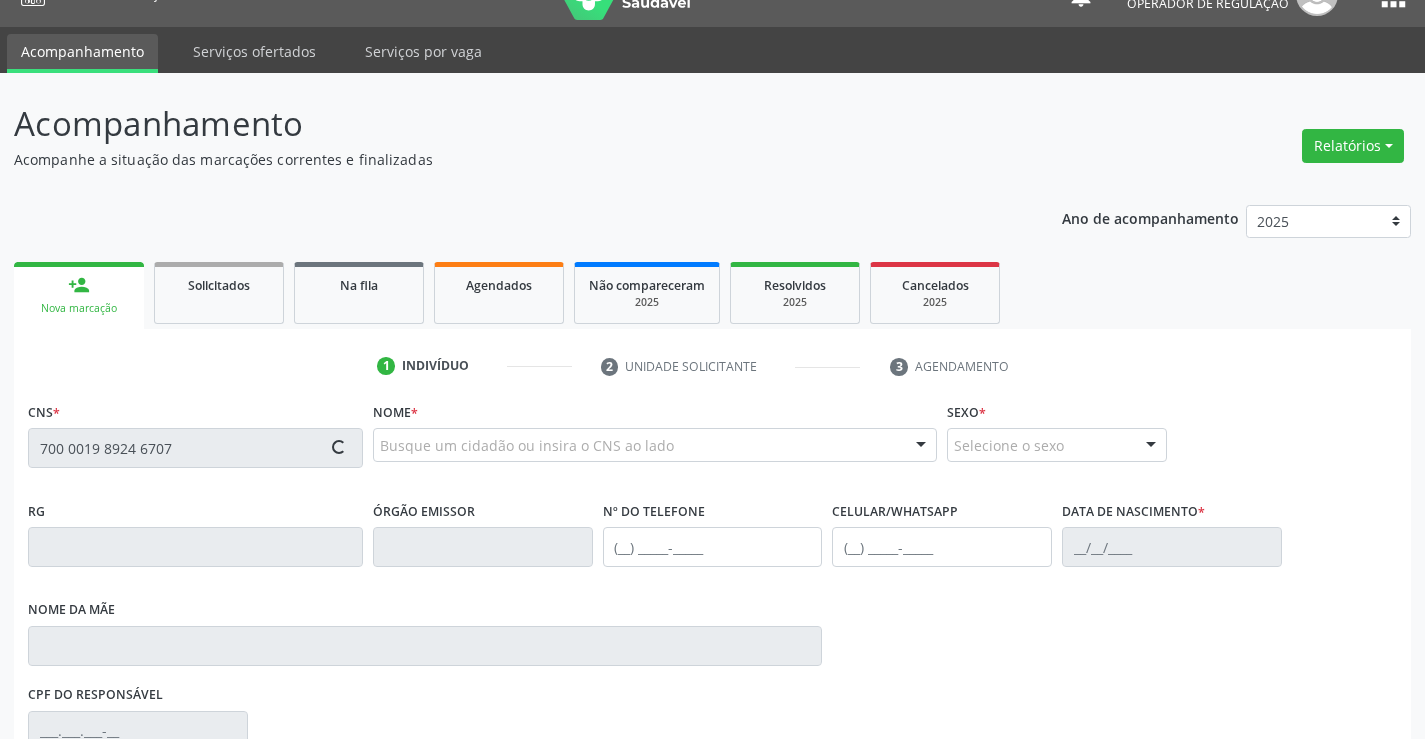 scroll, scrollTop: 100, scrollLeft: 0, axis: vertical 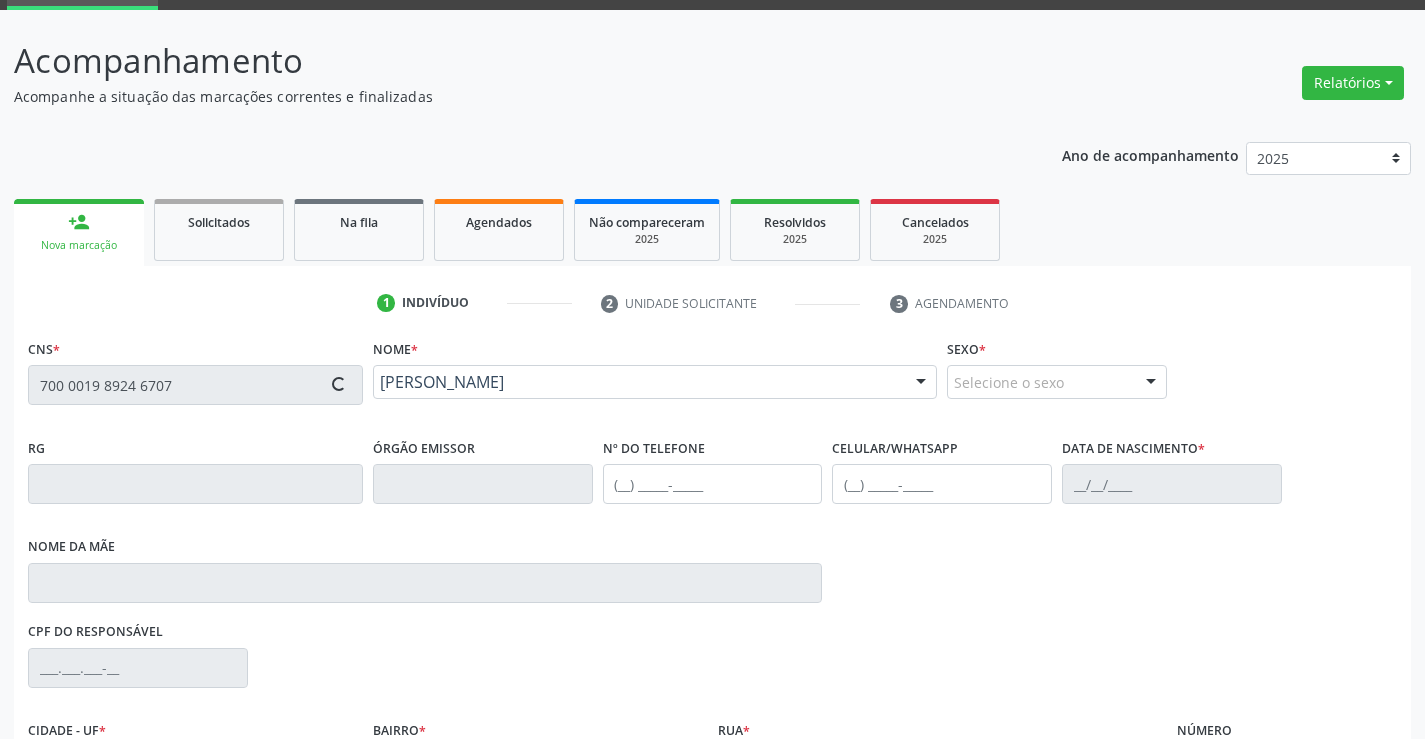 type on "30762933560" 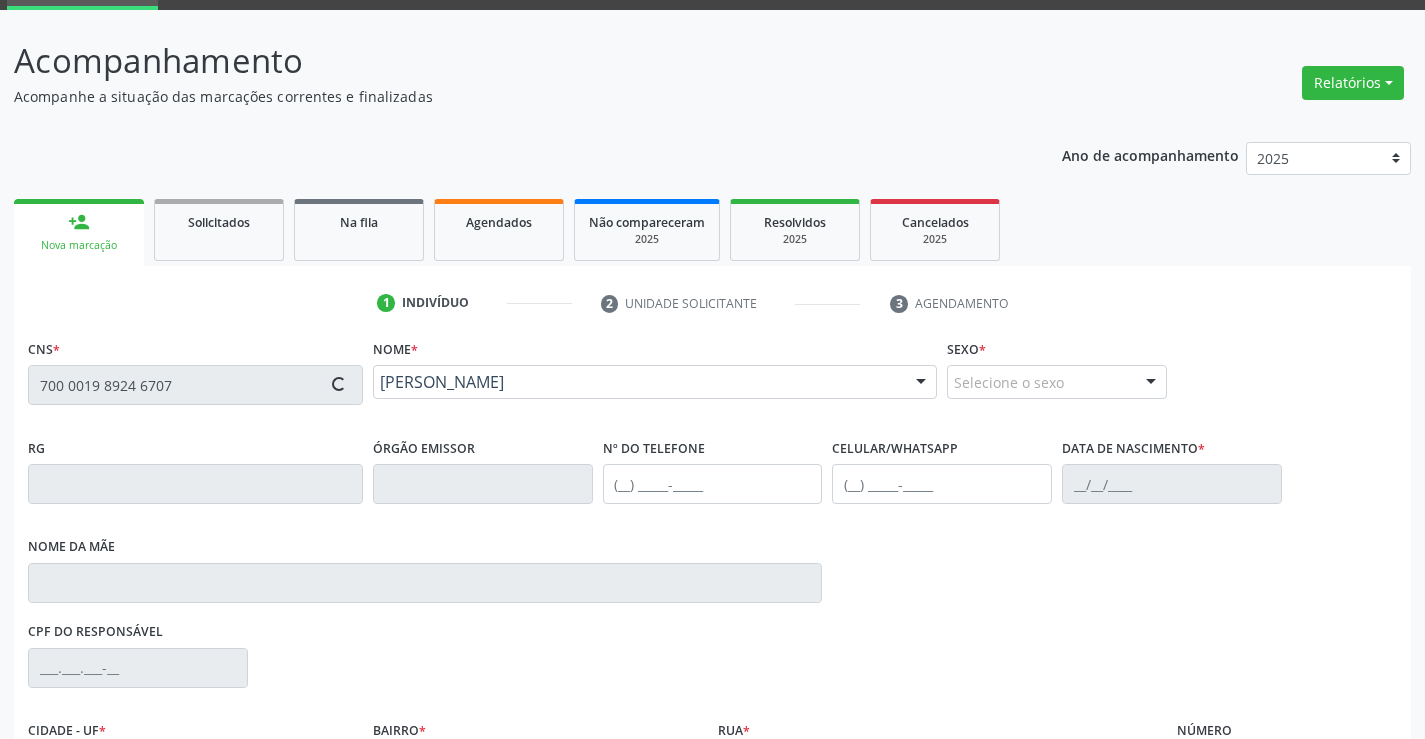 type on "12/06/2018" 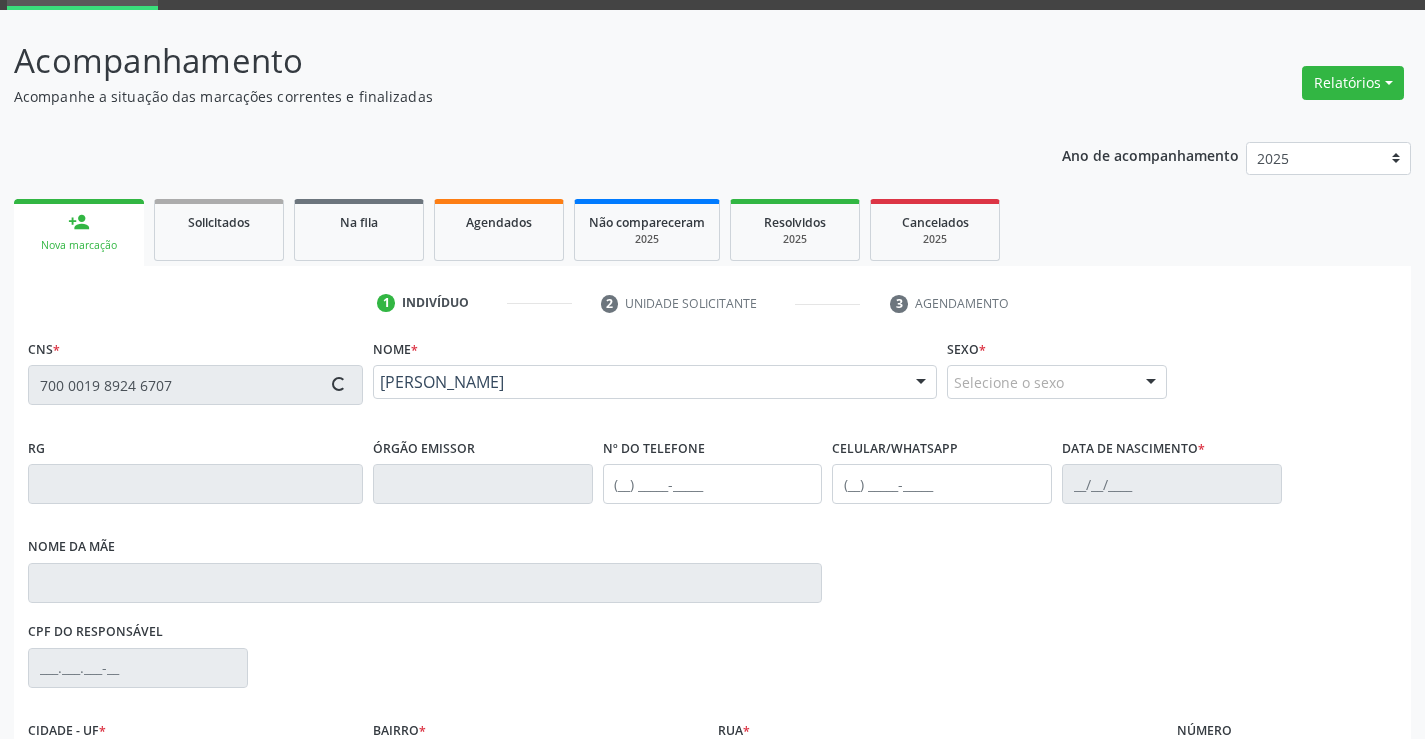type on "S/N" 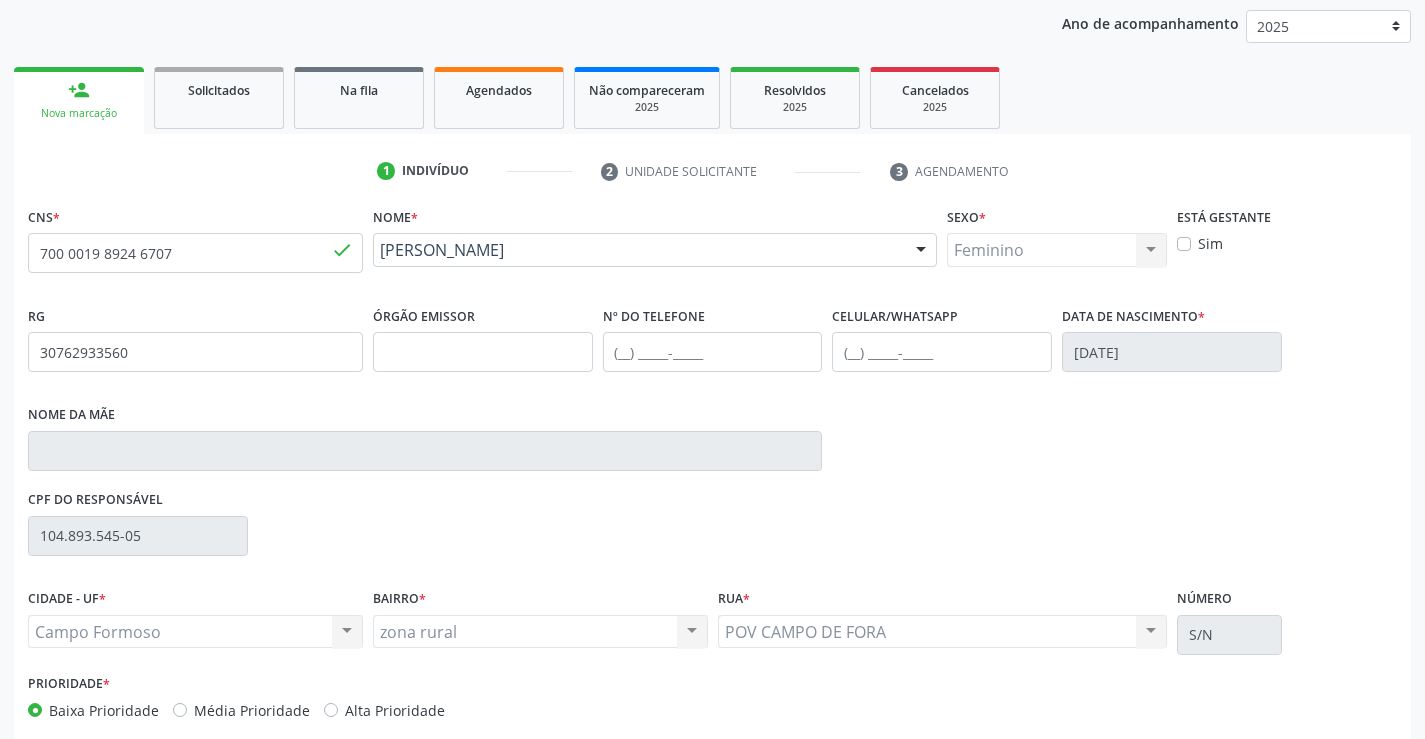 scroll, scrollTop: 331, scrollLeft: 0, axis: vertical 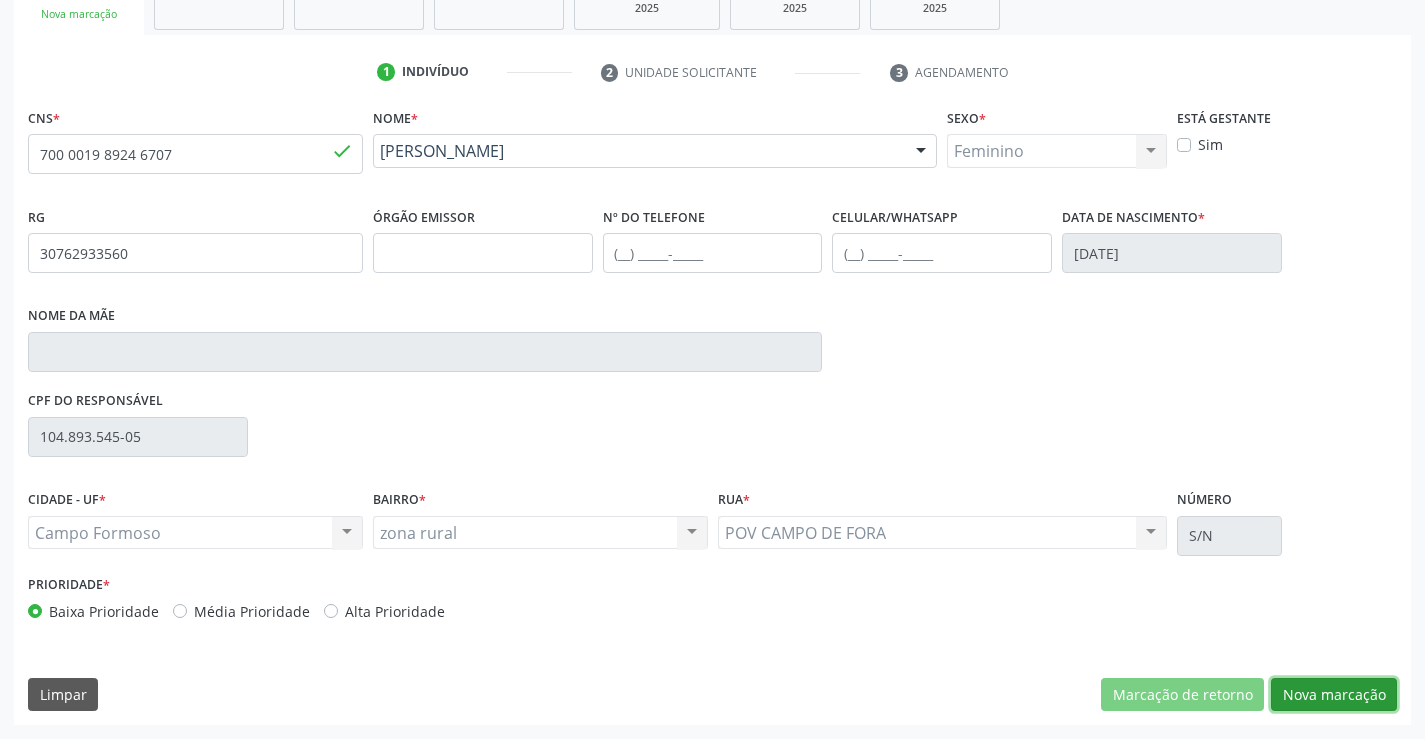 click on "Nova marcação" at bounding box center (1334, 695) 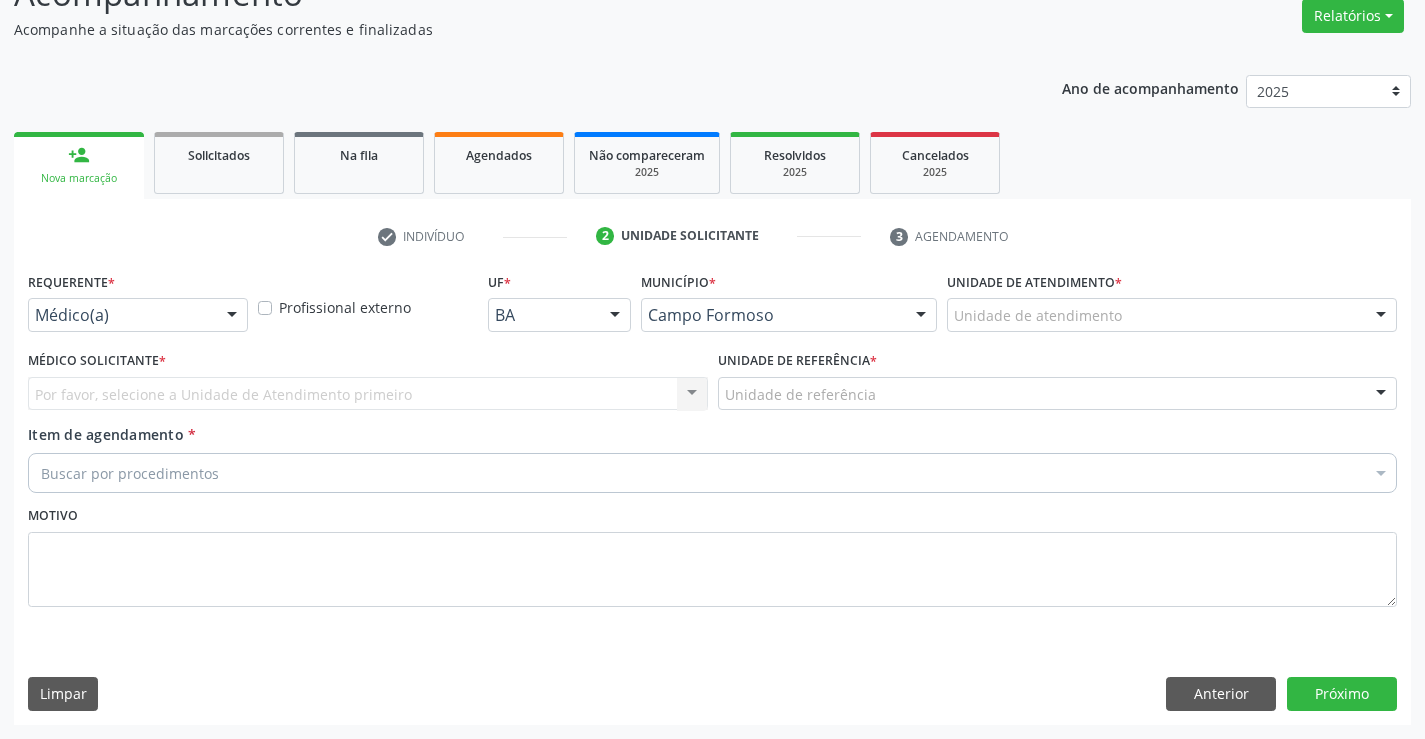 scroll, scrollTop: 167, scrollLeft: 0, axis: vertical 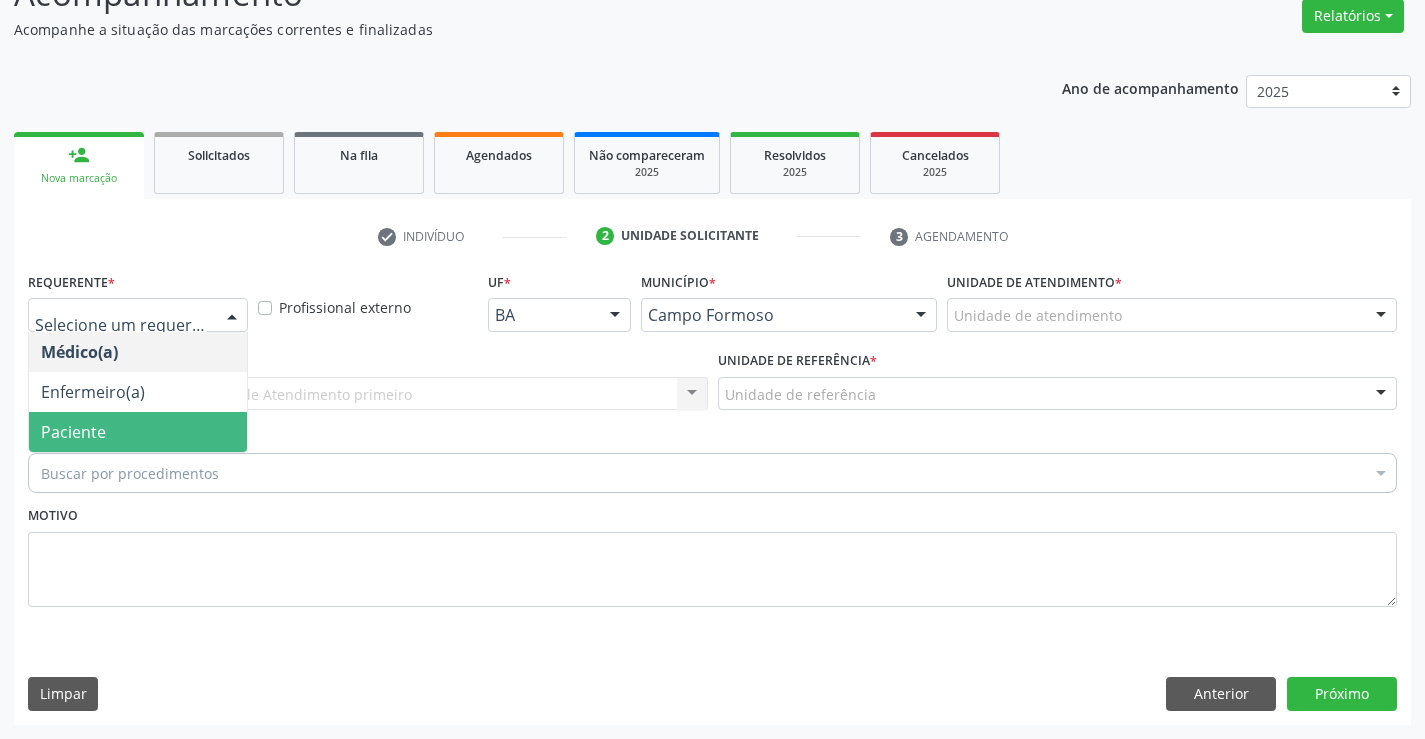 click on "Paciente" at bounding box center [138, 432] 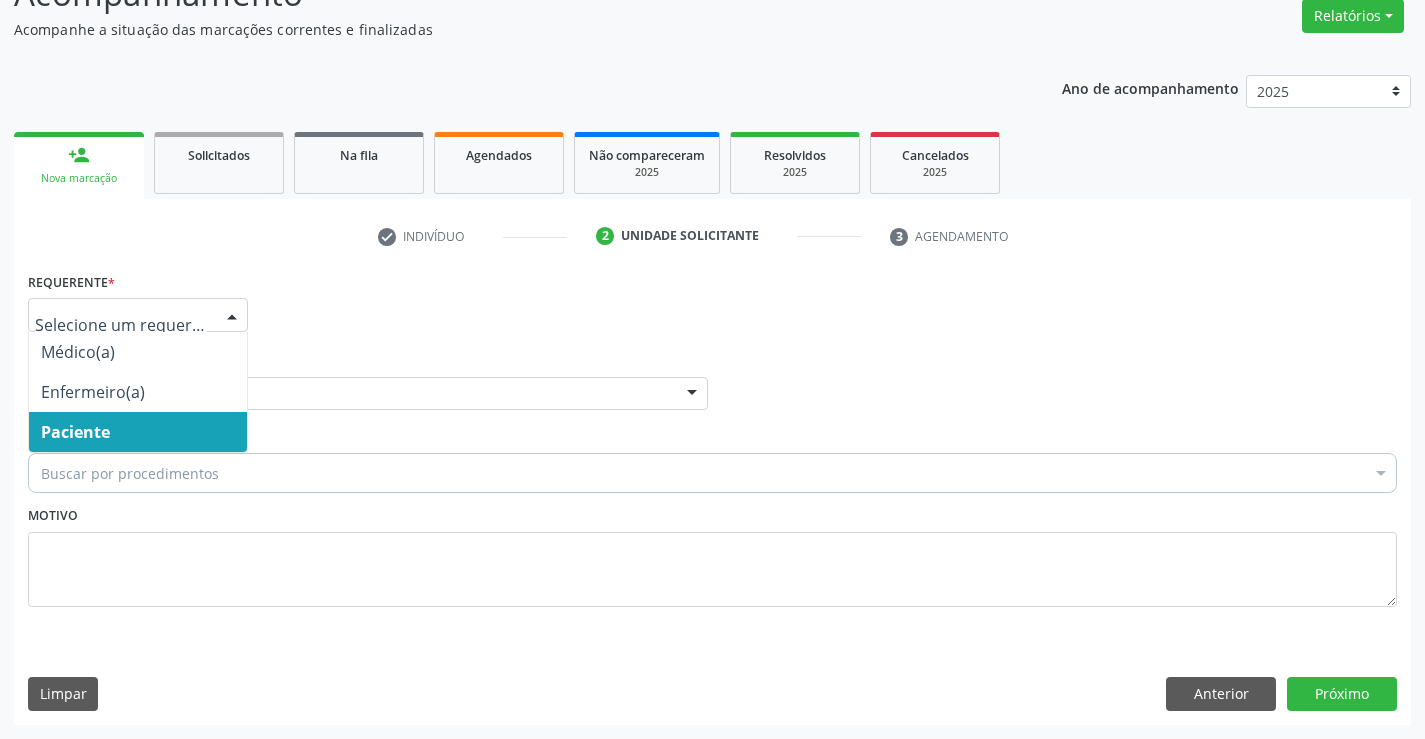 click on "Paciente" at bounding box center (138, 432) 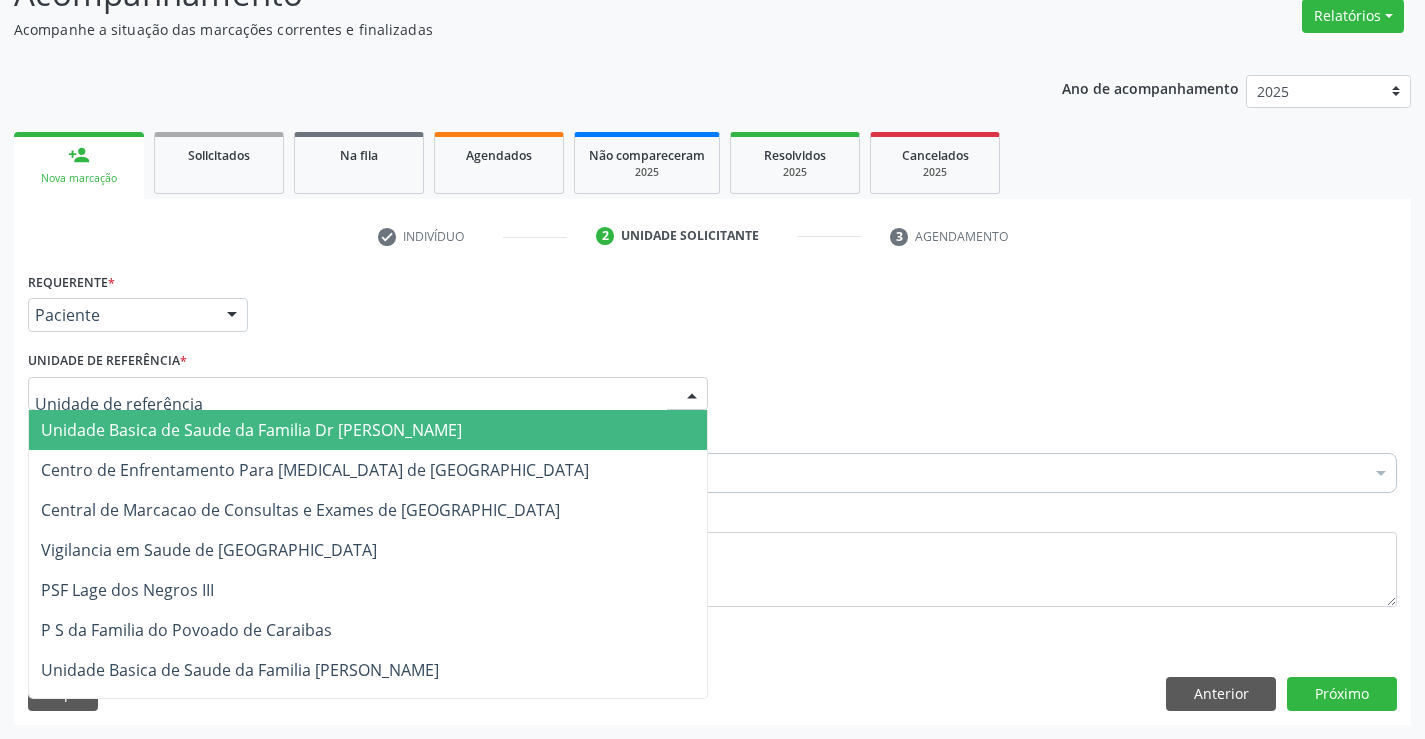 click at bounding box center (368, 394) 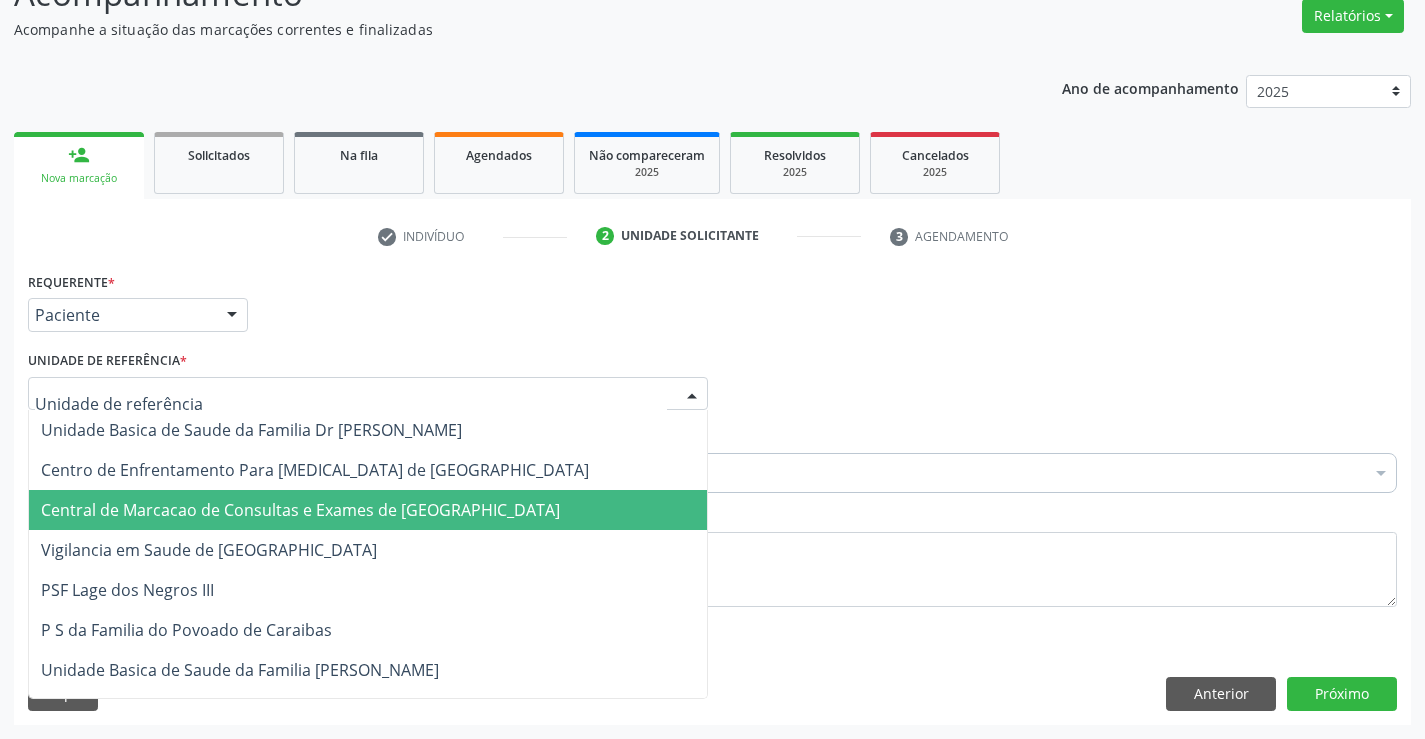 click on "Central de Marcacao de Consultas e Exames de [GEOGRAPHIC_DATA]" at bounding box center (368, 510) 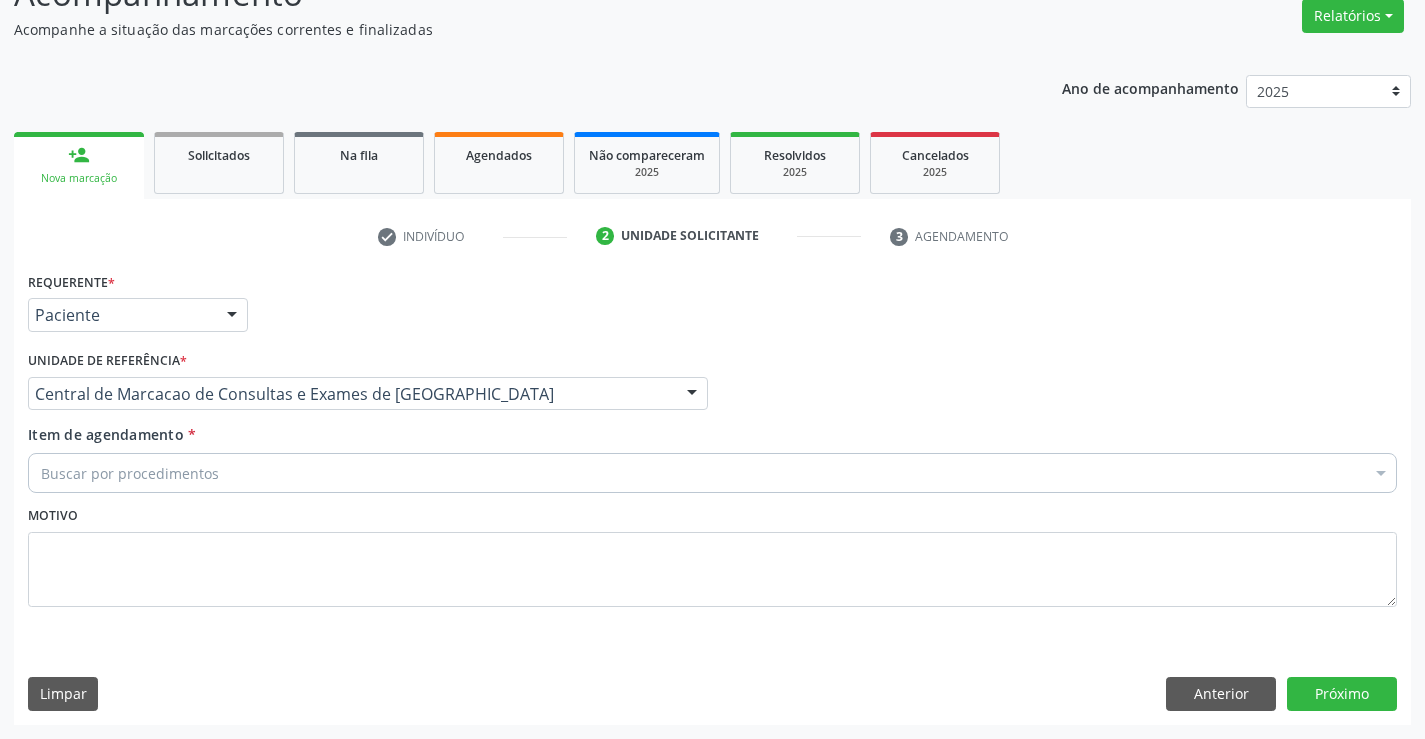 click on "Buscar por procedimentos" at bounding box center [712, 473] 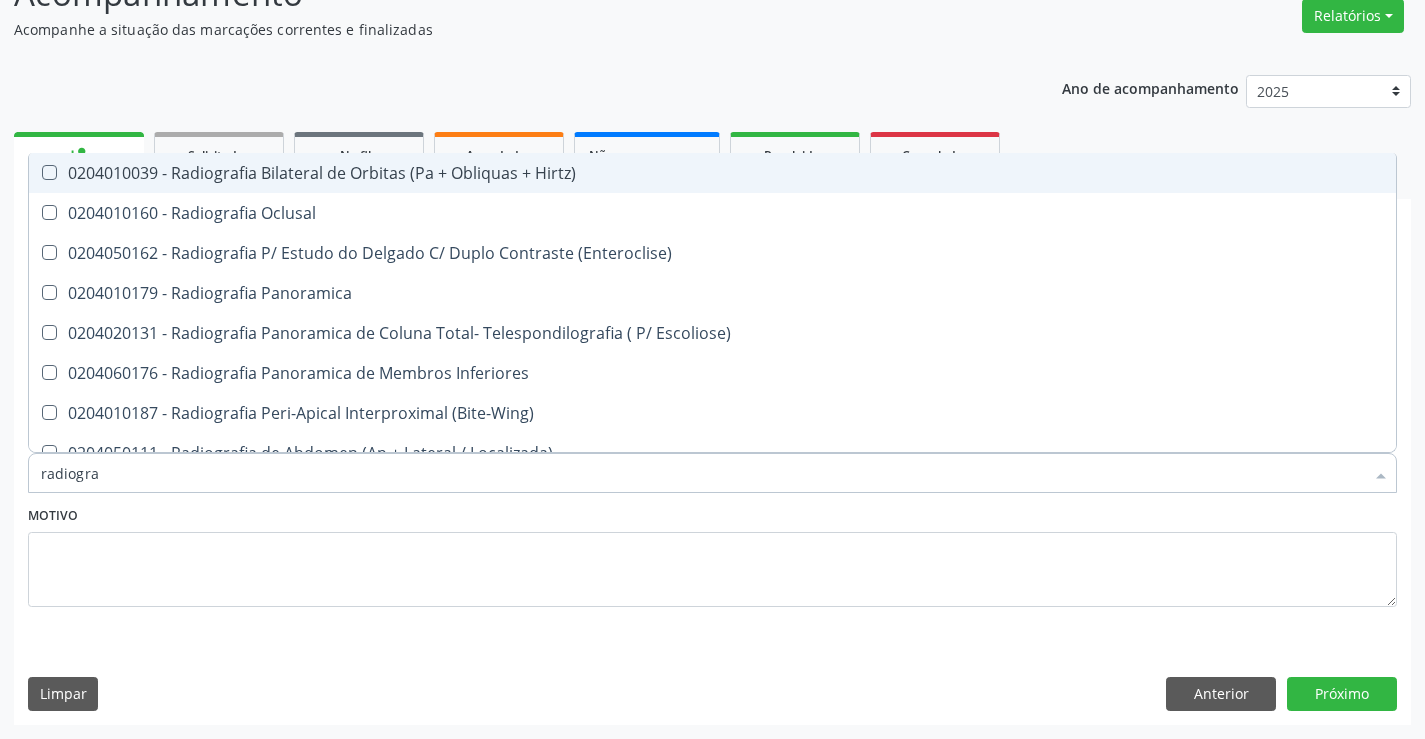type on "radiograf" 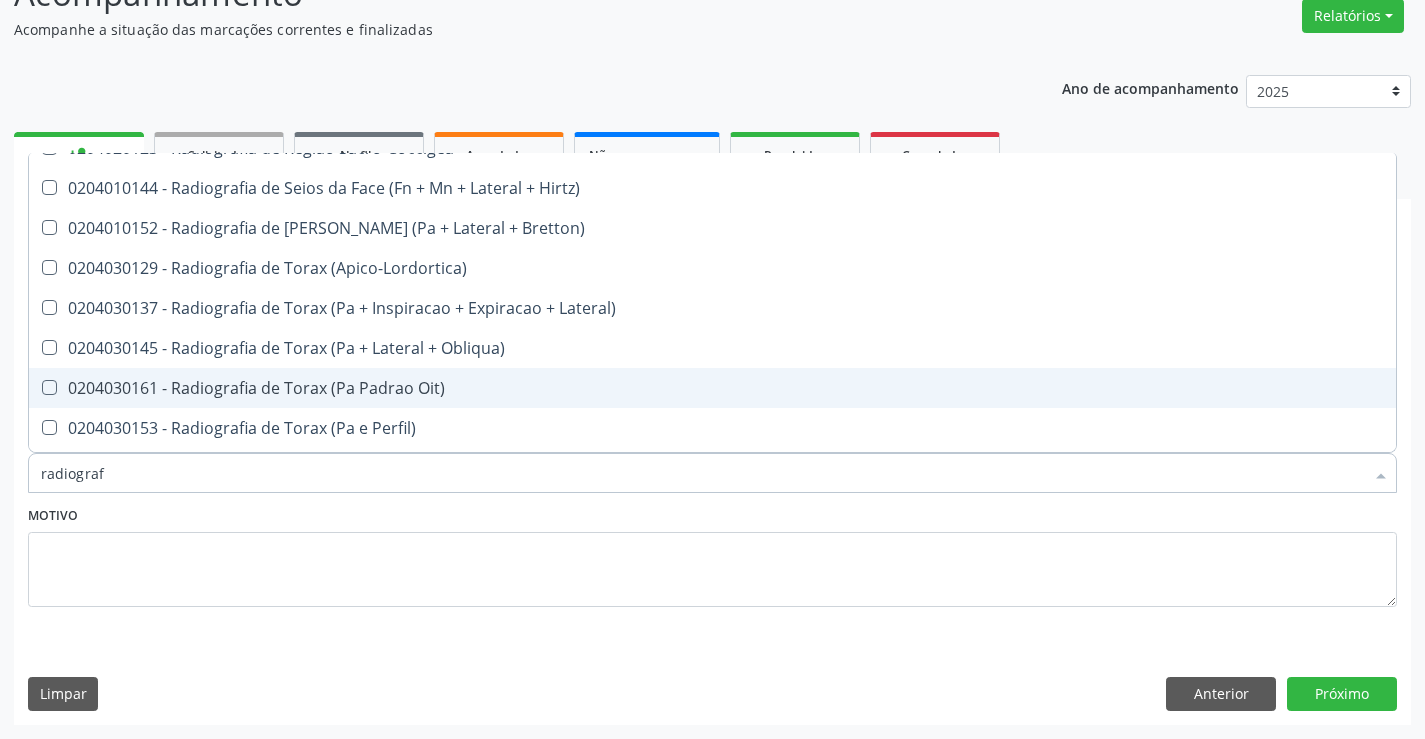 scroll, scrollTop: 2500, scrollLeft: 0, axis: vertical 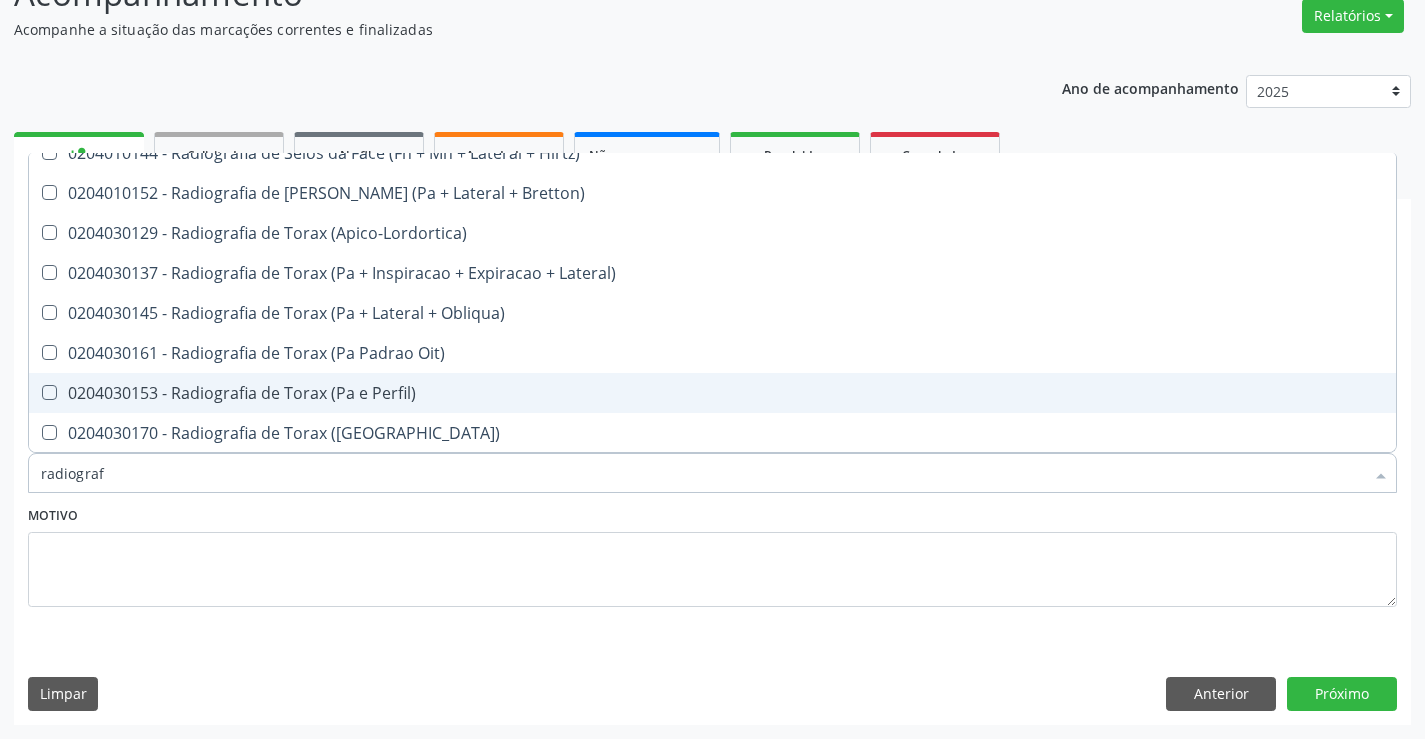 click on "0204030153 - Radiografia de Torax (Pa e Perfil)" at bounding box center [712, 393] 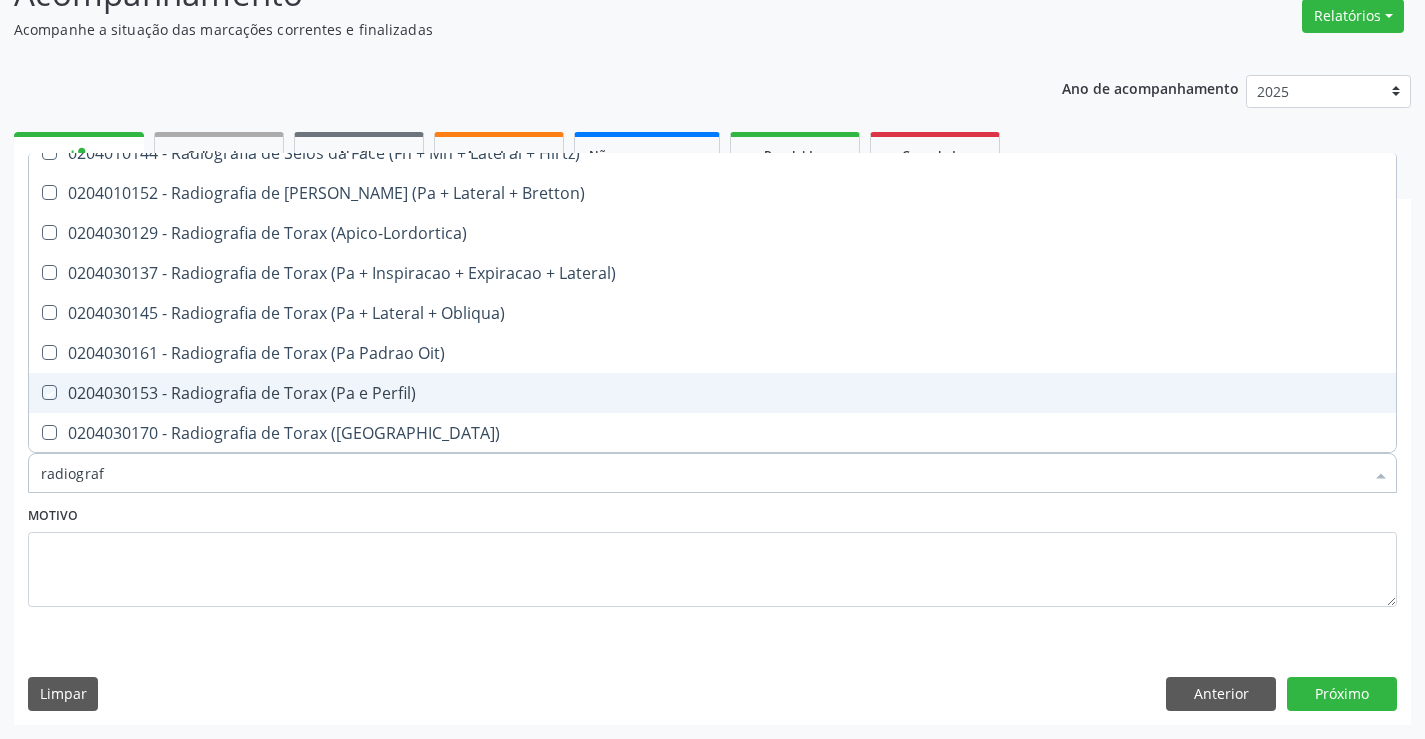 checkbox on "true" 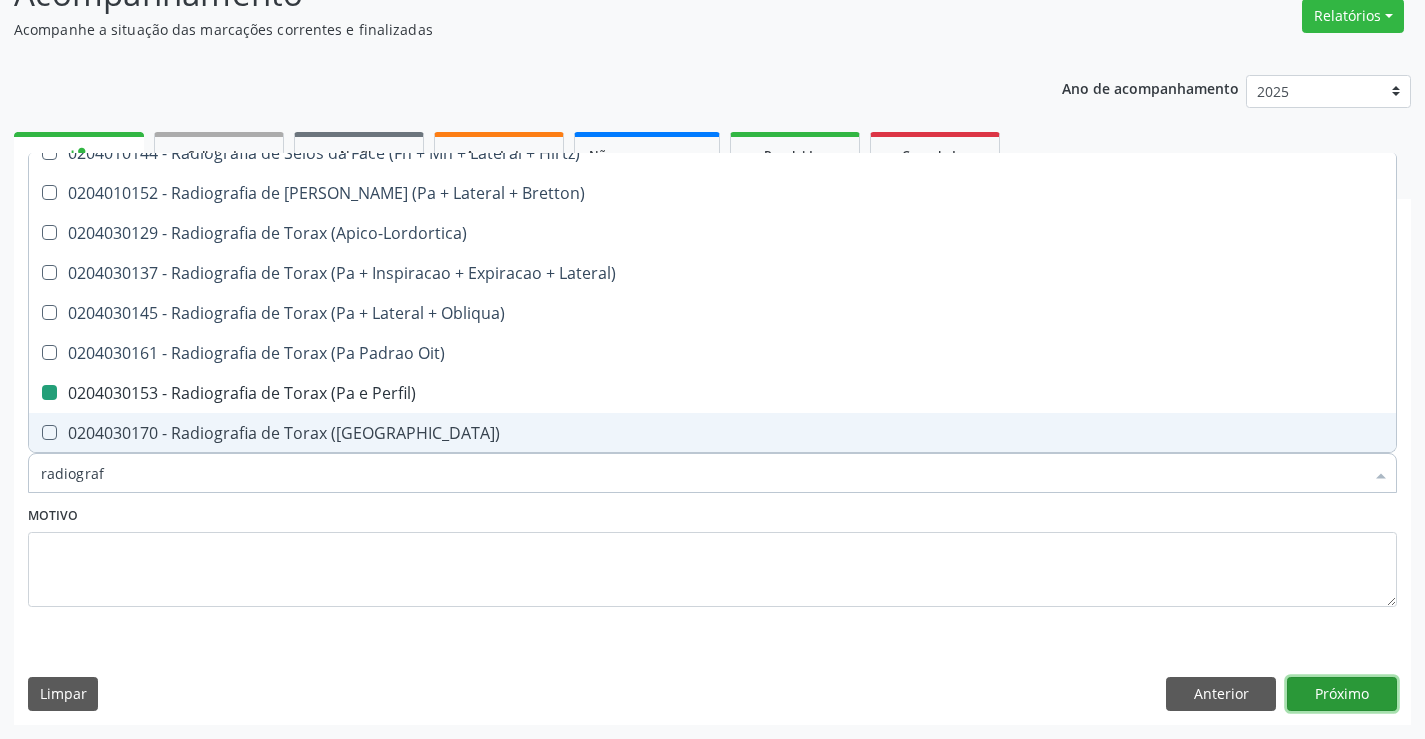 click on "Próximo" at bounding box center (1342, 694) 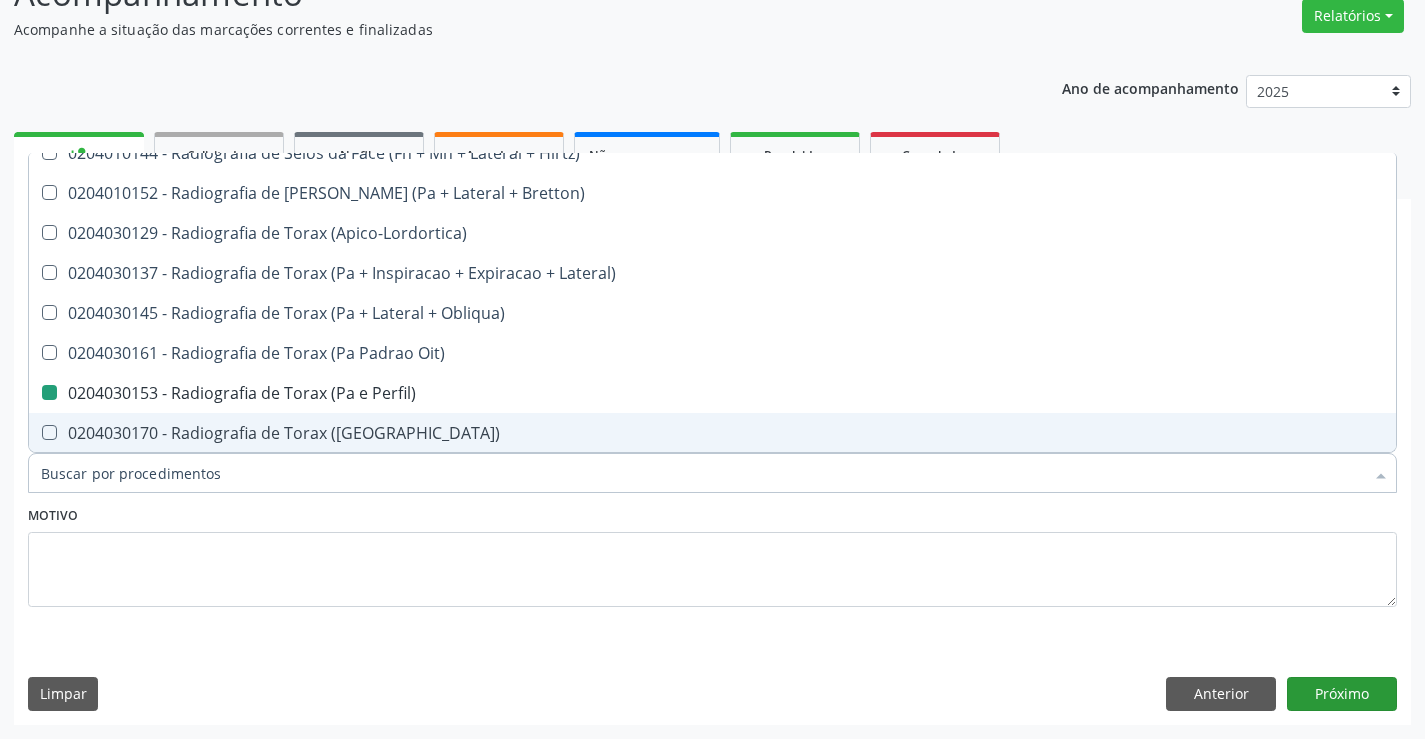 scroll, scrollTop: 131, scrollLeft: 0, axis: vertical 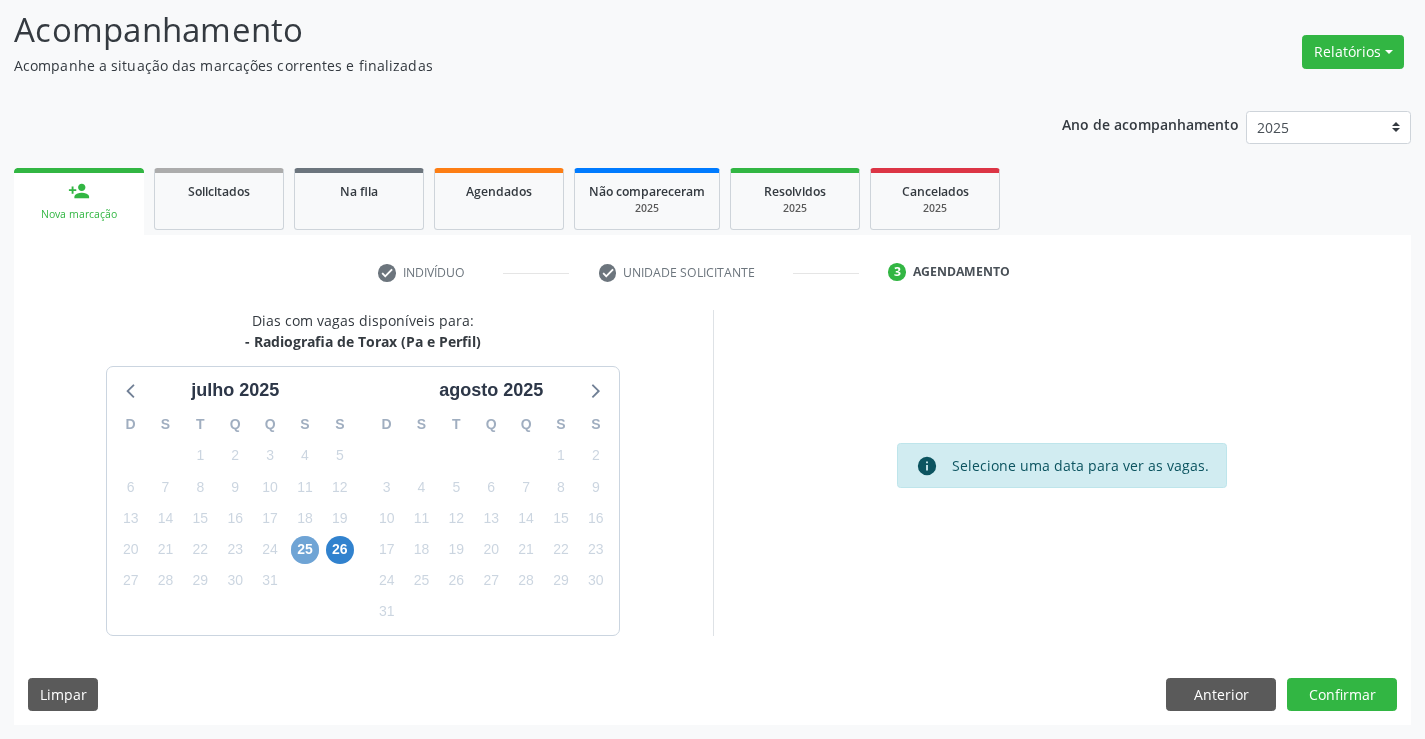 click on "25" at bounding box center [305, 550] 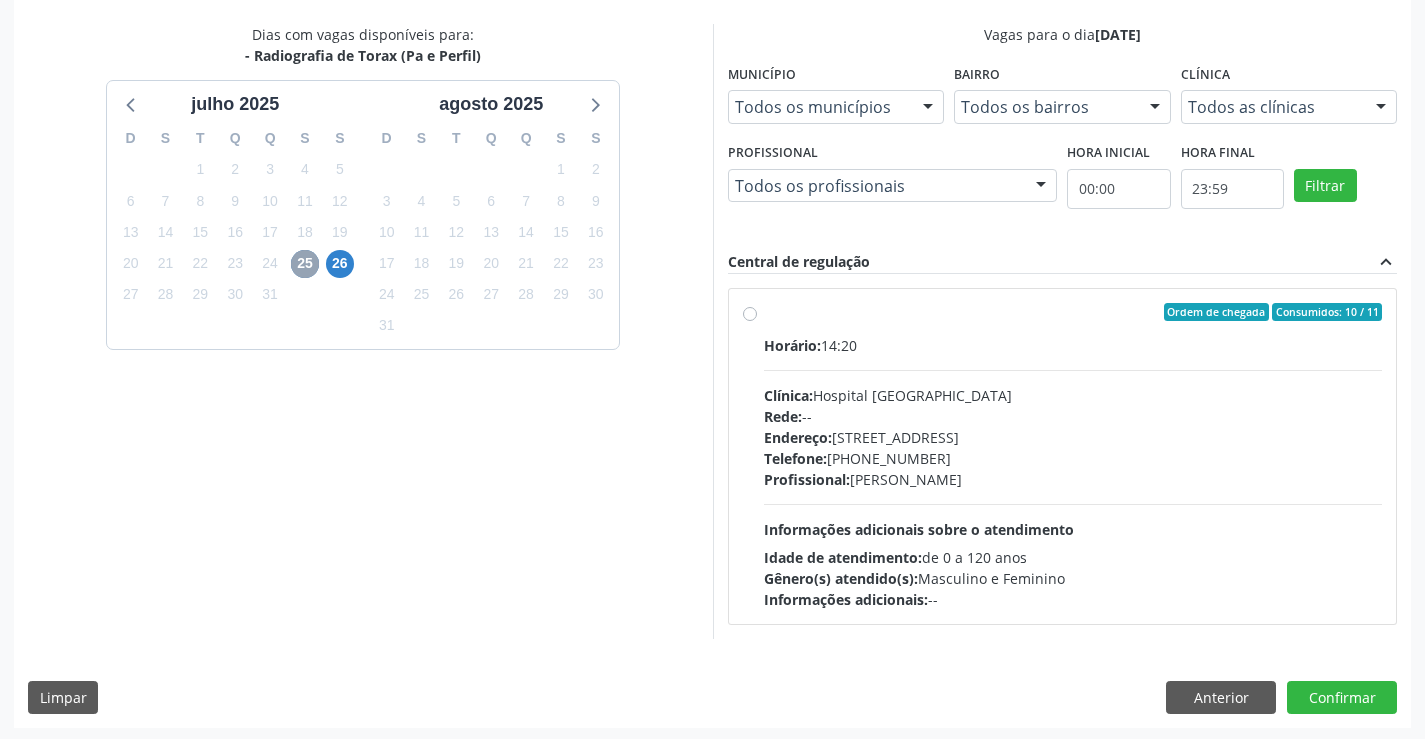 scroll, scrollTop: 420, scrollLeft: 0, axis: vertical 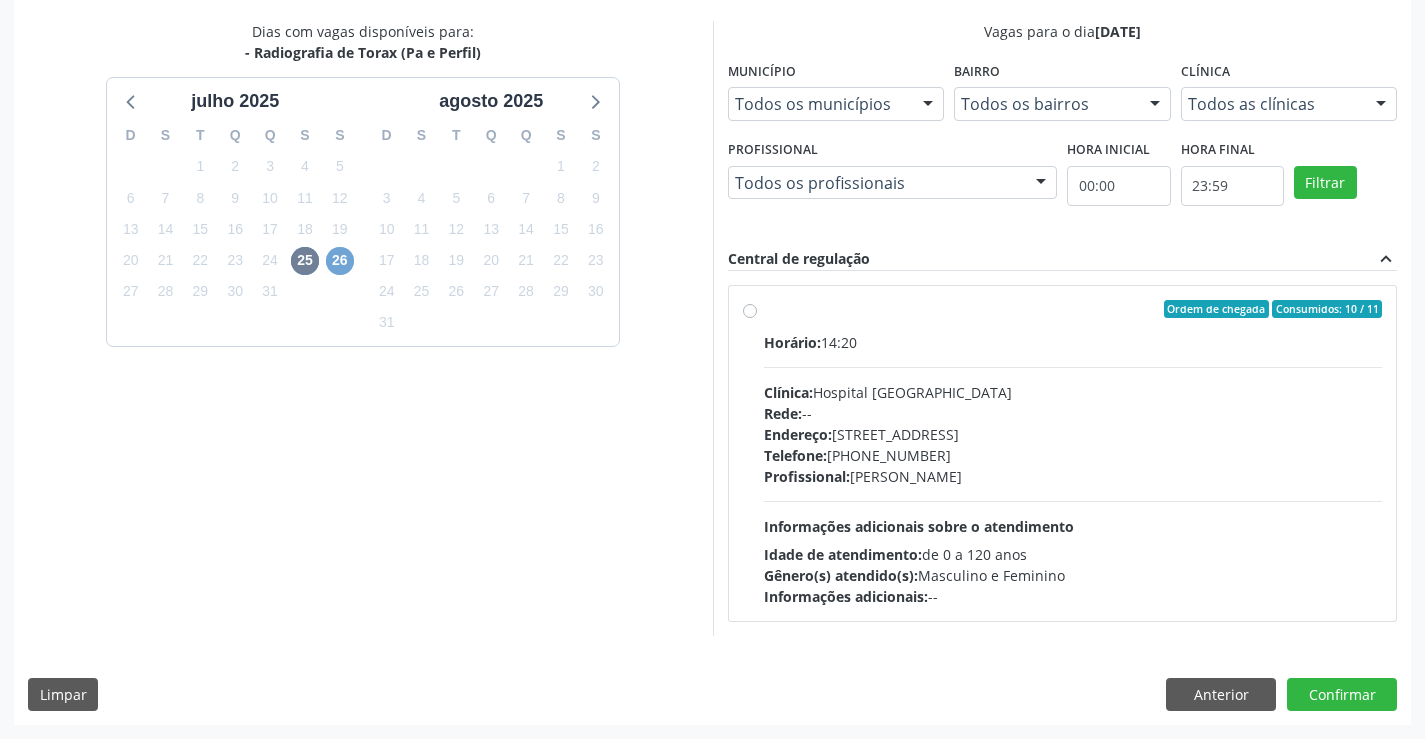 click on "26" at bounding box center [340, 261] 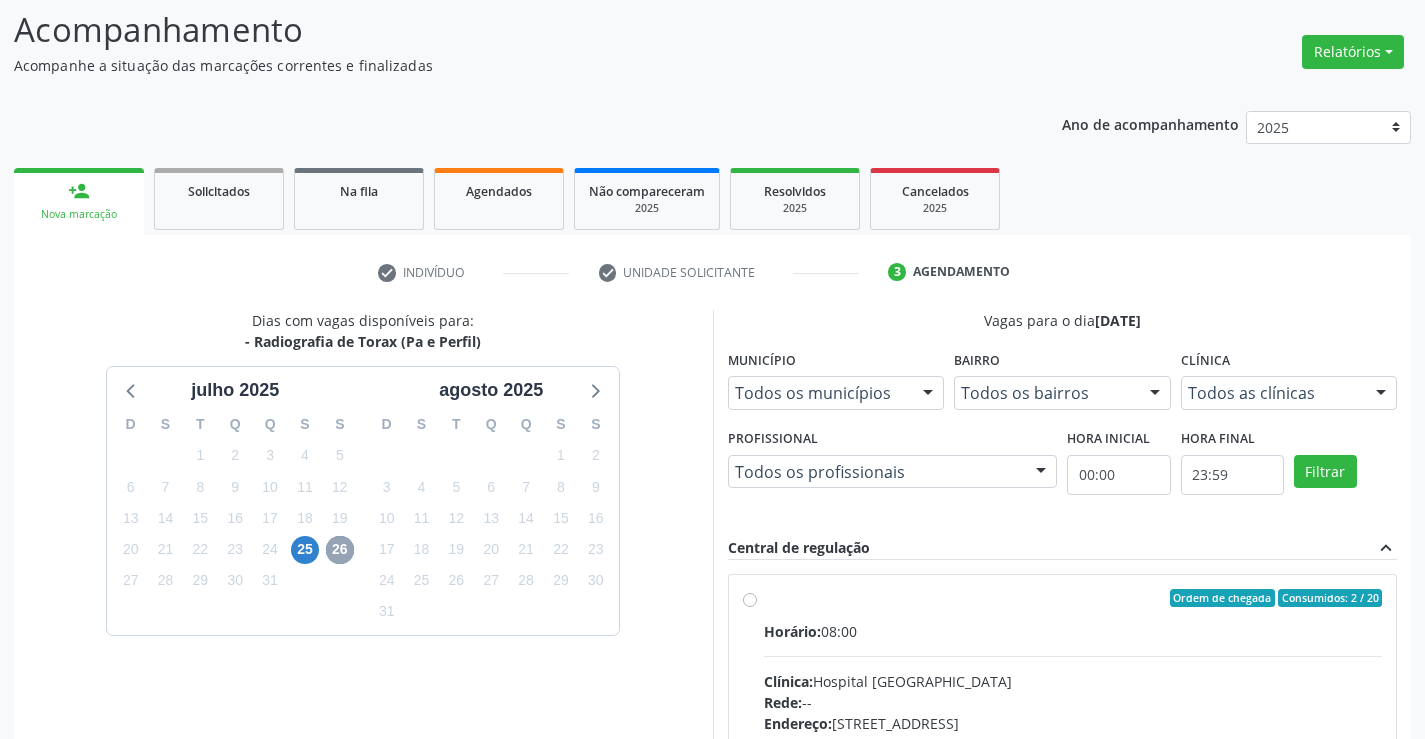 scroll, scrollTop: 420, scrollLeft: 0, axis: vertical 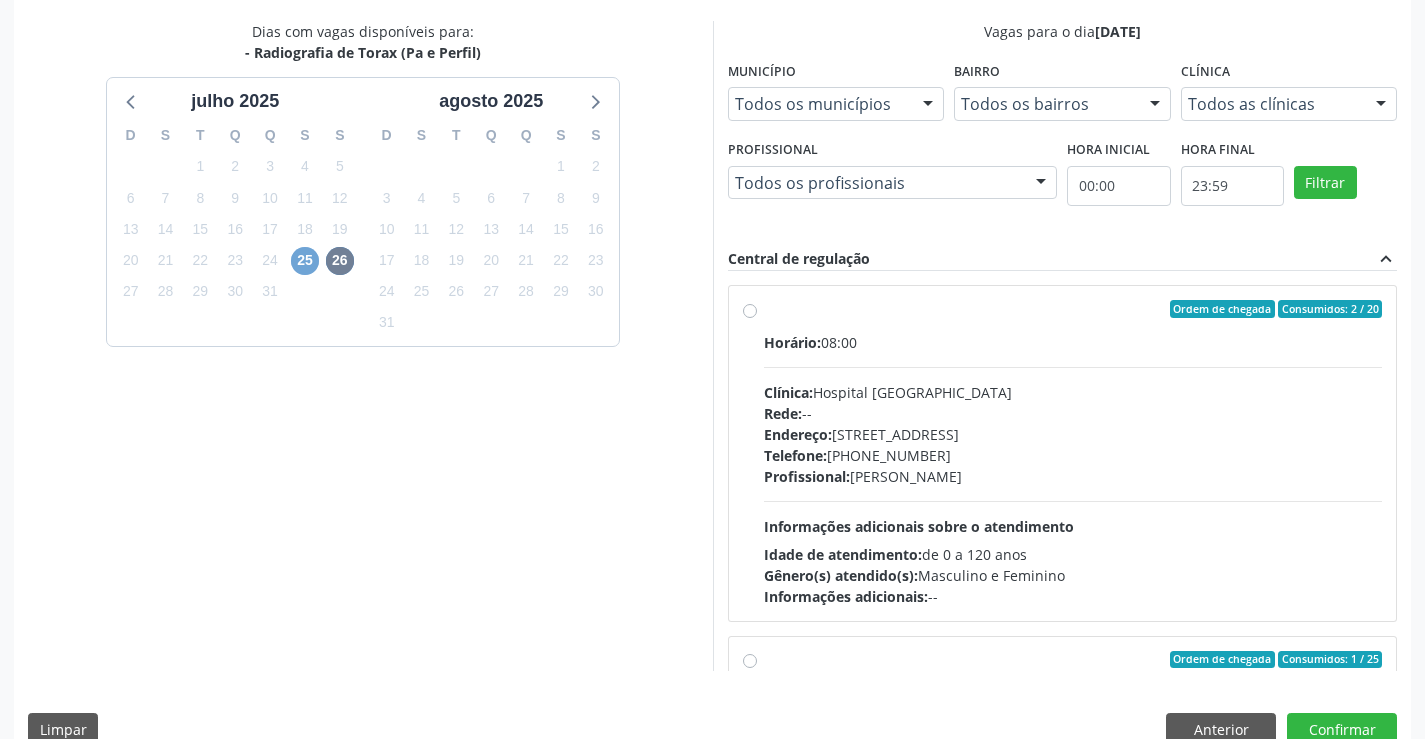 click on "25" at bounding box center [305, 261] 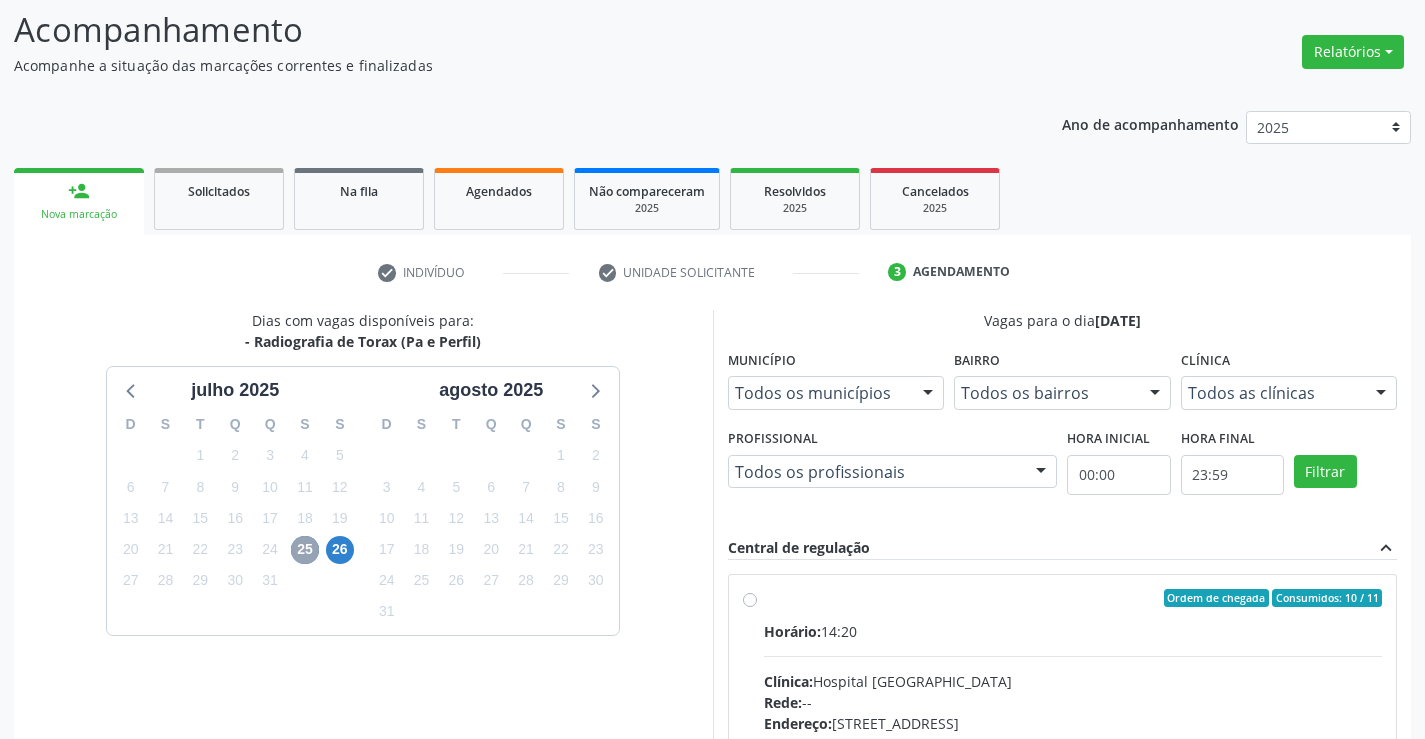 scroll, scrollTop: 420, scrollLeft: 0, axis: vertical 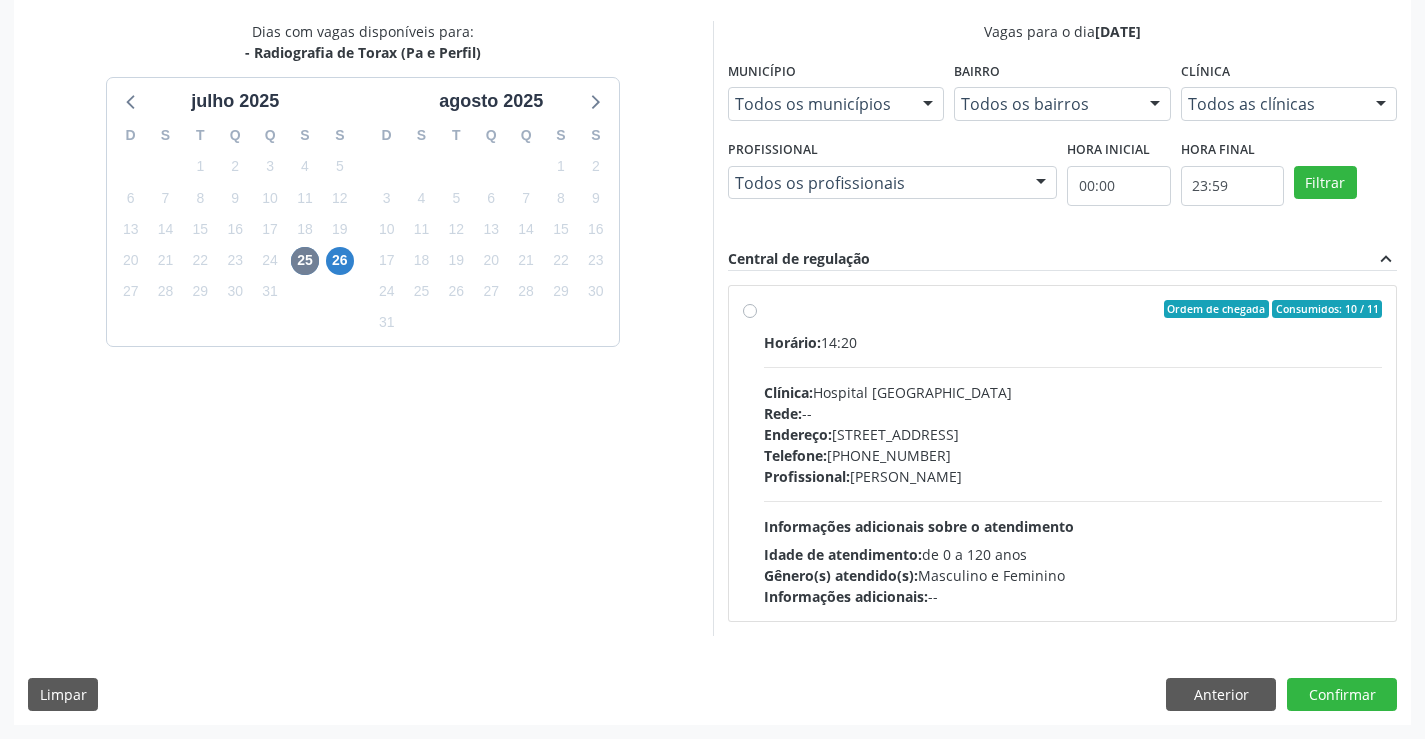 click on "Ordem de chegada
Consumidos: 10 / 11
Horário:   14:20
Clínica:  Hospital [GEOGRAPHIC_DATA]
Rede:
--
Endereço:   [STREET_ADDRESS]
Telefone:   [PHONE_NUMBER]
Profissional:
[PERSON_NAME]
Informações adicionais sobre o atendimento
Idade de atendimento:
de 0 a 120 anos
Gênero(s) atendido(s):
Masculino e Feminino
Informações adicionais:
--" at bounding box center (1063, 453) 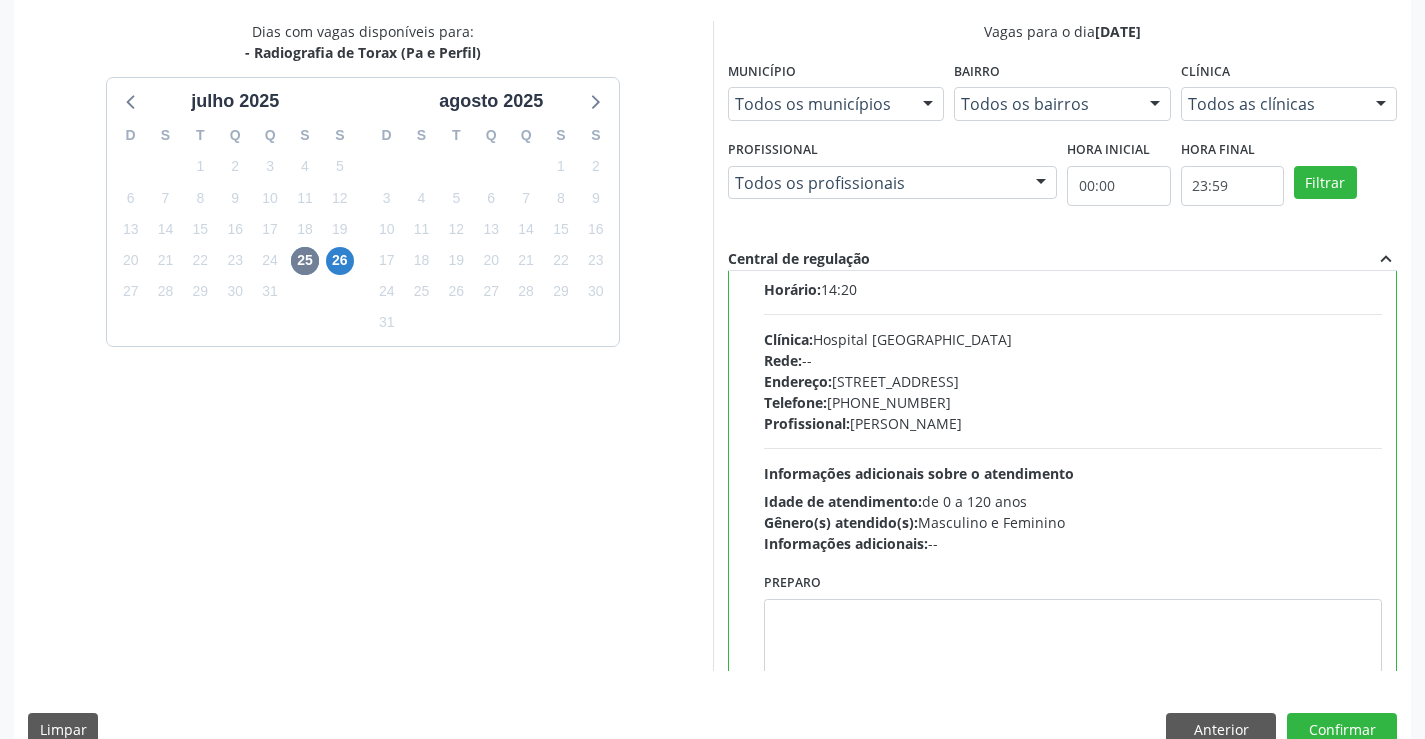 scroll, scrollTop: 99, scrollLeft: 0, axis: vertical 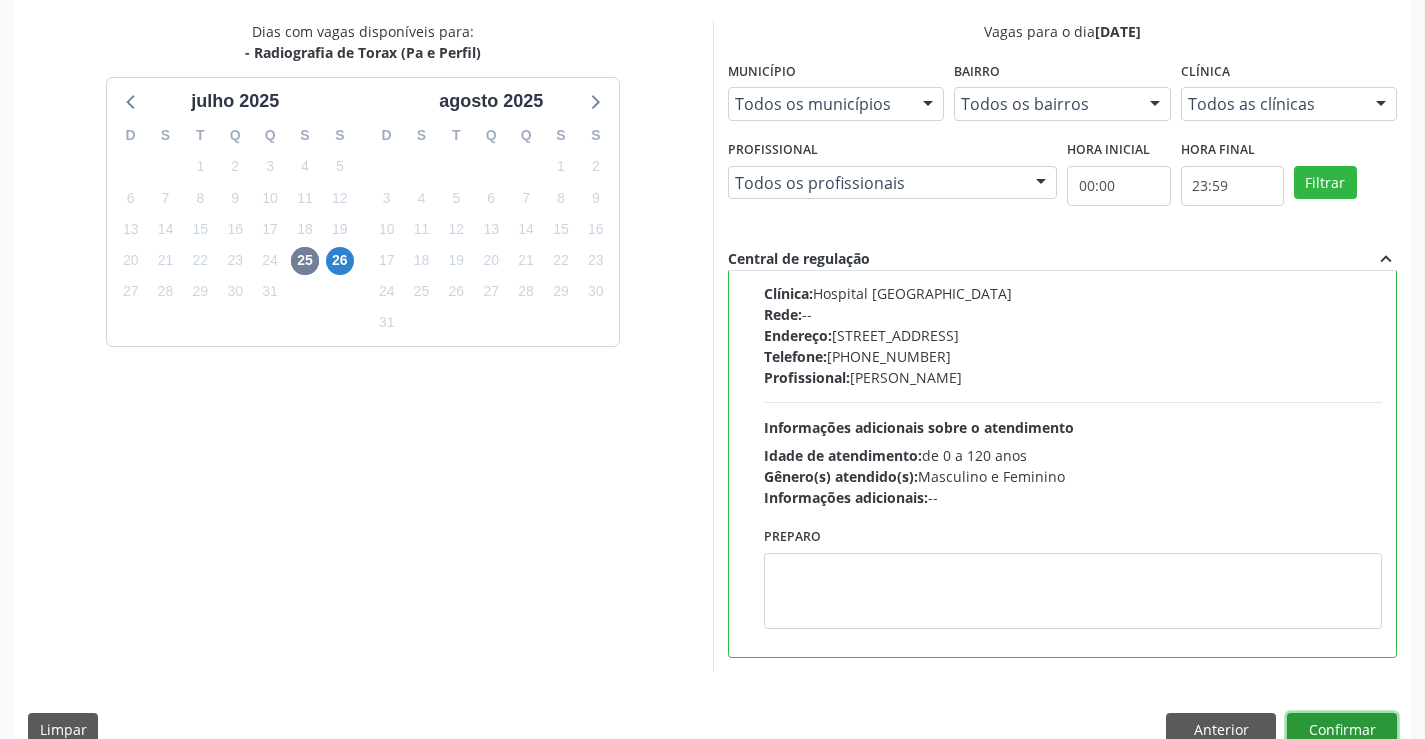 click on "Confirmar" at bounding box center (1342, 730) 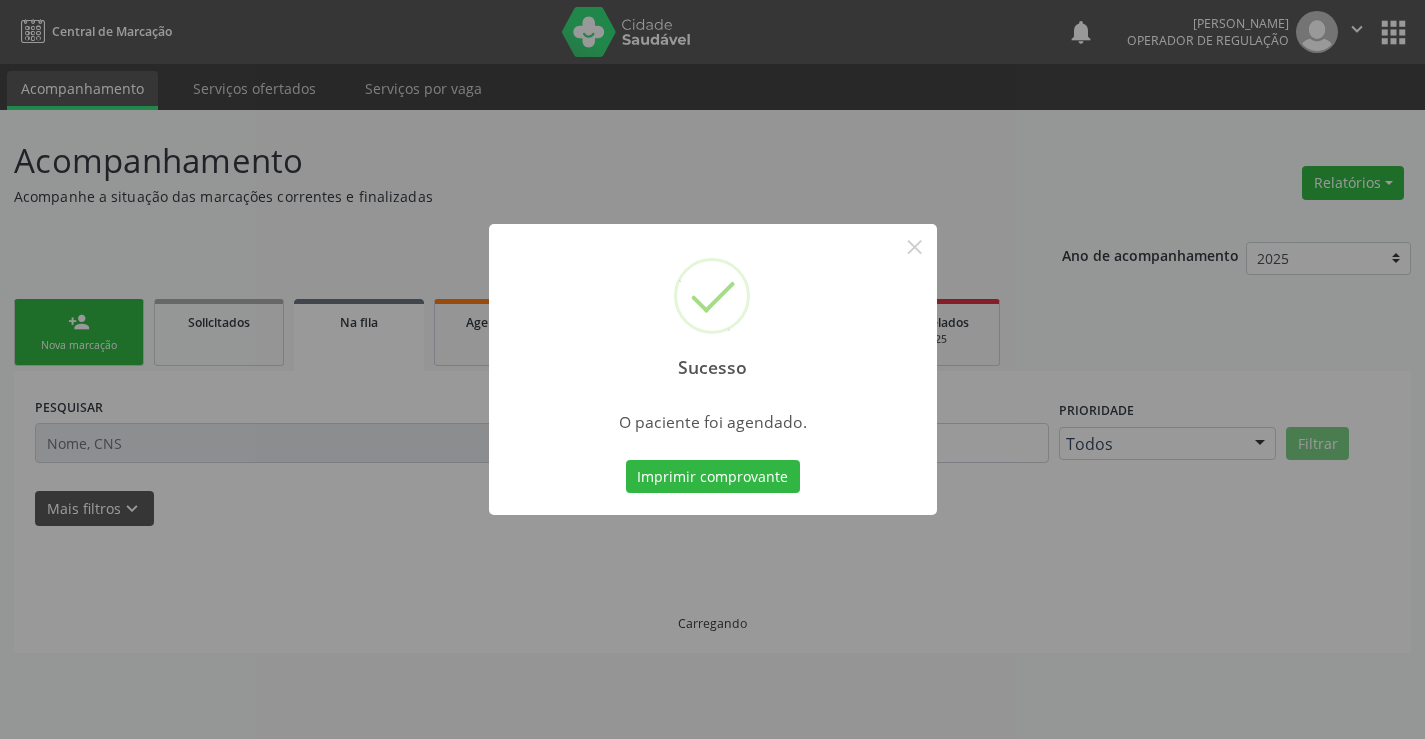 scroll, scrollTop: 0, scrollLeft: 0, axis: both 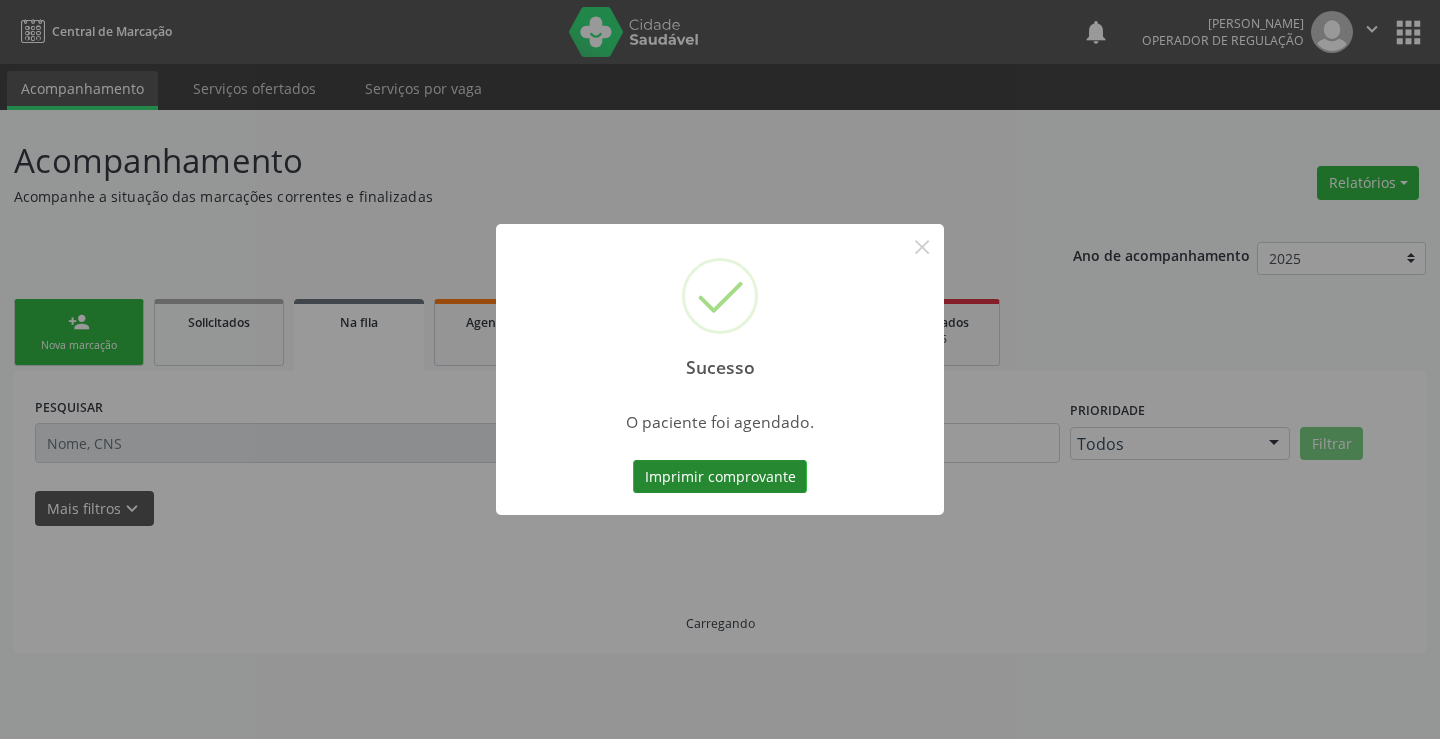 click on "Imprimir comprovante" at bounding box center (720, 477) 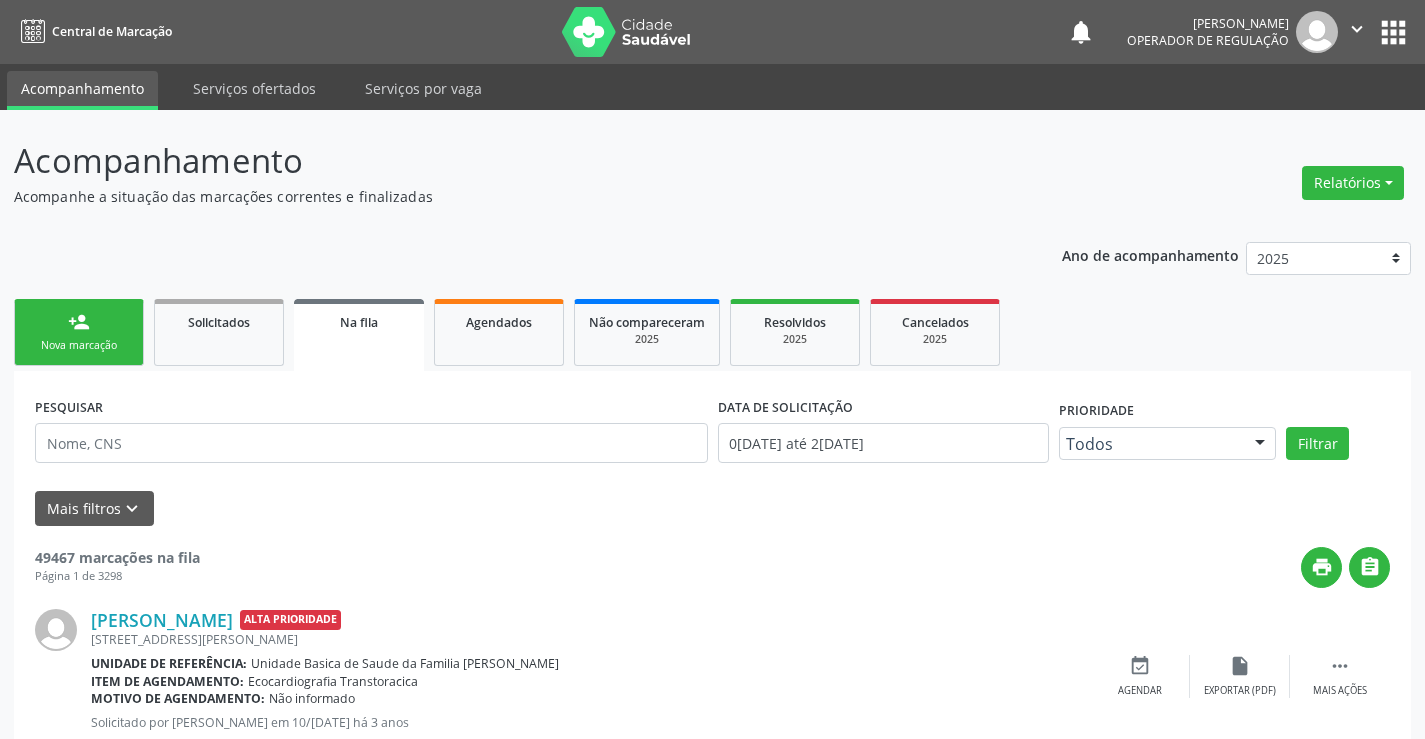 click on "person_add" at bounding box center (79, 322) 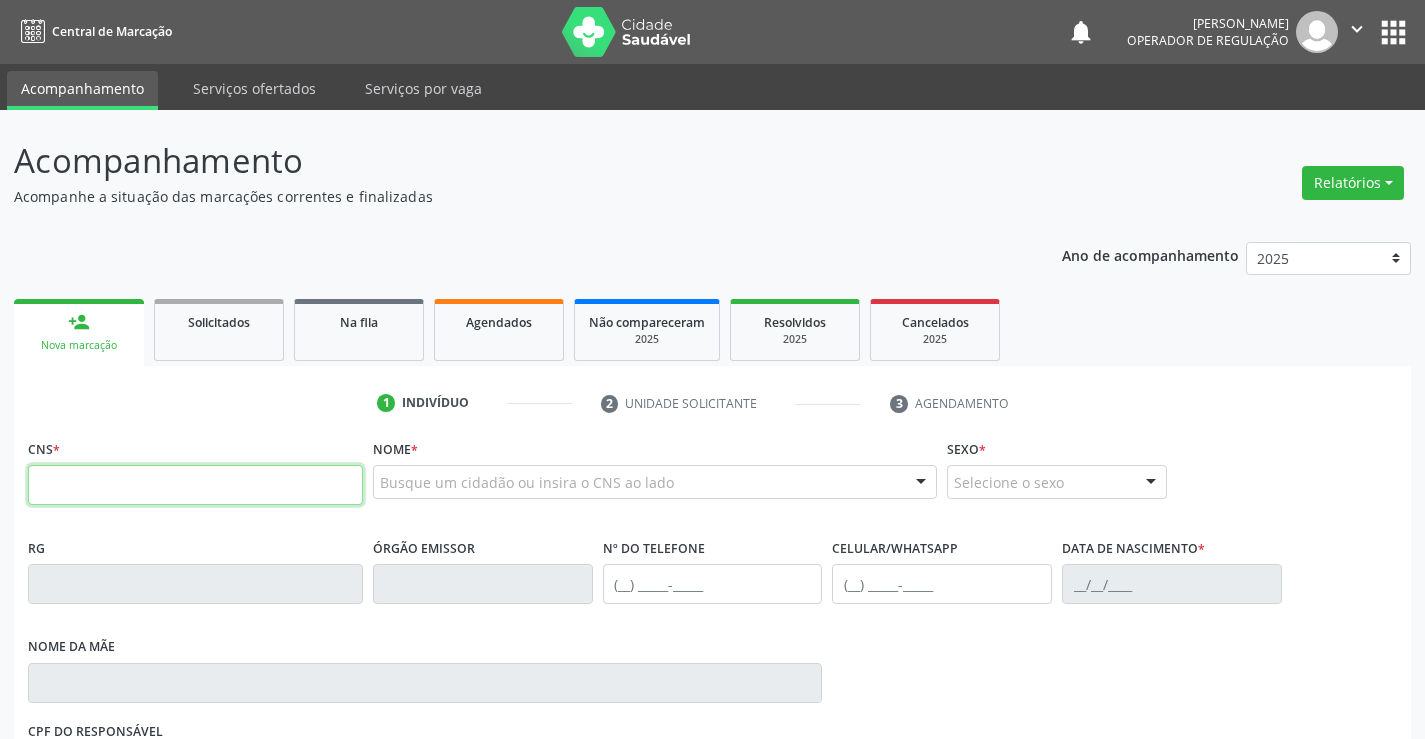 click at bounding box center [195, 485] 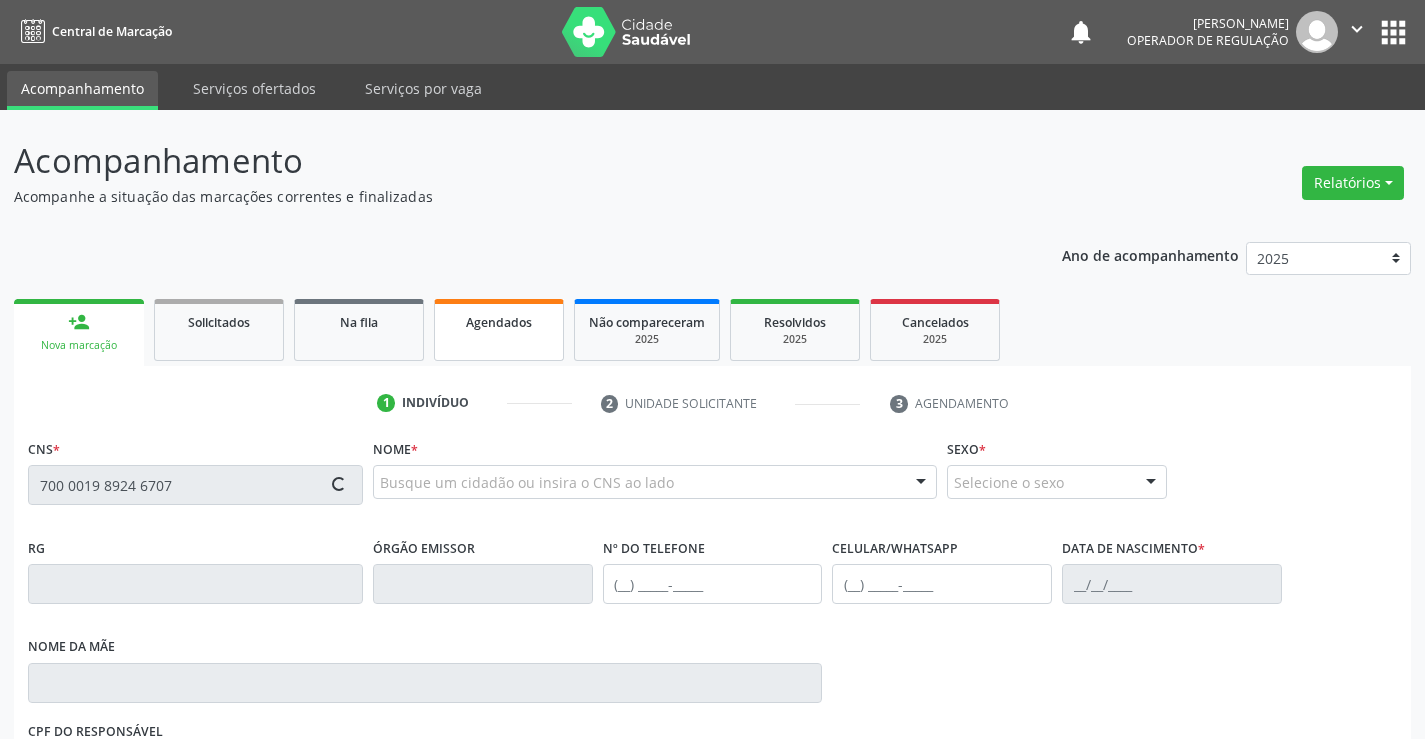 type on "700 0019 8924 6707" 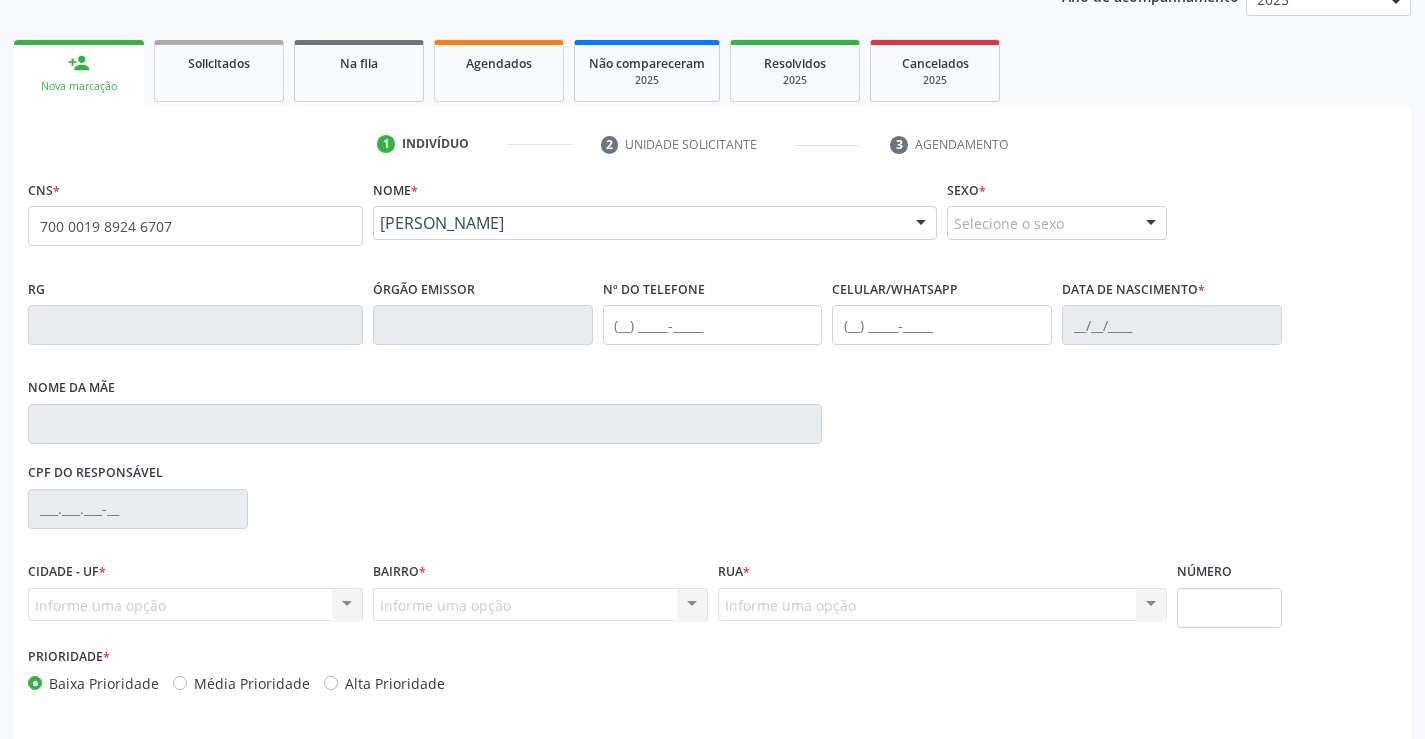 scroll, scrollTop: 331, scrollLeft: 0, axis: vertical 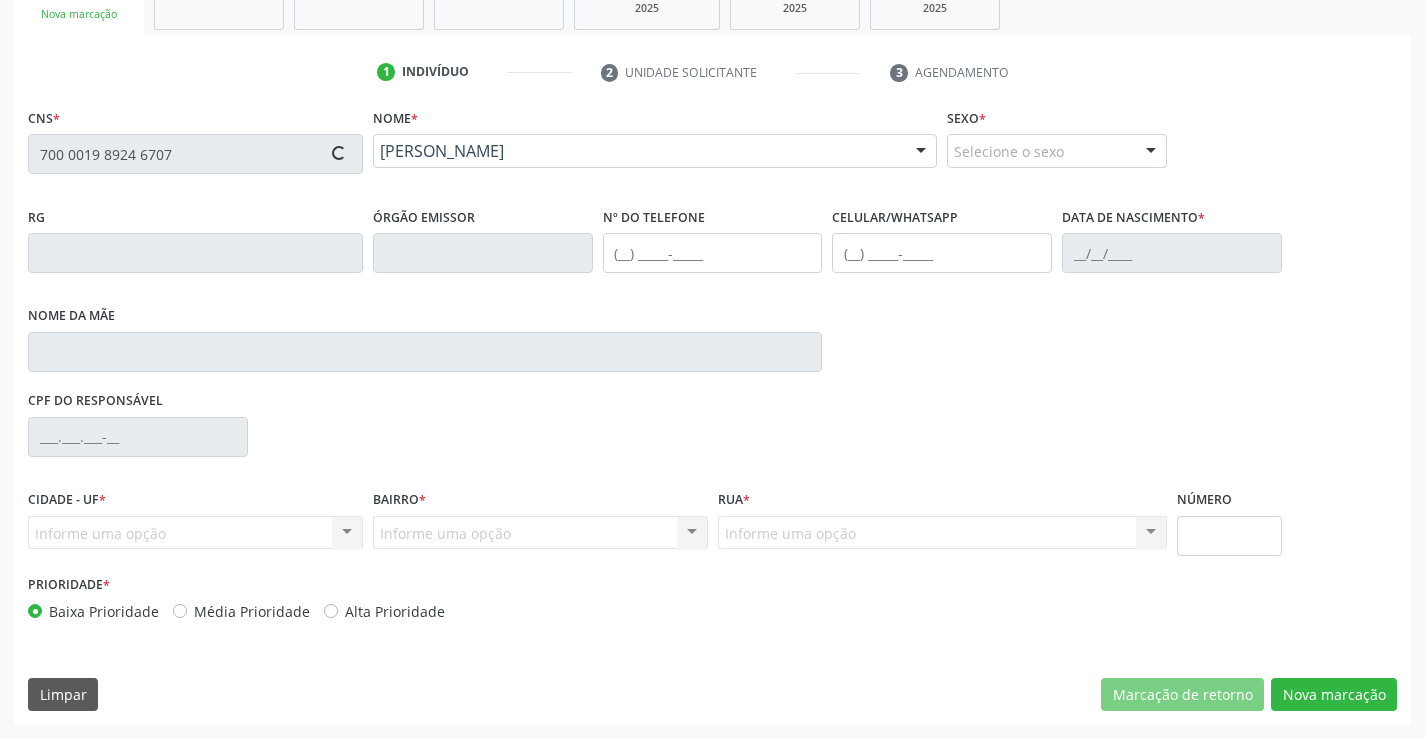 type on "30762933560" 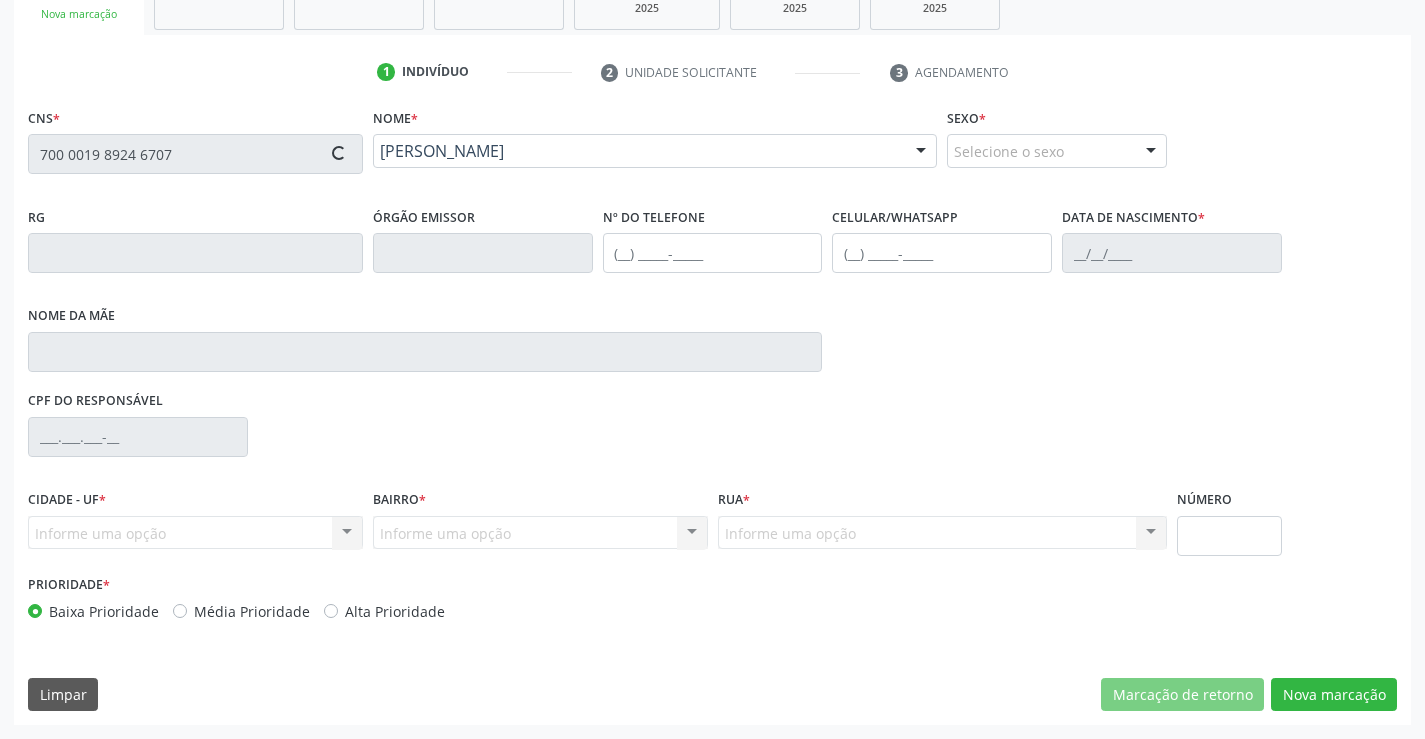 type on "12/06/2018" 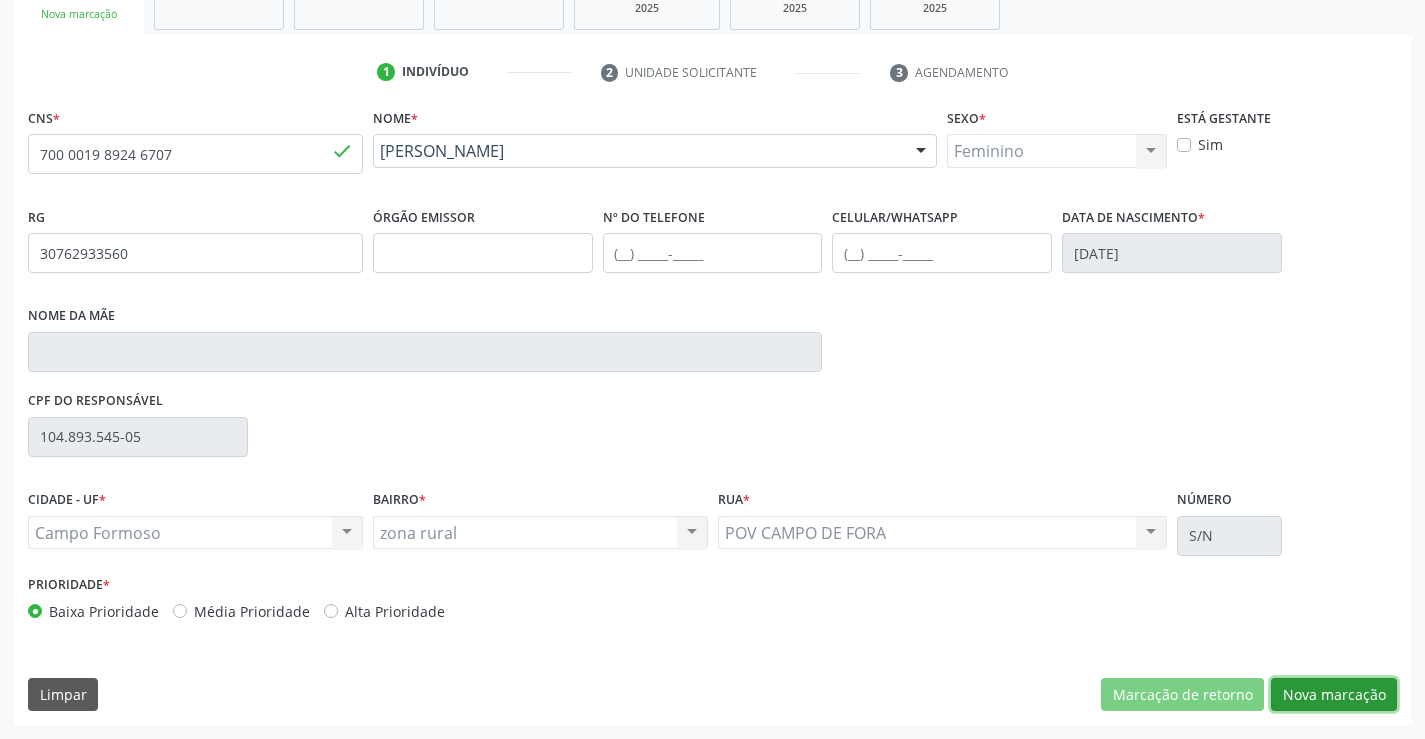 click on "Nova marcação" at bounding box center (1334, 695) 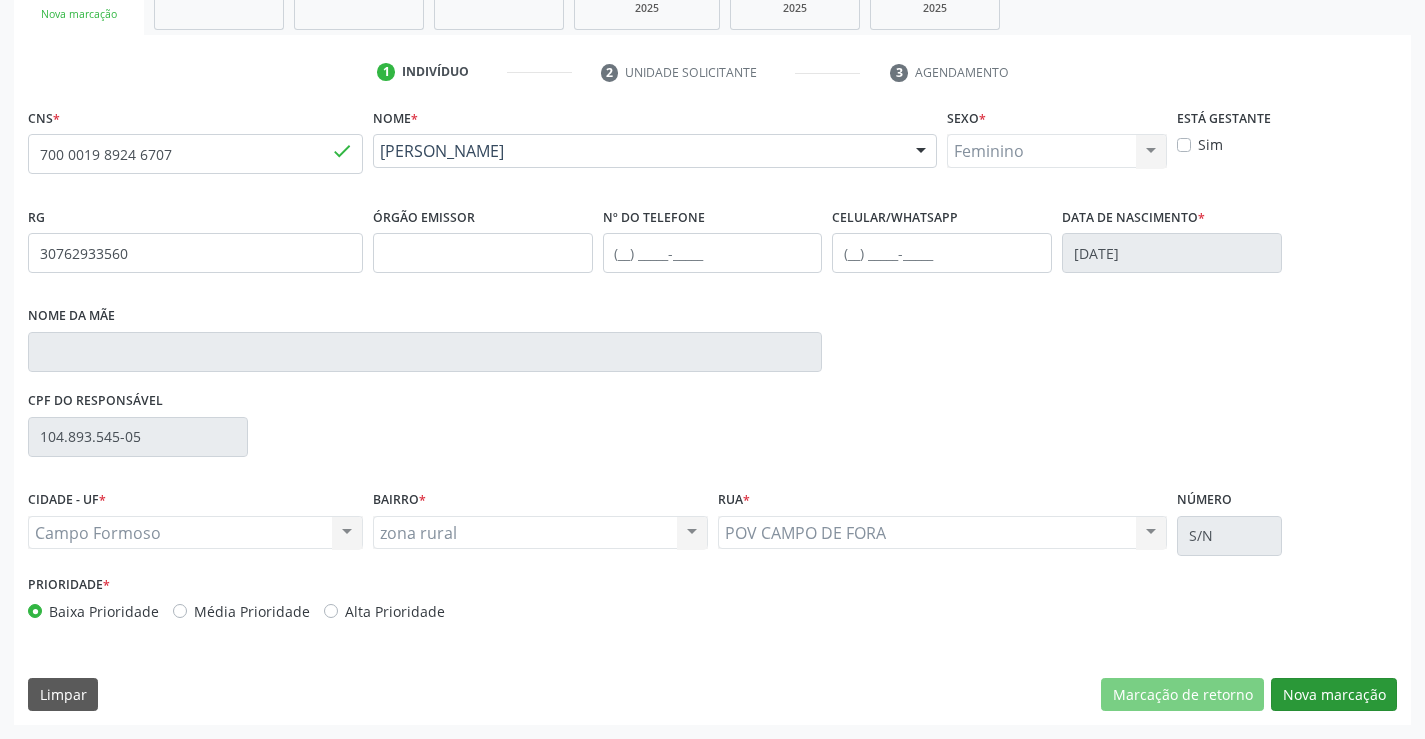 scroll, scrollTop: 167, scrollLeft: 0, axis: vertical 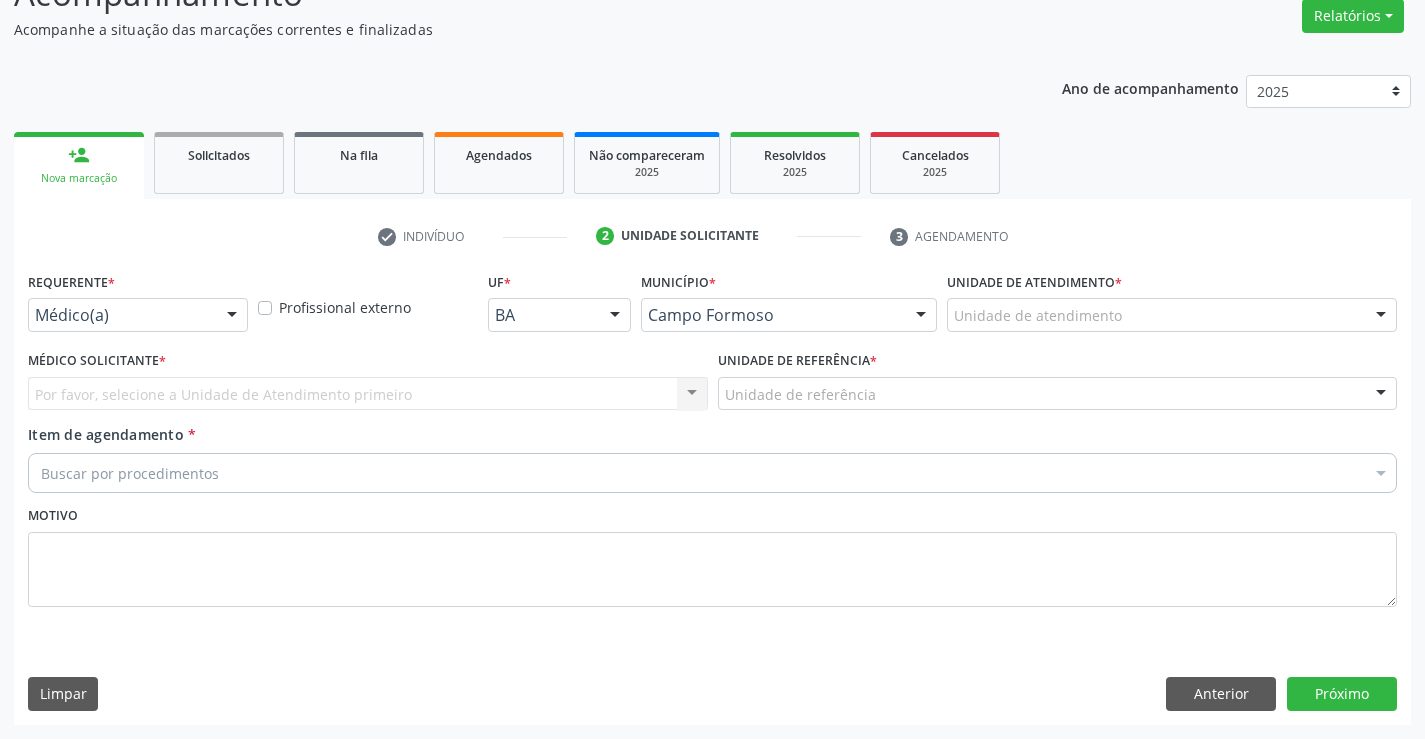 click at bounding box center (232, 316) 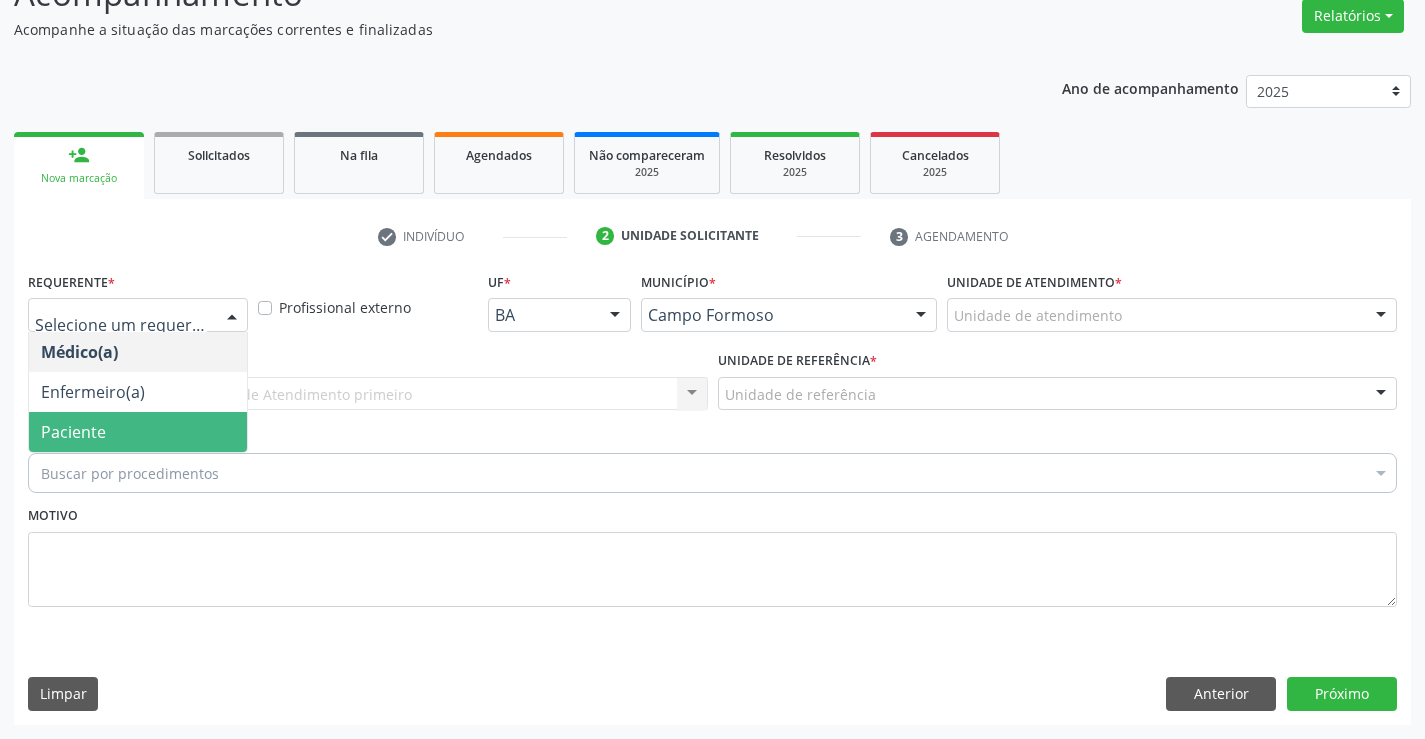 click on "Paciente" at bounding box center (138, 432) 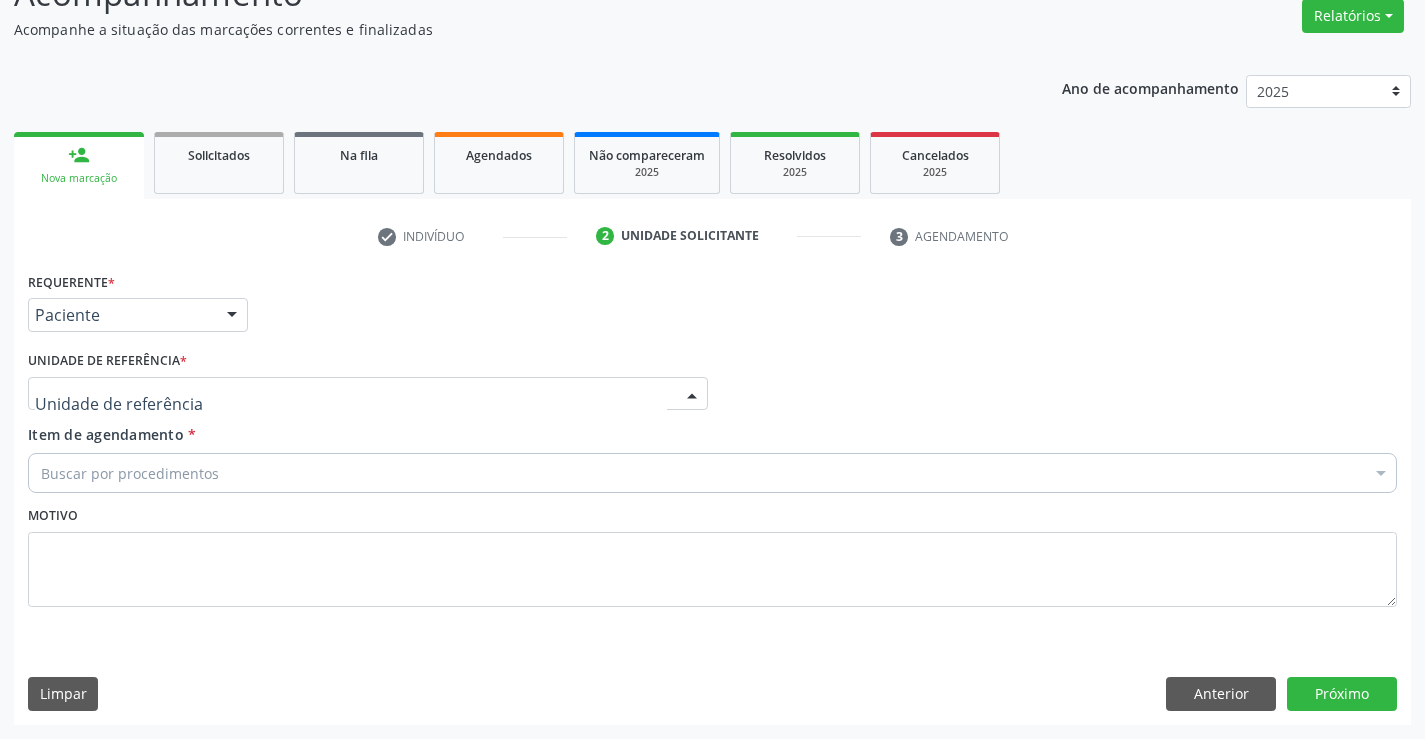 click at bounding box center (368, 394) 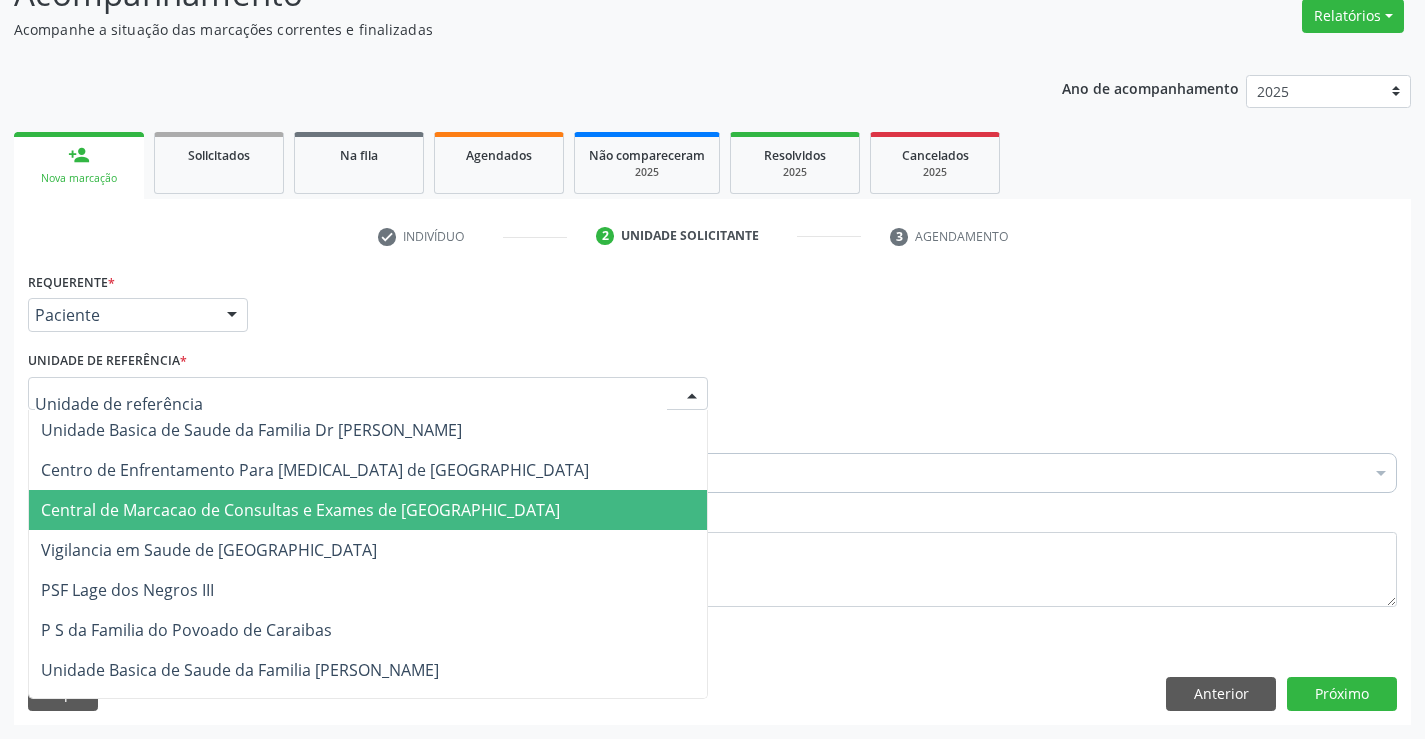 click on "Central de Marcacao de Consultas e Exames de [GEOGRAPHIC_DATA]" at bounding box center (300, 510) 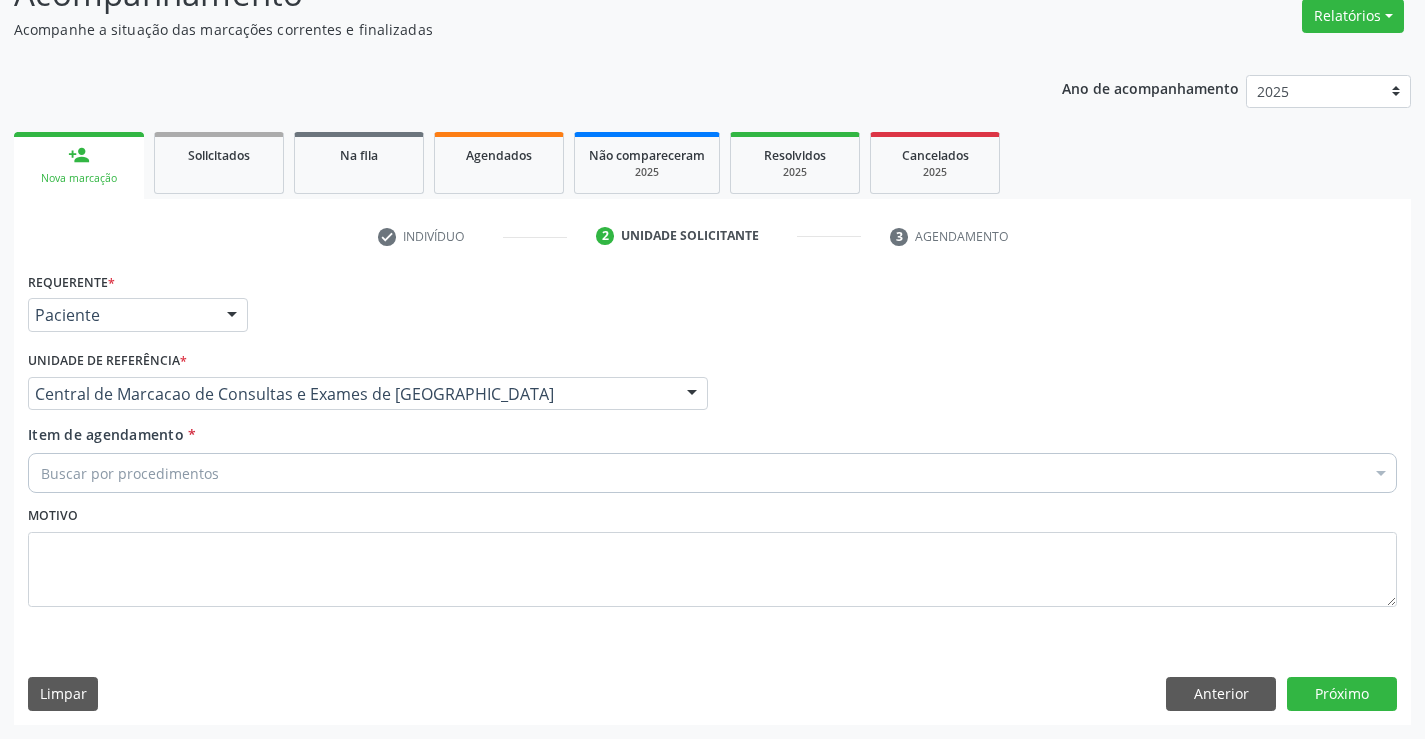 click on "Buscar por procedimentos" at bounding box center [712, 473] 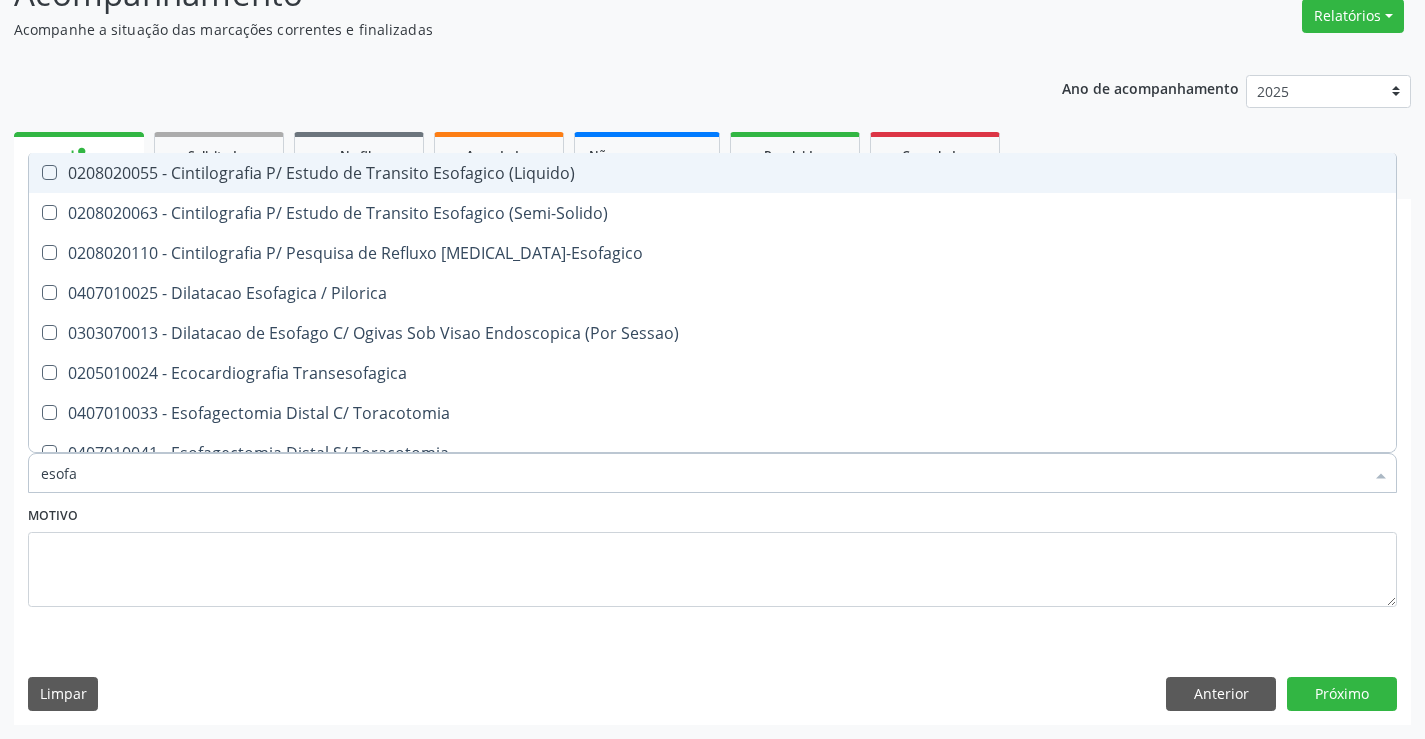 type on "esofag" 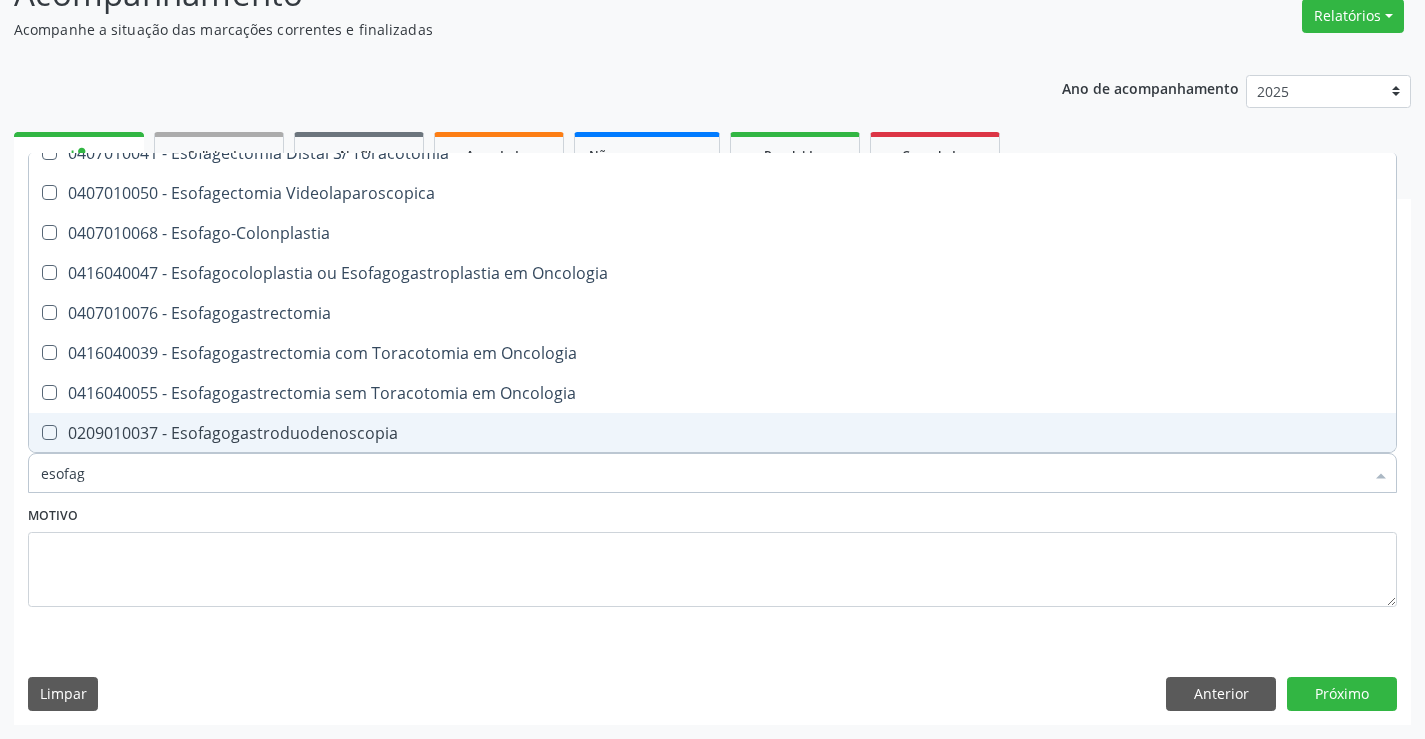 scroll, scrollTop: 400, scrollLeft: 0, axis: vertical 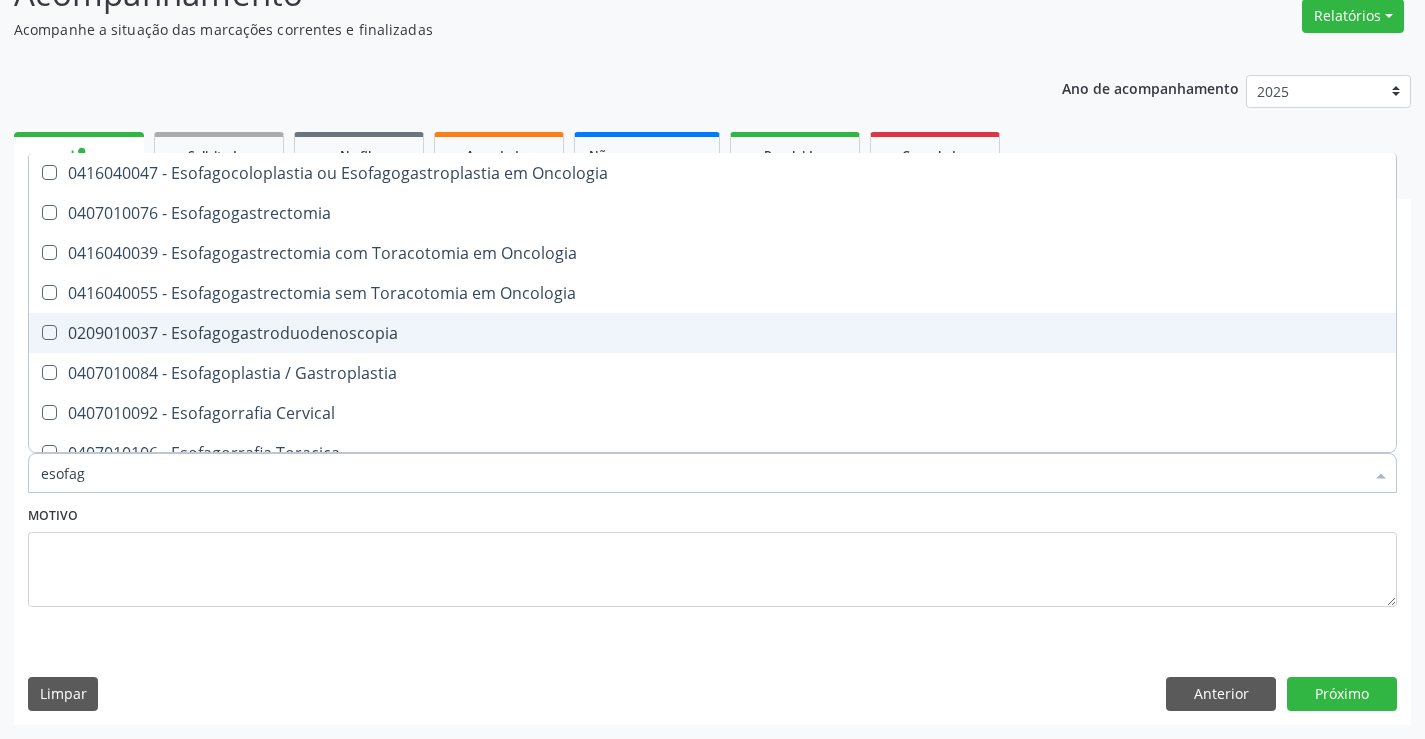 click on "0209010037 - Esofagogastroduodenoscopia" at bounding box center [712, 333] 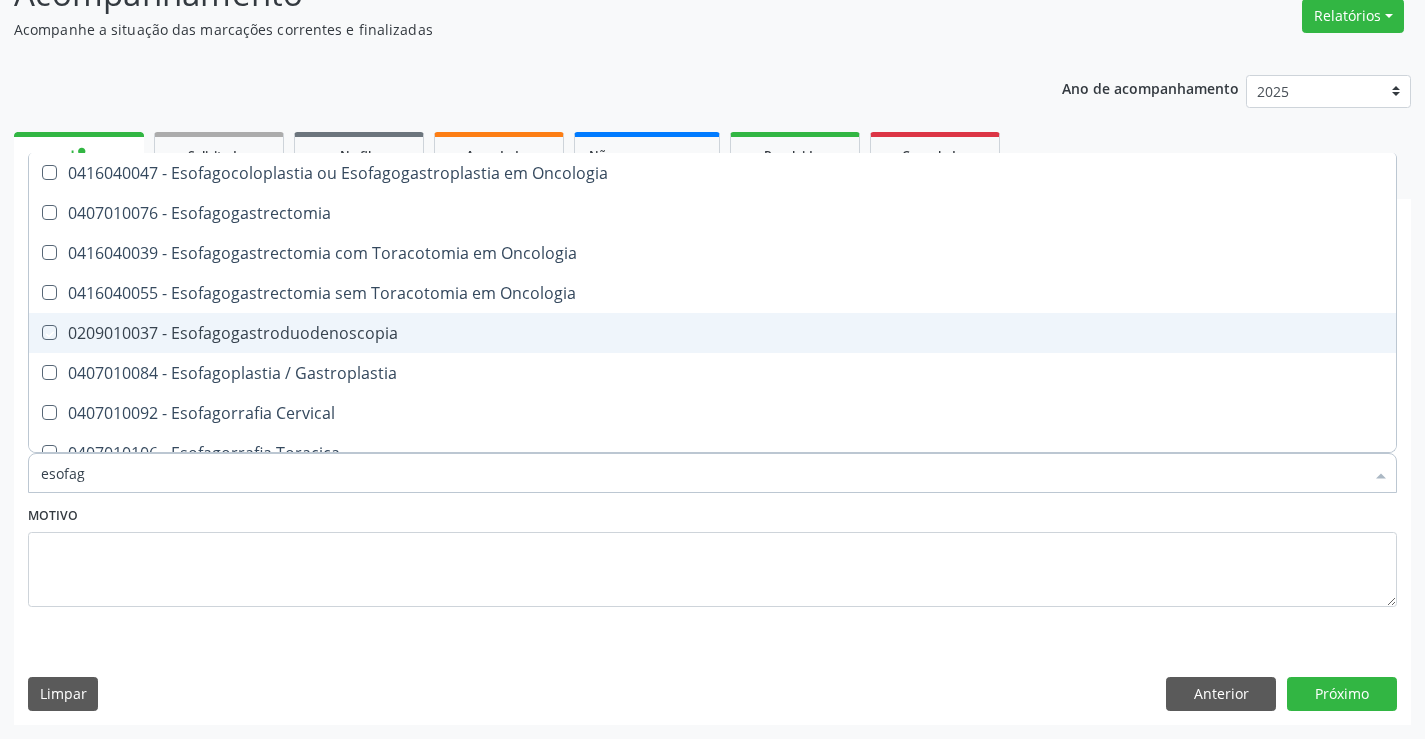checkbox on "true" 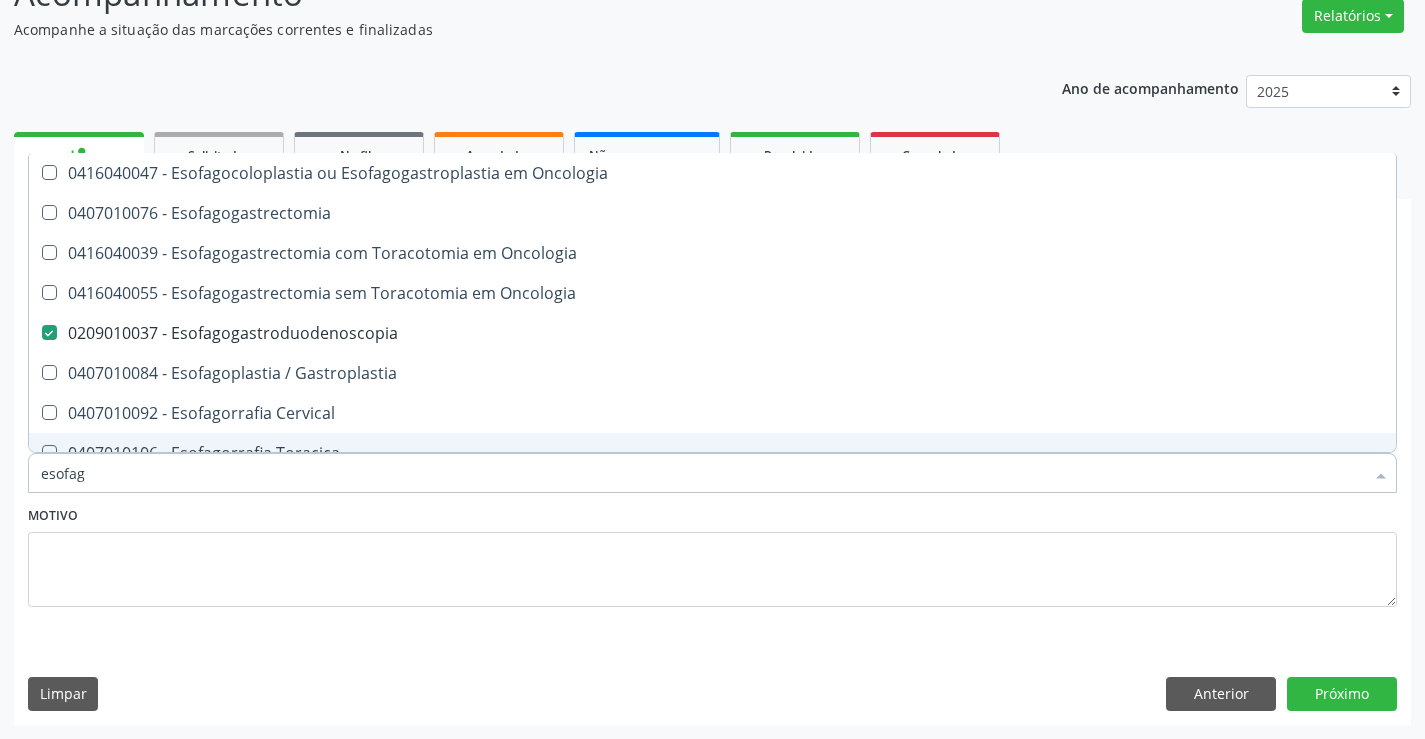 click on "esofag" at bounding box center (702, 473) 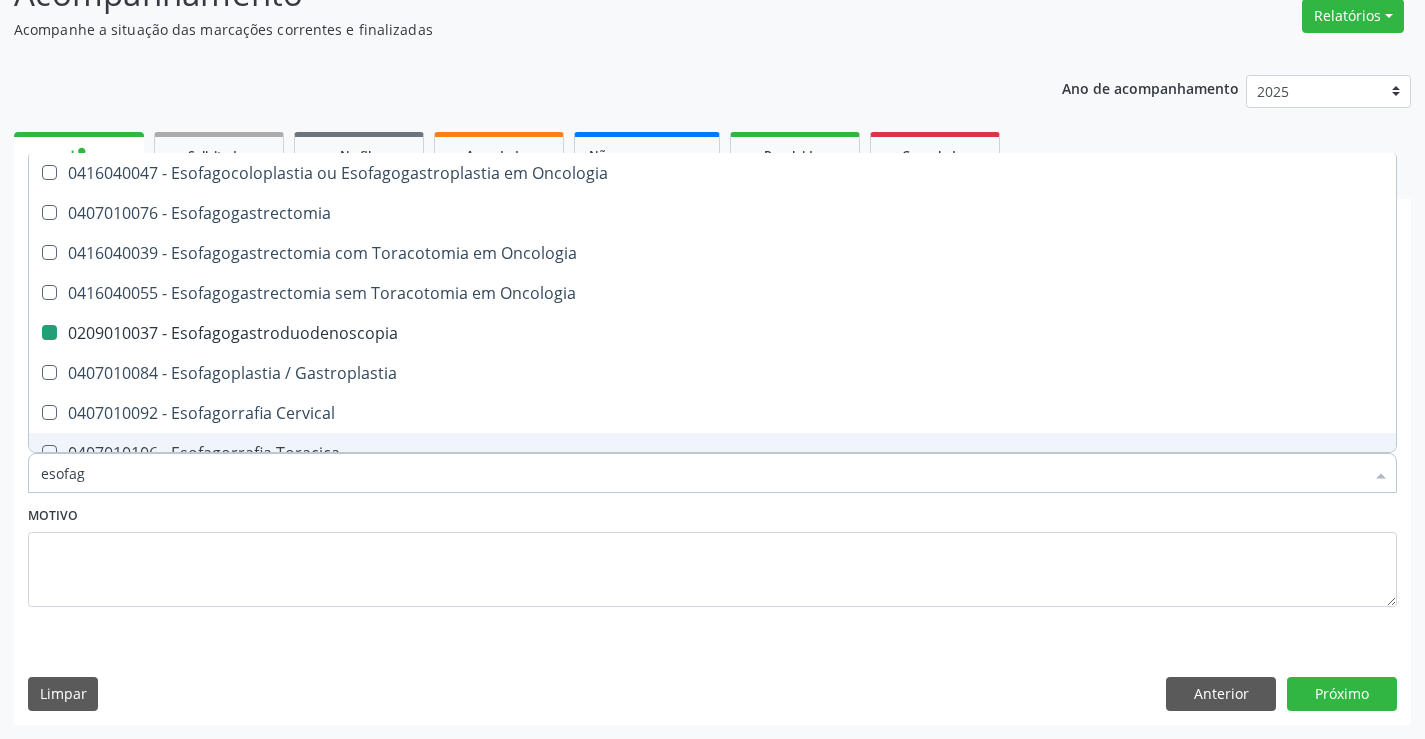 type on "a" 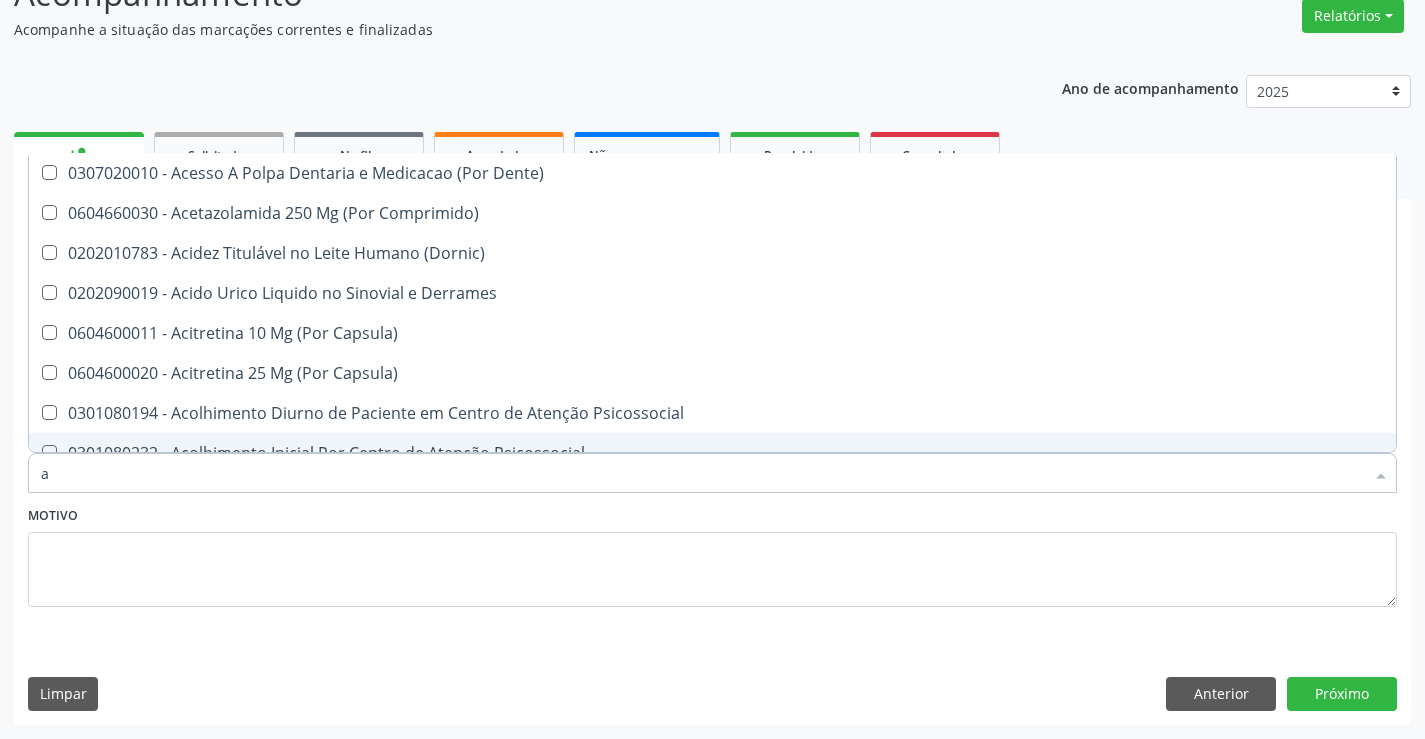checkbox on "false" 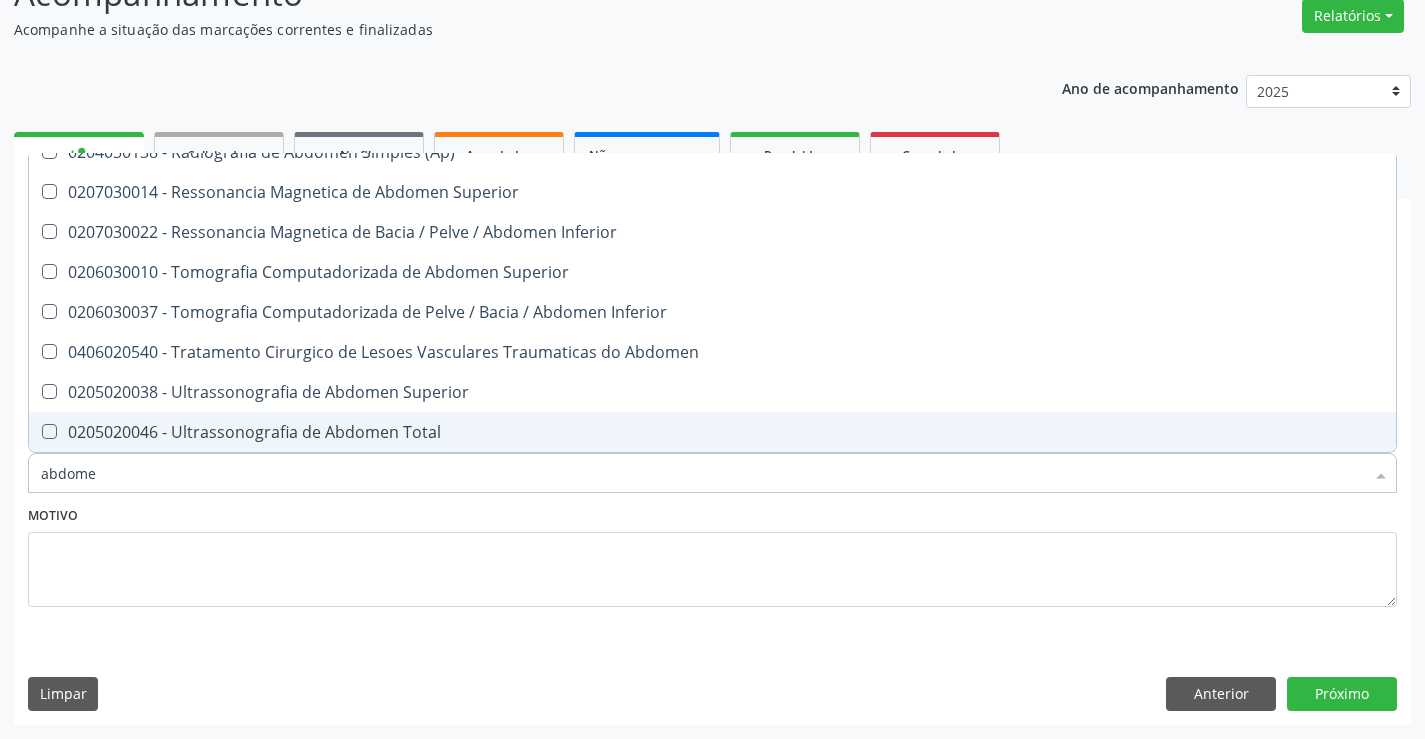 scroll, scrollTop: 101, scrollLeft: 0, axis: vertical 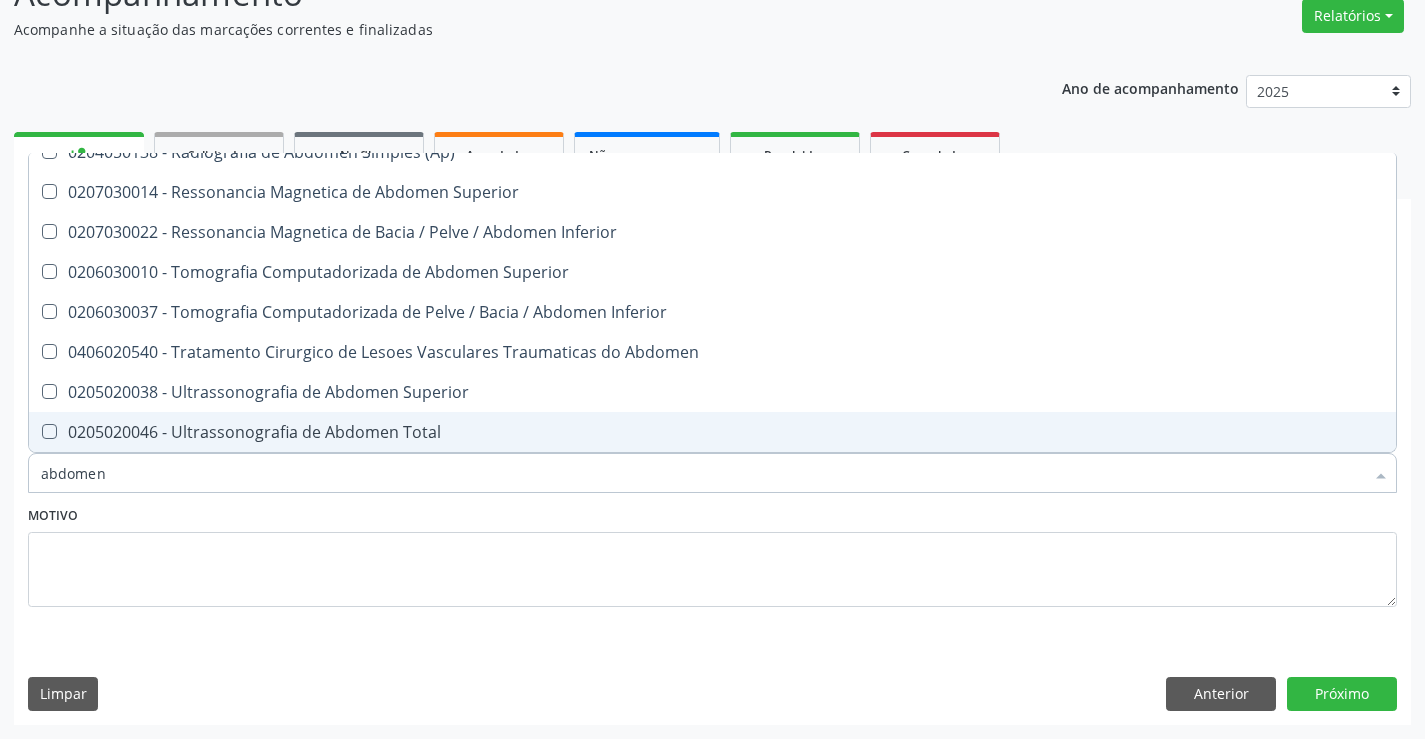 click on "0205020046 - Ultrassonografia de Abdomen Total" at bounding box center [712, 432] 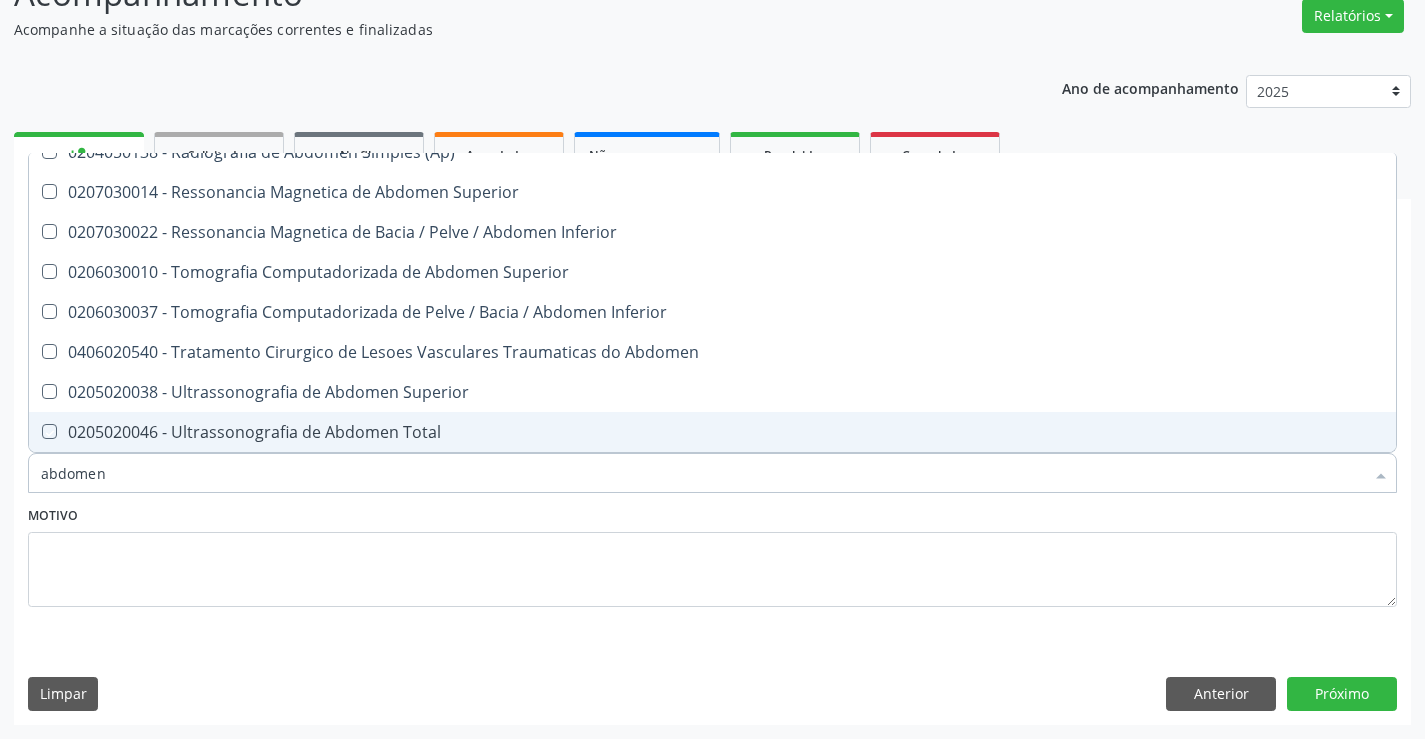checkbox on "true" 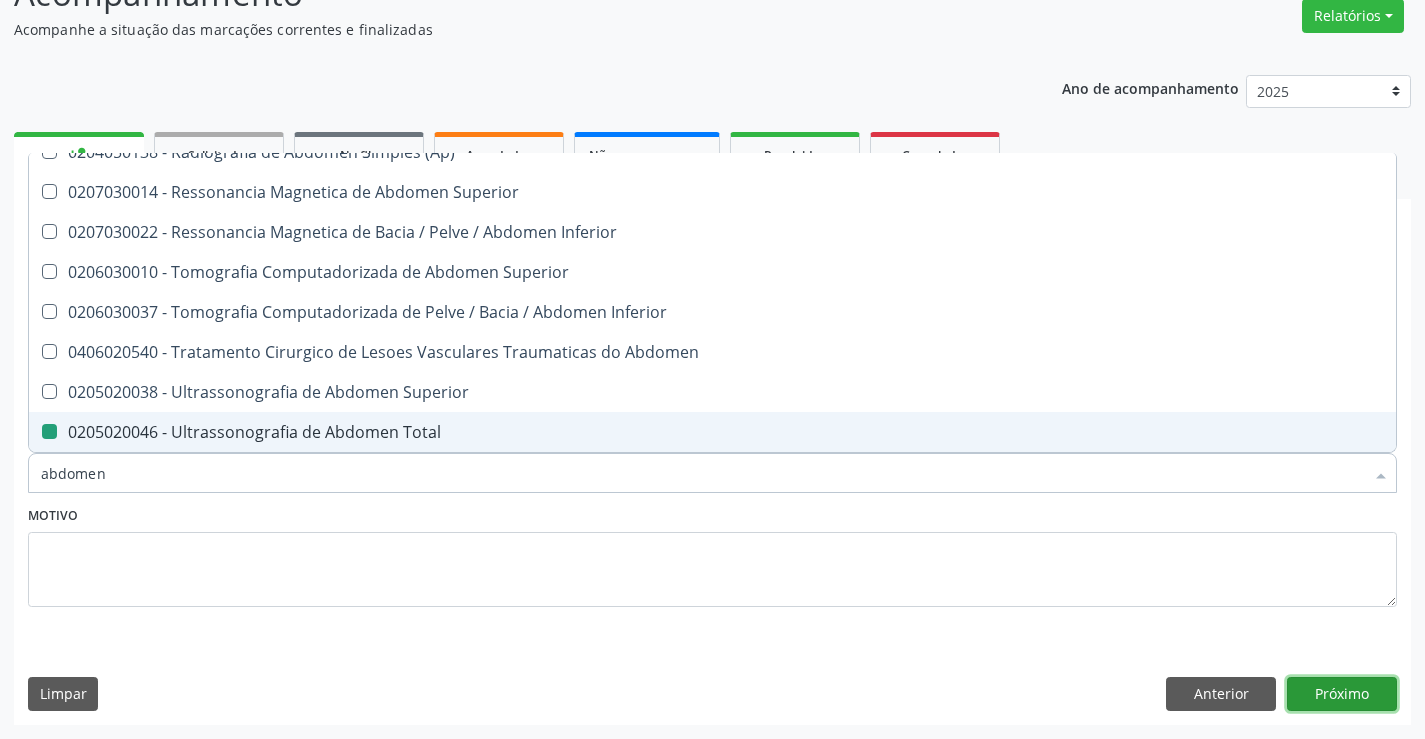 click on "Próximo" at bounding box center (1342, 694) 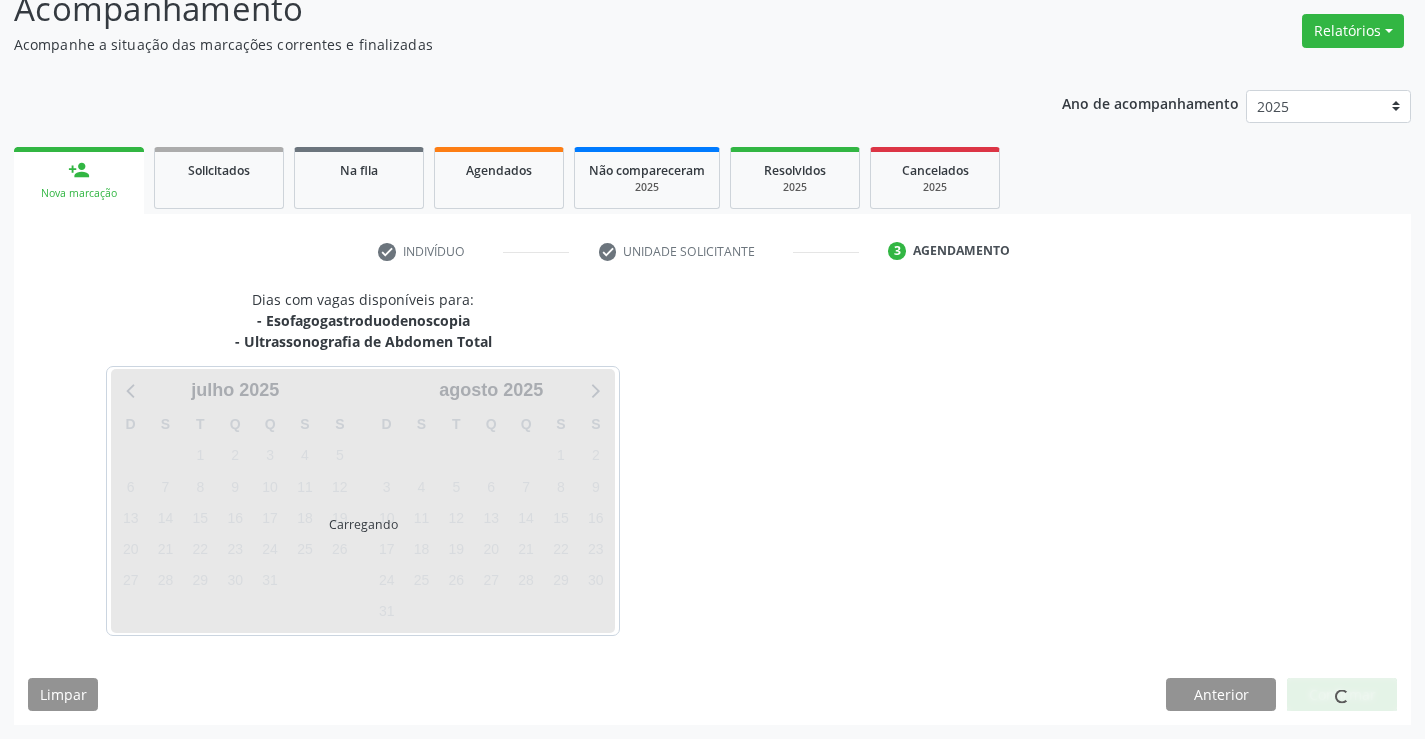 scroll, scrollTop: 152, scrollLeft: 0, axis: vertical 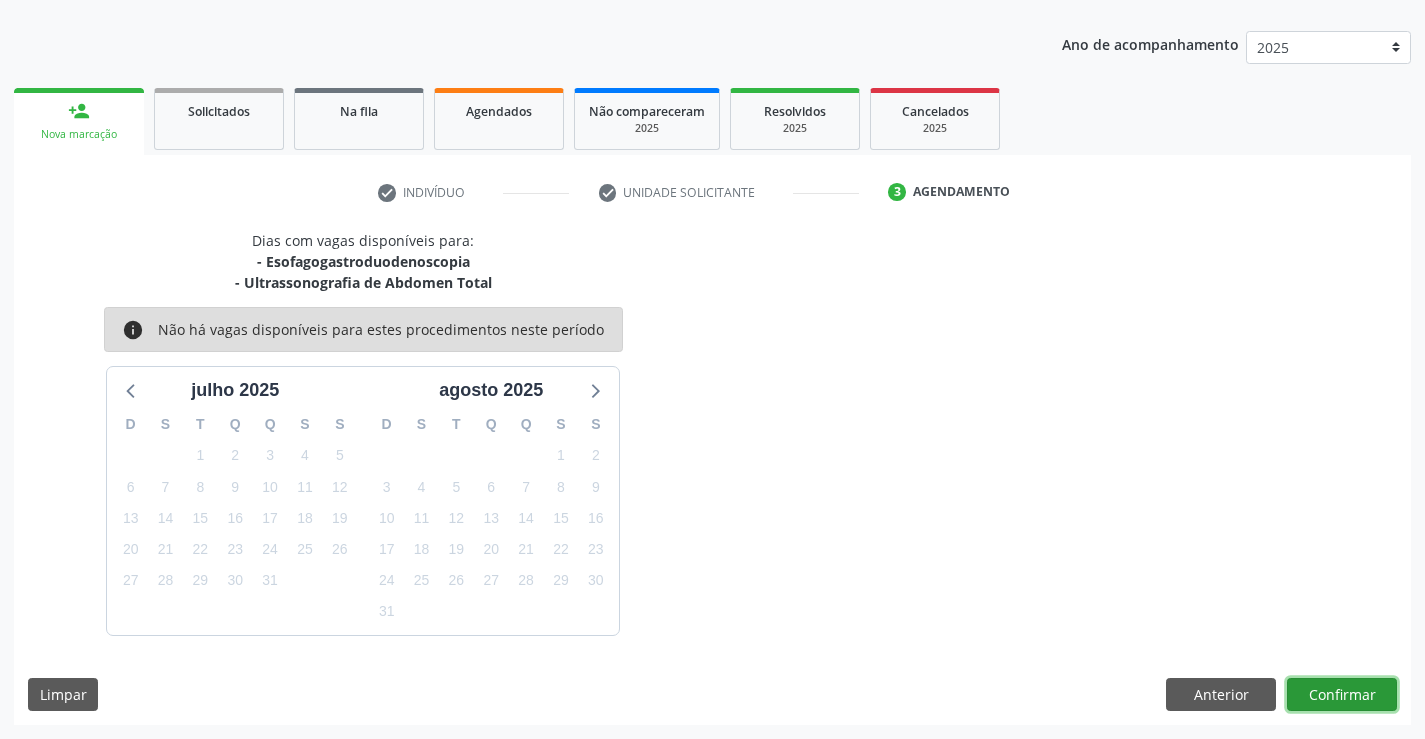 click on "Confirmar" at bounding box center (1342, 695) 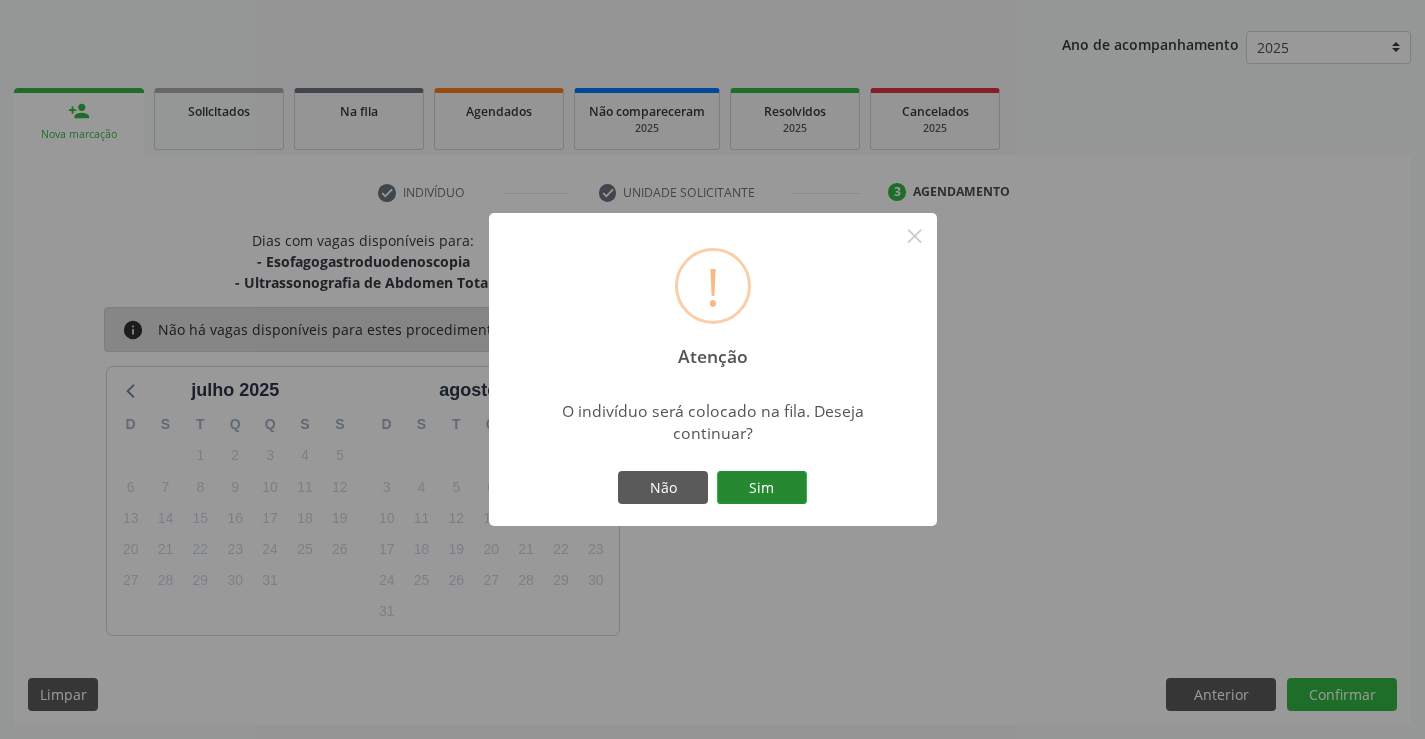 click on "Sim" at bounding box center (762, 488) 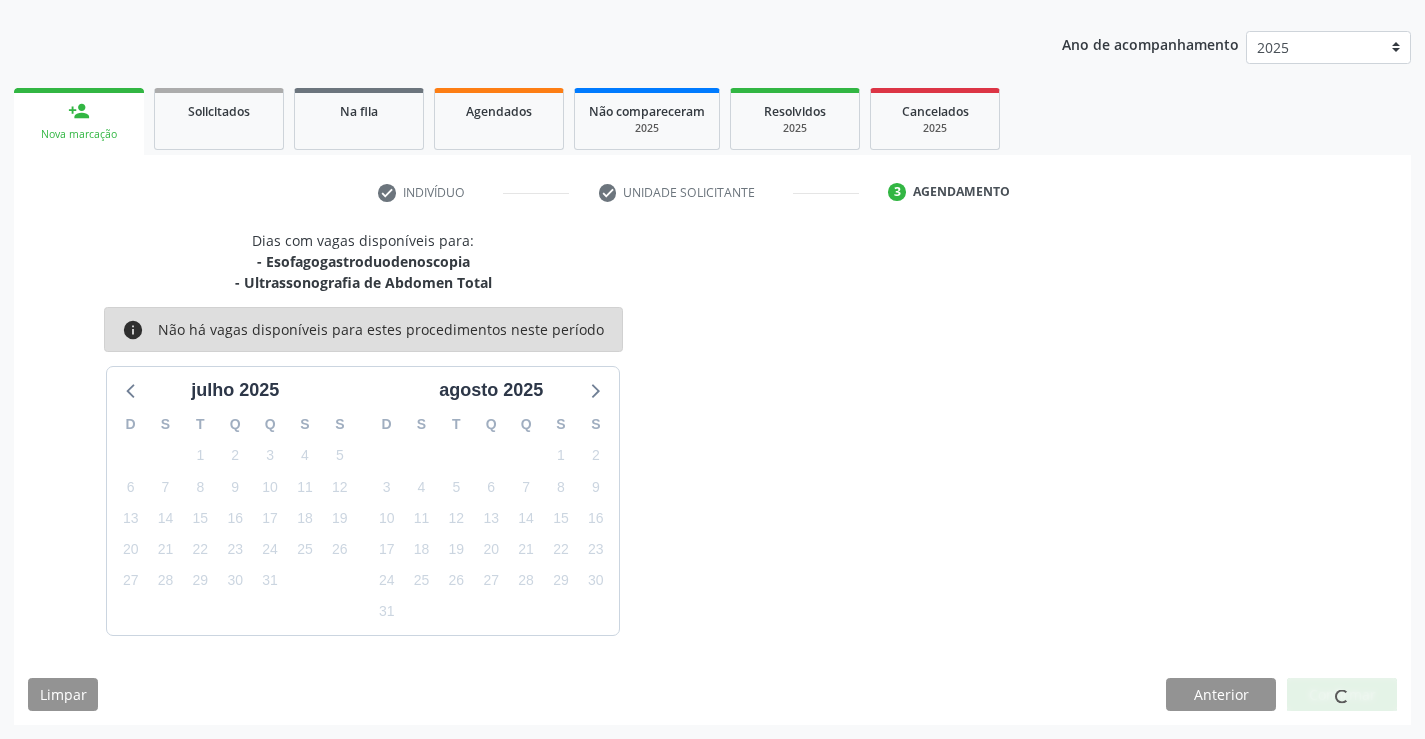 scroll, scrollTop: 0, scrollLeft: 0, axis: both 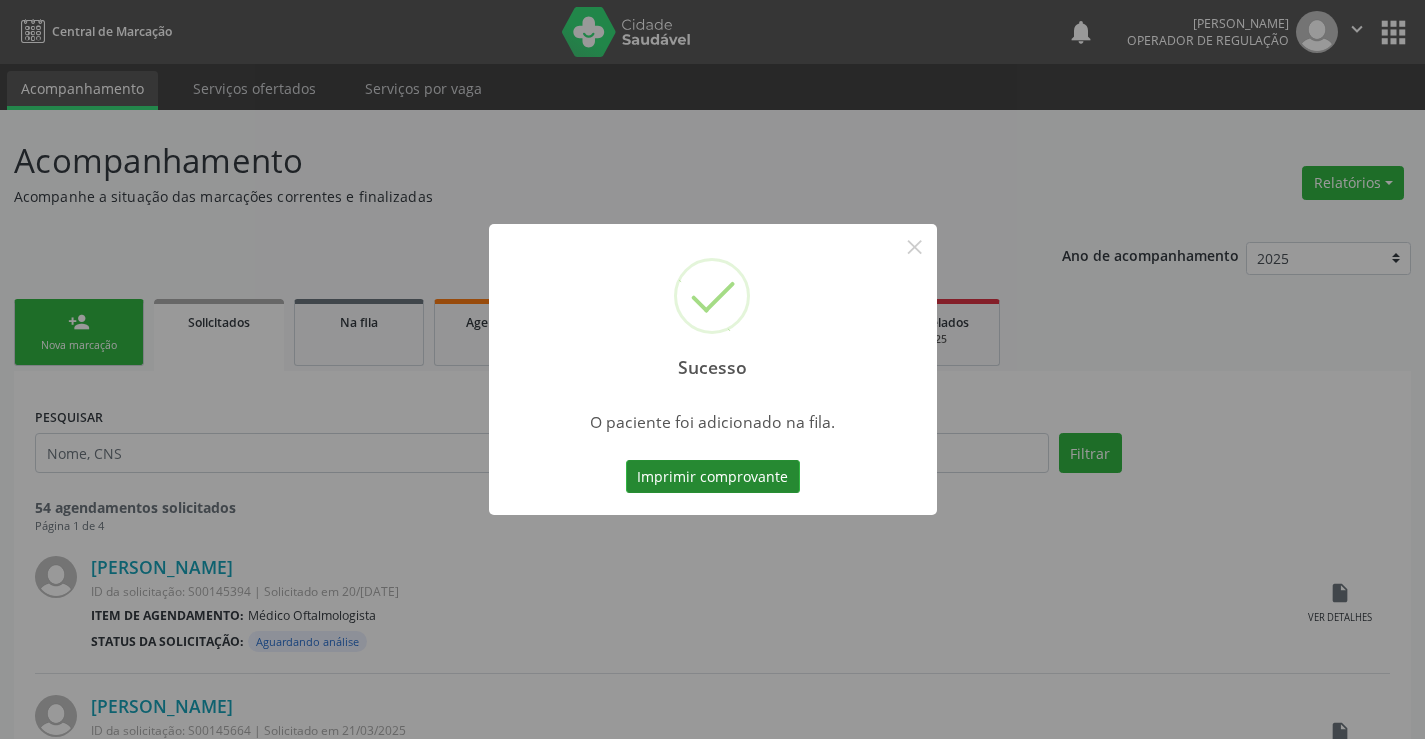 click on "Imprimir comprovante" at bounding box center [713, 477] 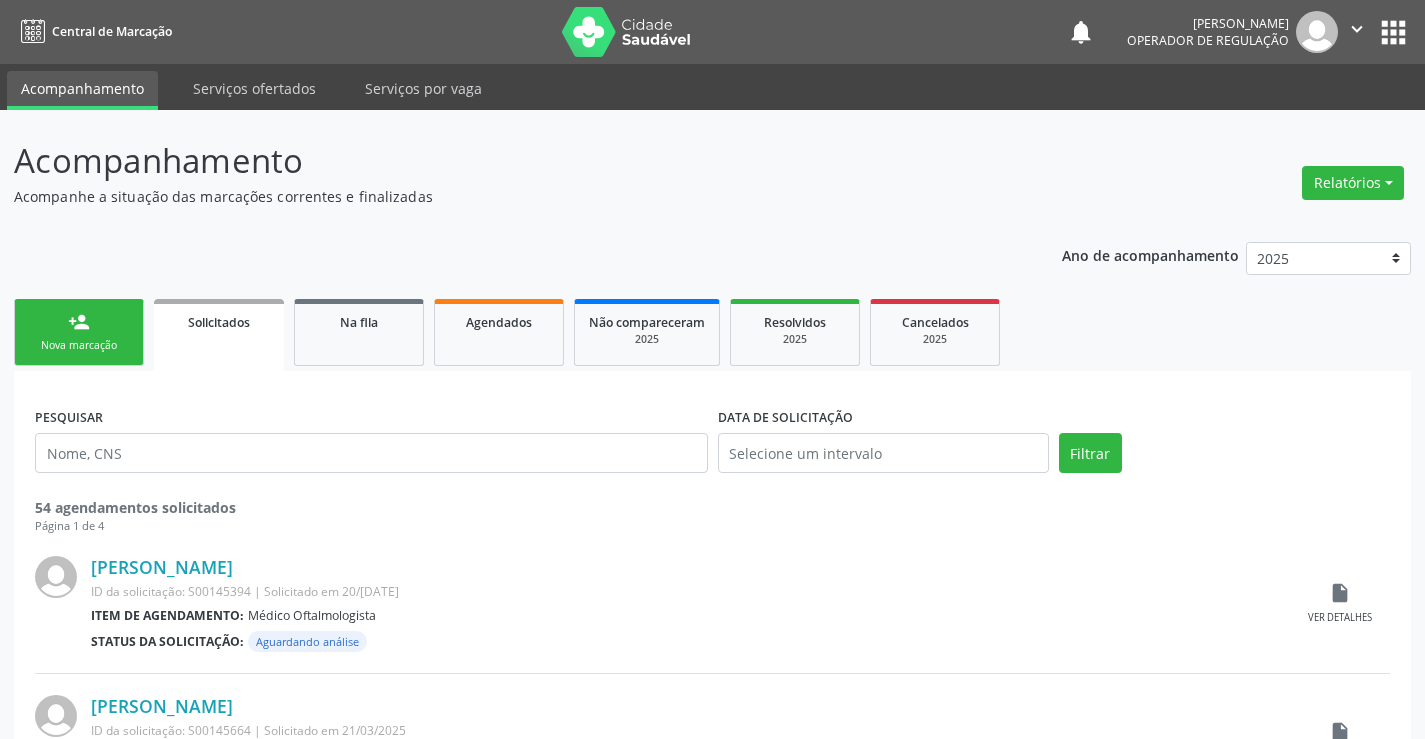 click on "person_add
Nova marcação" at bounding box center (79, 332) 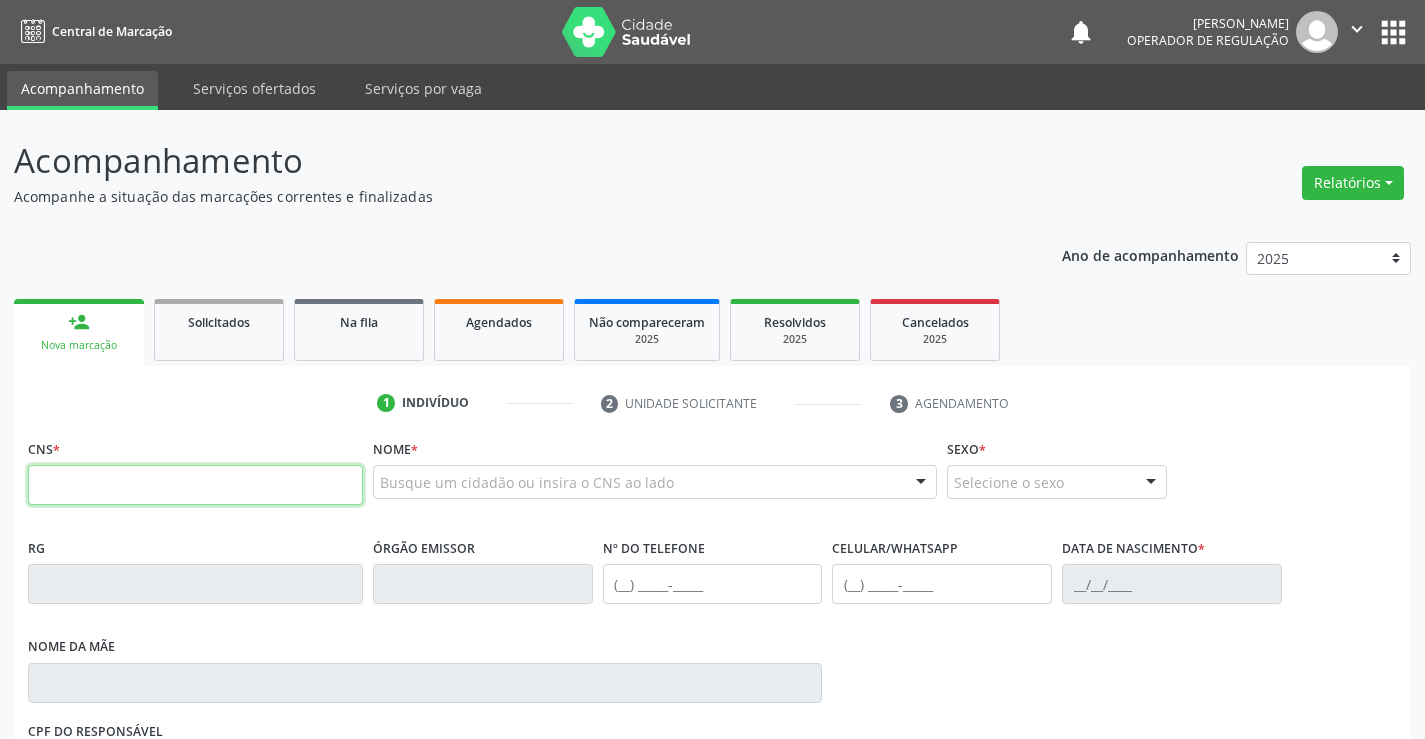 click at bounding box center [195, 485] 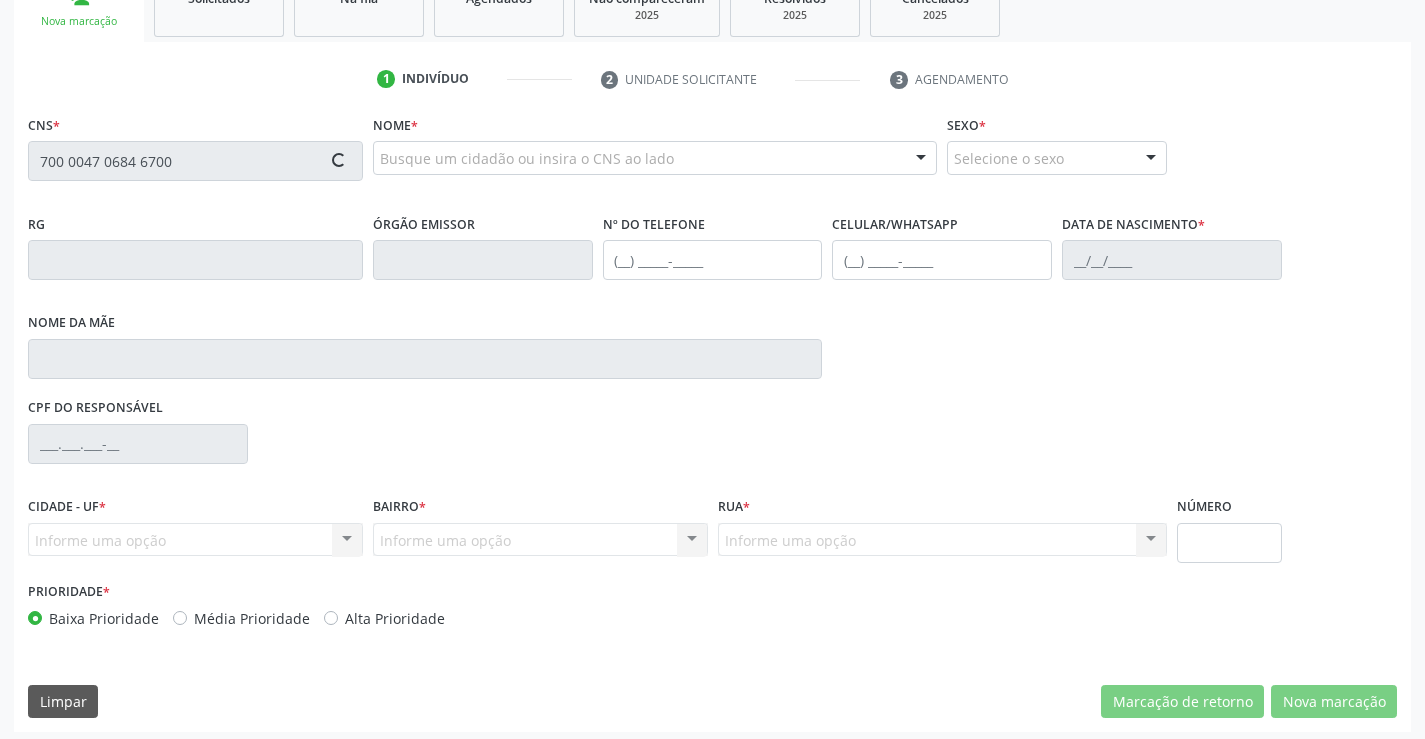 scroll, scrollTop: 331, scrollLeft: 0, axis: vertical 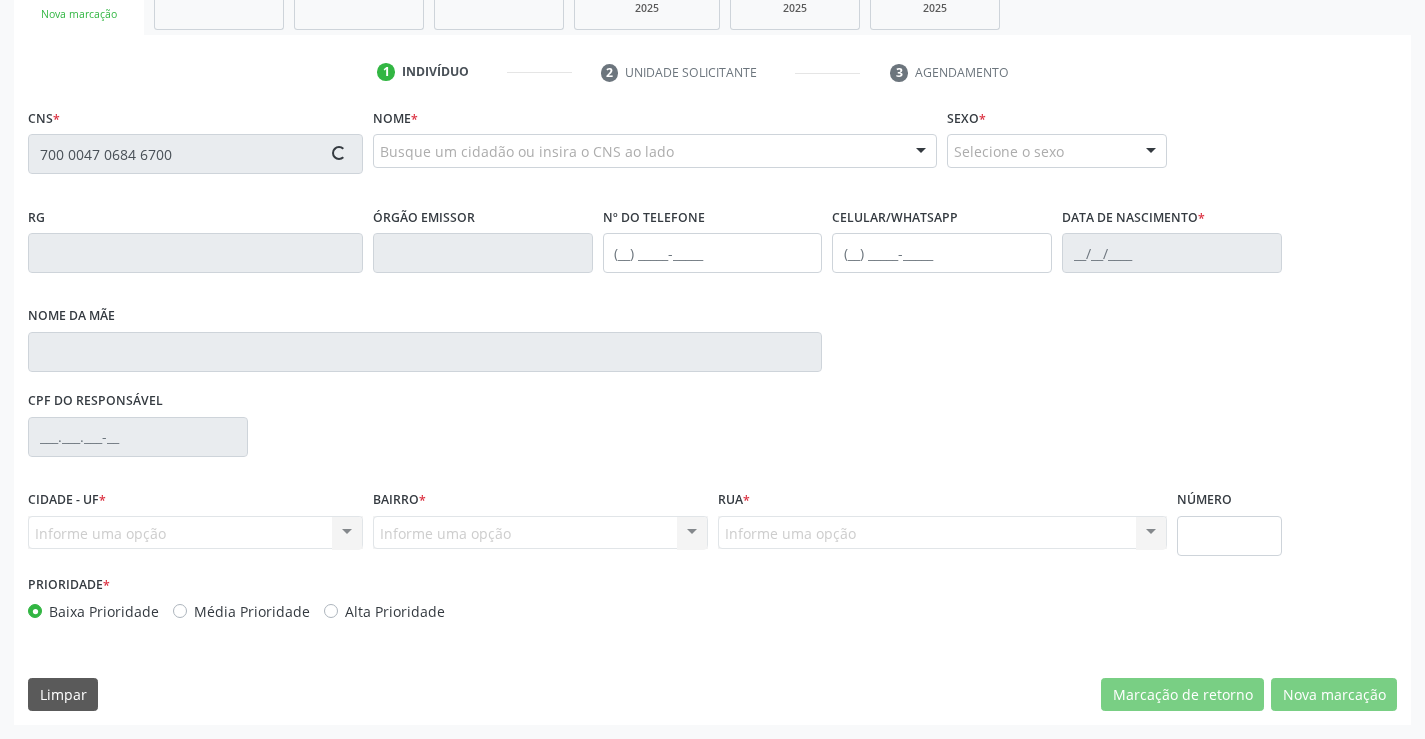 type on "700 0047 0684 6700" 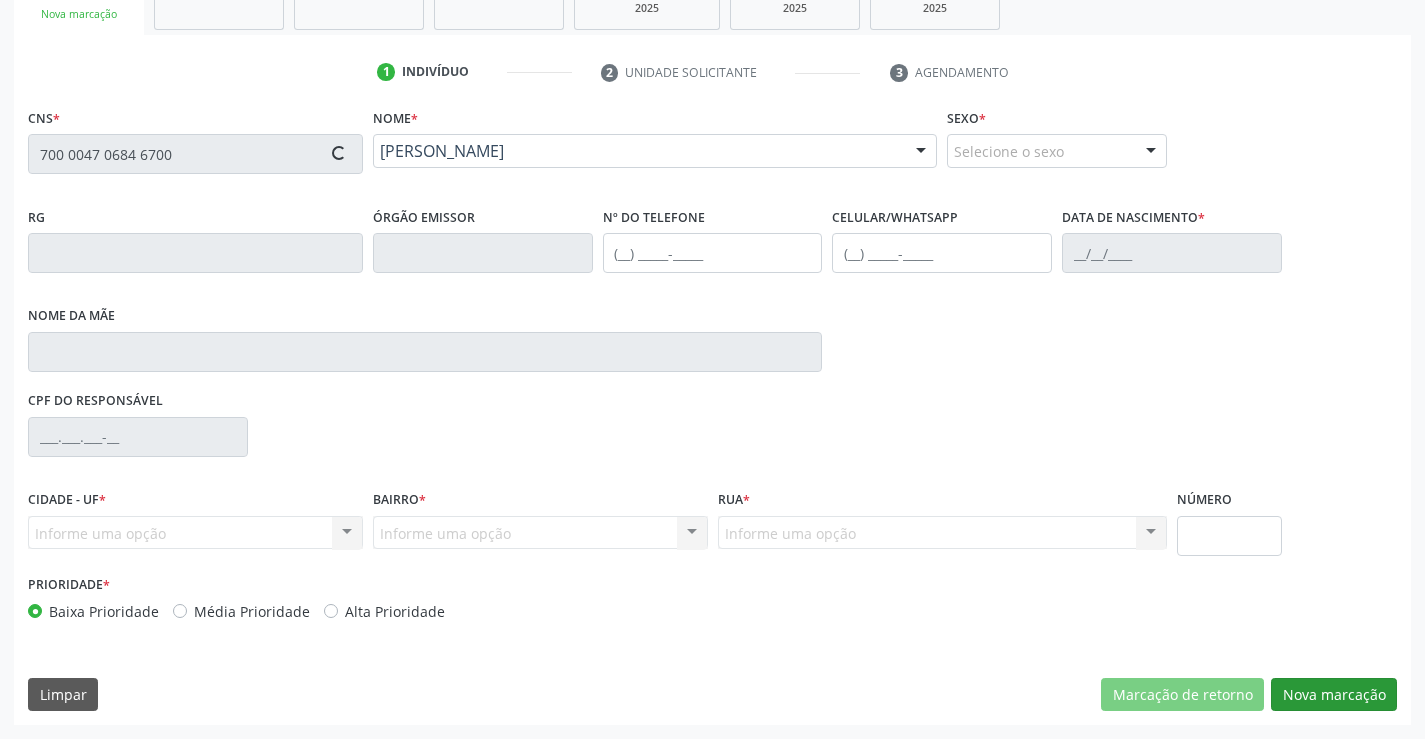 type on "2285348363" 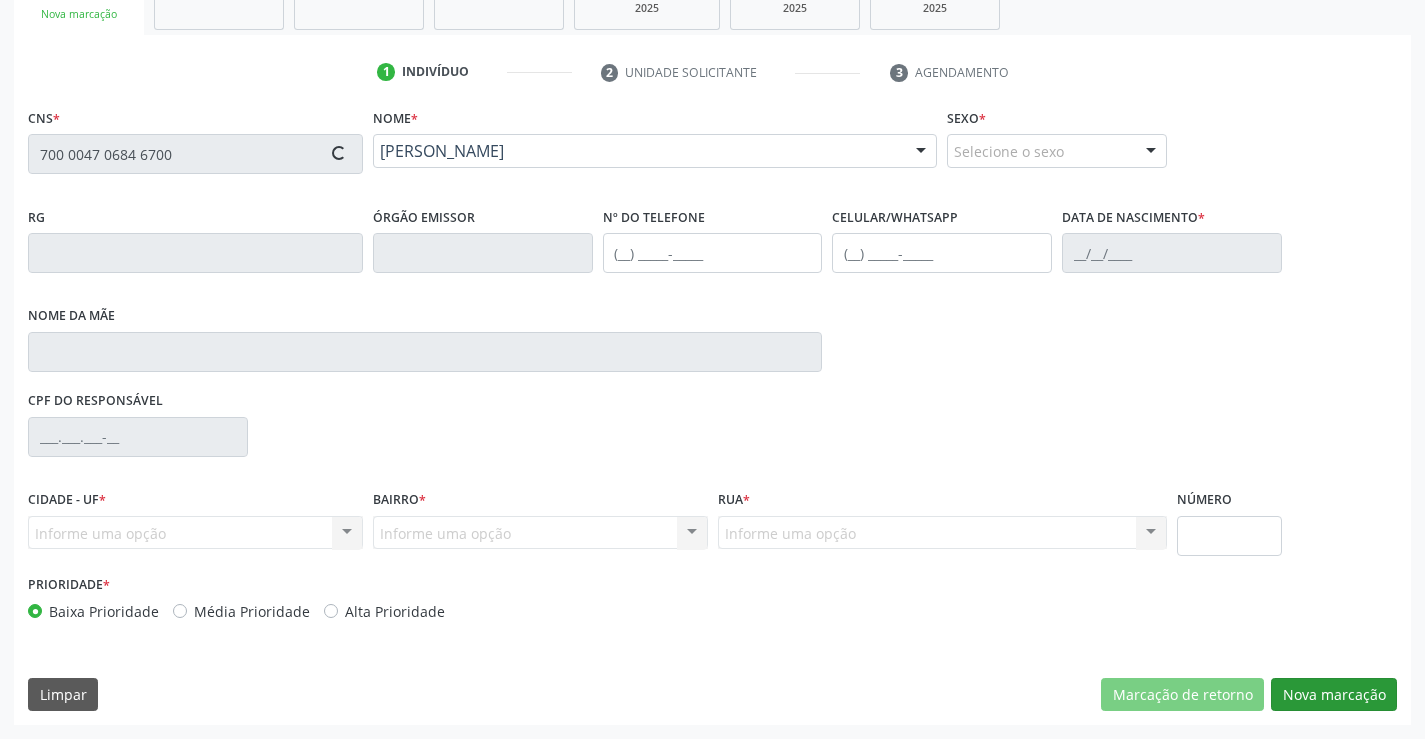 type on "(74) 9813-5534" 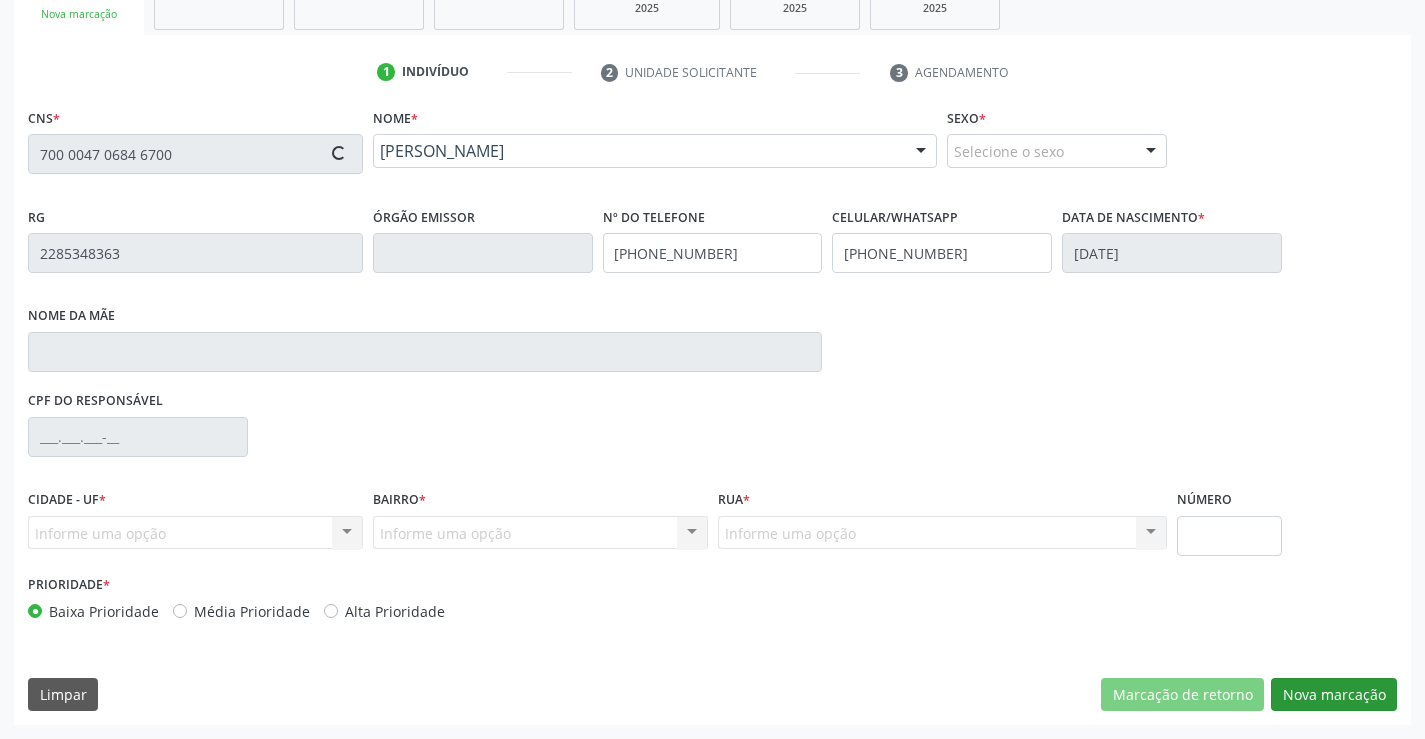 type on "S/N" 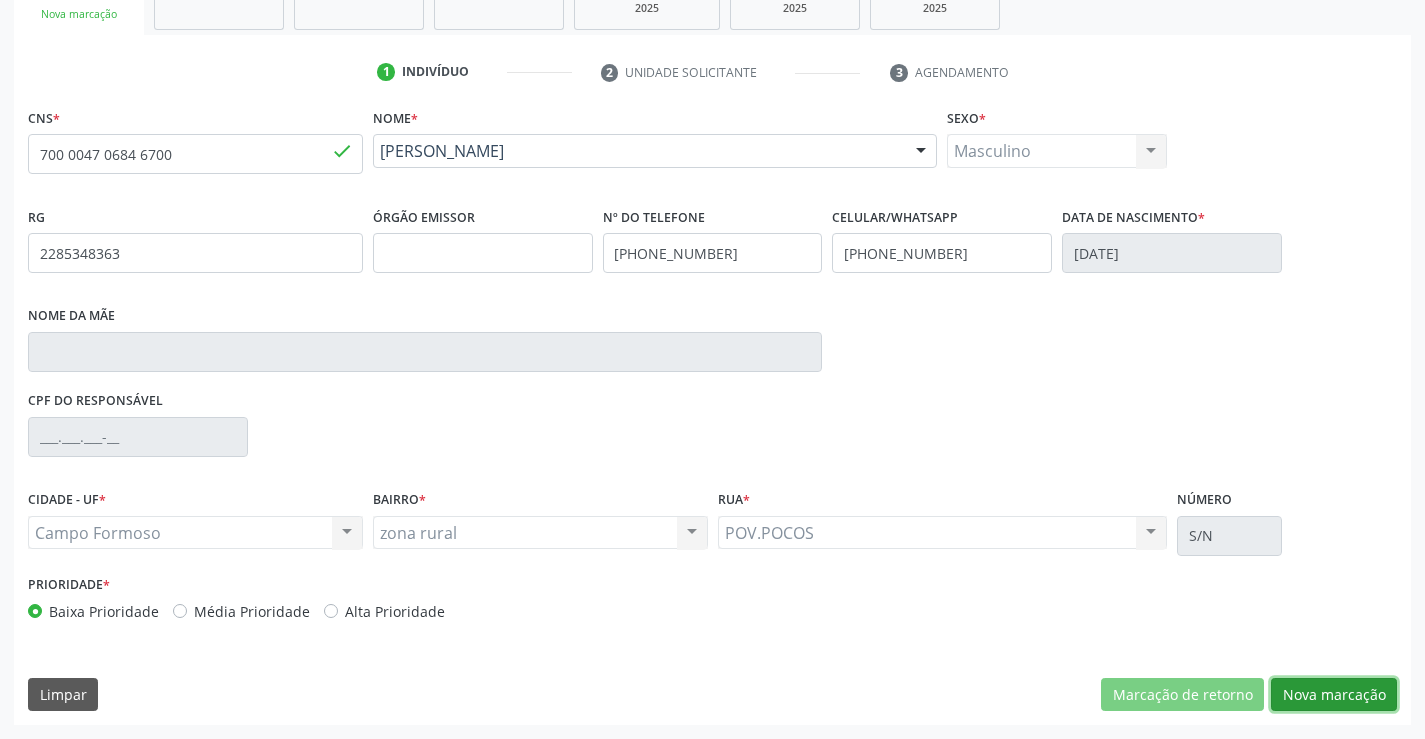 click on "Nova marcação" at bounding box center (1334, 695) 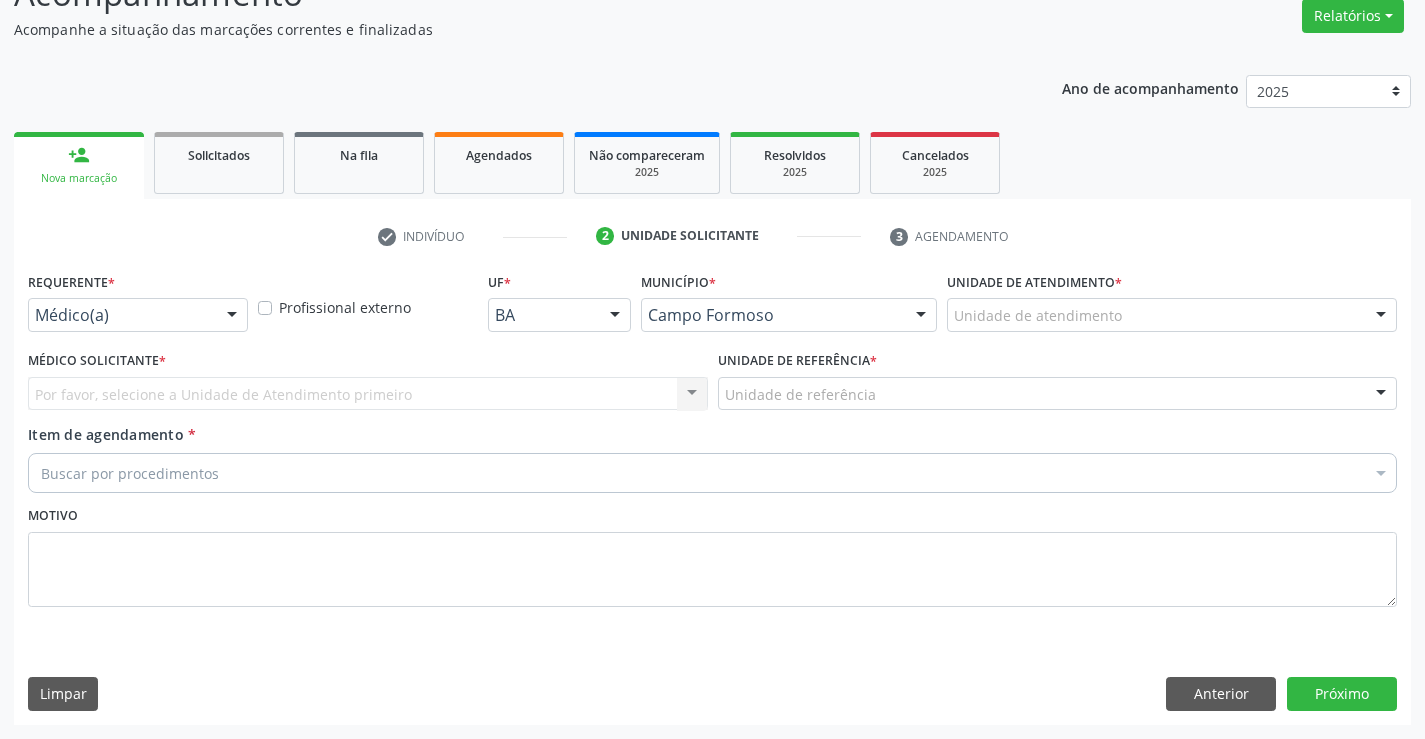scroll, scrollTop: 167, scrollLeft: 0, axis: vertical 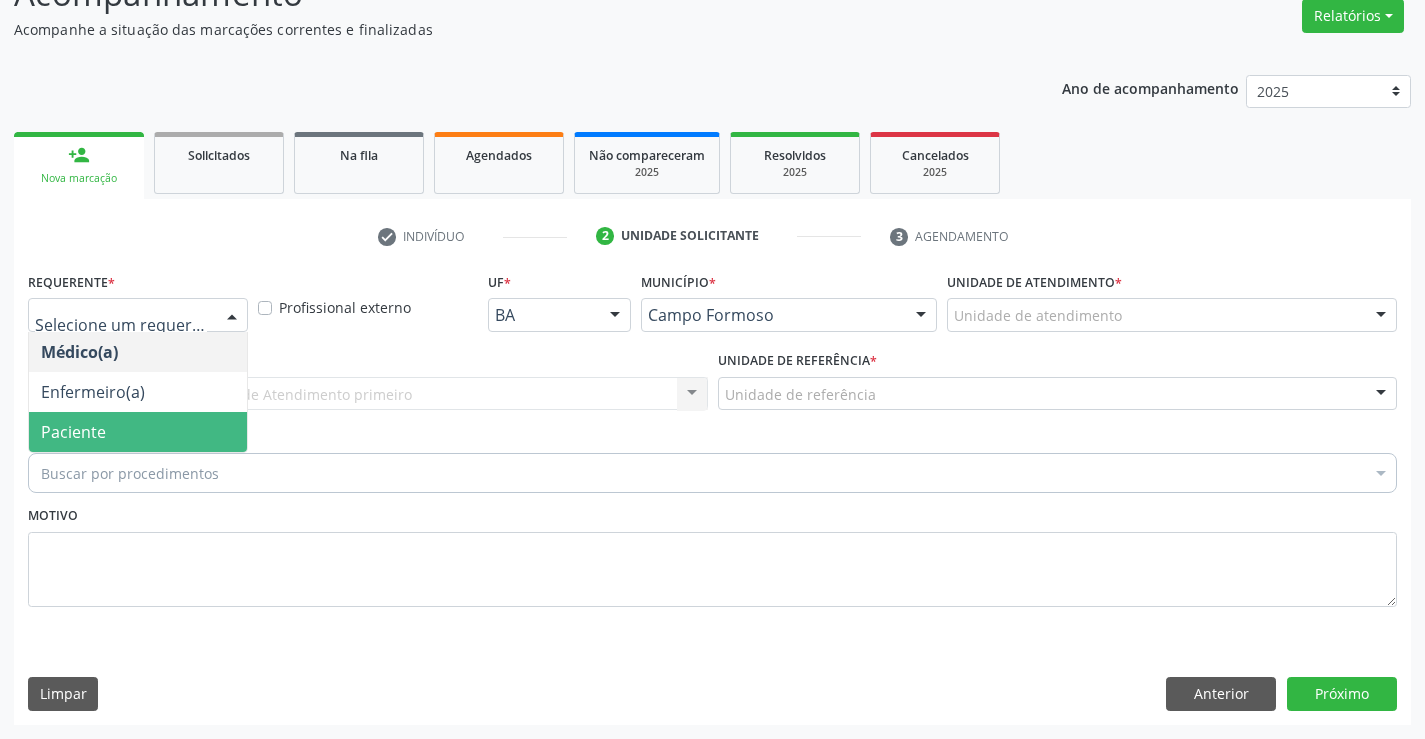 click on "Paciente" at bounding box center [138, 432] 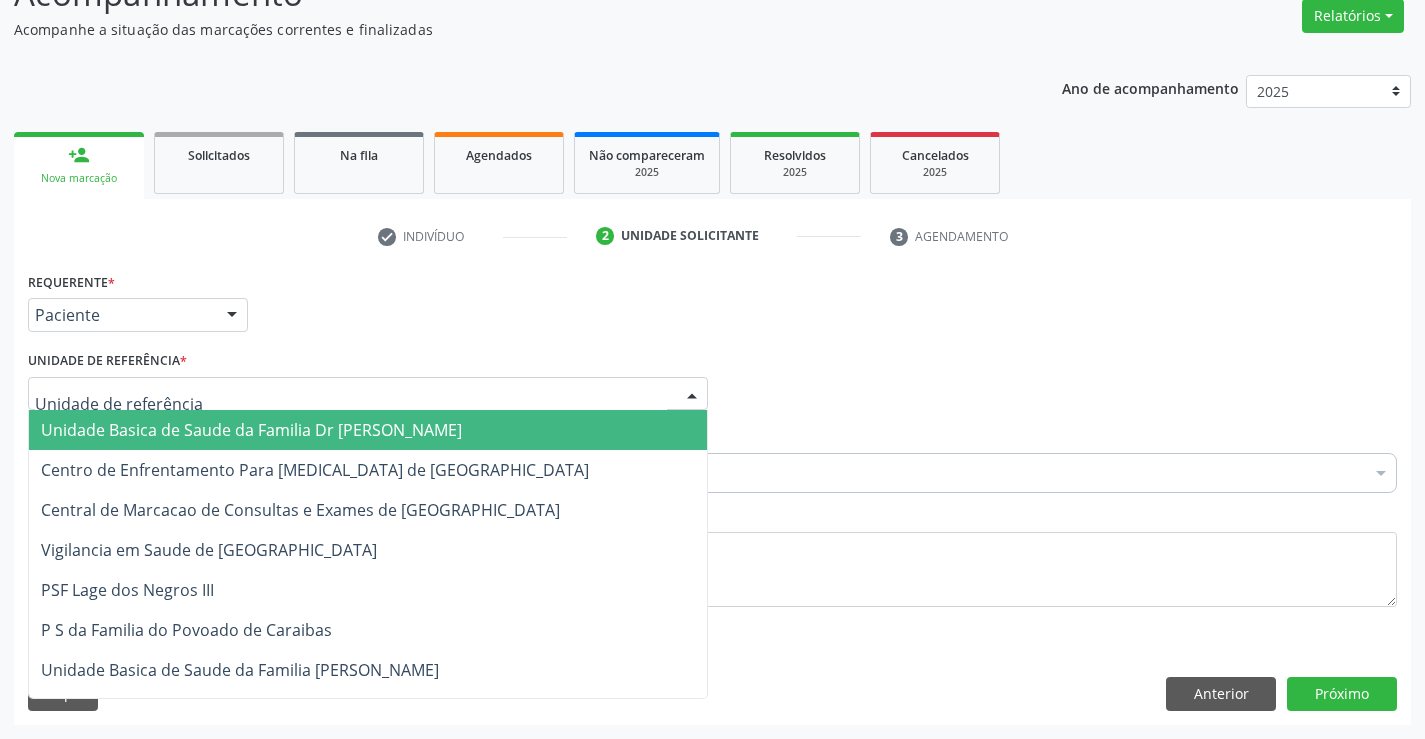 drag, startPoint x: 253, startPoint y: 394, endPoint x: 252, endPoint y: 461, distance: 67.00746 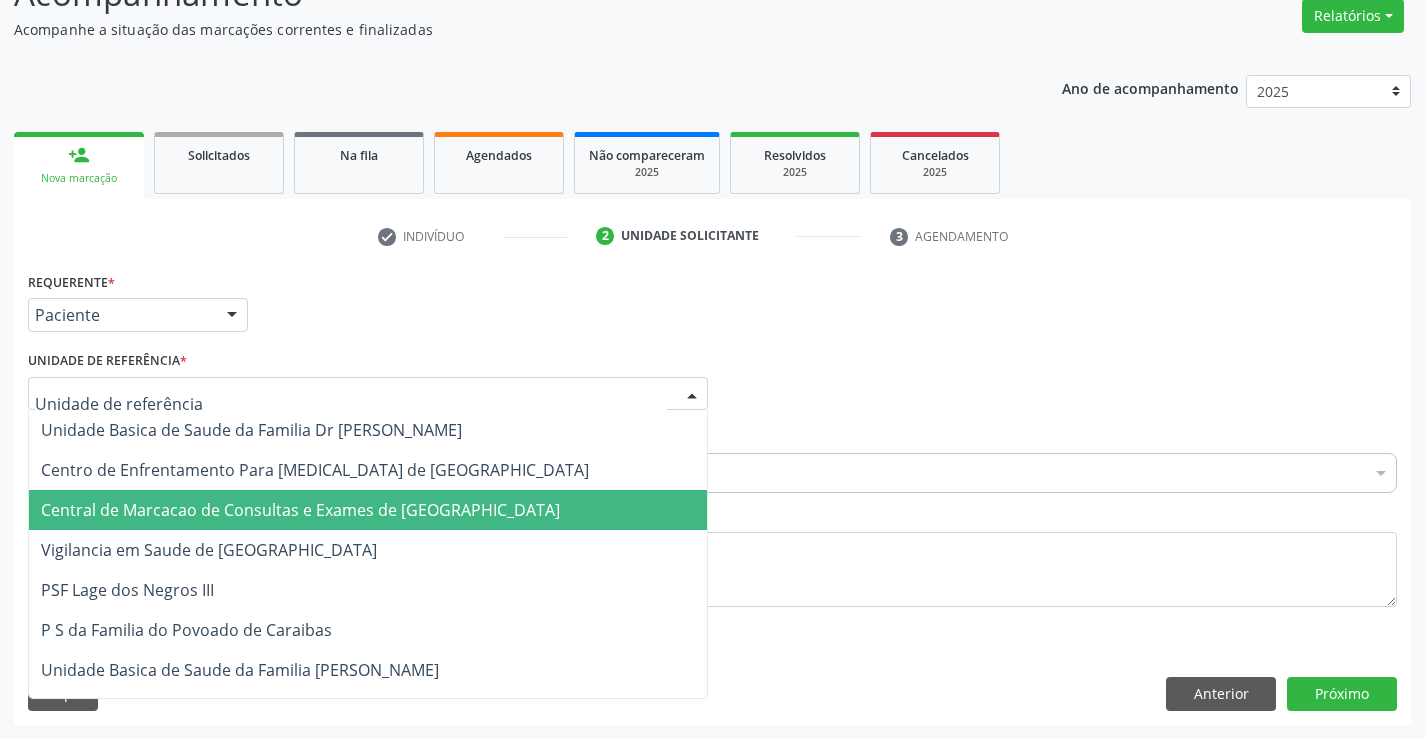 click on "Central de Marcacao de Consultas e Exames de [GEOGRAPHIC_DATA]" at bounding box center [368, 510] 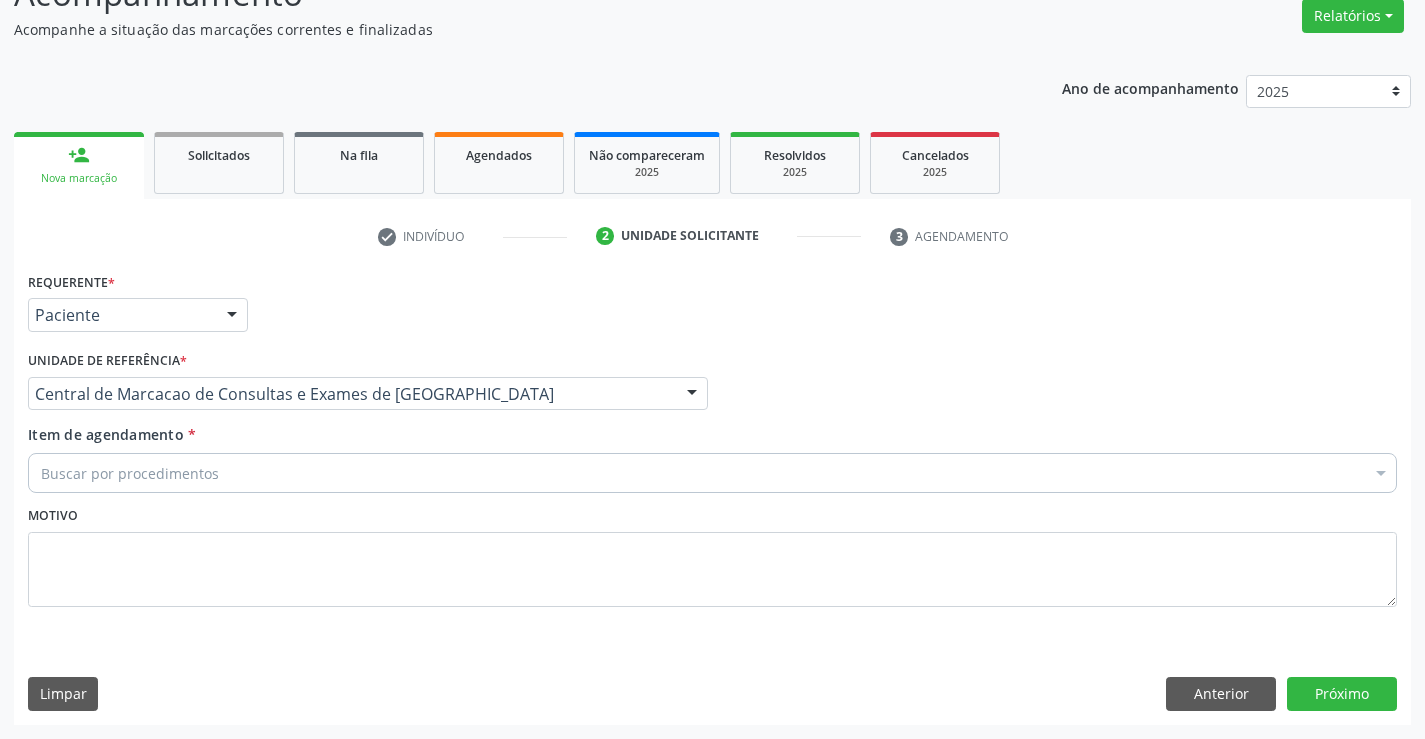 click on "Buscar por procedimentos" at bounding box center (712, 473) 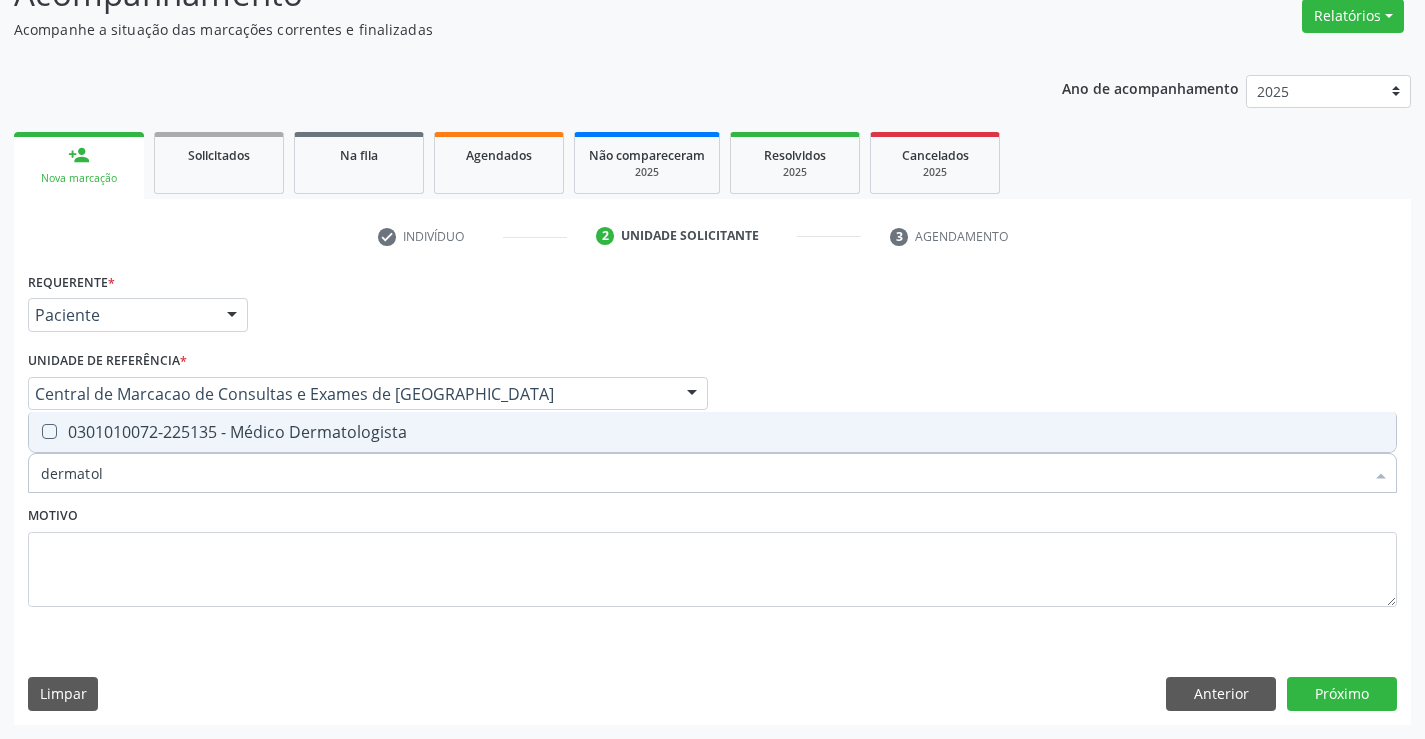 type on "dermatolo" 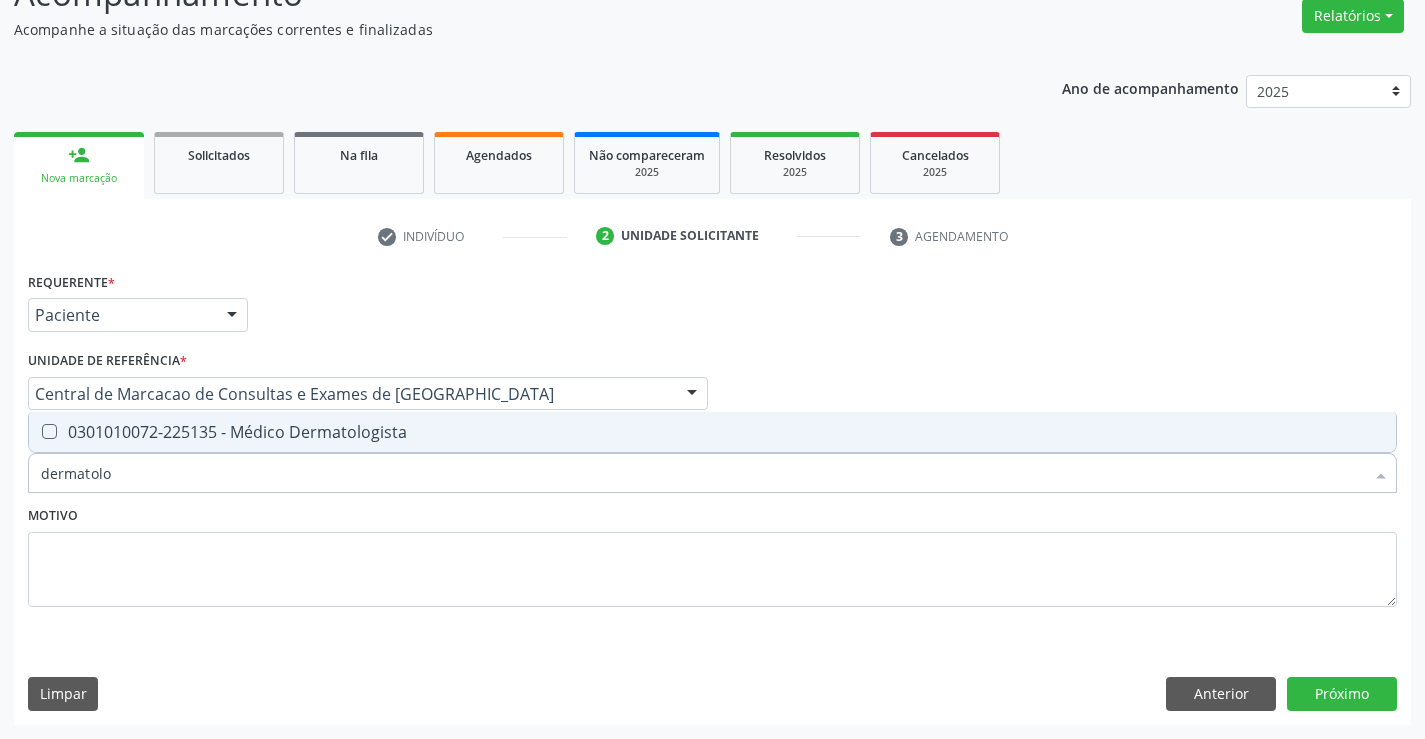 click on "0301010072-225135 - Médico Dermatologista" at bounding box center (712, 432) 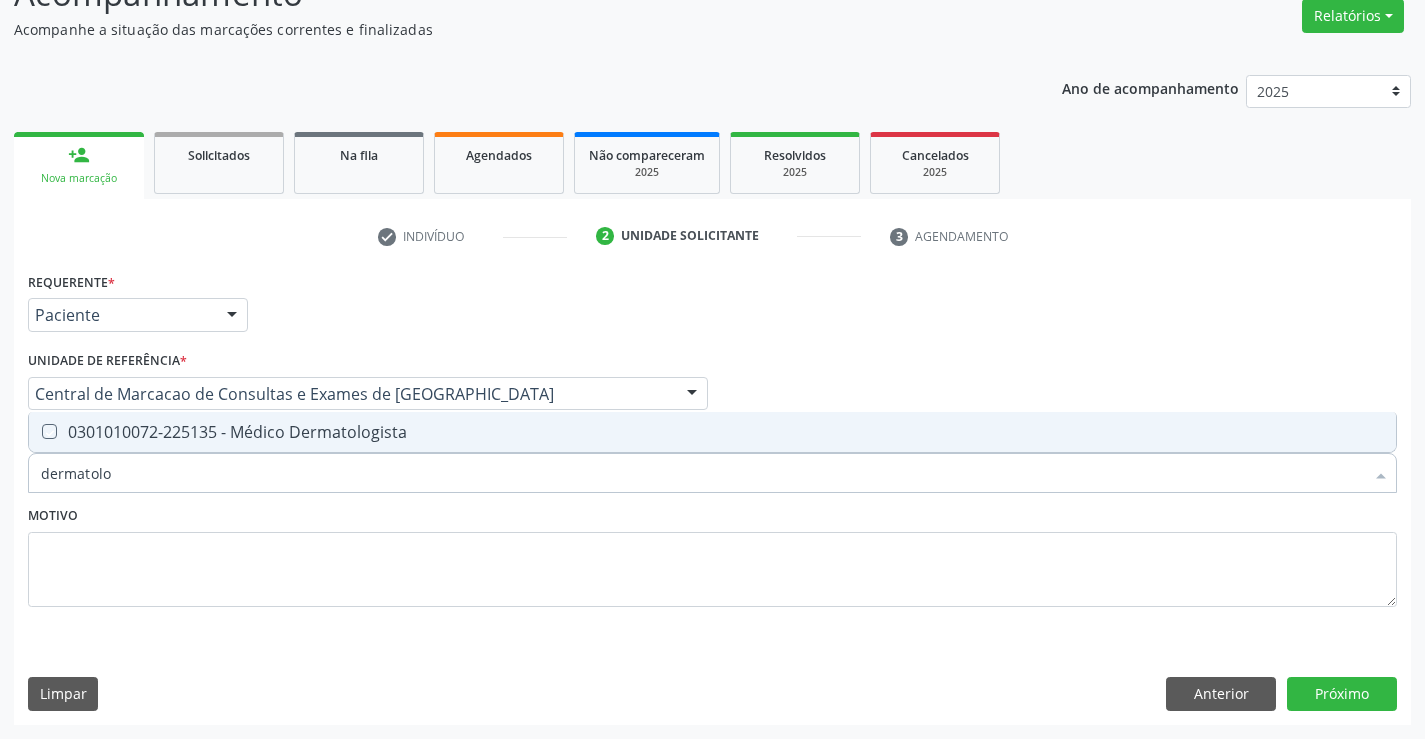 checkbox on "true" 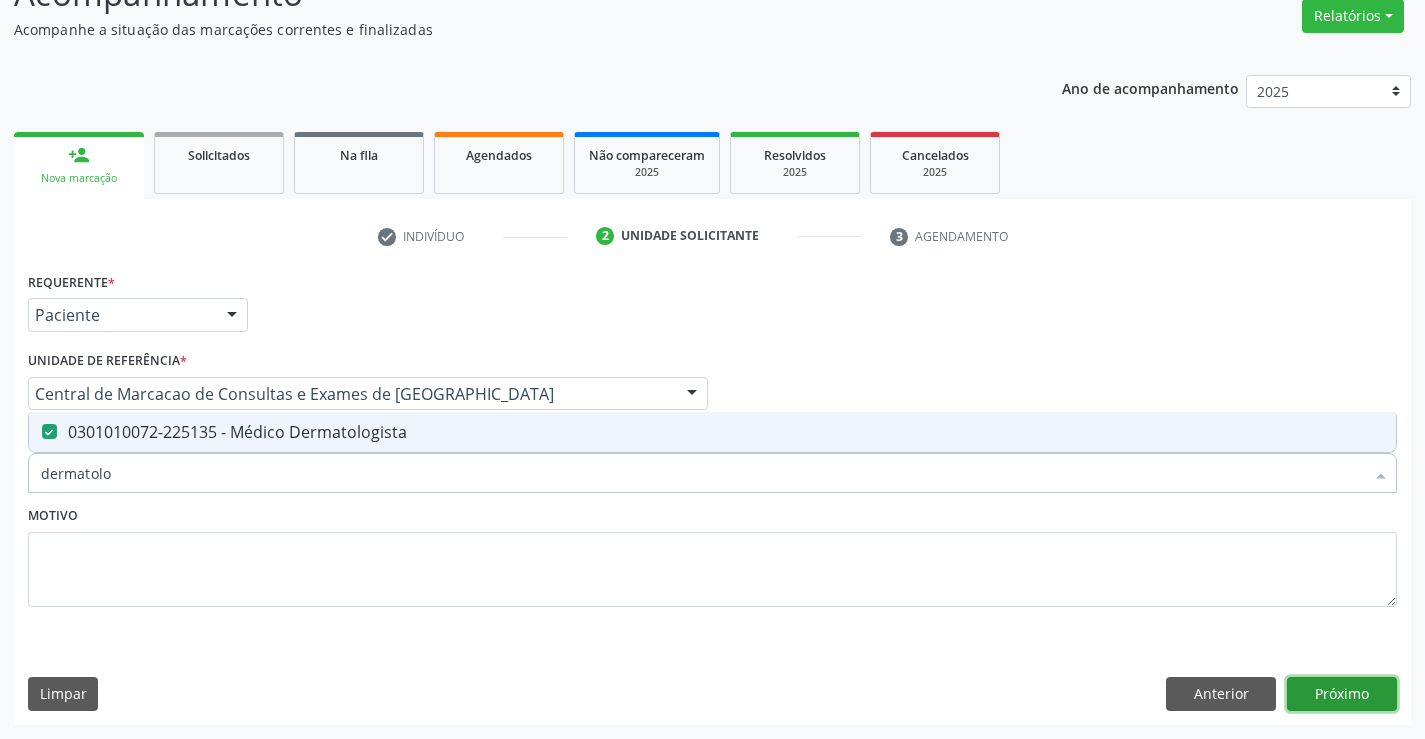 click on "Próximo" at bounding box center [1342, 694] 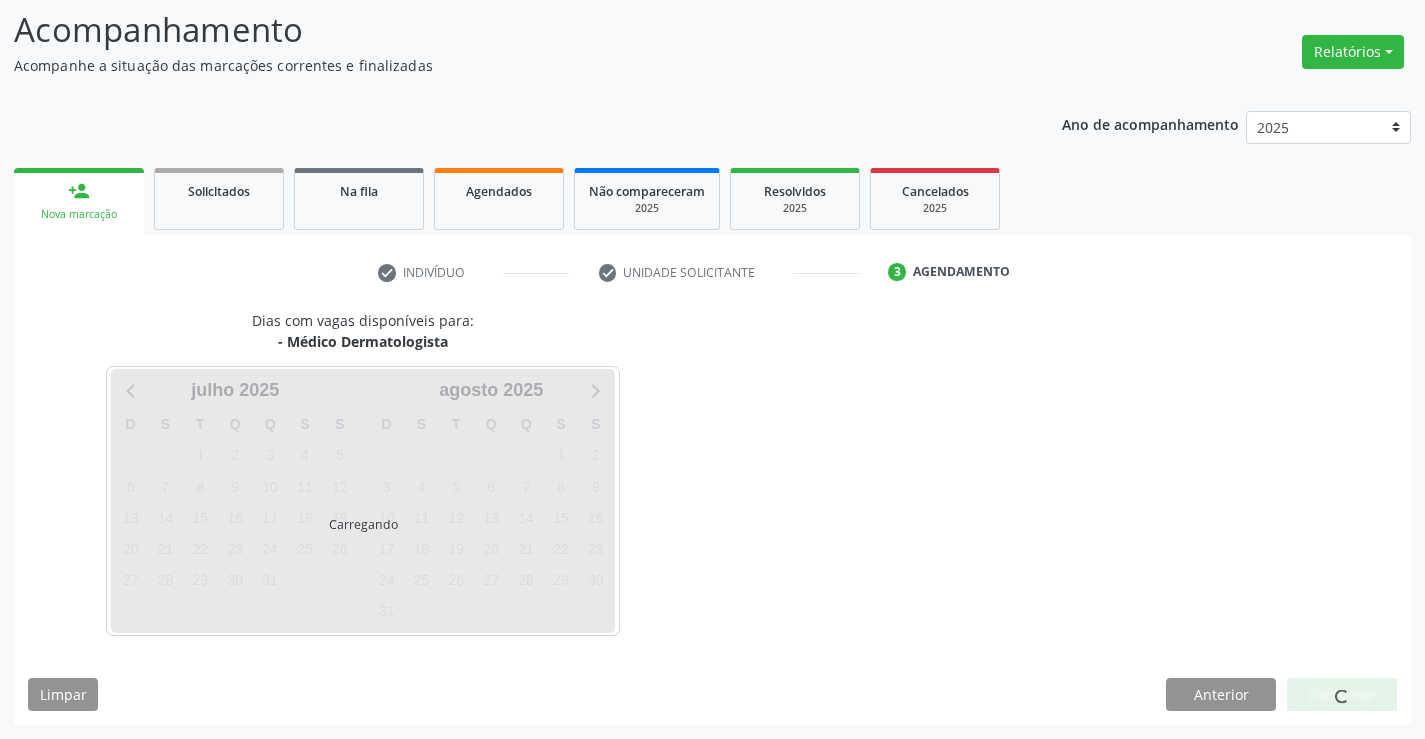 scroll, scrollTop: 167, scrollLeft: 0, axis: vertical 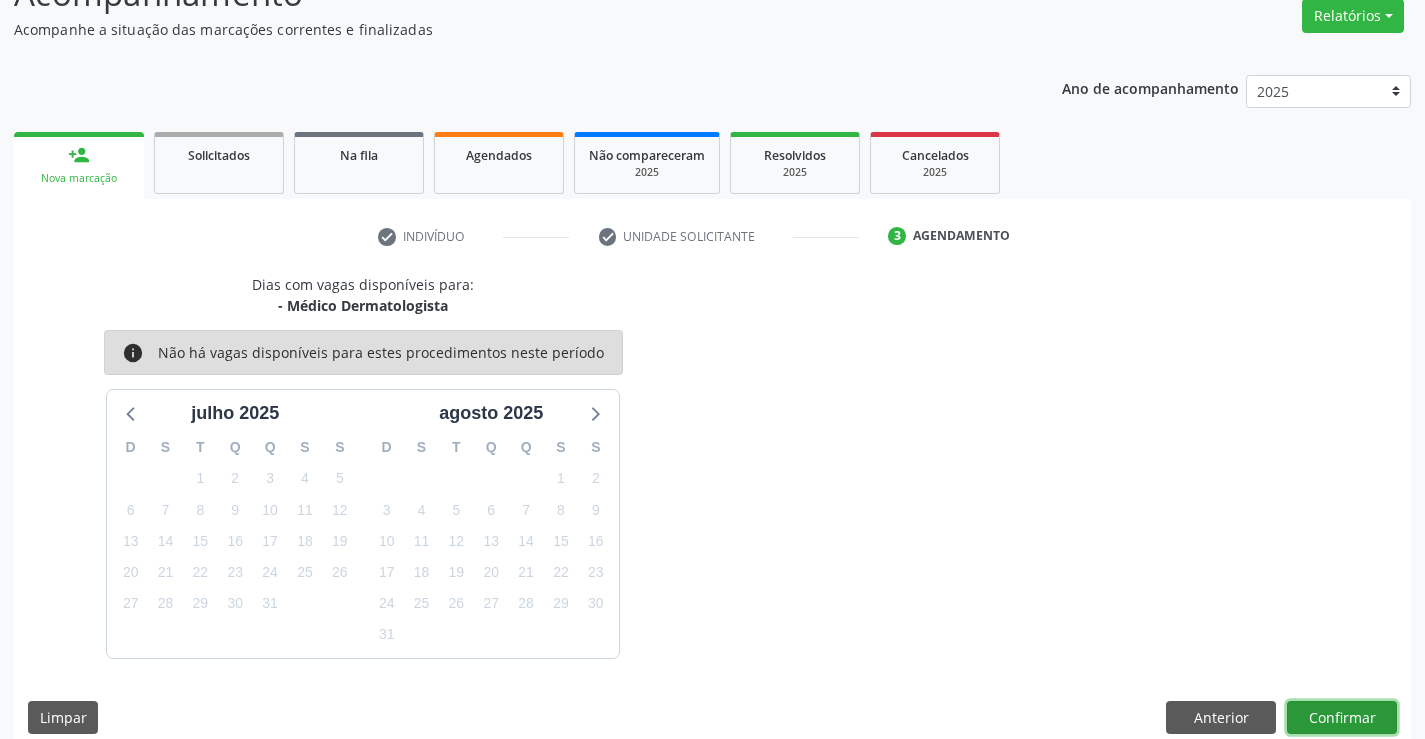click on "Confirmar" at bounding box center (1342, 718) 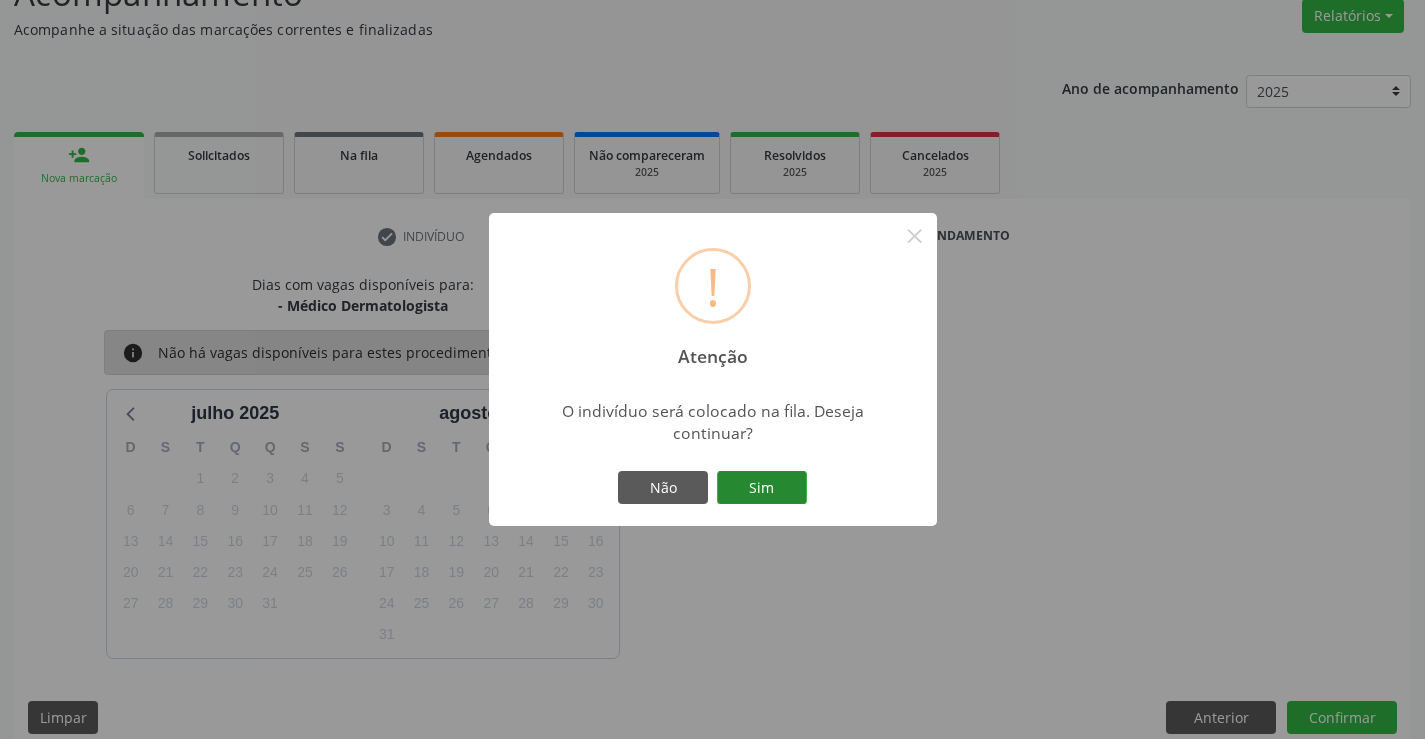 click on "Sim" at bounding box center (762, 488) 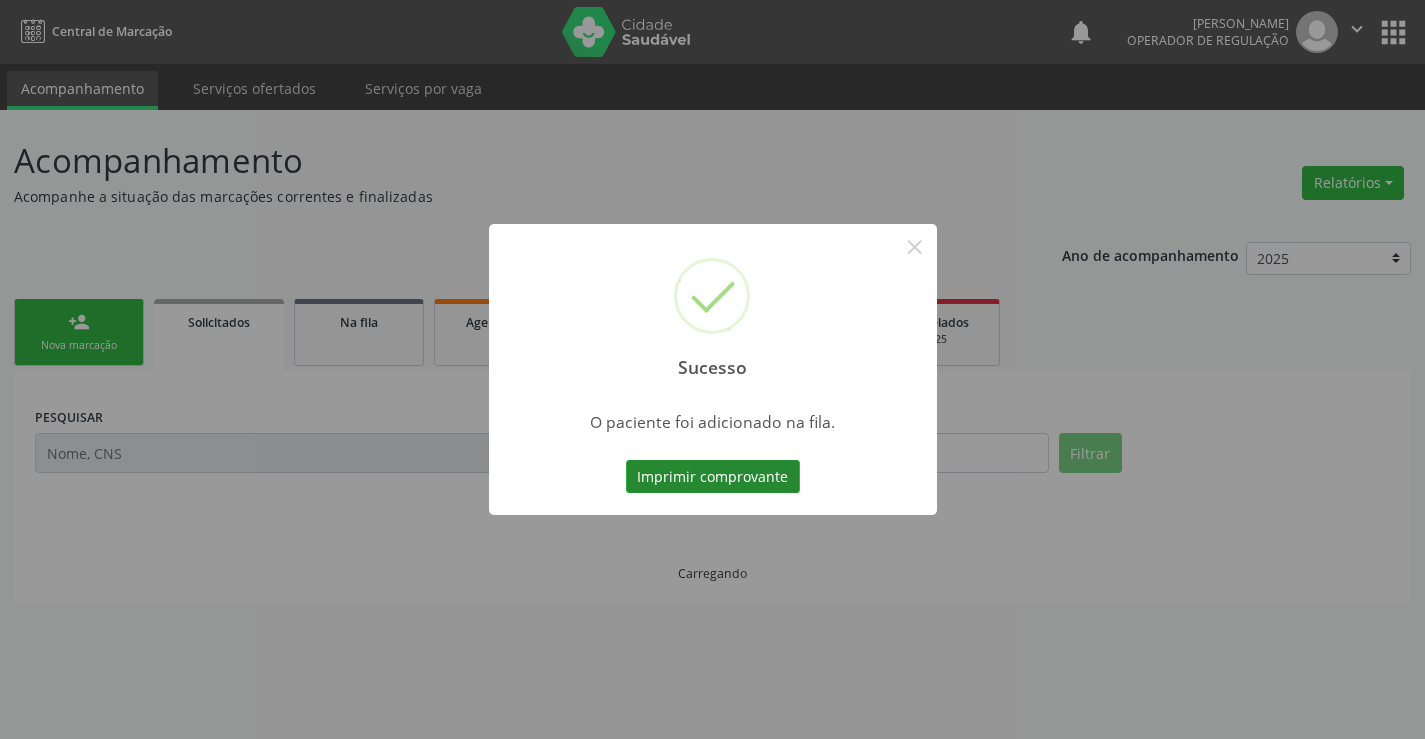 scroll, scrollTop: 0, scrollLeft: 0, axis: both 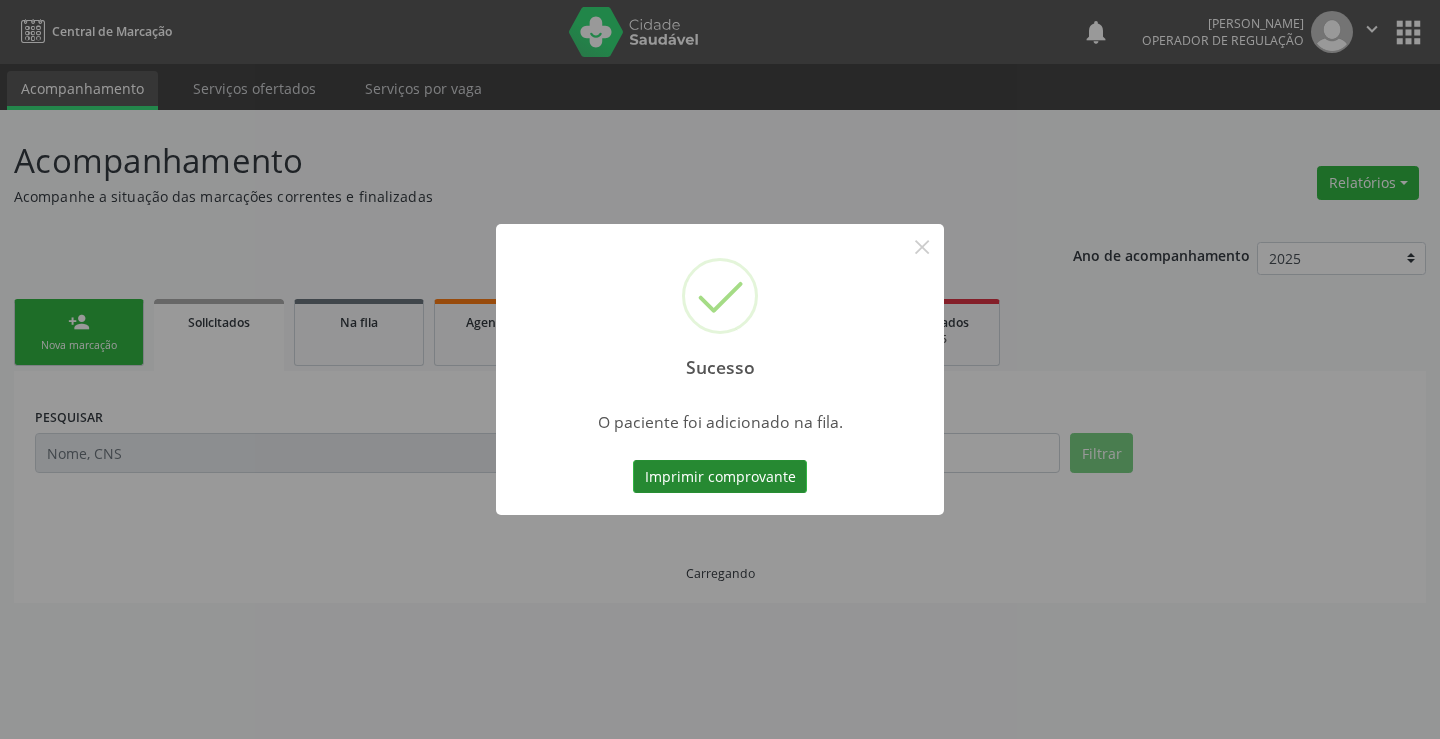 click on "Imprimir comprovante" at bounding box center [720, 477] 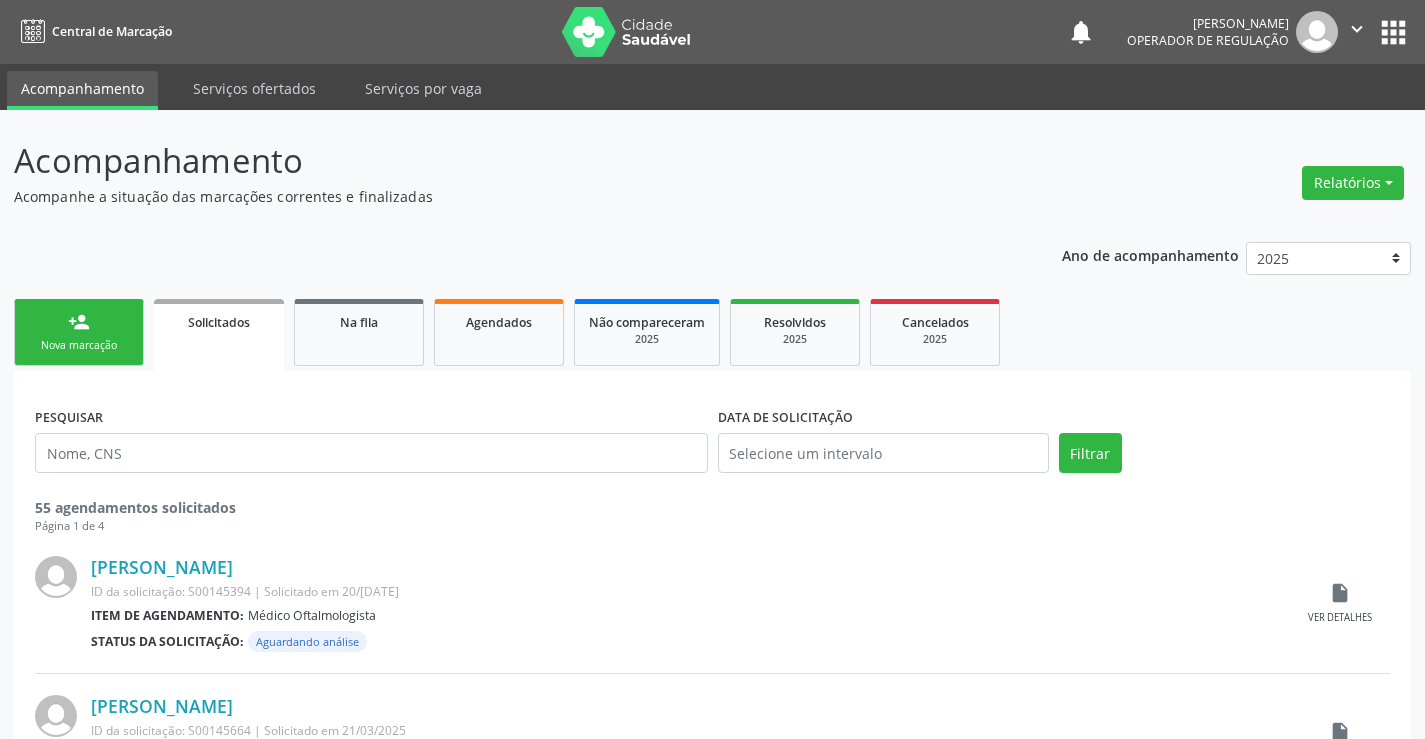 click on "Nova marcação" at bounding box center (79, 345) 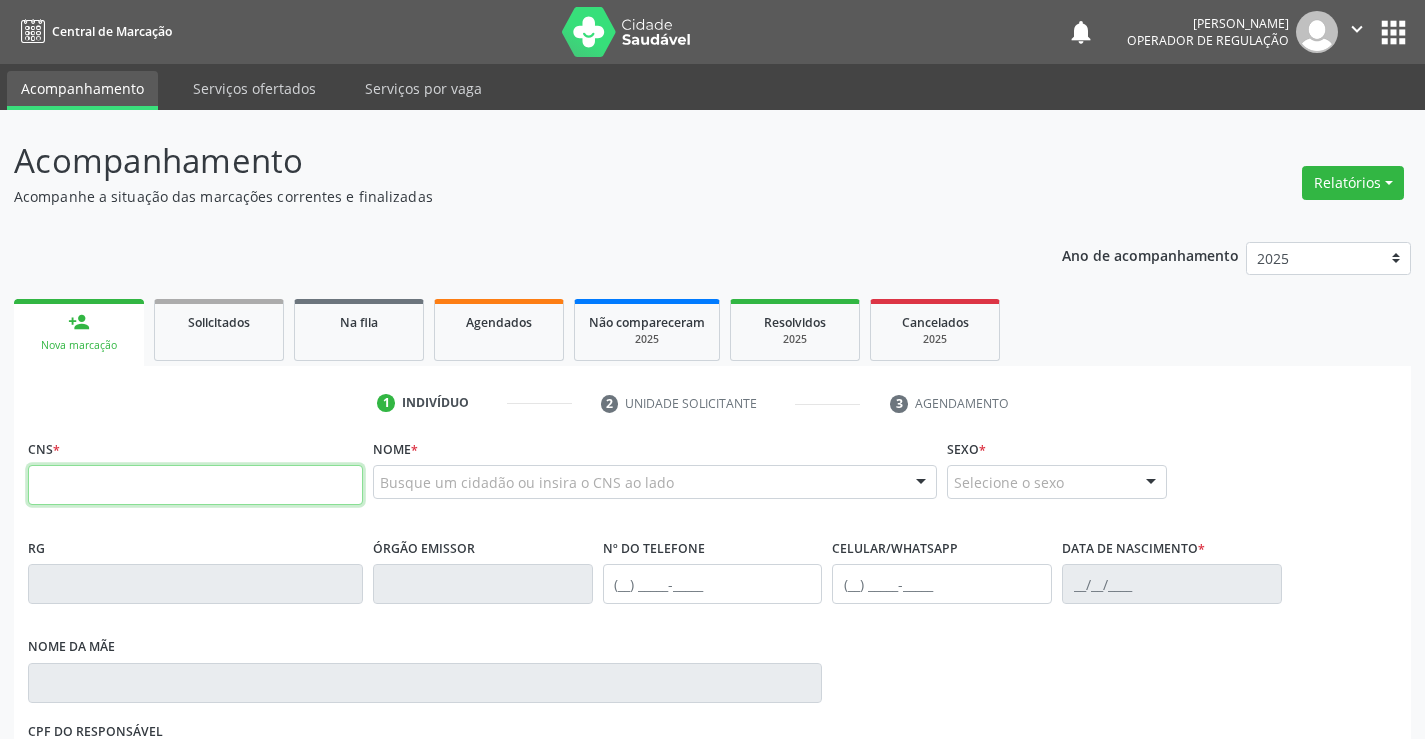 click at bounding box center [195, 485] 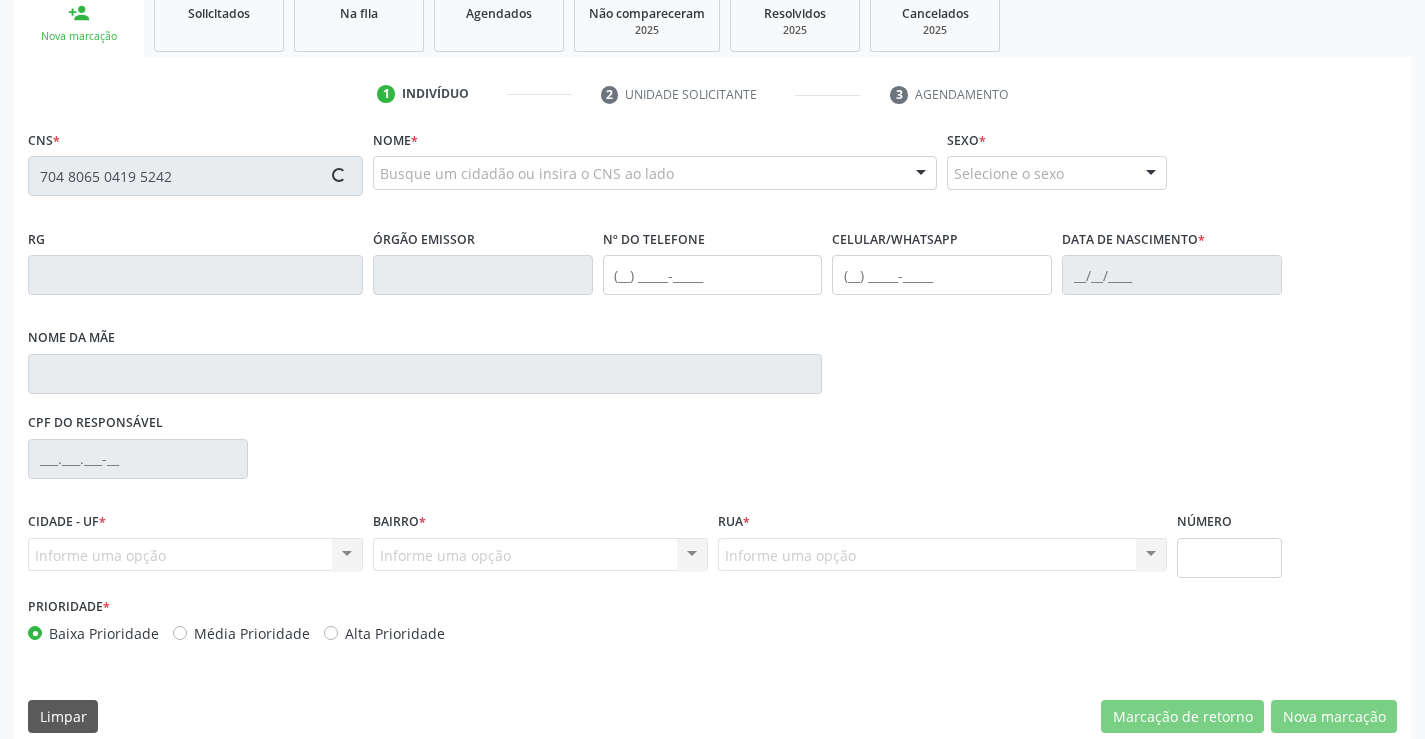 scroll, scrollTop: 331, scrollLeft: 0, axis: vertical 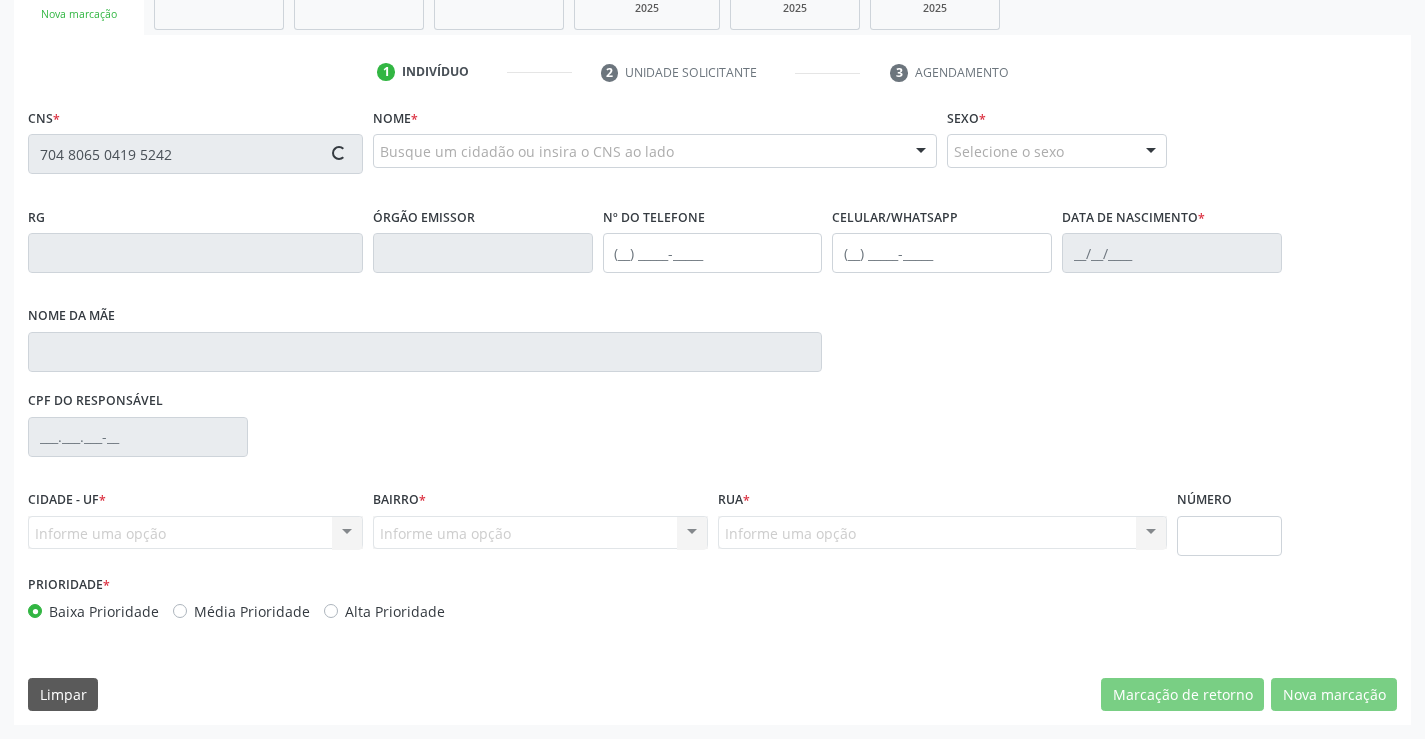 type on "704 8065 0419 5242" 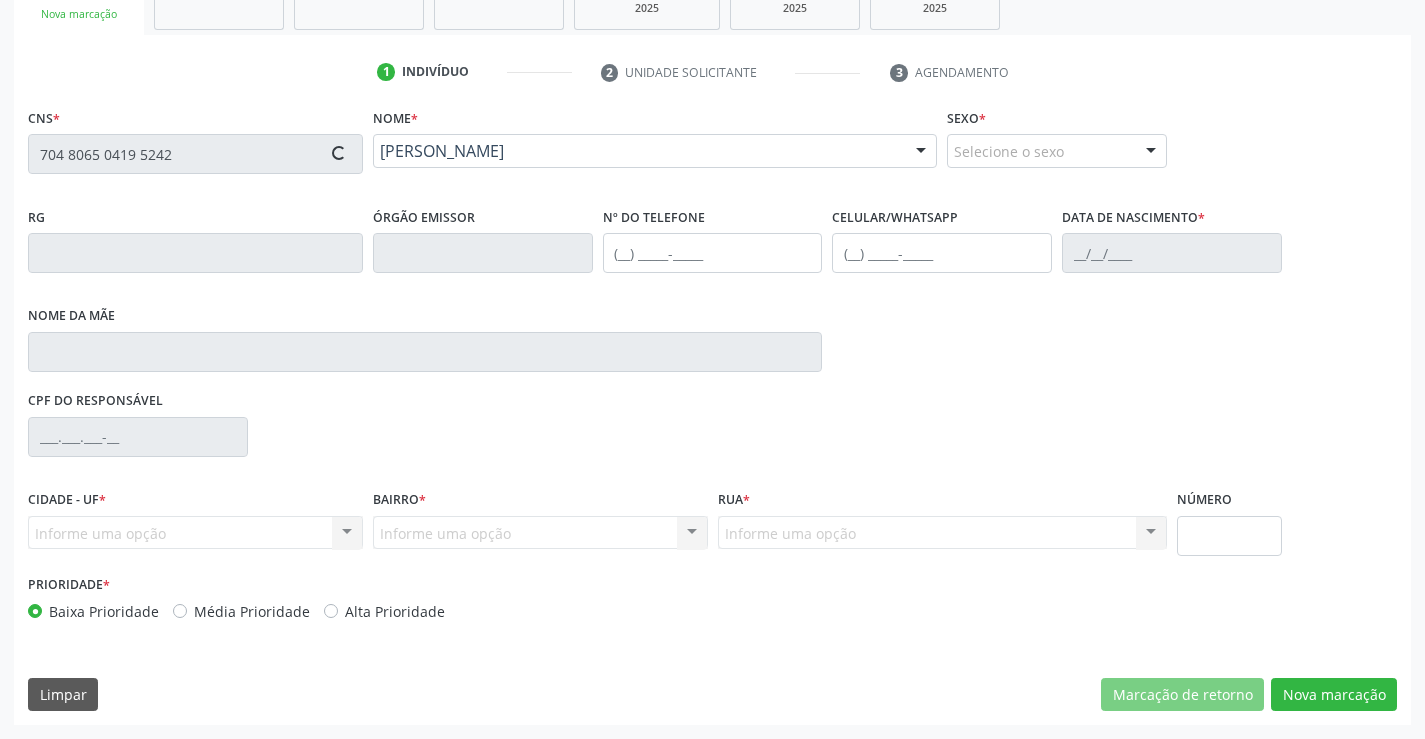 type on "24/08/2015" 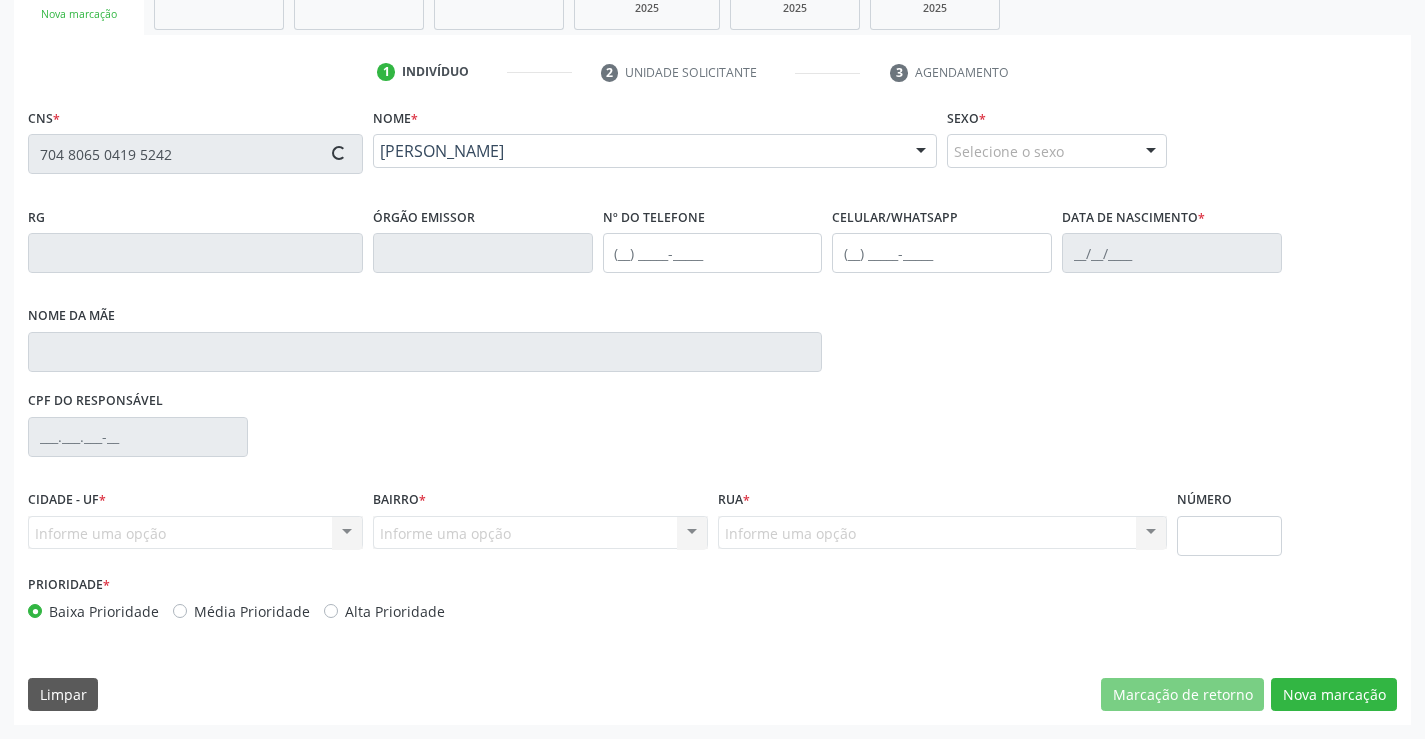 type on "S/N" 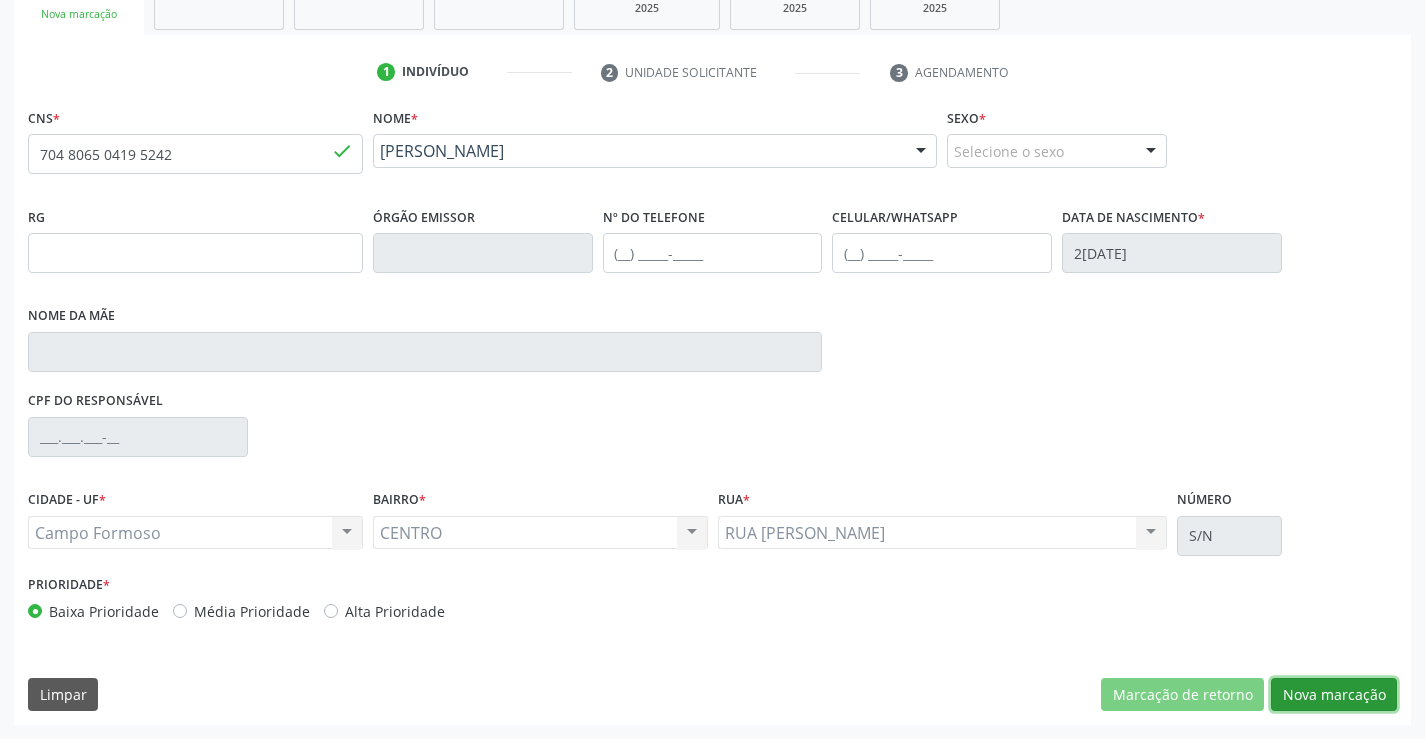 click on "Nova marcação" at bounding box center (1334, 695) 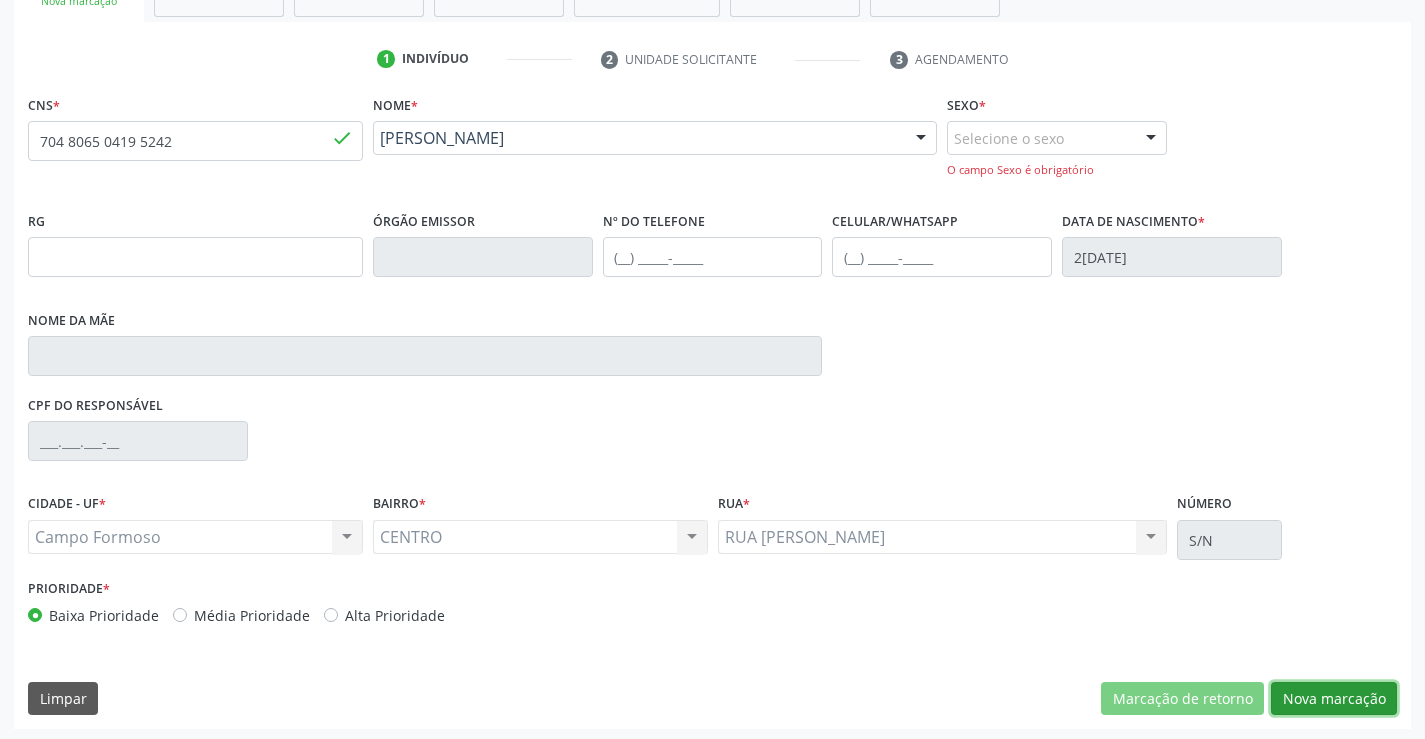 scroll, scrollTop: 348, scrollLeft: 0, axis: vertical 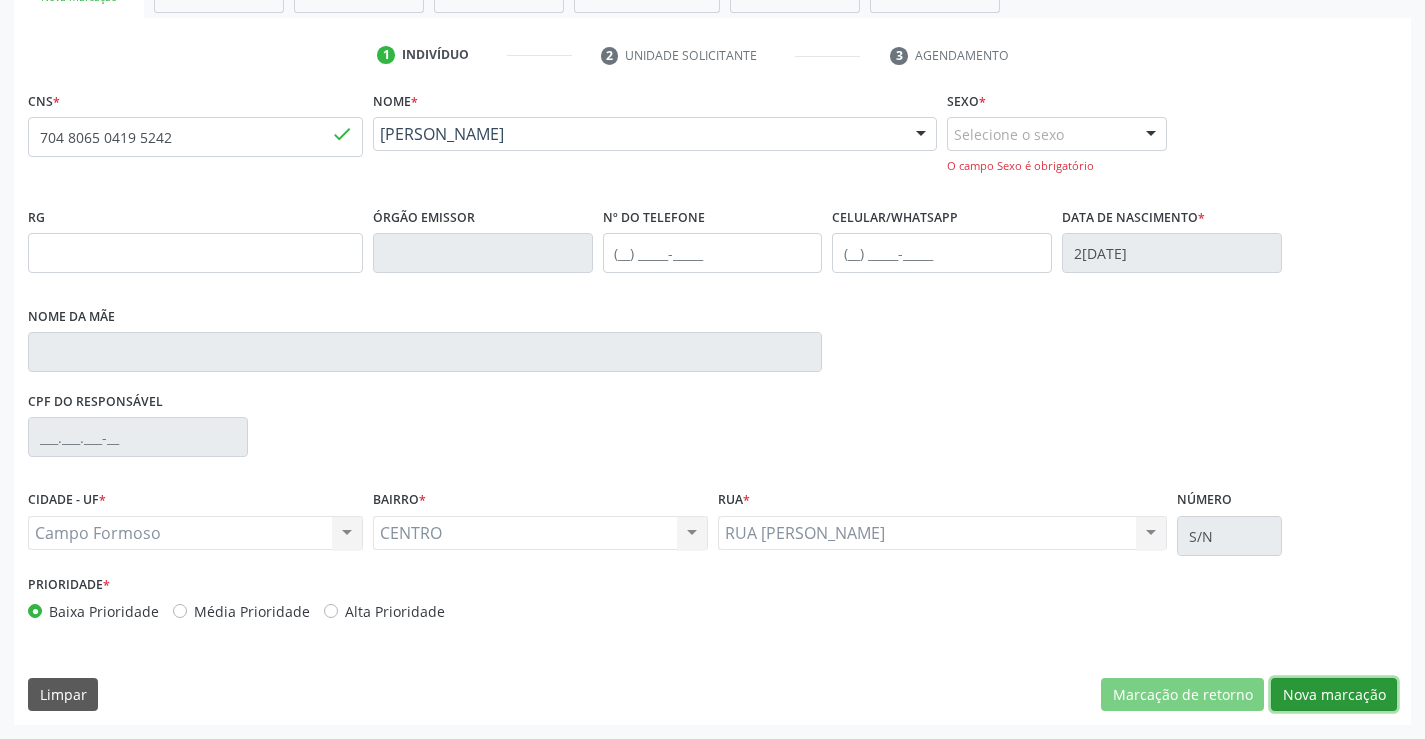 click on "Nova marcação" at bounding box center [1334, 695] 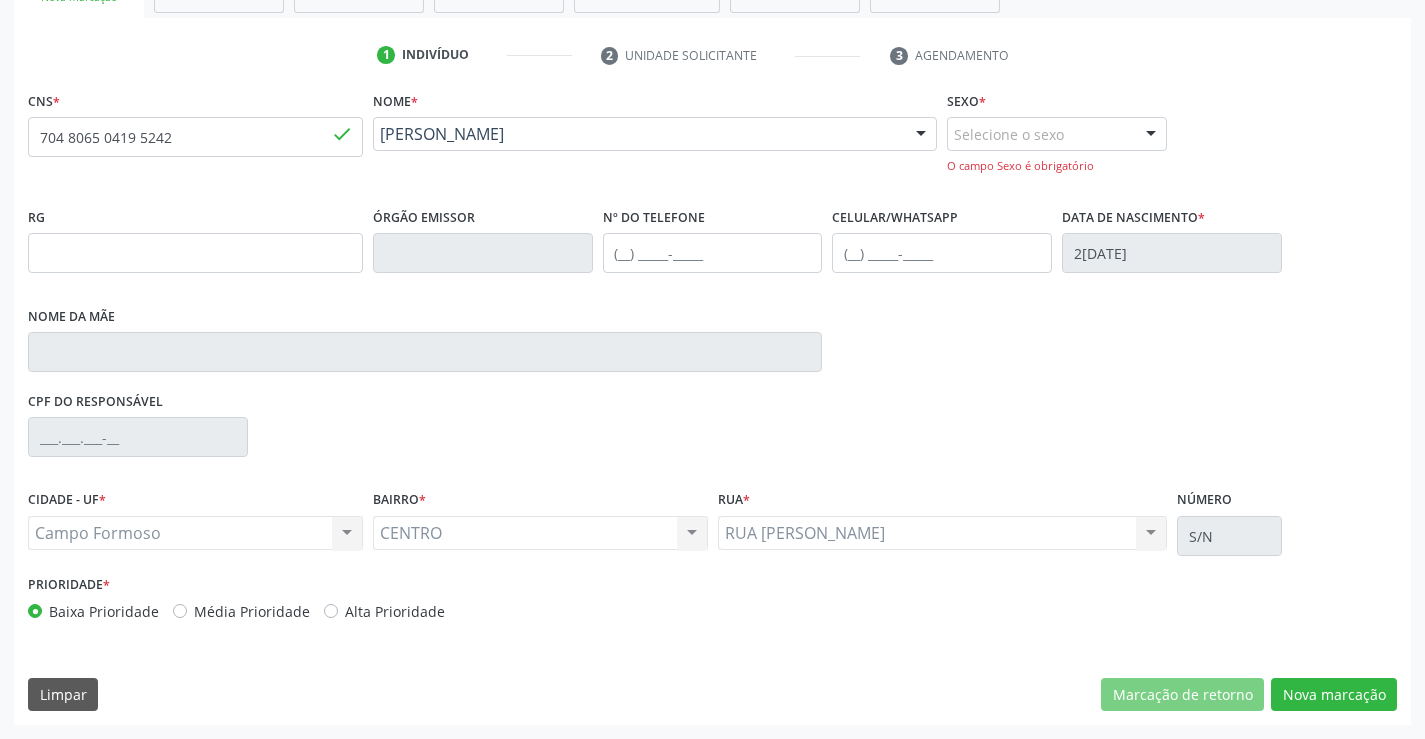 click on "Selecione o sexo" at bounding box center (1057, 134) 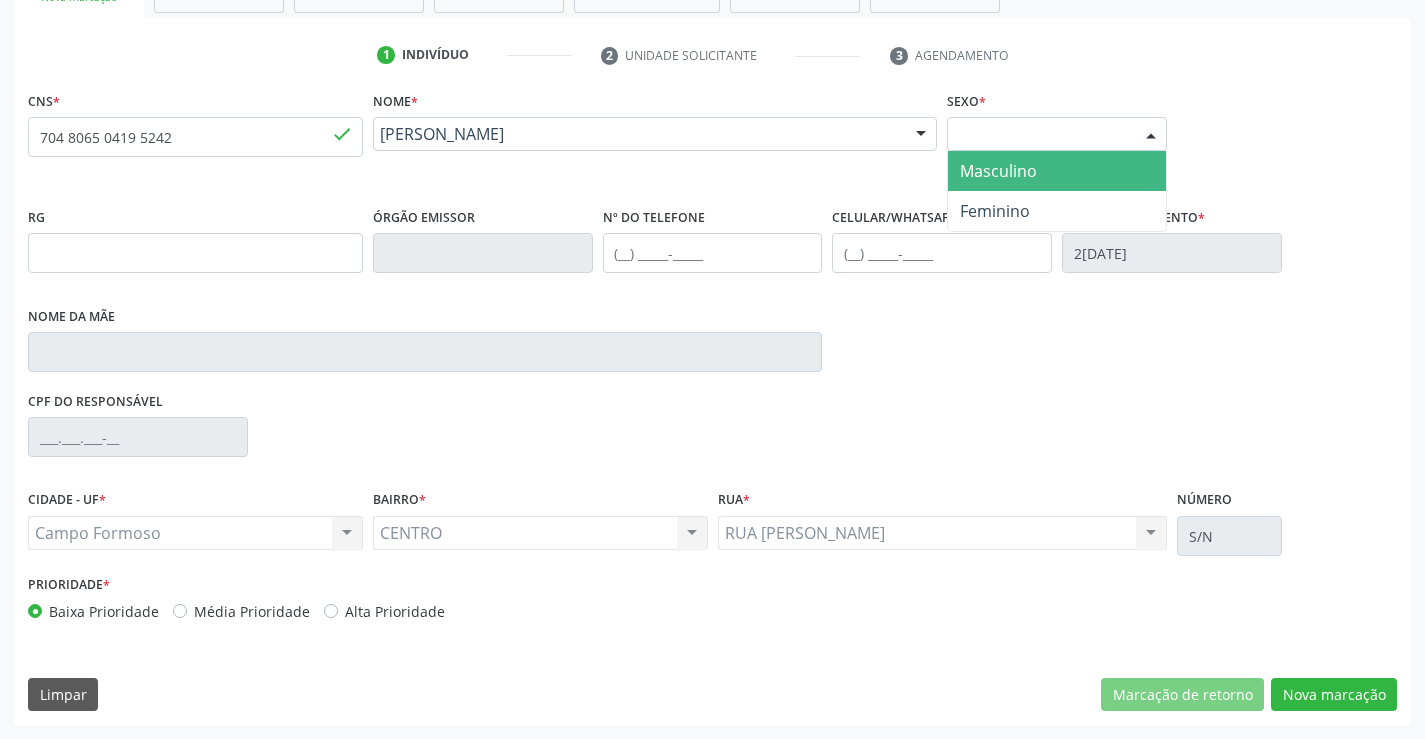 click on "Masculino" at bounding box center [998, 171] 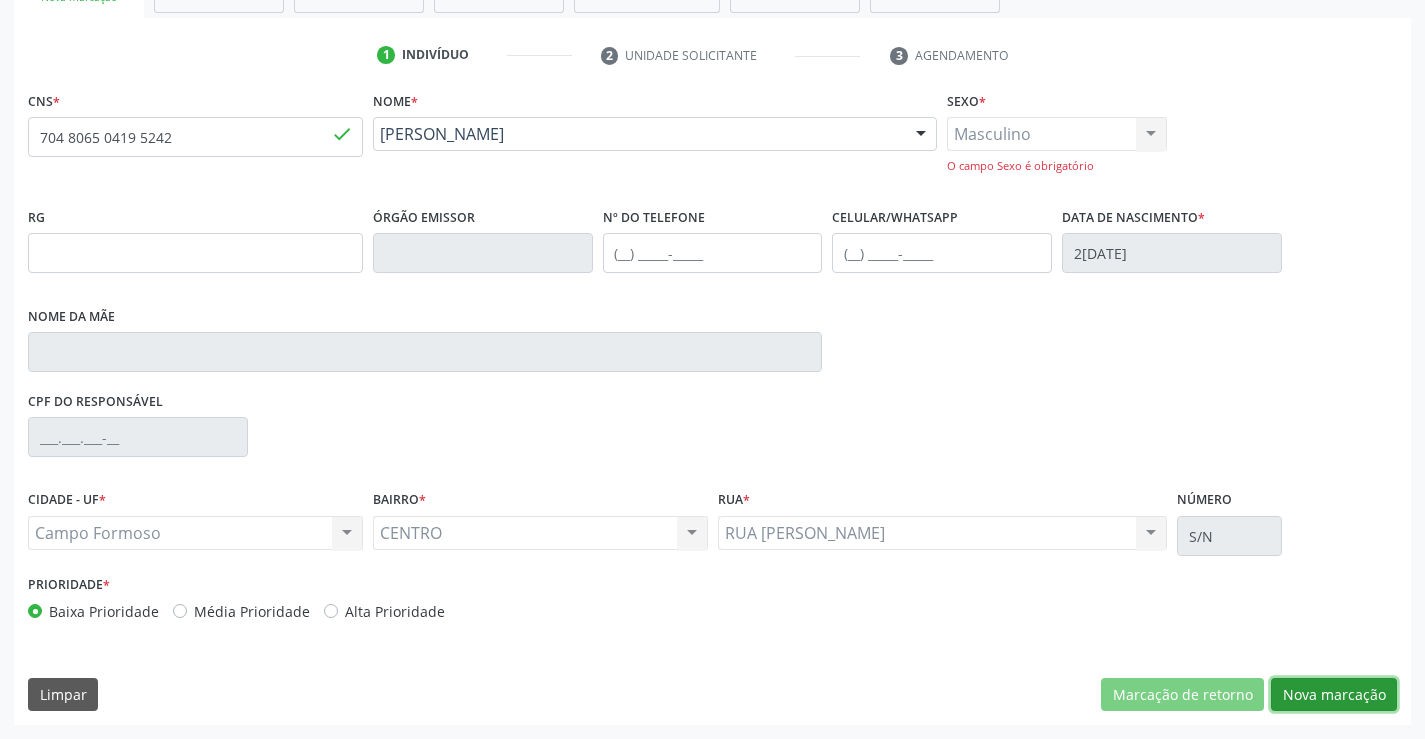click on "Nova marcação" at bounding box center [1334, 695] 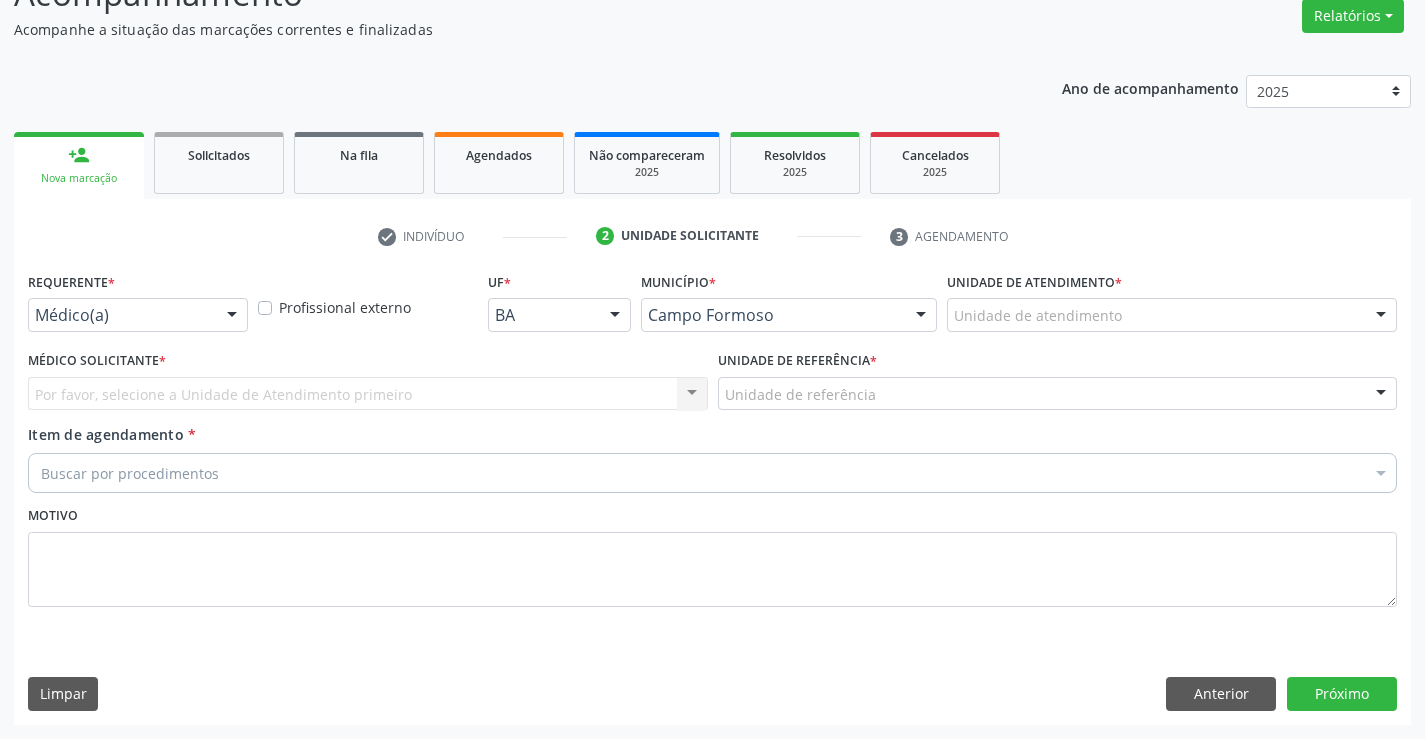scroll, scrollTop: 167, scrollLeft: 0, axis: vertical 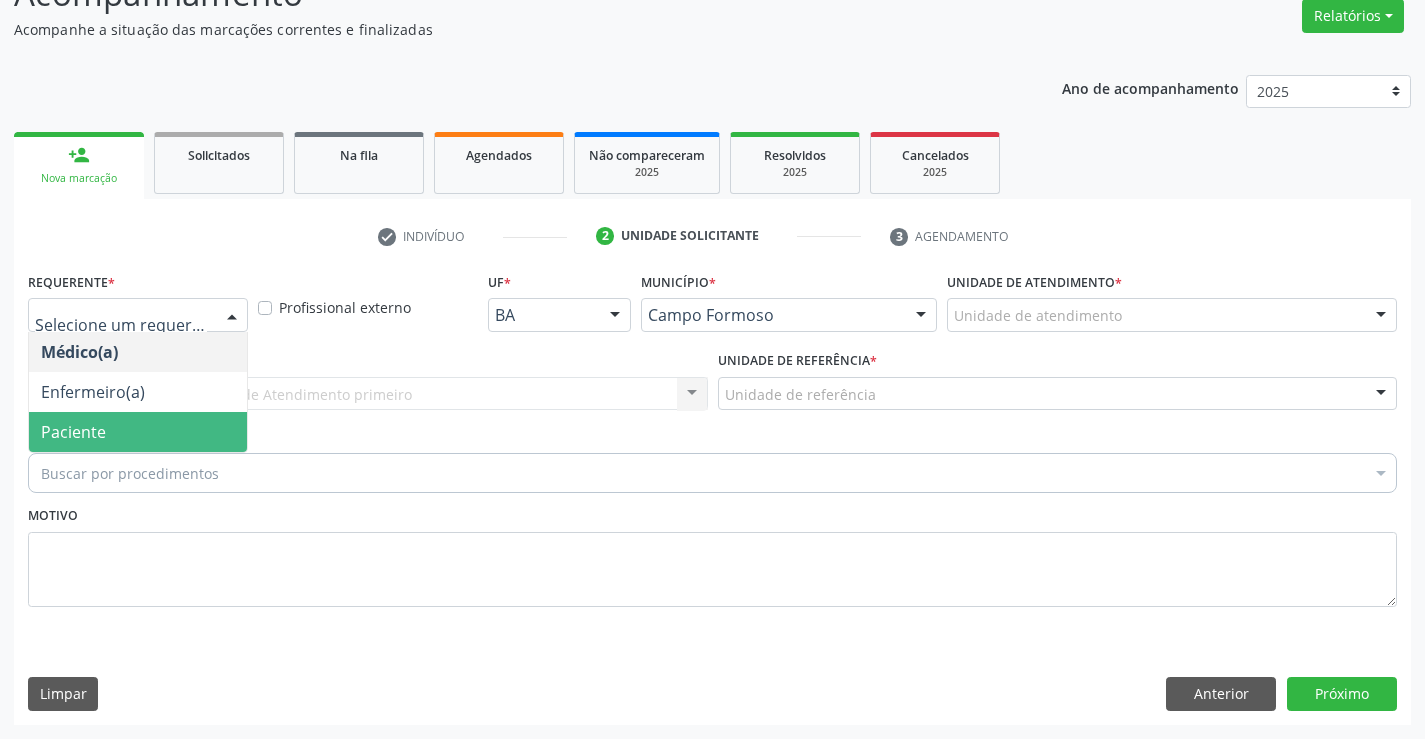 click on "Paciente" at bounding box center [138, 432] 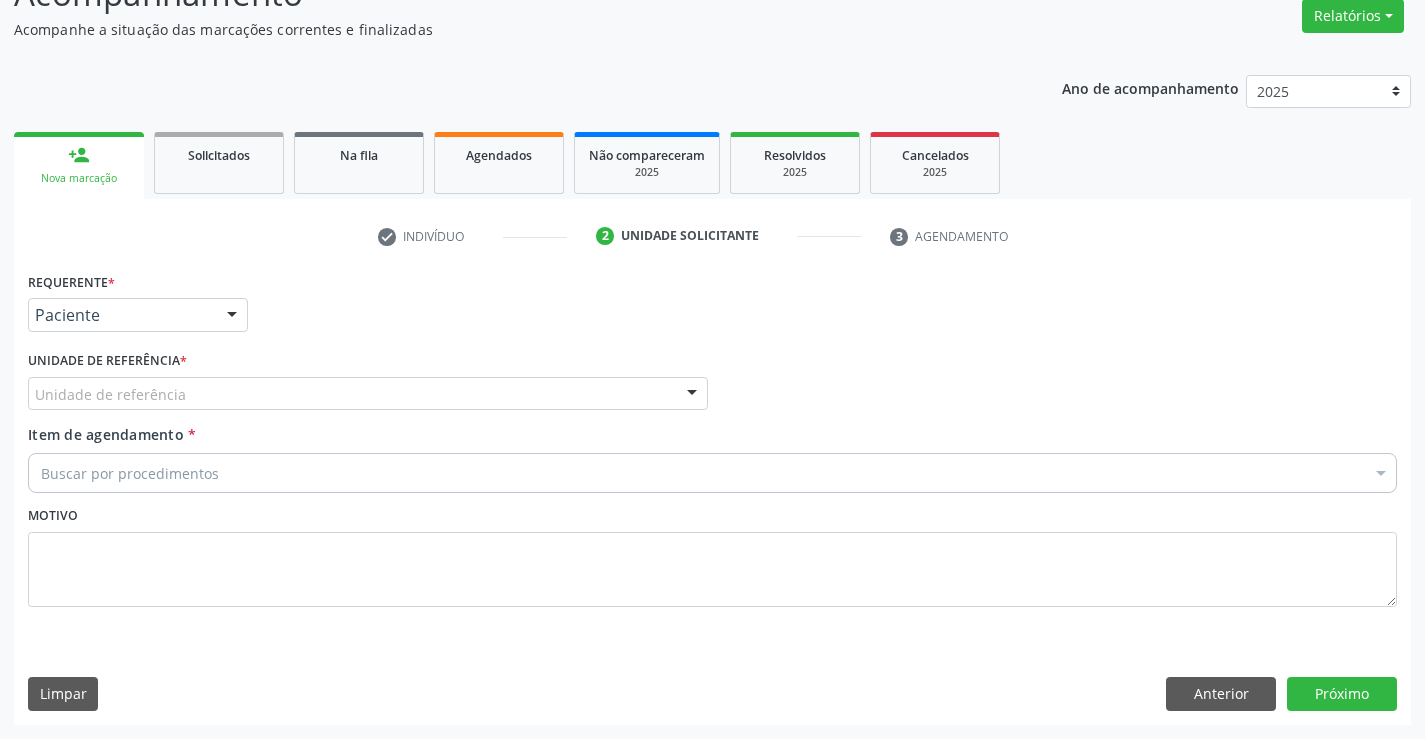 click on "Unidade de referência" at bounding box center [368, 394] 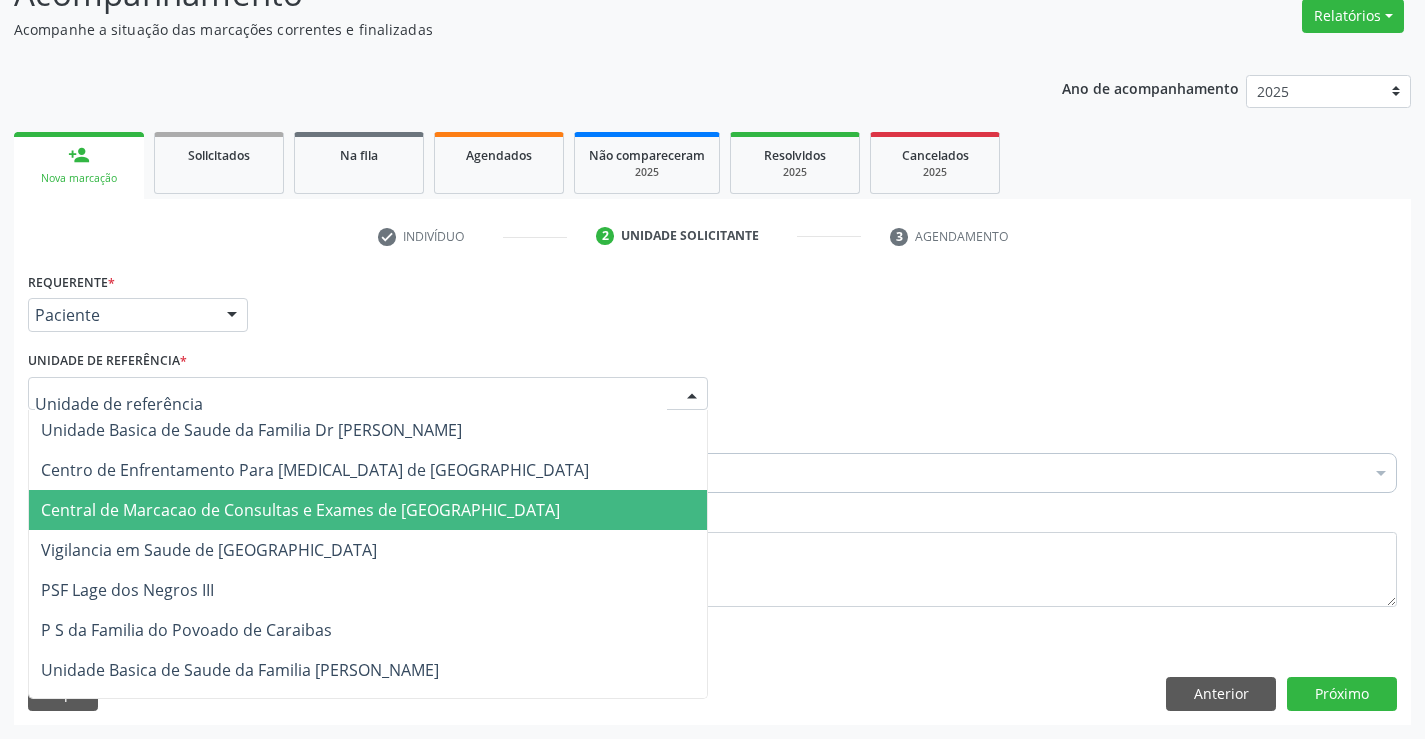 click on "Central de Marcacao de Consultas e Exames de [GEOGRAPHIC_DATA]" at bounding box center (300, 510) 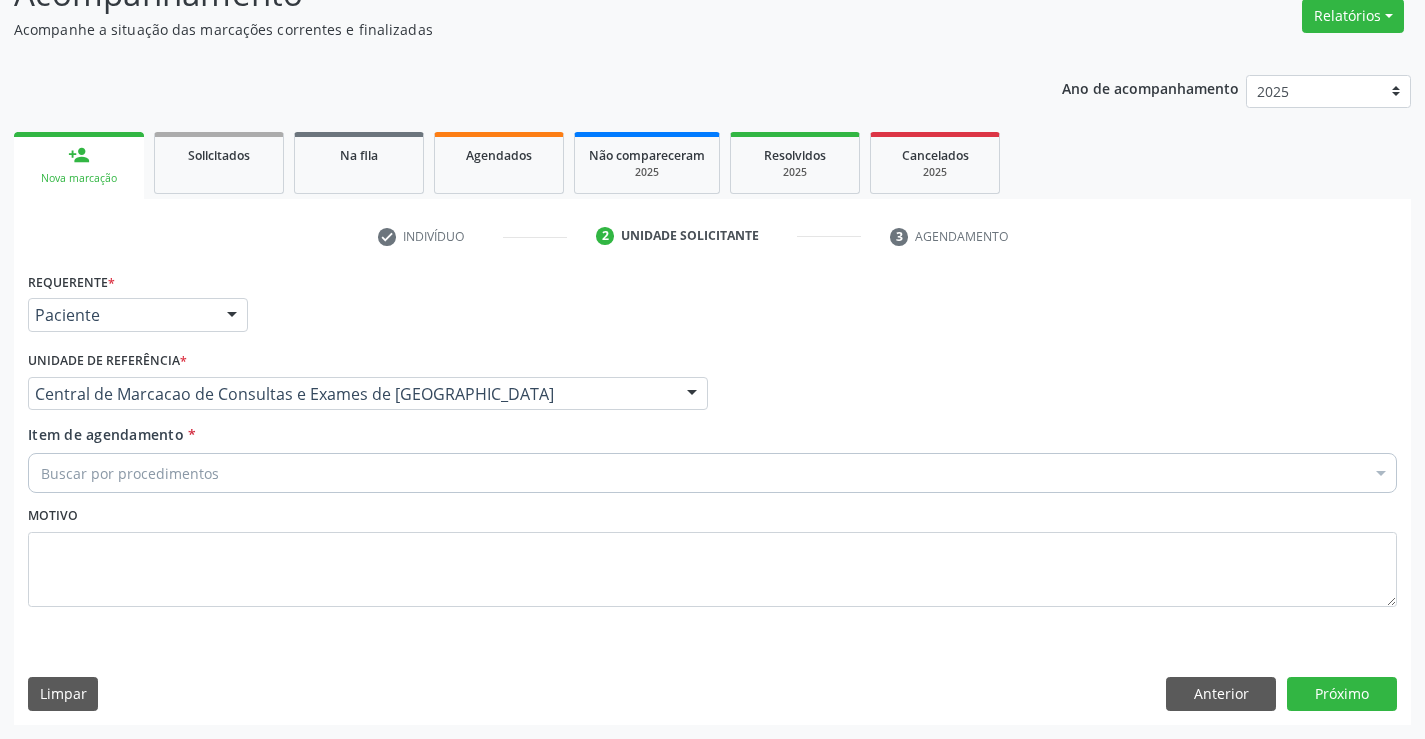 click on "Buscar por procedimentos" at bounding box center [712, 473] 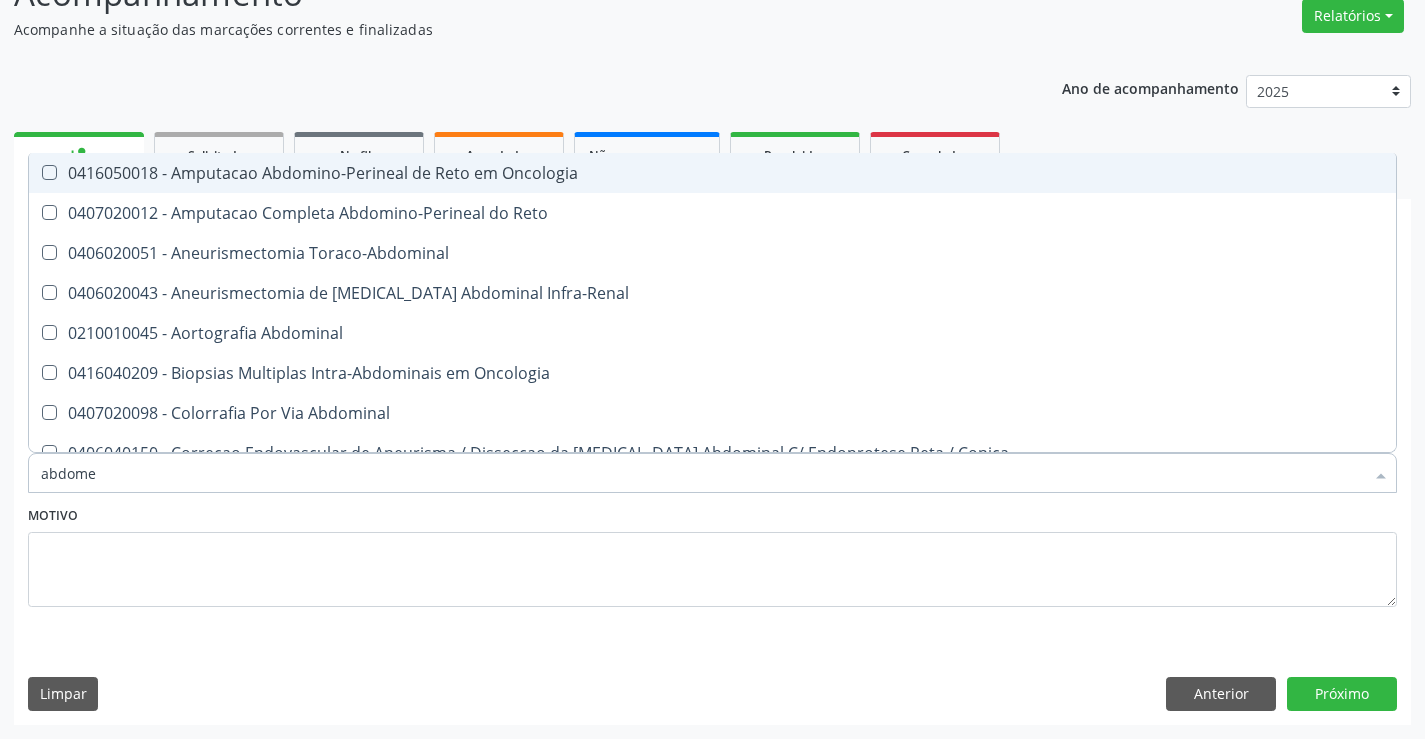 type on "abdomen" 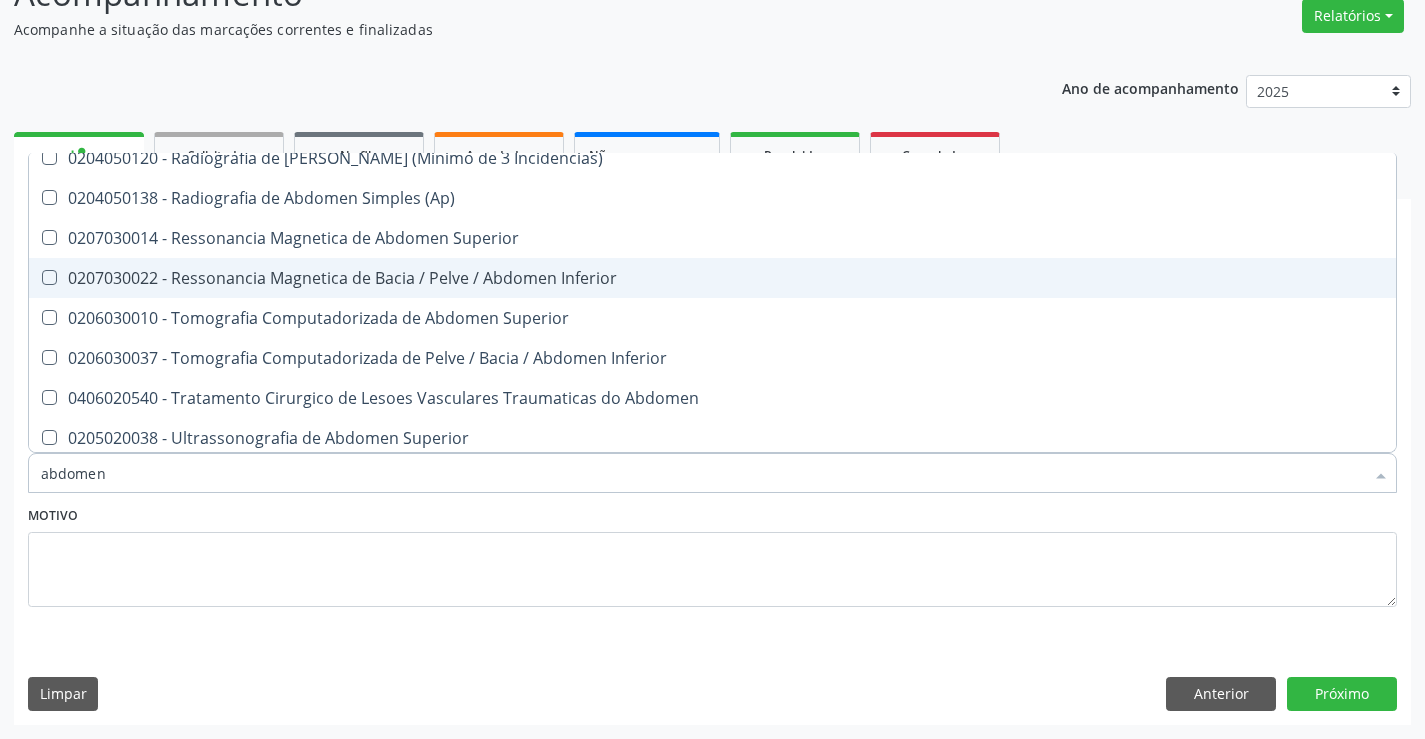 scroll, scrollTop: 101, scrollLeft: 0, axis: vertical 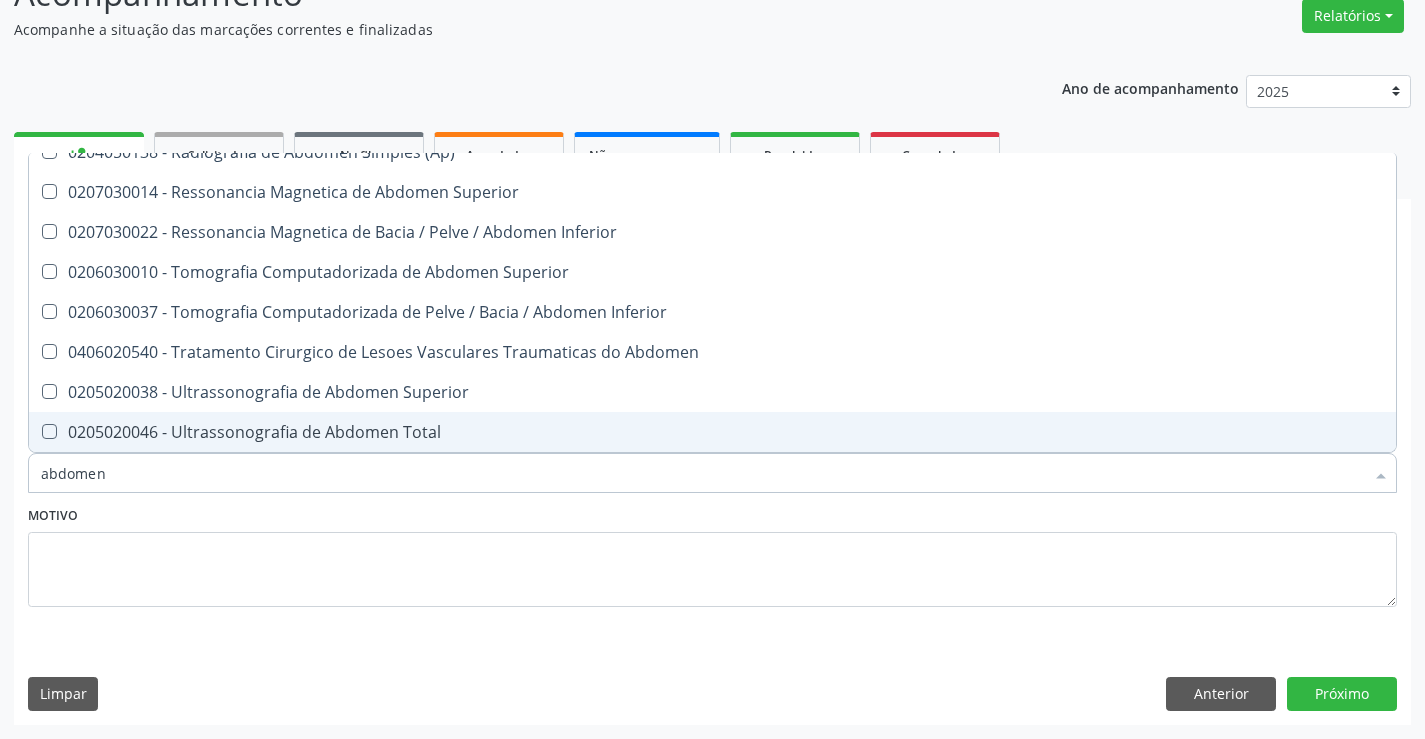click on "0205020046 - Ultrassonografia de Abdomen Total" at bounding box center [712, 432] 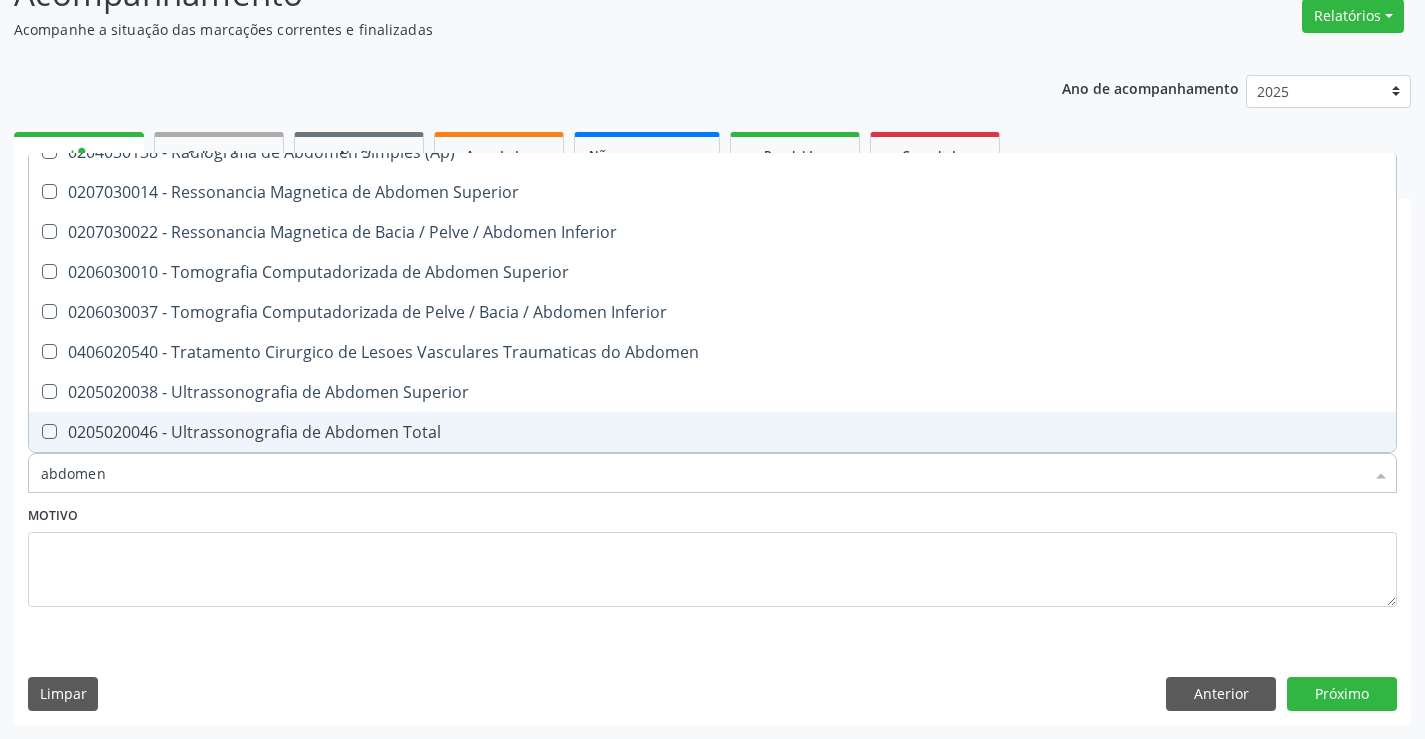 checkbox on "true" 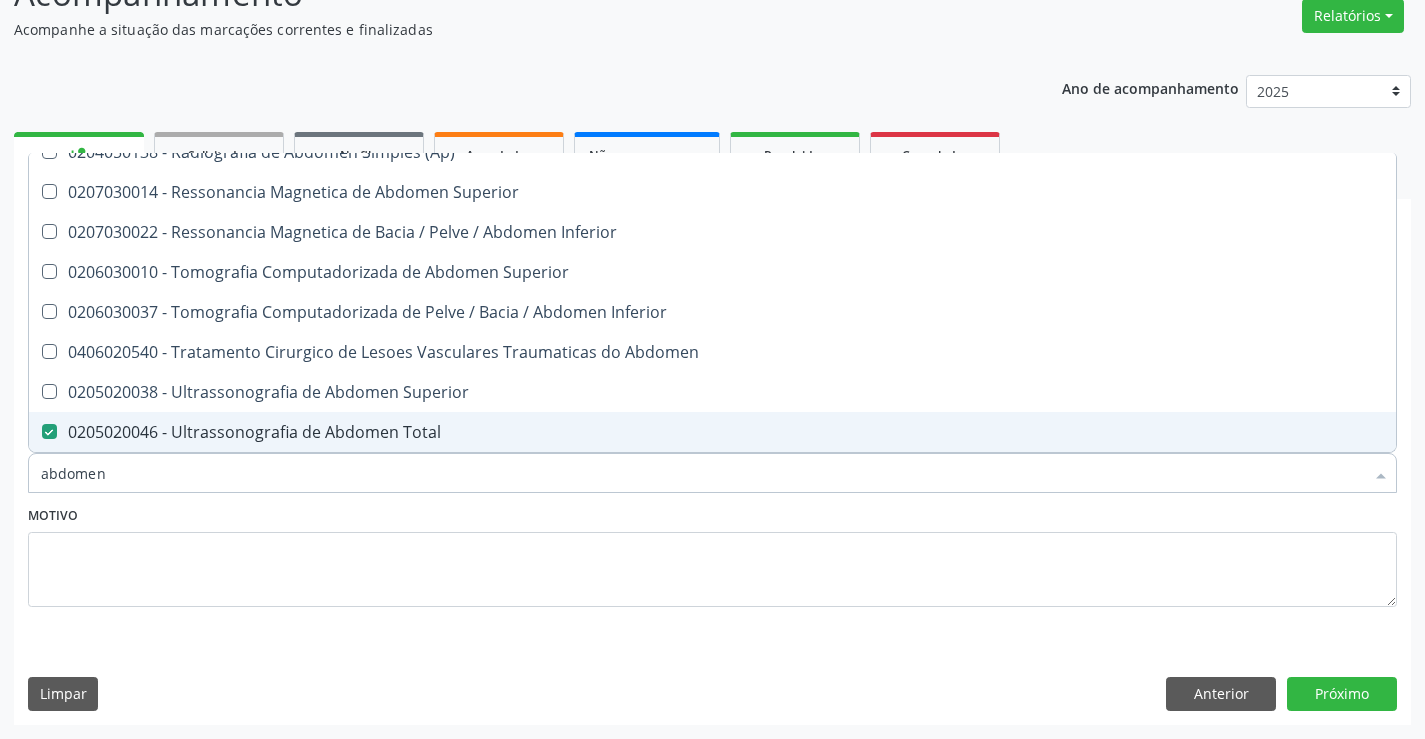 click on "abdomen" at bounding box center [702, 473] 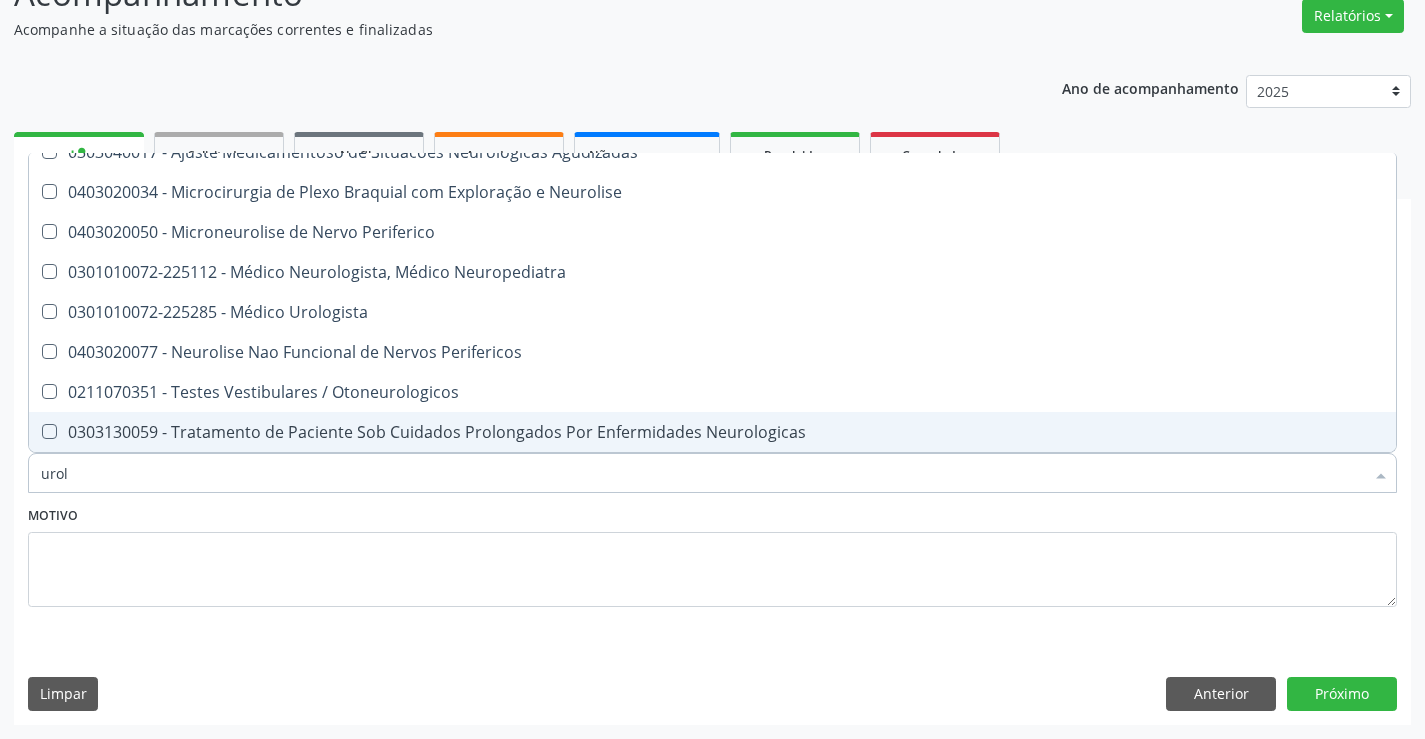 scroll, scrollTop: 21, scrollLeft: 0, axis: vertical 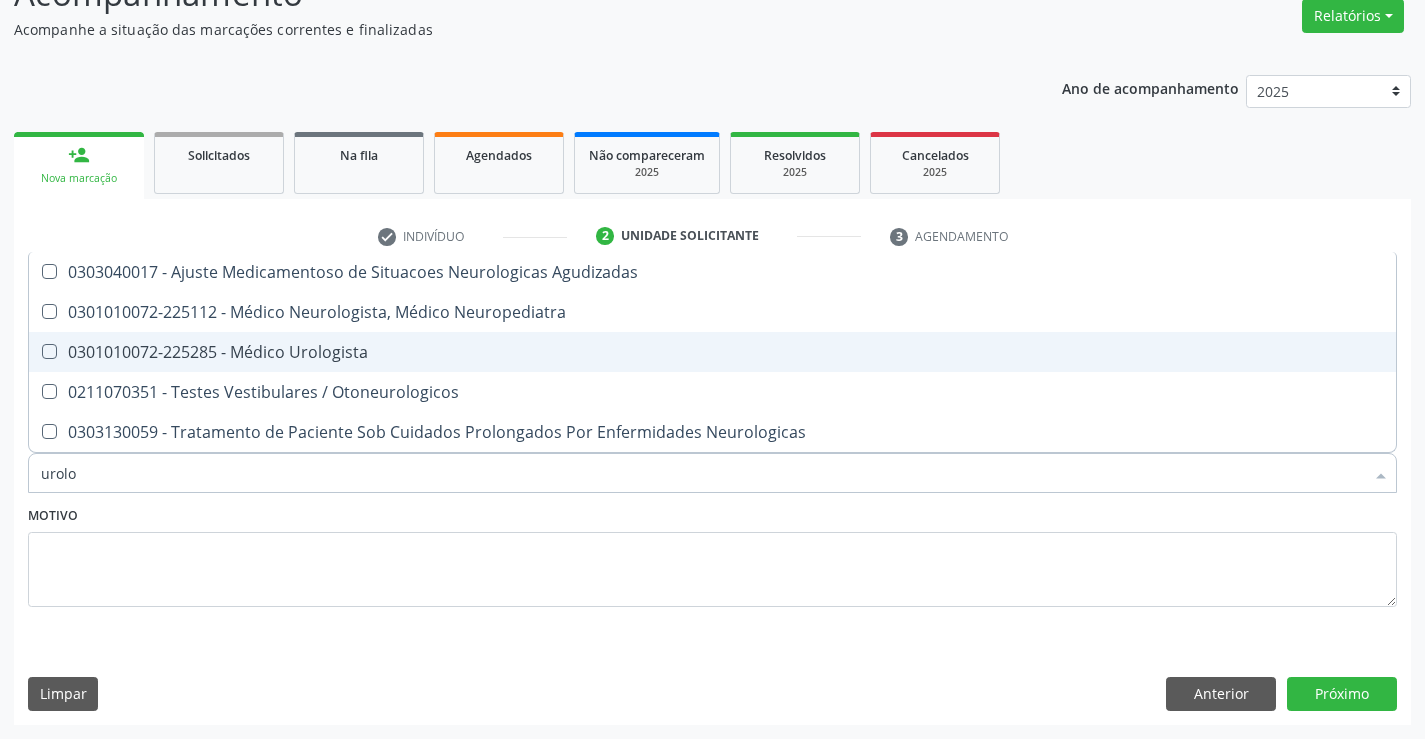 click on "0301010072-225285 - Médico Urologista" at bounding box center [712, 352] 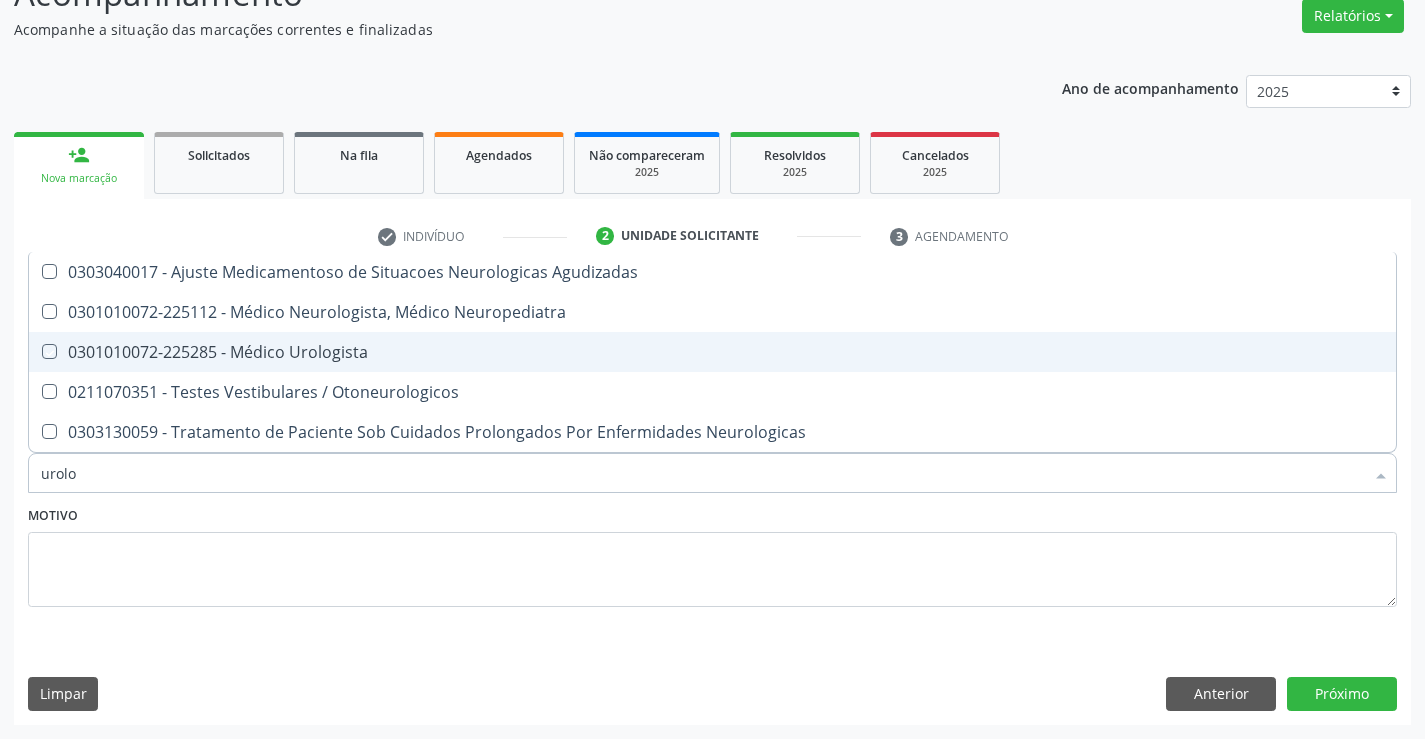 checkbox on "true" 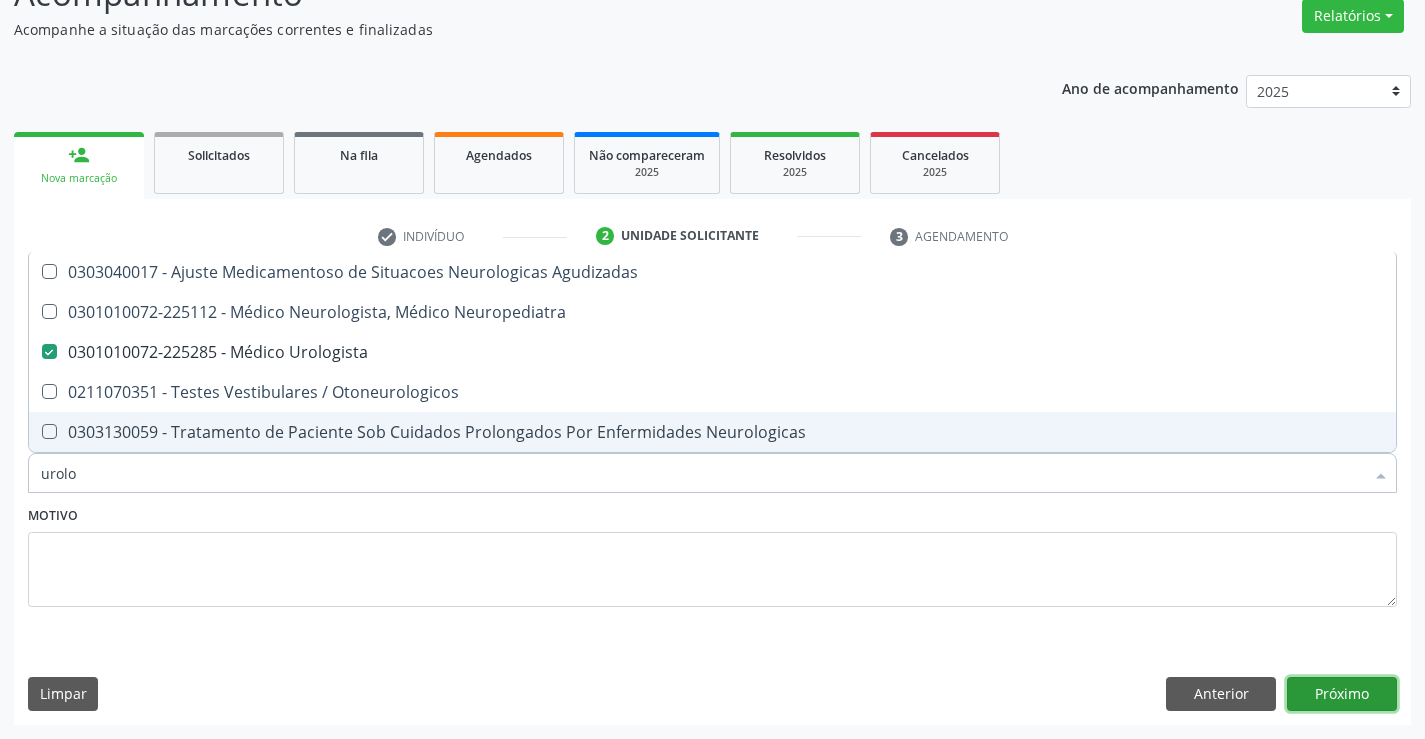 click on "Próximo" at bounding box center [1342, 694] 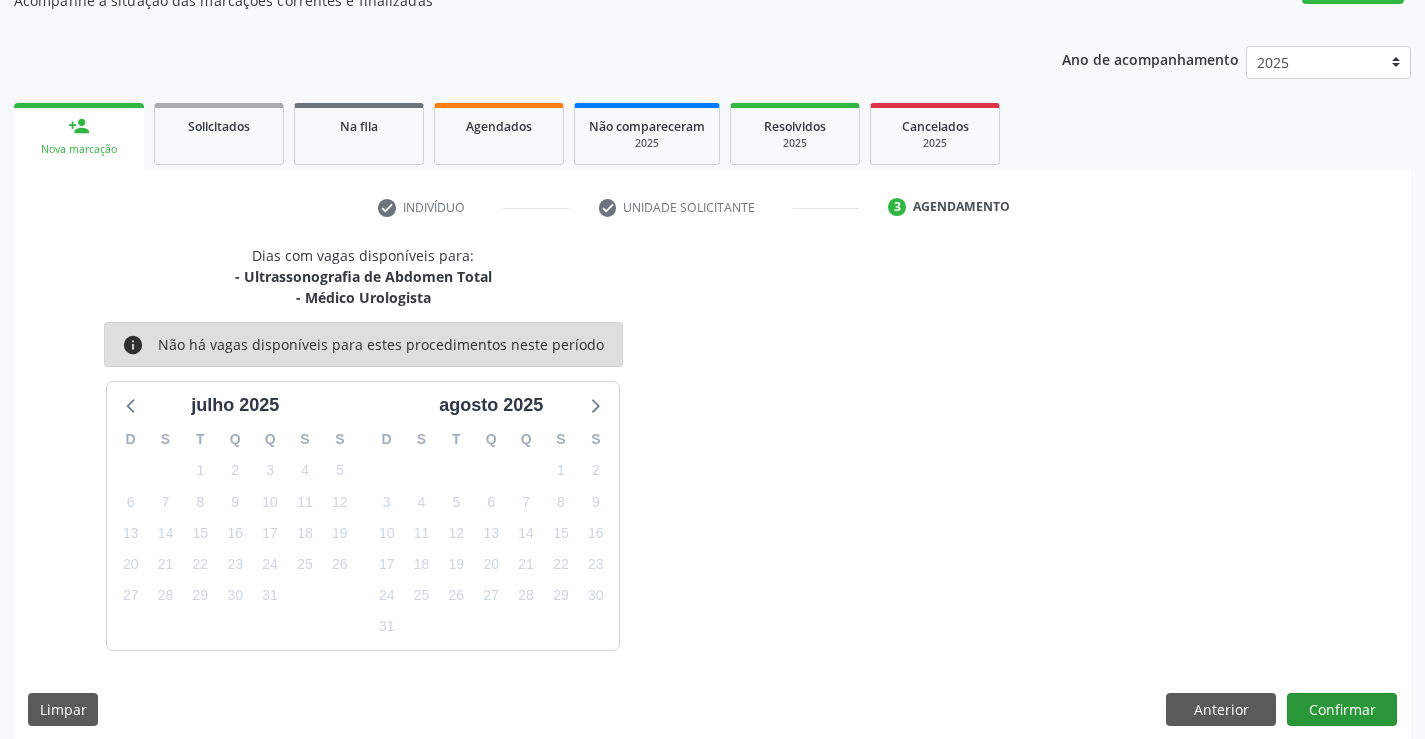 scroll, scrollTop: 211, scrollLeft: 0, axis: vertical 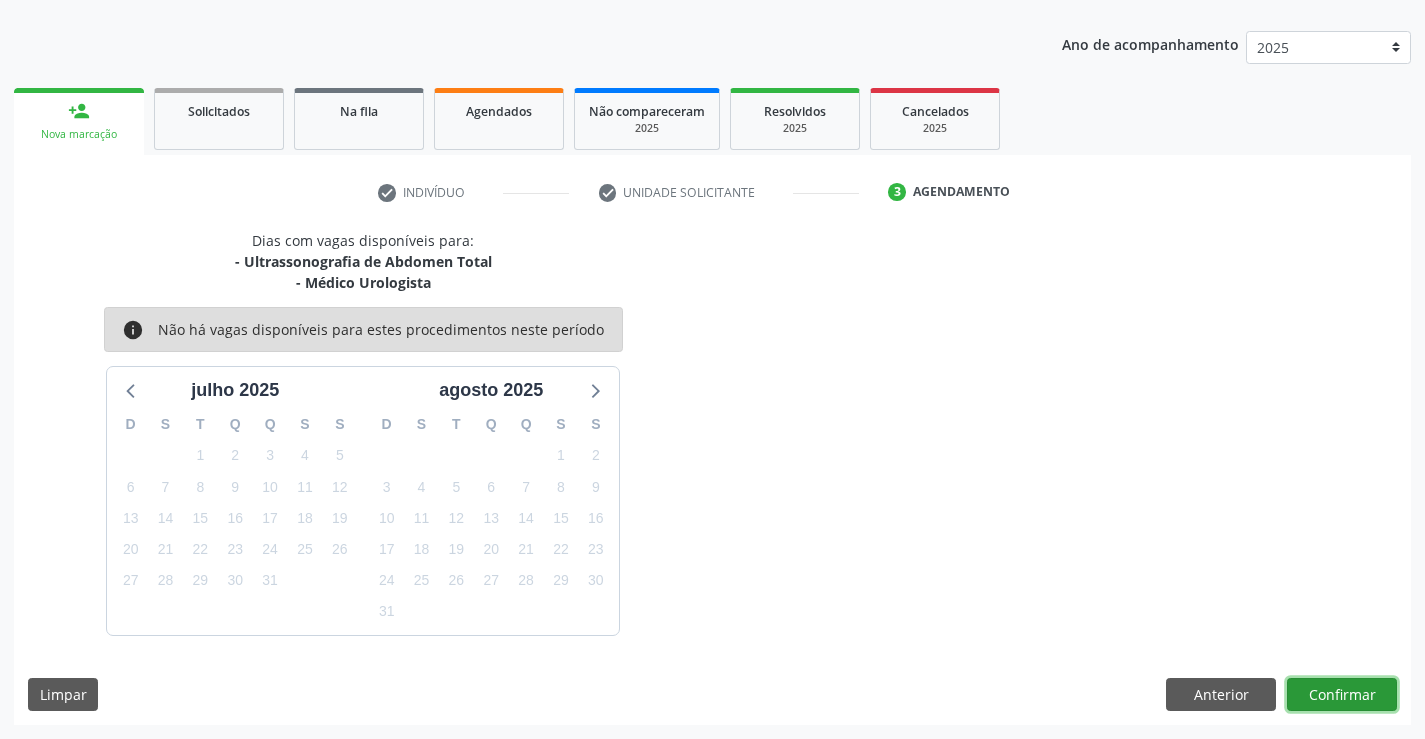 click on "Confirmar" at bounding box center [1342, 695] 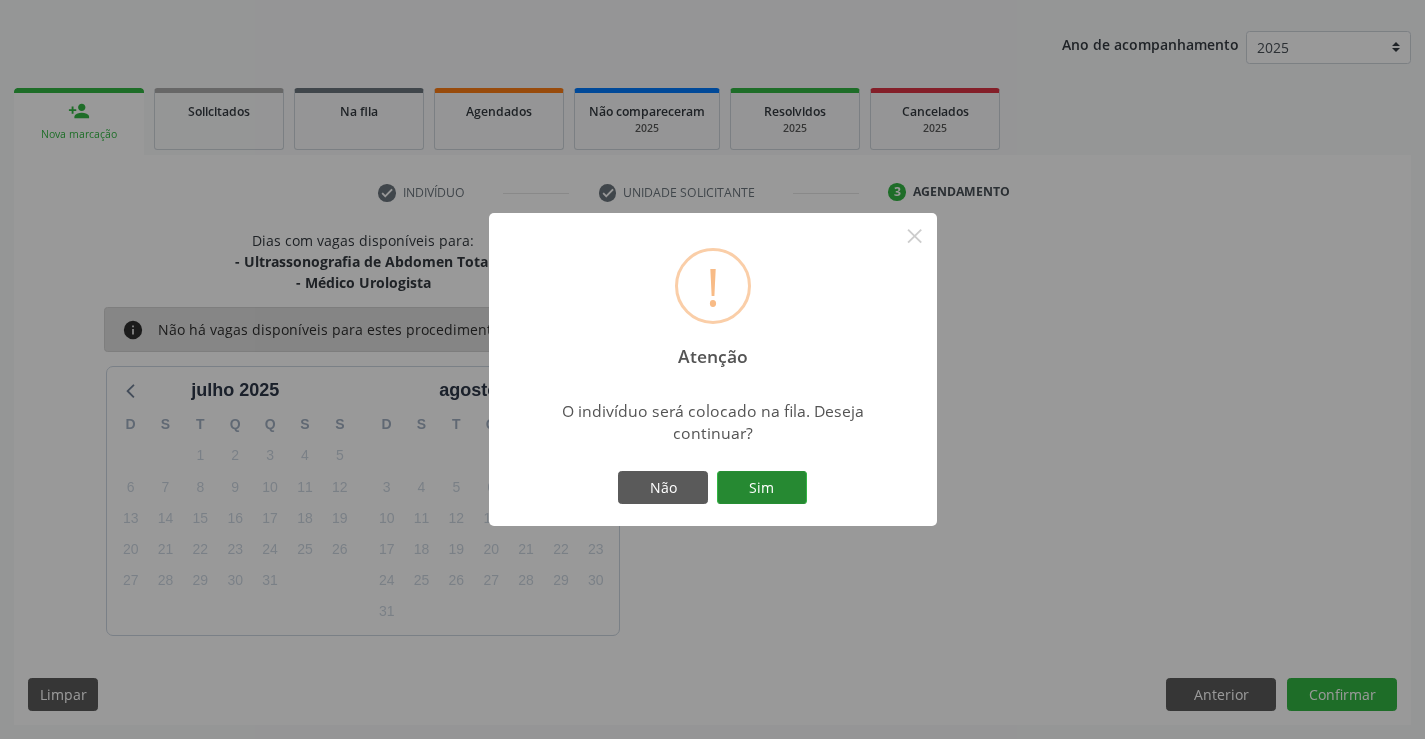 click on "Sim" at bounding box center (762, 488) 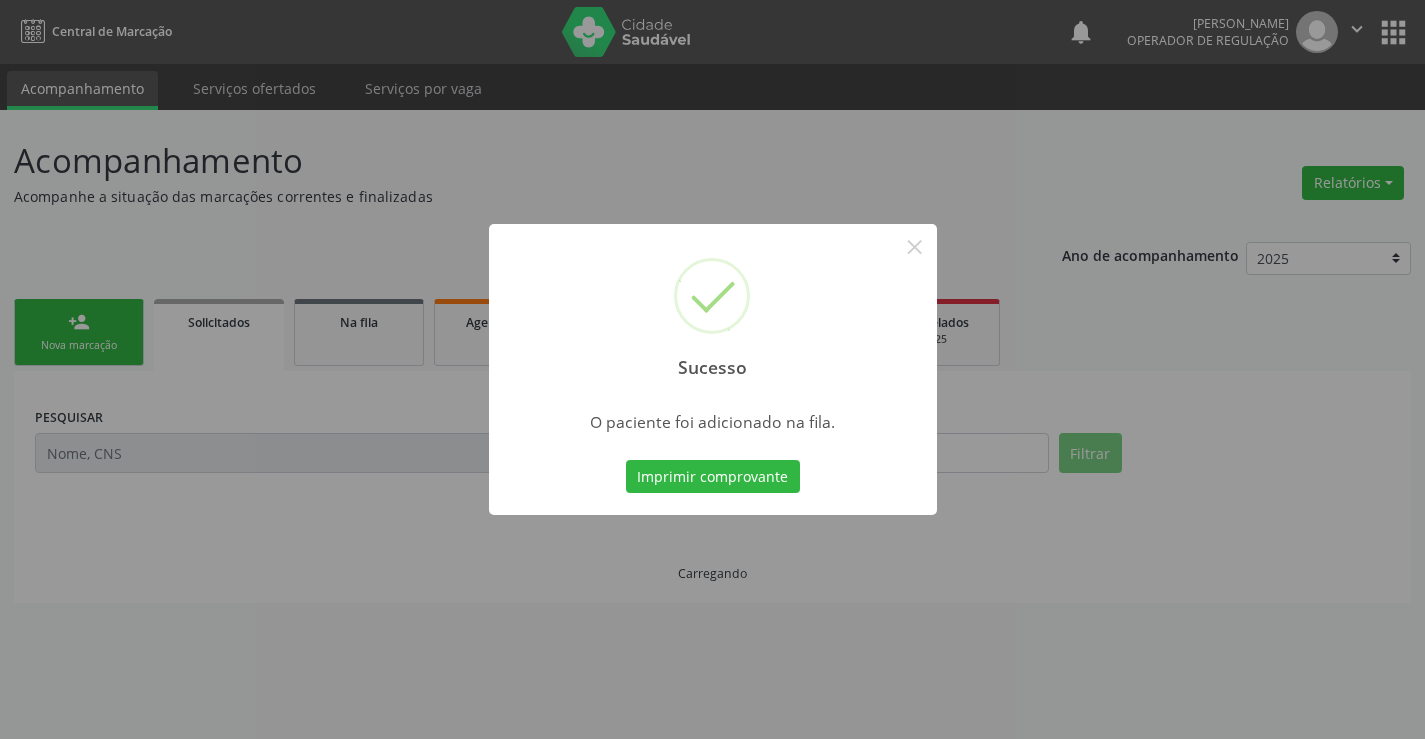 scroll, scrollTop: 0, scrollLeft: 0, axis: both 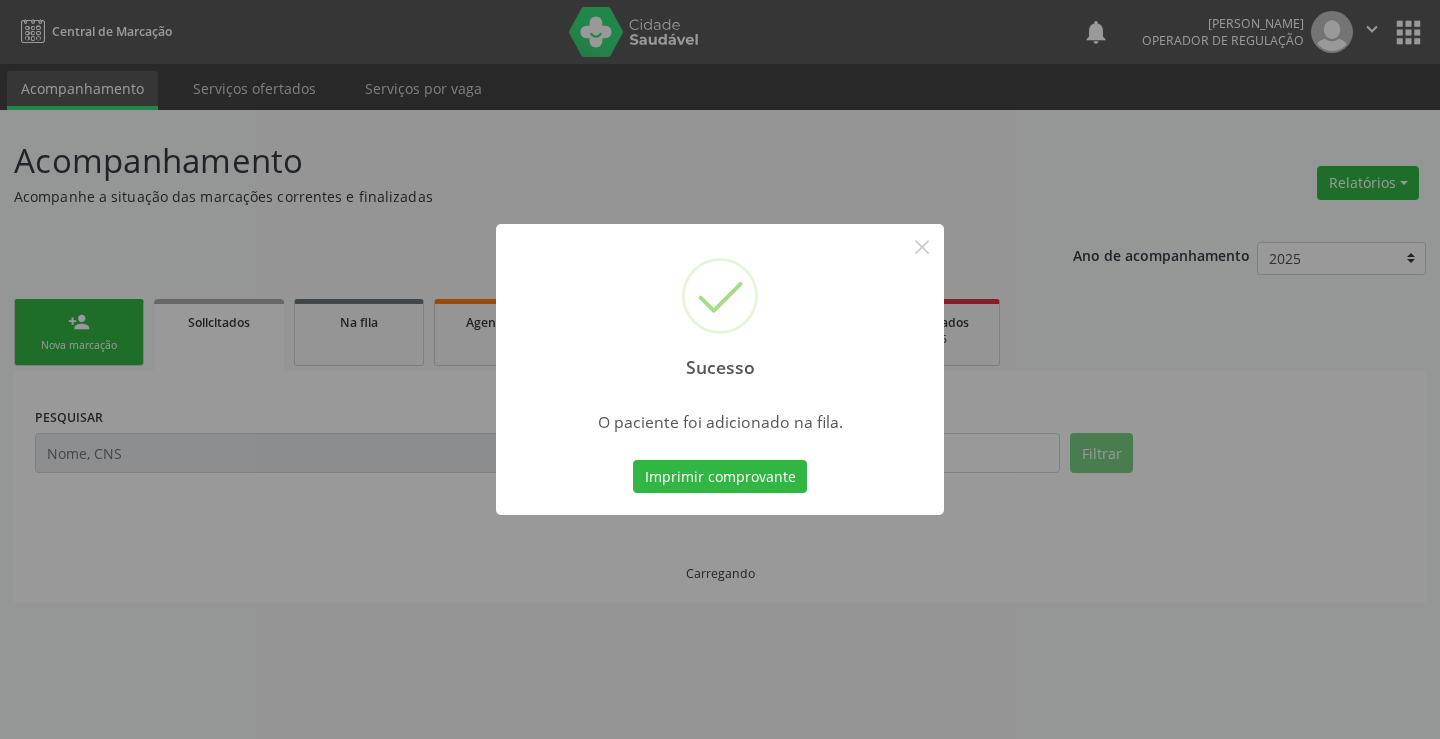 click on "Imprimir comprovante" at bounding box center (720, 477) 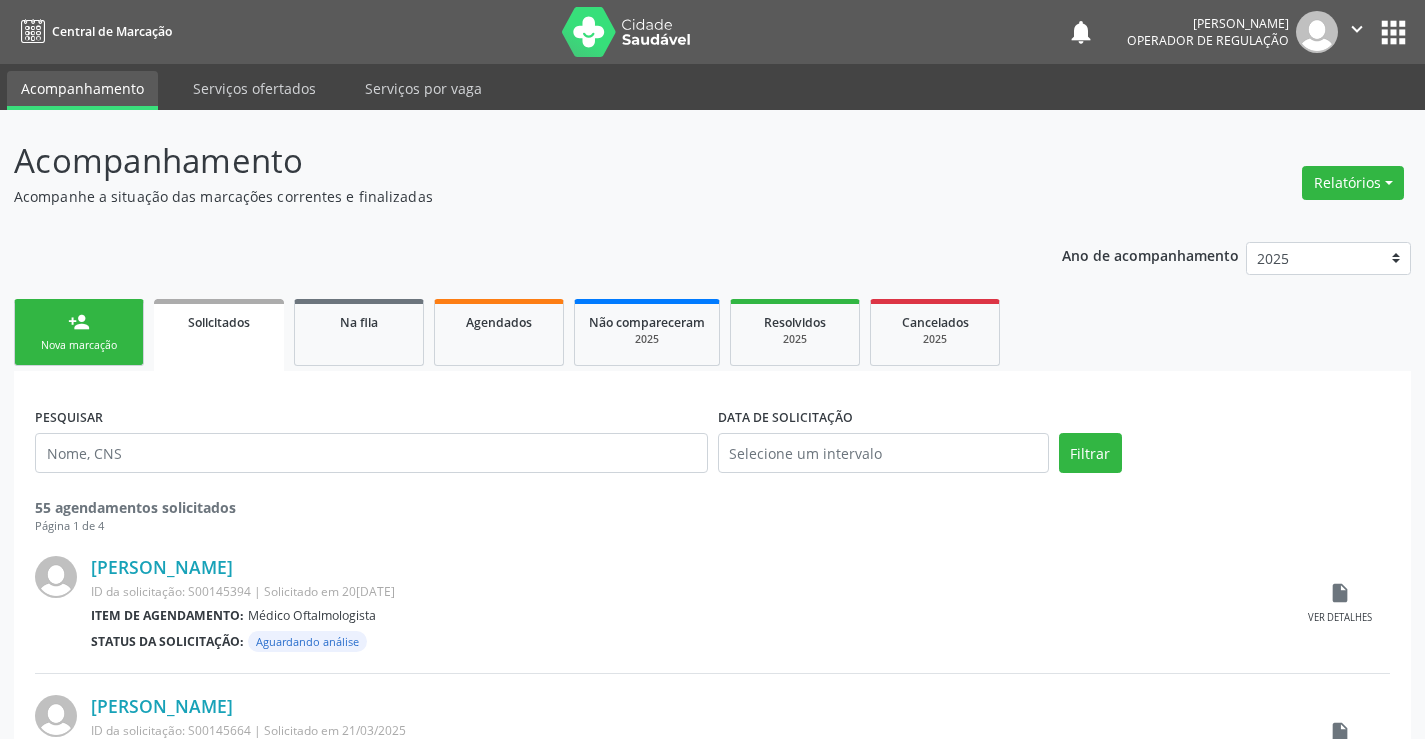 scroll, scrollTop: 0, scrollLeft: 0, axis: both 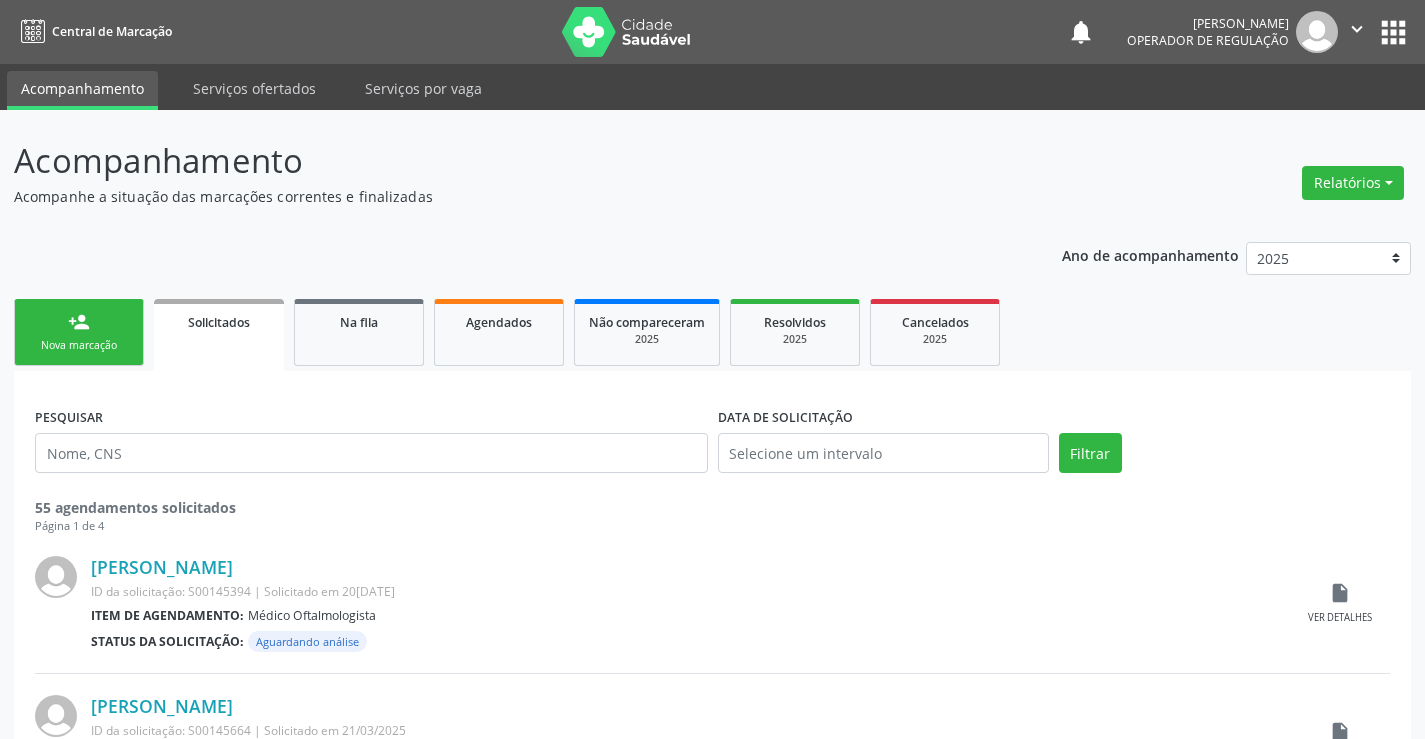 click on "Nova marcação" at bounding box center (79, 345) 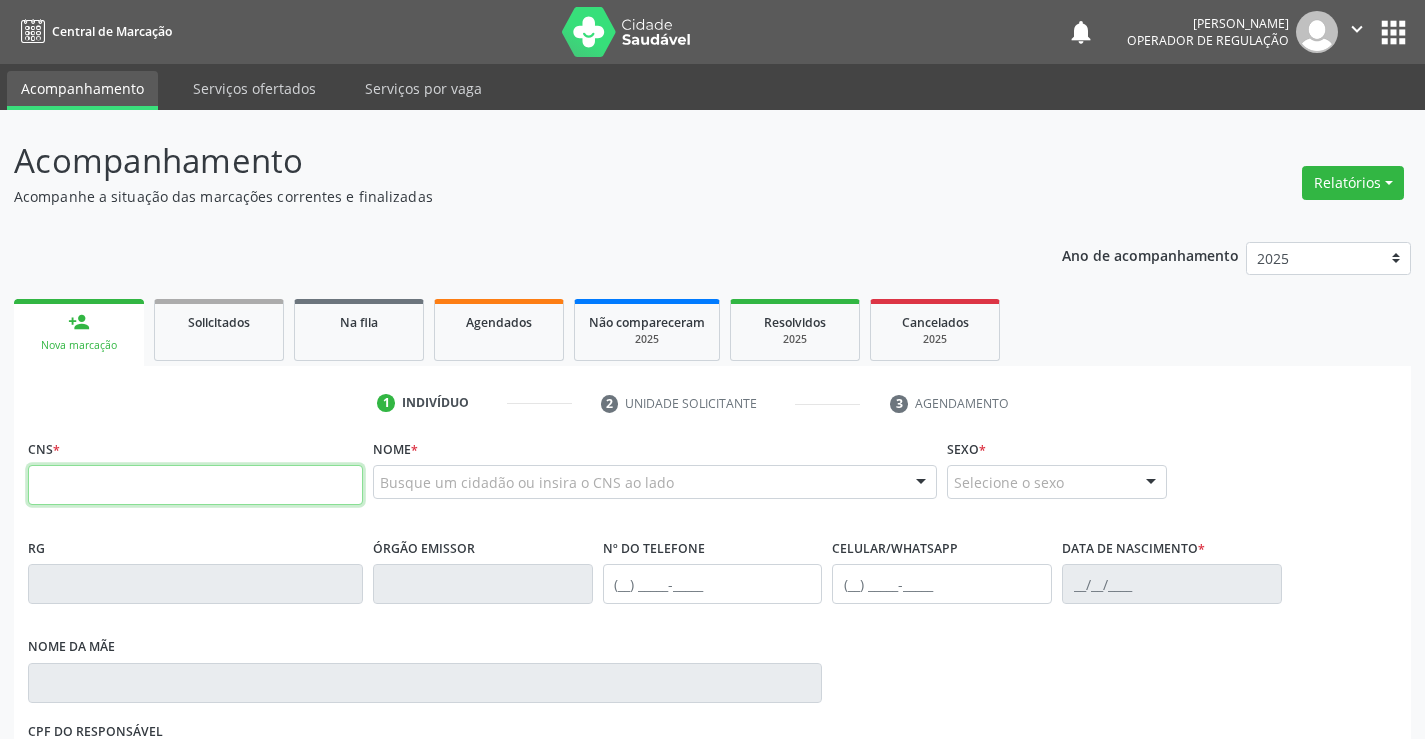 click at bounding box center (195, 485) 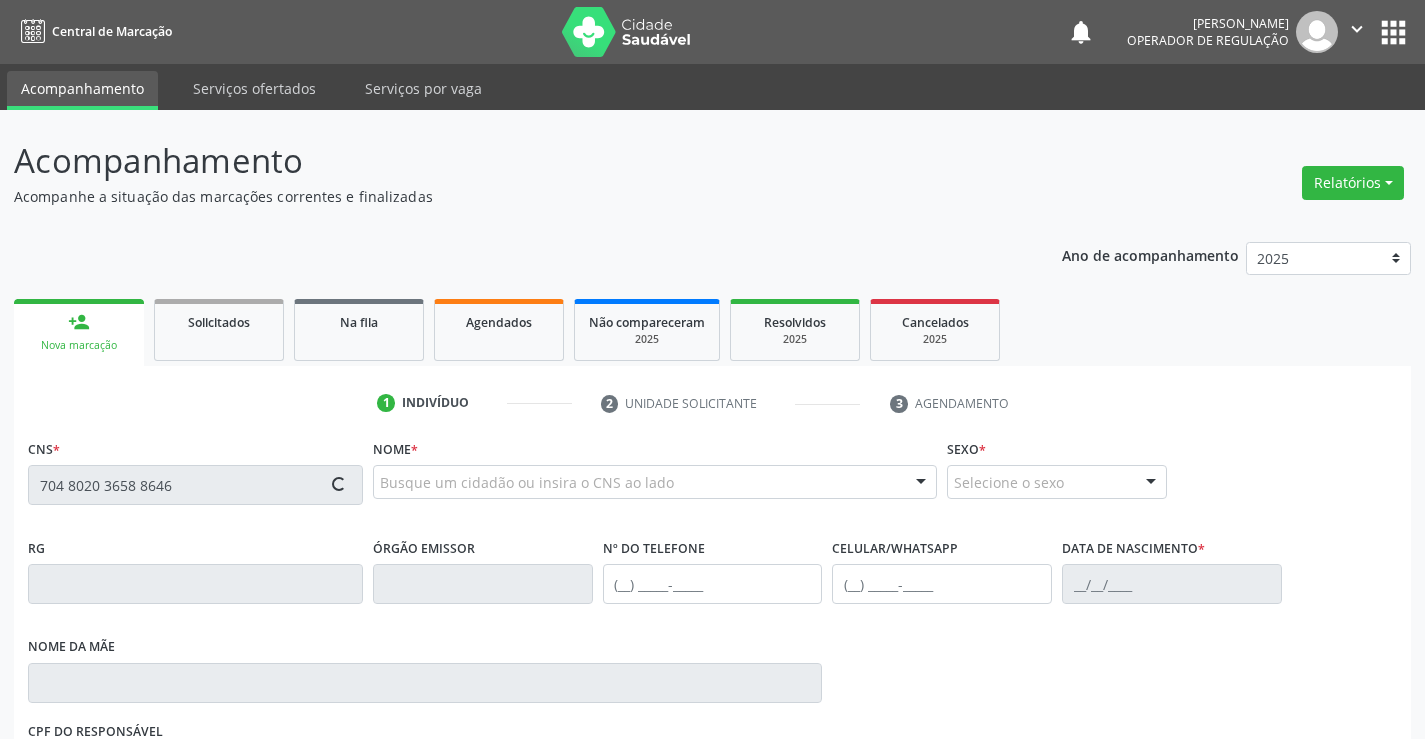 type on "704 8020 3658 8646" 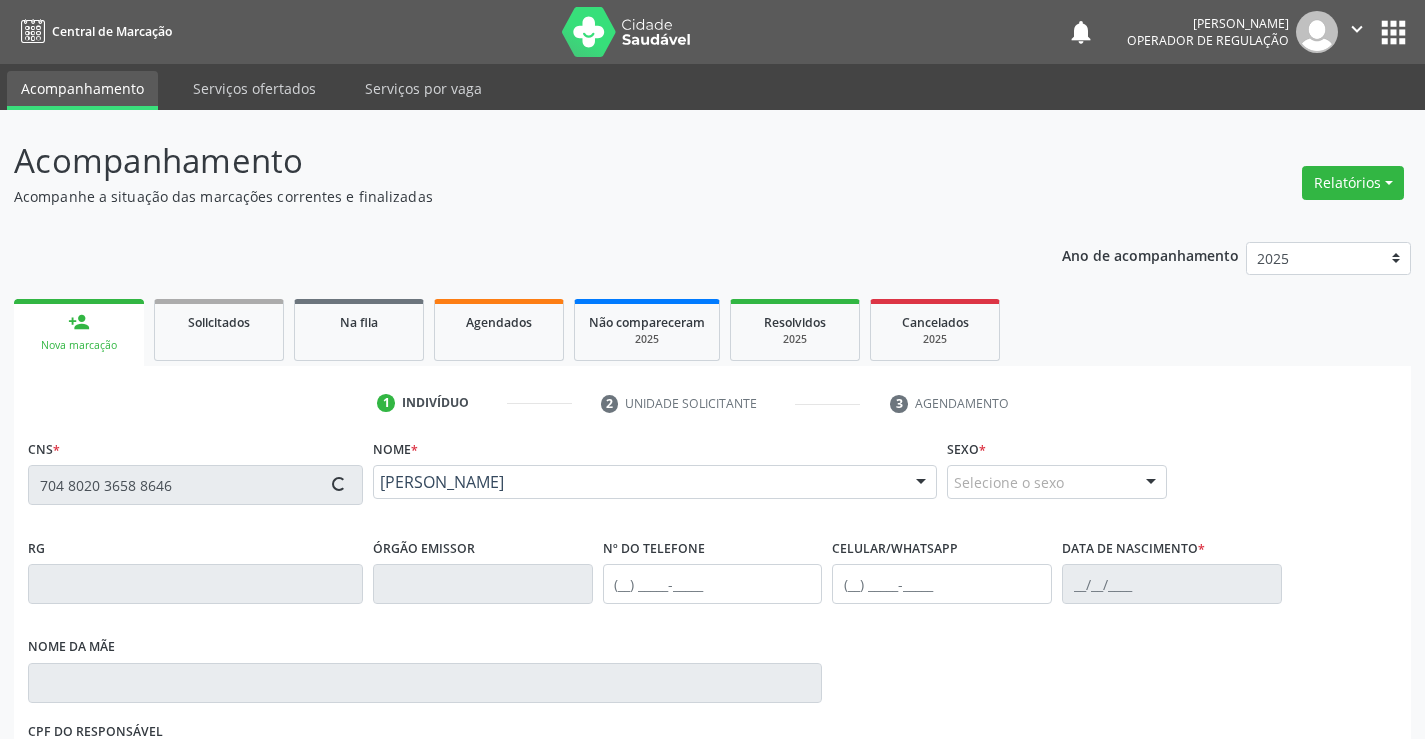 type on "0149335784" 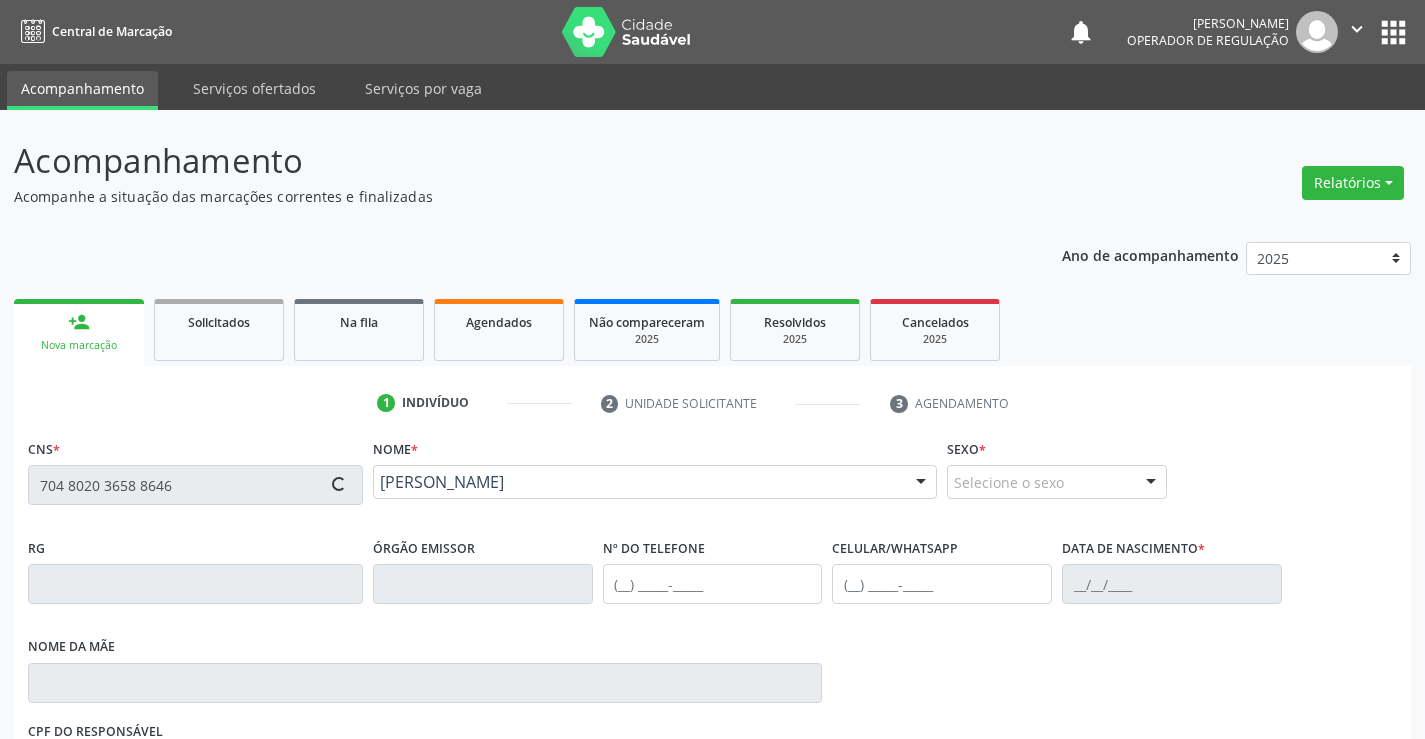 type on "[PHONE_NUMBER]" 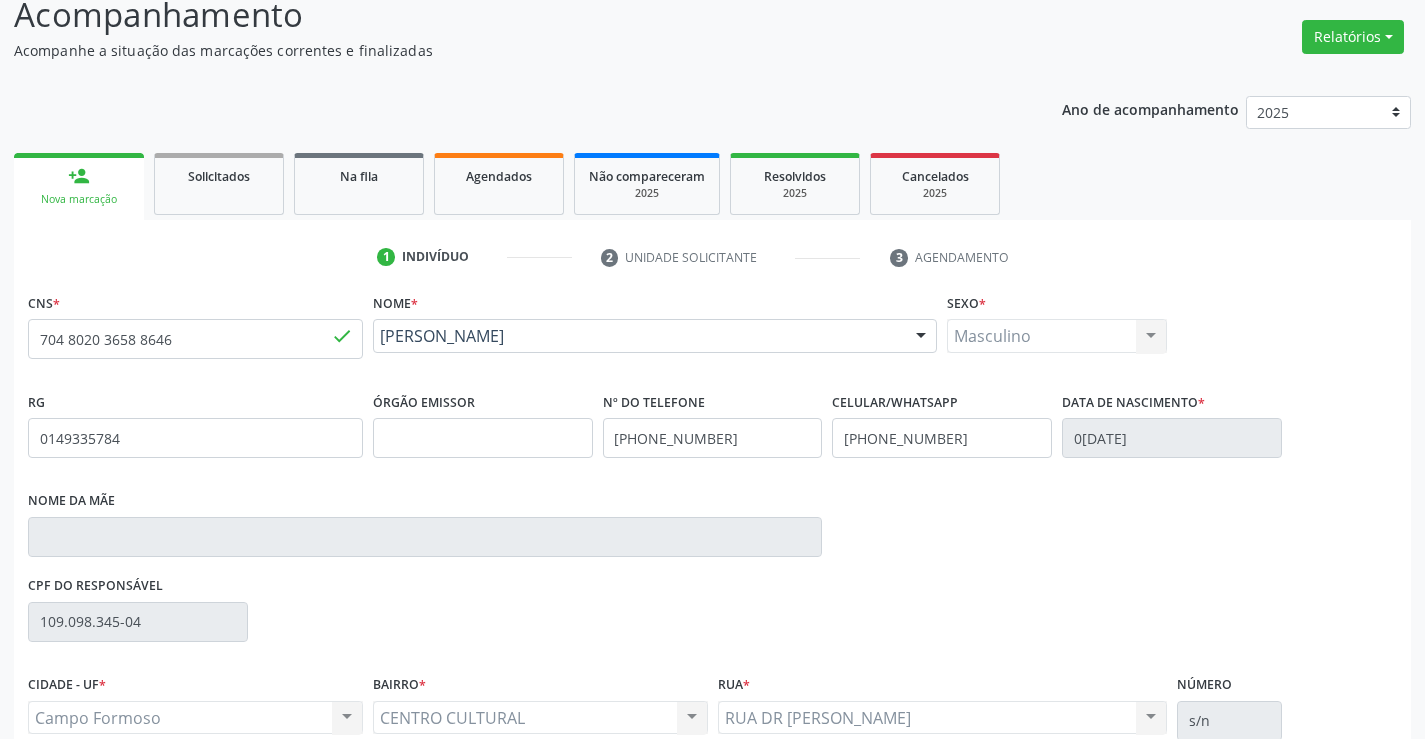 scroll, scrollTop: 300, scrollLeft: 0, axis: vertical 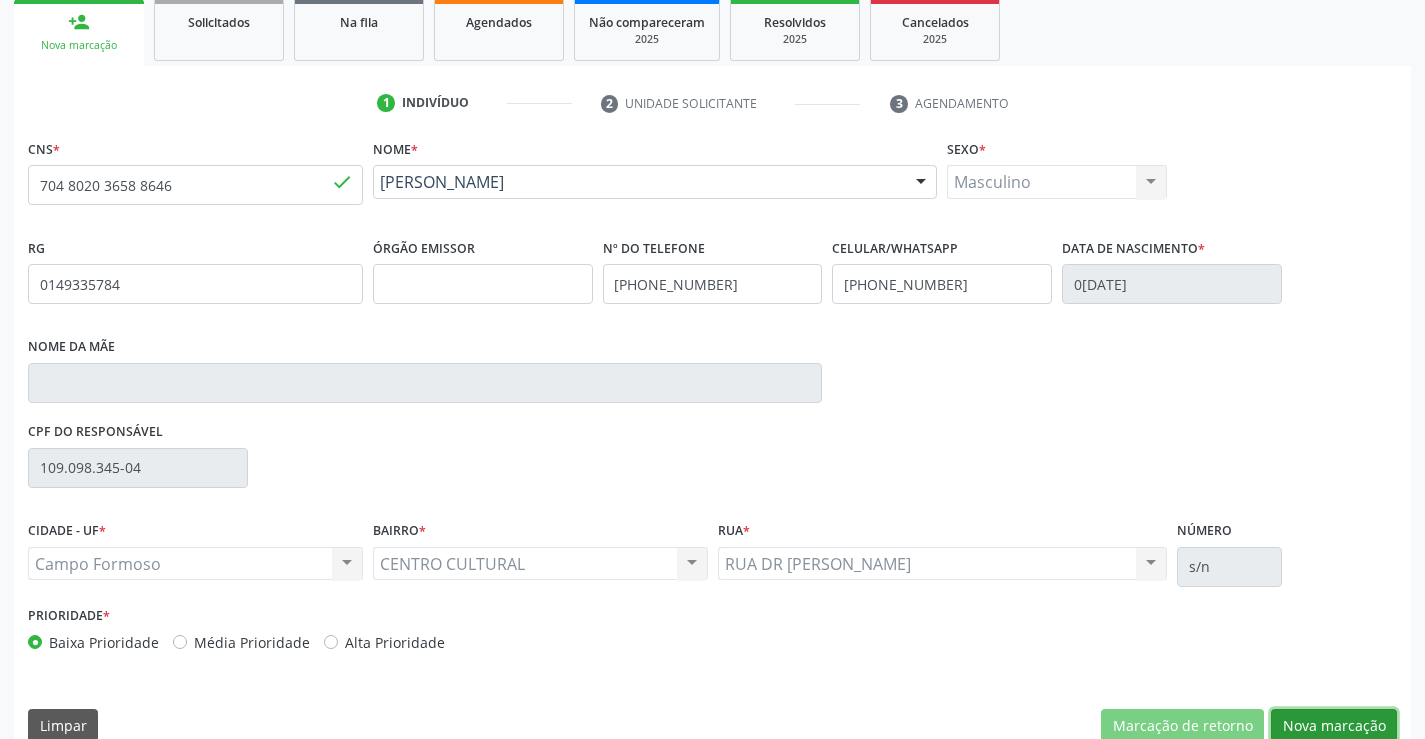 click on "Nova marcação" at bounding box center [1334, 726] 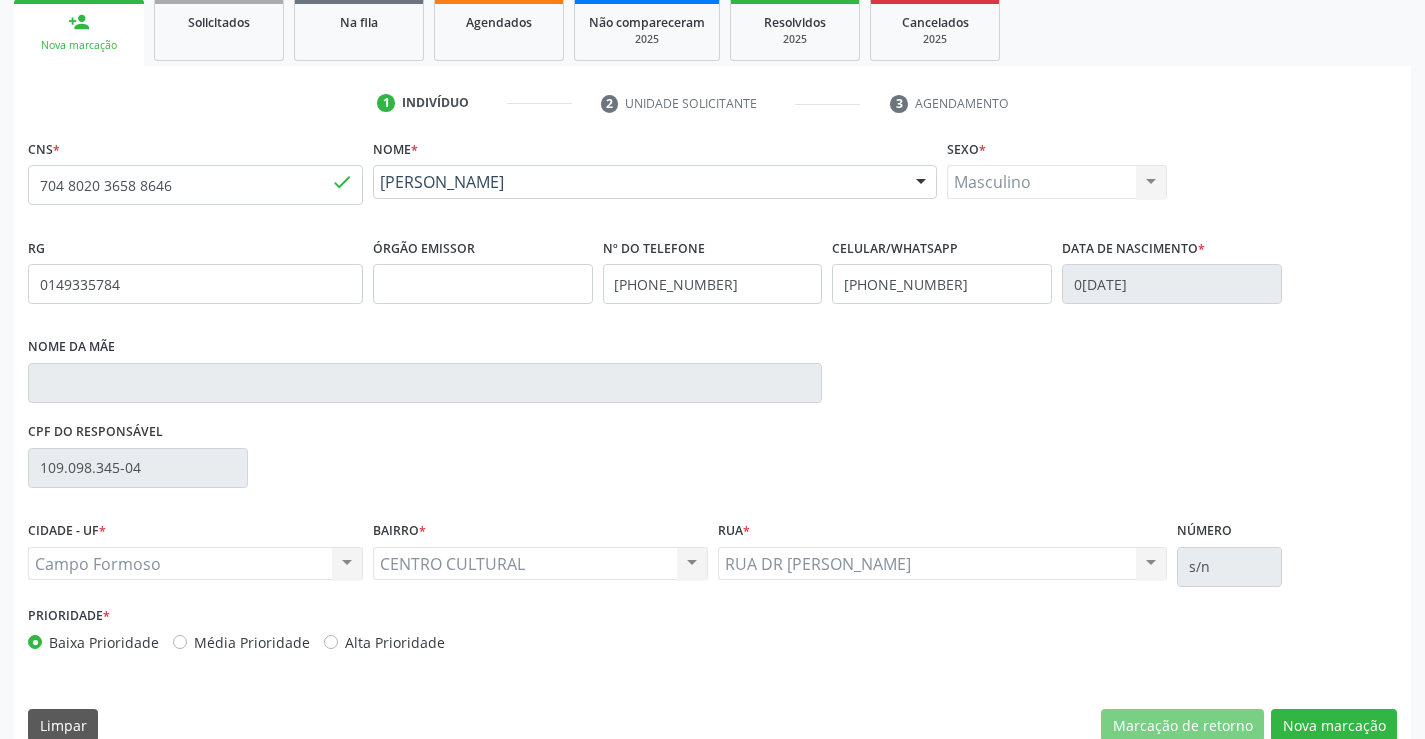scroll, scrollTop: 167, scrollLeft: 0, axis: vertical 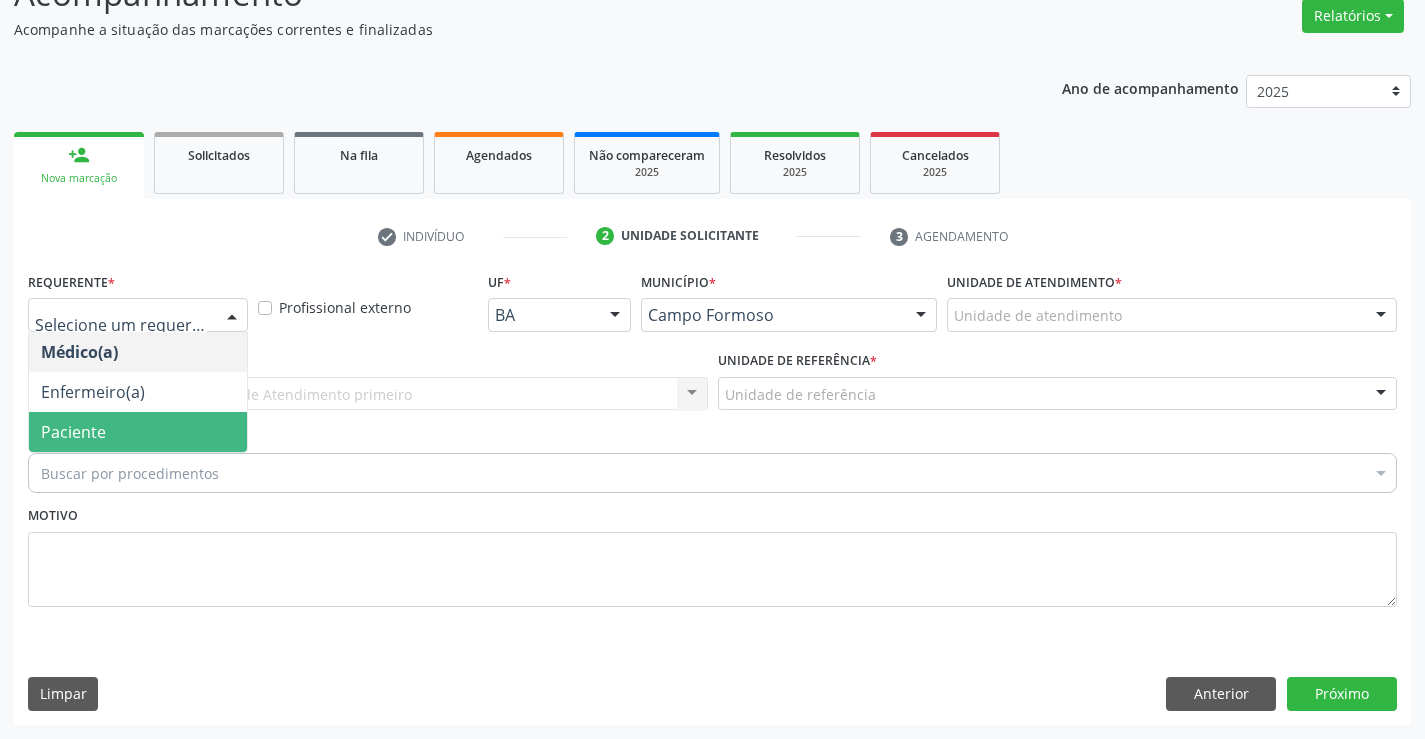 click on "Paciente" at bounding box center [138, 432] 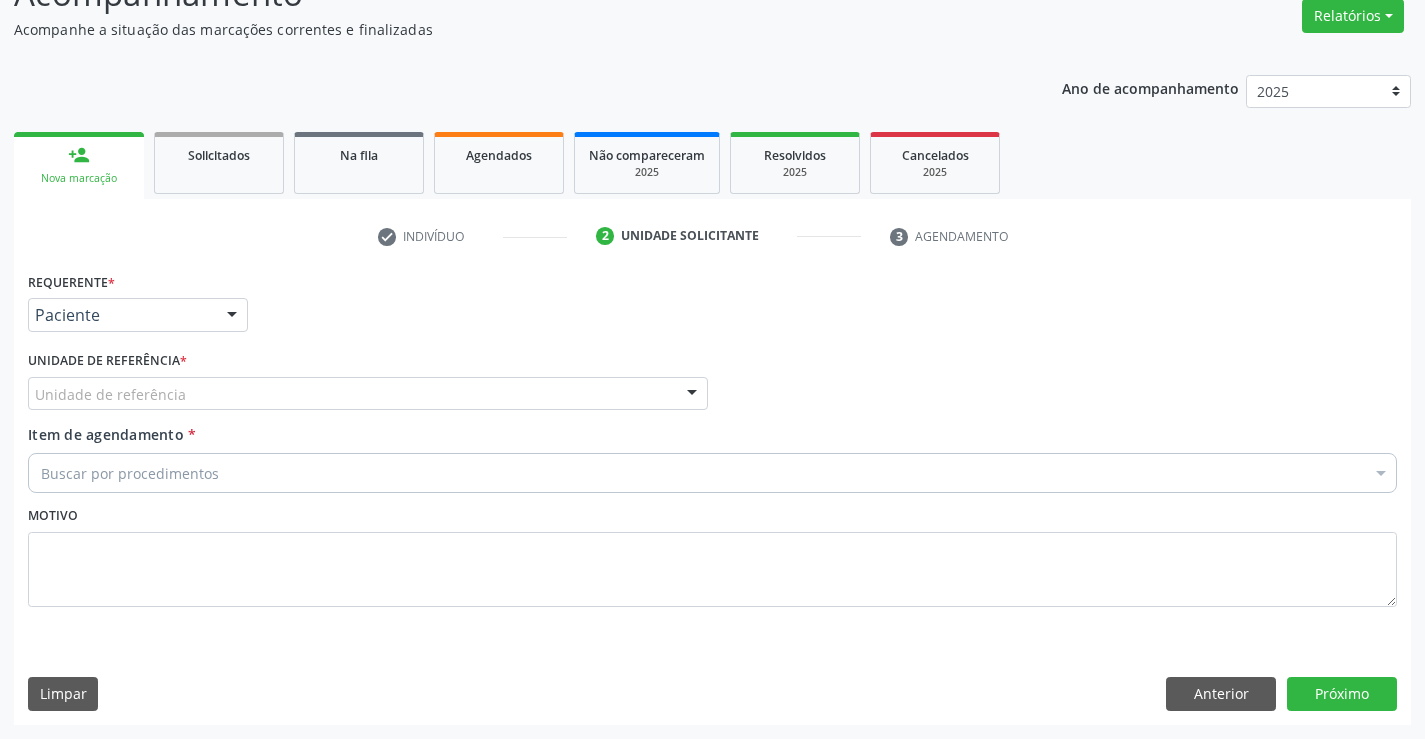 click on "Unidade de referência" at bounding box center (368, 394) 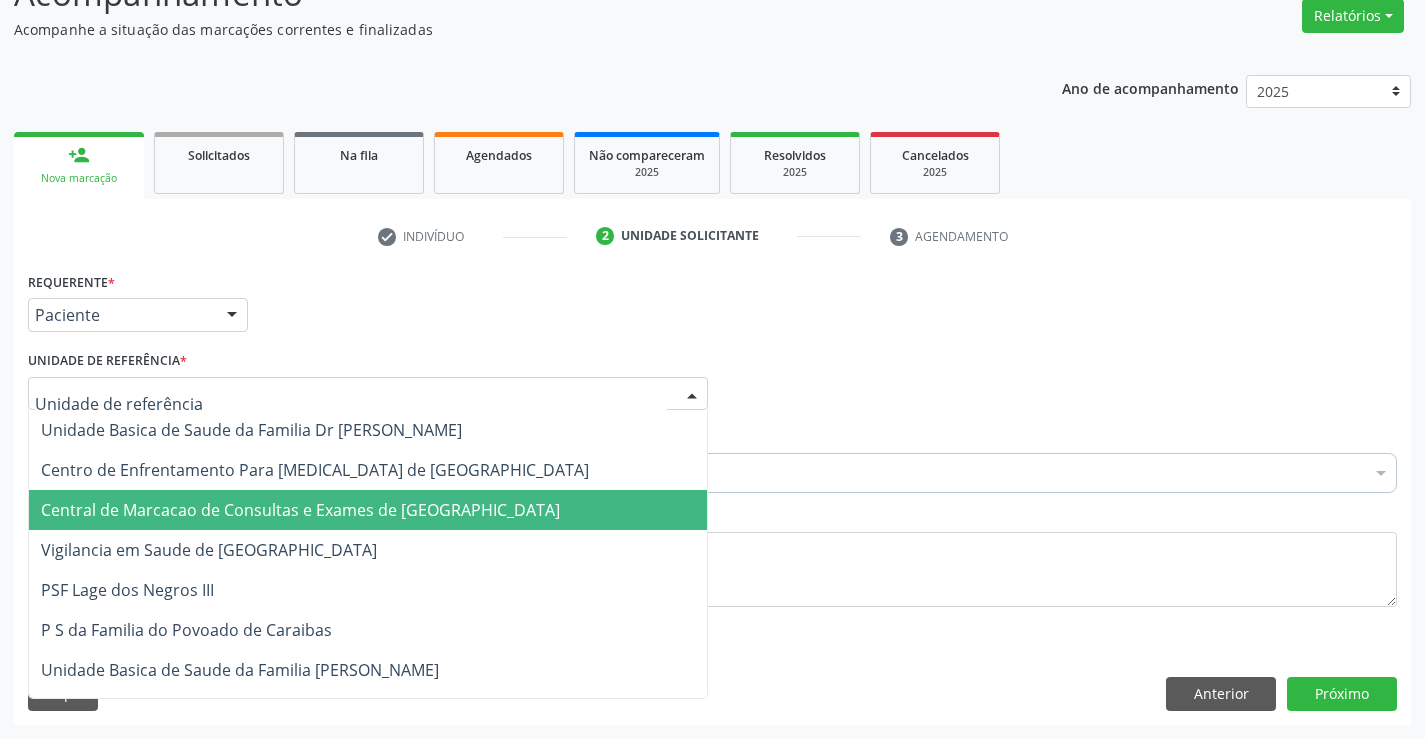 click on "Central de Marcacao de Consultas e Exames de [GEOGRAPHIC_DATA]" at bounding box center (300, 510) 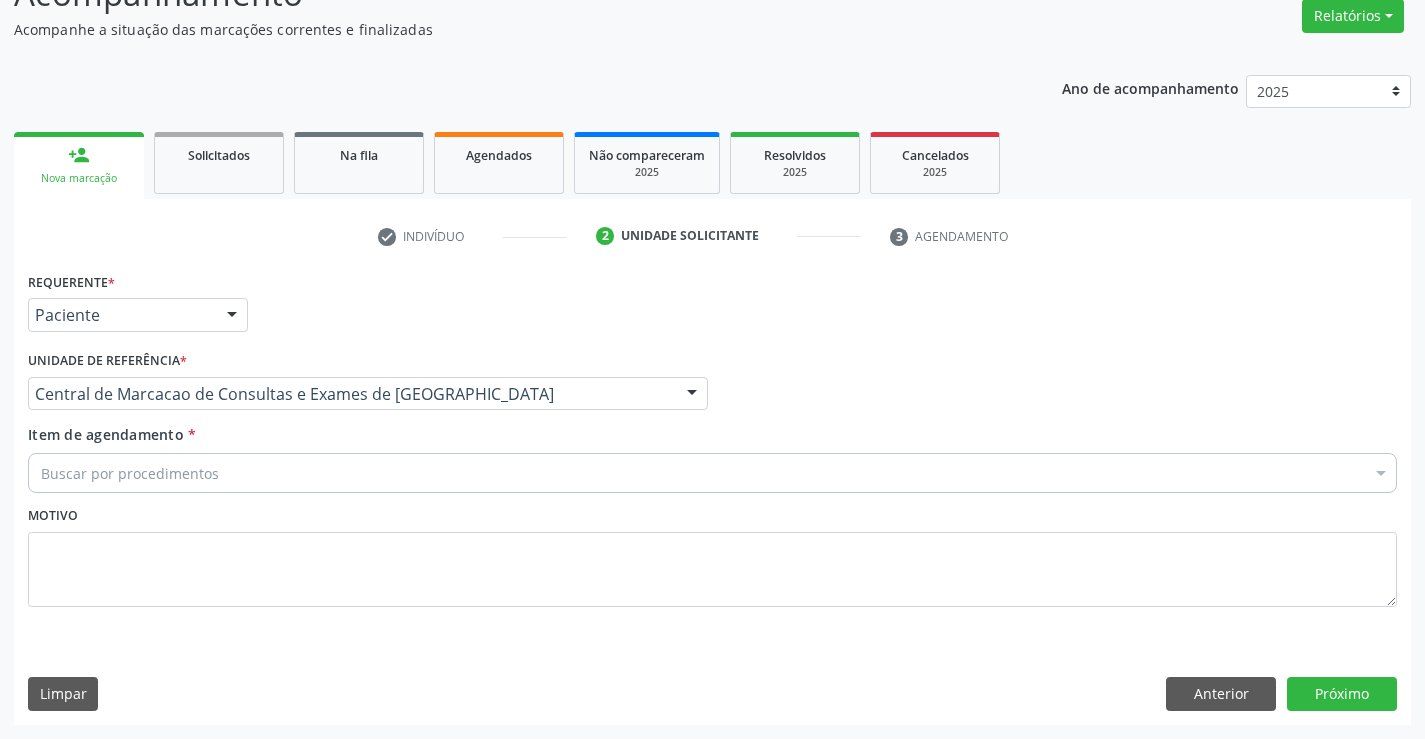 click on "Buscar por procedimentos" at bounding box center [712, 473] 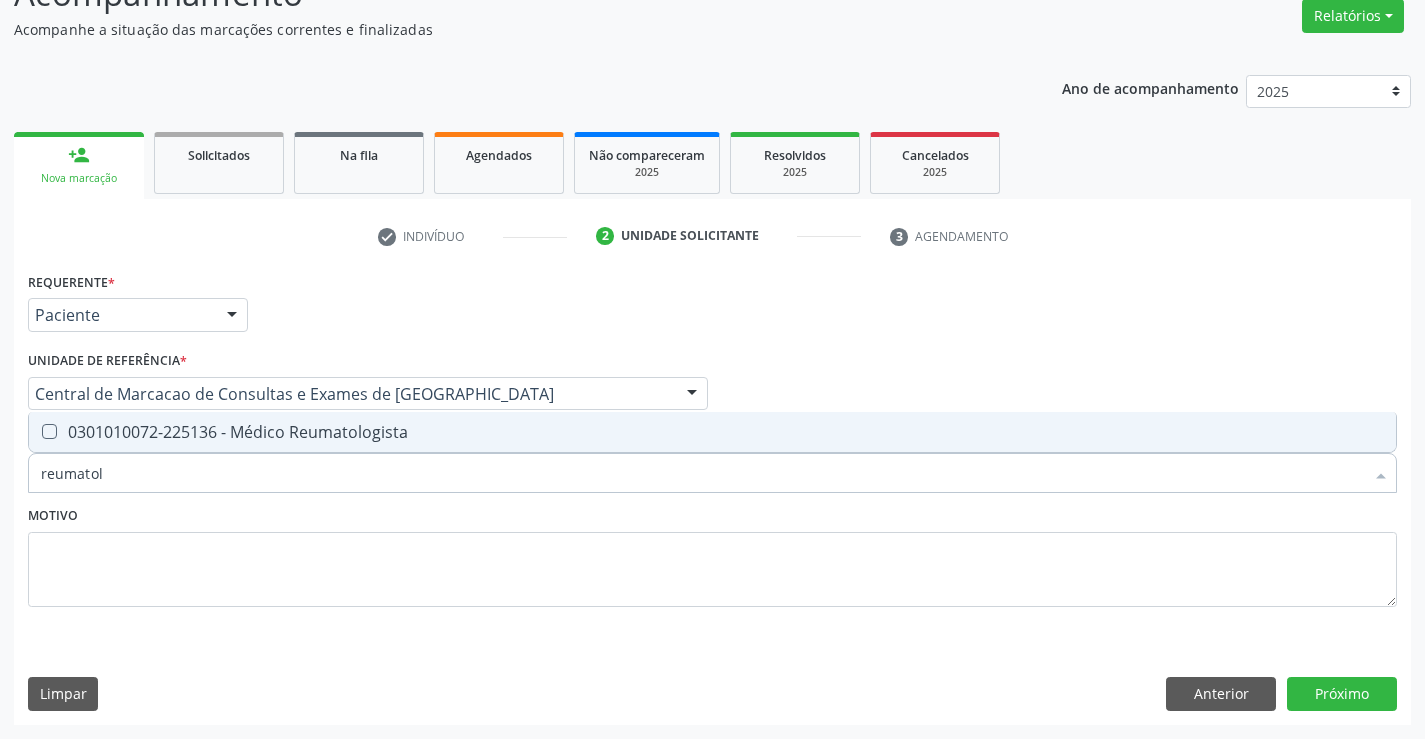 type on "reumatolo" 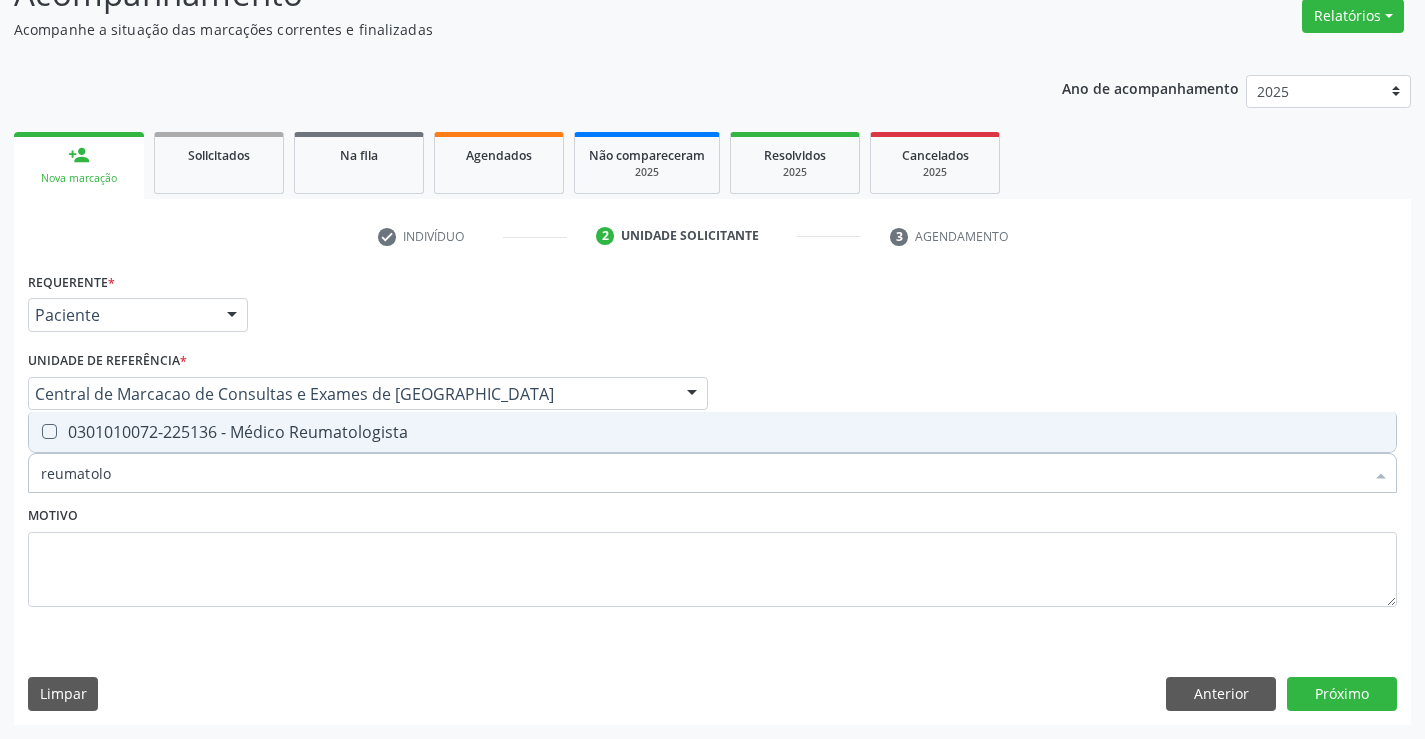 click on "0301010072-225136 - Médico Reumatologista" at bounding box center [712, 432] 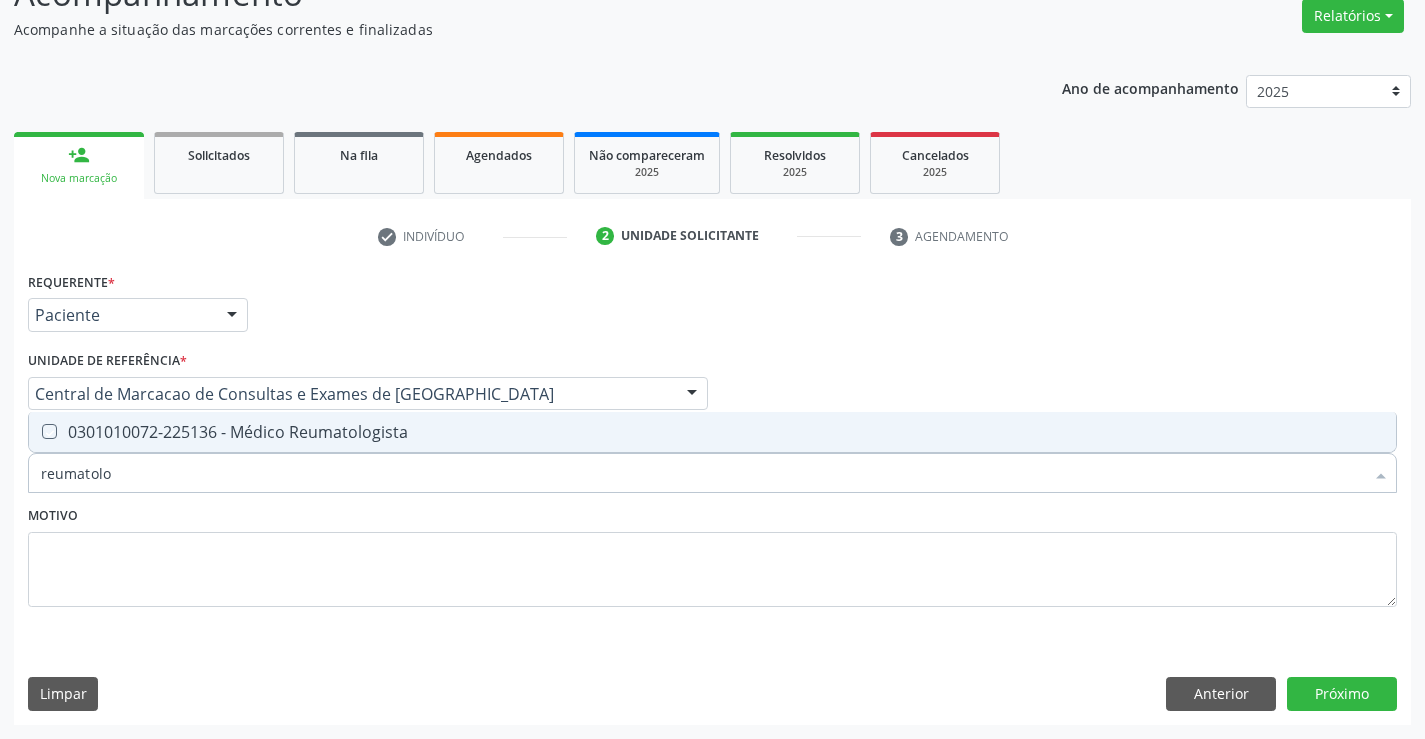 checkbox on "true" 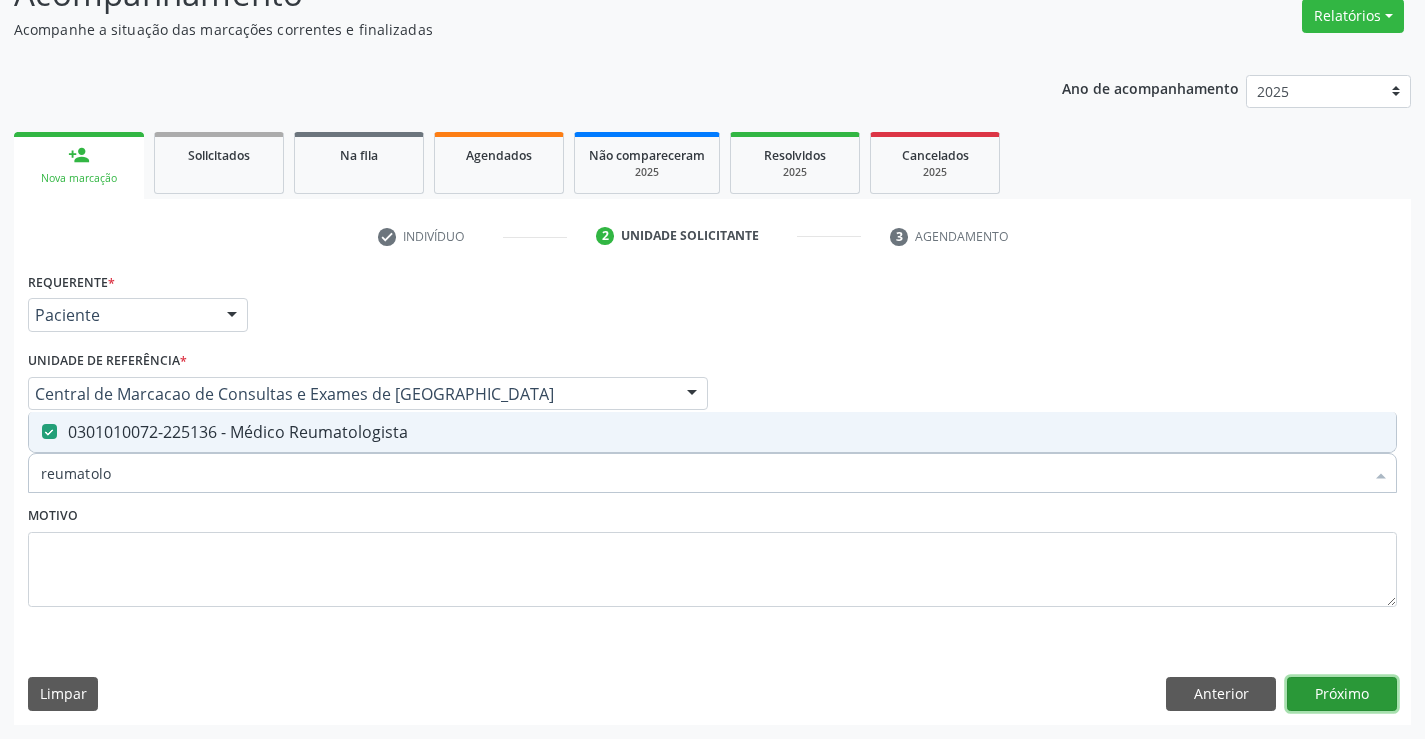 click on "Próximo" at bounding box center (1342, 694) 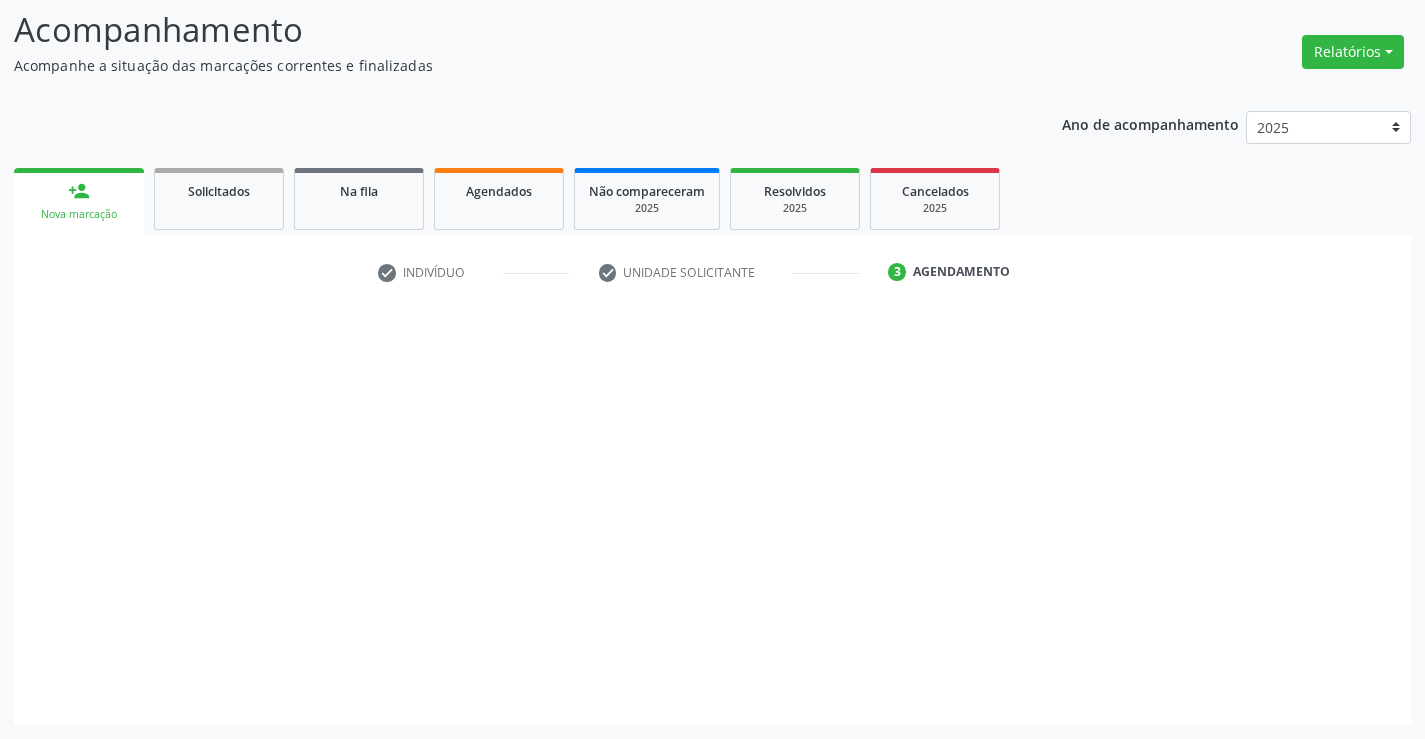 scroll, scrollTop: 131, scrollLeft: 0, axis: vertical 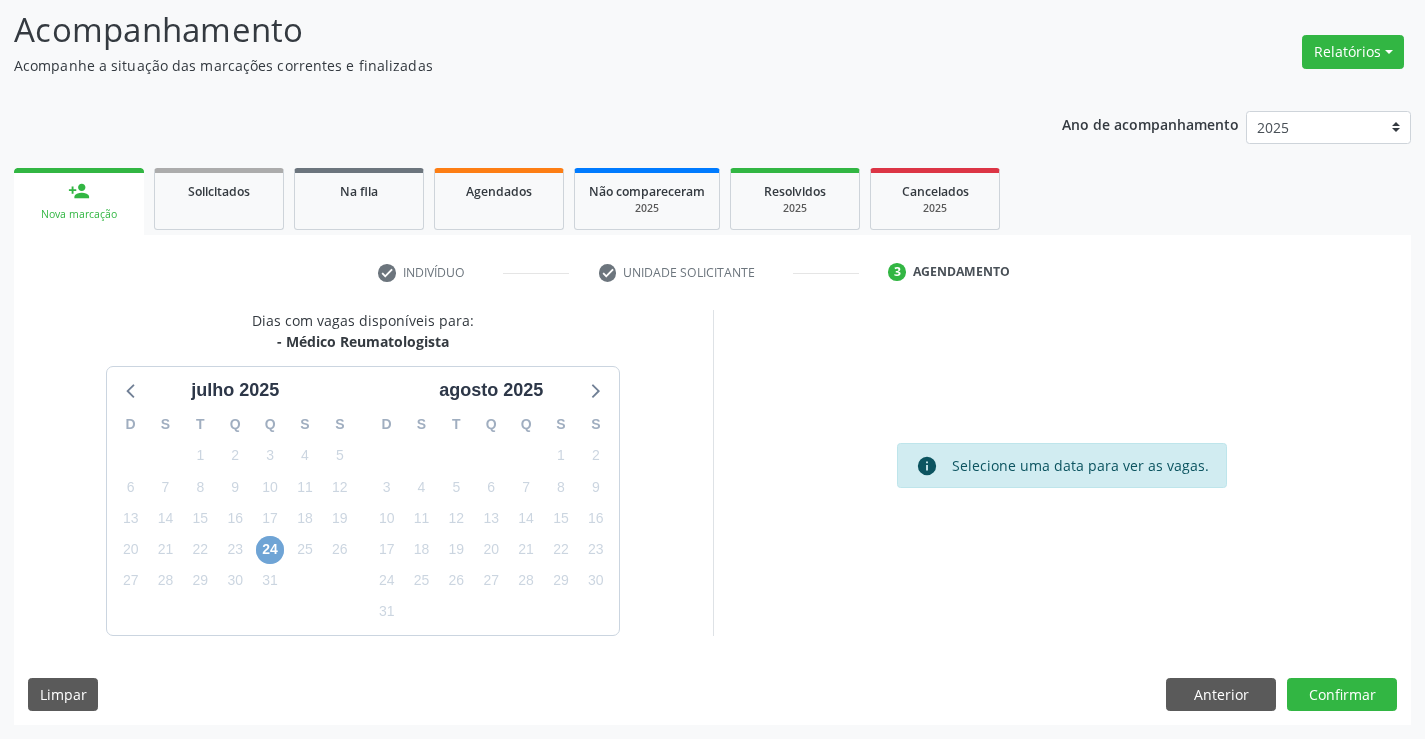 click on "24" at bounding box center (270, 550) 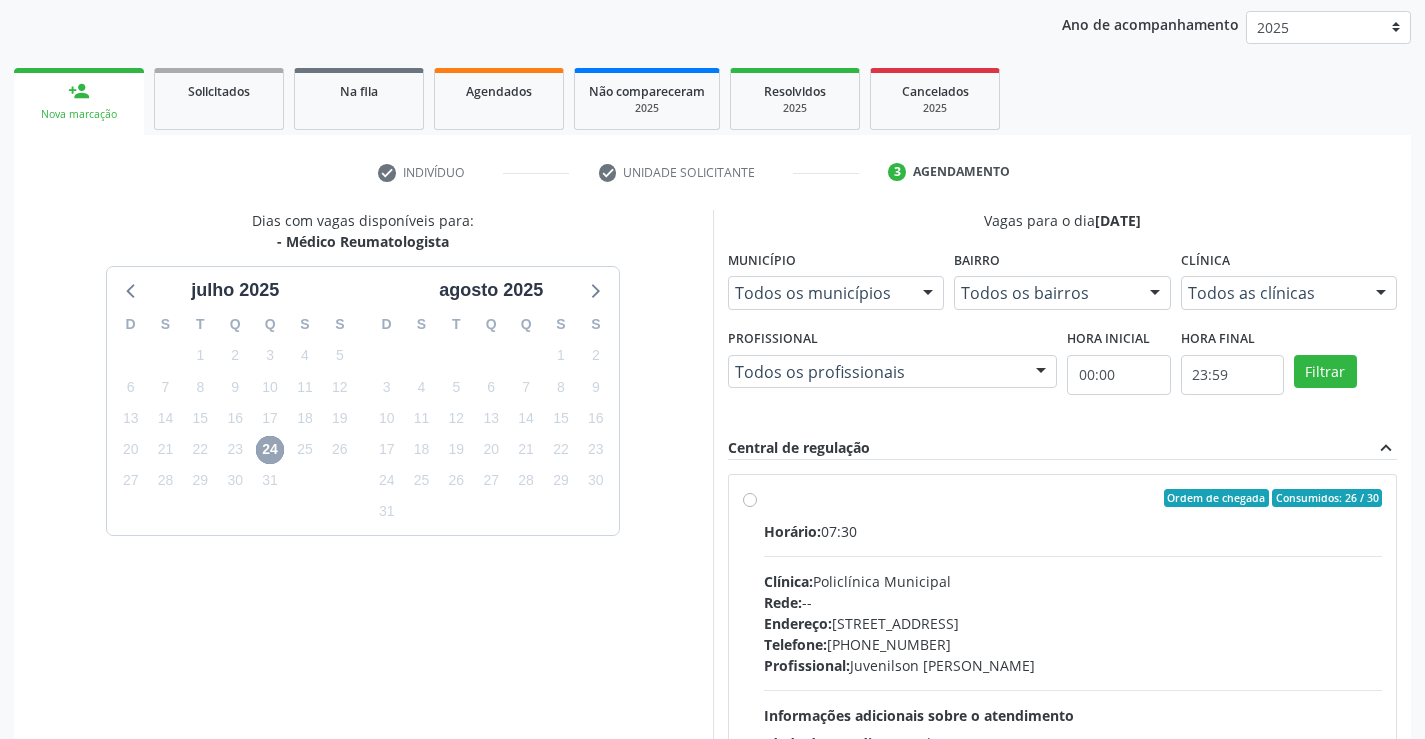 scroll, scrollTop: 420, scrollLeft: 0, axis: vertical 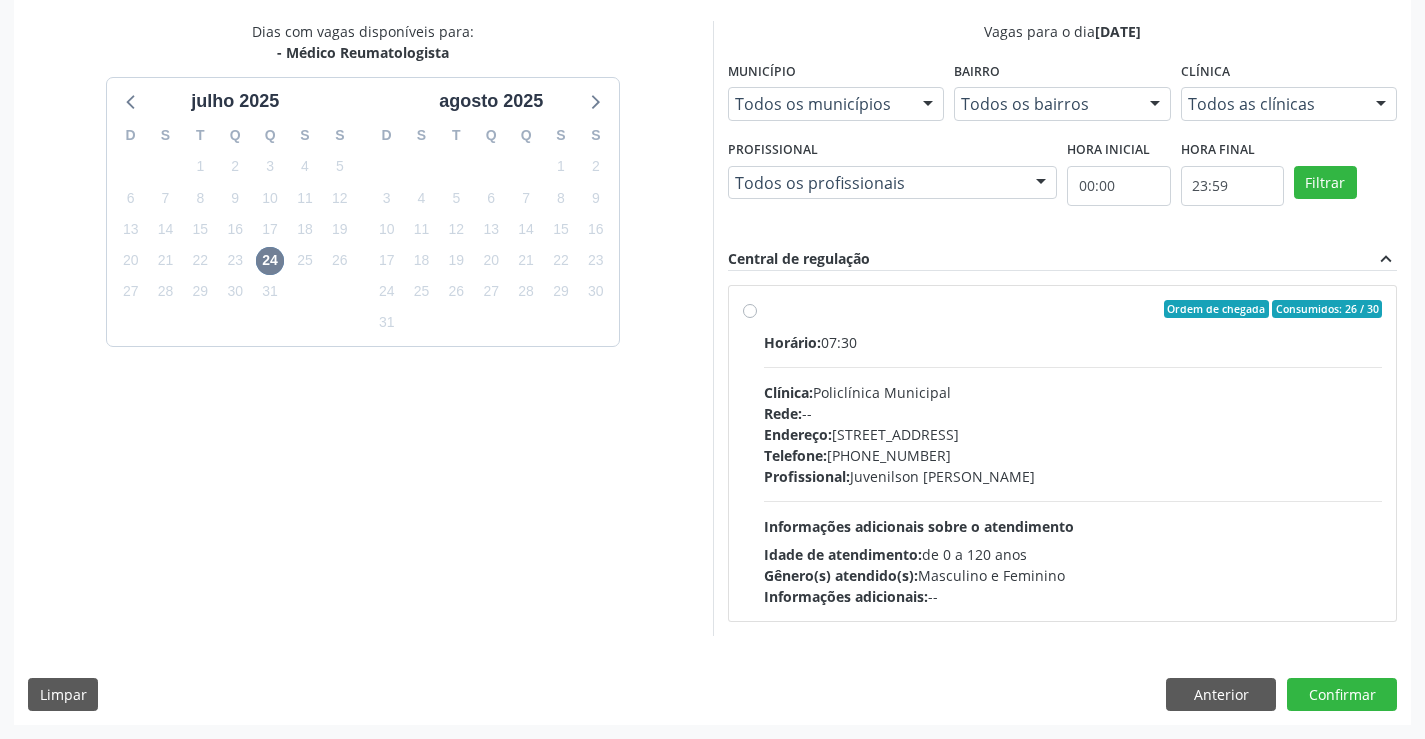 click on "Clínica:  Policlínica Municipal" at bounding box center (1073, 392) 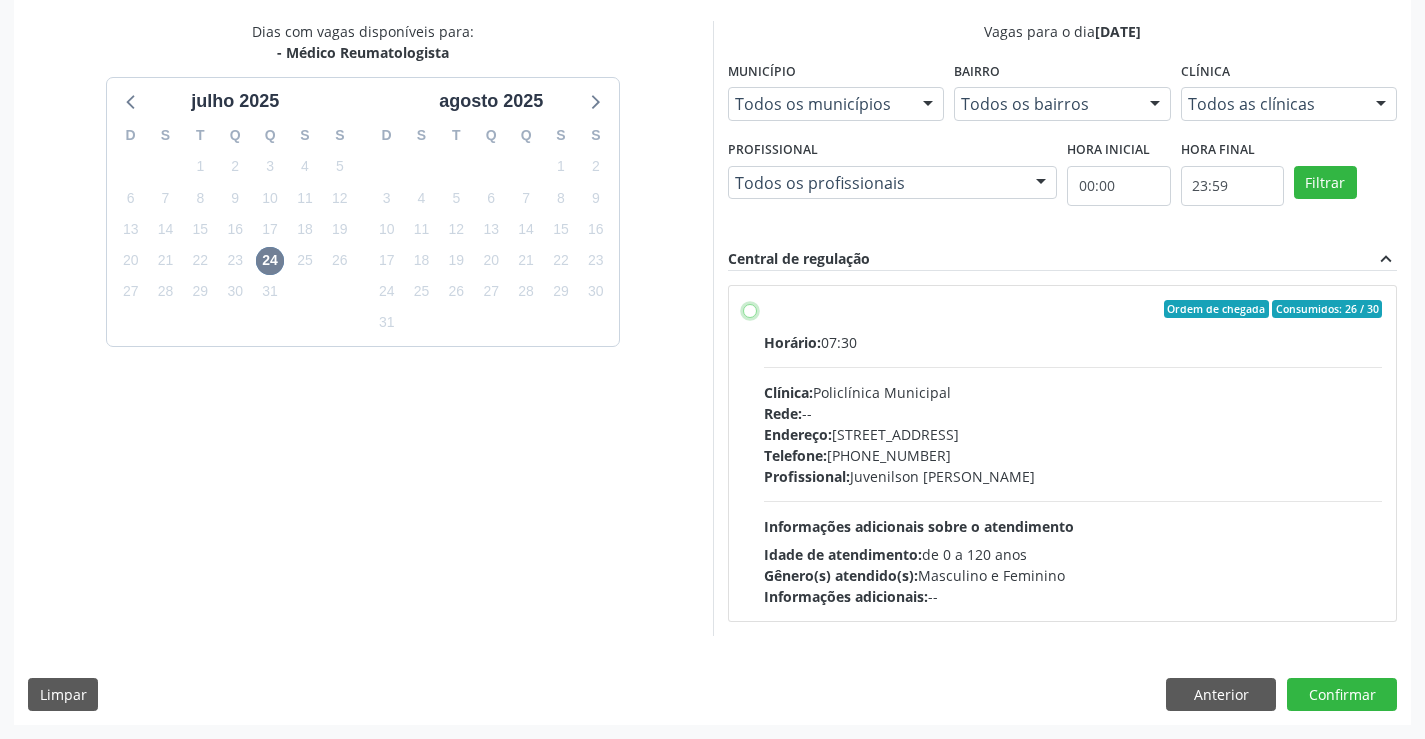 click on "Ordem de chegada
Consumidos: 26 / 30
Horário:   07:30
Clínica:  Policlínica Municipal
Rede:
--
[GEOGRAPHIC_DATA]:   [STREET_ADDRESS]
Telefone:   [PHONE_NUMBER]
Profissional:
Juvenilson [PERSON_NAME]
Informações adicionais sobre o atendimento
Idade de atendimento:
de 0 a 120 anos
Gênero(s) atendido(s):
Masculino e Feminino
Informações adicionais:
--" at bounding box center [750, 309] 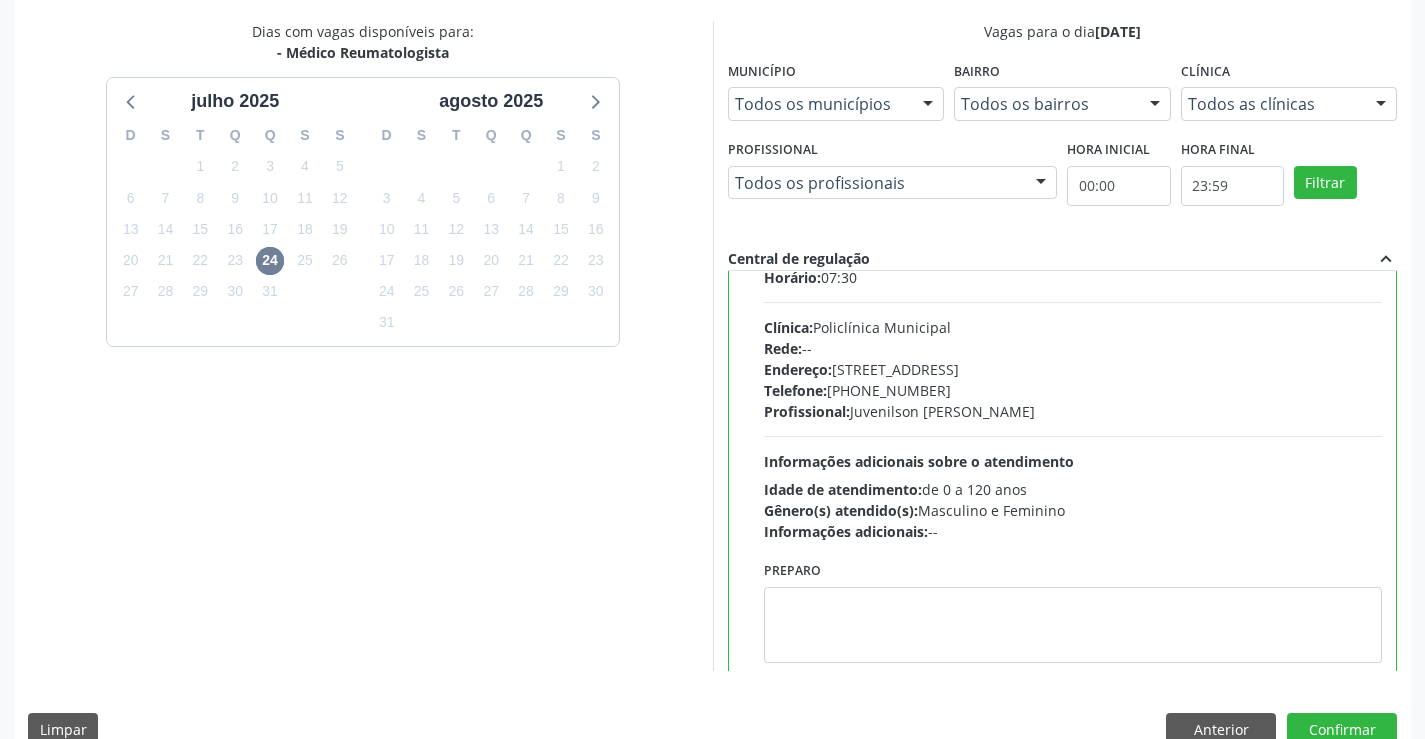 scroll, scrollTop: 99, scrollLeft: 0, axis: vertical 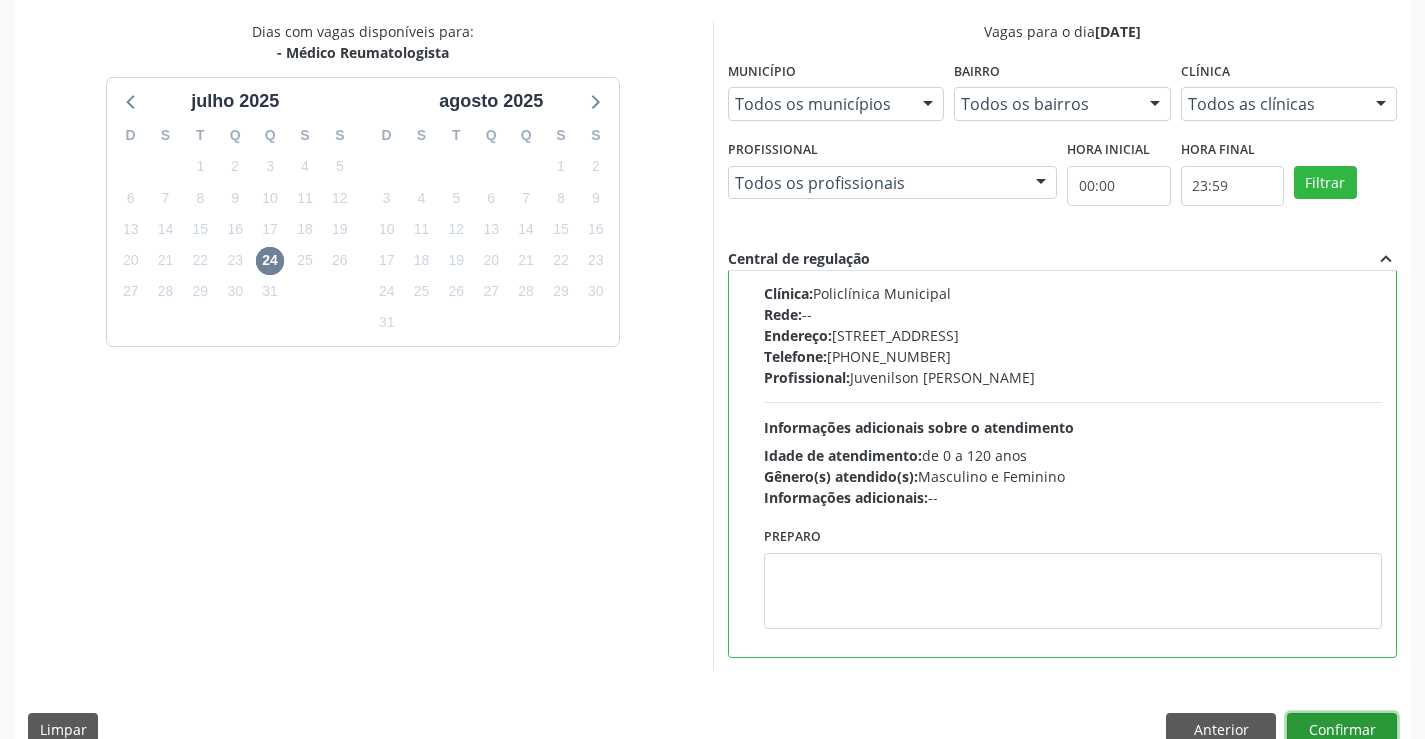 click on "Confirmar" at bounding box center [1342, 730] 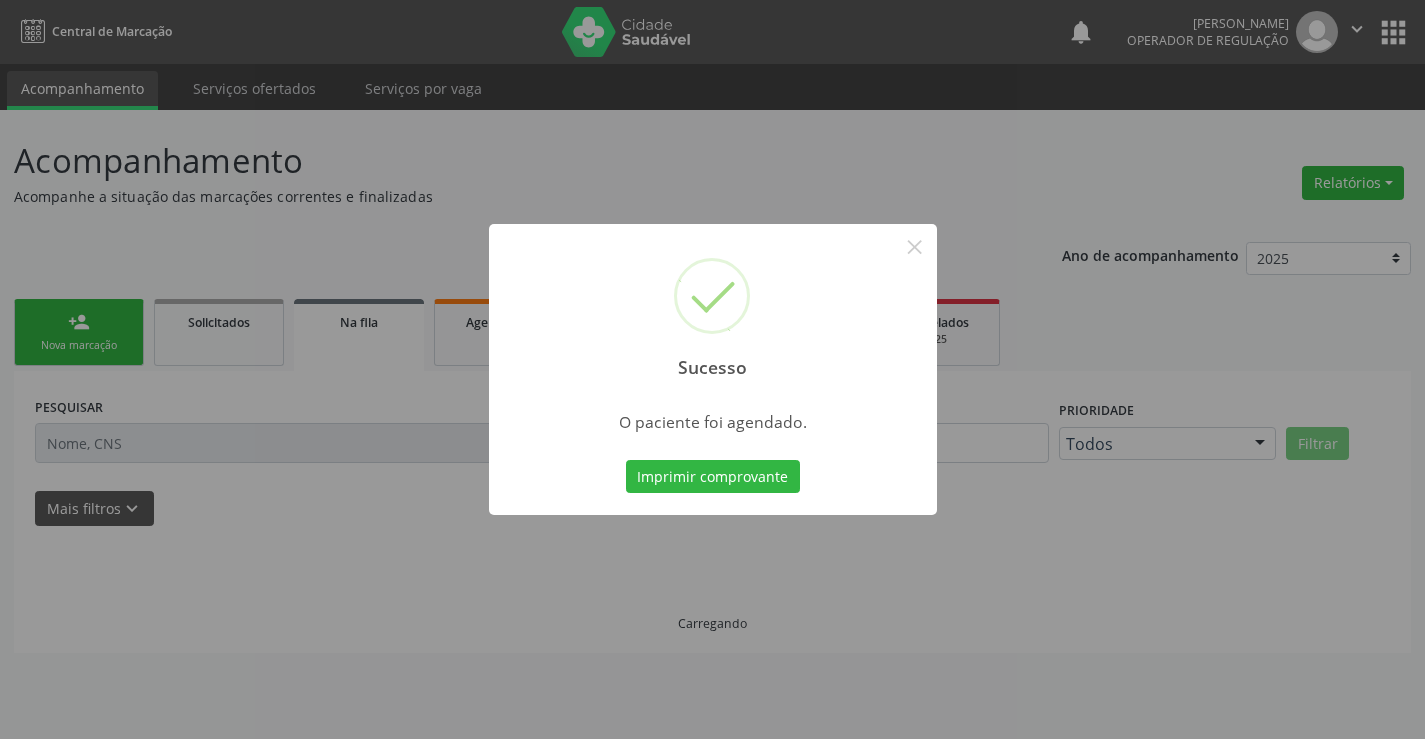 scroll, scrollTop: 0, scrollLeft: 0, axis: both 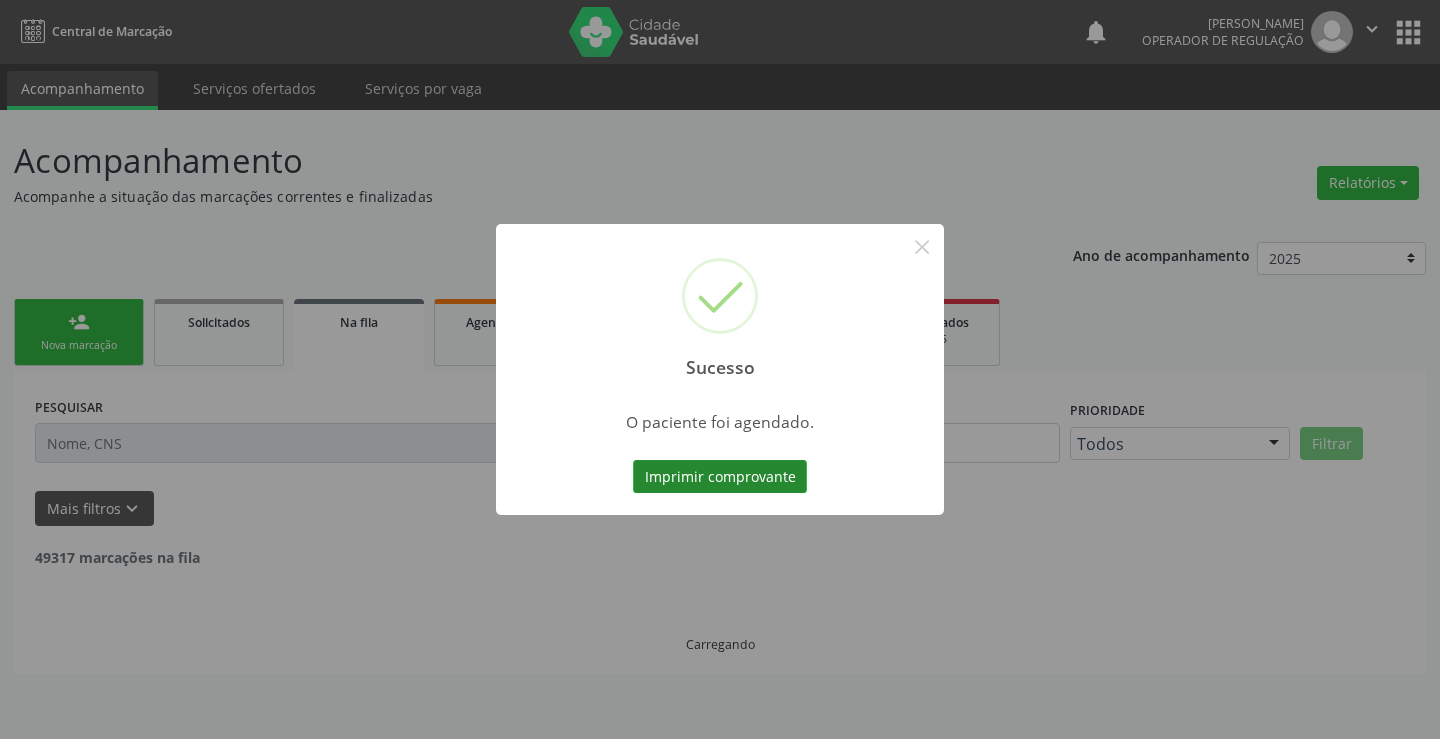 click on "Imprimir comprovante" at bounding box center (720, 477) 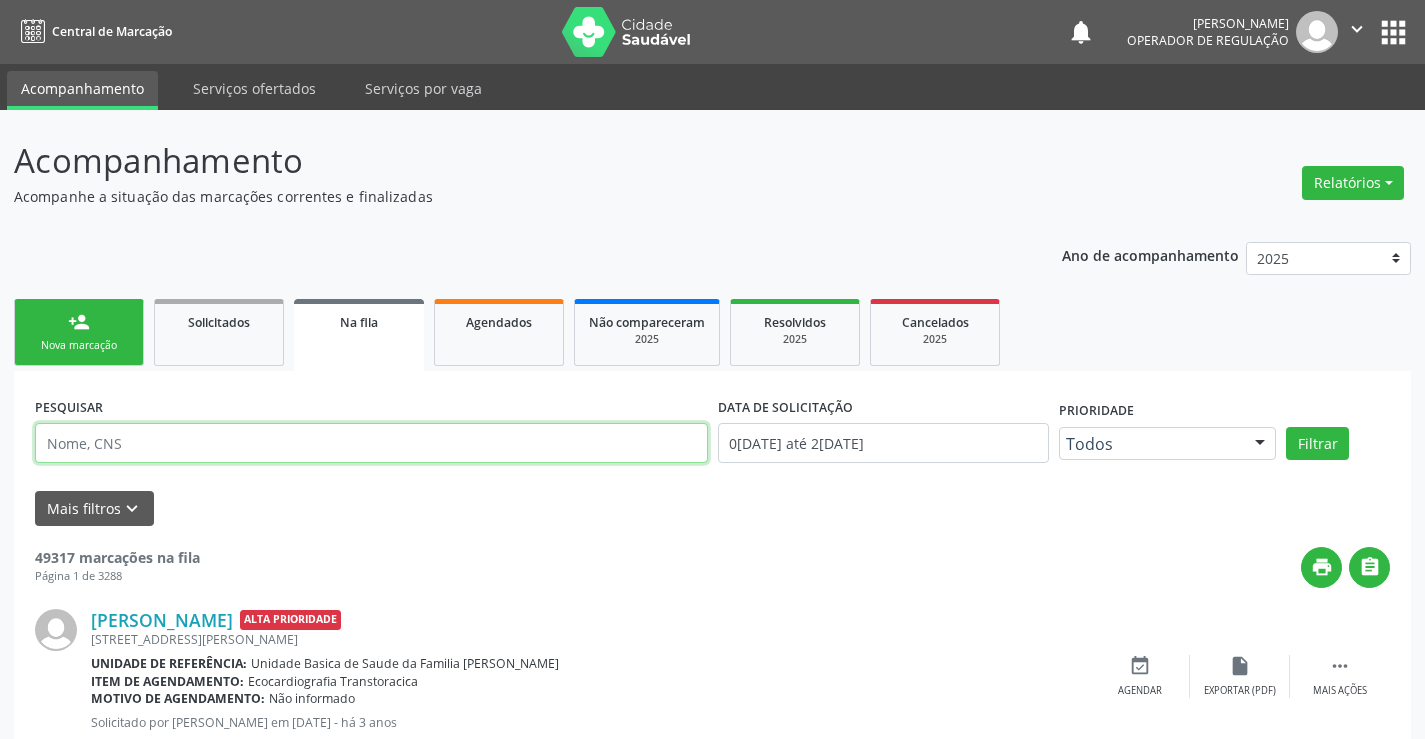 click at bounding box center (371, 443) 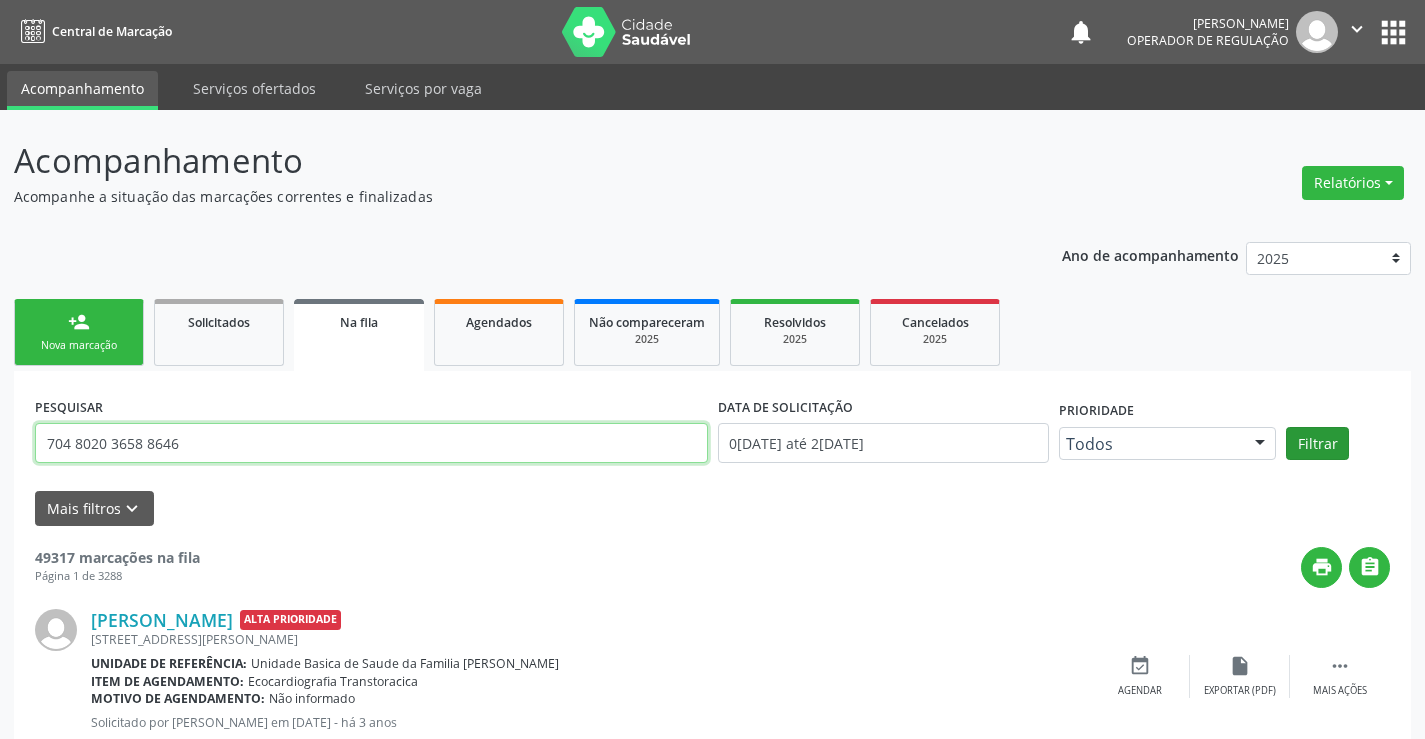 type on "704 8020 3658 8646" 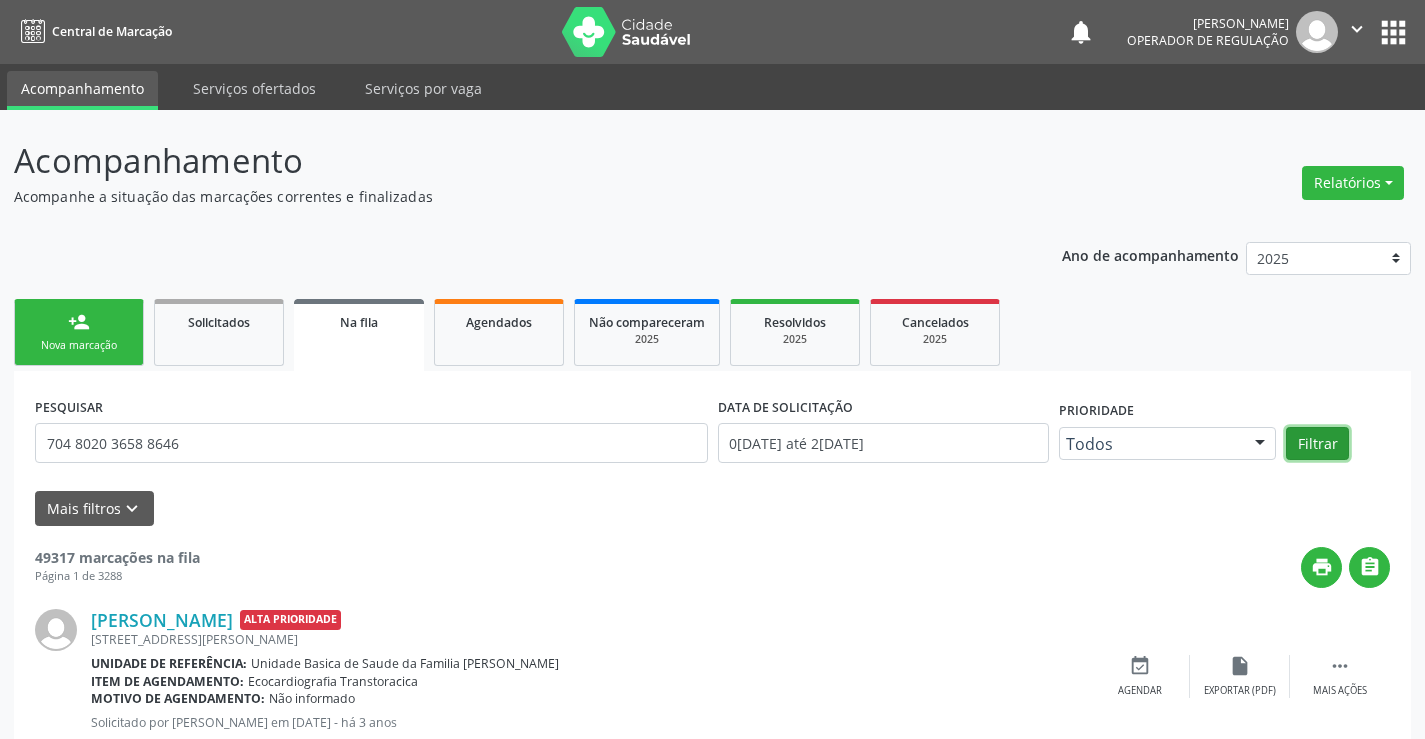 click on "Filtrar" at bounding box center [1317, 444] 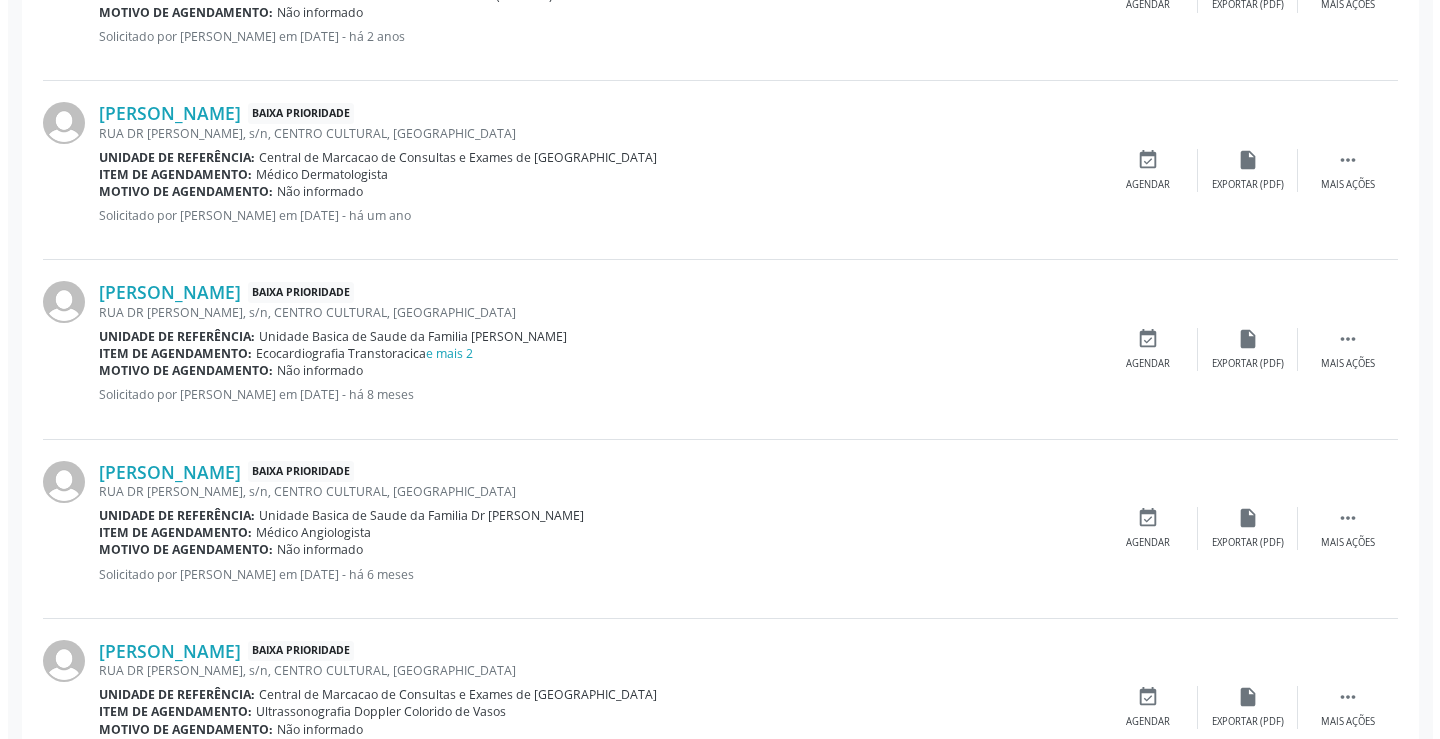scroll, scrollTop: 1334, scrollLeft: 0, axis: vertical 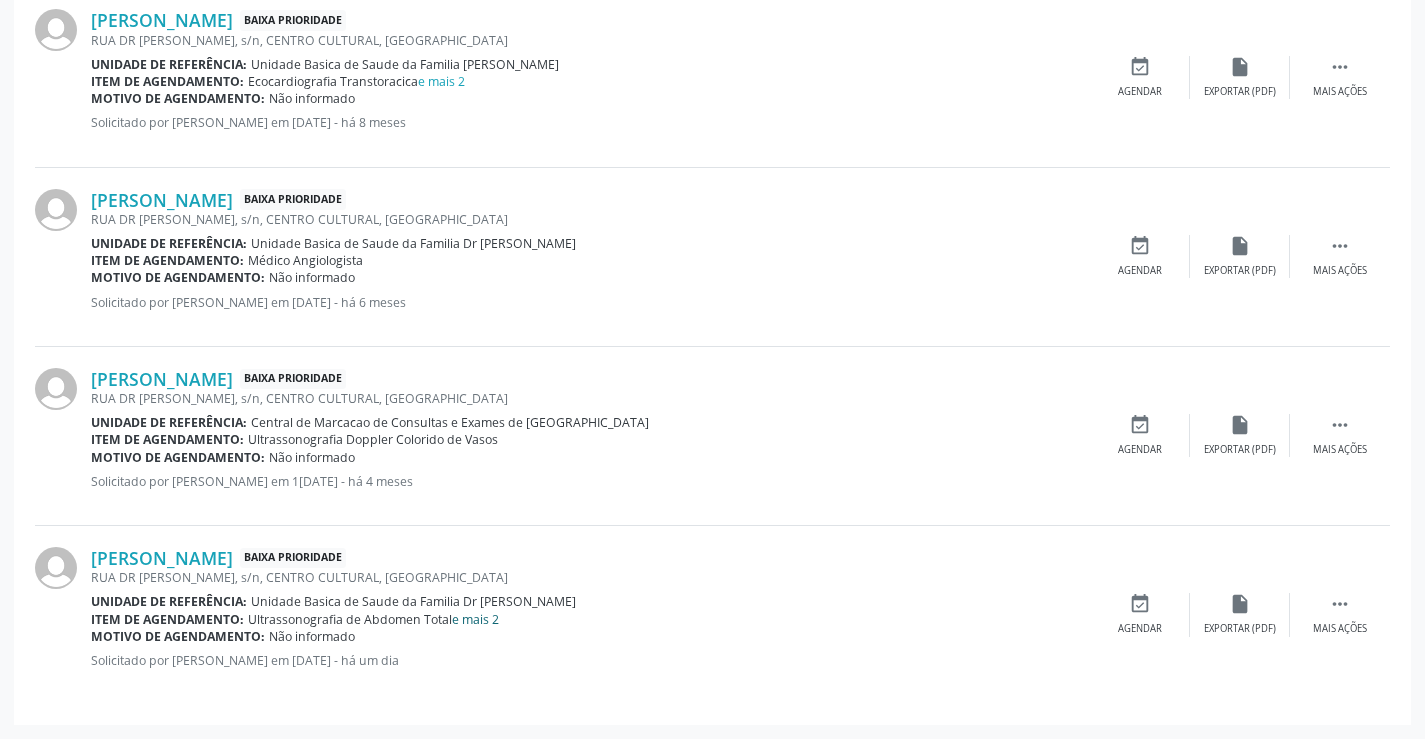 click on "e mais 2" at bounding box center [475, 619] 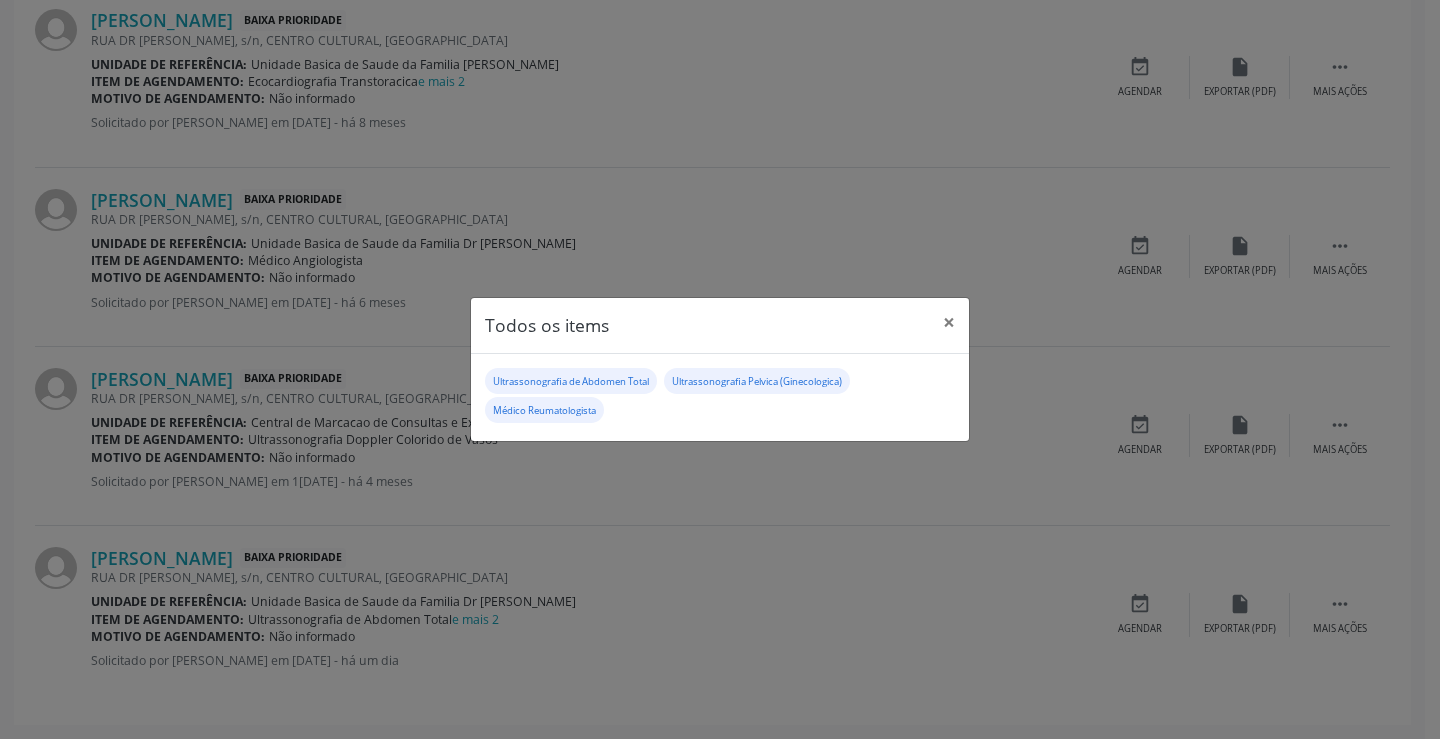 click on "Todos os items × Ultrassonografia de Abdomen Total Ultrassonografia Pelvica (Ginecologica) Médico Reumatologista" at bounding box center (720, 369) 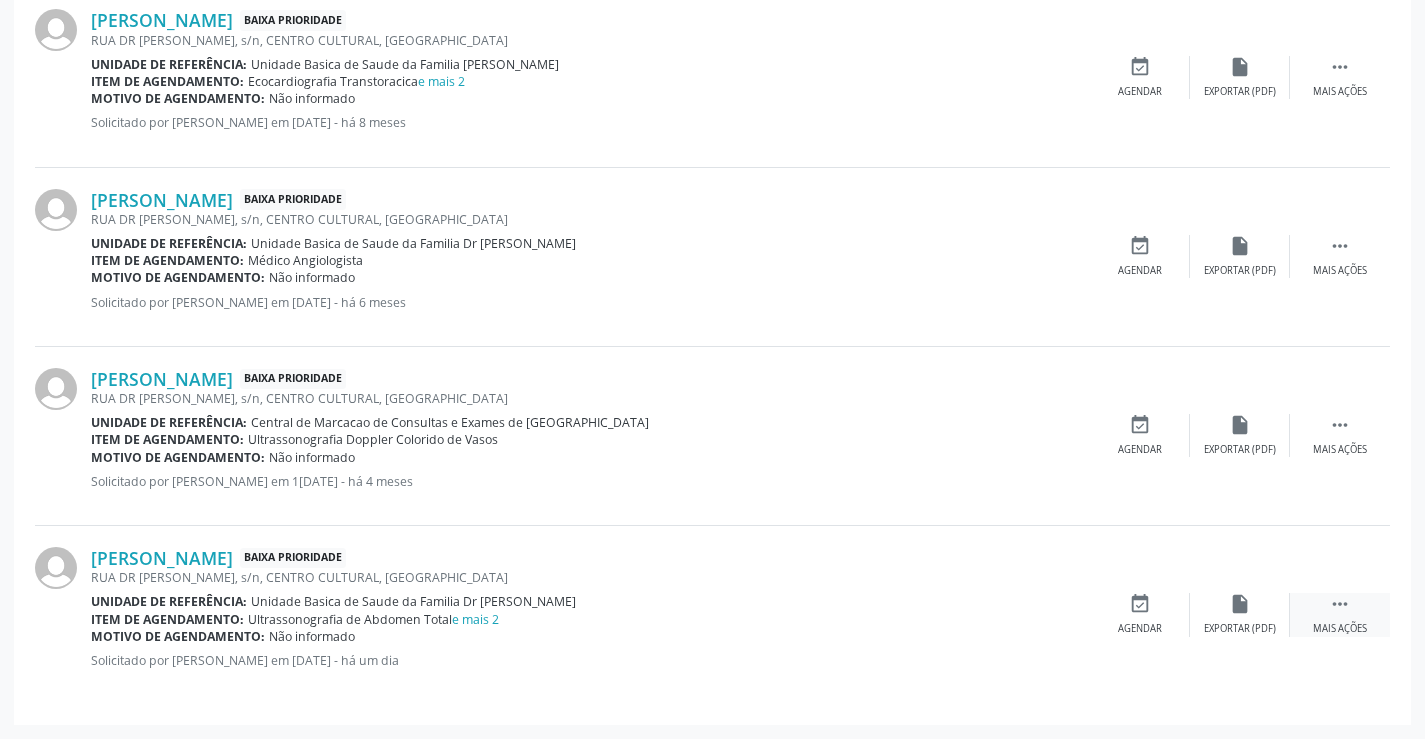 click on "
Mais ações" at bounding box center [1340, 614] 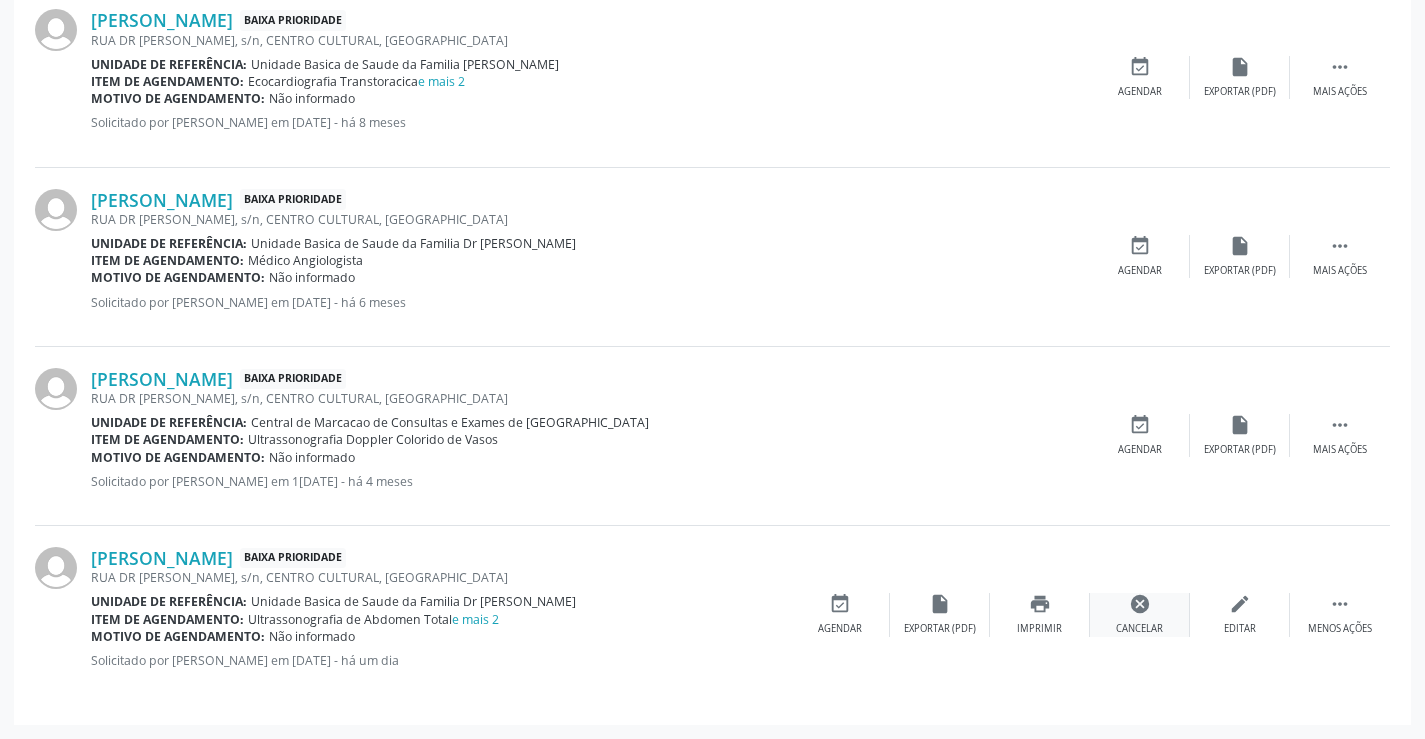 click on "cancel" at bounding box center (1140, 604) 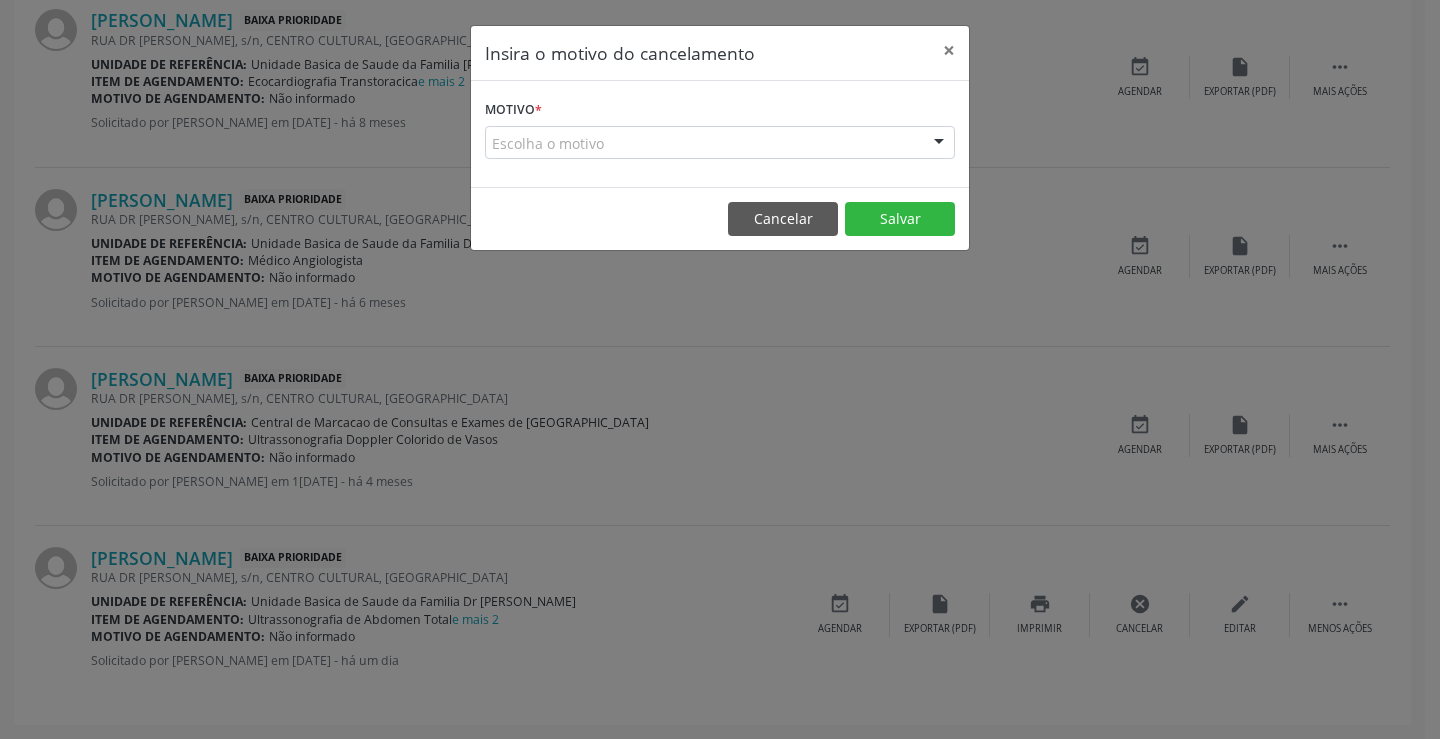 click on "Escolha o motivo" at bounding box center (720, 143) 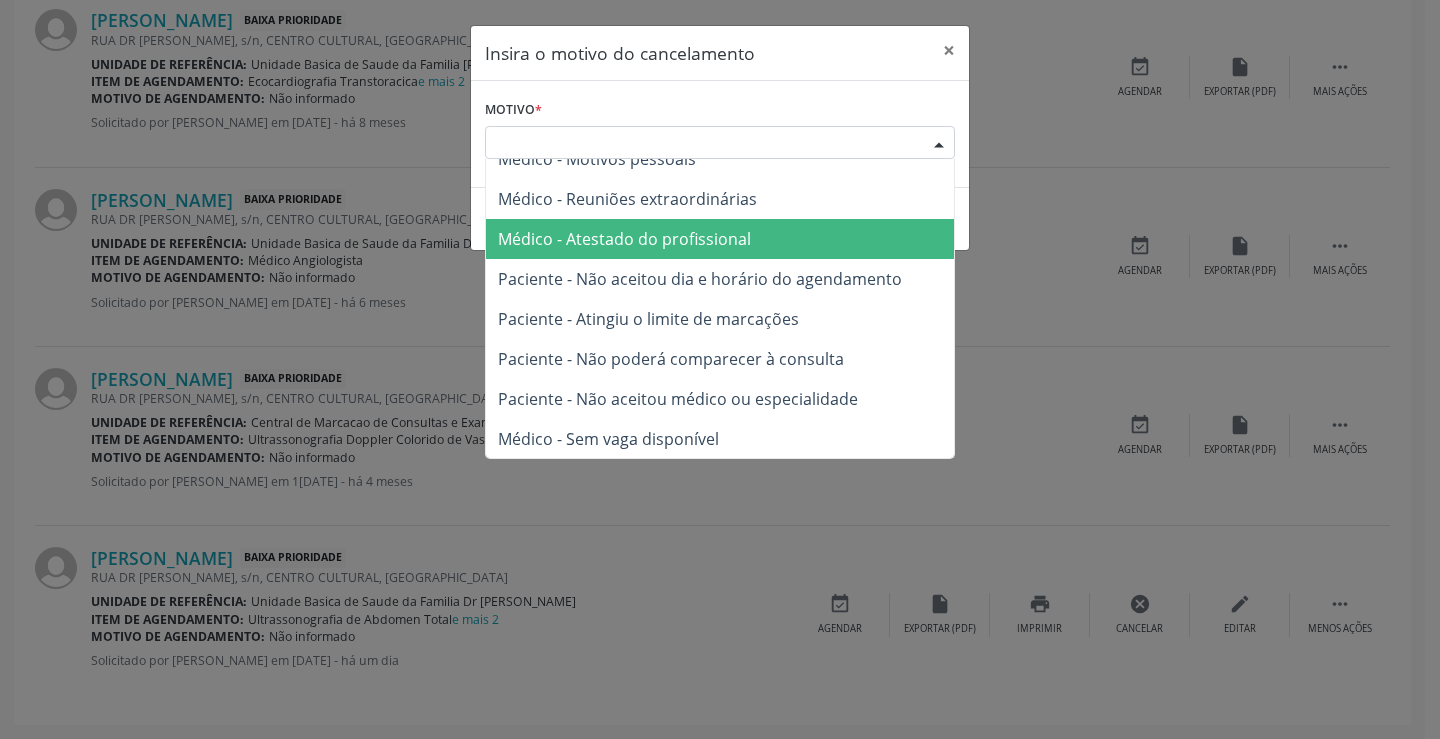 scroll, scrollTop: 101, scrollLeft: 0, axis: vertical 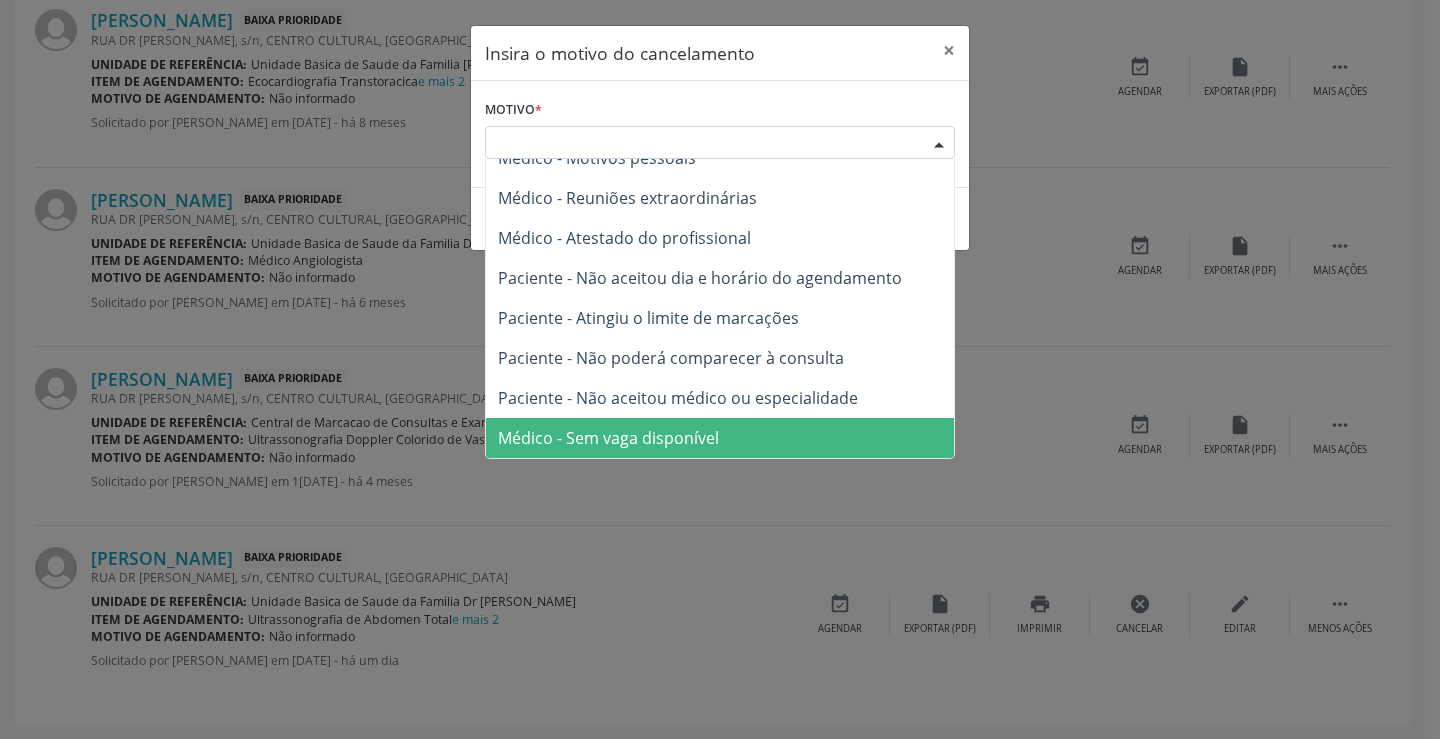 click on "Insira o motivo do cancelamento ×
Motivo
*
Escolha o motivo
Outro   Médico - Participação em eventos (ex: congresso)   Médico - Motivos pessoais   Médico - Reuniões extraordinárias   Médico - Atestado do profissional   Paciente - Não aceitou dia e horário do agendamento   Paciente - Atingiu o limite de marcações   Paciente - Não poderá comparecer à consulta   Paciente - Não aceitou médico ou especialidade   Médico - Sem vaga disponível
Nenhum resultado encontrado para: "   "
Não há nenhuma opção para ser exibida.
Cancelar Salvar" at bounding box center (720, 369) 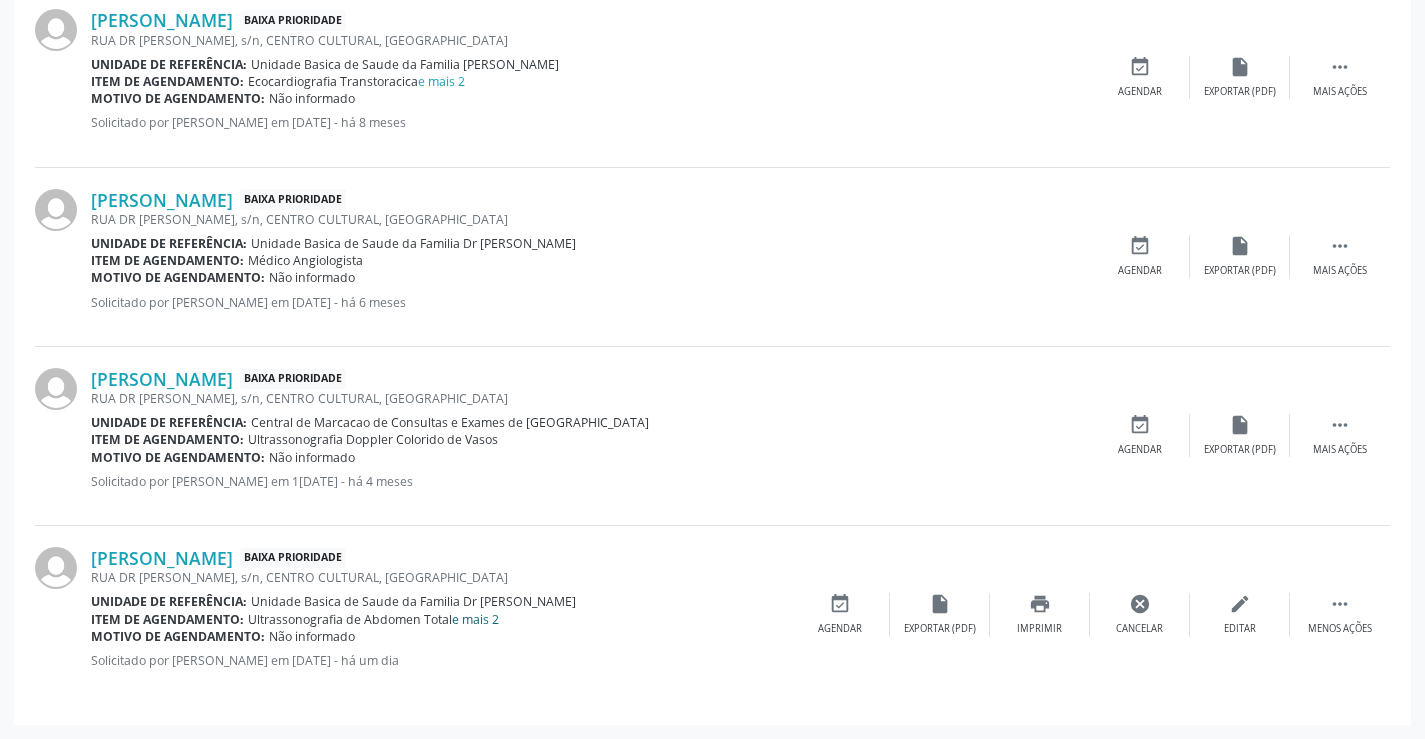 click on "e mais 2" at bounding box center [475, 619] 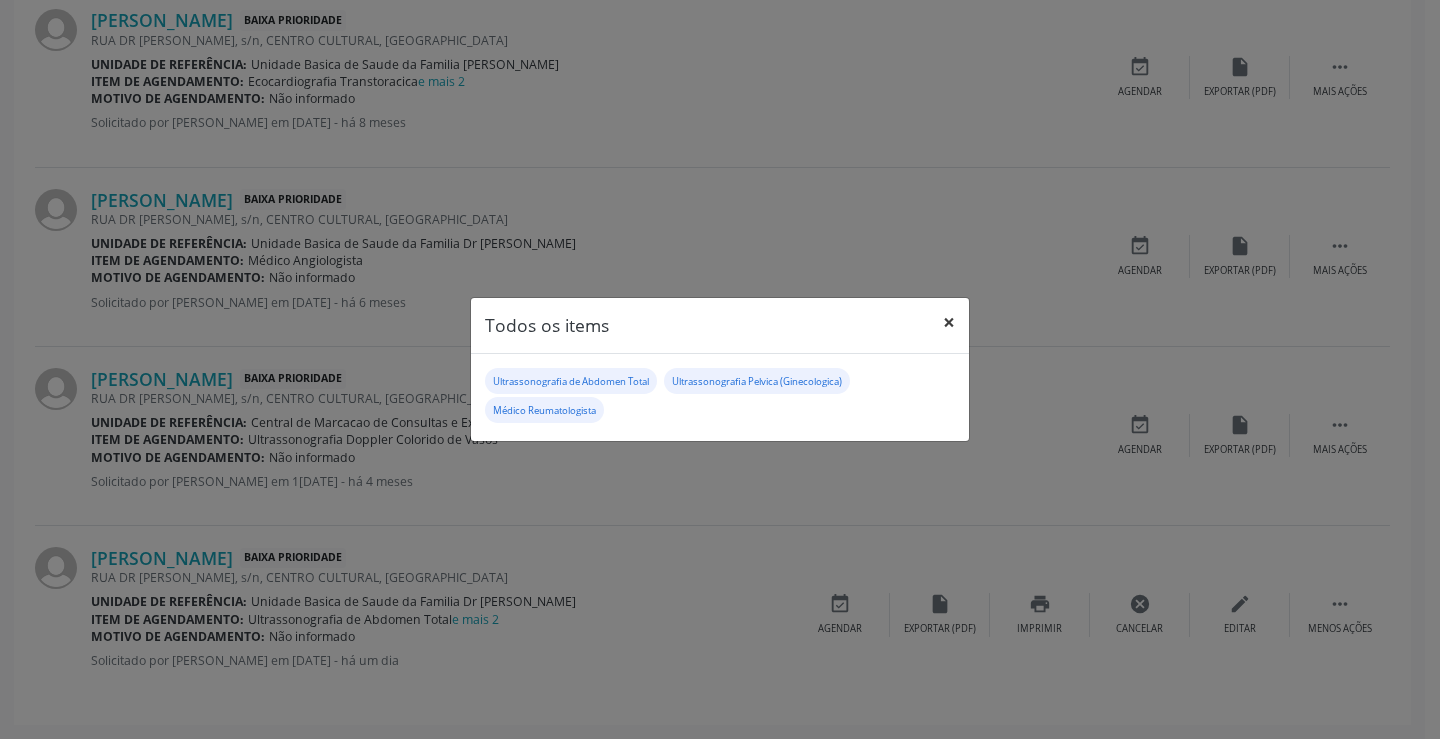 click on "Todos os items × Ultrassonografia de Abdomen Total Ultrassonografia Pelvica (Ginecologica) Médico Reumatologista" at bounding box center (720, 369) 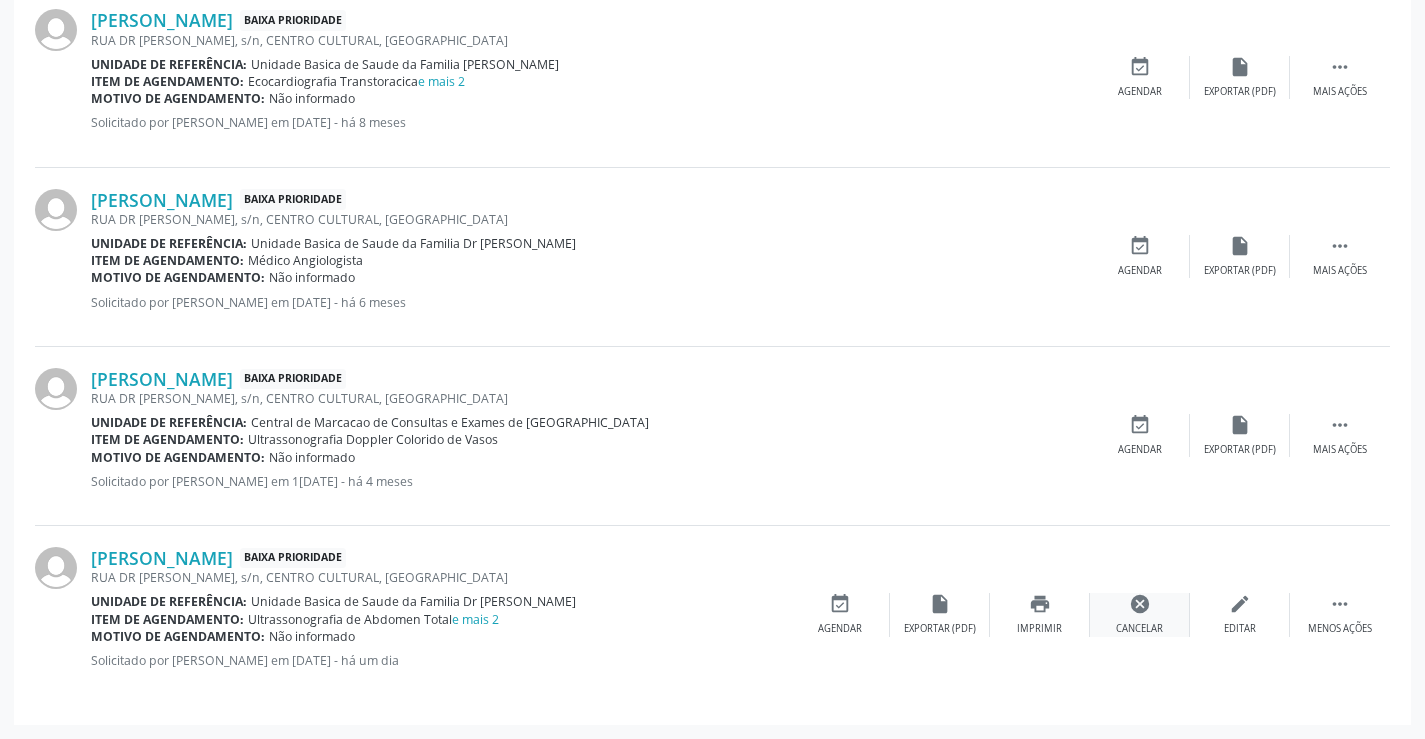 click on "cancel
Cancelar" at bounding box center (1140, 614) 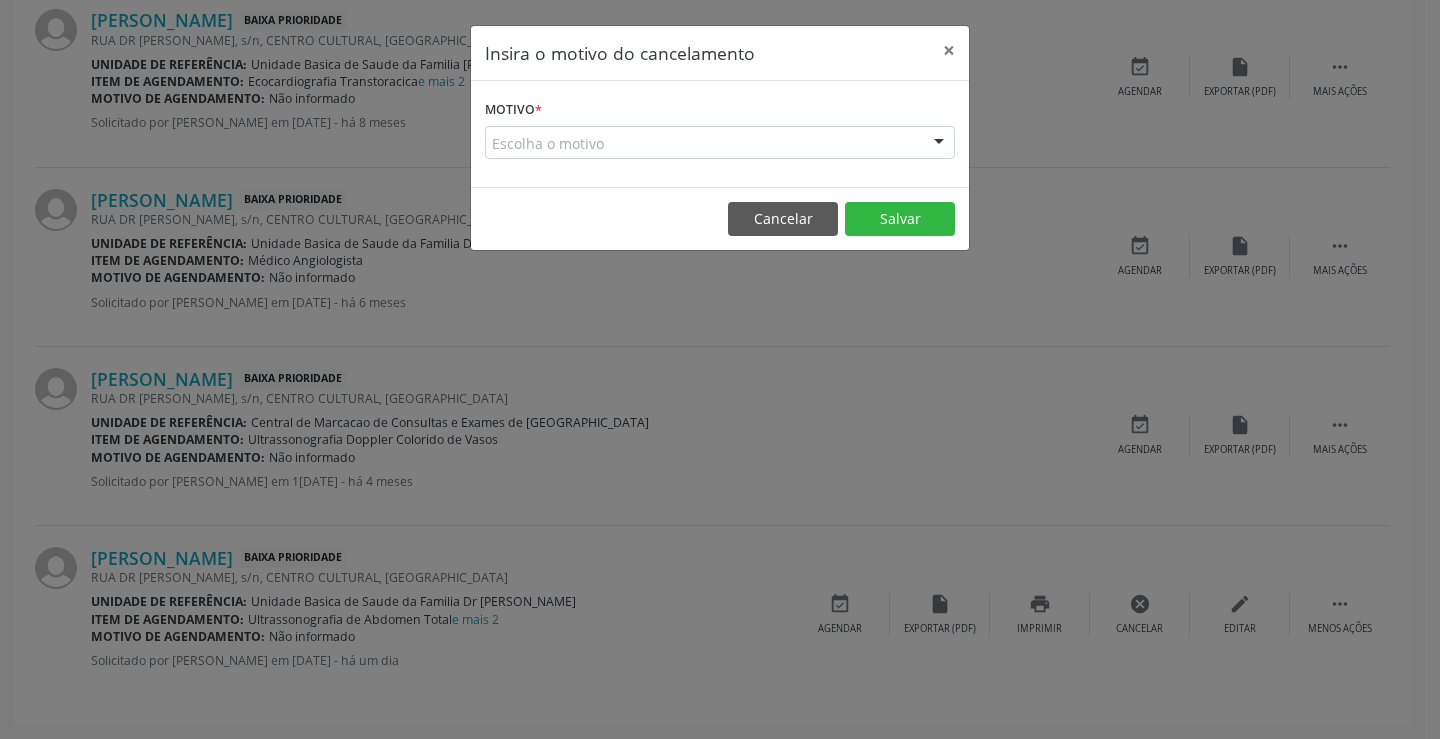 click on "Escolha o motivo" at bounding box center [720, 143] 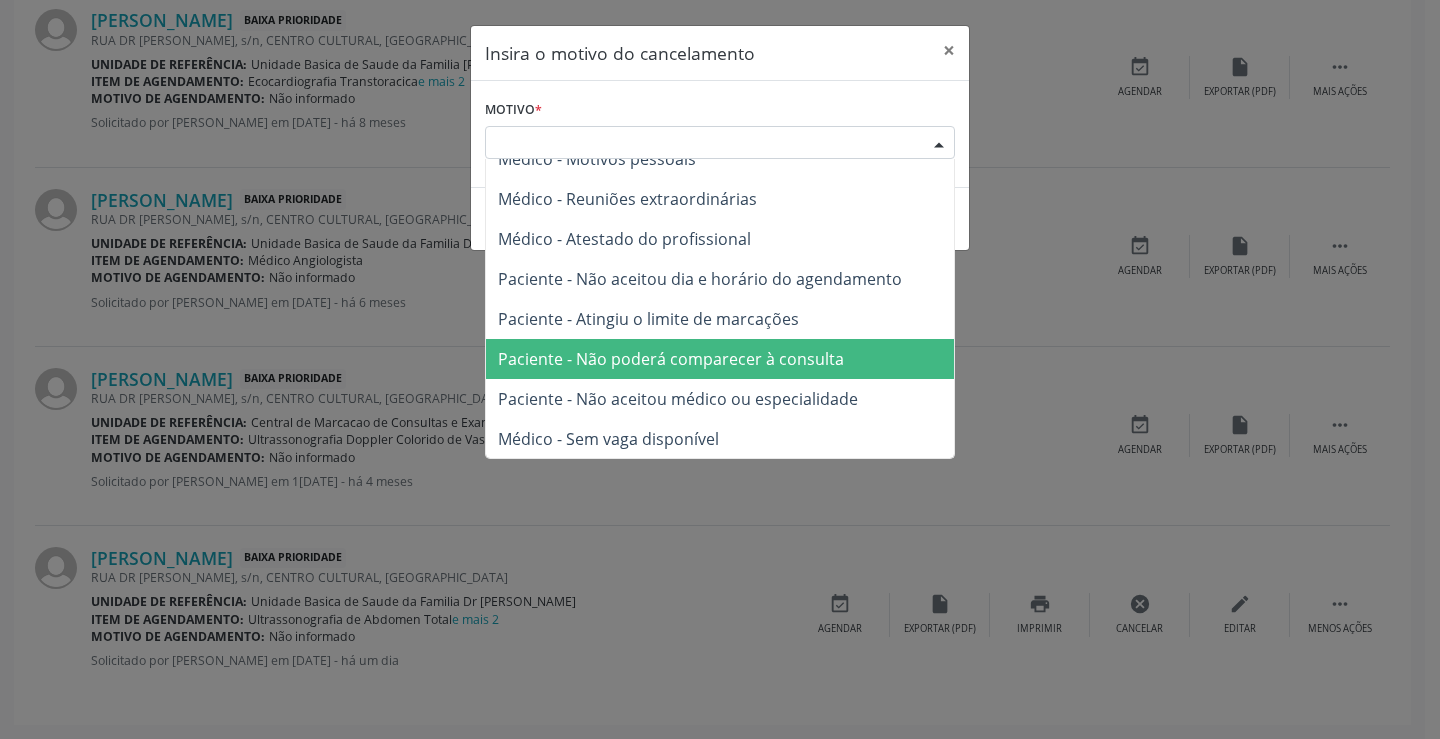 scroll, scrollTop: 101, scrollLeft: 0, axis: vertical 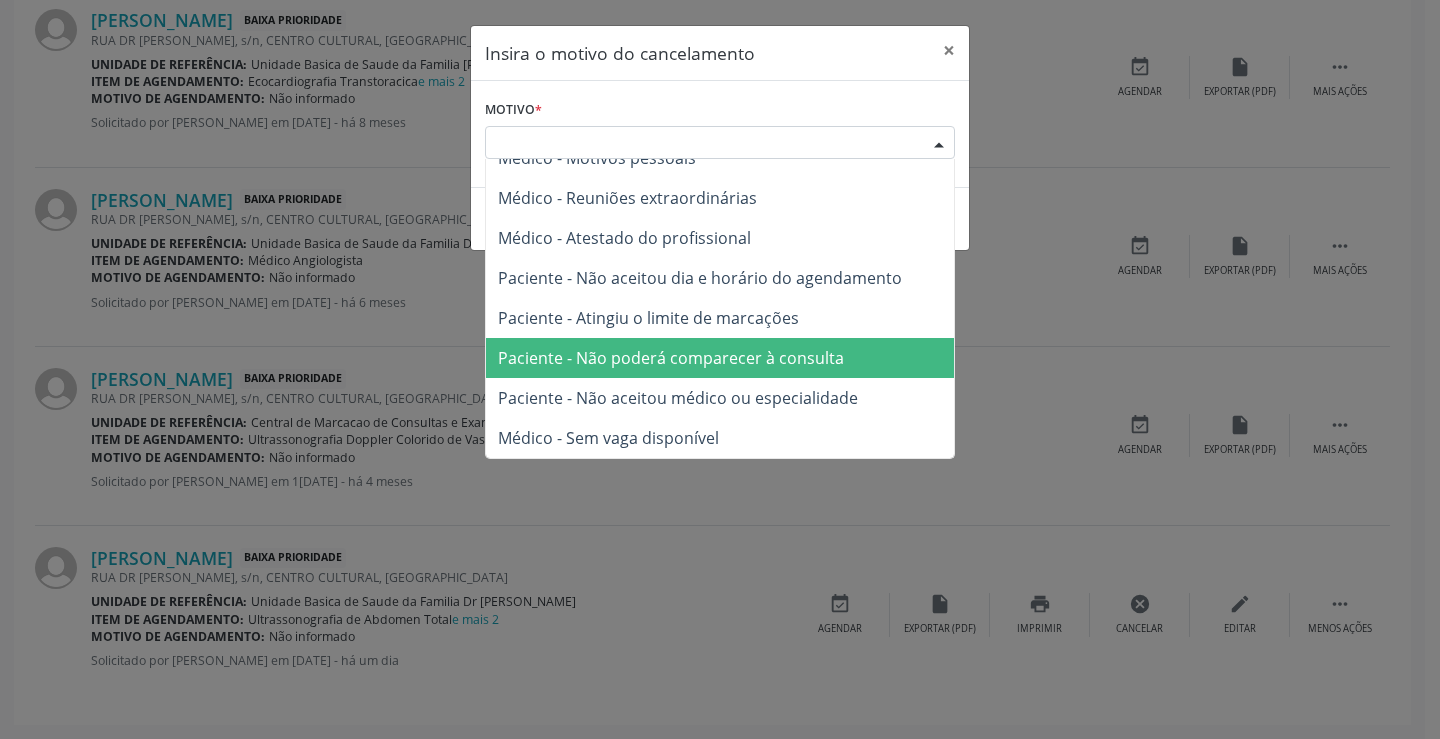 click on "Paciente - Não poderá comparecer à consulta" at bounding box center [720, 358] 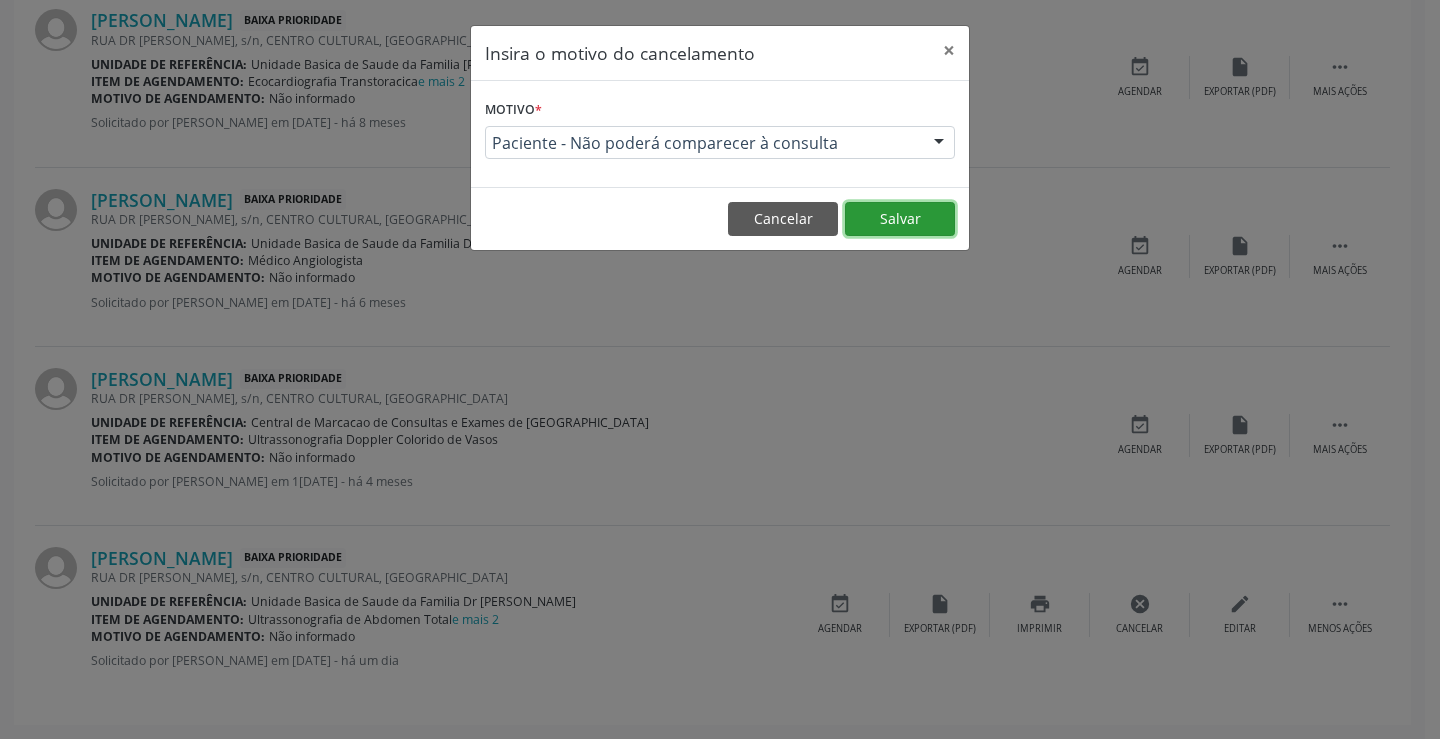 click on "Salvar" at bounding box center [900, 219] 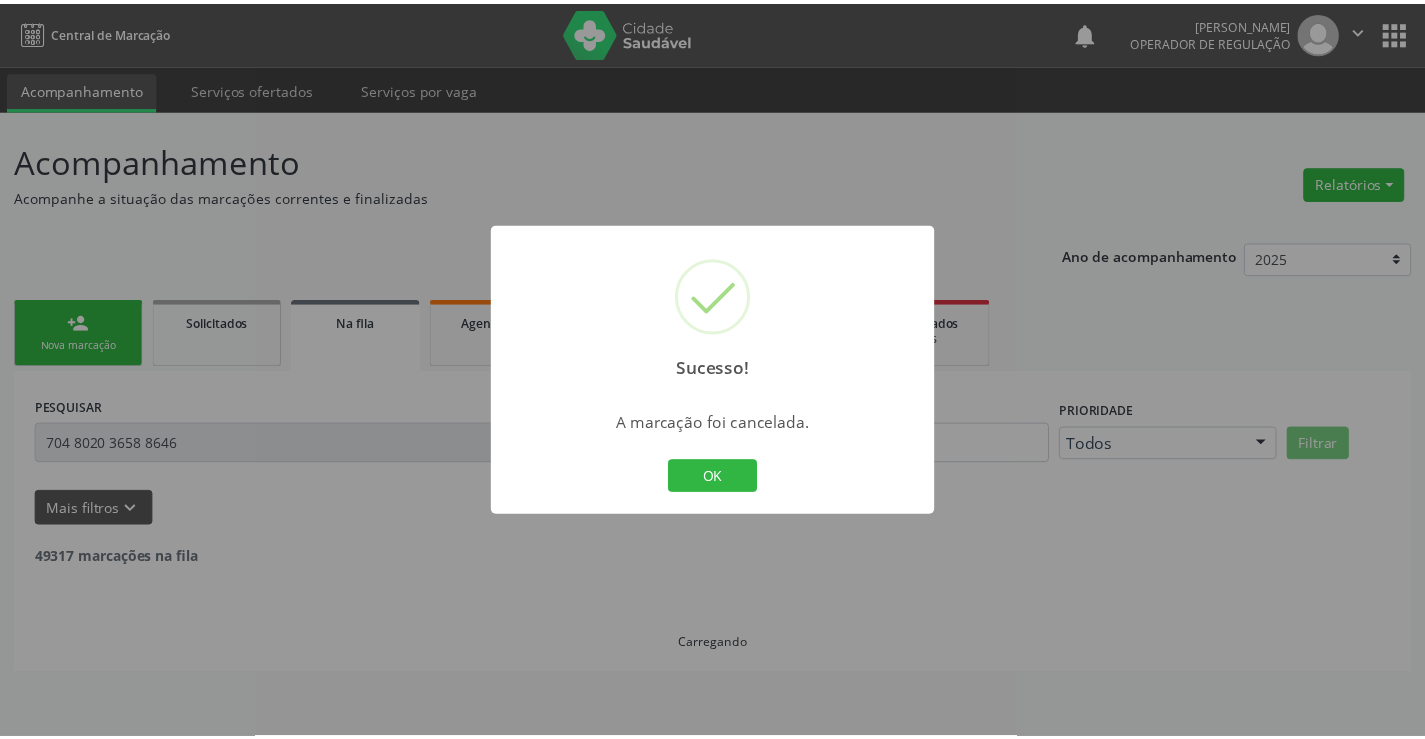 scroll, scrollTop: 0, scrollLeft: 0, axis: both 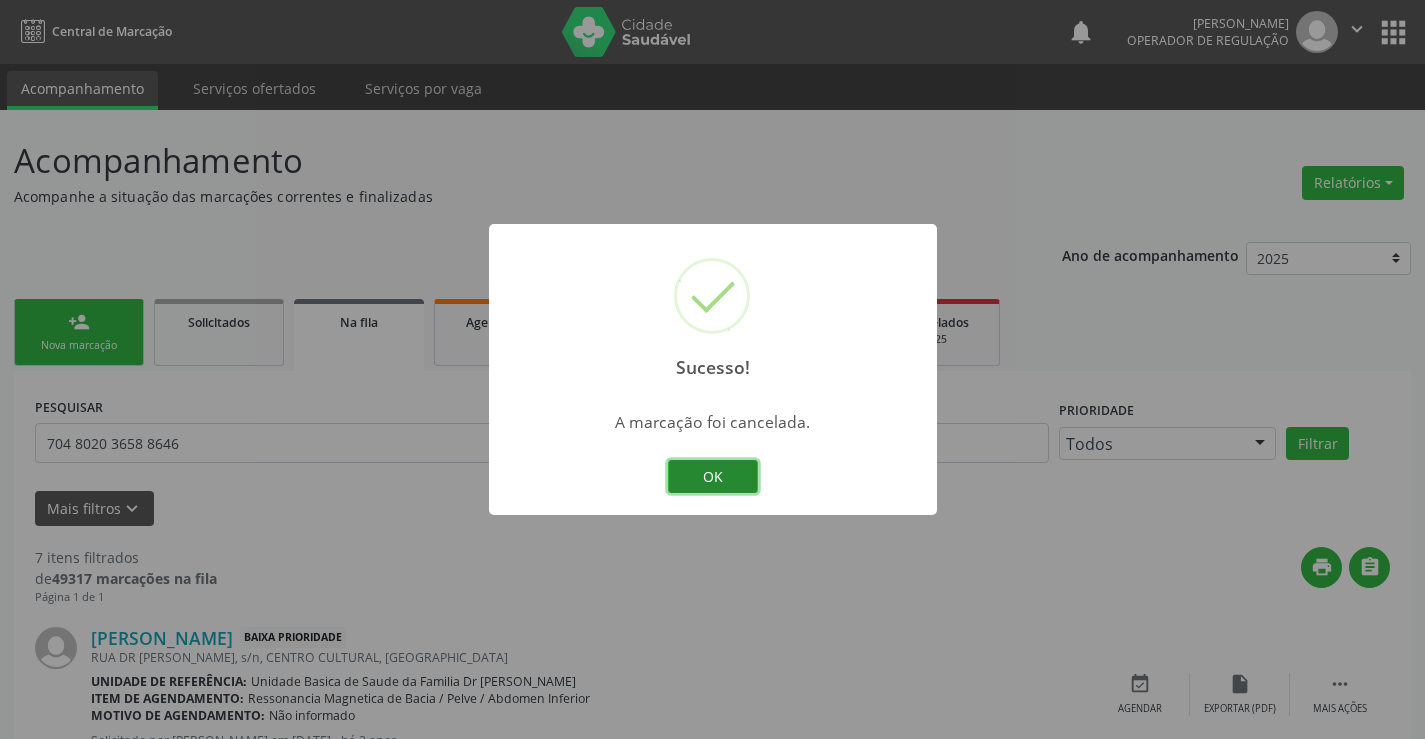 click on "OK" at bounding box center (713, 477) 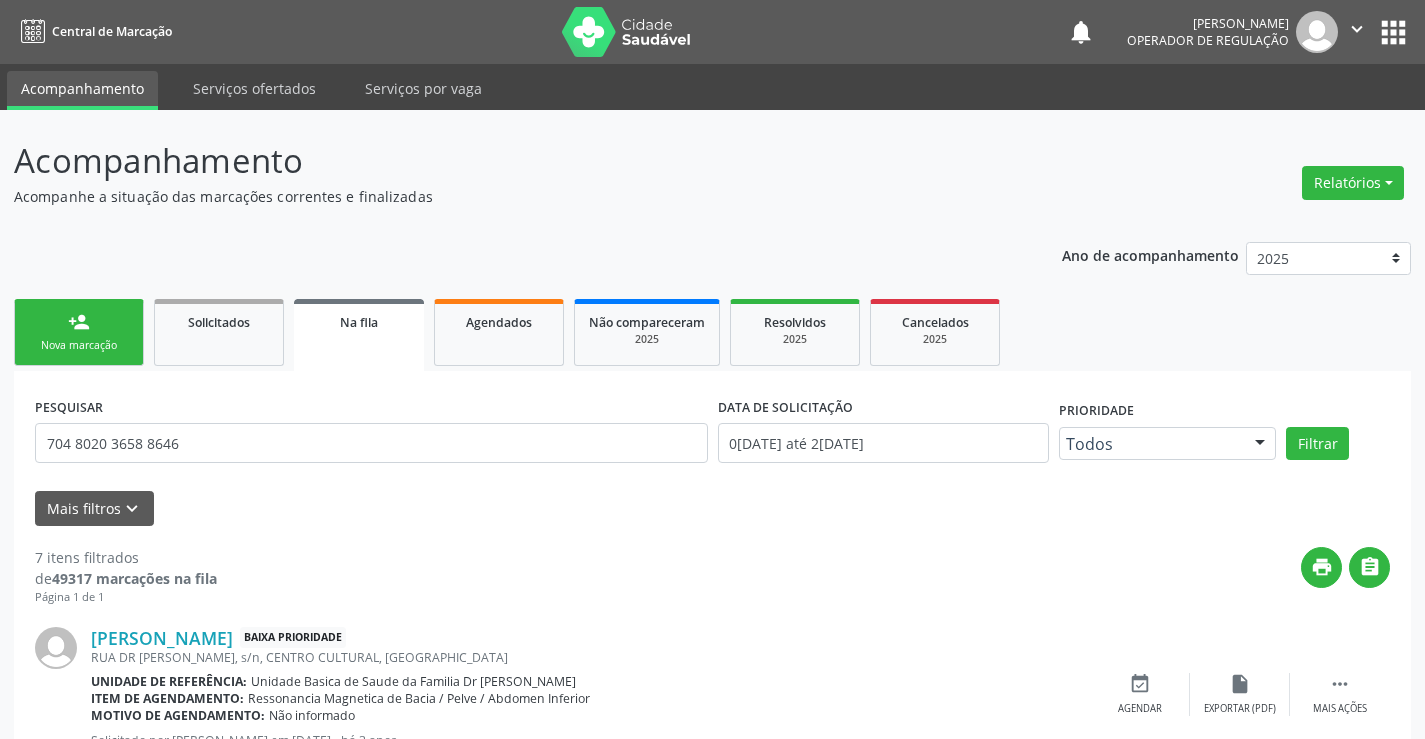 click on "person_add" at bounding box center (79, 322) 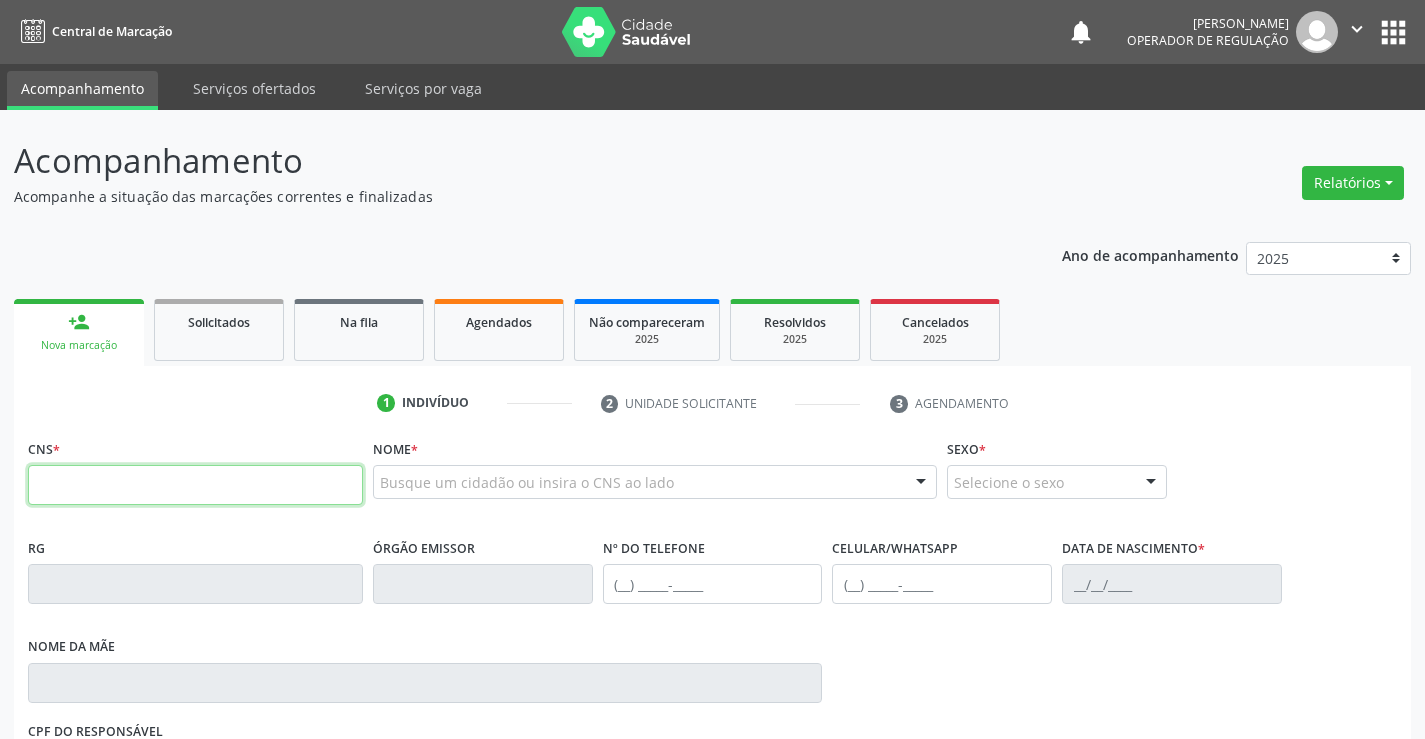click at bounding box center (195, 485) 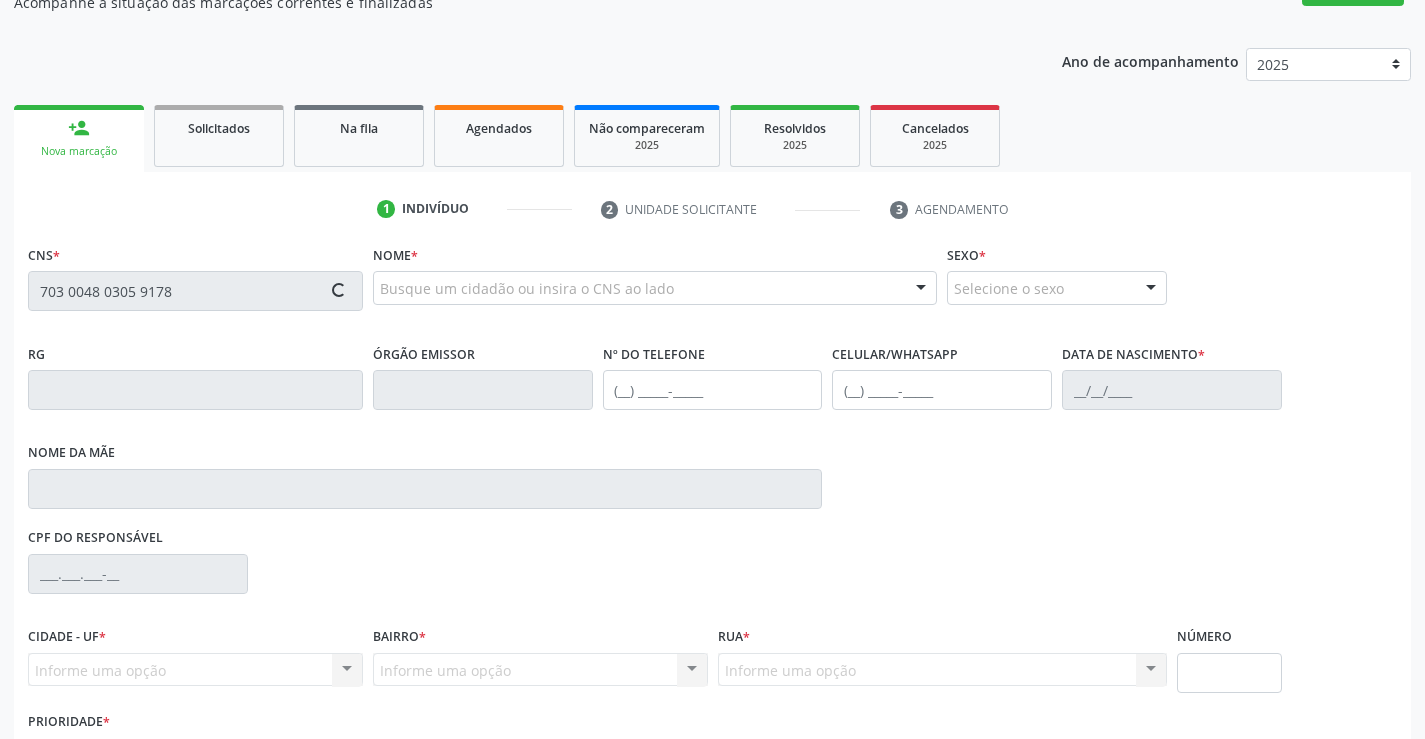 type on "703 0048 0305 9178" 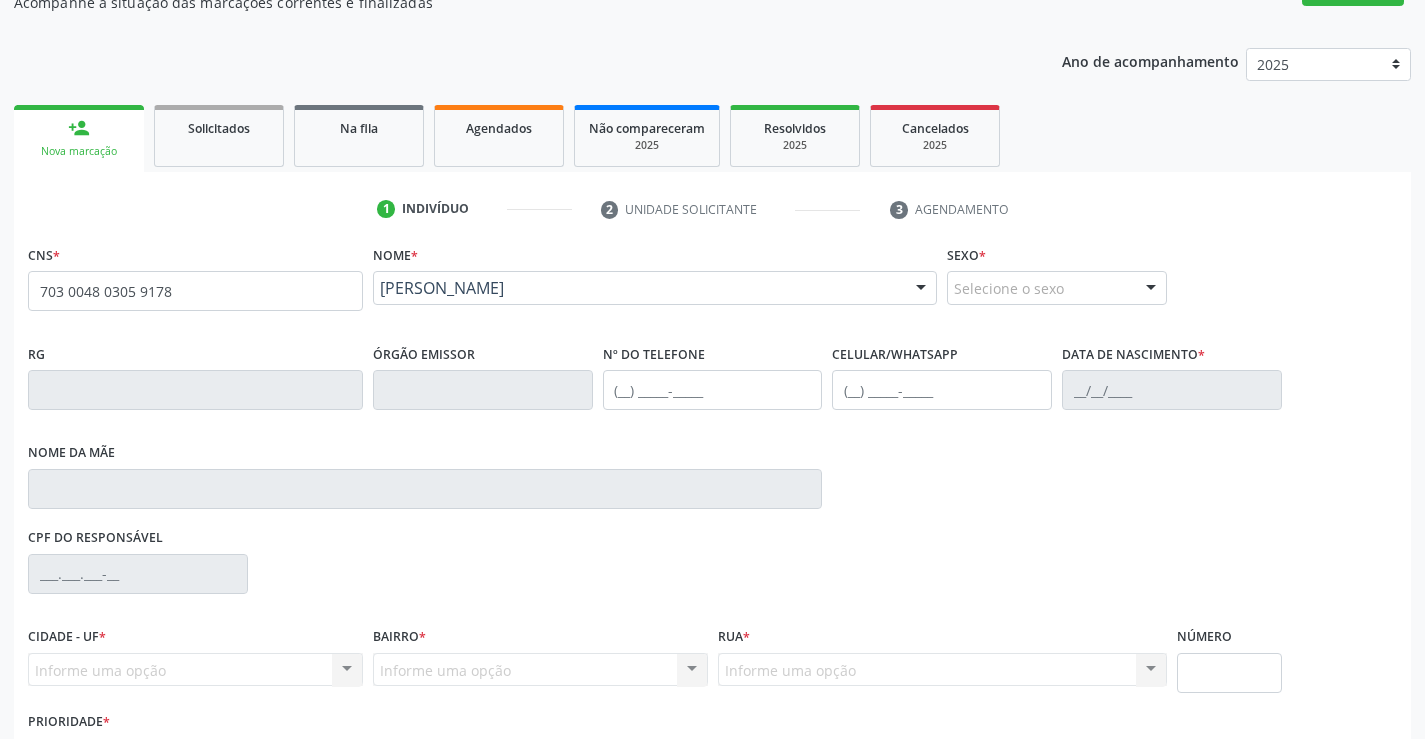 scroll, scrollTop: 300, scrollLeft: 0, axis: vertical 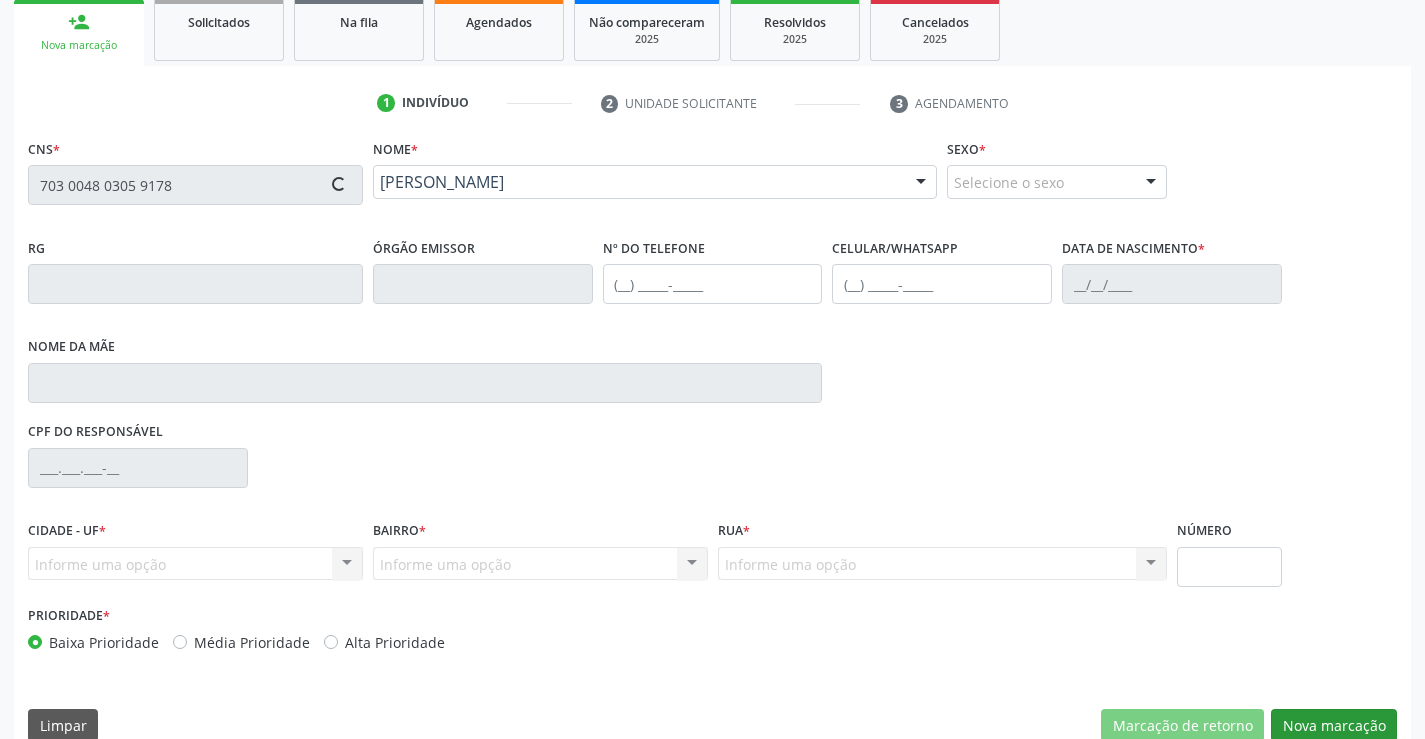 type on "30805496930" 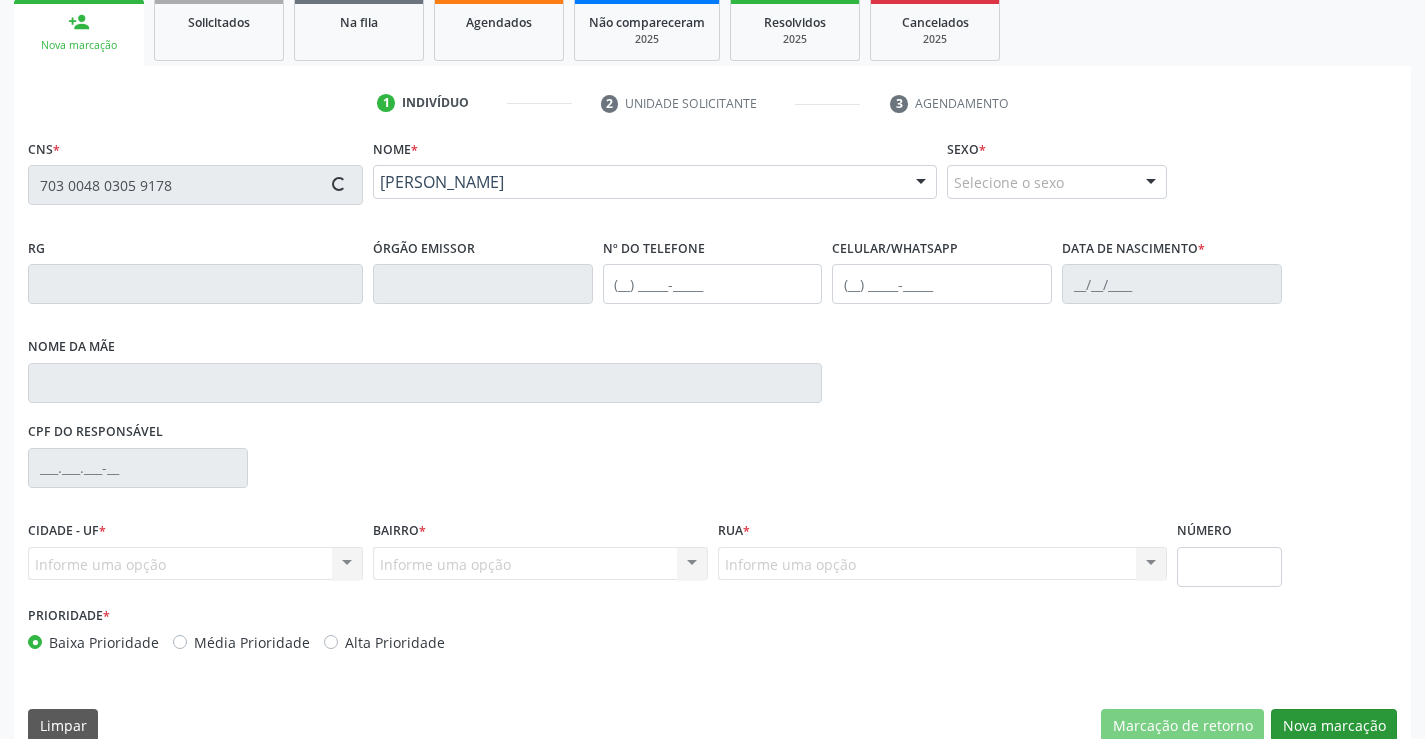 type on "[PHONE_NUMBER]" 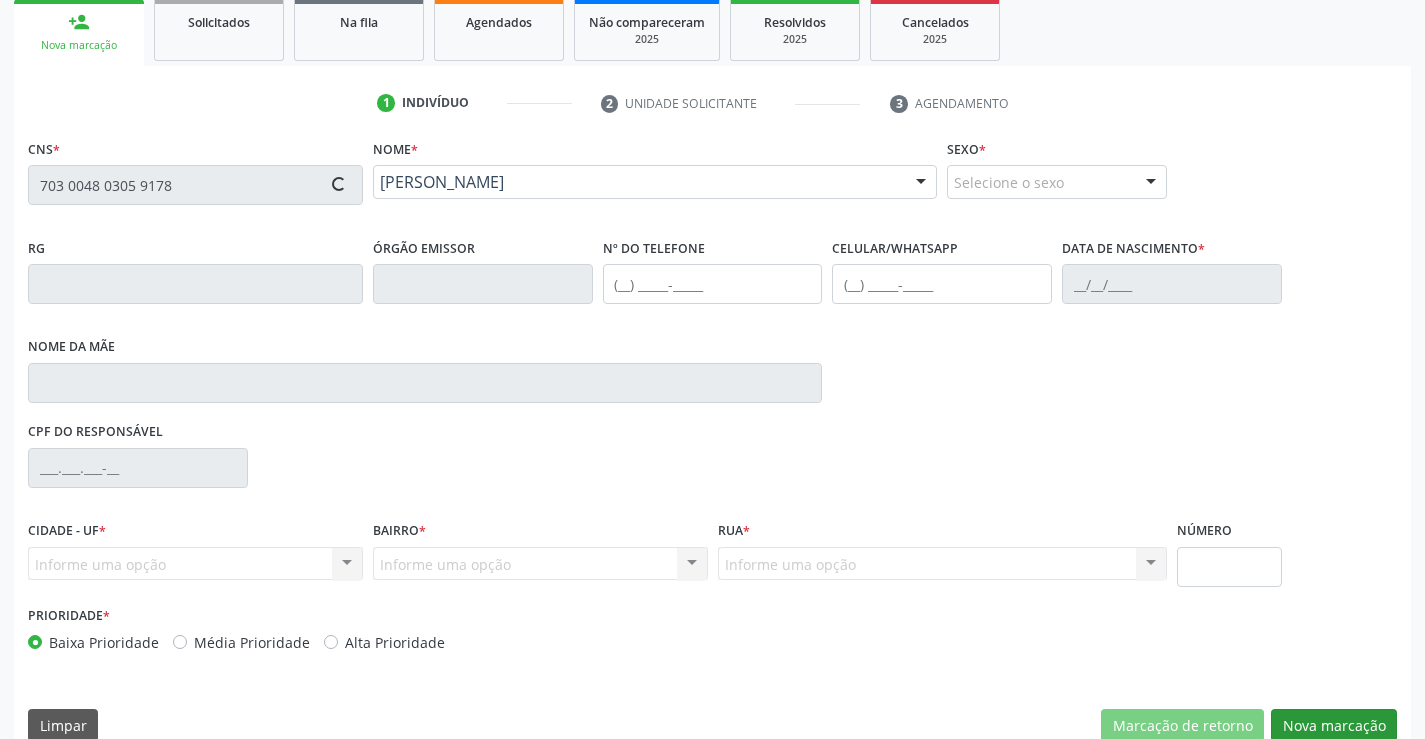 type on "121.446.985-03" 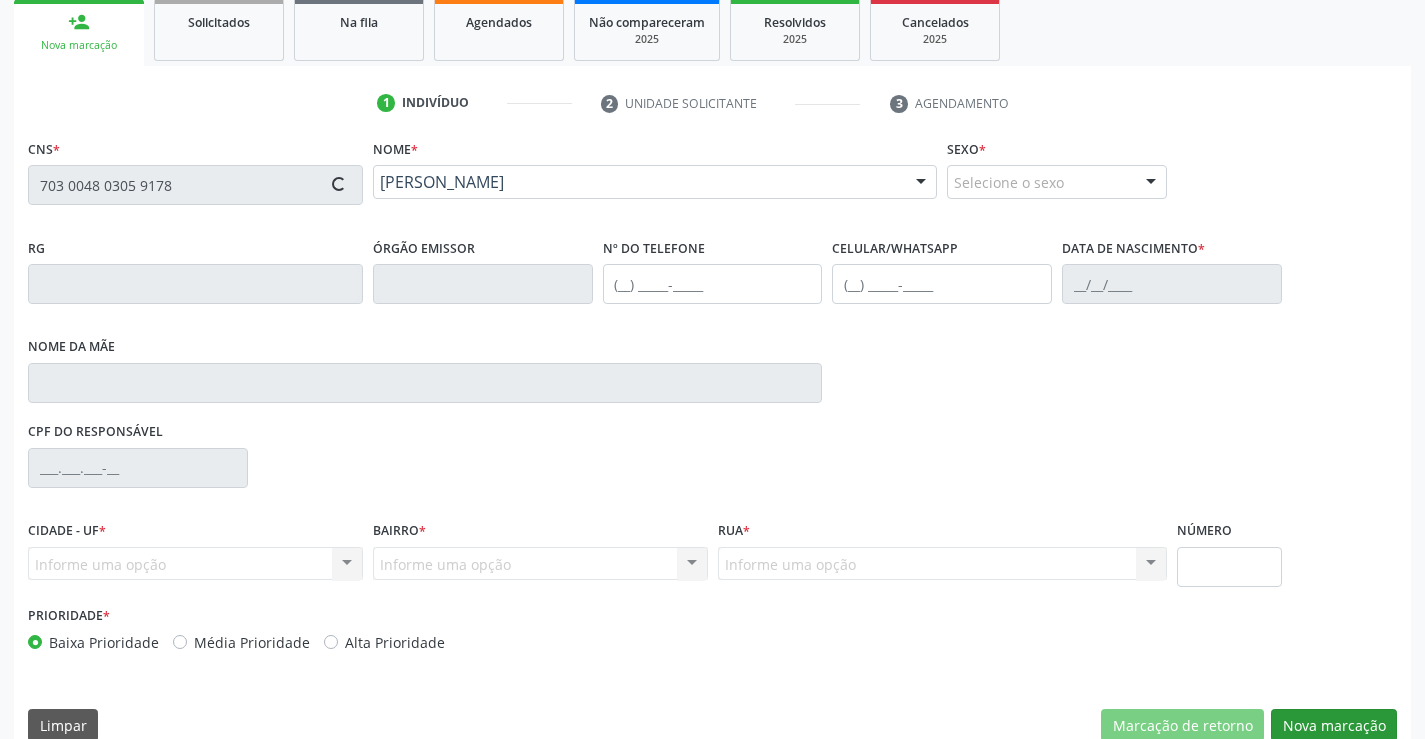 type on "S/N" 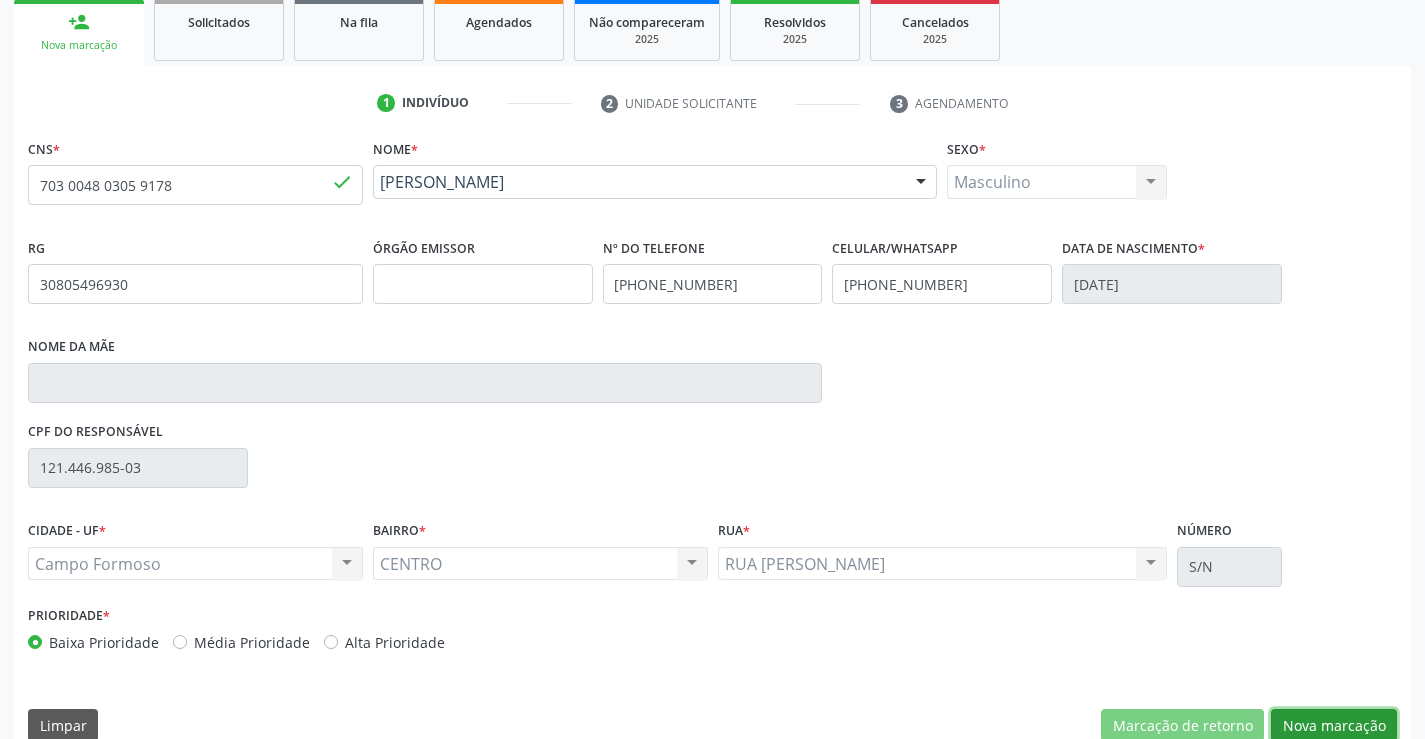 click on "Nova marcação" at bounding box center [1334, 726] 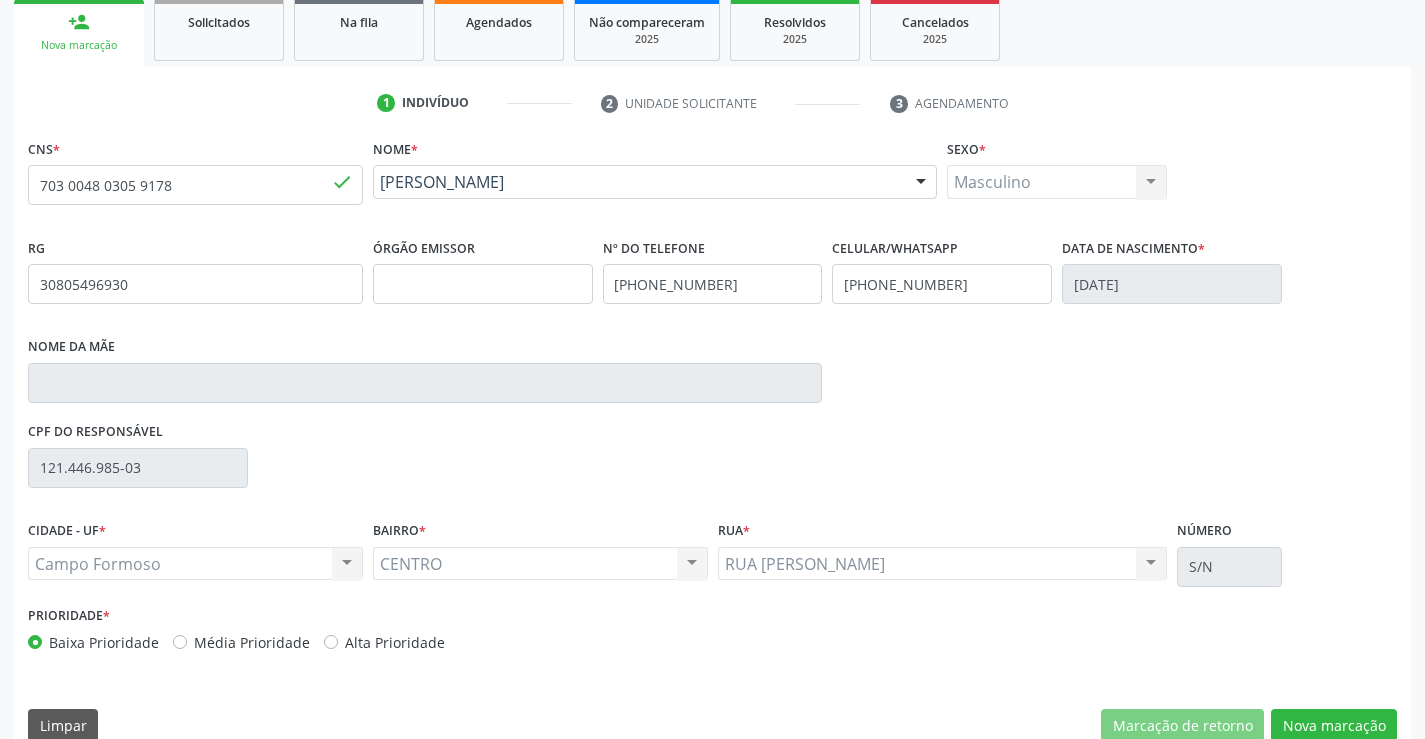 scroll, scrollTop: 167, scrollLeft: 0, axis: vertical 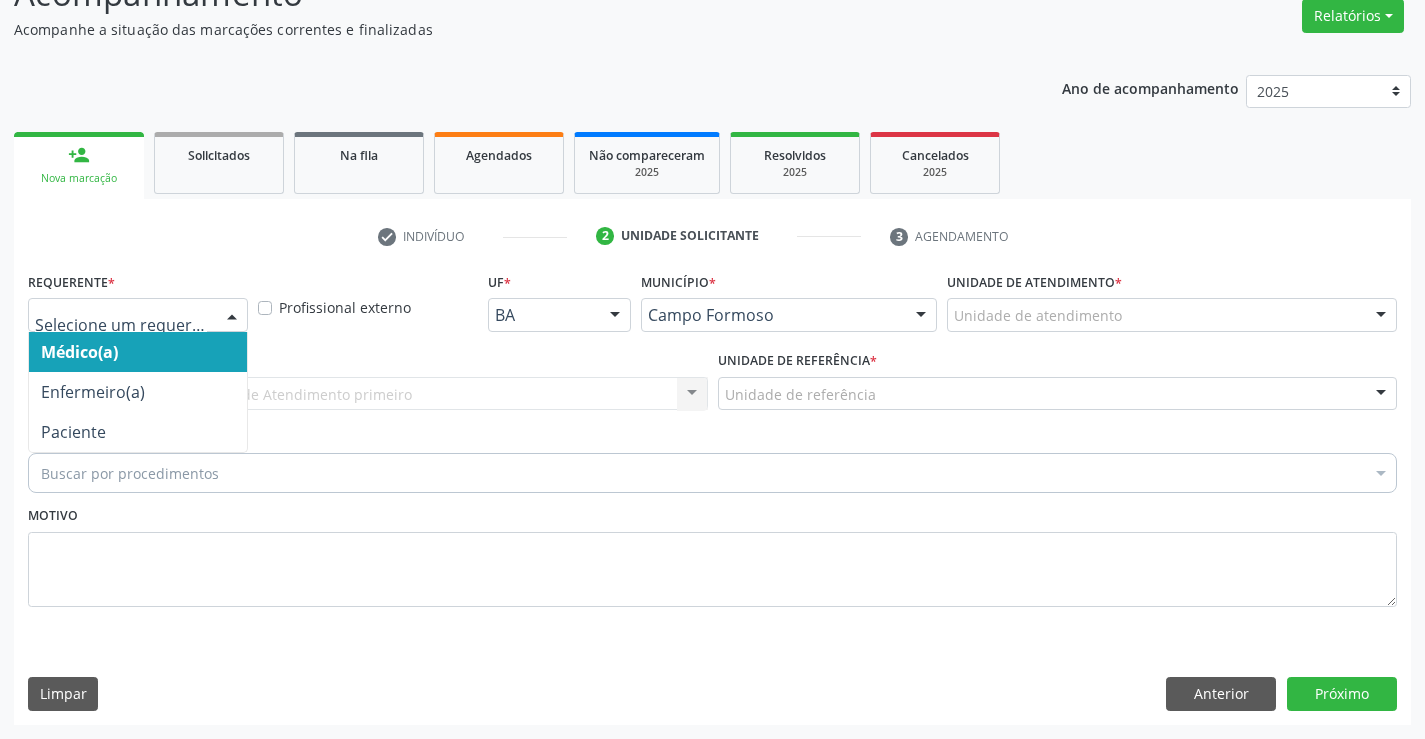 drag, startPoint x: 226, startPoint y: 315, endPoint x: 199, endPoint y: 412, distance: 100.68764 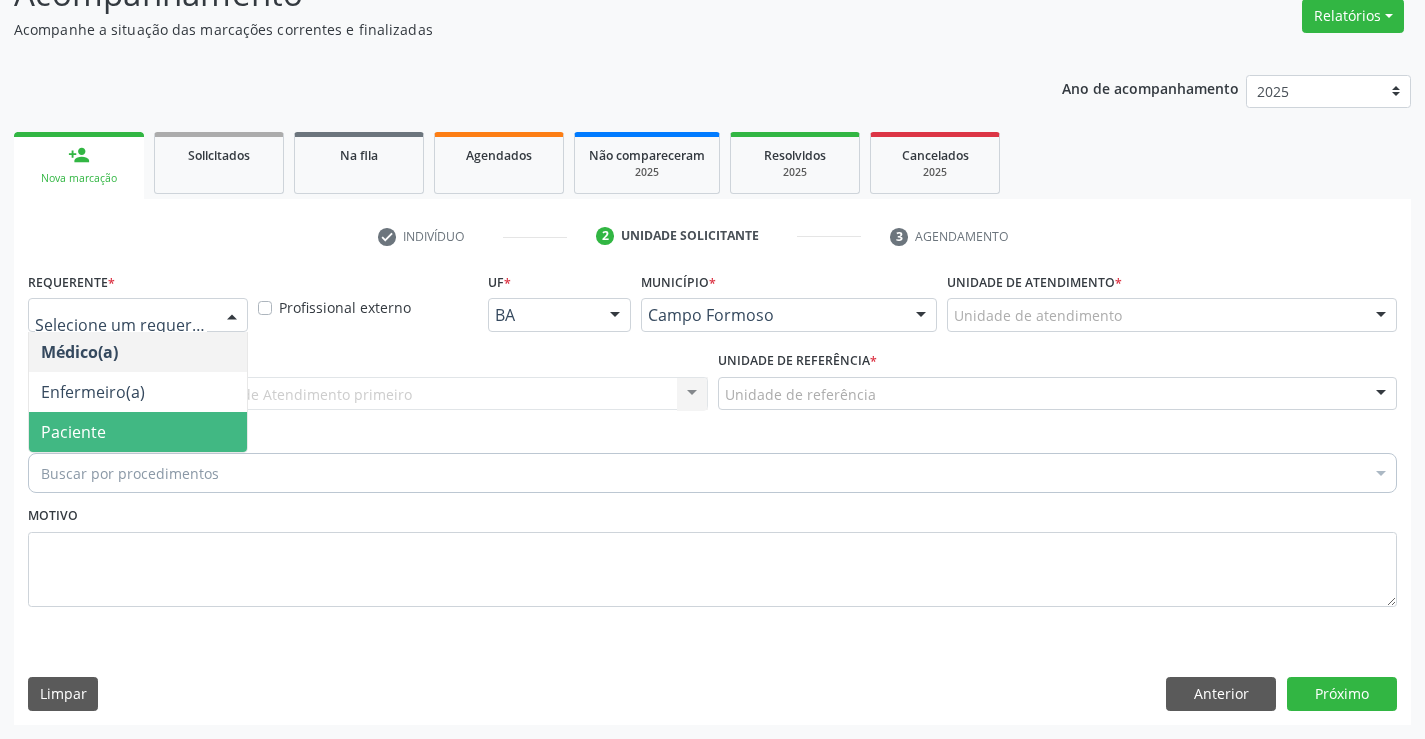 click on "Paciente" at bounding box center (138, 432) 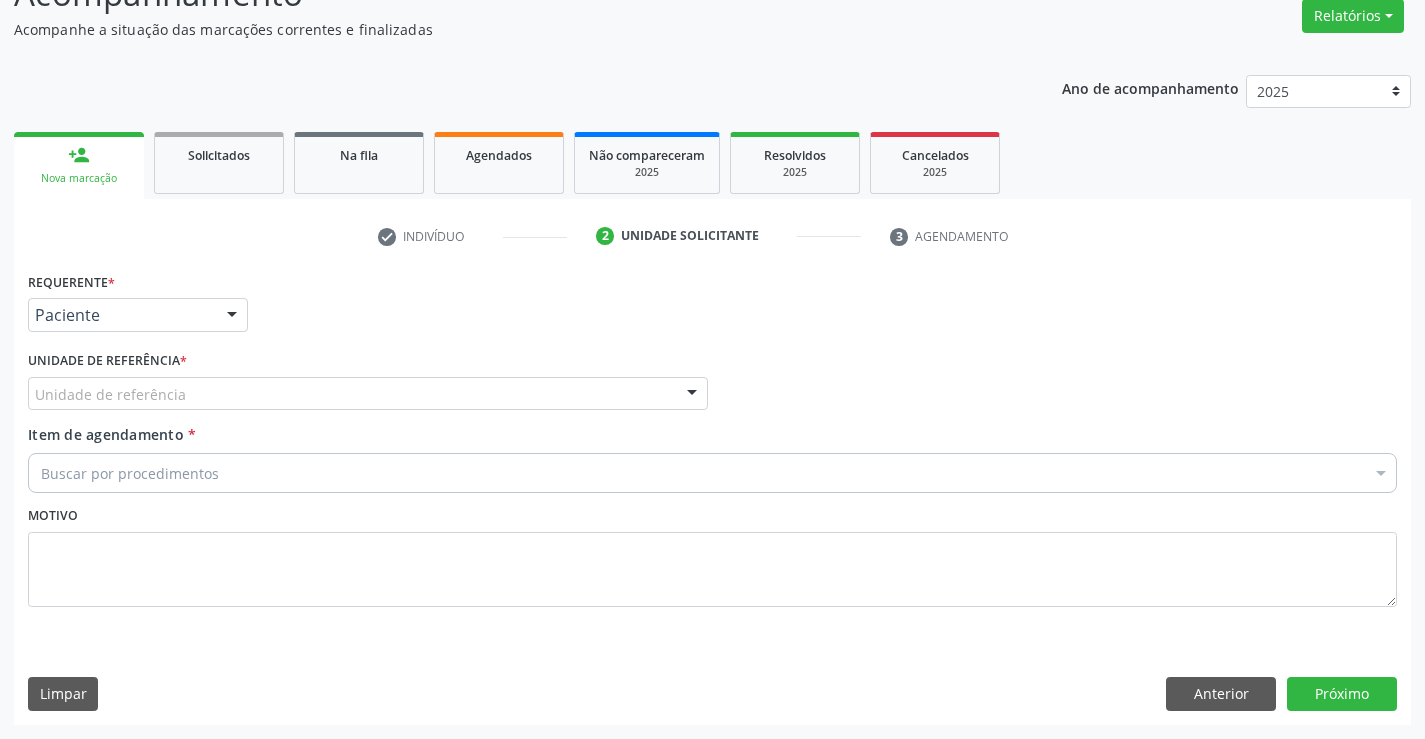 drag, startPoint x: 342, startPoint y: 385, endPoint x: 347, endPoint y: 471, distance: 86.145226 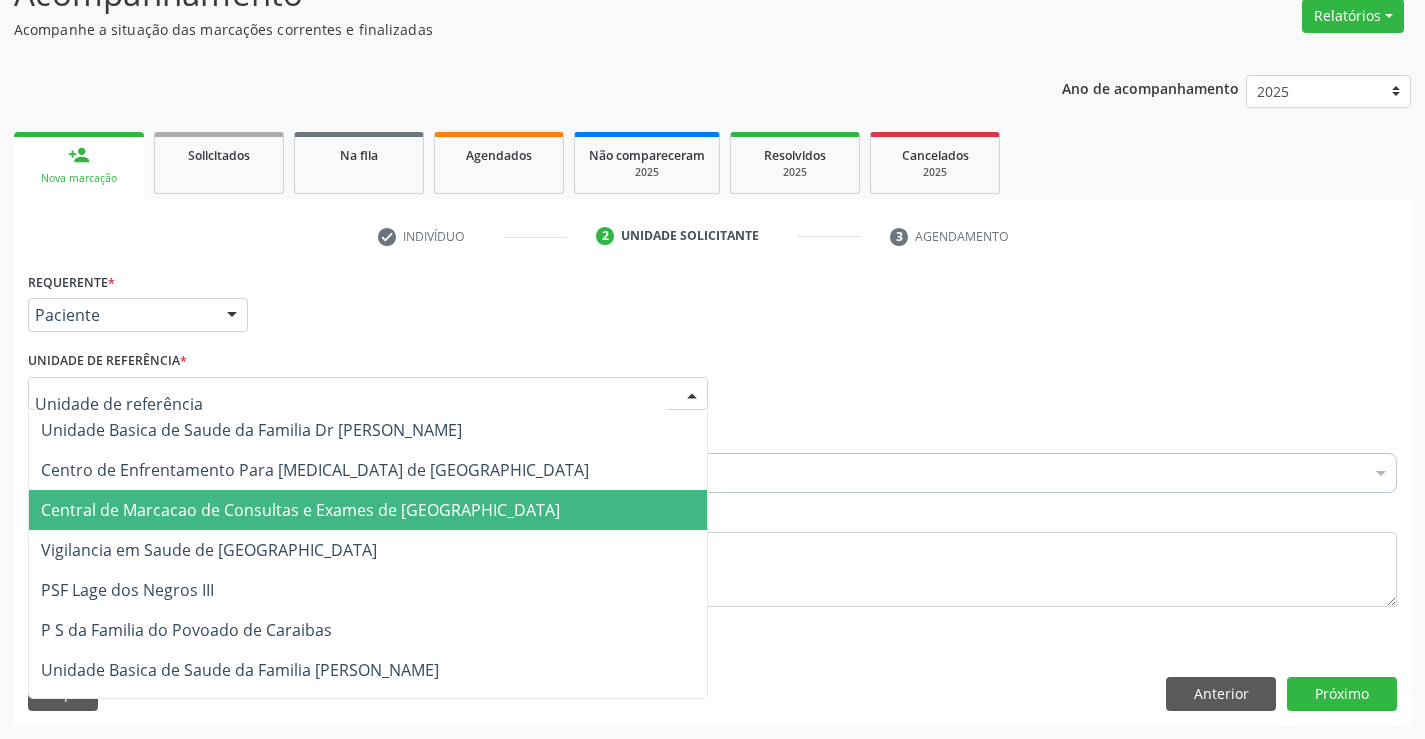click on "Central de Marcacao de Consultas e Exames de [GEOGRAPHIC_DATA]" at bounding box center (300, 510) 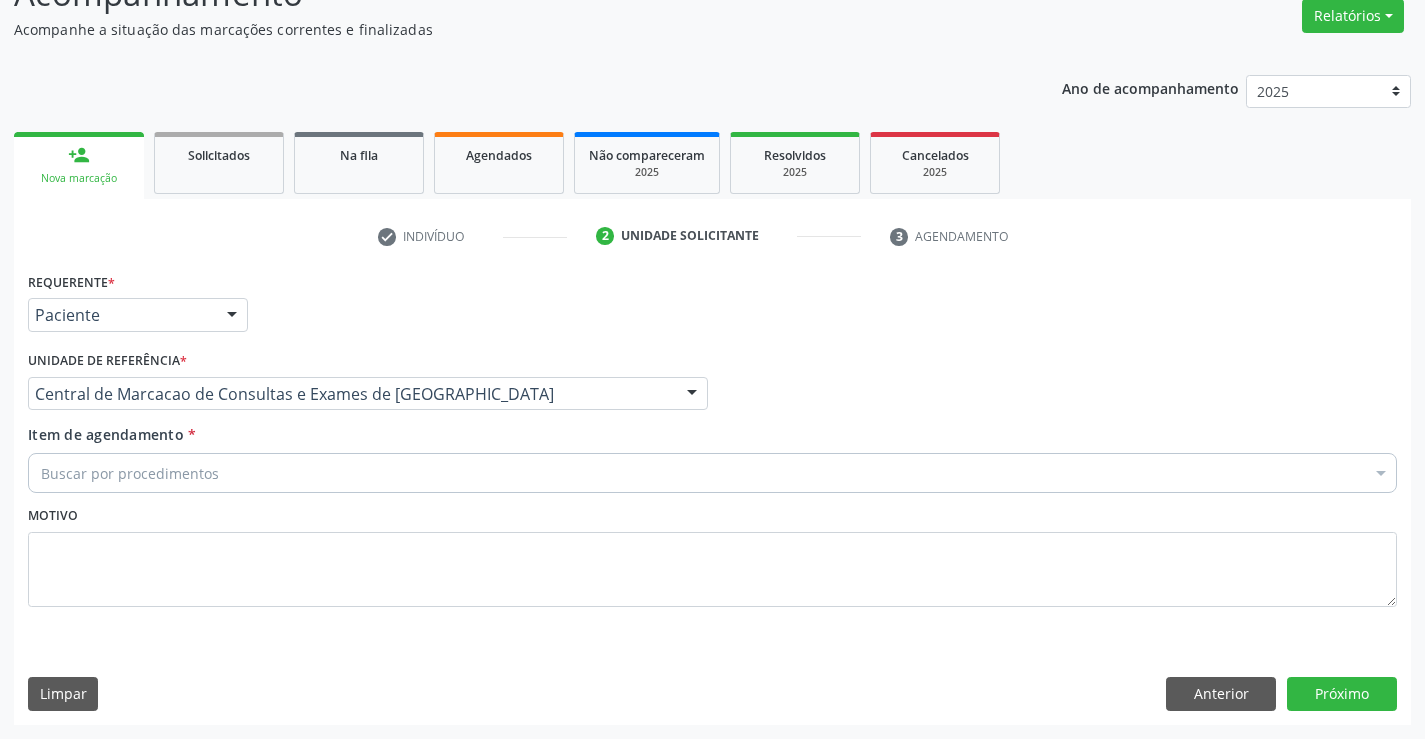 click on "Buscar por procedimentos" at bounding box center (712, 473) 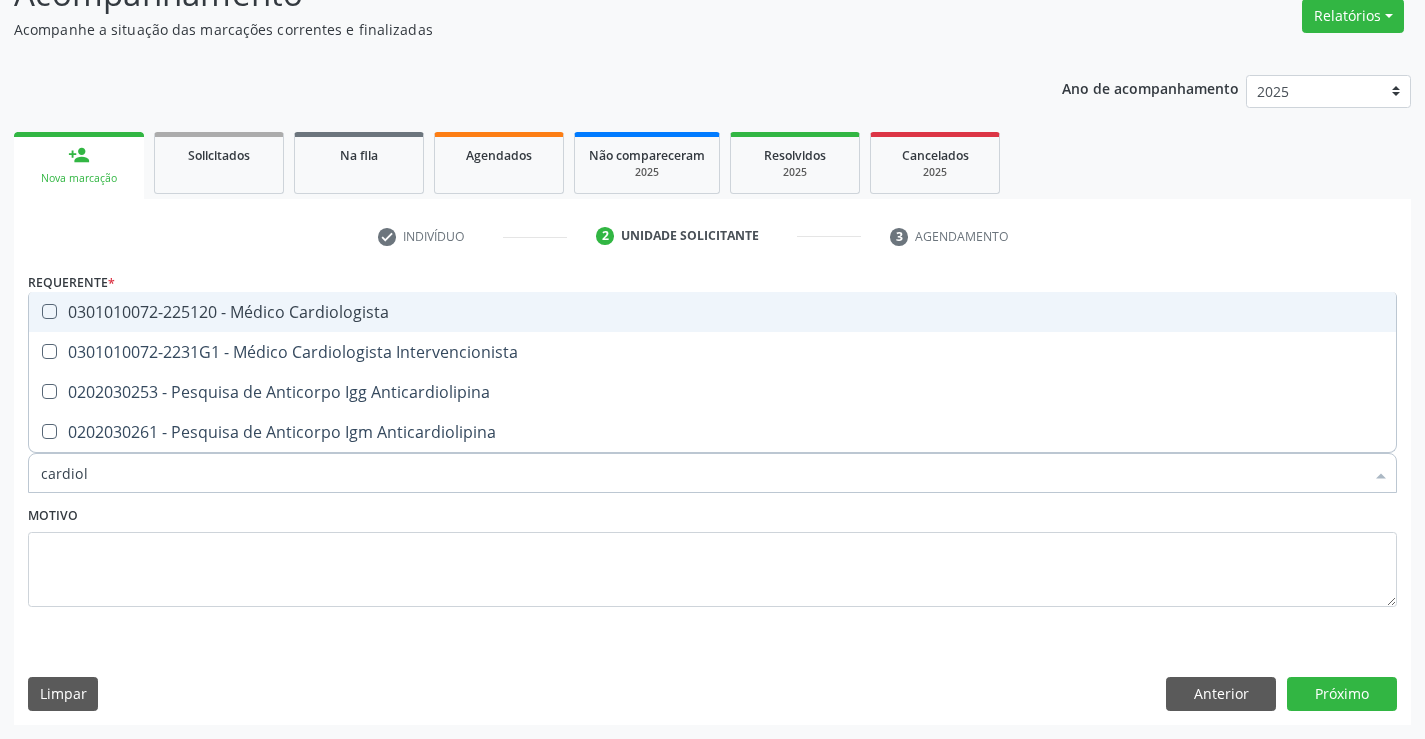 type on "cardiolo" 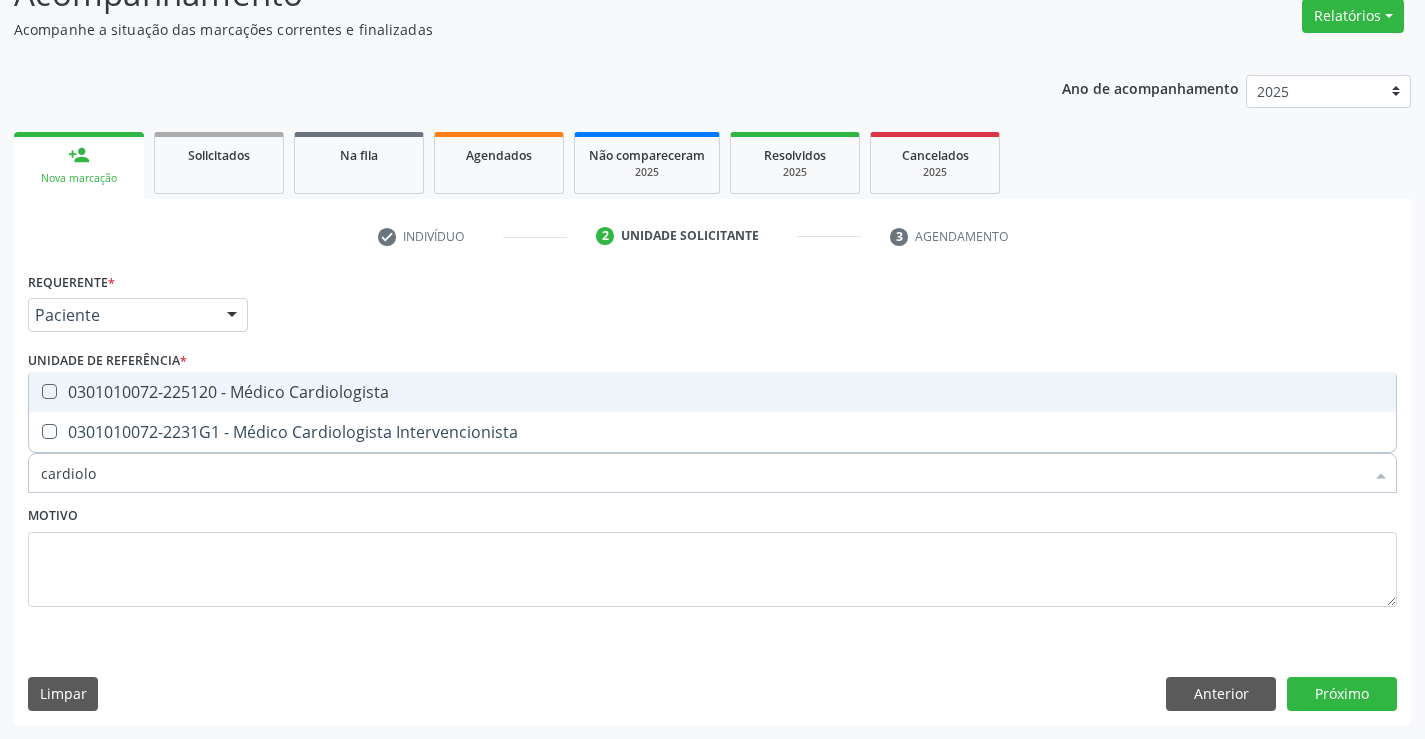 click on "0301010072-225120 - Médico Cardiologista" at bounding box center [712, 392] 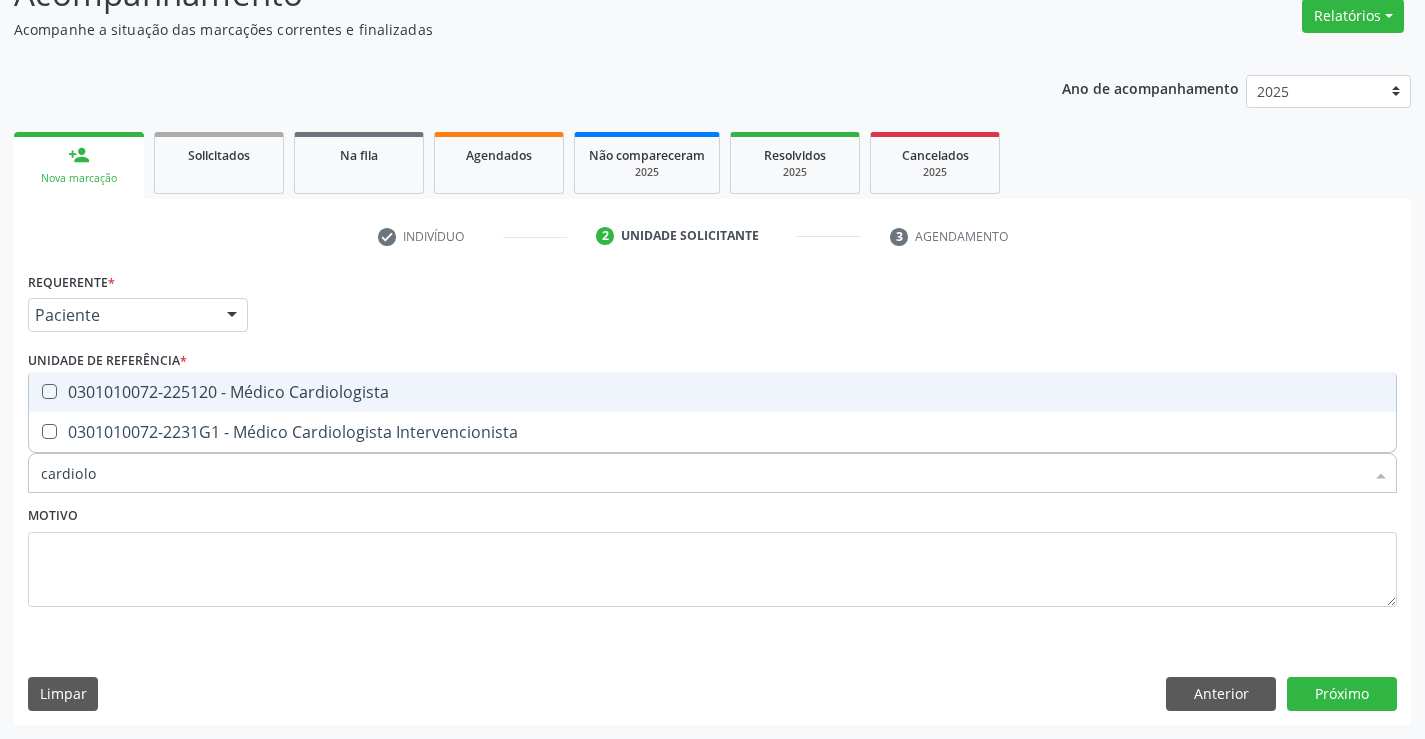 checkbox on "true" 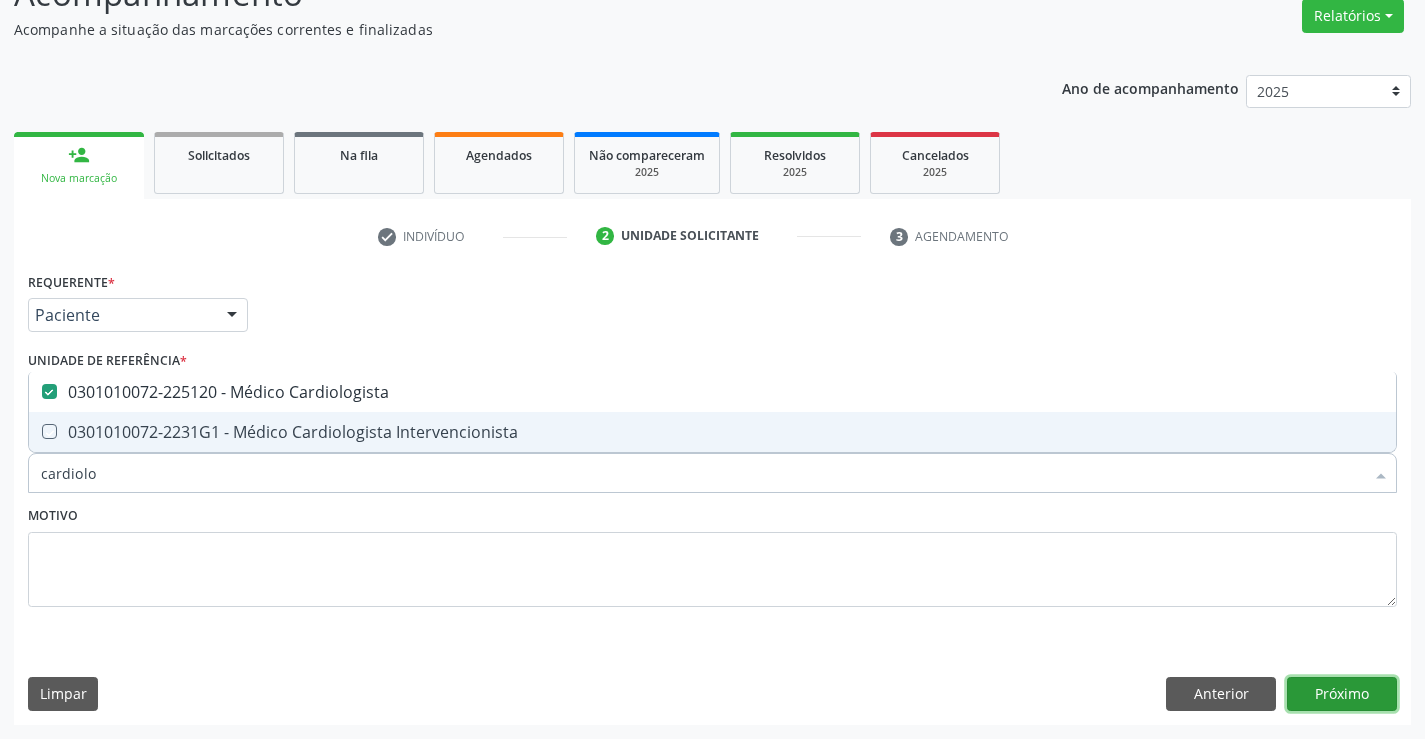 click on "Próximo" at bounding box center (1342, 694) 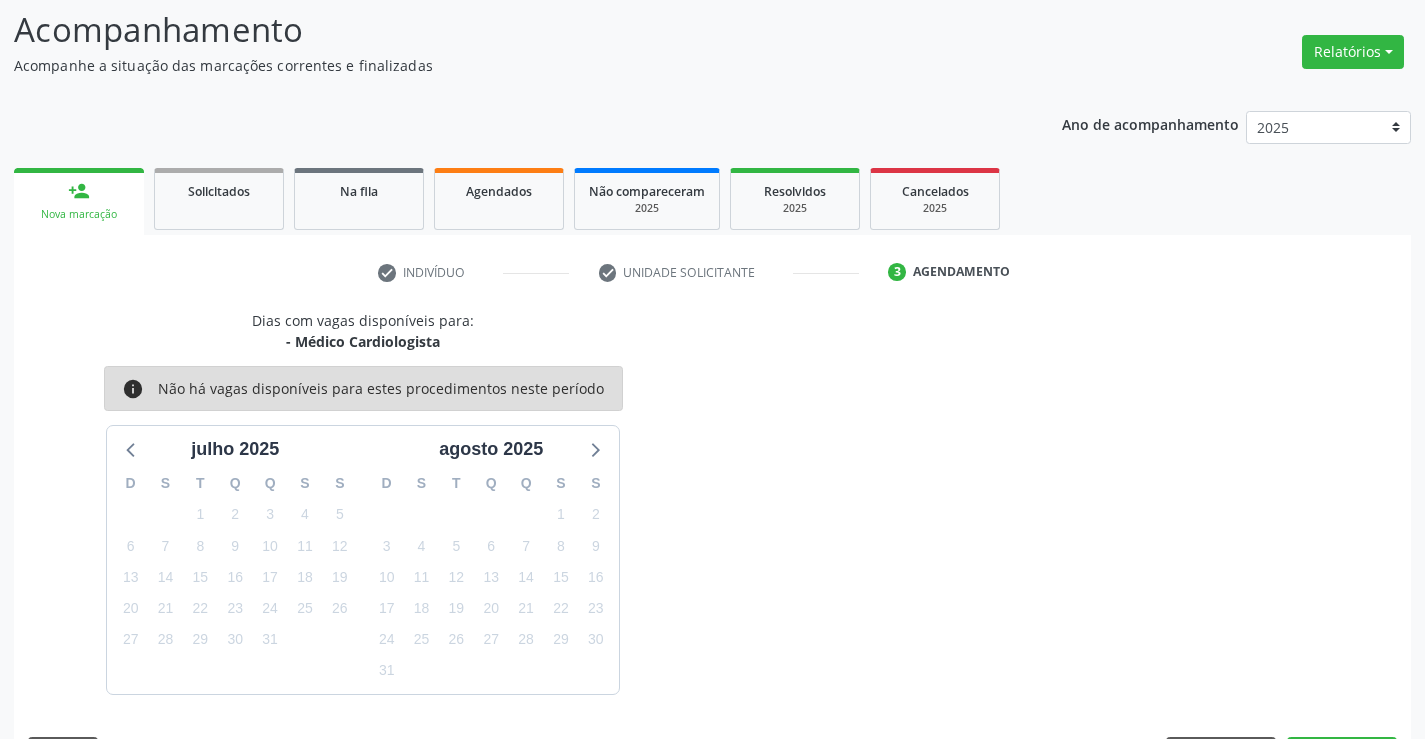 scroll, scrollTop: 167, scrollLeft: 0, axis: vertical 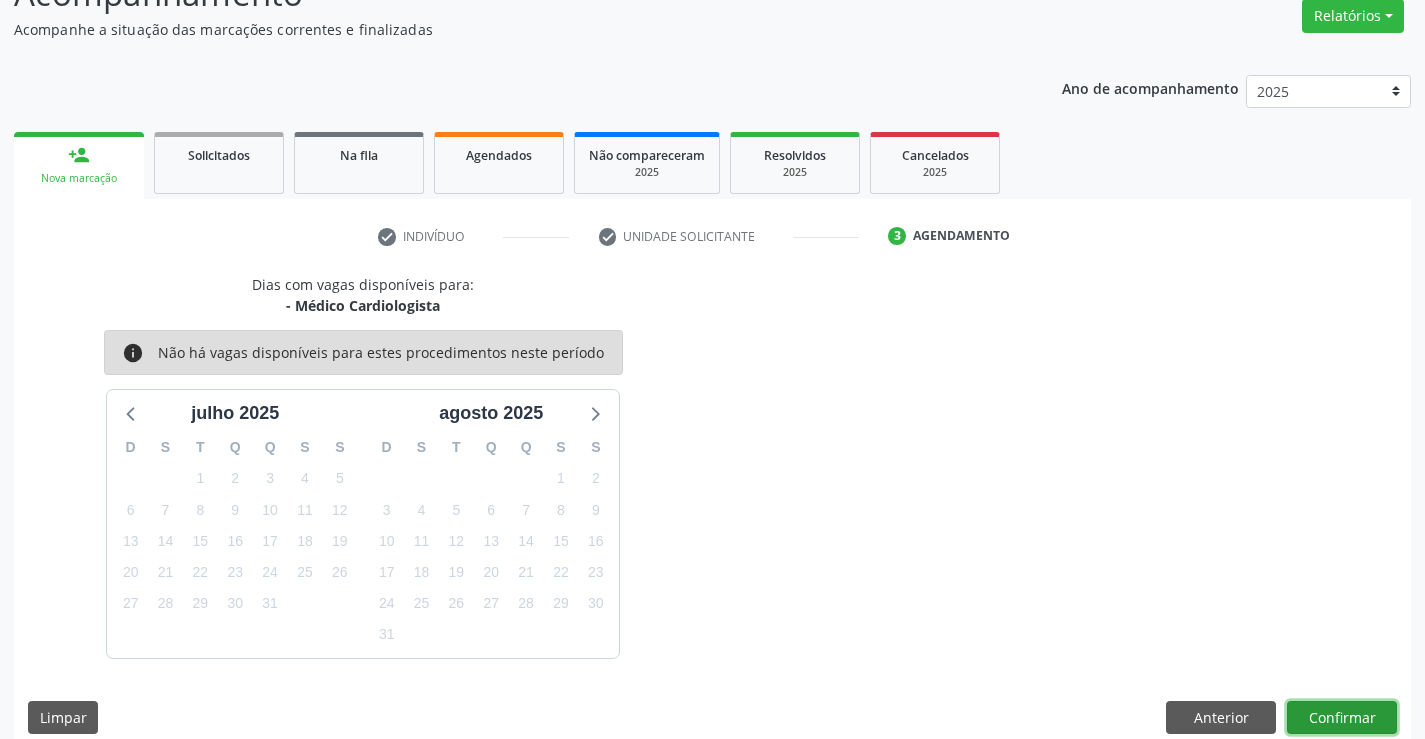 click on "Confirmar" at bounding box center (1342, 718) 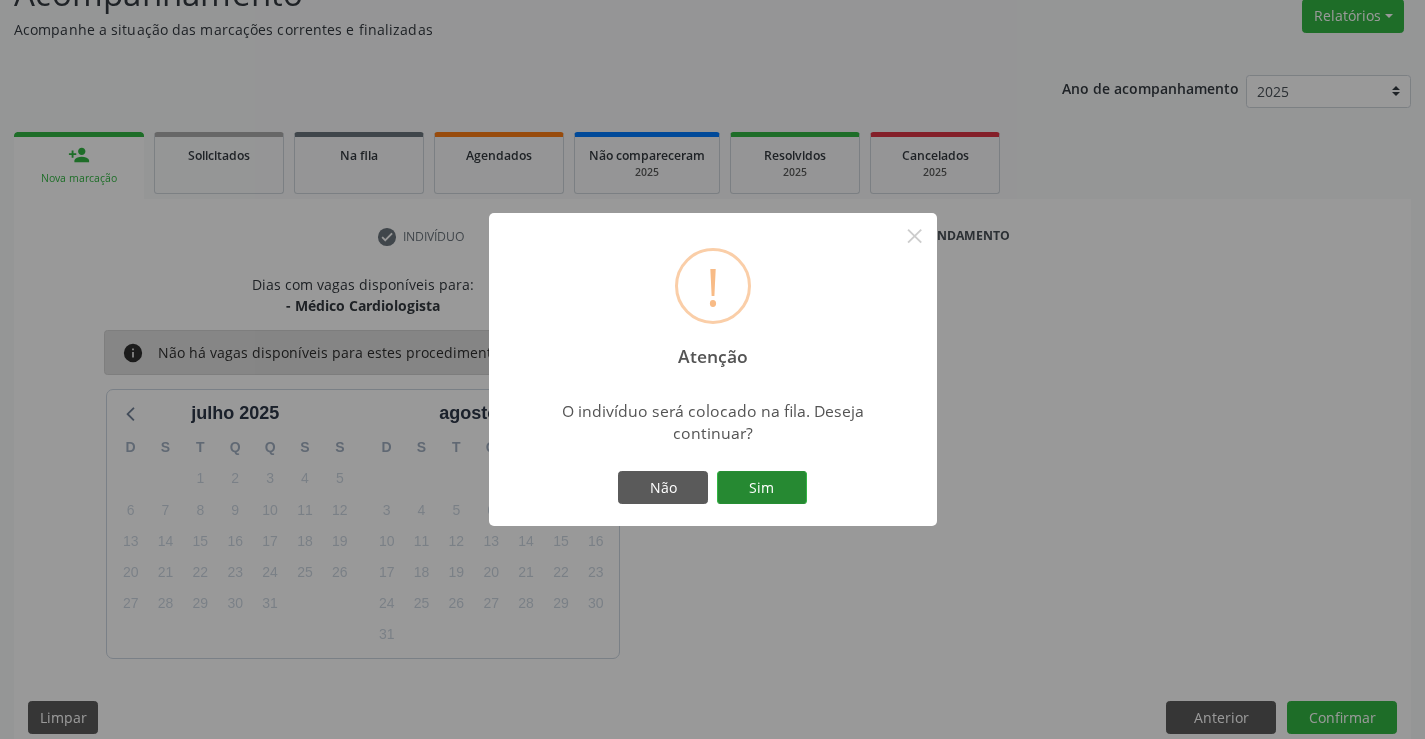 click on "Sim" at bounding box center (762, 488) 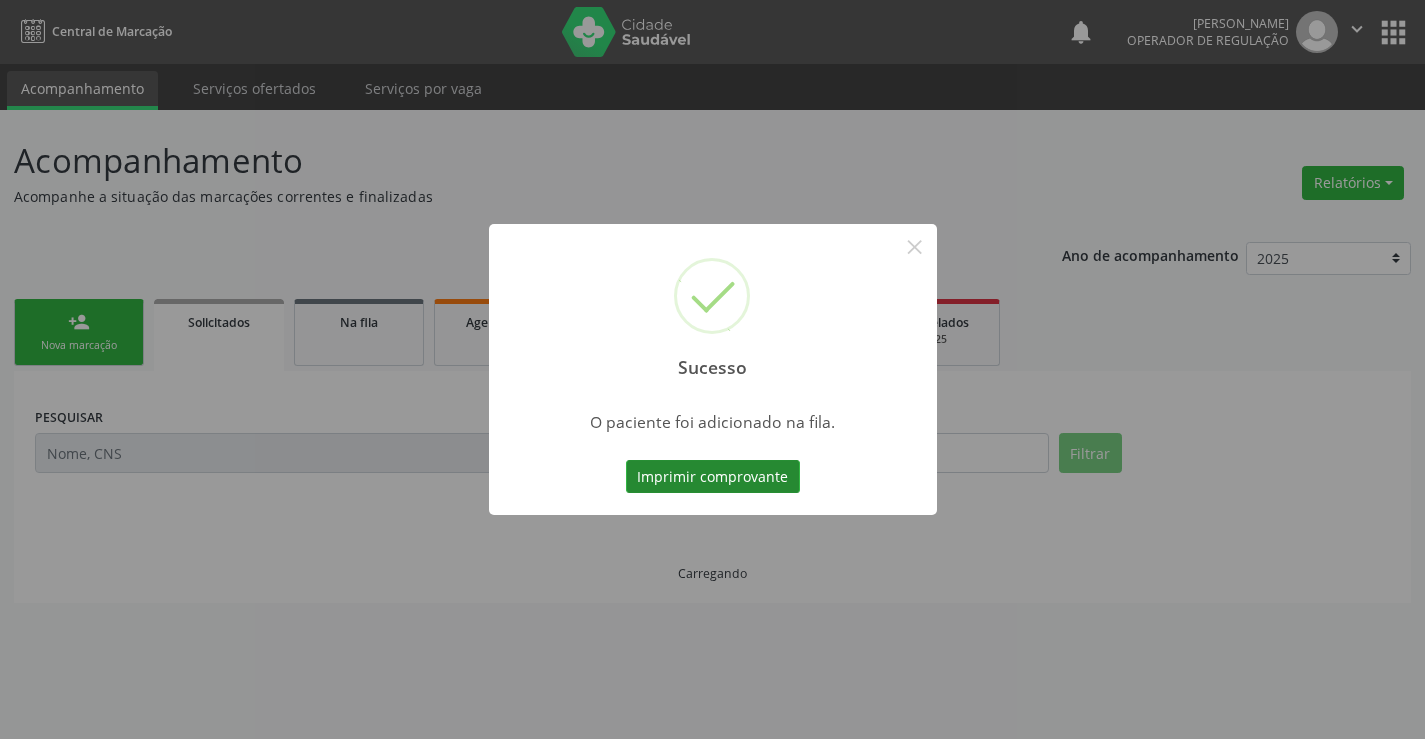 scroll, scrollTop: 0, scrollLeft: 0, axis: both 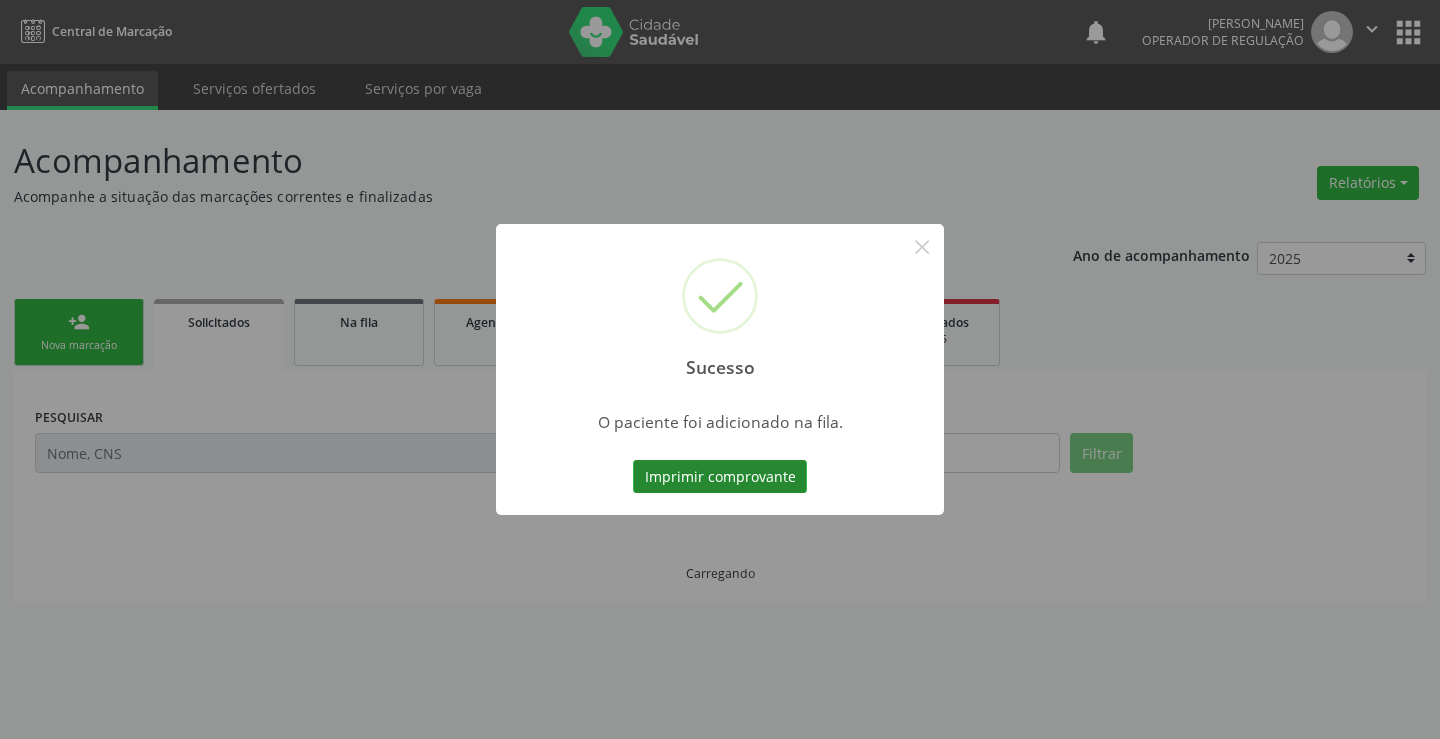 click on "Imprimir comprovante" at bounding box center (720, 477) 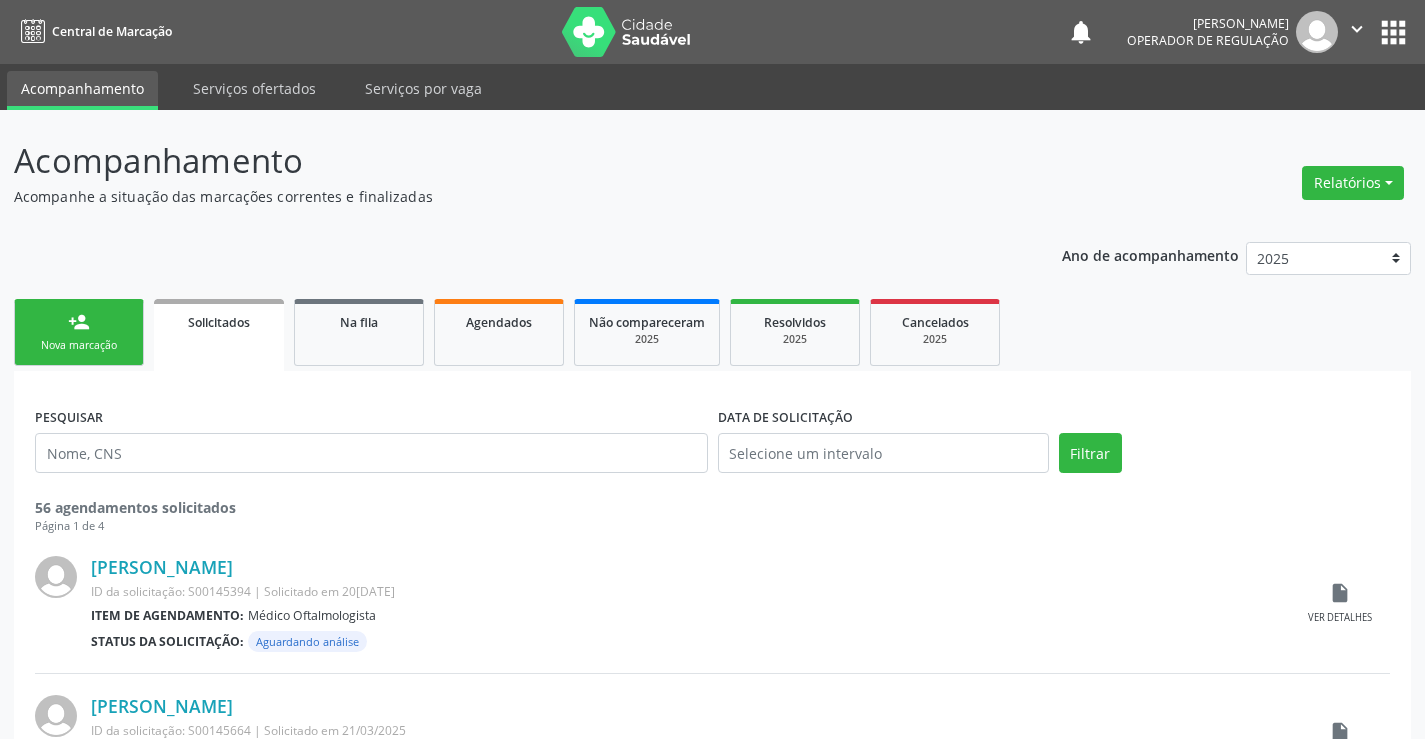 click on "Nova marcação" at bounding box center [79, 345] 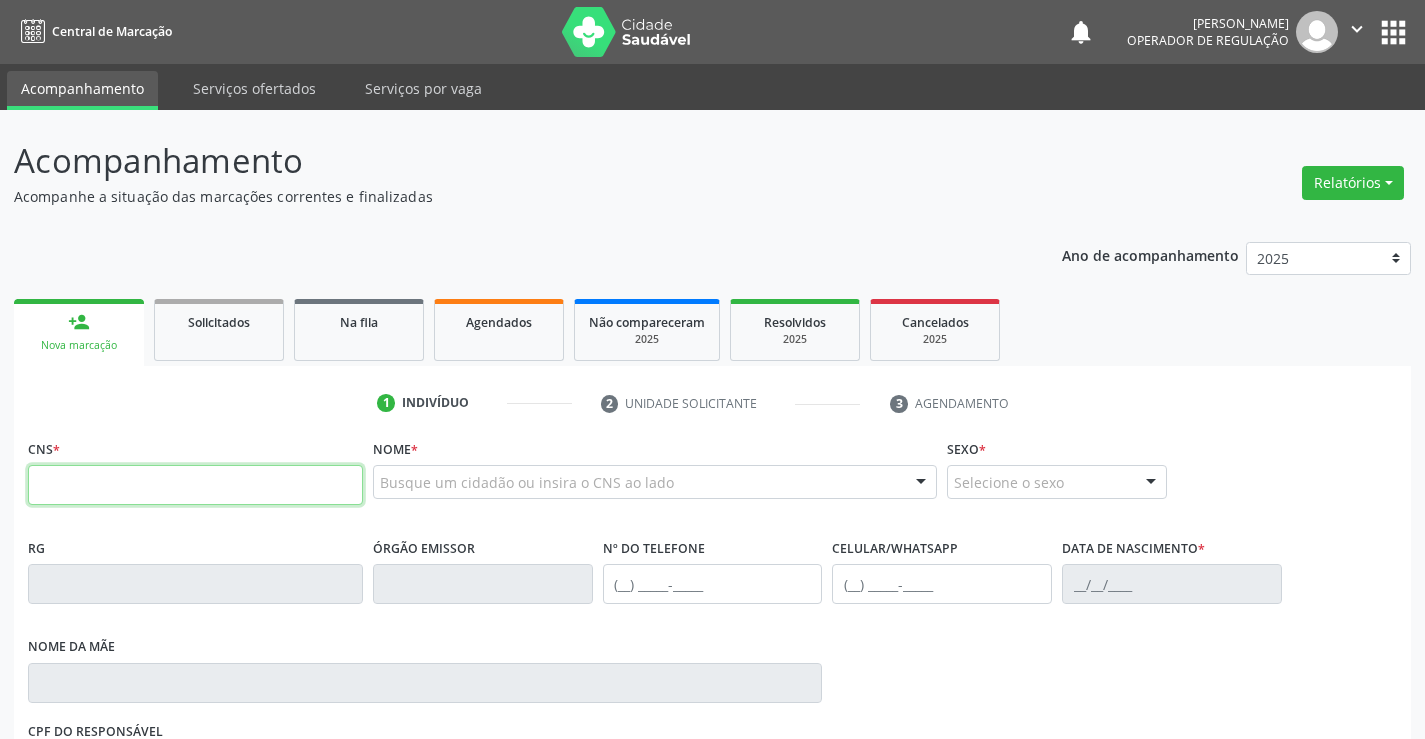 click at bounding box center (195, 485) 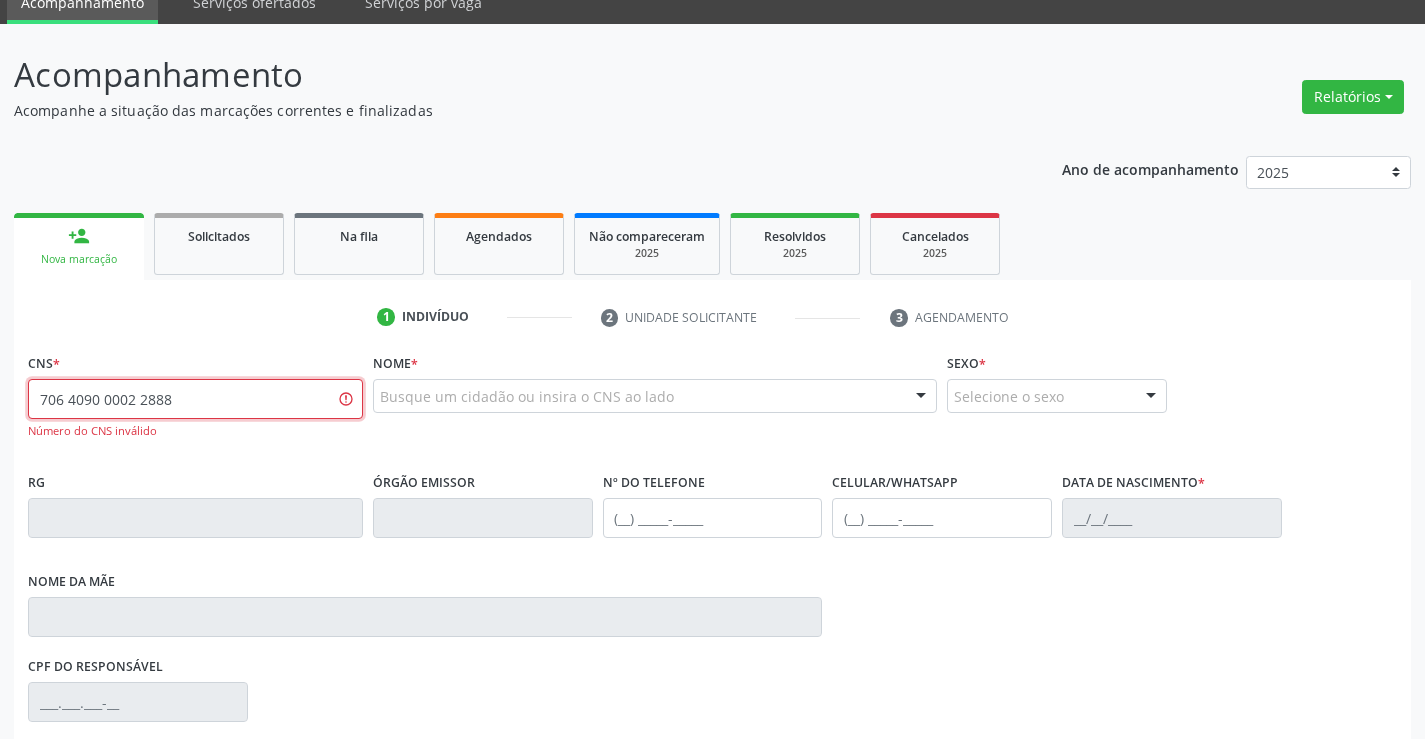 scroll, scrollTop: 300, scrollLeft: 0, axis: vertical 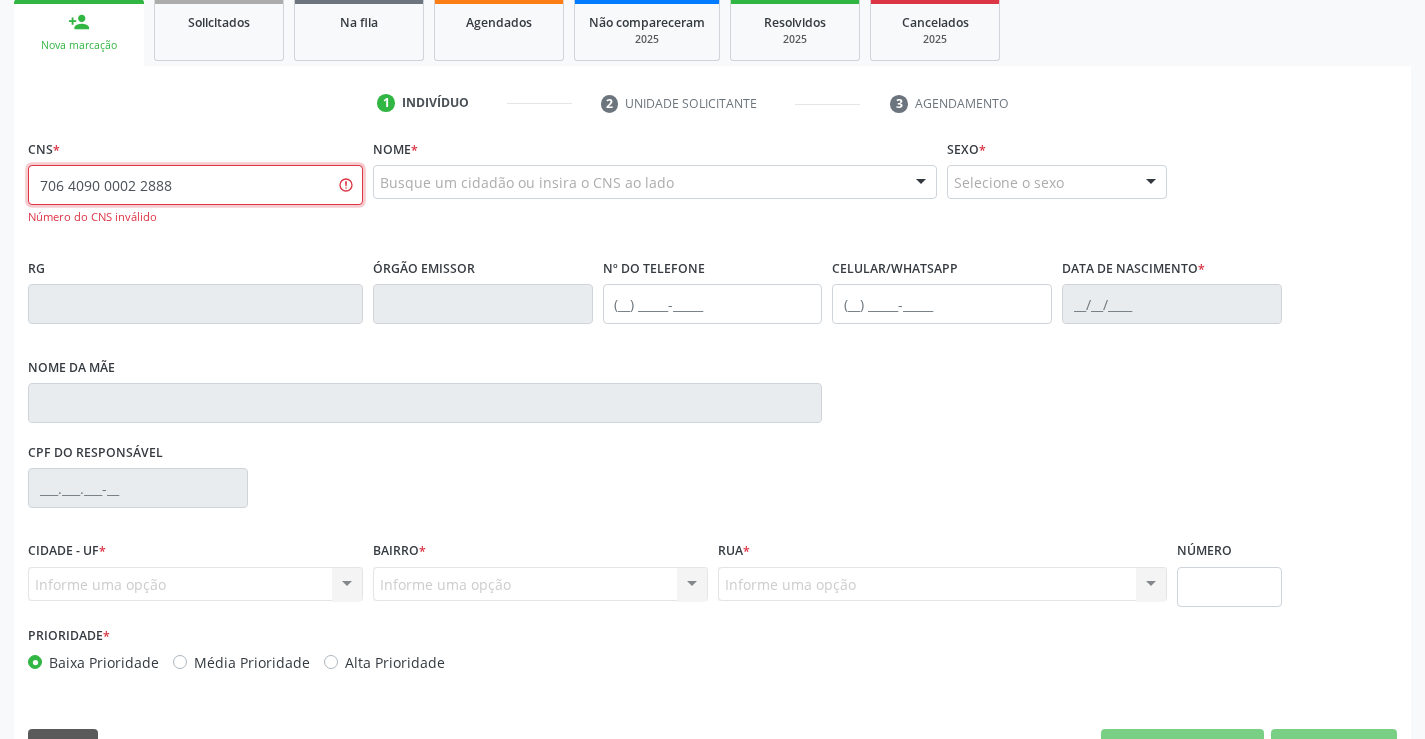 click on "706 4090 0002 2888" at bounding box center (195, 185) 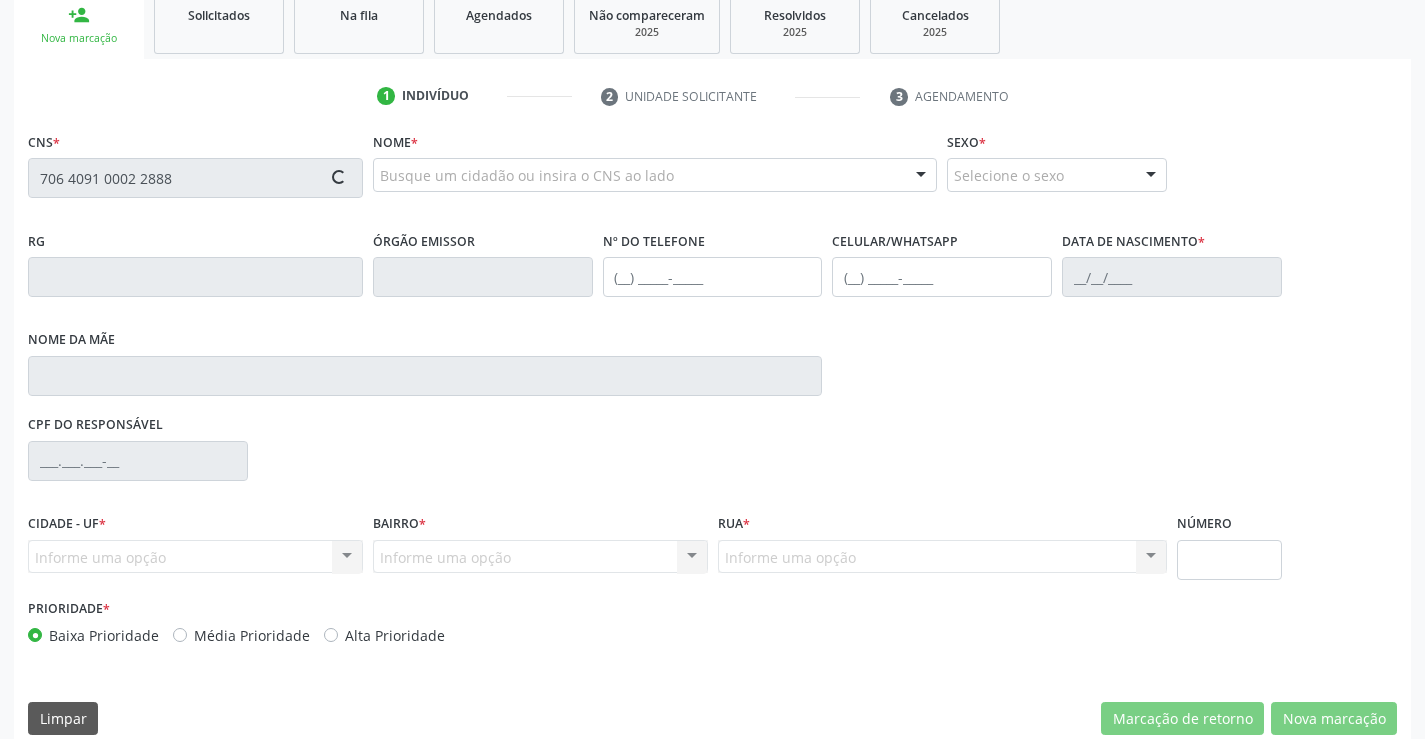 scroll, scrollTop: 331, scrollLeft: 0, axis: vertical 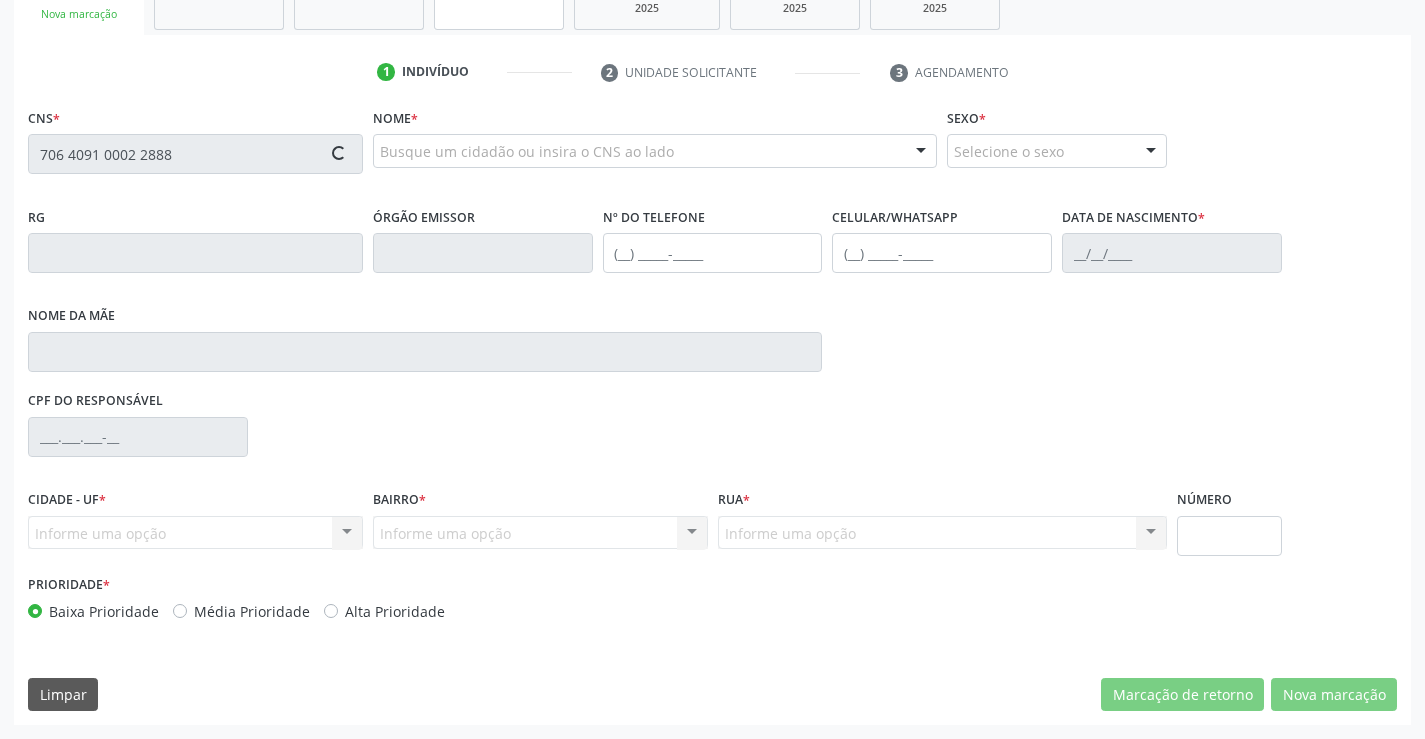 type on "706 4091 0002 2888" 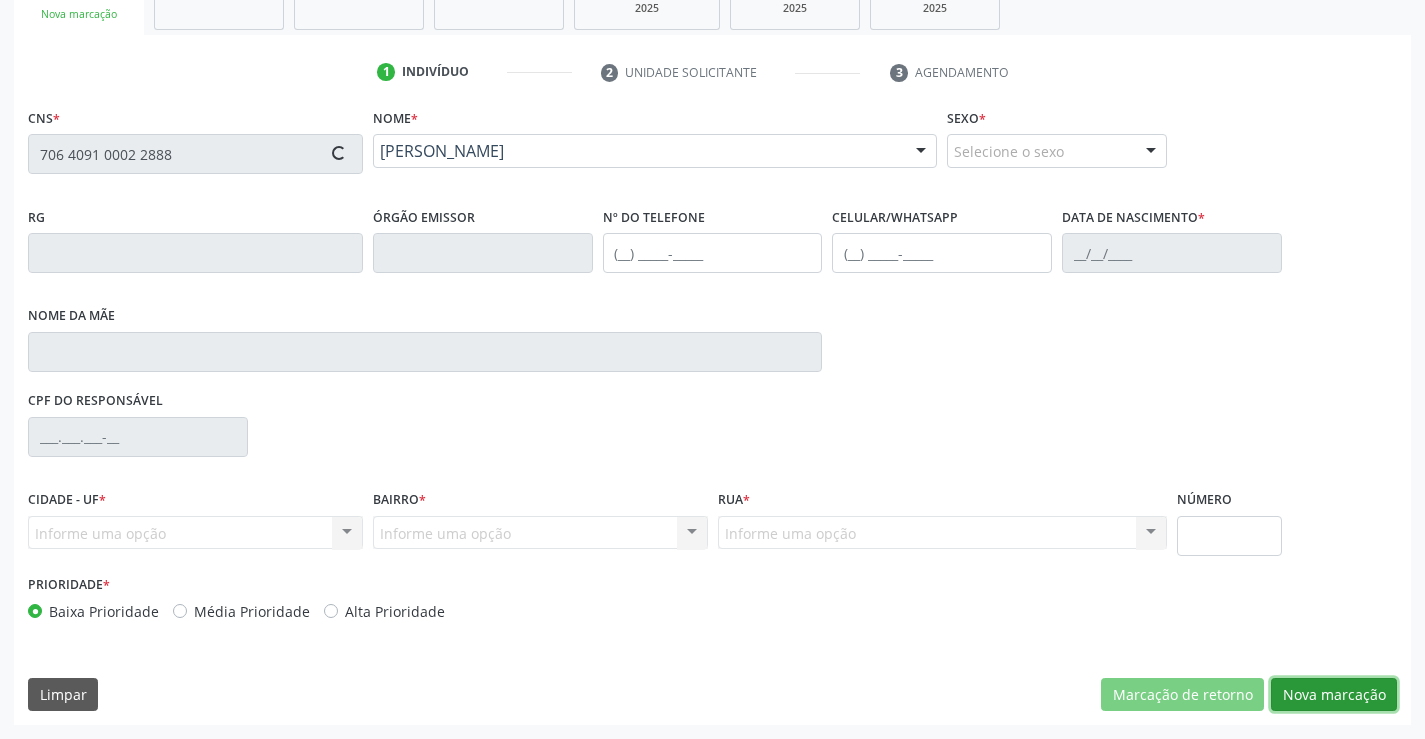 click on "Nova marcação" at bounding box center (1334, 695) 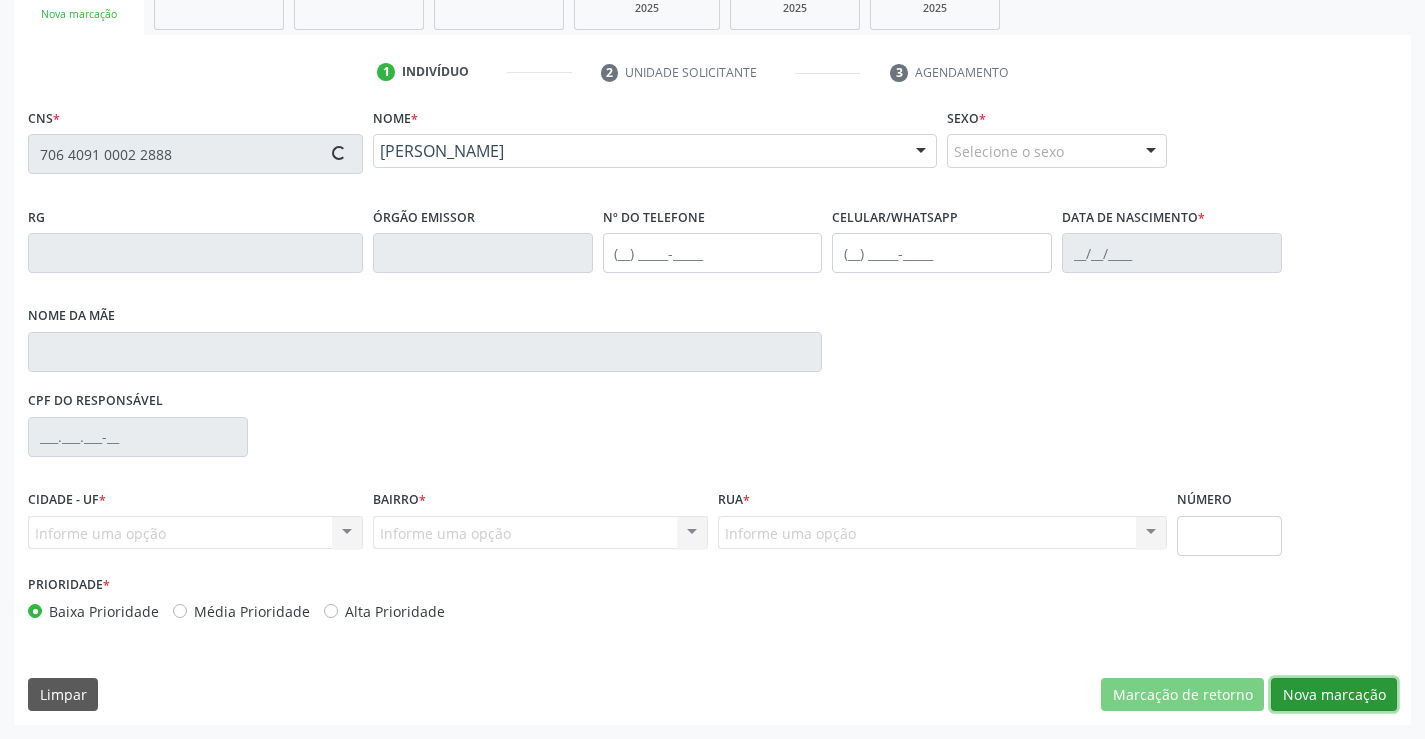 type on "883.679.165-49" 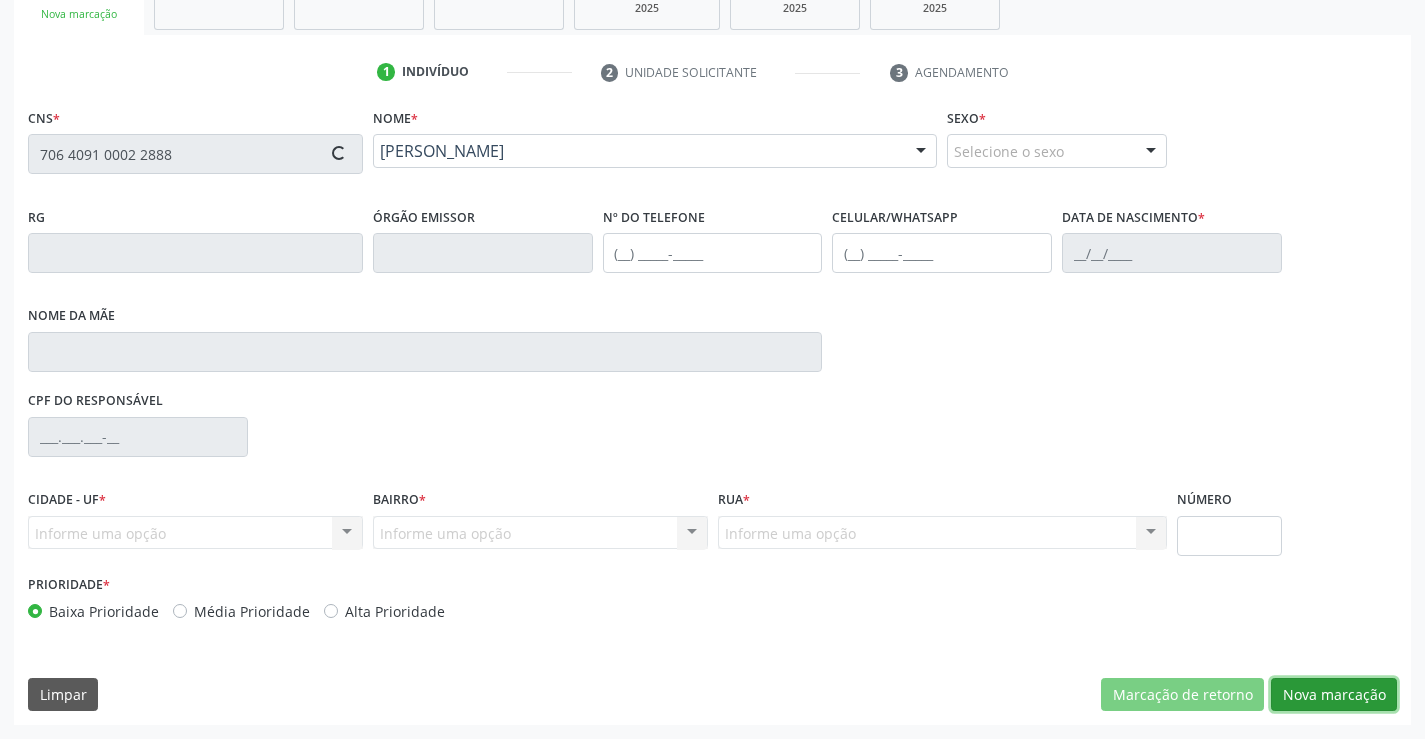 type on "SN" 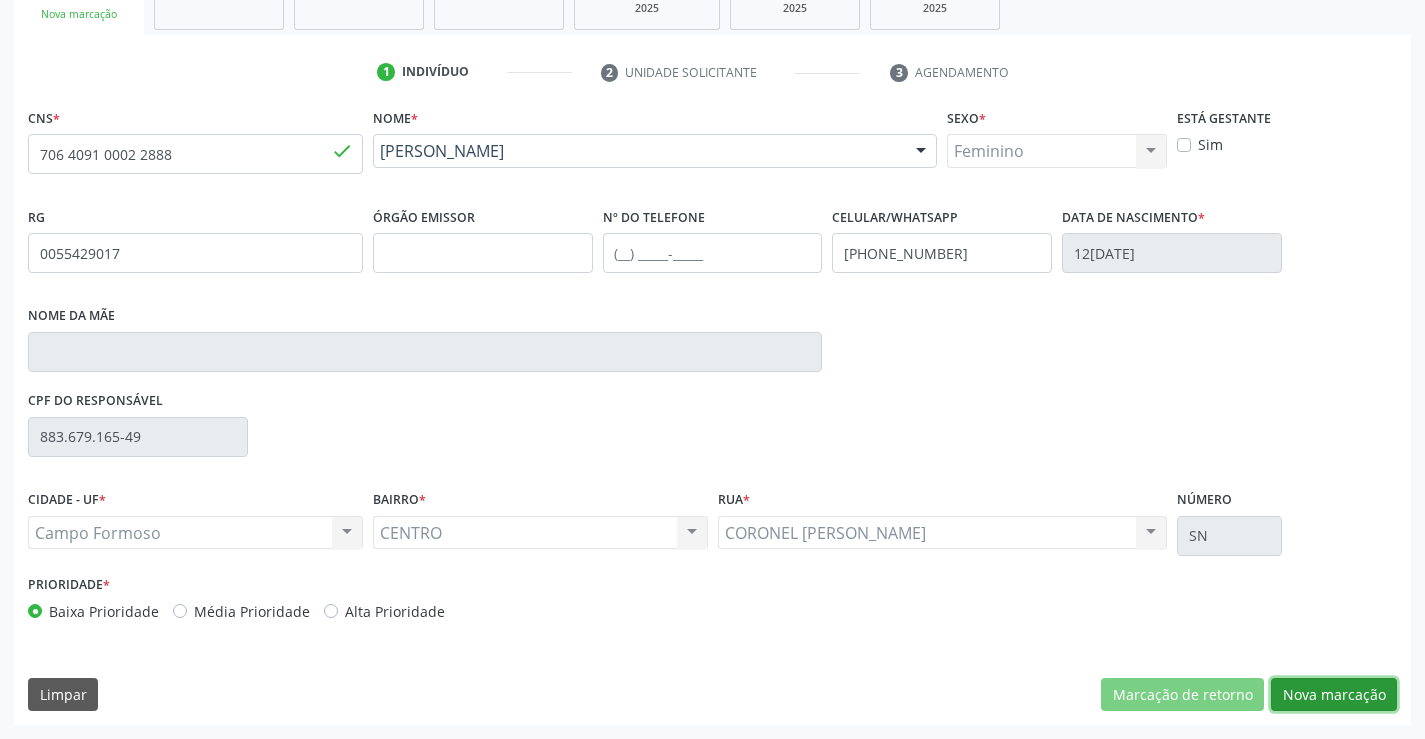 click on "Nova marcação" at bounding box center (1334, 695) 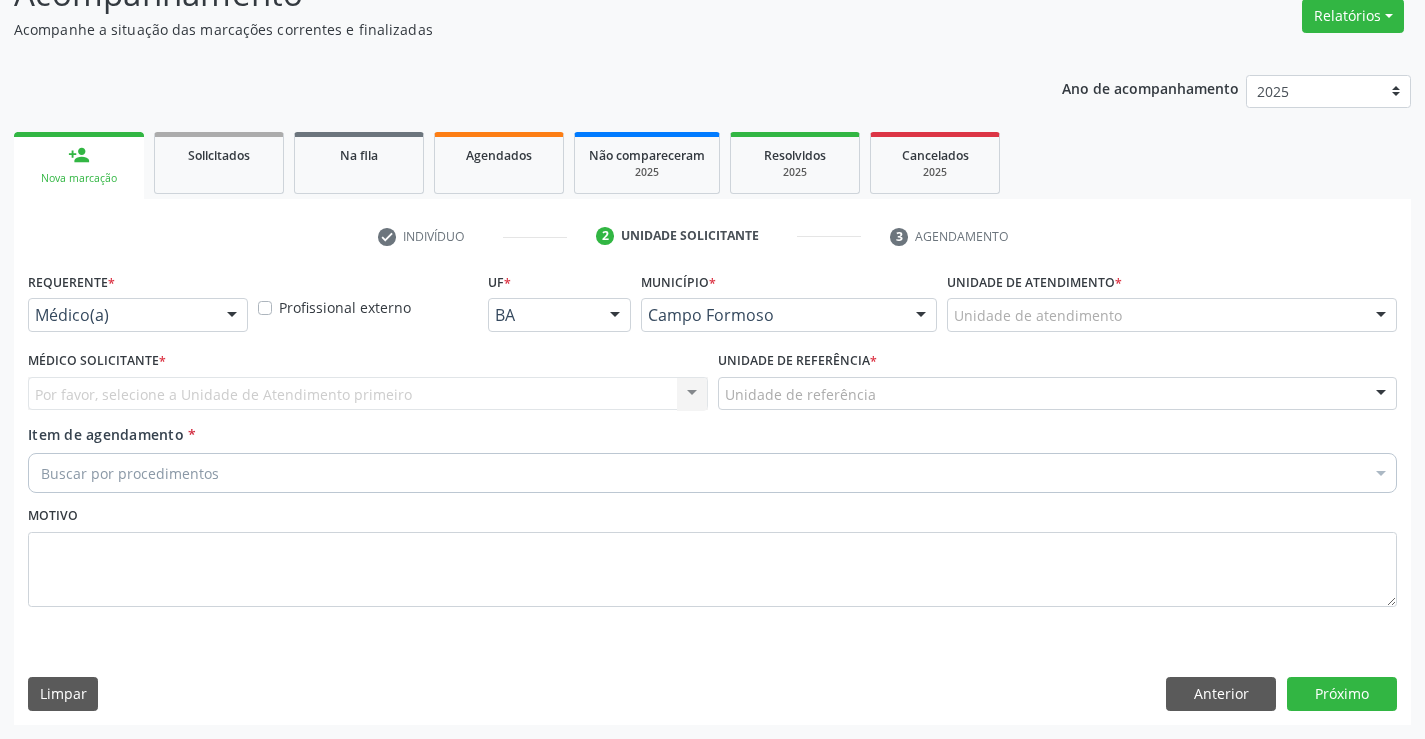 scroll, scrollTop: 167, scrollLeft: 0, axis: vertical 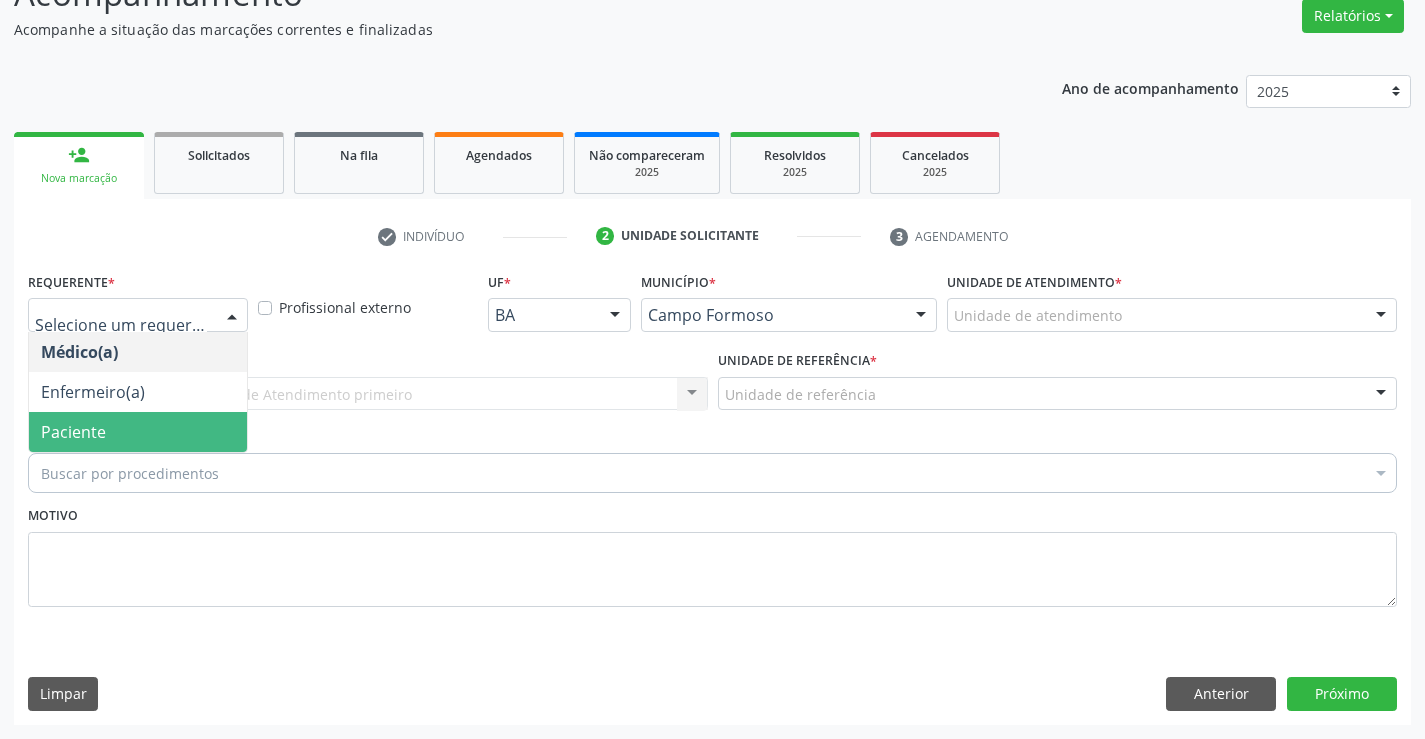 drag, startPoint x: 103, startPoint y: 437, endPoint x: 192, endPoint y: 413, distance: 92.17918 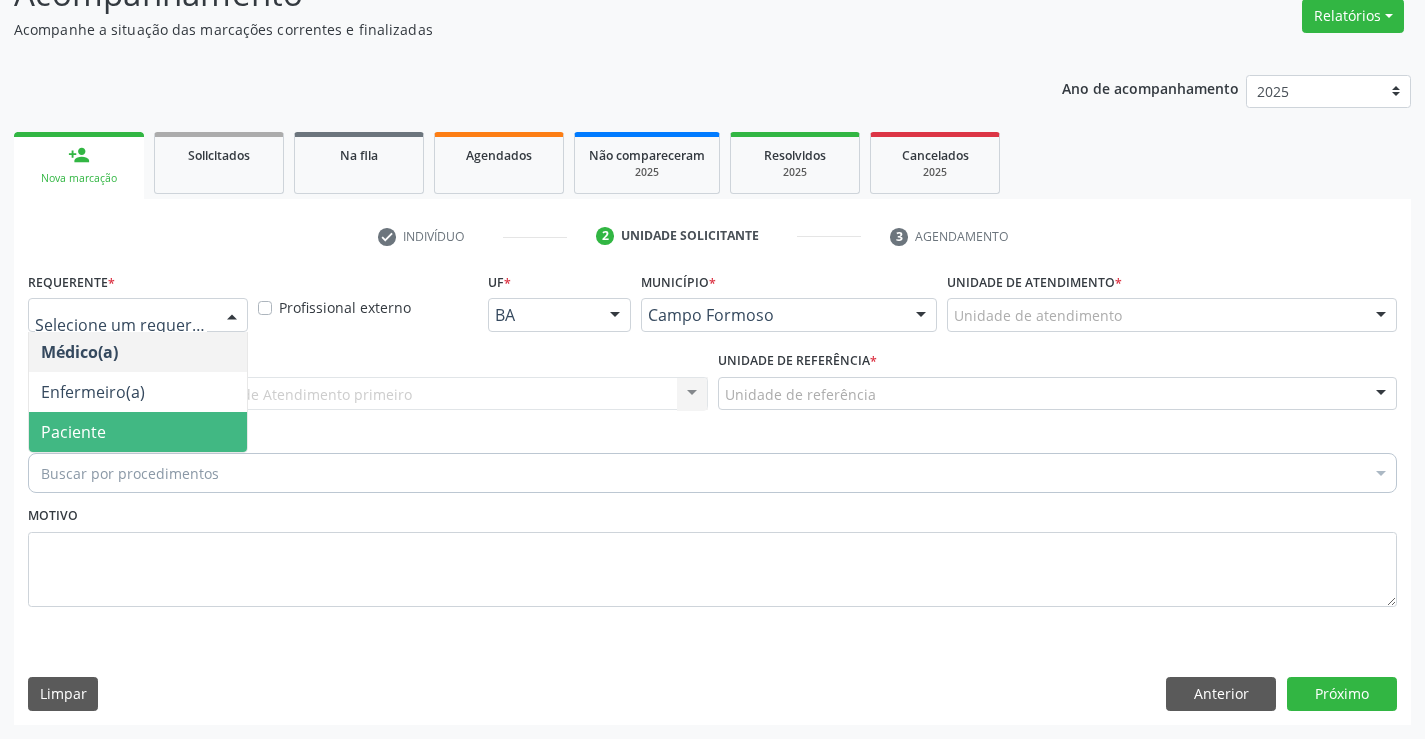 click on "Paciente" at bounding box center [73, 432] 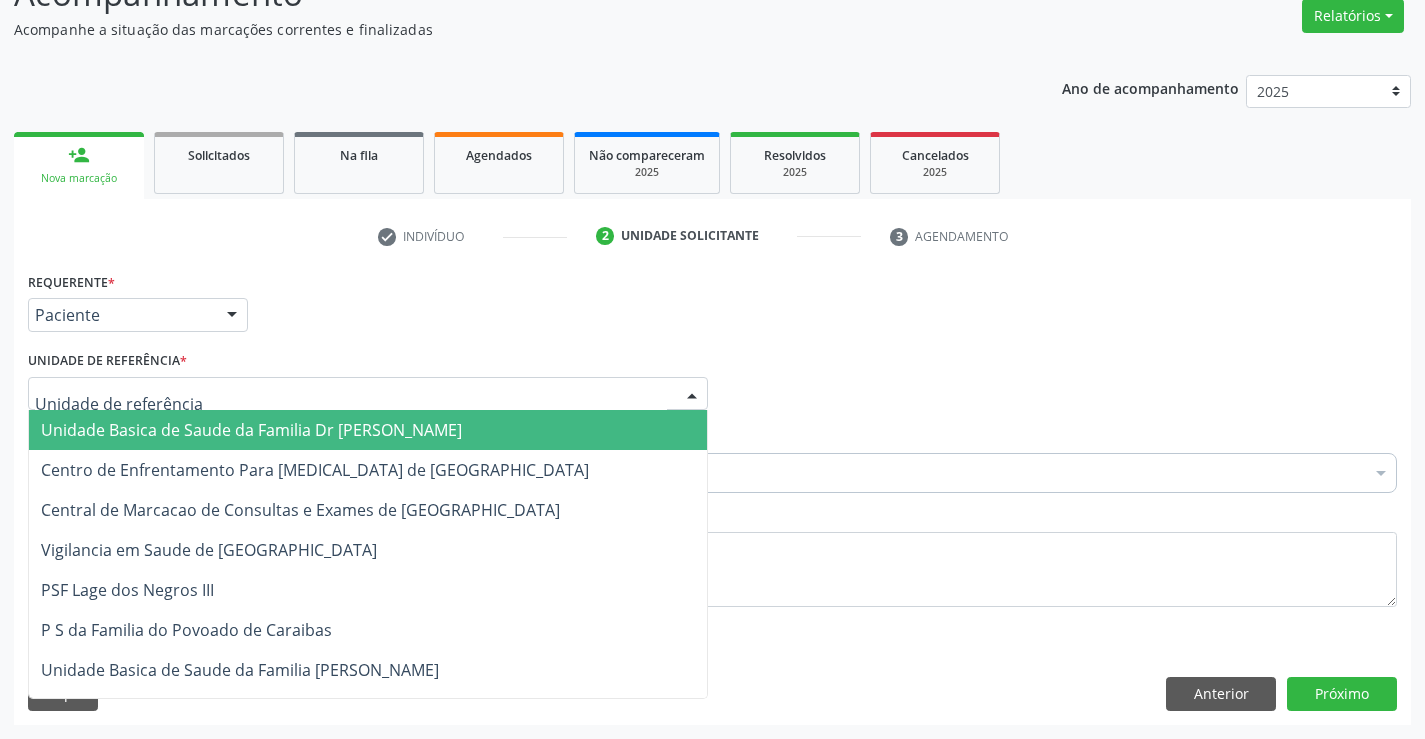 click at bounding box center [368, 394] 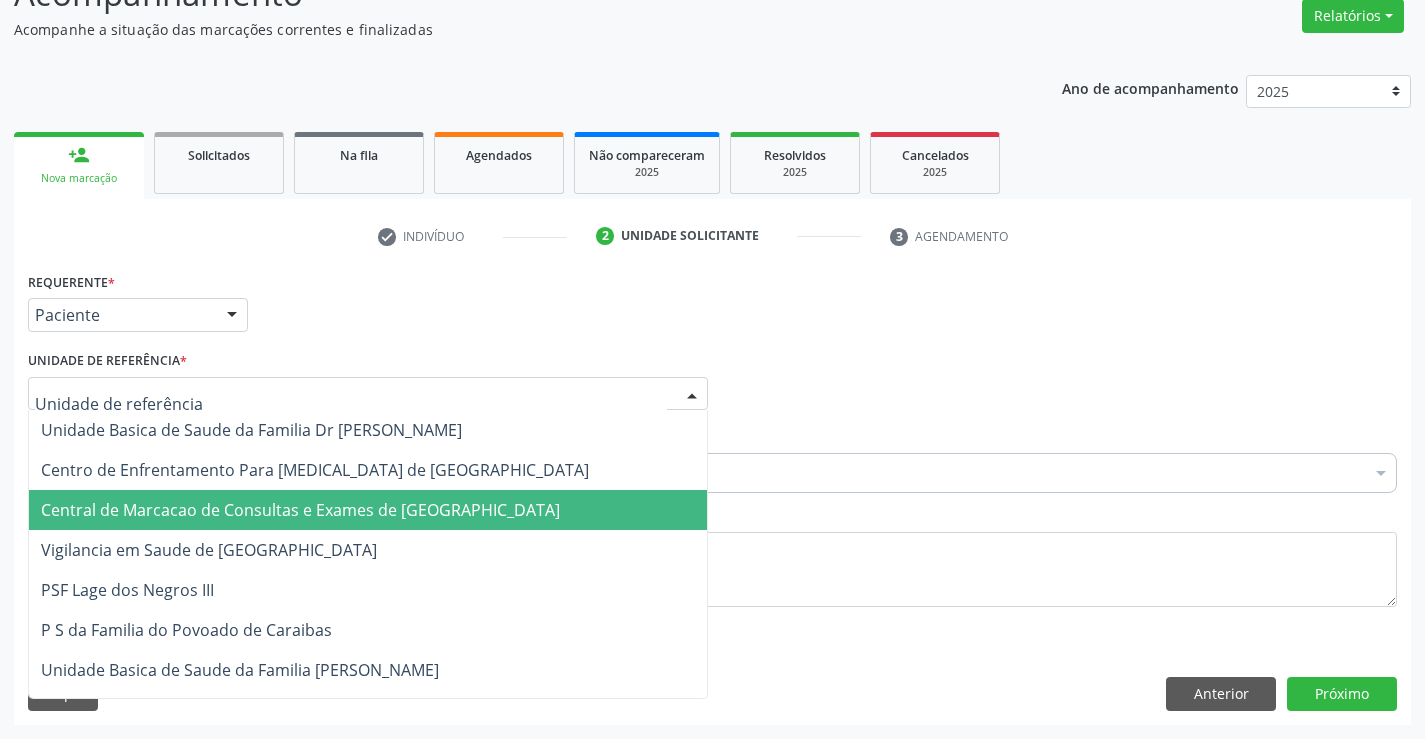 drag, startPoint x: 272, startPoint y: 496, endPoint x: 279, endPoint y: 481, distance: 16.552946 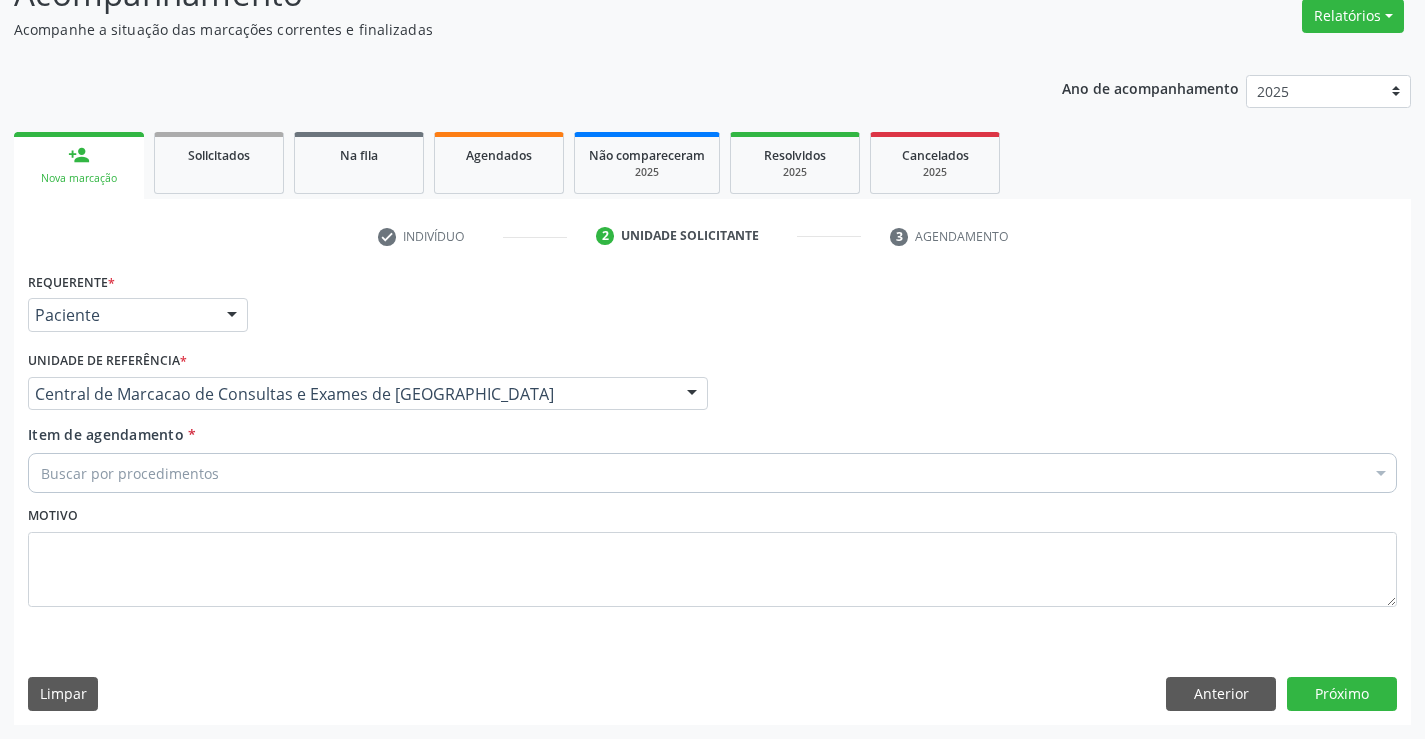 drag, startPoint x: 279, startPoint y: 481, endPoint x: 310, endPoint y: 464, distance: 35.35534 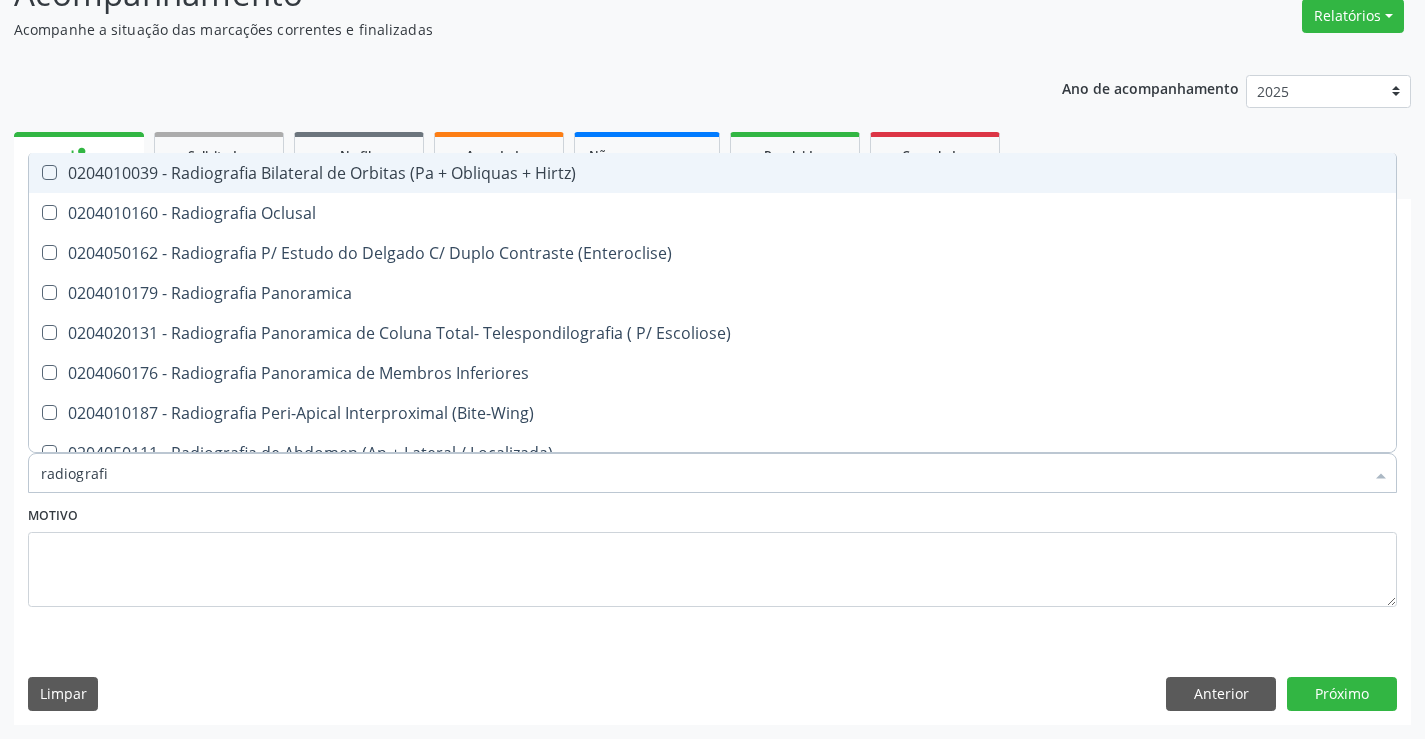type on "radiografia" 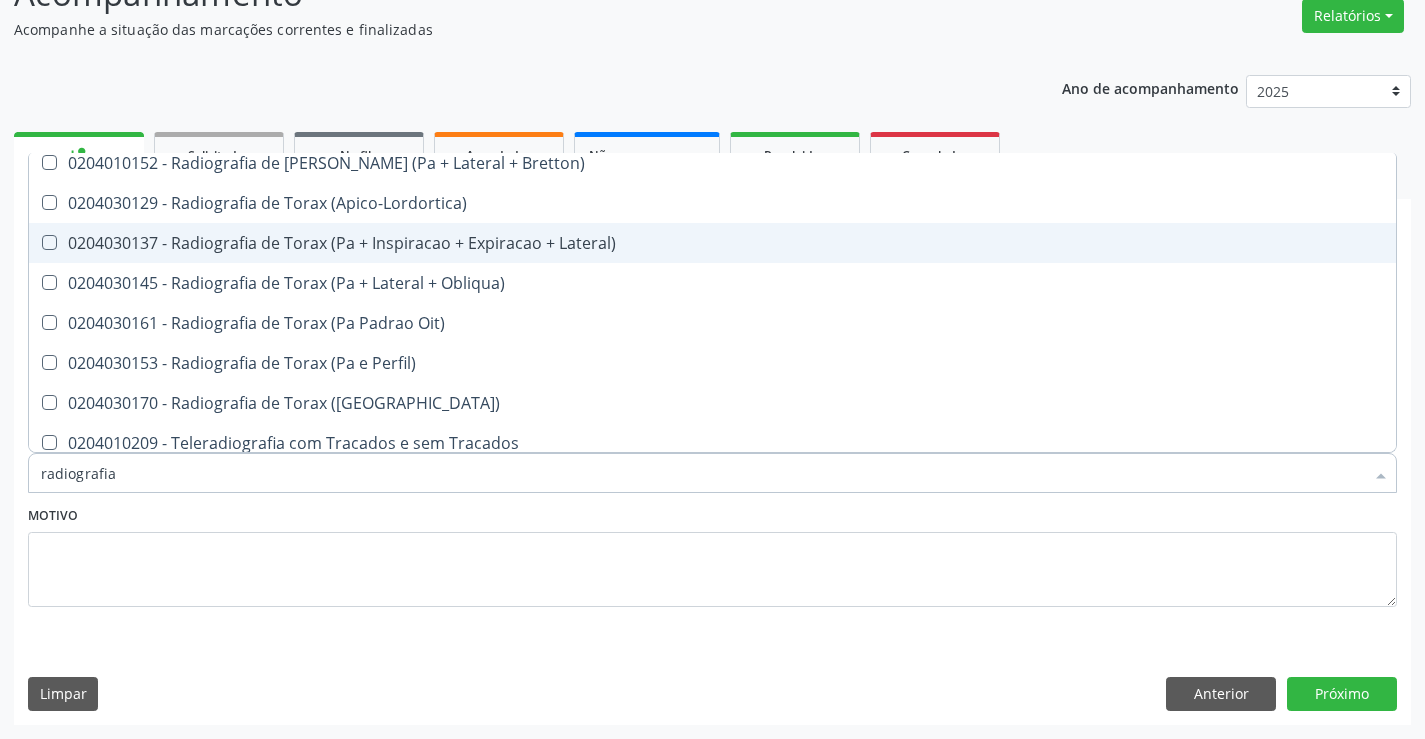 scroll, scrollTop: 2541, scrollLeft: 0, axis: vertical 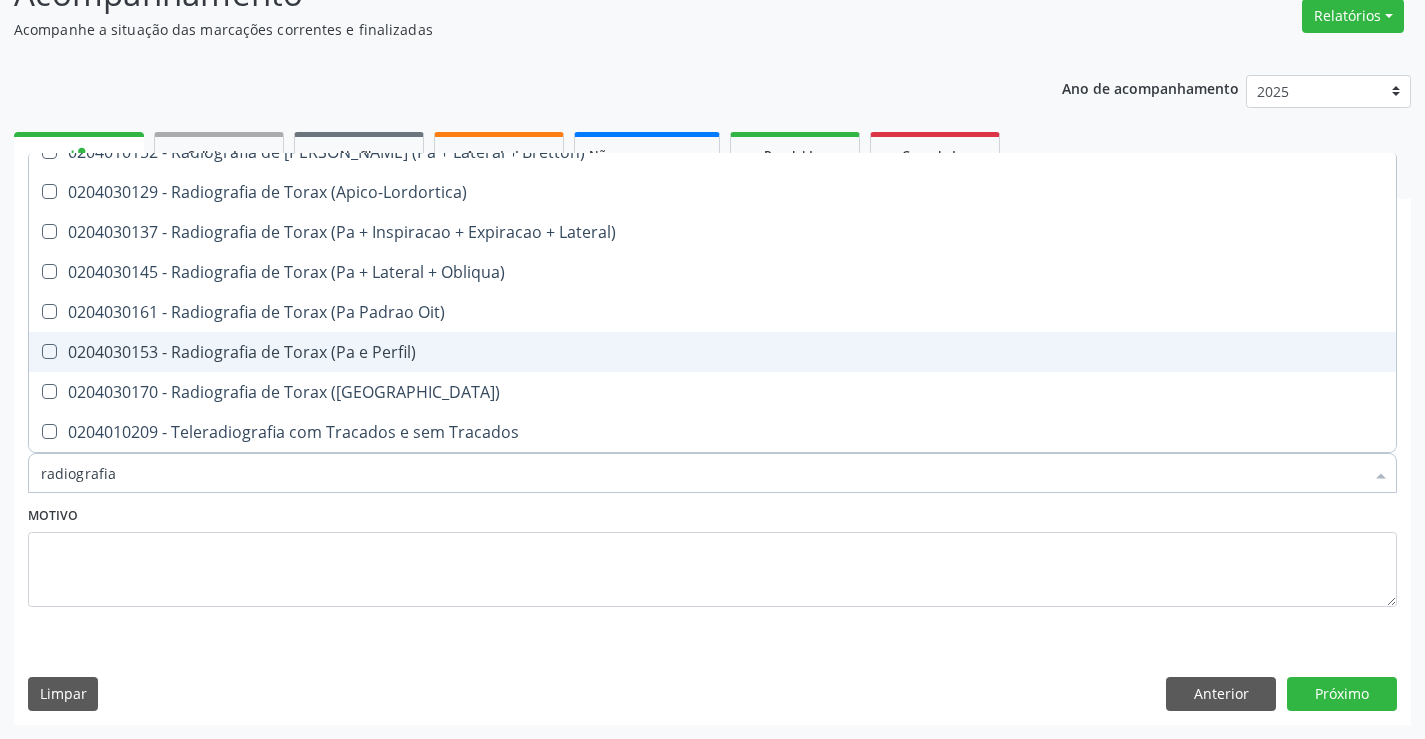 click on "0204030153 - Radiografia de Torax (Pa e Perfil)" at bounding box center [712, 352] 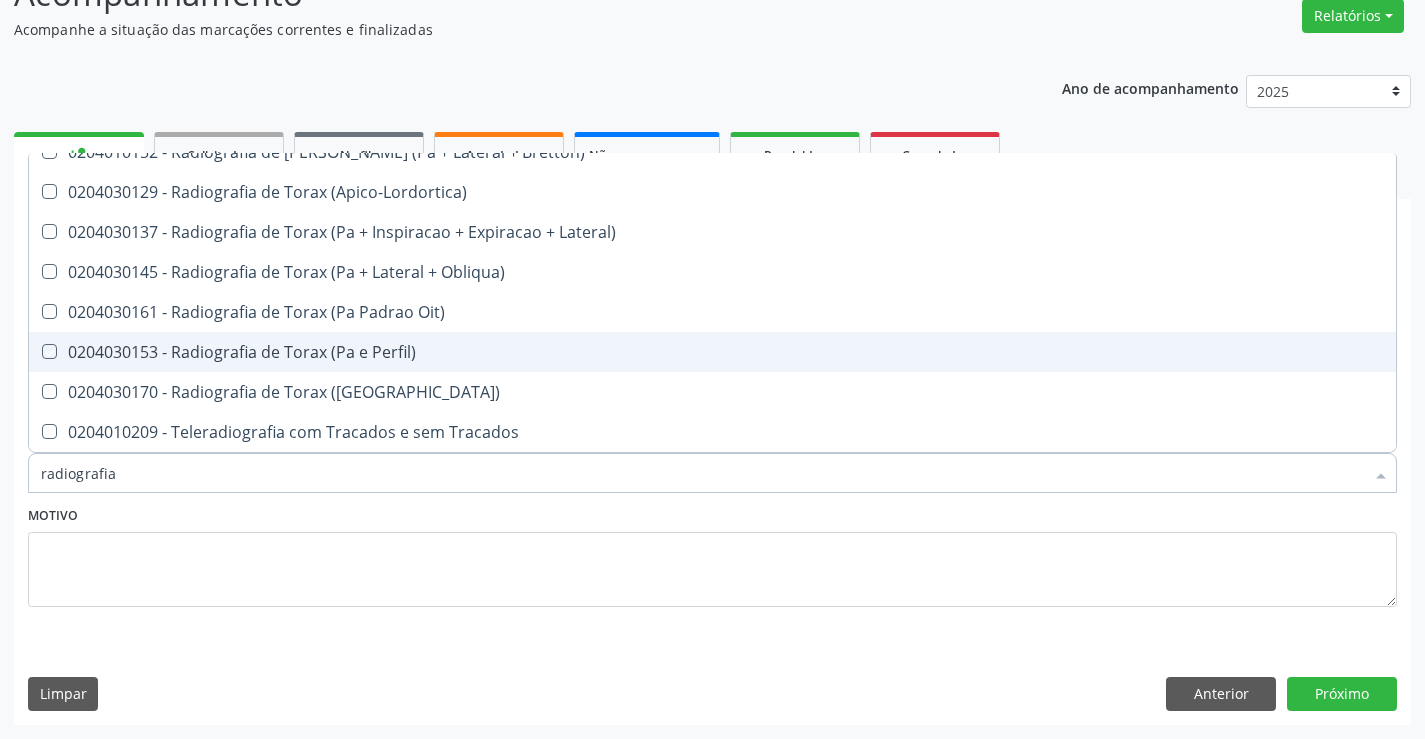 checkbox on "true" 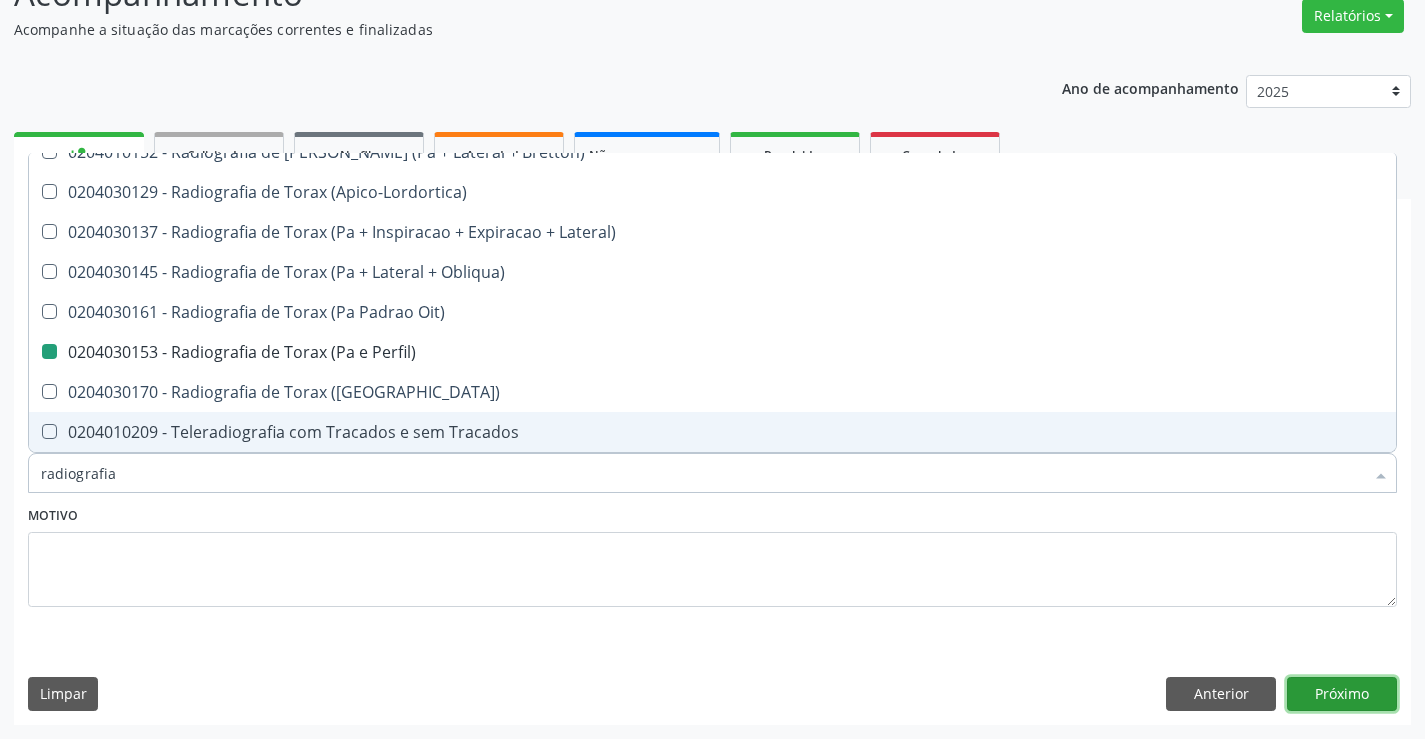 click on "Próximo" at bounding box center [1342, 694] 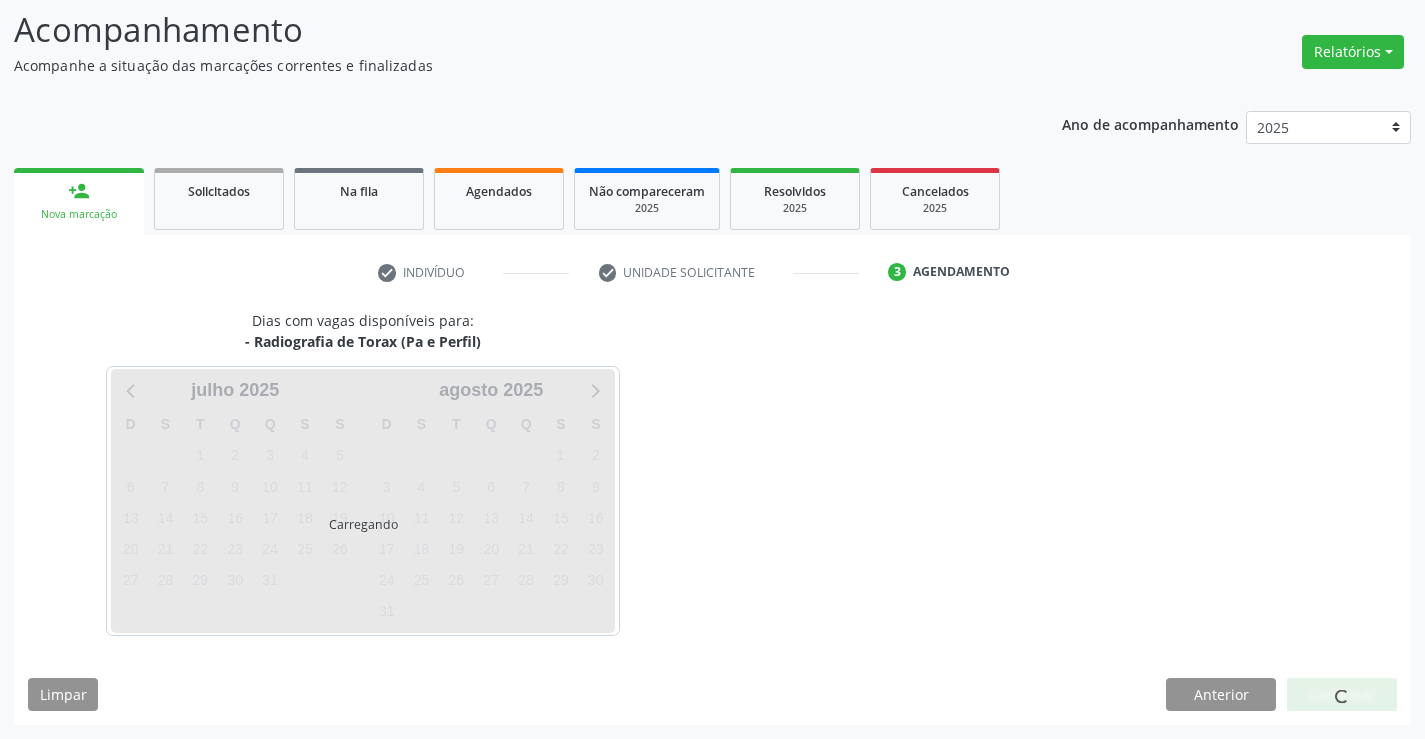 scroll, scrollTop: 131, scrollLeft: 0, axis: vertical 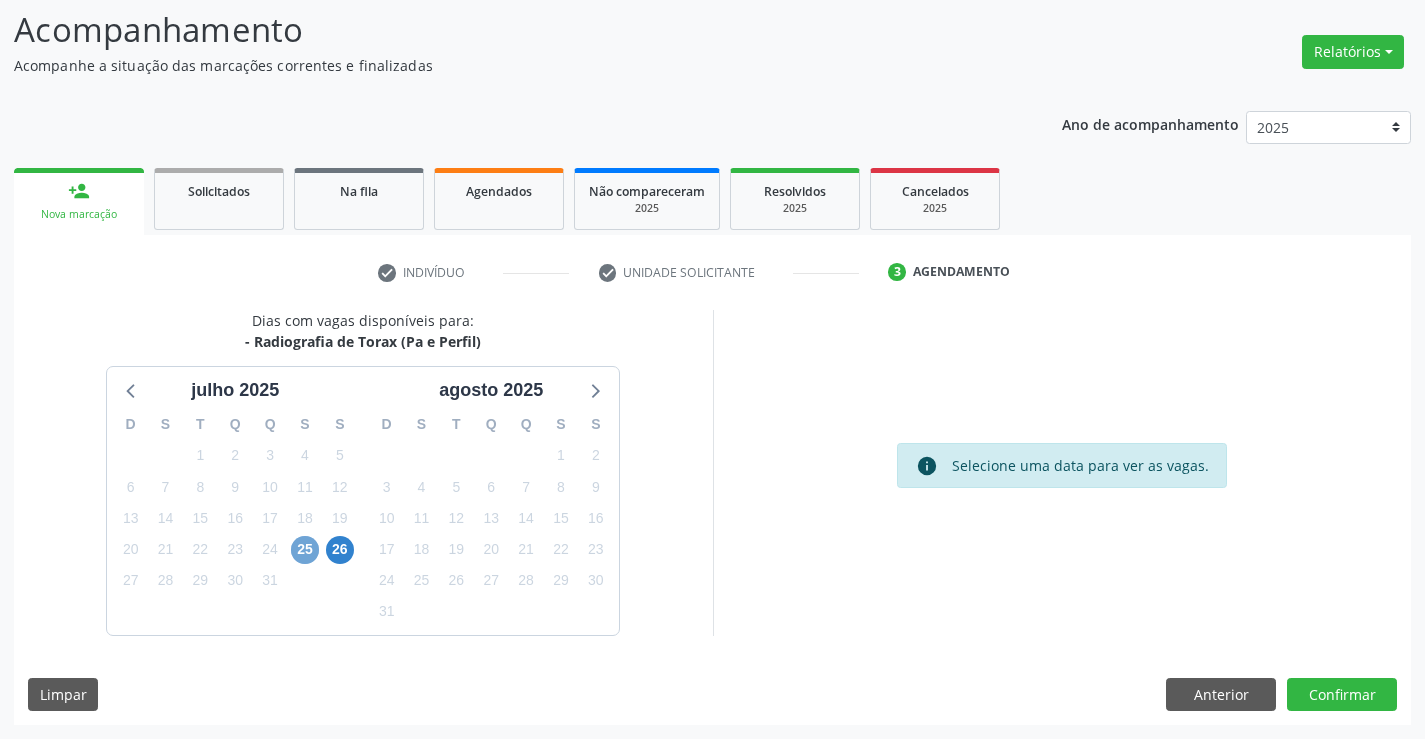 click on "25" at bounding box center (305, 550) 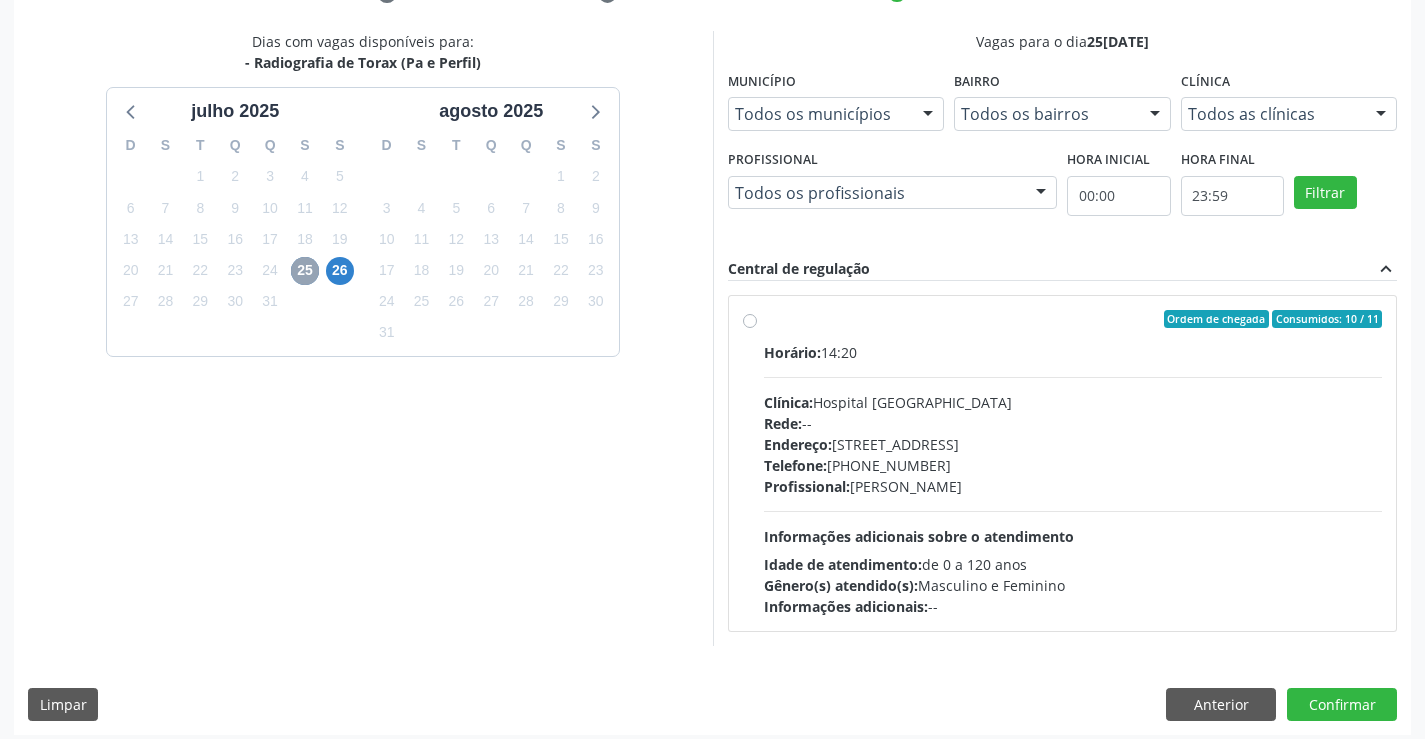 scroll, scrollTop: 420, scrollLeft: 0, axis: vertical 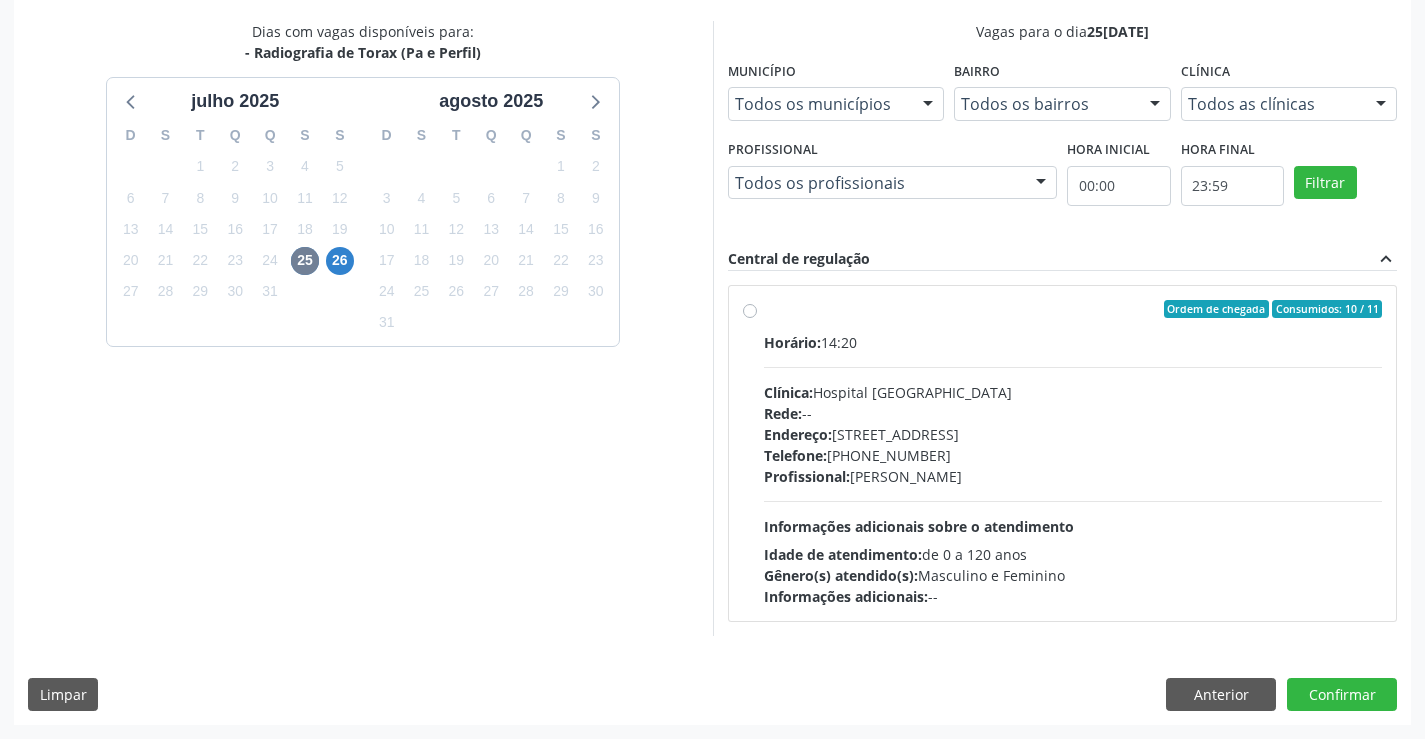 click on "Endereço:   Blocos, nº 258, Centro, Campo Formoso - BA" at bounding box center (1073, 434) 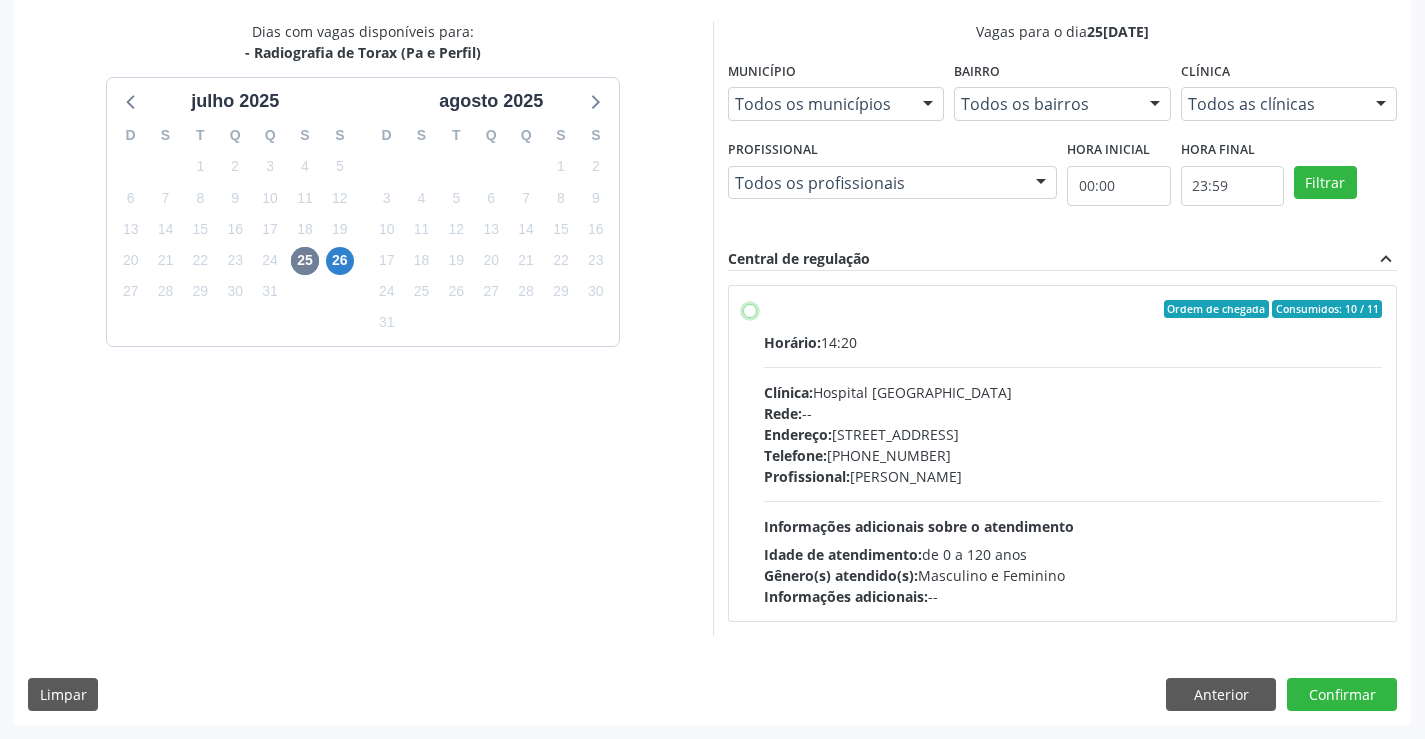 click on "Ordem de chegada
Consumidos: 10 / 11
Horário:   14:20
Clínica:  Hospital Sao Francisco
Rede:
--
Endereço:   Blocos, nº 258, Centro, Campo Formoso - BA
Telefone:   (74) 36451217
Profissional:
Joel da Rocha Almeida
Informações adicionais sobre o atendimento
Idade de atendimento:
de 0 a 120 anos
Gênero(s) atendido(s):
Masculino e Feminino
Informações adicionais:
--" at bounding box center [750, 309] 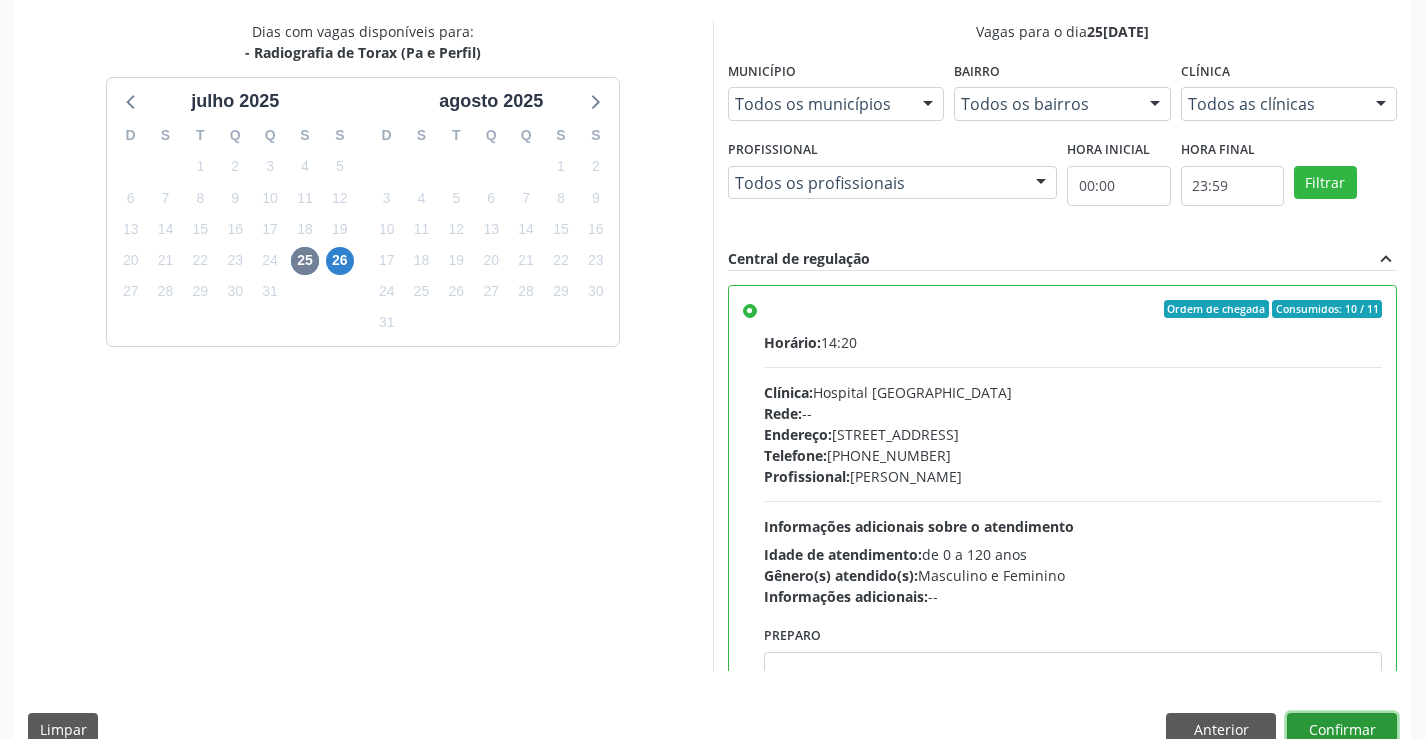 click on "Confirmar" at bounding box center (1342, 730) 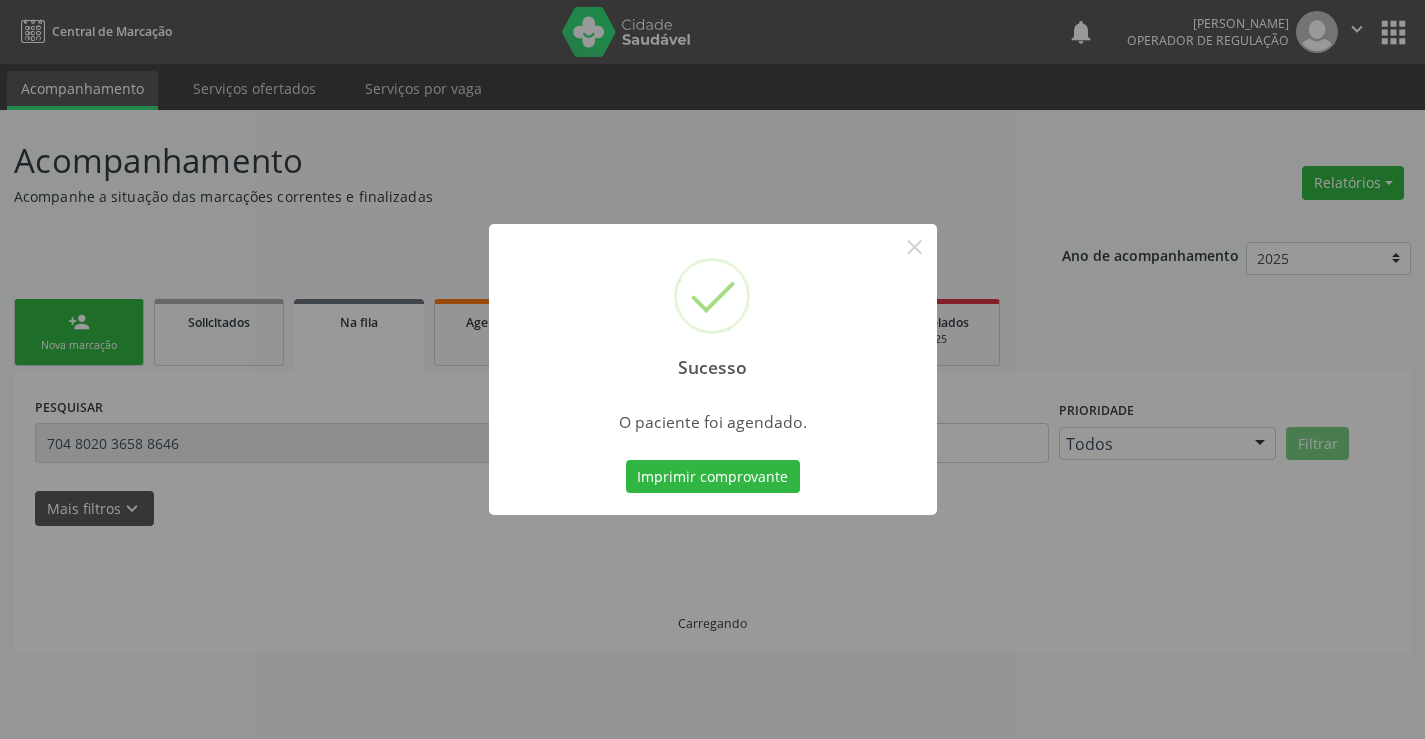 scroll, scrollTop: 0, scrollLeft: 0, axis: both 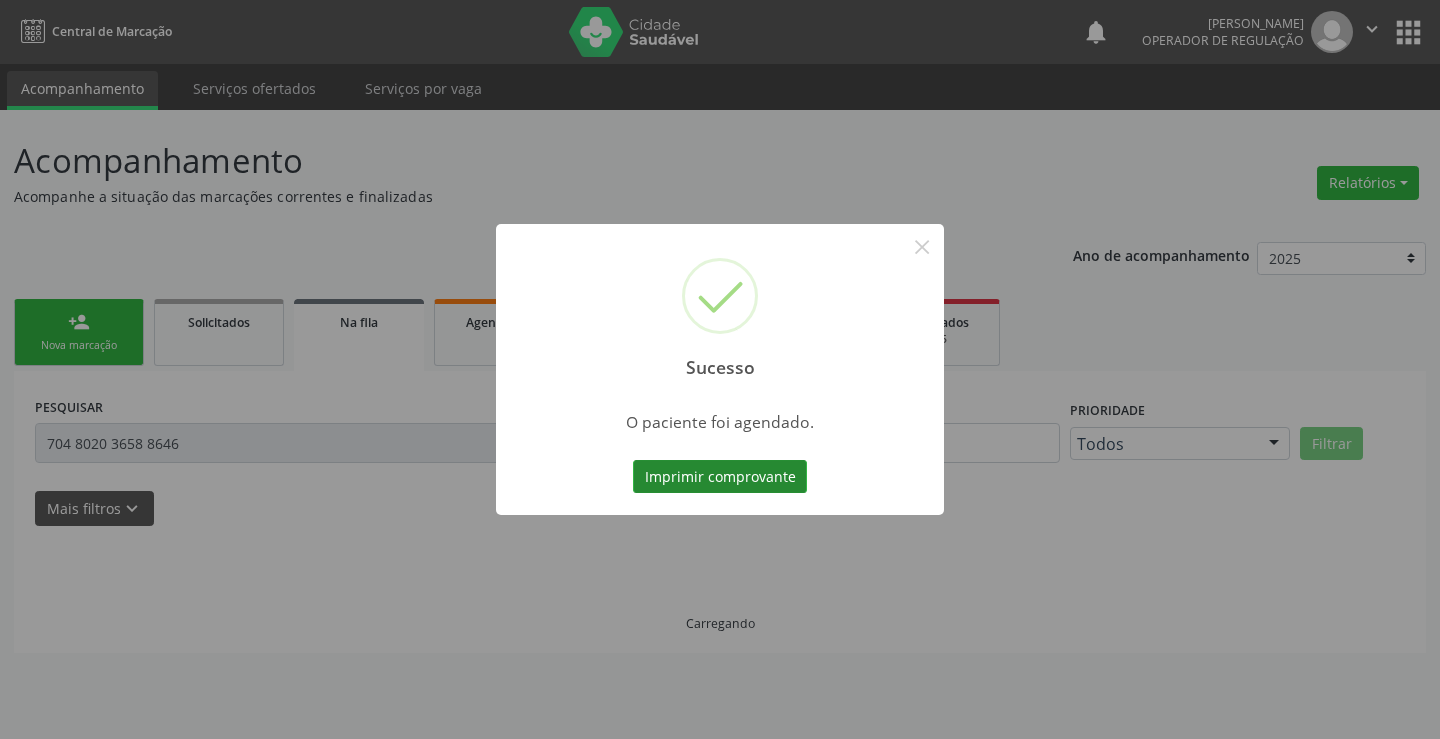 click on "Imprimir comprovante" at bounding box center [720, 477] 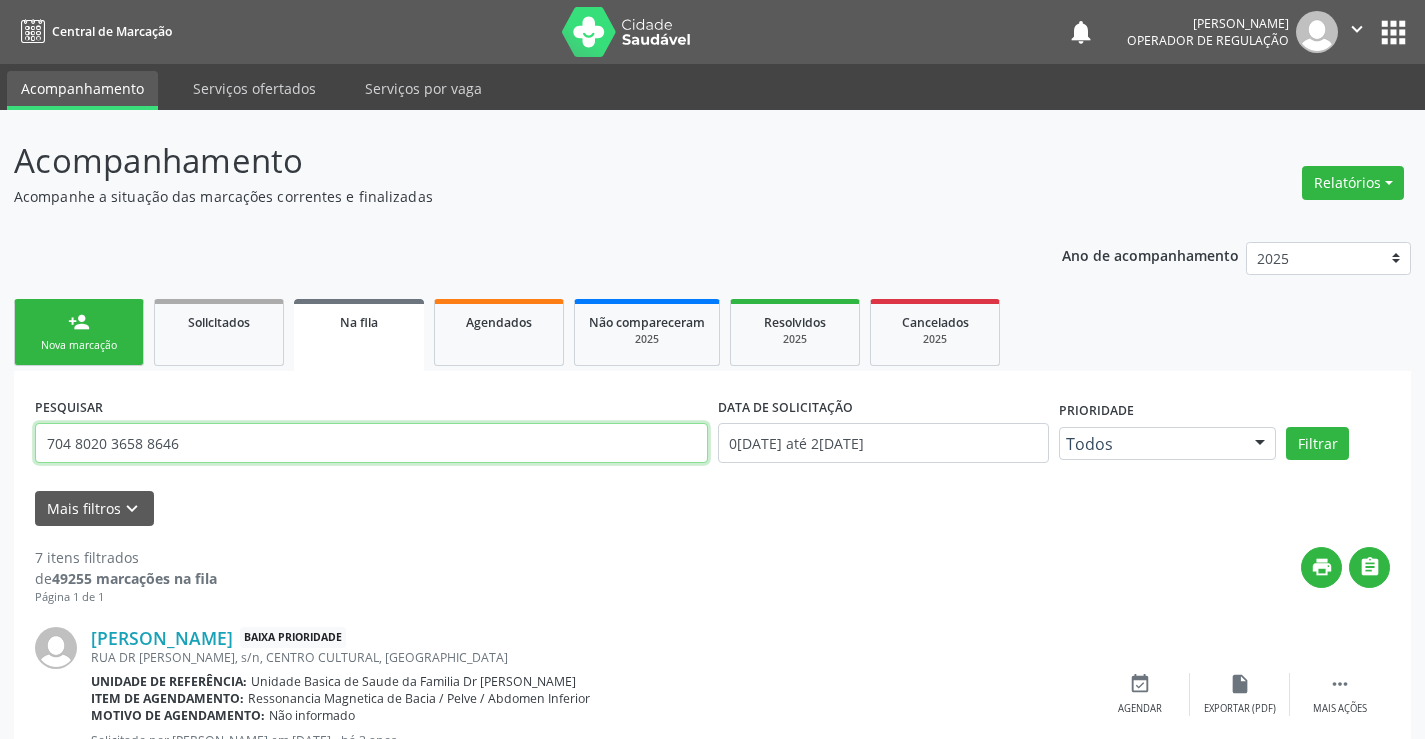 click on "704 8020 3658 8646" at bounding box center [371, 443] 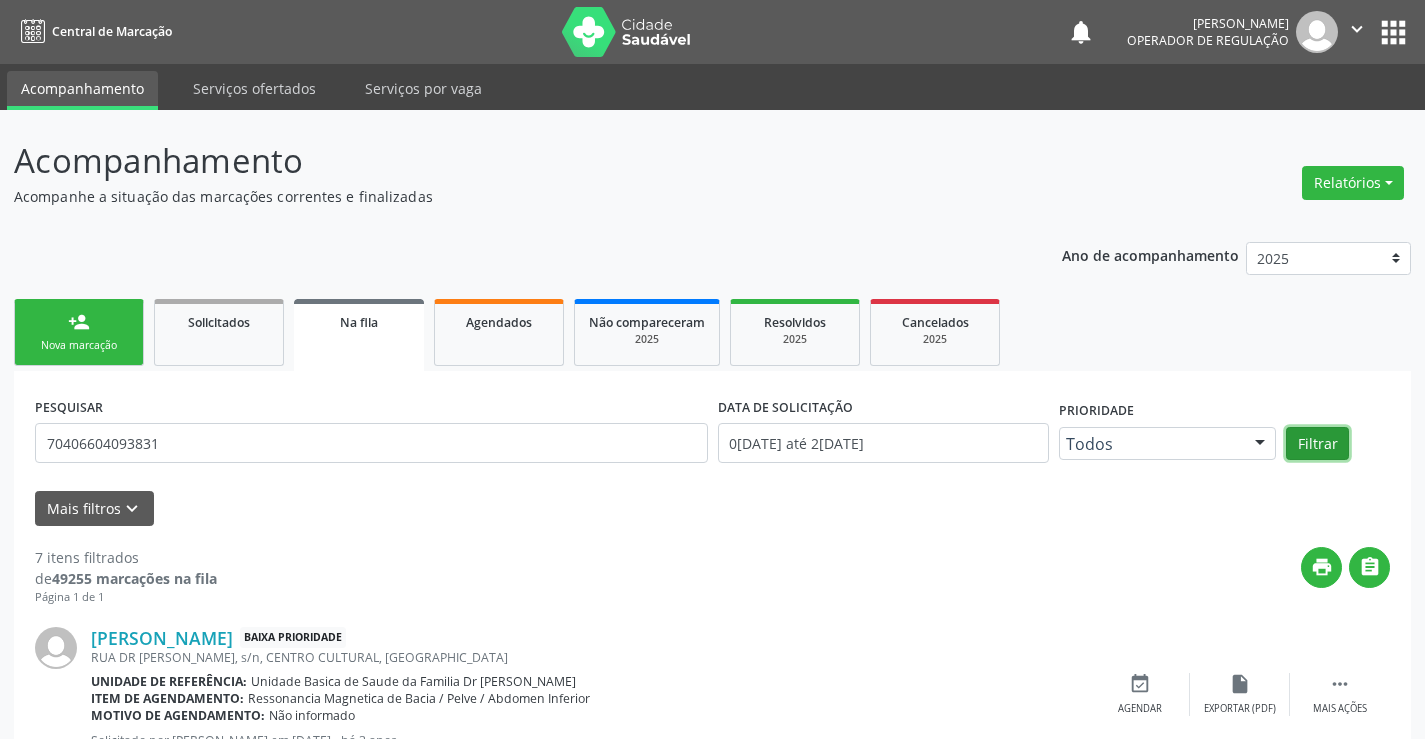 click on "Filtrar" at bounding box center (1317, 444) 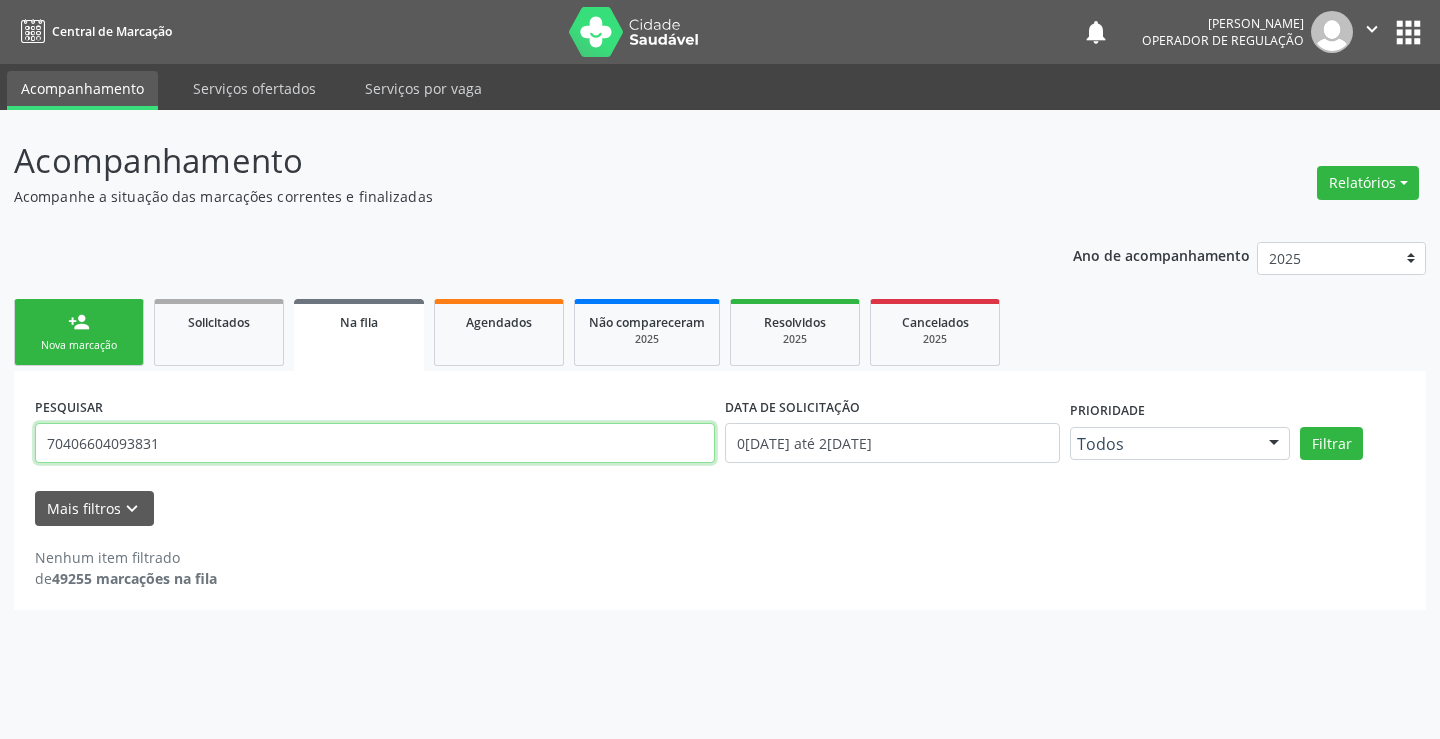 click on "70406604093831" at bounding box center [375, 443] 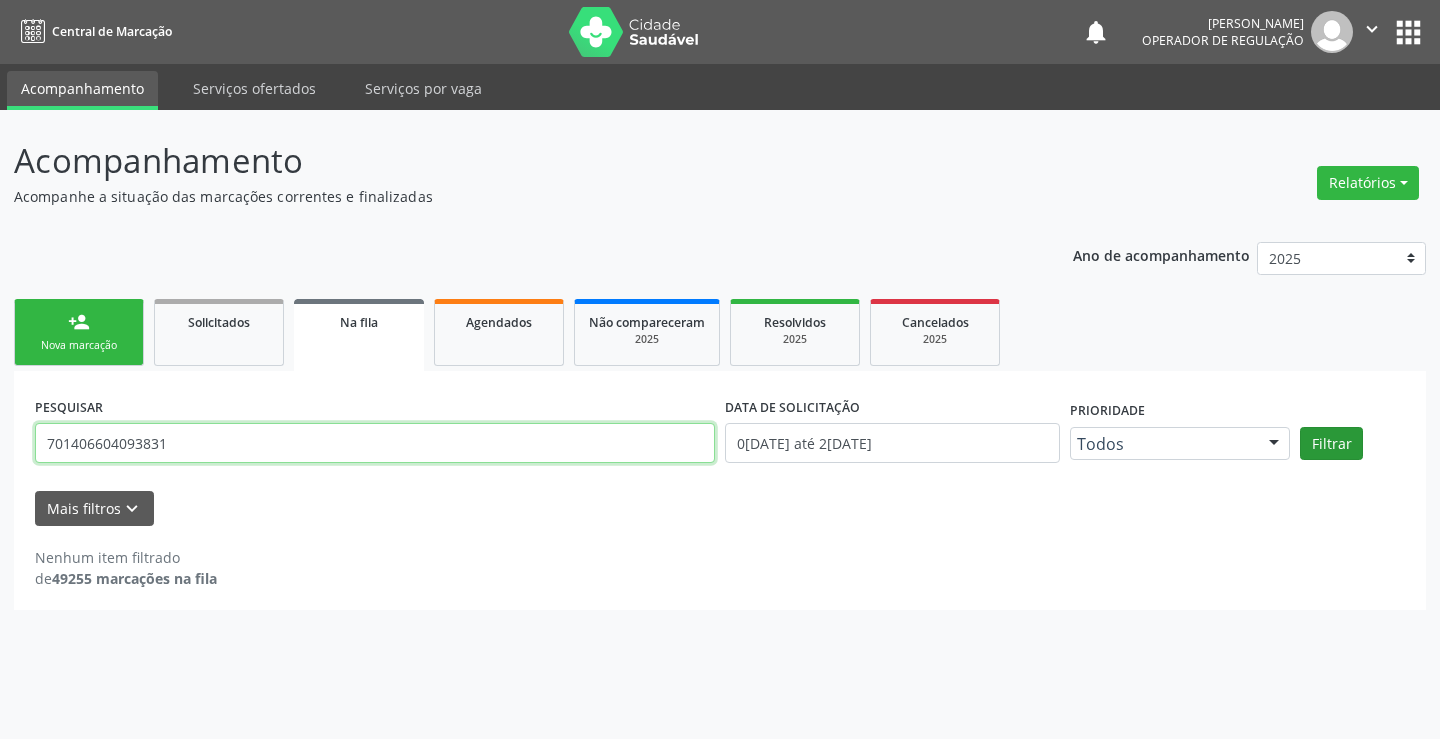 type on "701406604093831" 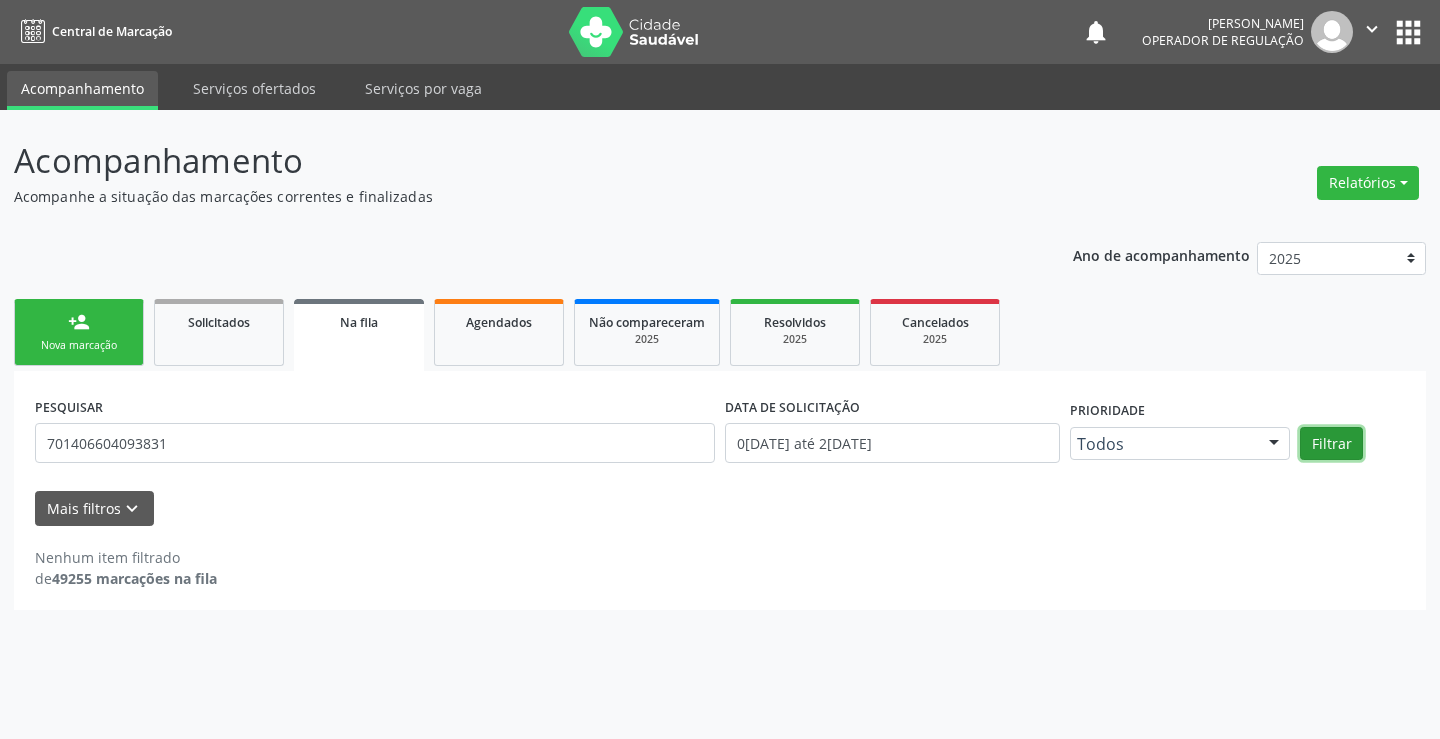 click on "Filtrar" at bounding box center (1331, 444) 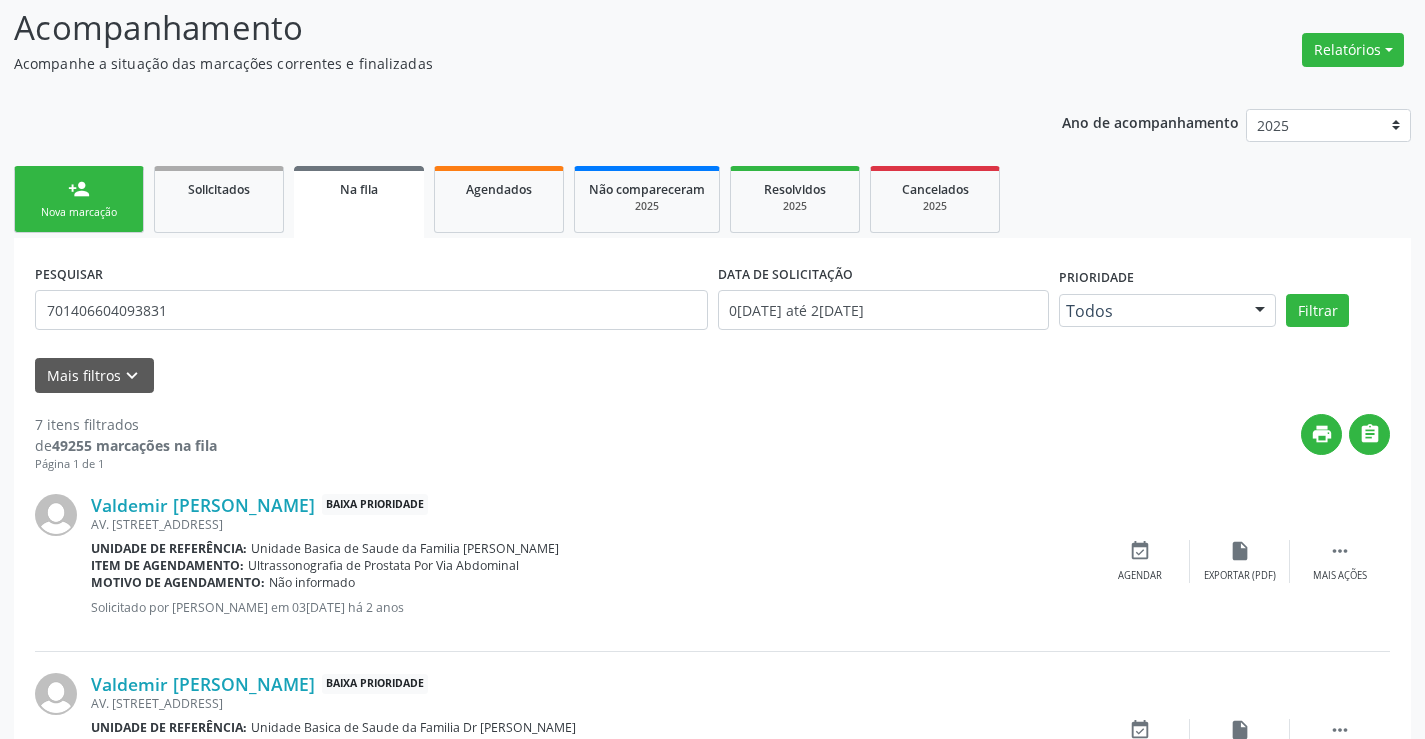 scroll, scrollTop: 0, scrollLeft: 0, axis: both 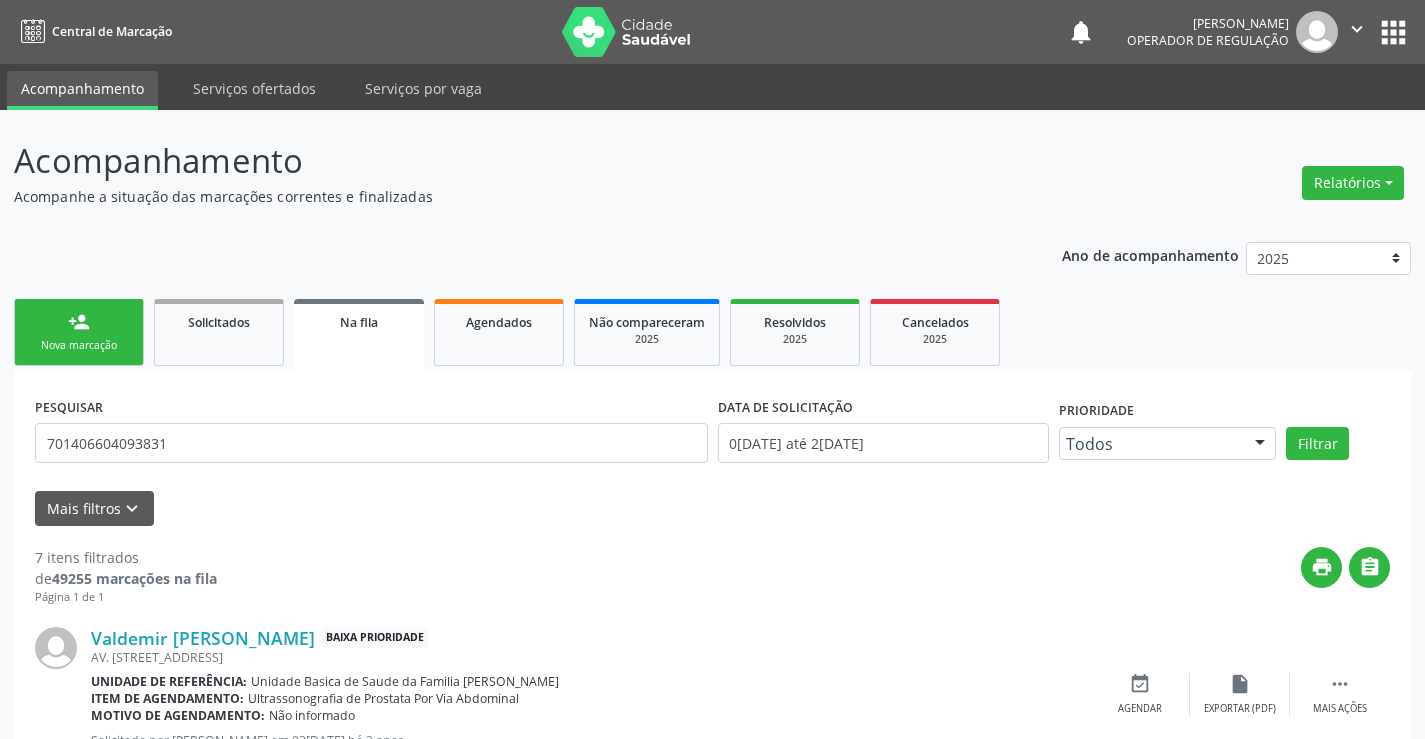 click on "person_add" at bounding box center (79, 322) 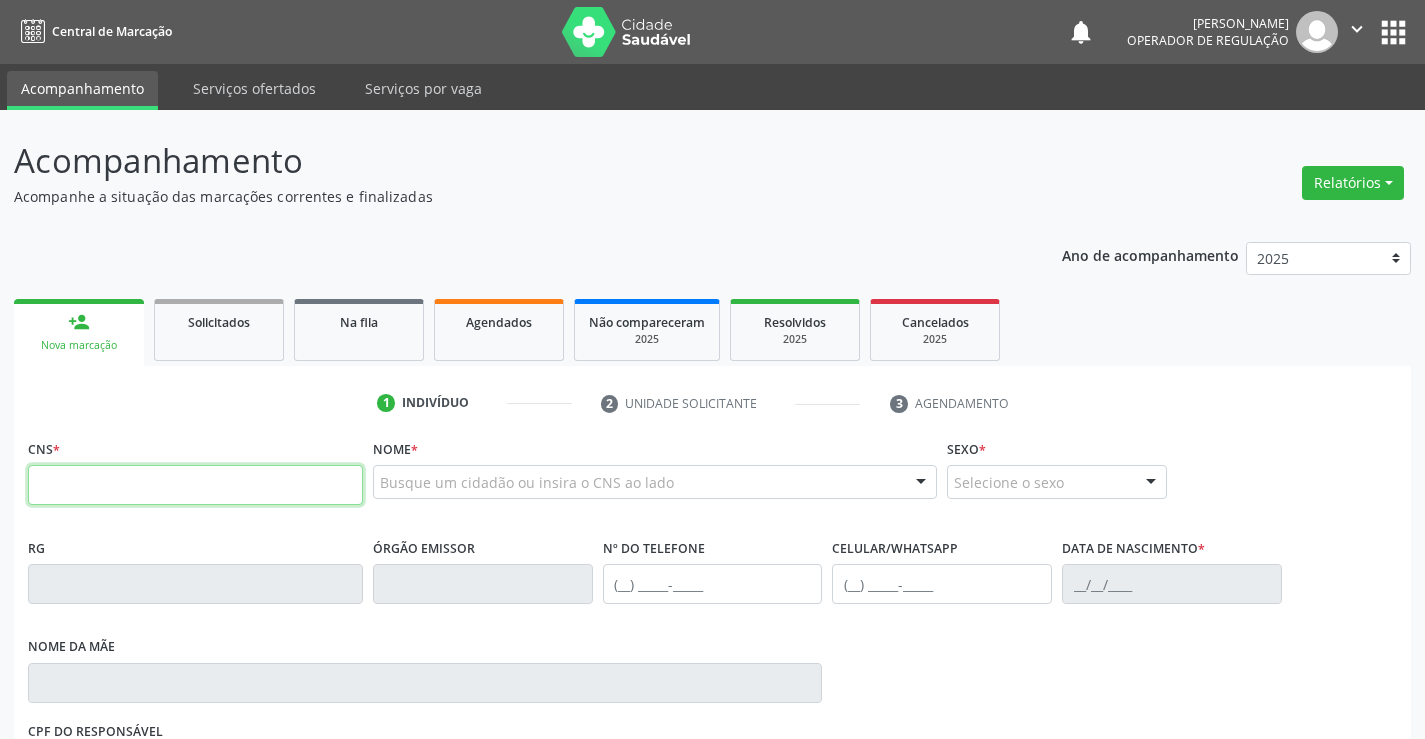 click at bounding box center [195, 485] 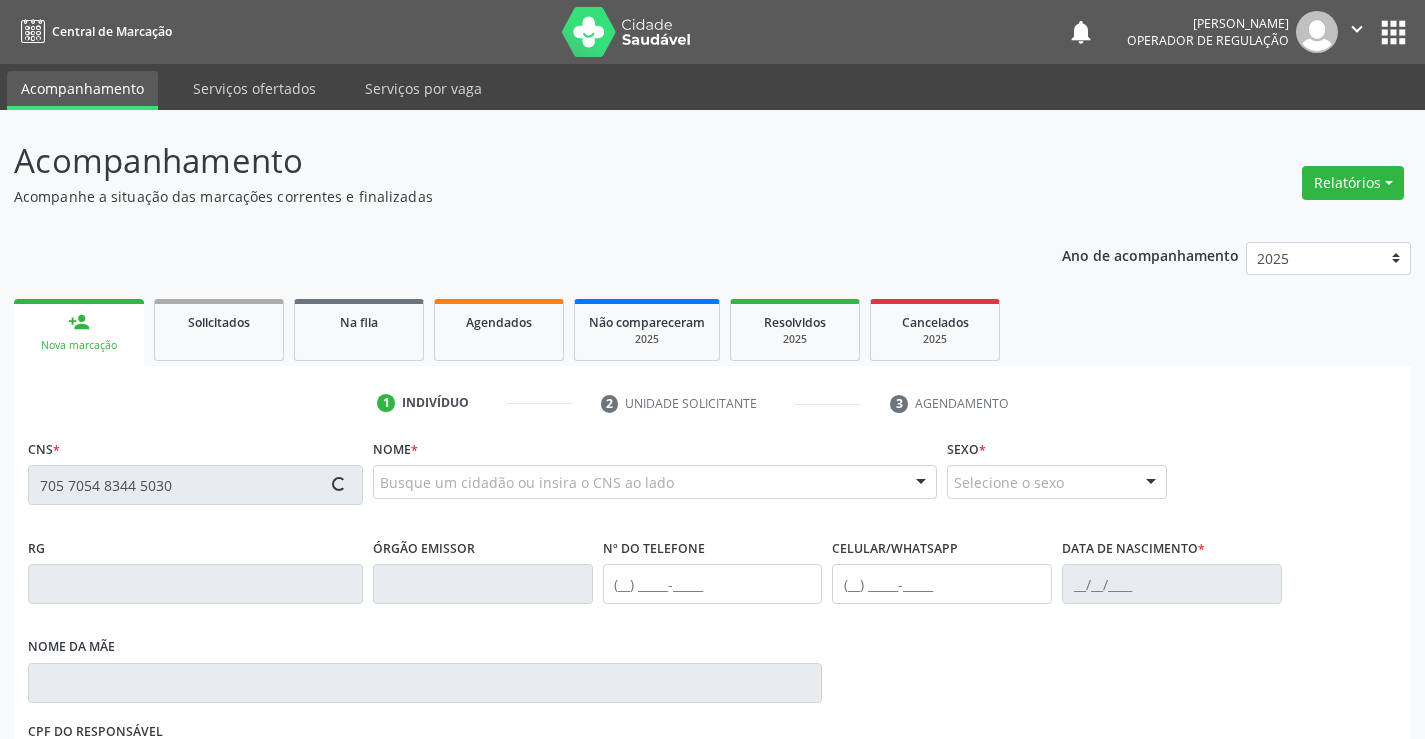 type on "705 7054 8344 5030" 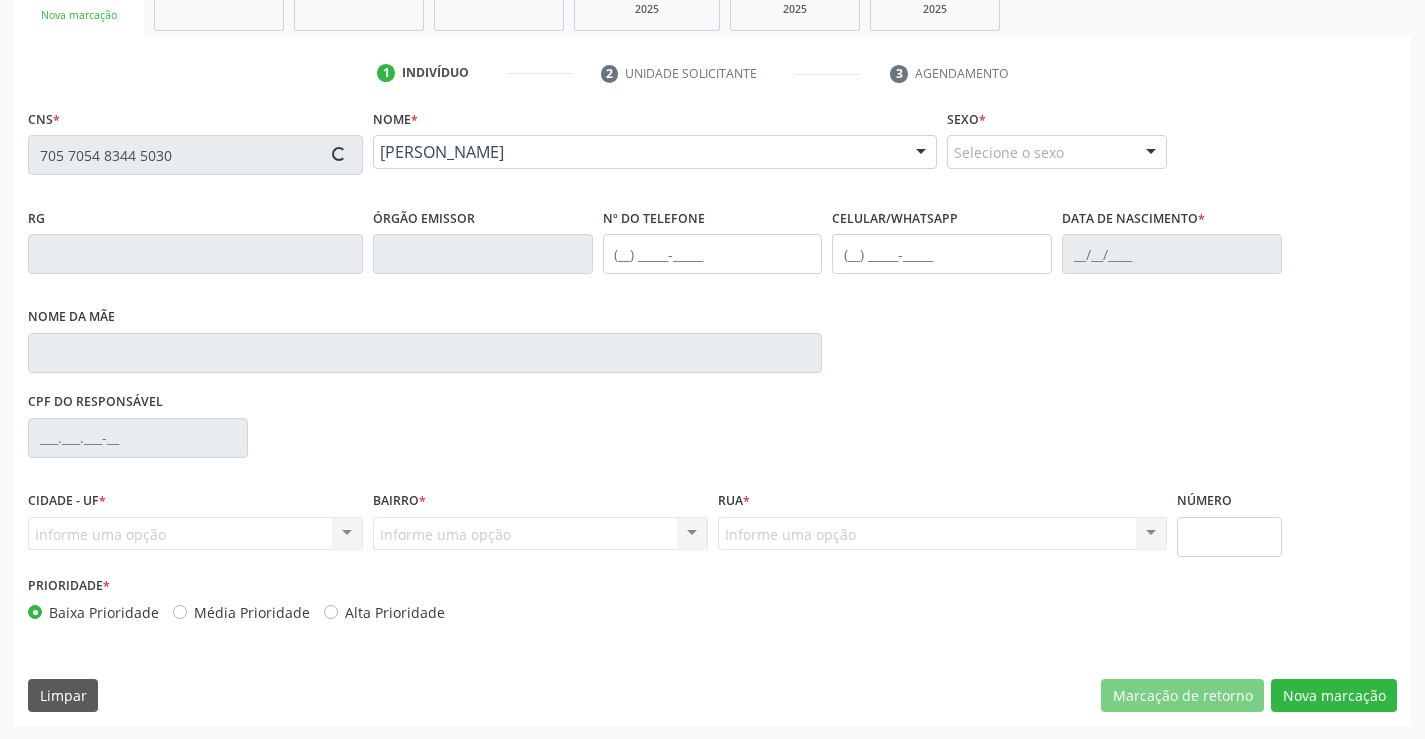 scroll, scrollTop: 331, scrollLeft: 0, axis: vertical 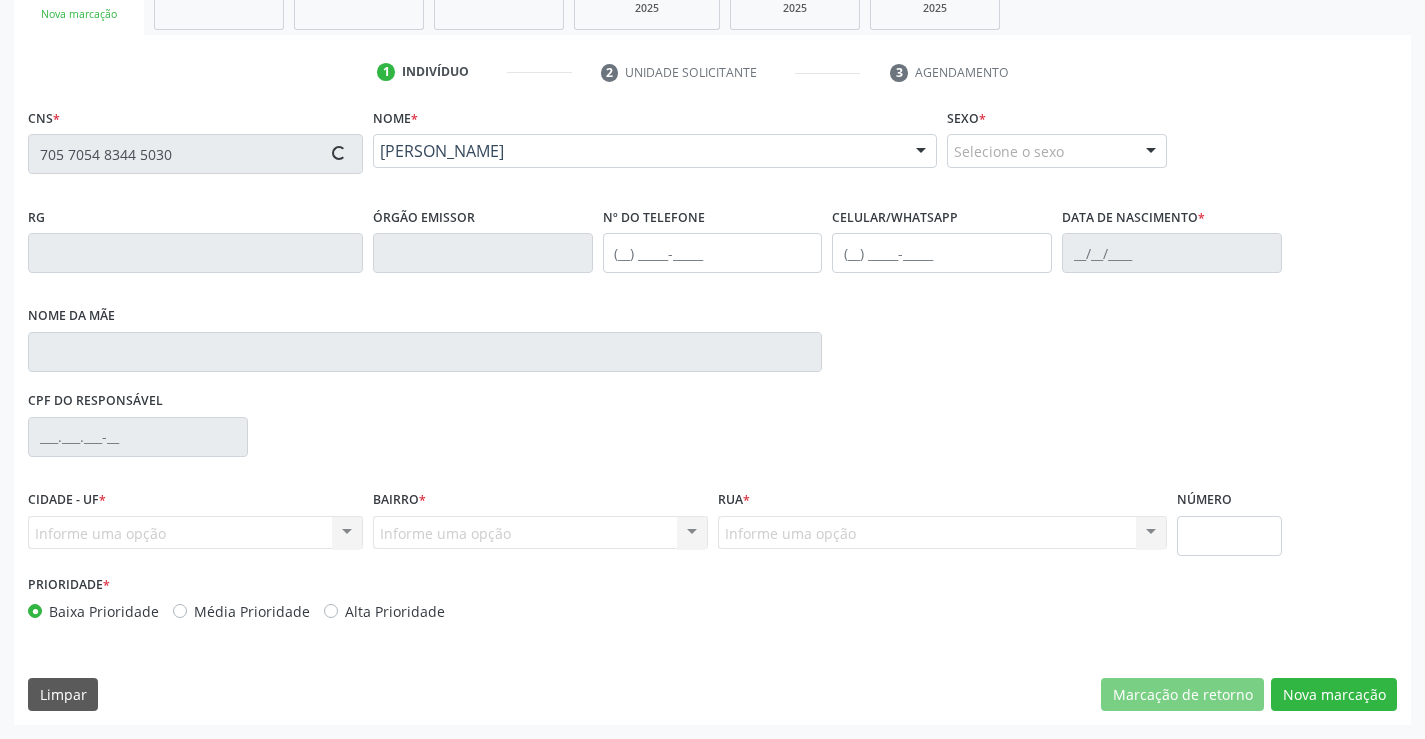 type on "0828237158" 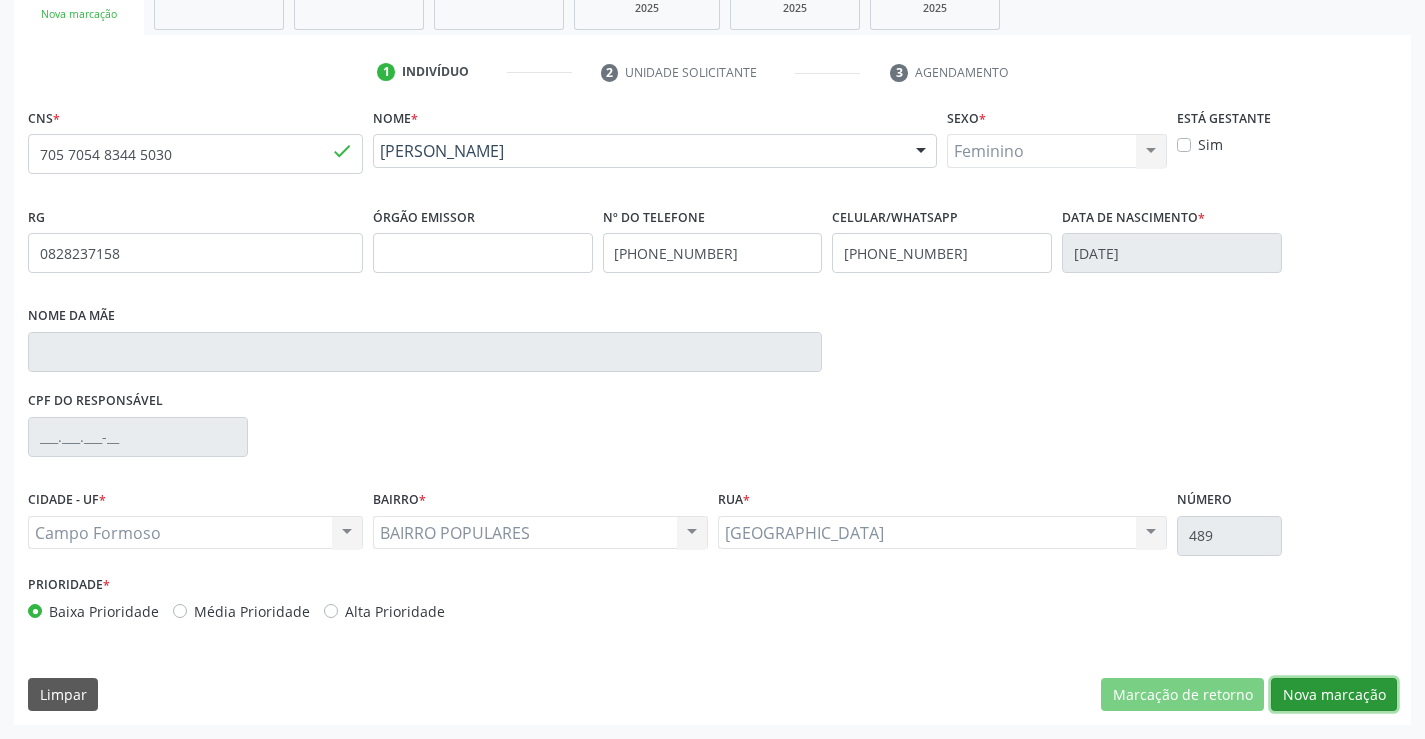 click on "Nova marcação" at bounding box center (1334, 695) 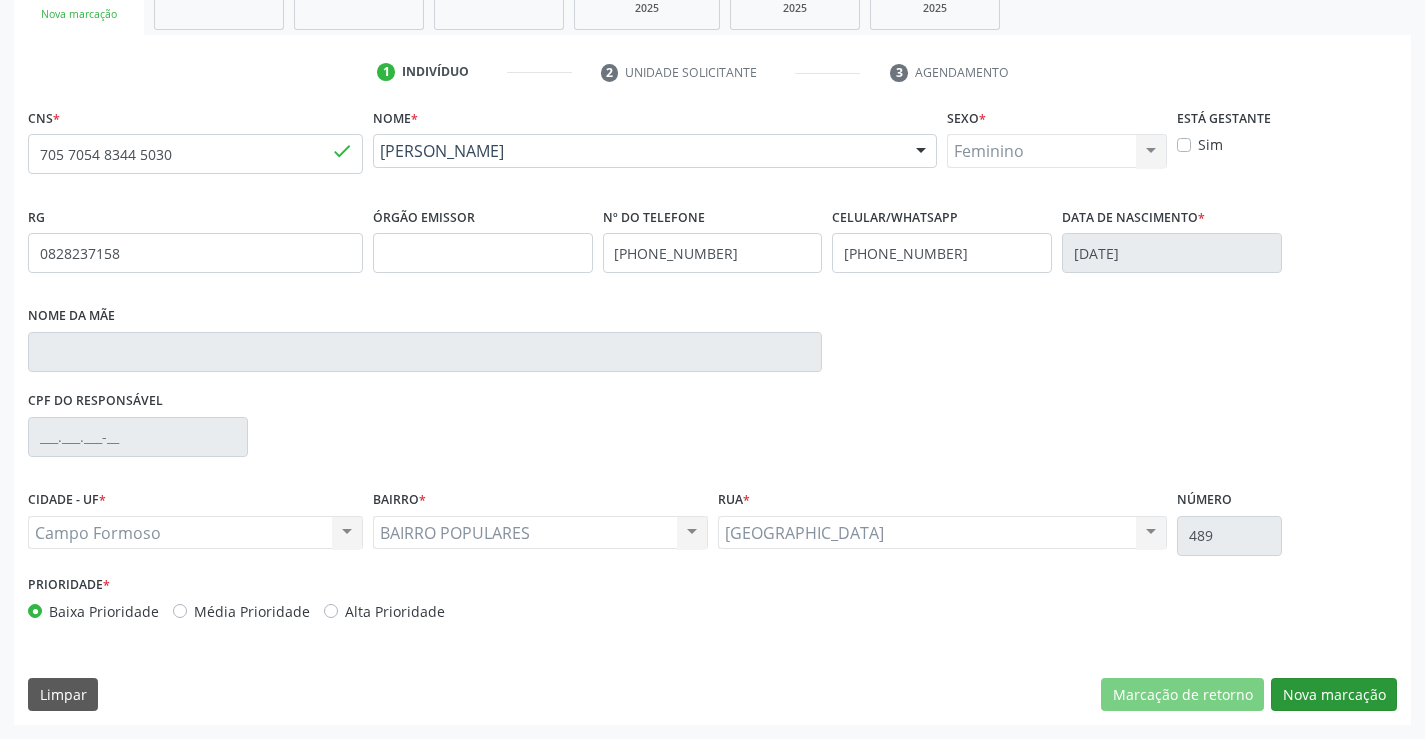 scroll, scrollTop: 167, scrollLeft: 0, axis: vertical 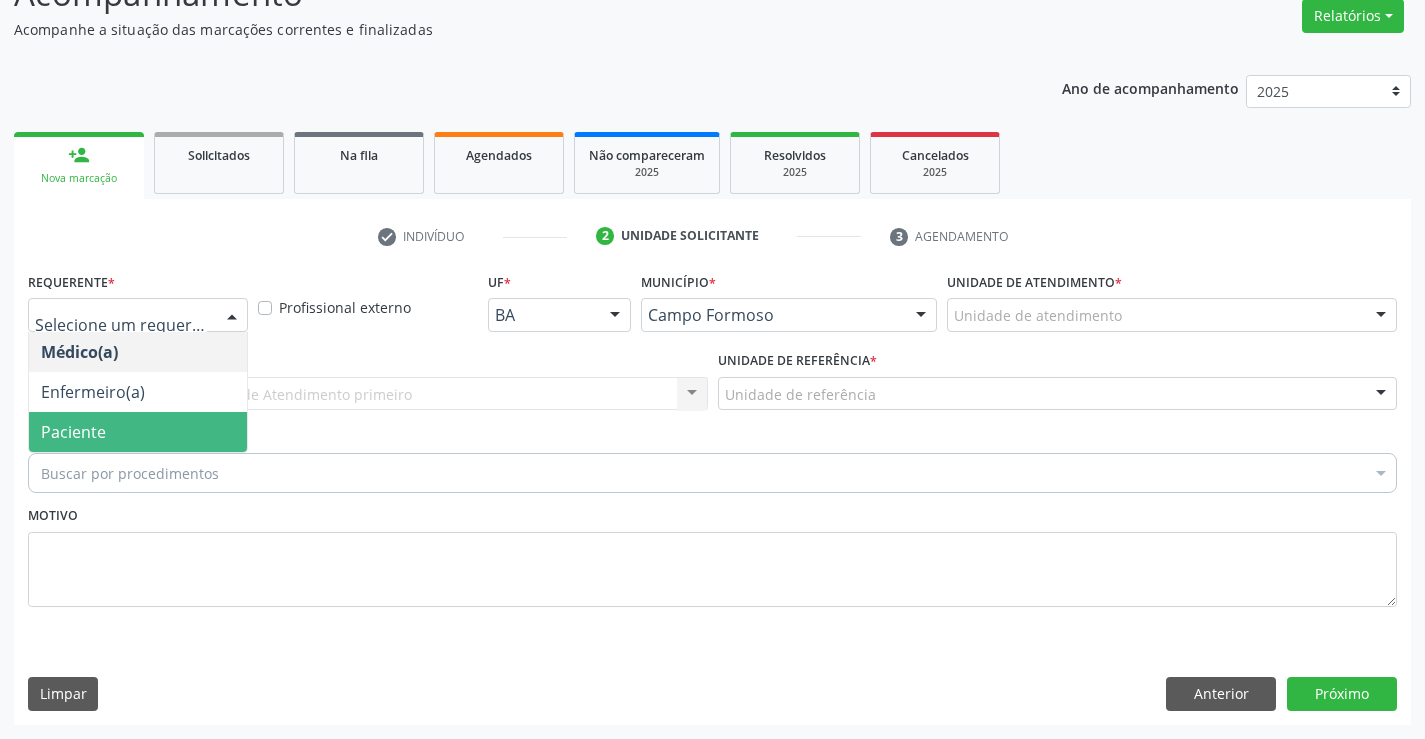 click on "Paciente" at bounding box center [138, 432] 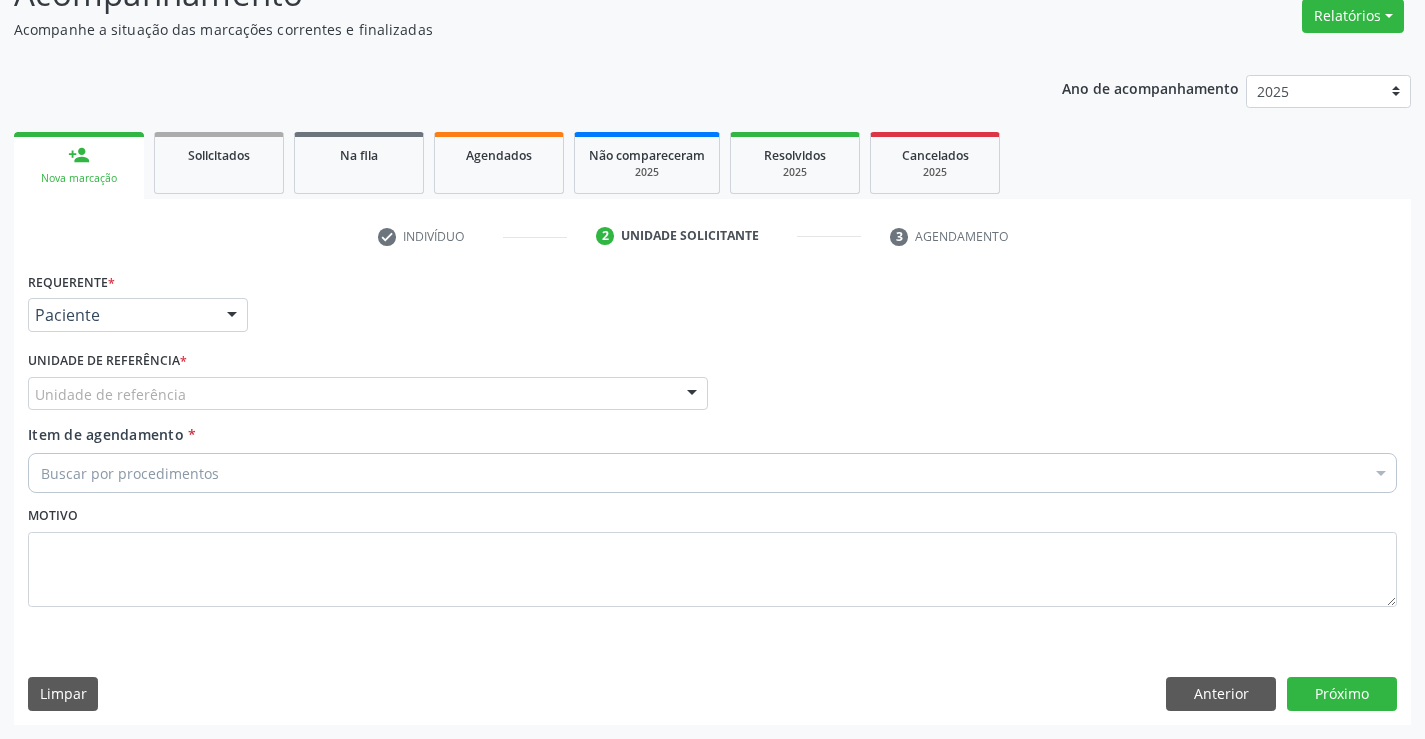 drag, startPoint x: 236, startPoint y: 388, endPoint x: 245, endPoint y: 484, distance: 96.42095 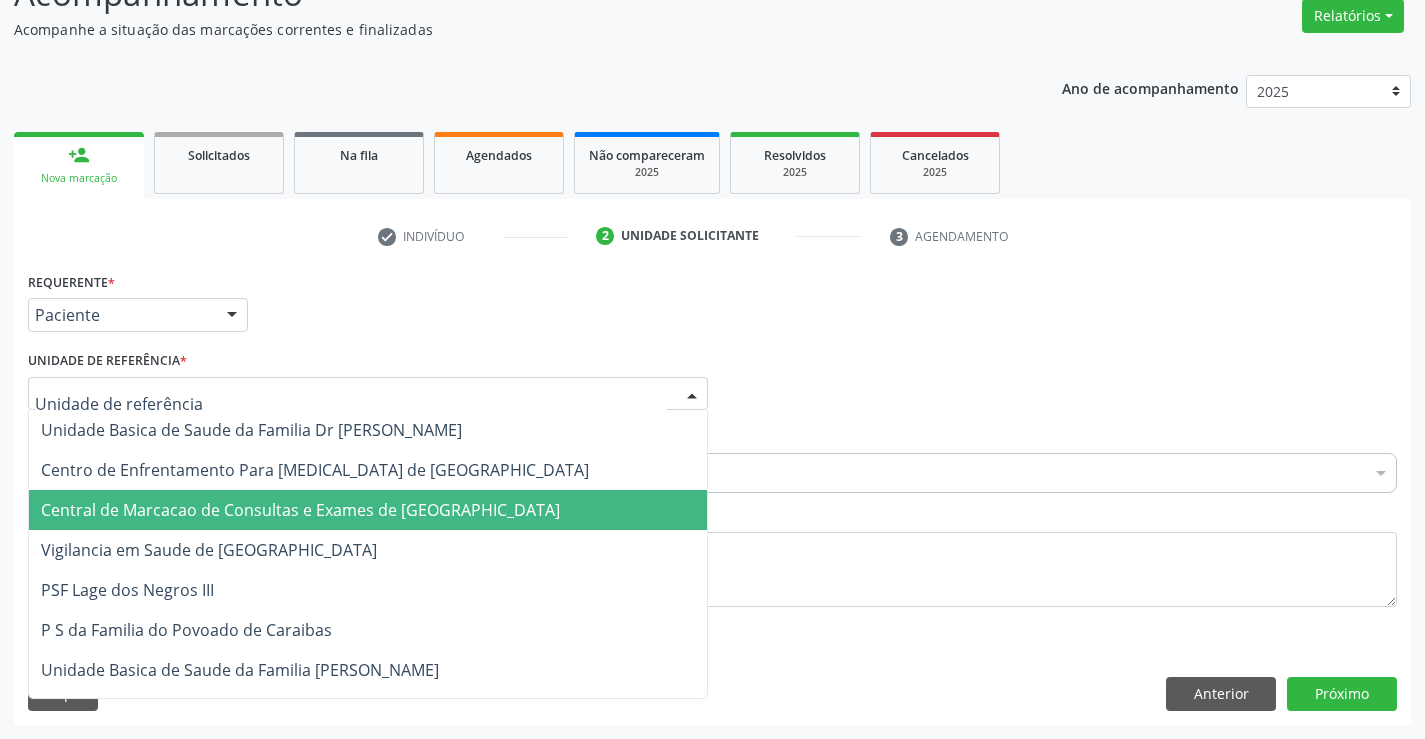click on "Central de Marcacao de Consultas e Exames de [GEOGRAPHIC_DATA]" at bounding box center [300, 510] 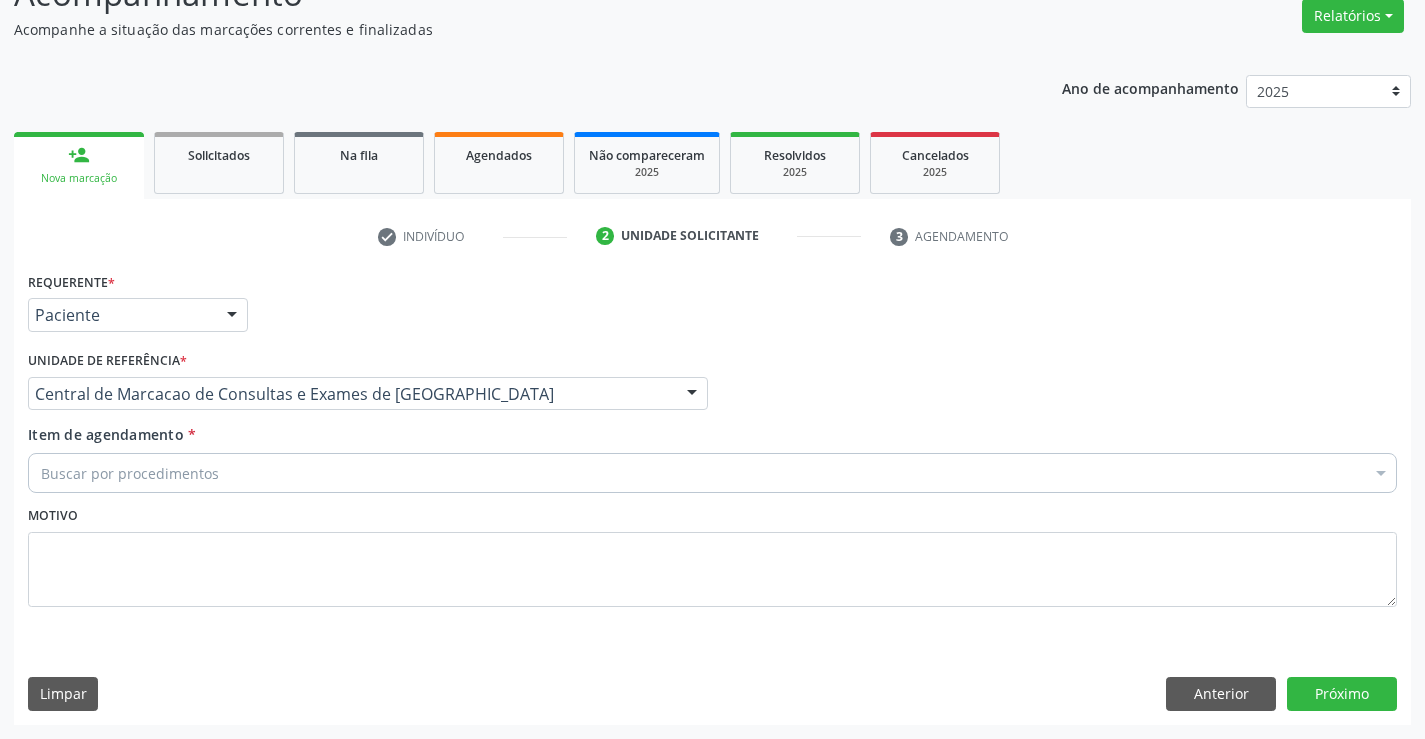 click on "Buscar por procedimentos" at bounding box center (712, 473) 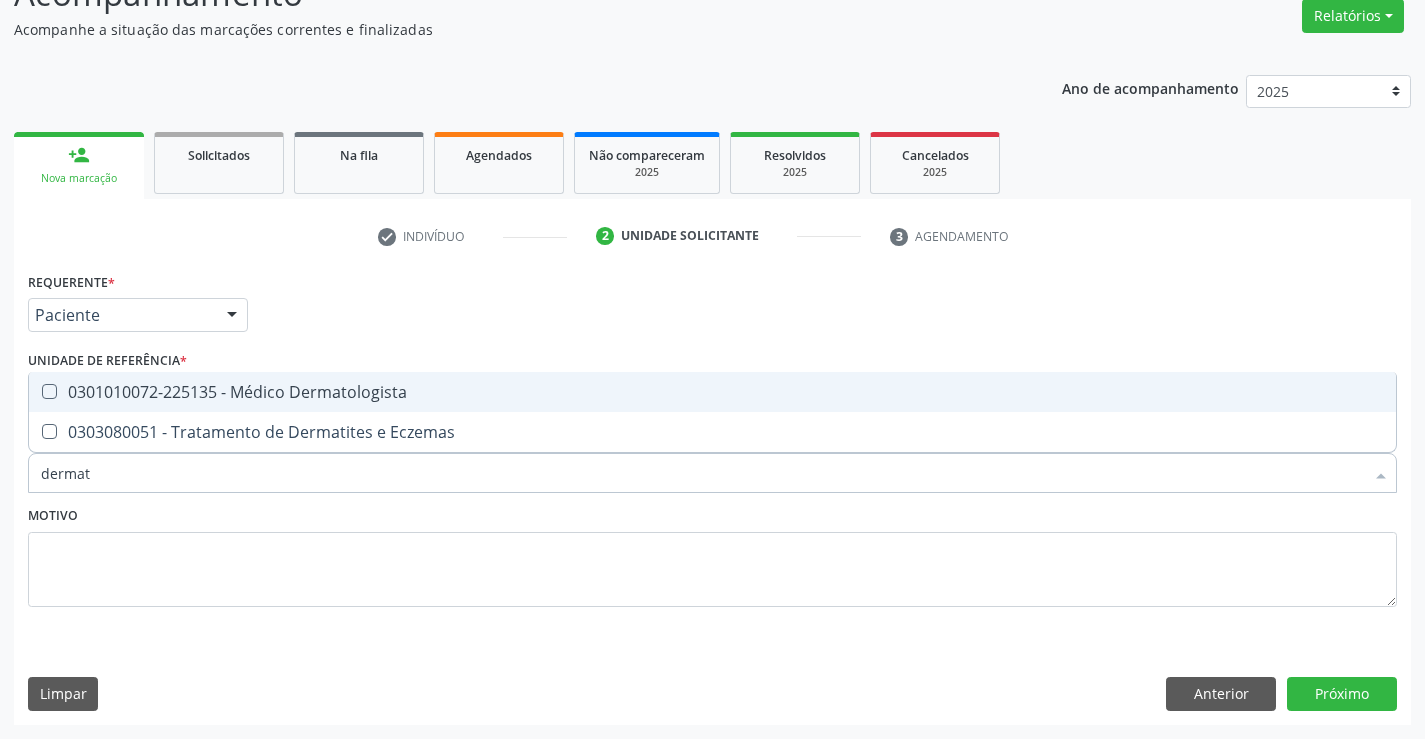 type on "dermato" 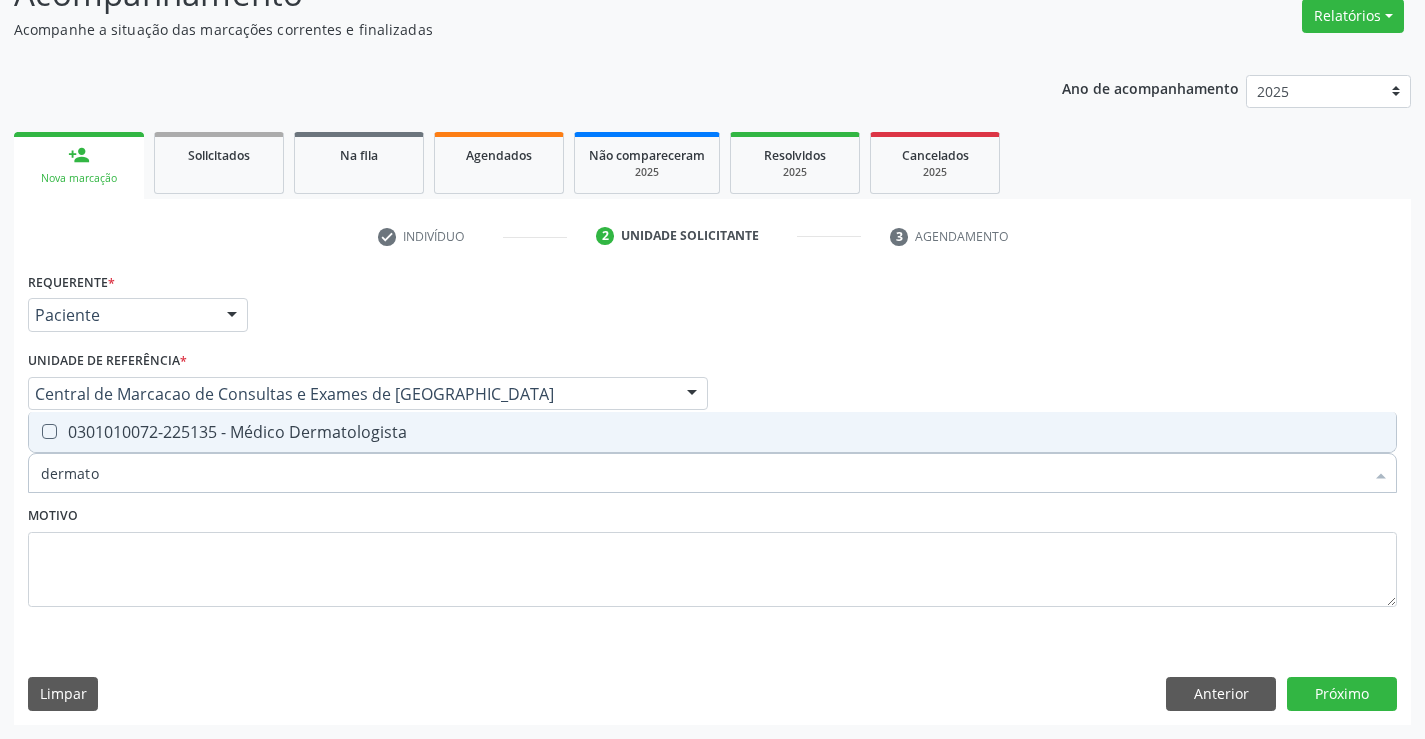 drag, startPoint x: 282, startPoint y: 434, endPoint x: 257, endPoint y: 460, distance: 36.069378 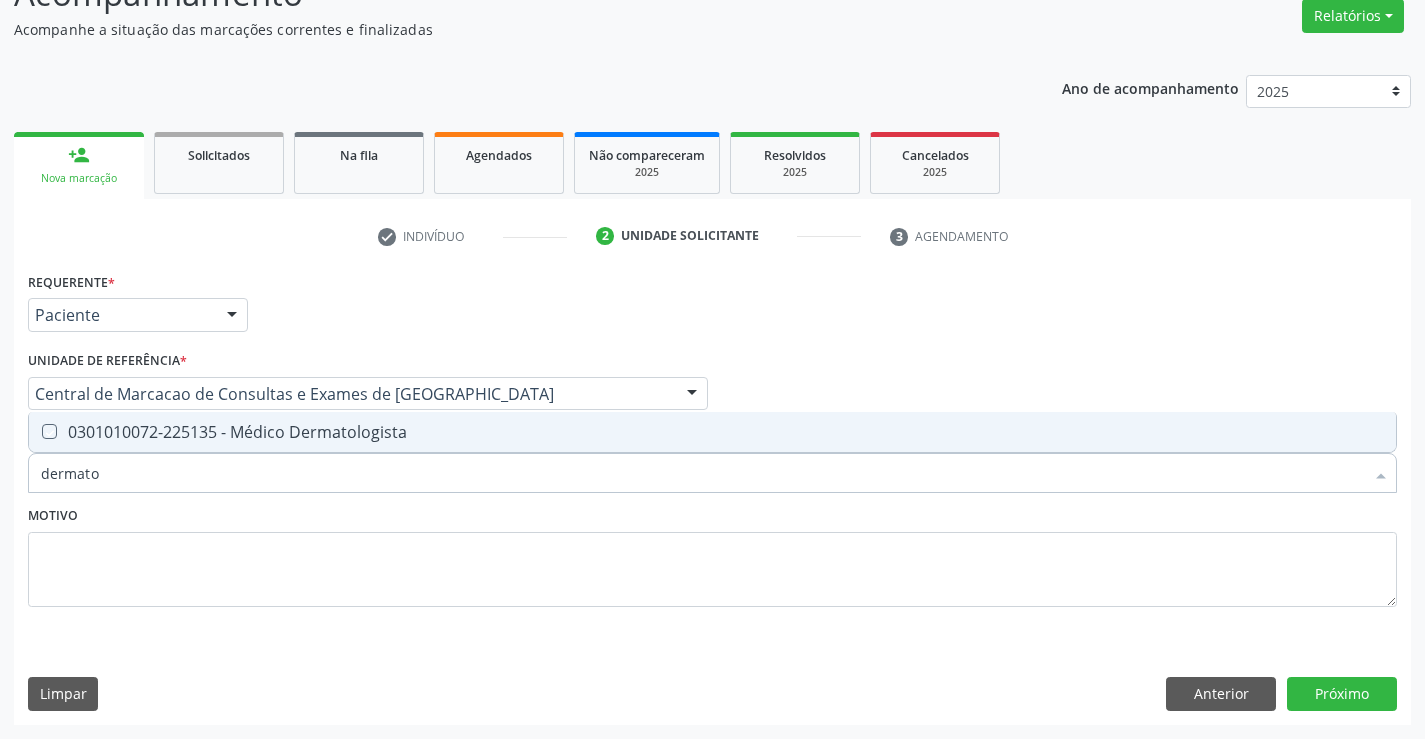 checkbox on "true" 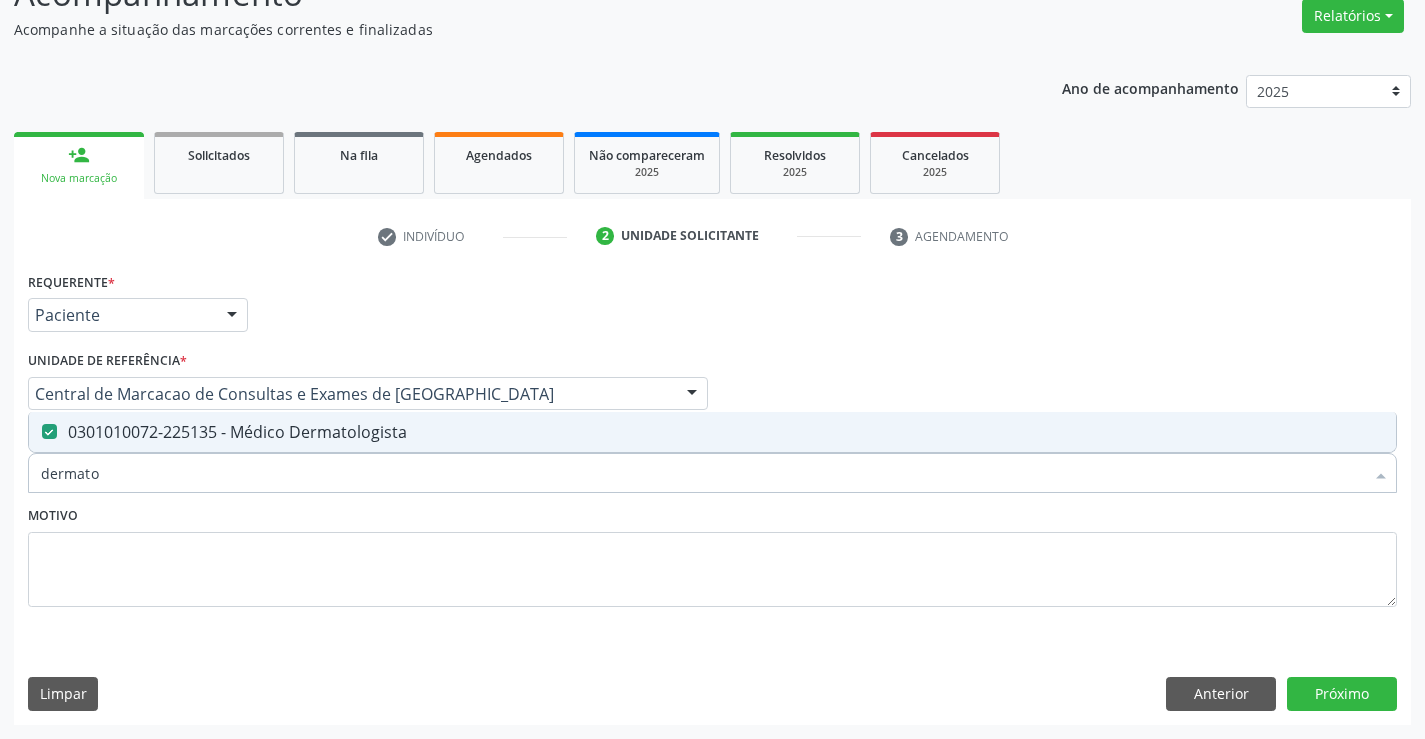 click on "dermato" at bounding box center [702, 473] 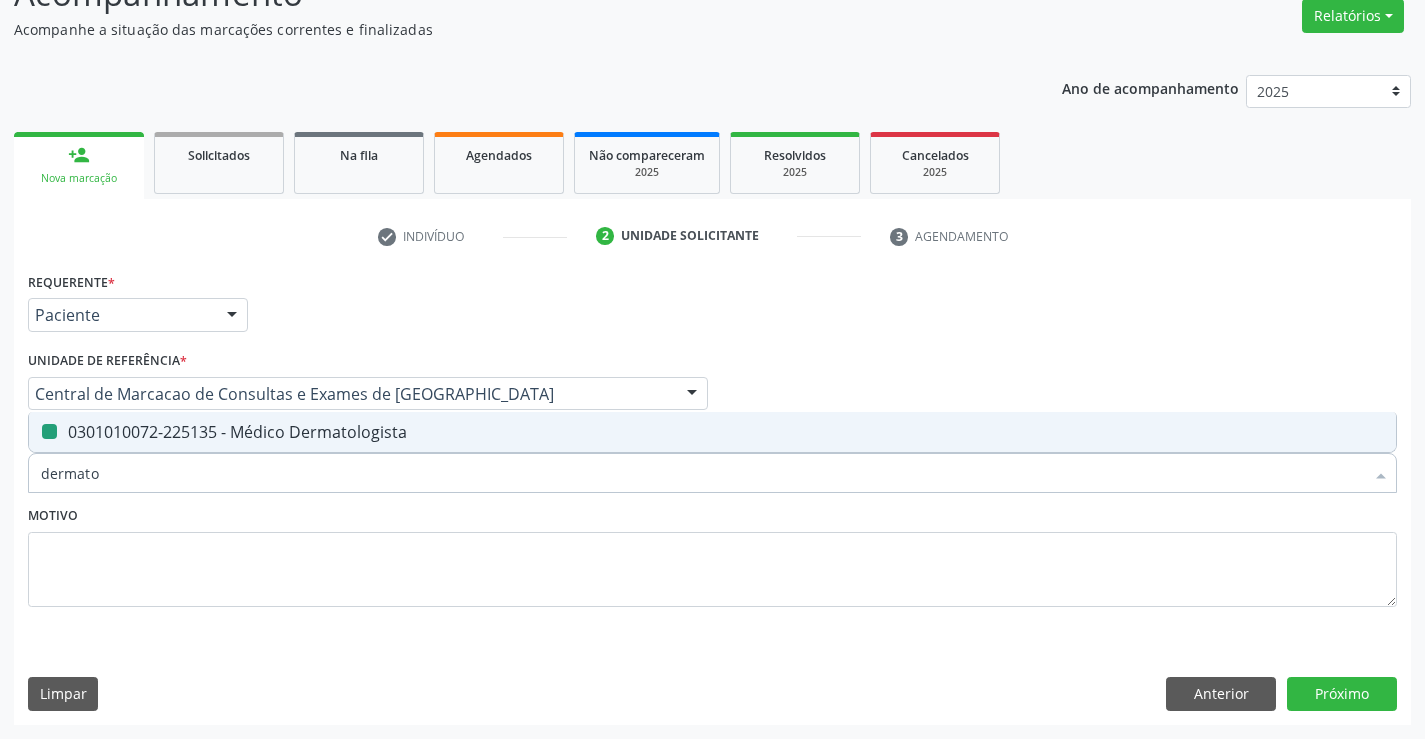 type on "e" 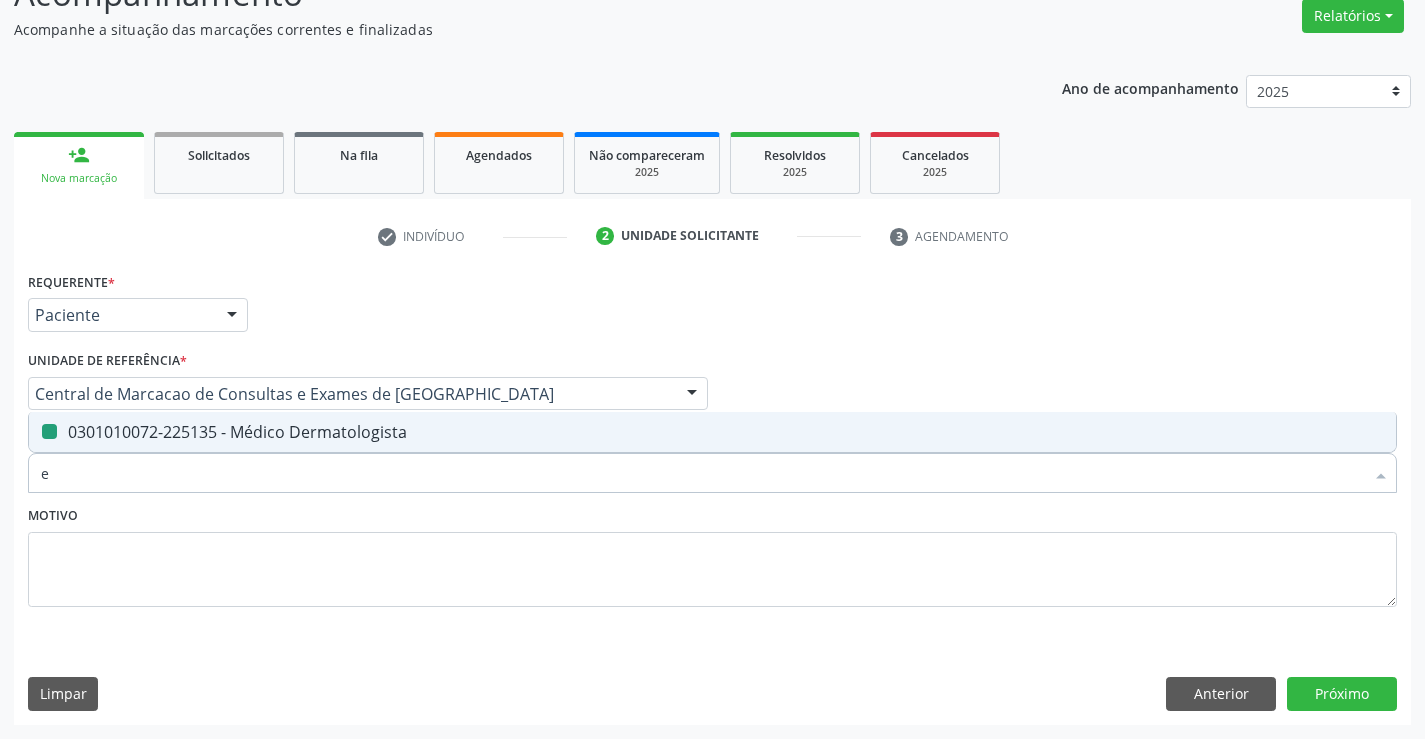 checkbox on "false" 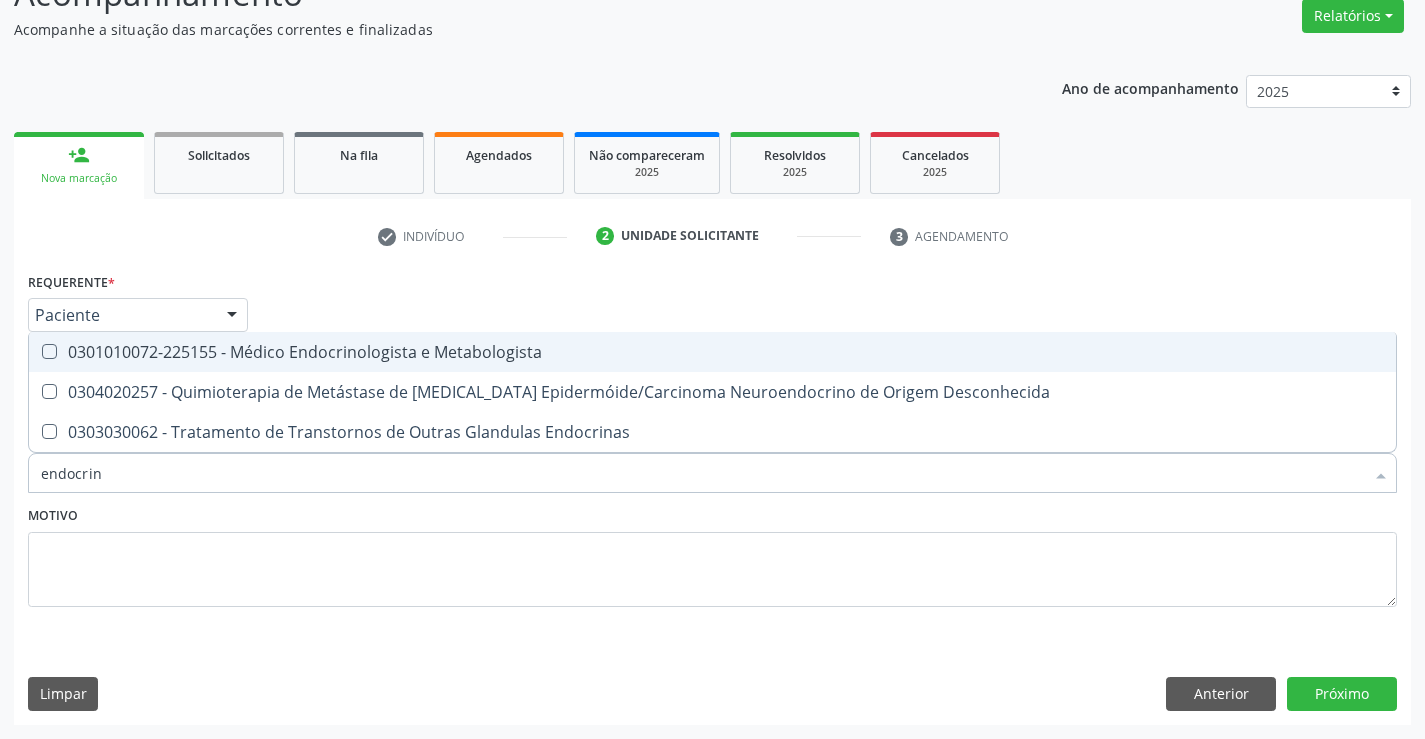 type on "endocrino" 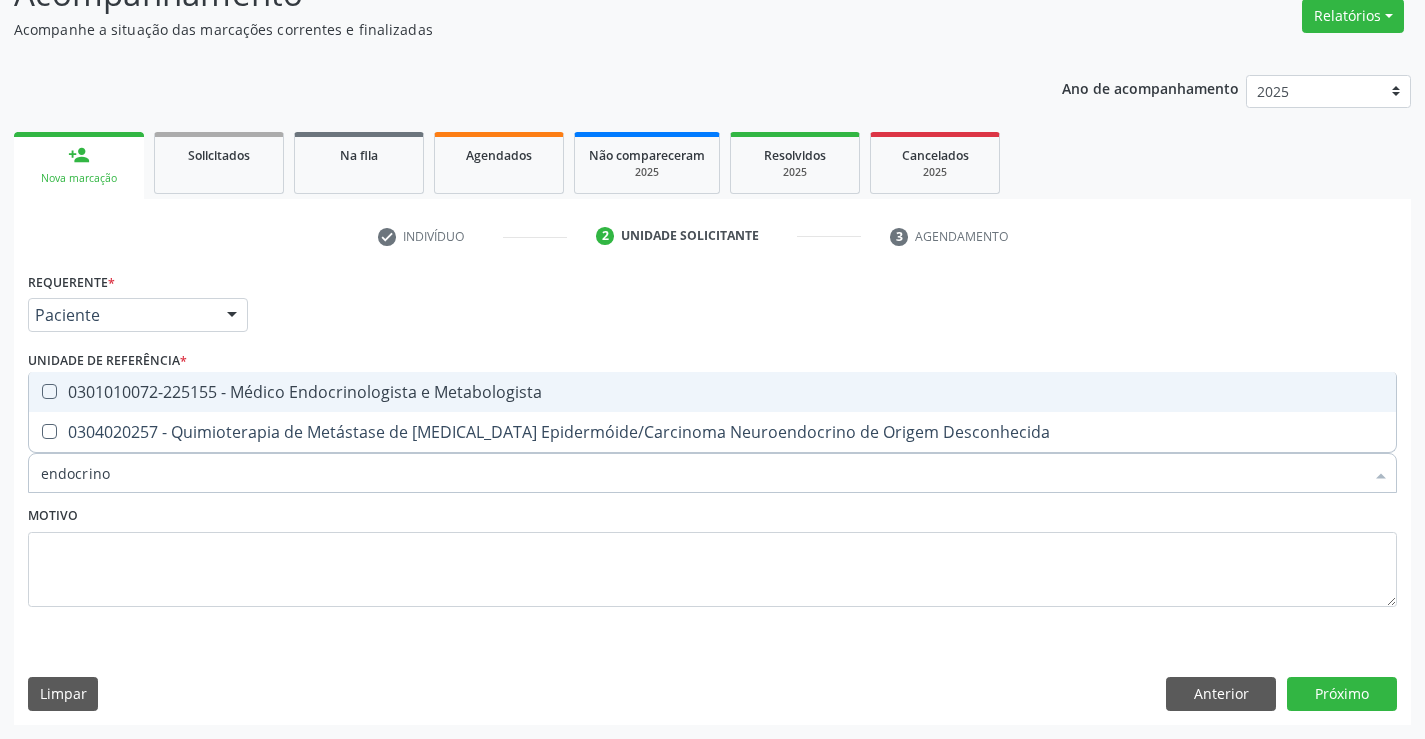 click on "0301010072-225155 - Médico Endocrinologista e Metabologista" at bounding box center [712, 392] 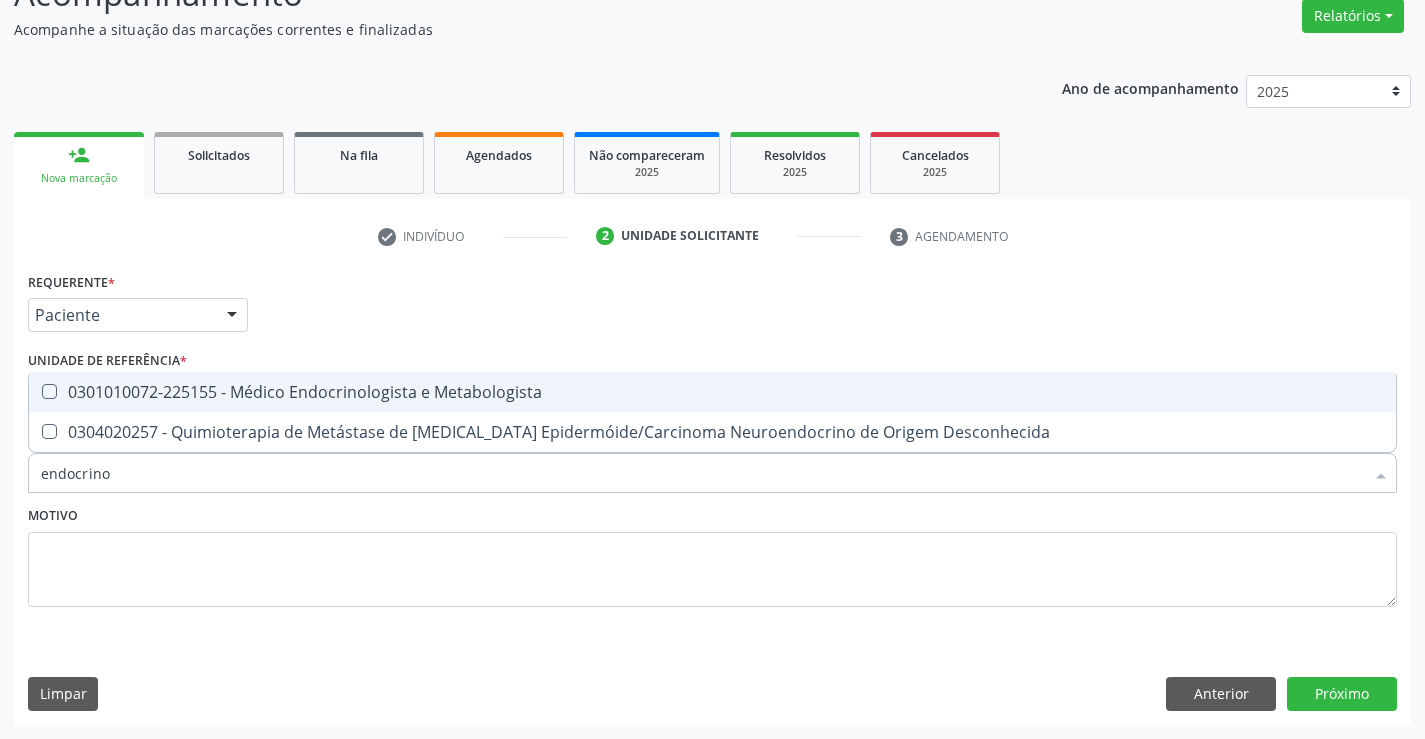 checkbox on "true" 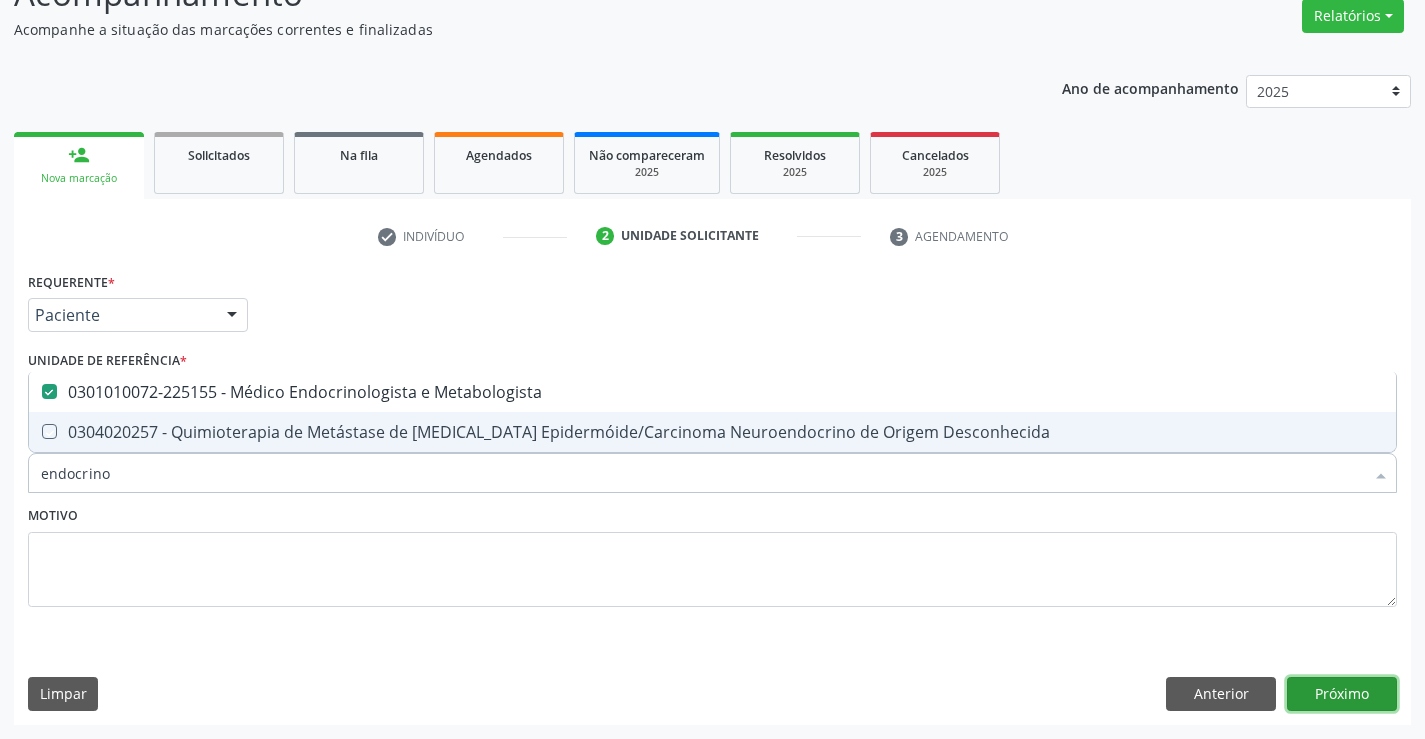 click on "Próximo" at bounding box center (1342, 694) 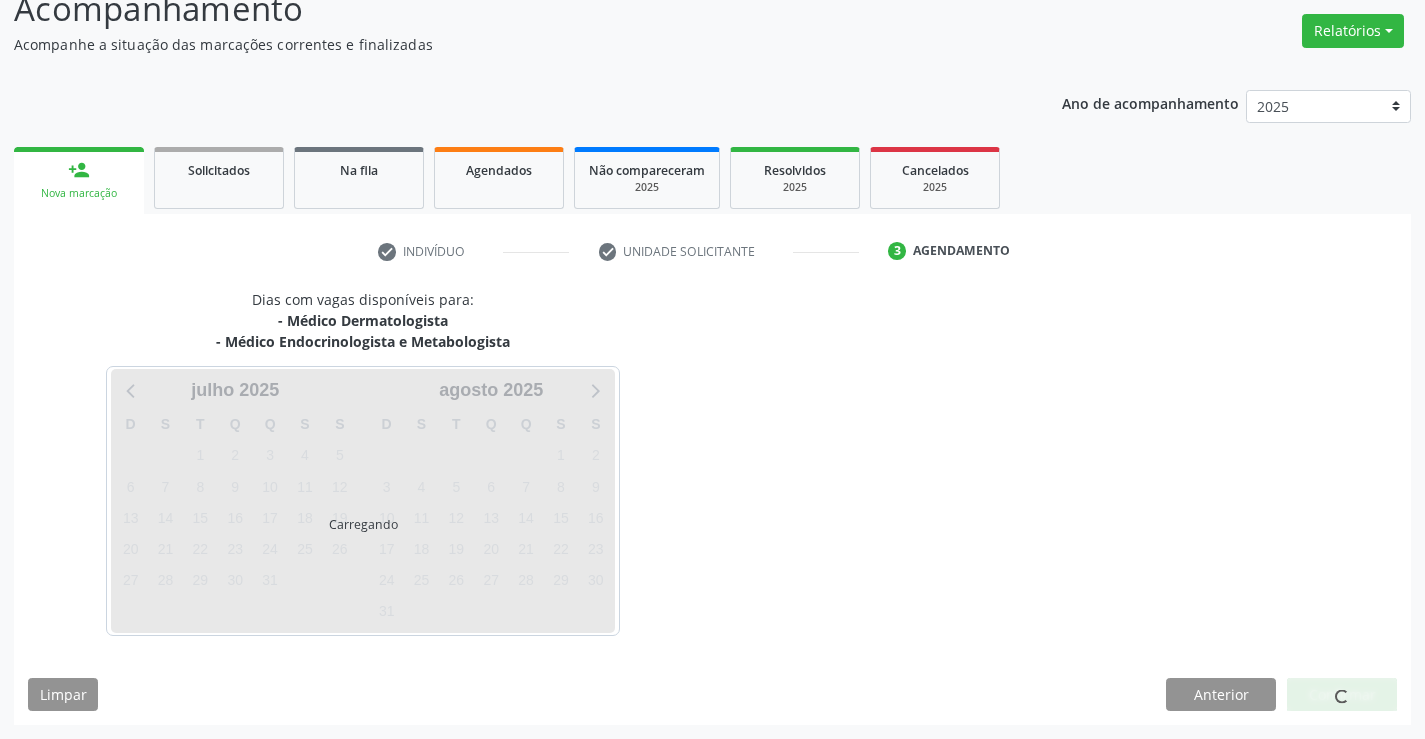 scroll, scrollTop: 167, scrollLeft: 0, axis: vertical 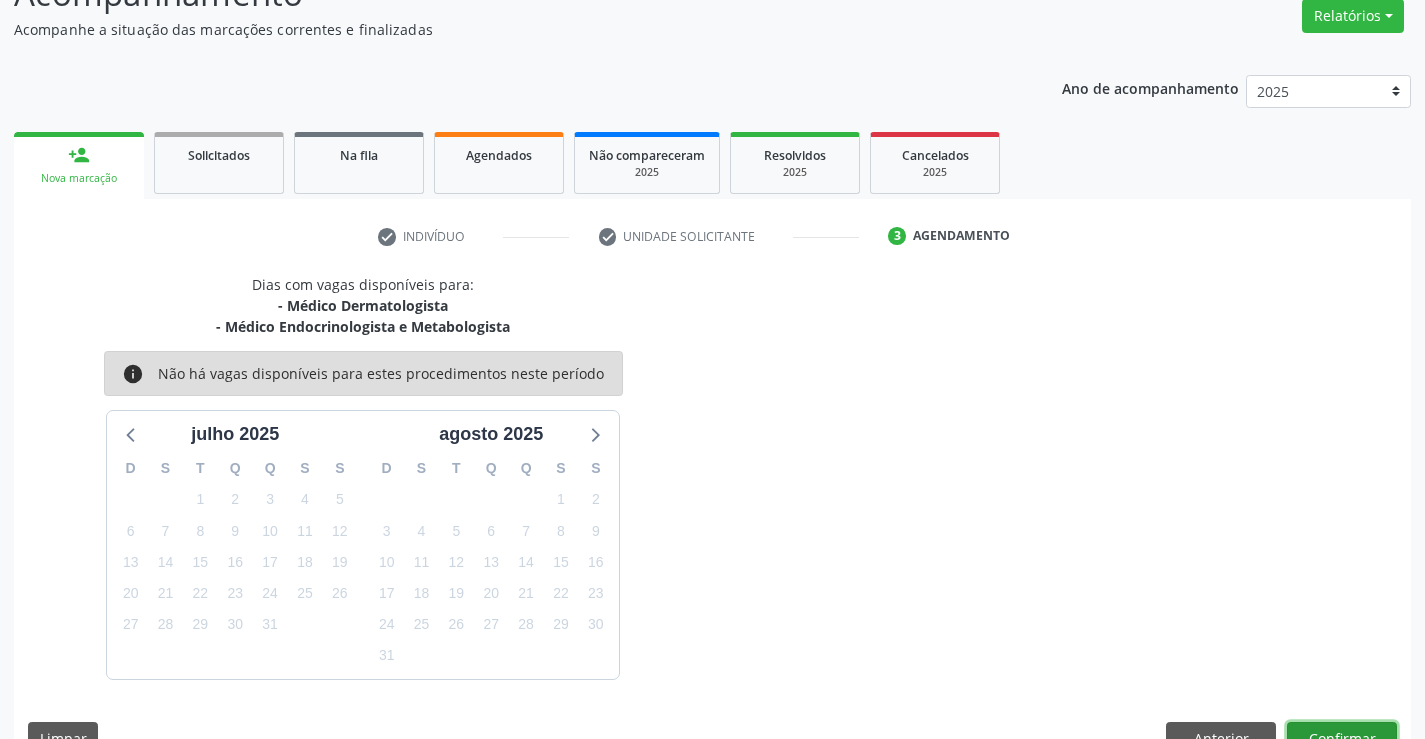 click on "Confirmar" at bounding box center (1342, 739) 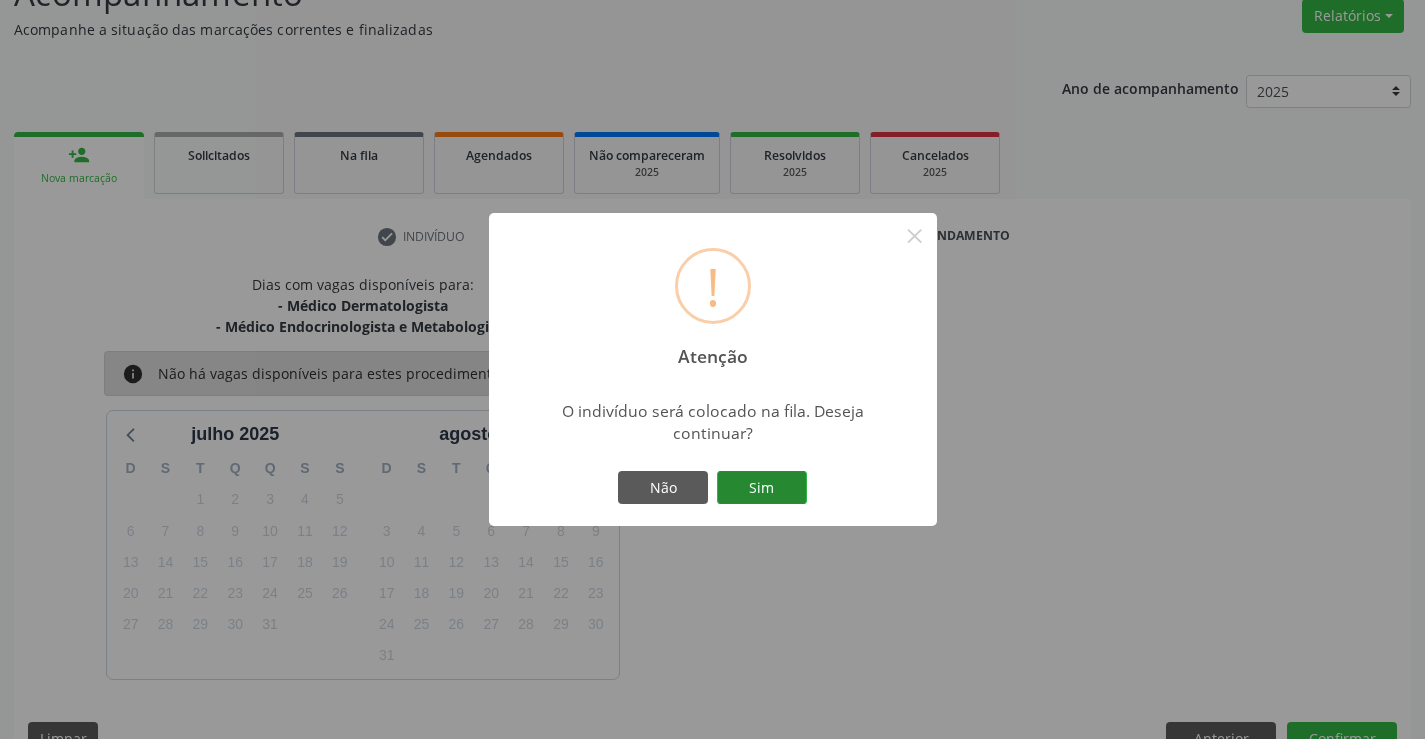 click on "Sim" at bounding box center (762, 488) 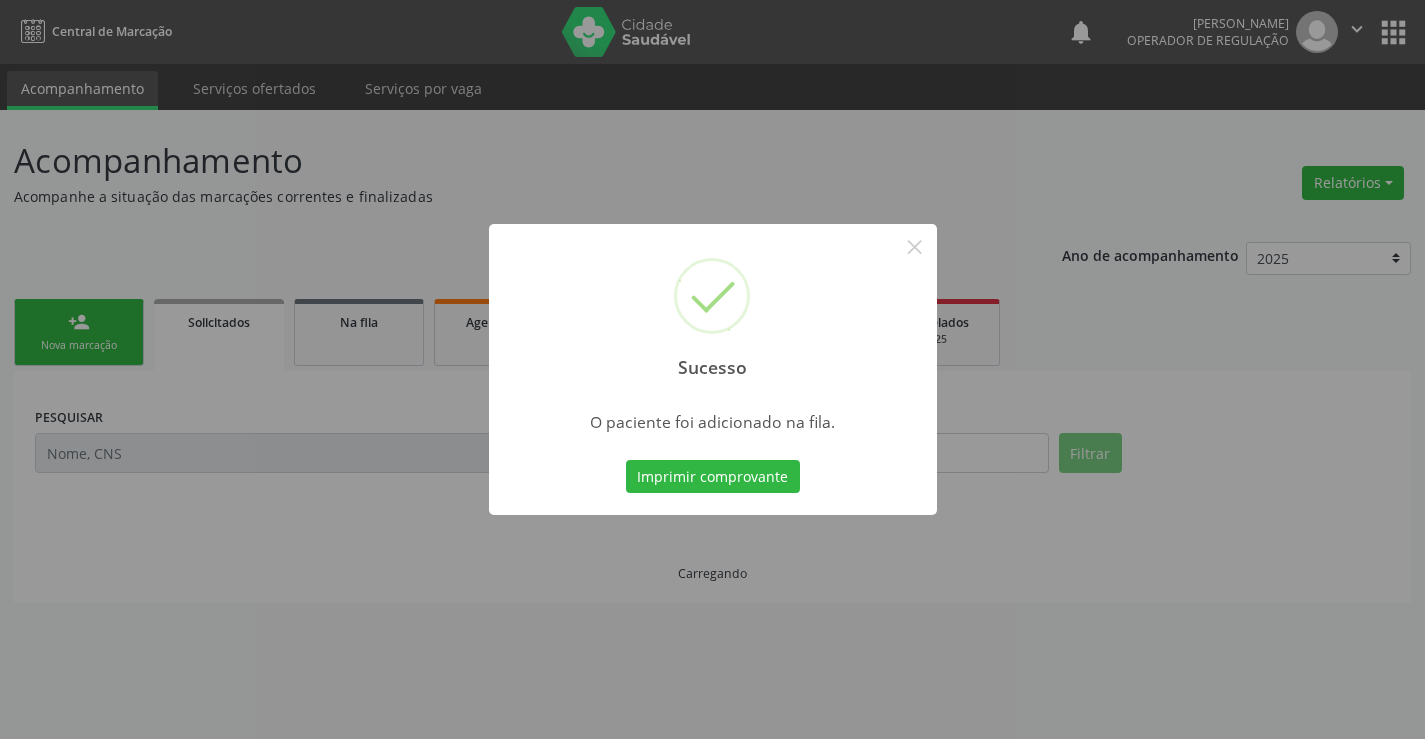 scroll, scrollTop: 0, scrollLeft: 0, axis: both 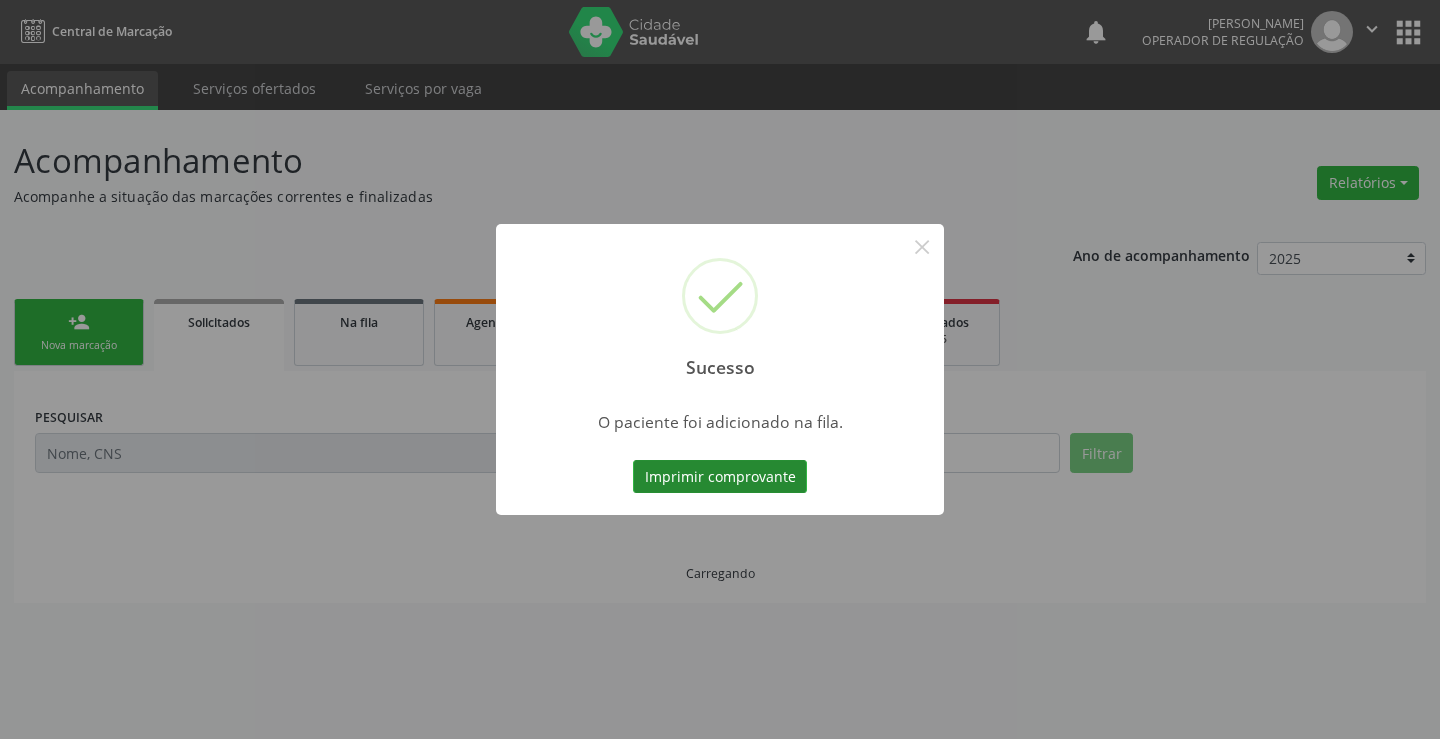 click on "Imprimir comprovante" at bounding box center (720, 477) 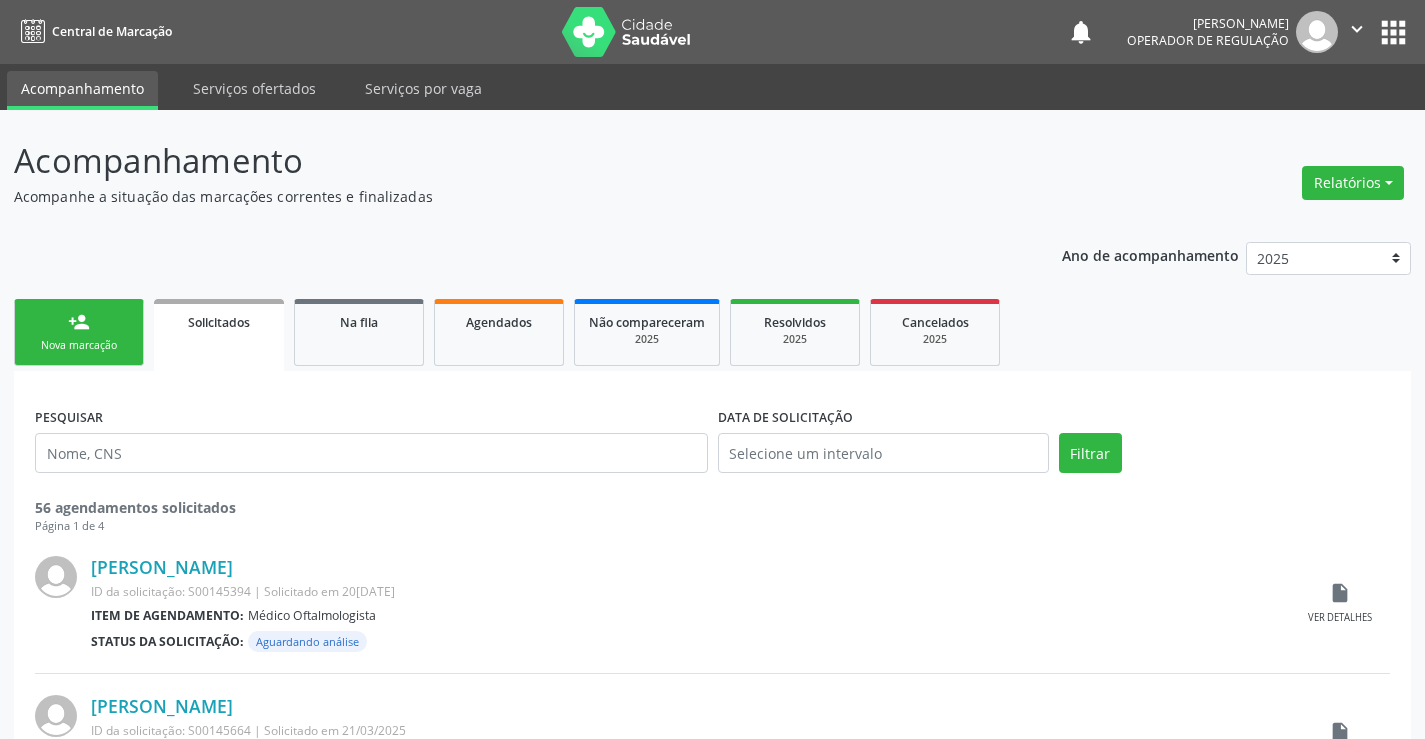 click on "Nova marcação" at bounding box center (79, 345) 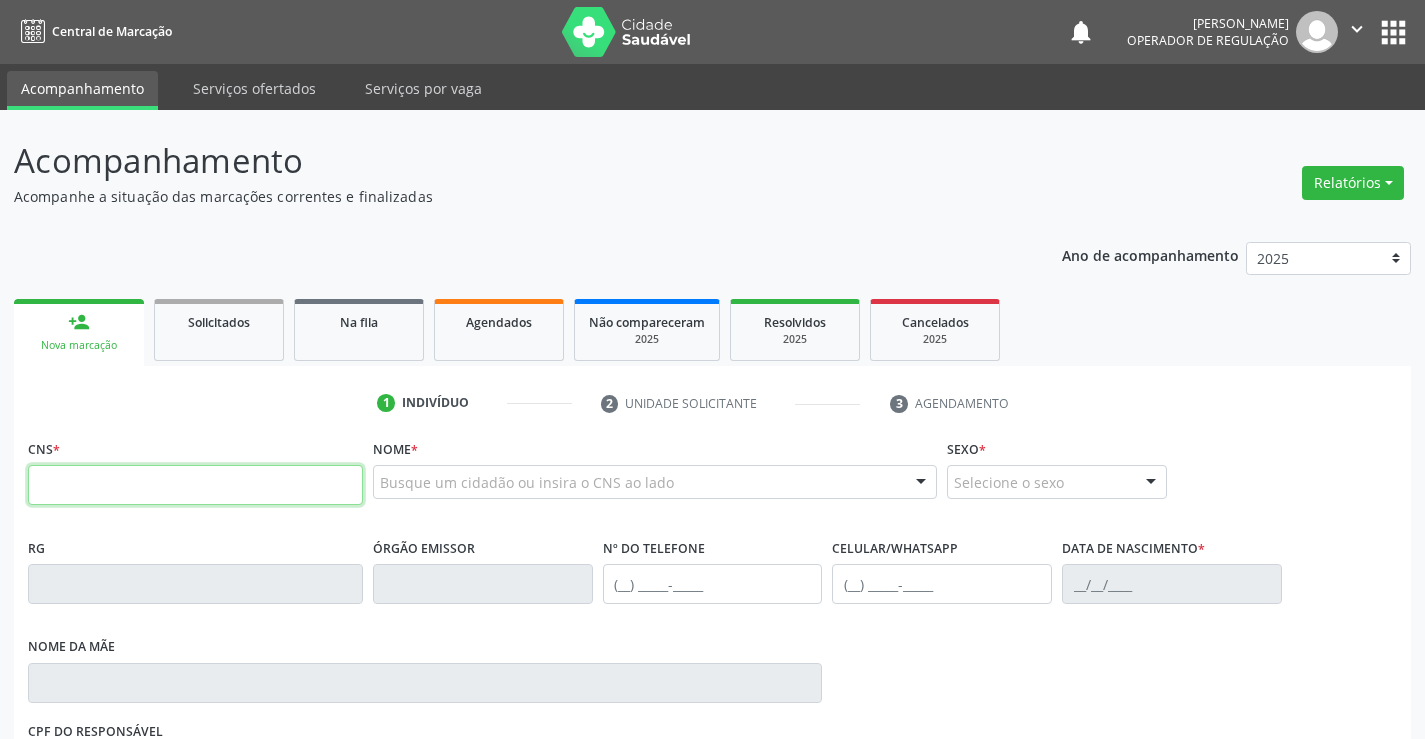 click at bounding box center (195, 485) 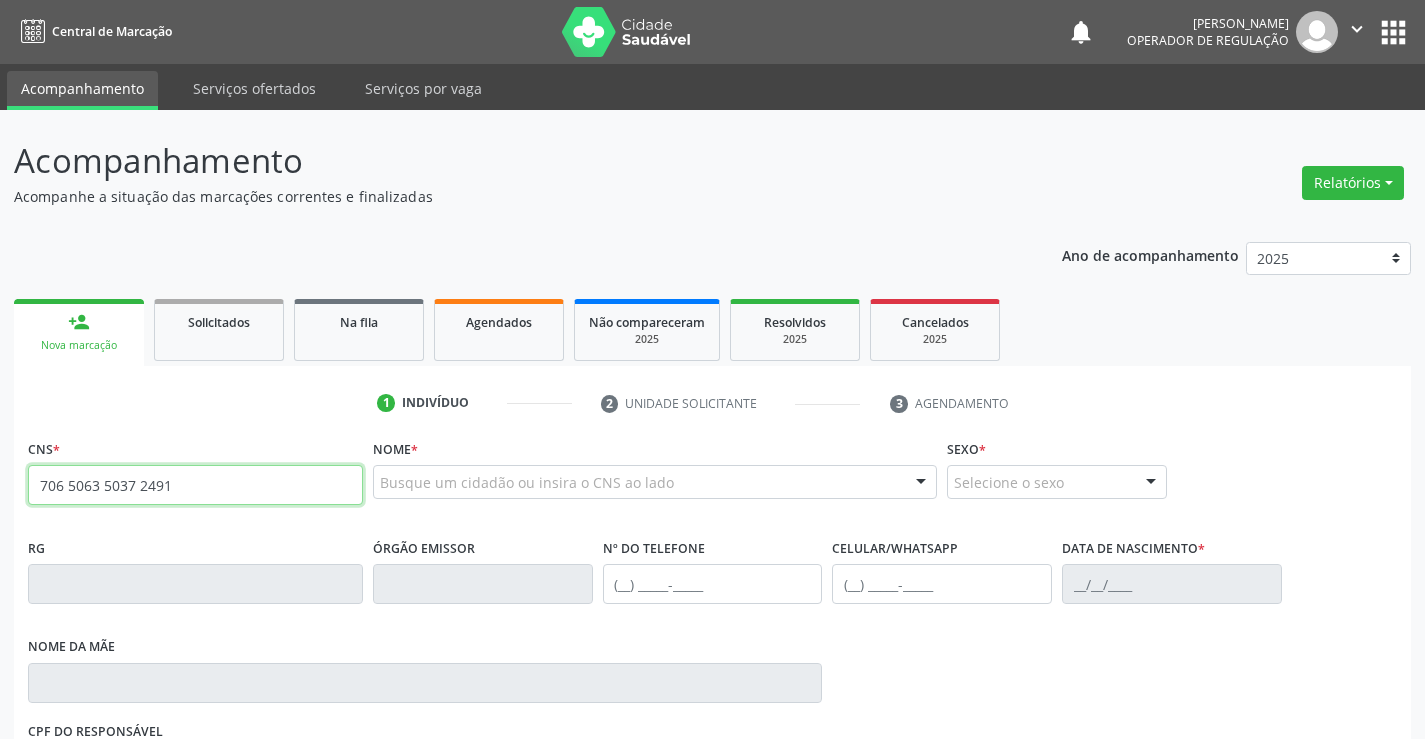 type on "706 5063 5037 2491" 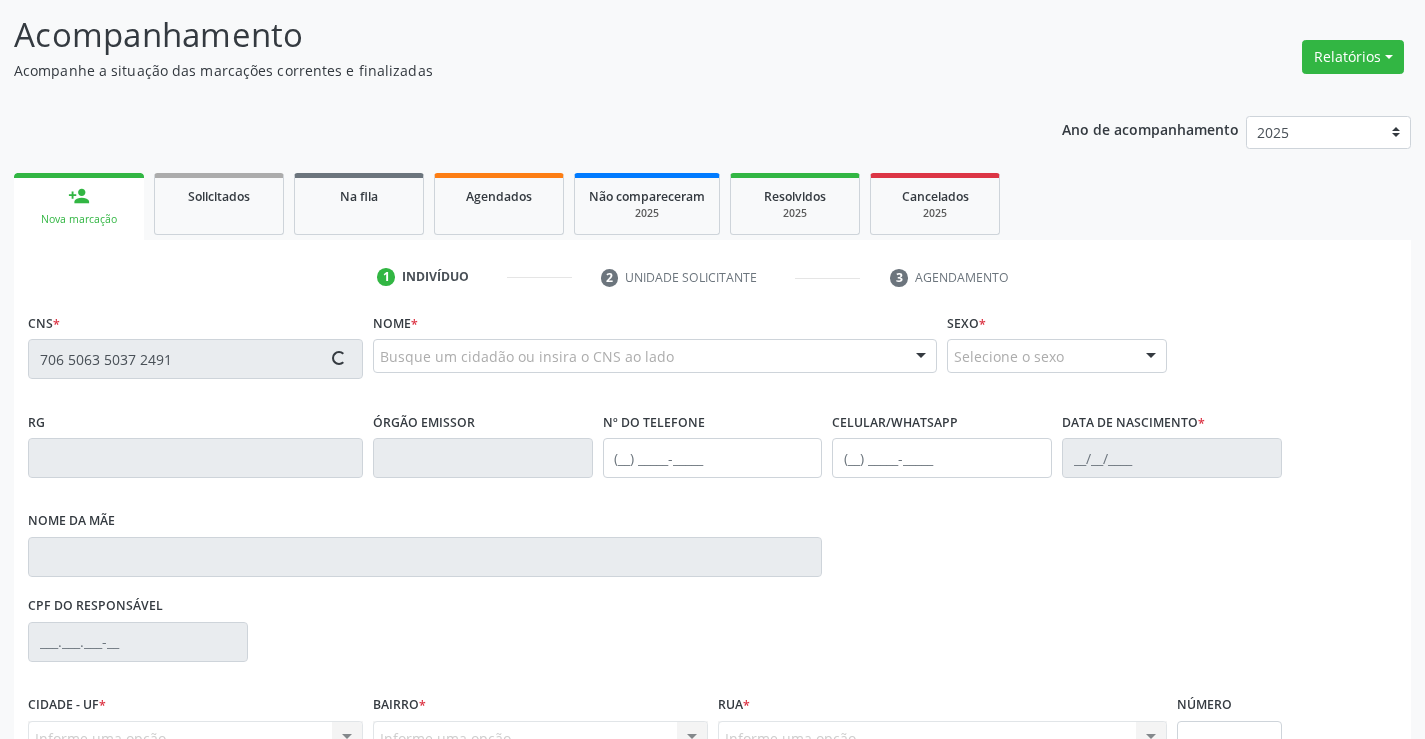 scroll, scrollTop: 331, scrollLeft: 0, axis: vertical 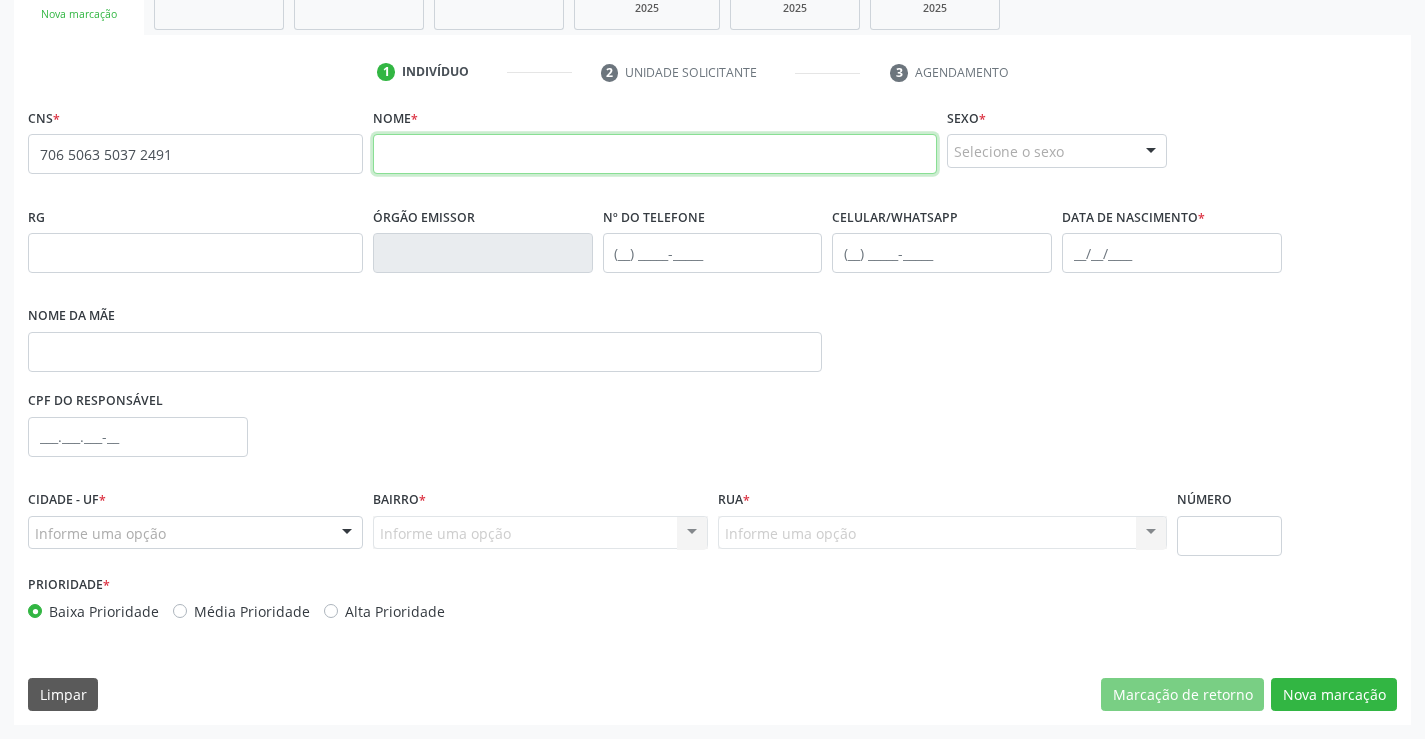 click at bounding box center [655, 154] 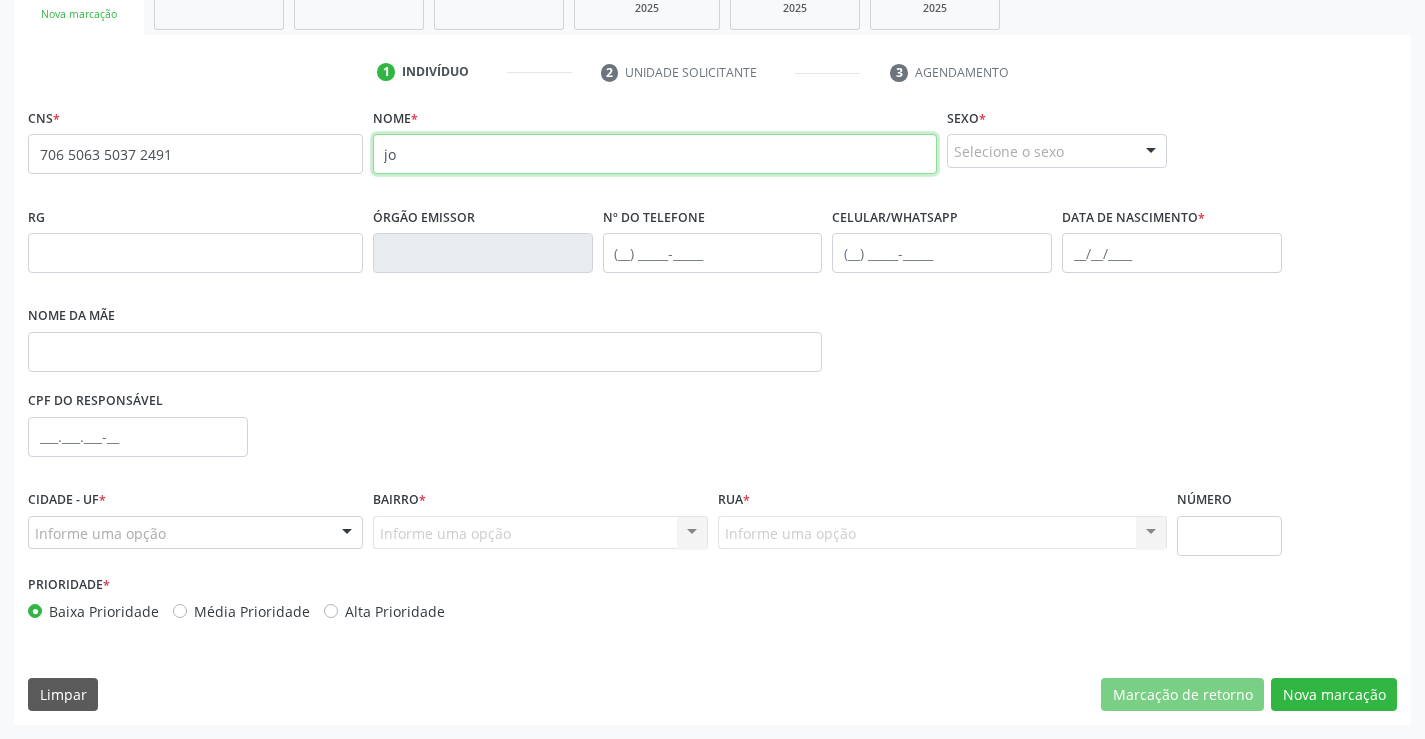 type on "j" 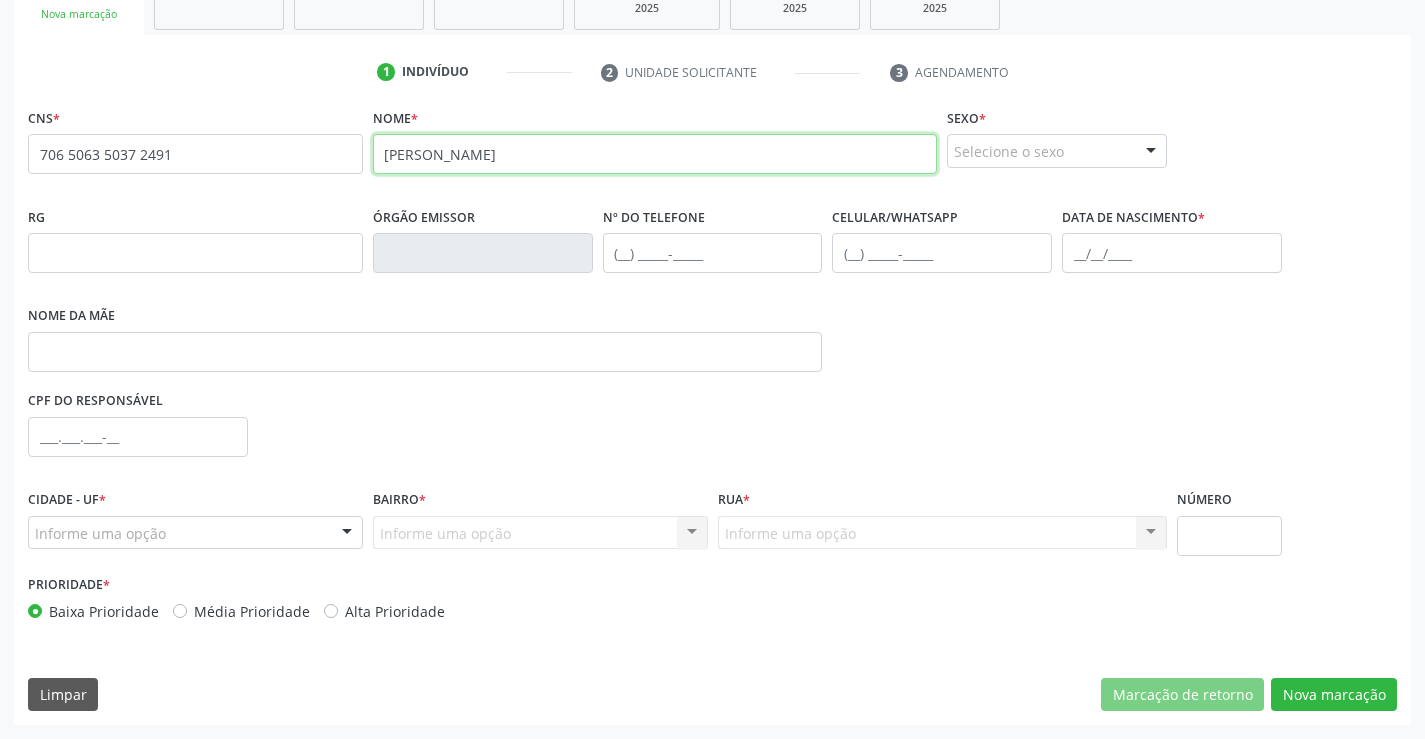 type on "JOSEANE MOTA CRUZ" 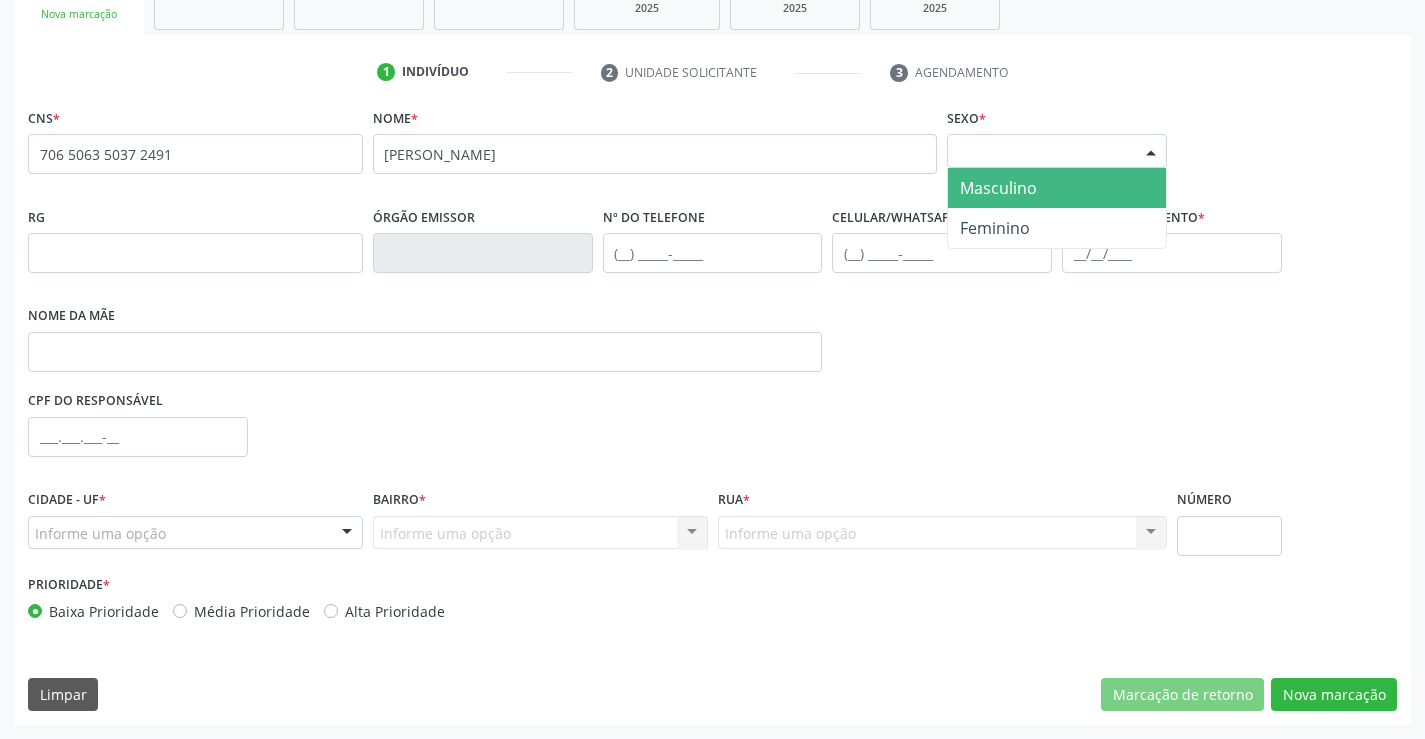 click on "Selecione o sexo" at bounding box center (1057, 151) 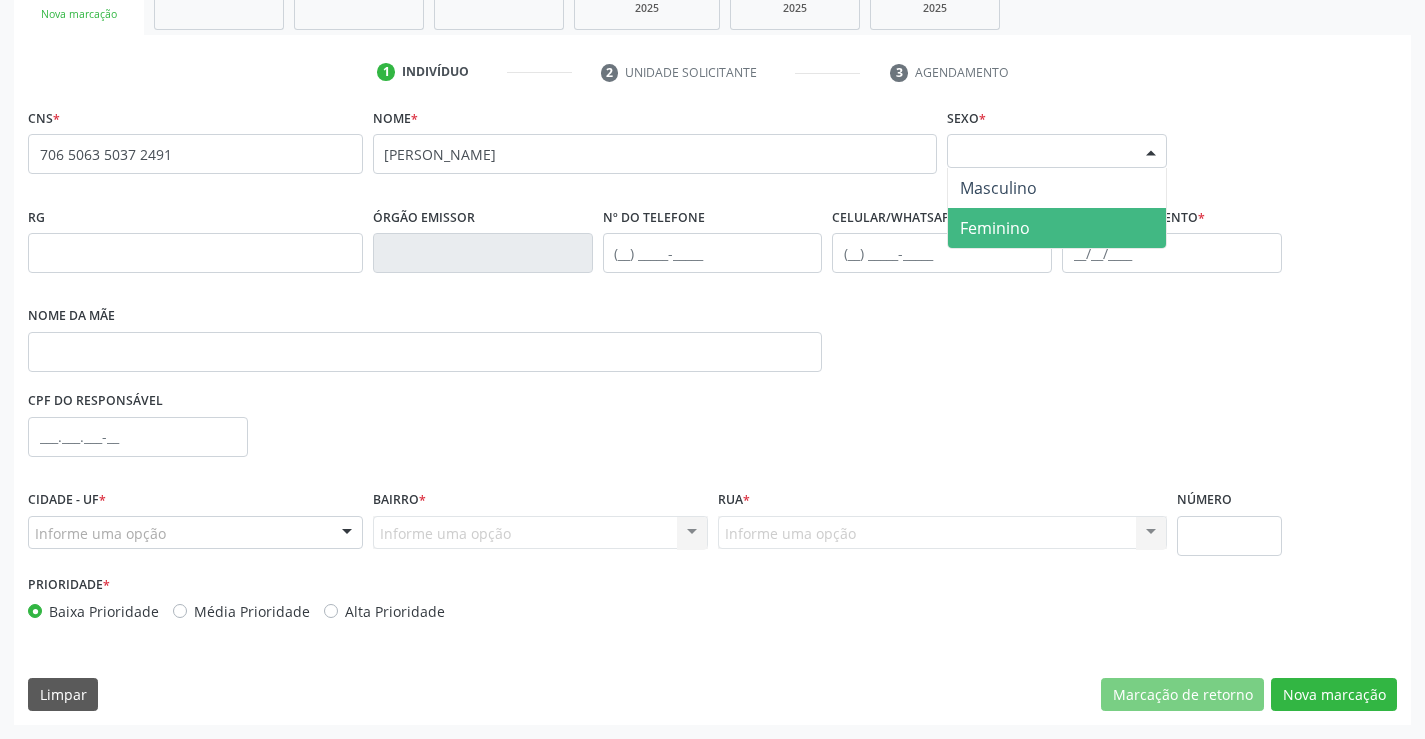 click on "Feminino" at bounding box center (1057, 228) 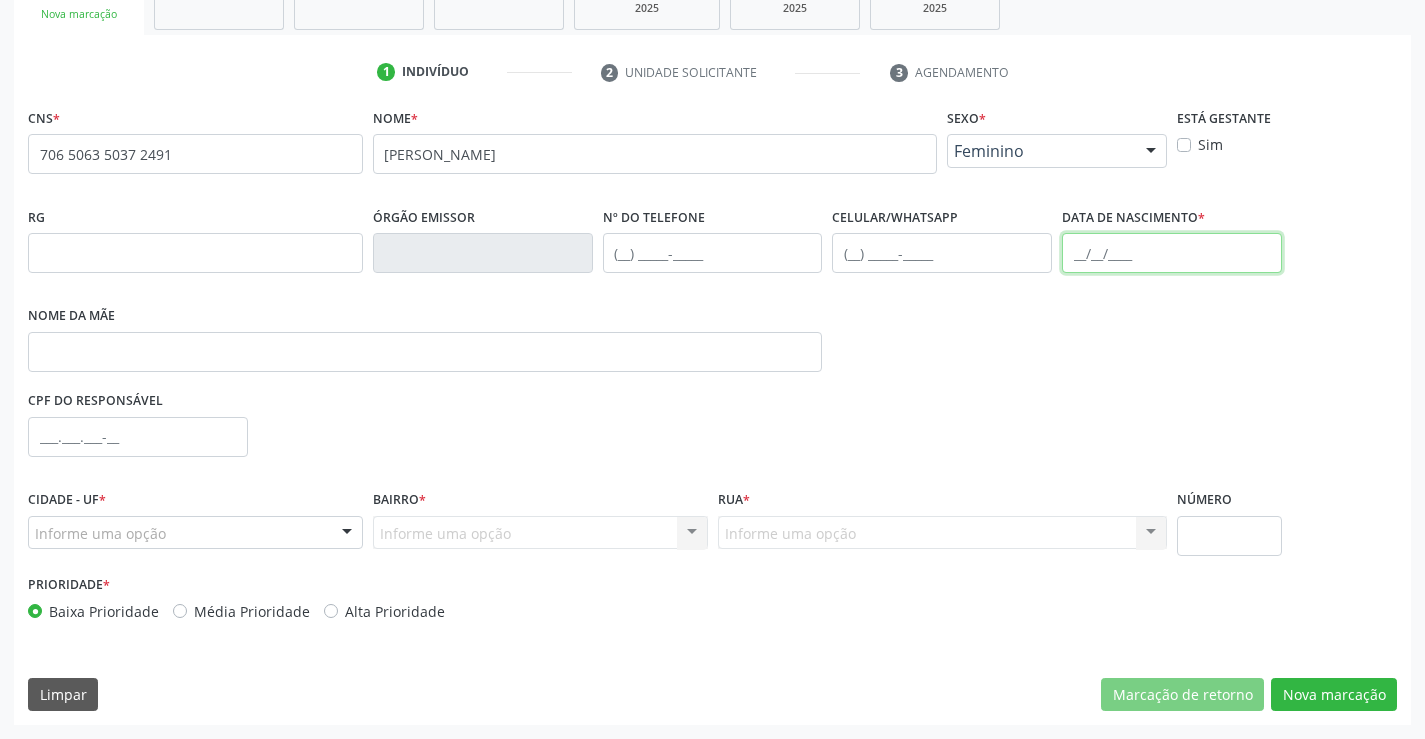 click at bounding box center (1172, 253) 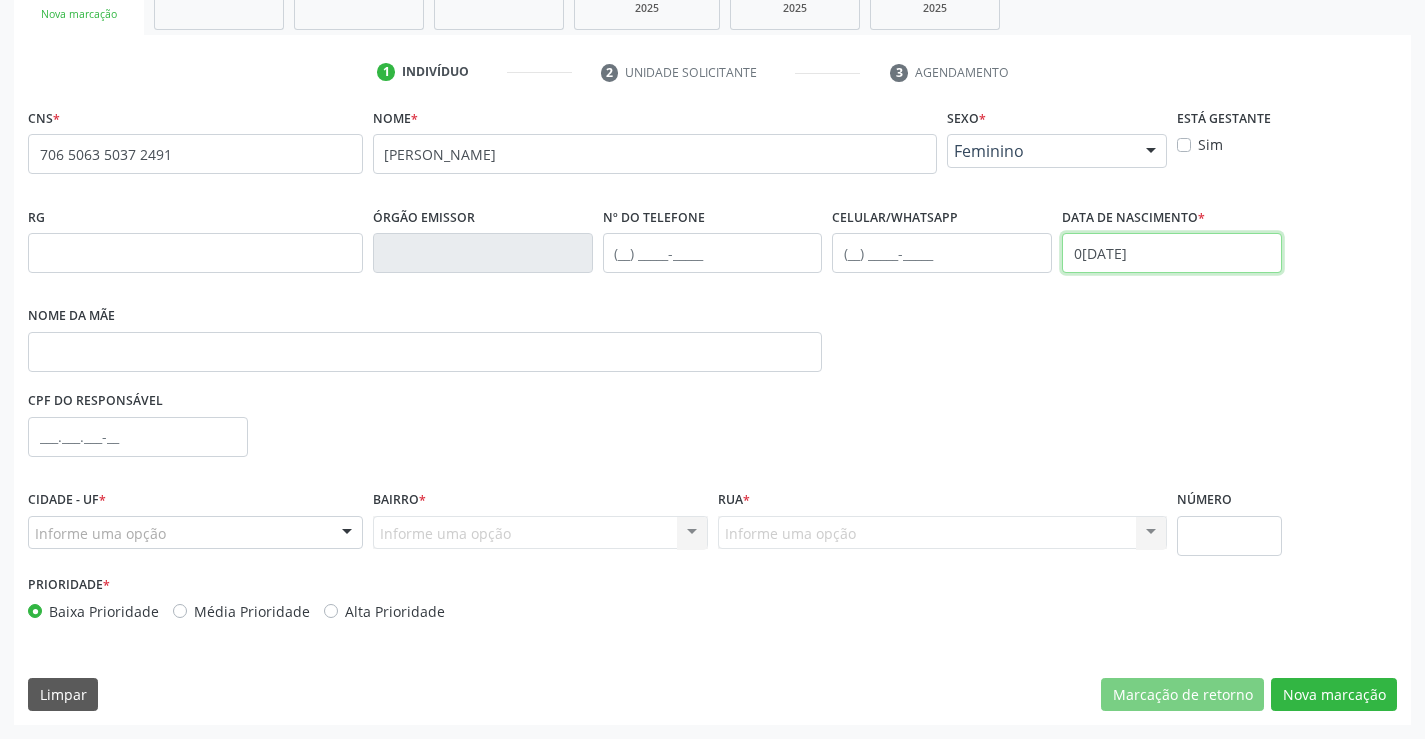 type on "07/10/1981" 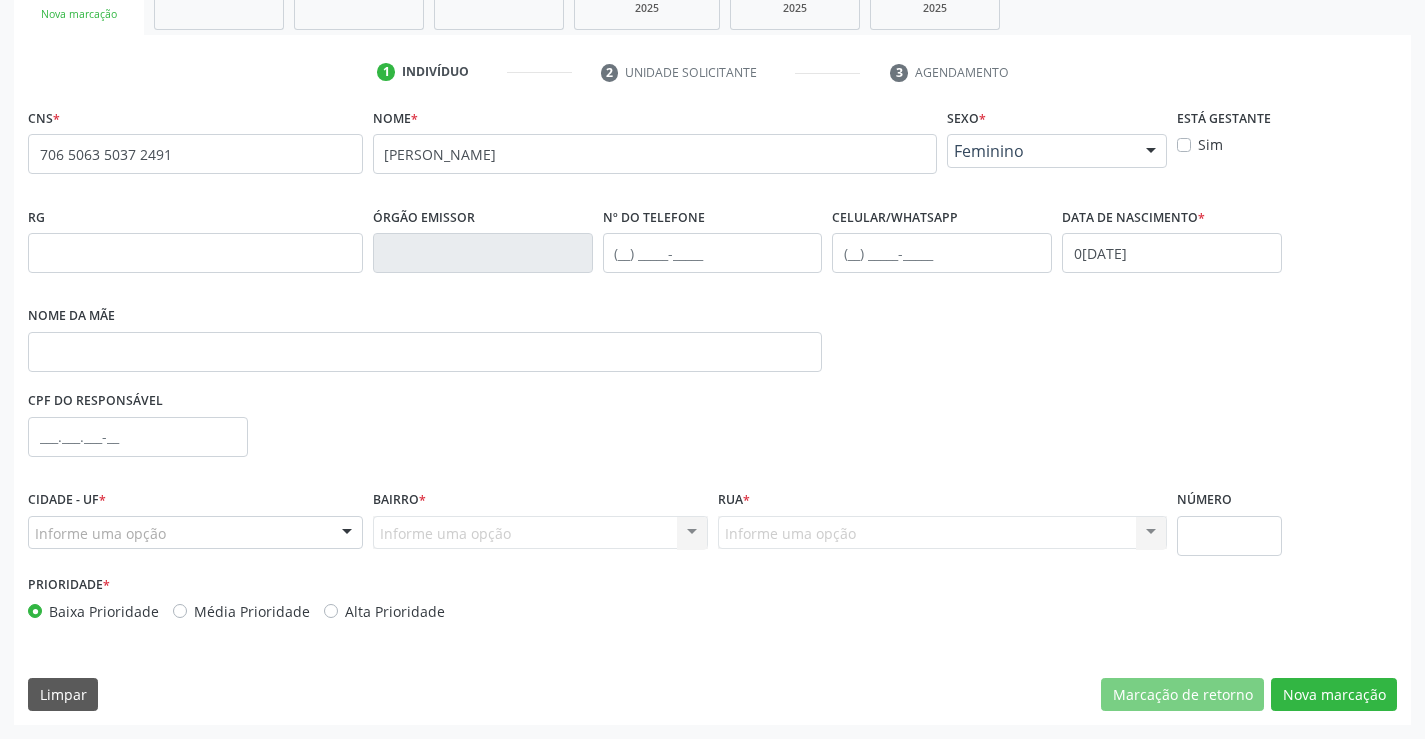 click at bounding box center (347, 534) 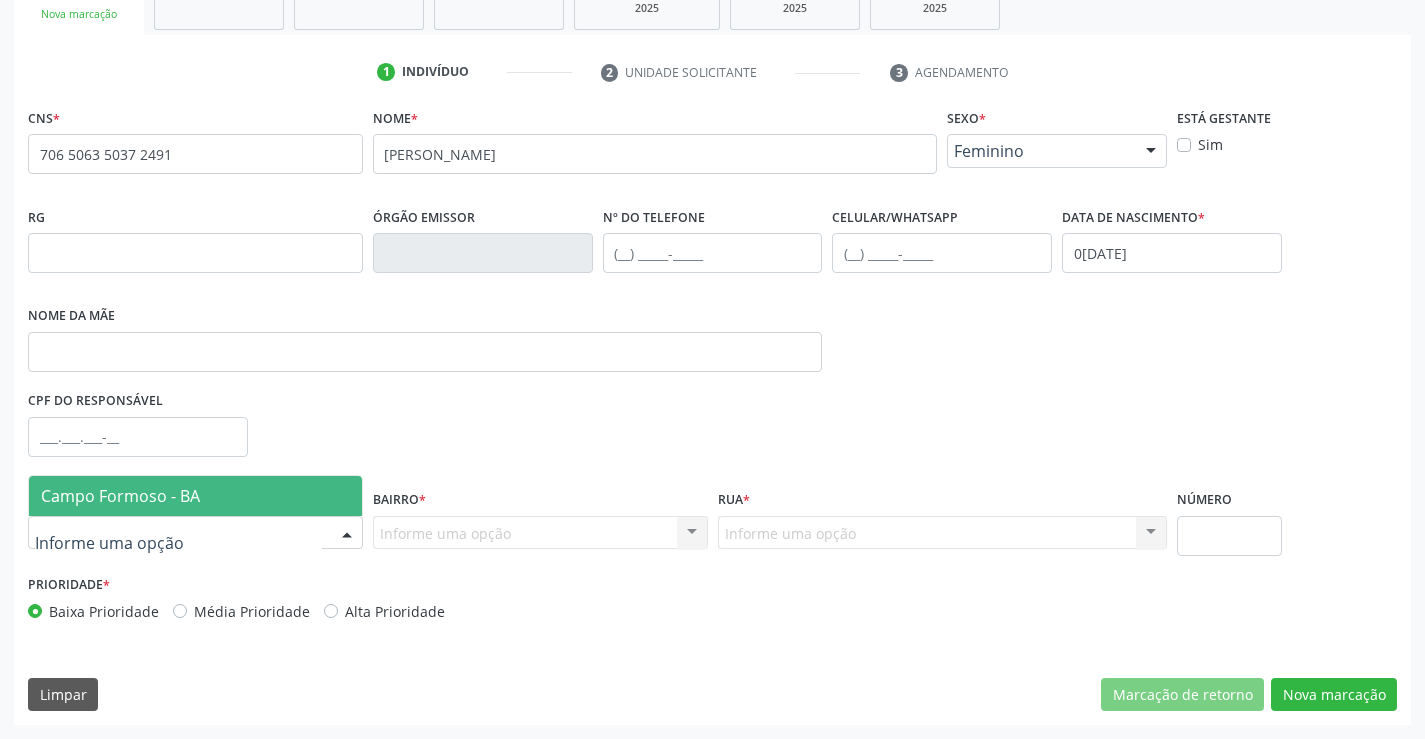 click on "Campo Formoso - BA" at bounding box center [195, 496] 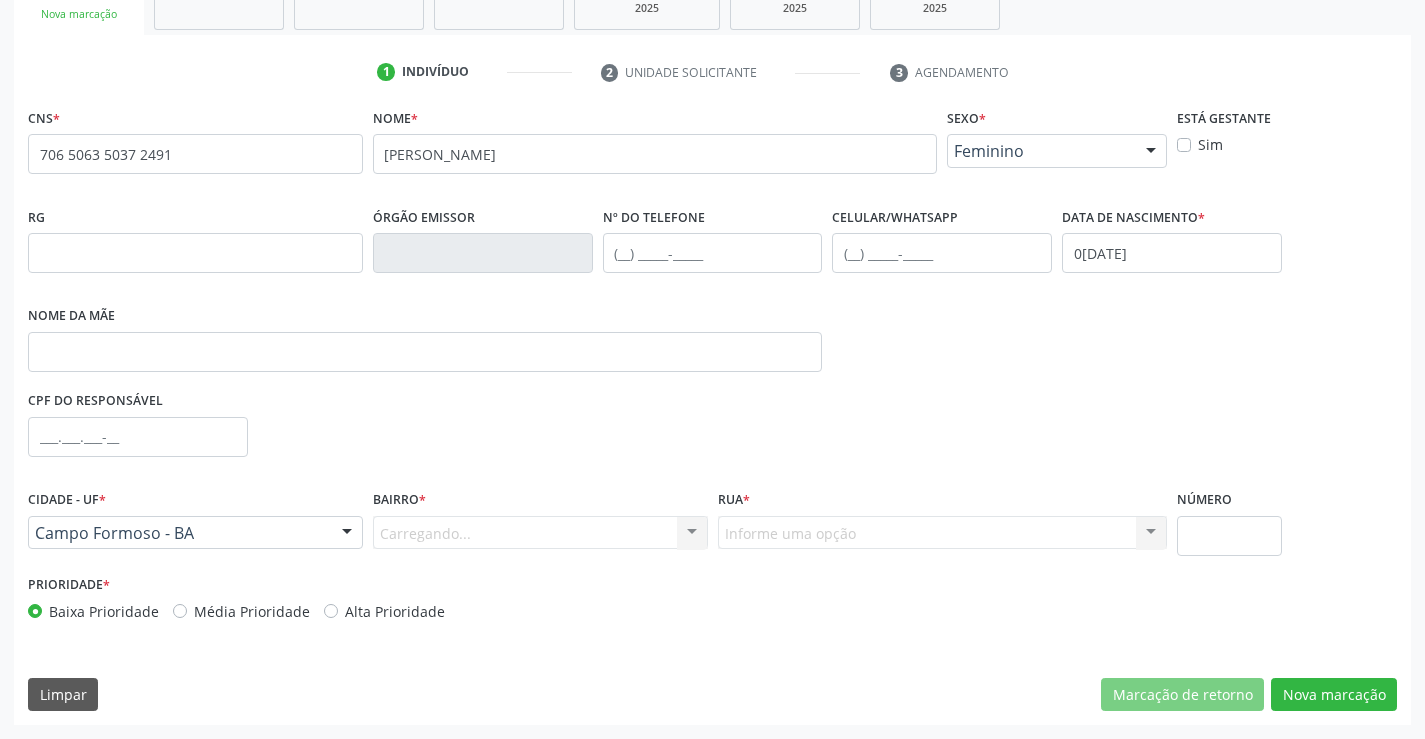 click on "Carregando...
Nenhum resultado encontrado para: "   "
Nenhuma opção encontrada. Digite para adicionar." at bounding box center (540, 533) 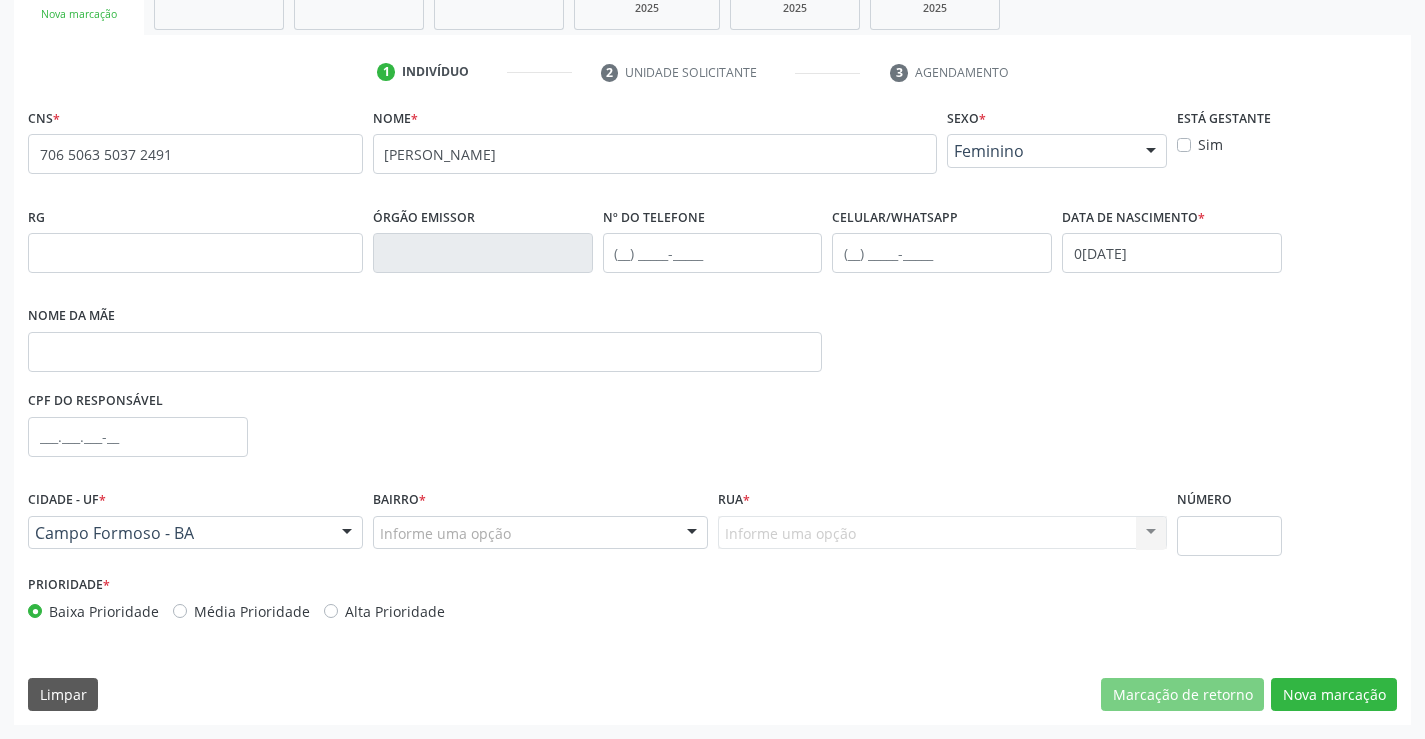 click at bounding box center [692, 534] 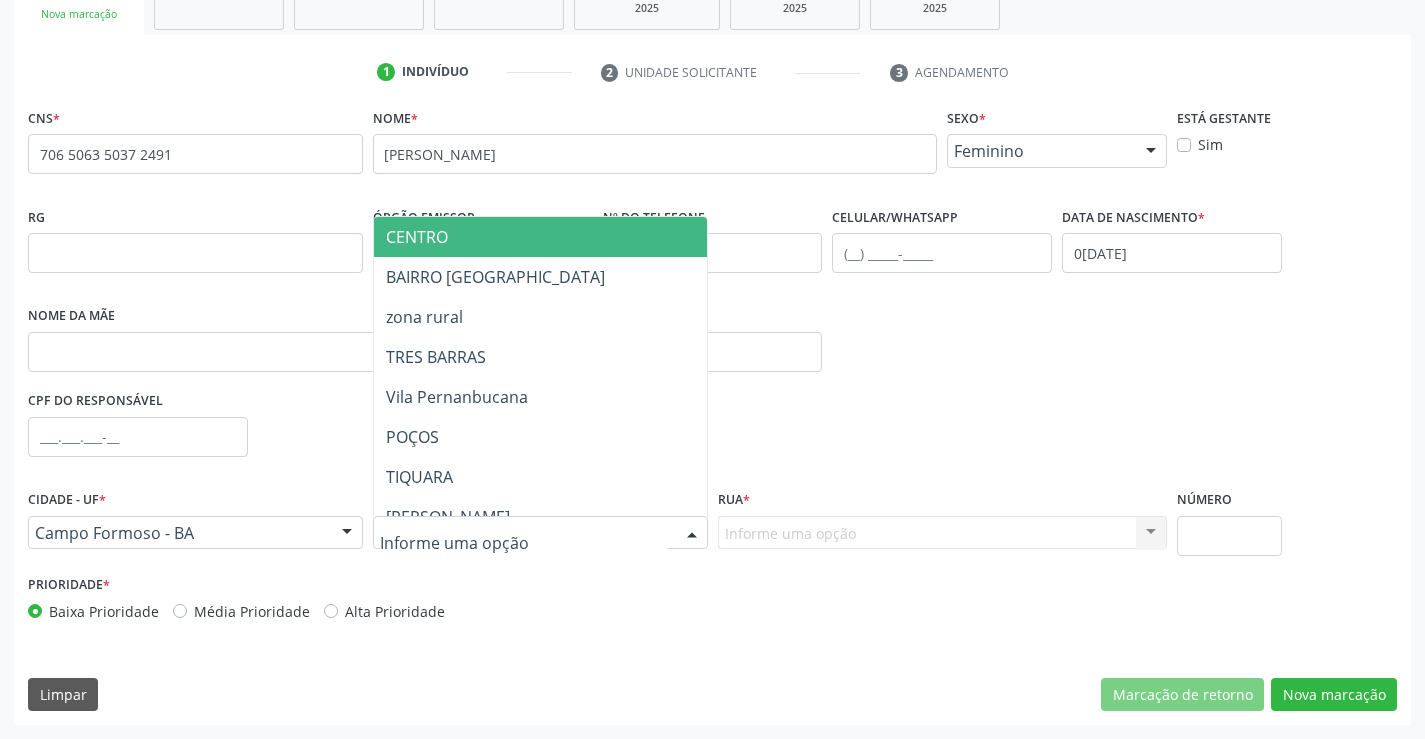 click on "CENTRO" at bounding box center (590, 237) 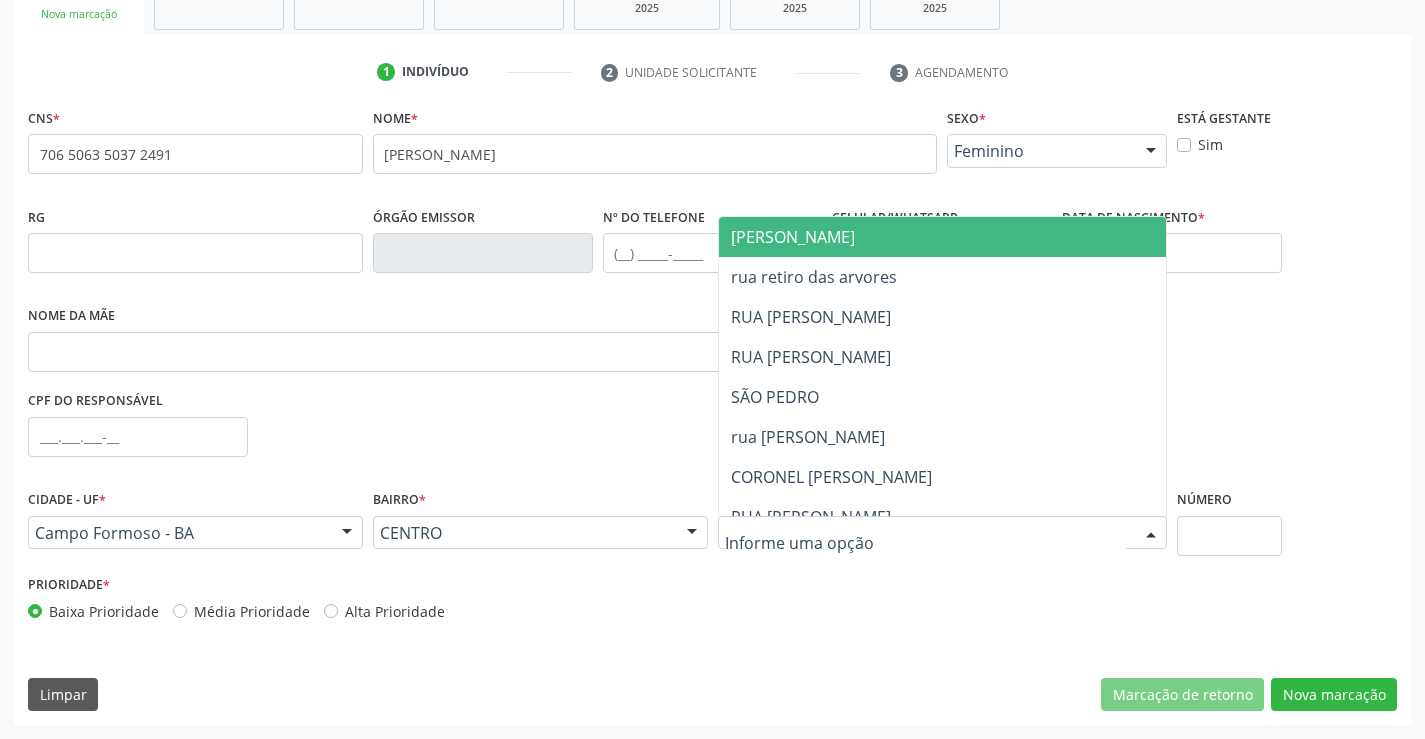 click at bounding box center [943, 533] 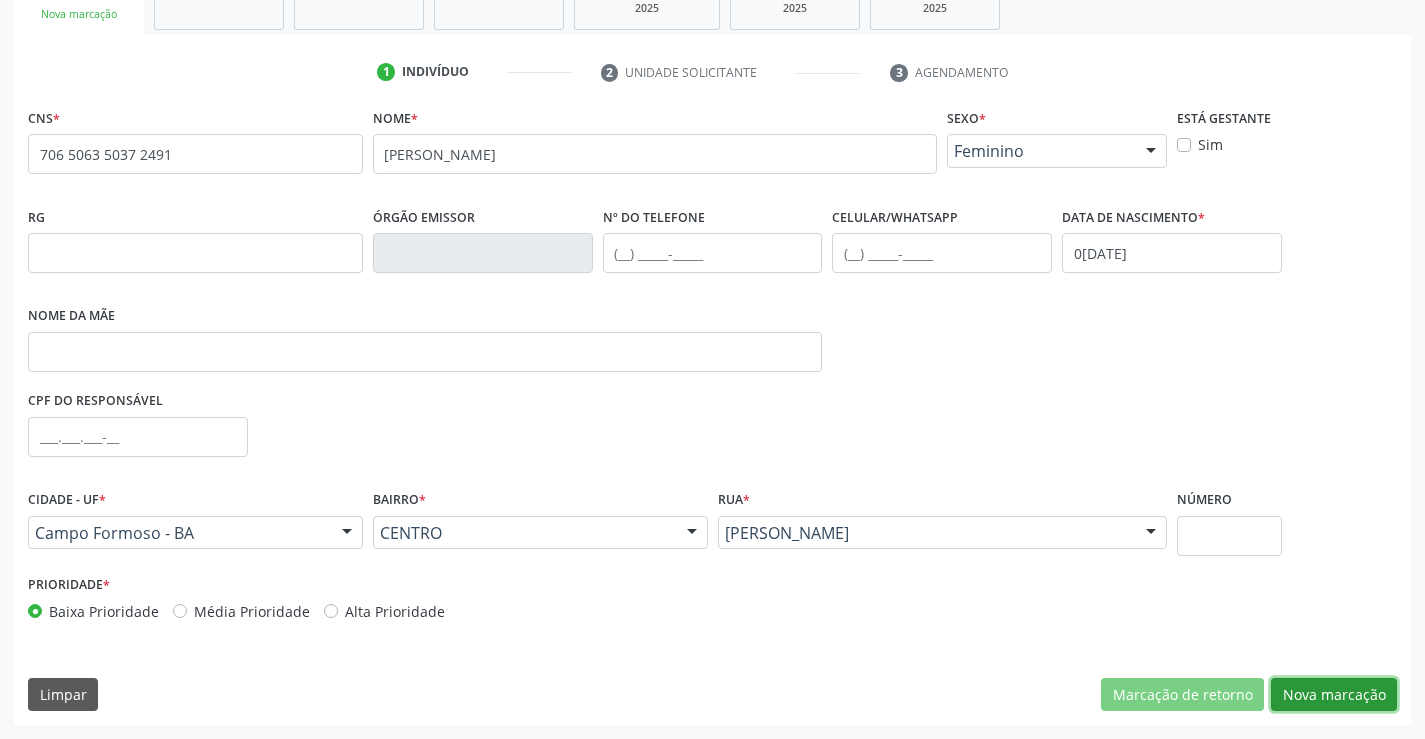 click on "Nova marcação" at bounding box center (1334, 695) 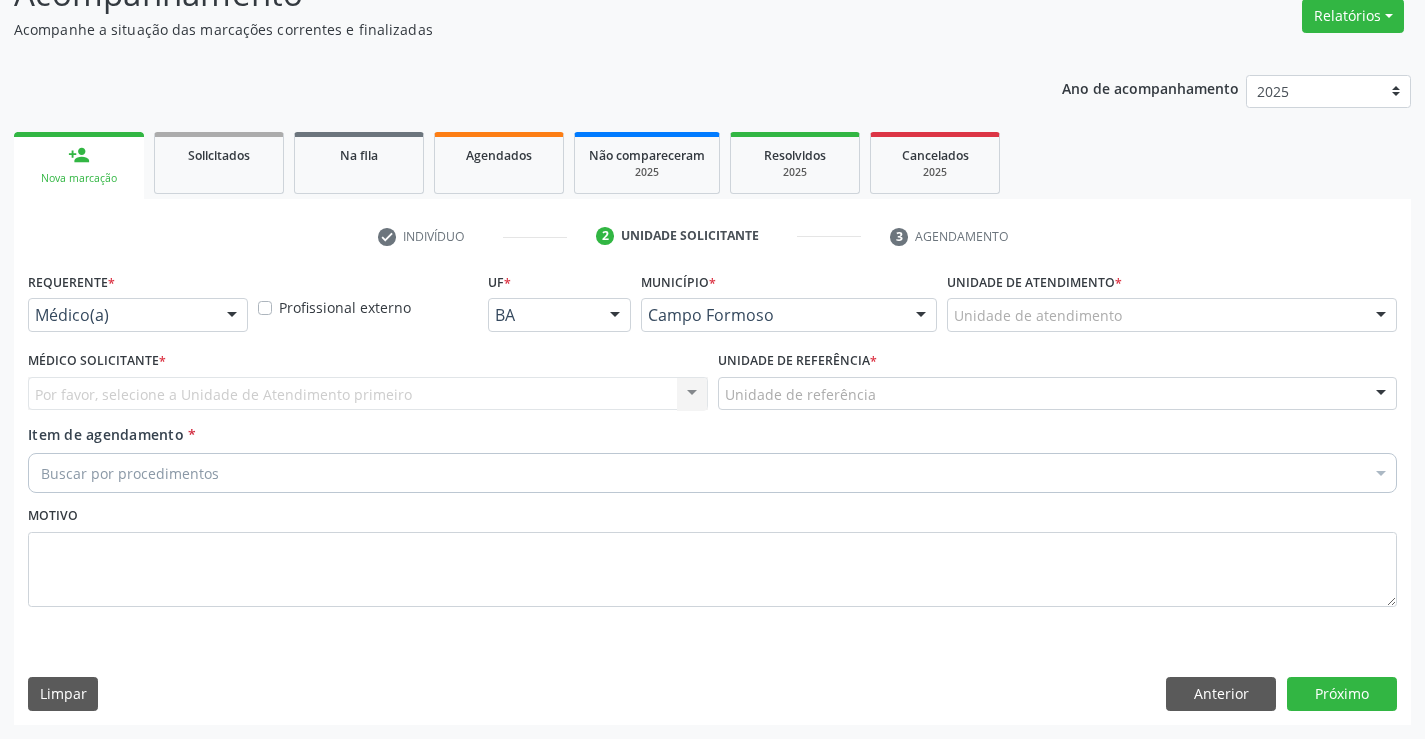 scroll, scrollTop: 167, scrollLeft: 0, axis: vertical 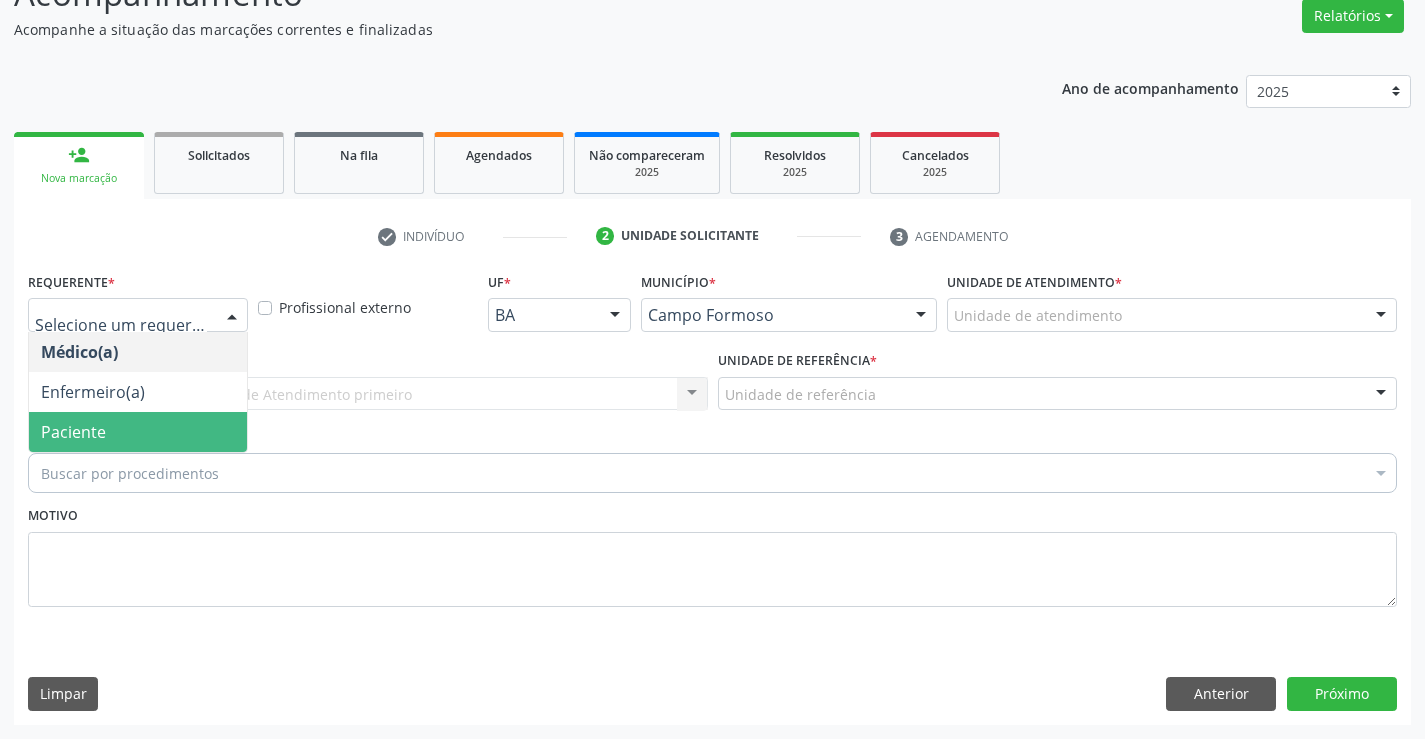 drag, startPoint x: 167, startPoint y: 433, endPoint x: 330, endPoint y: 418, distance: 163.68874 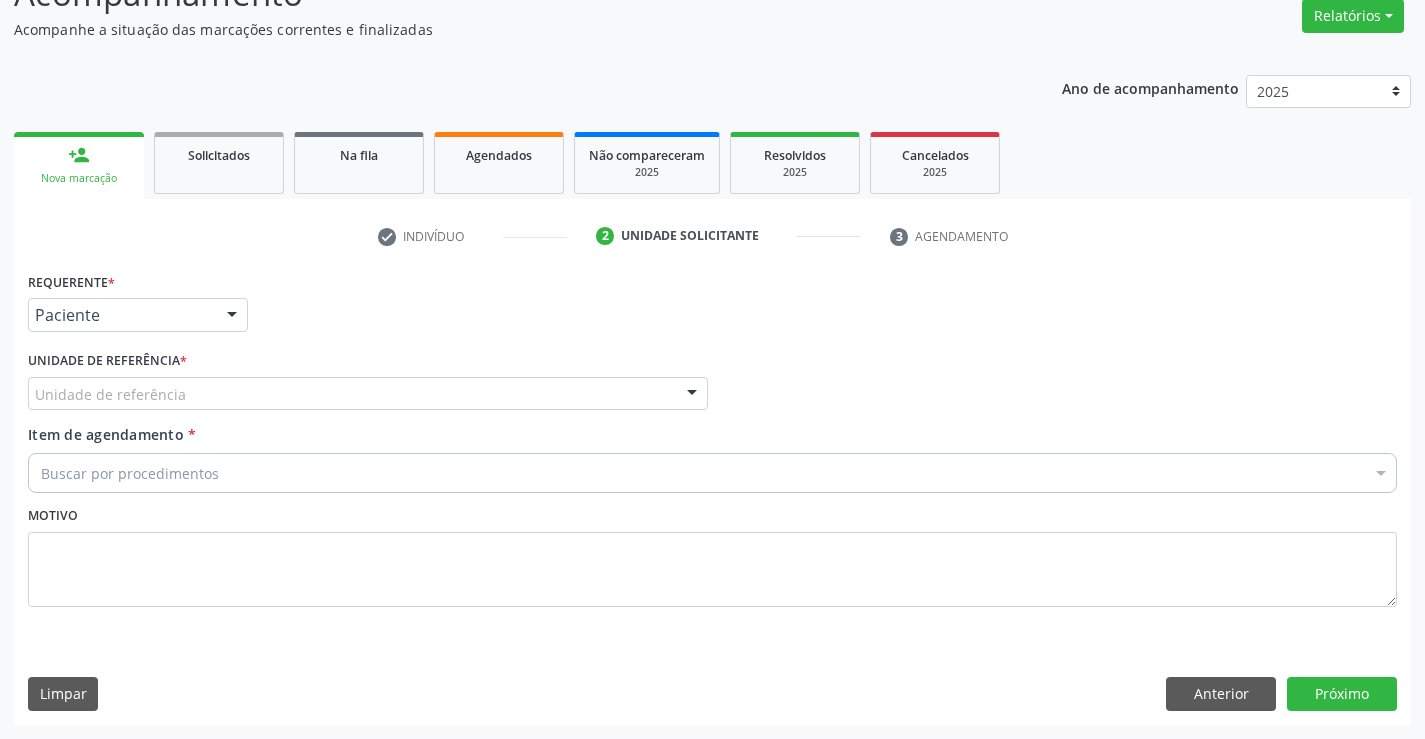 click on "Unidade de referência" at bounding box center (368, 394) 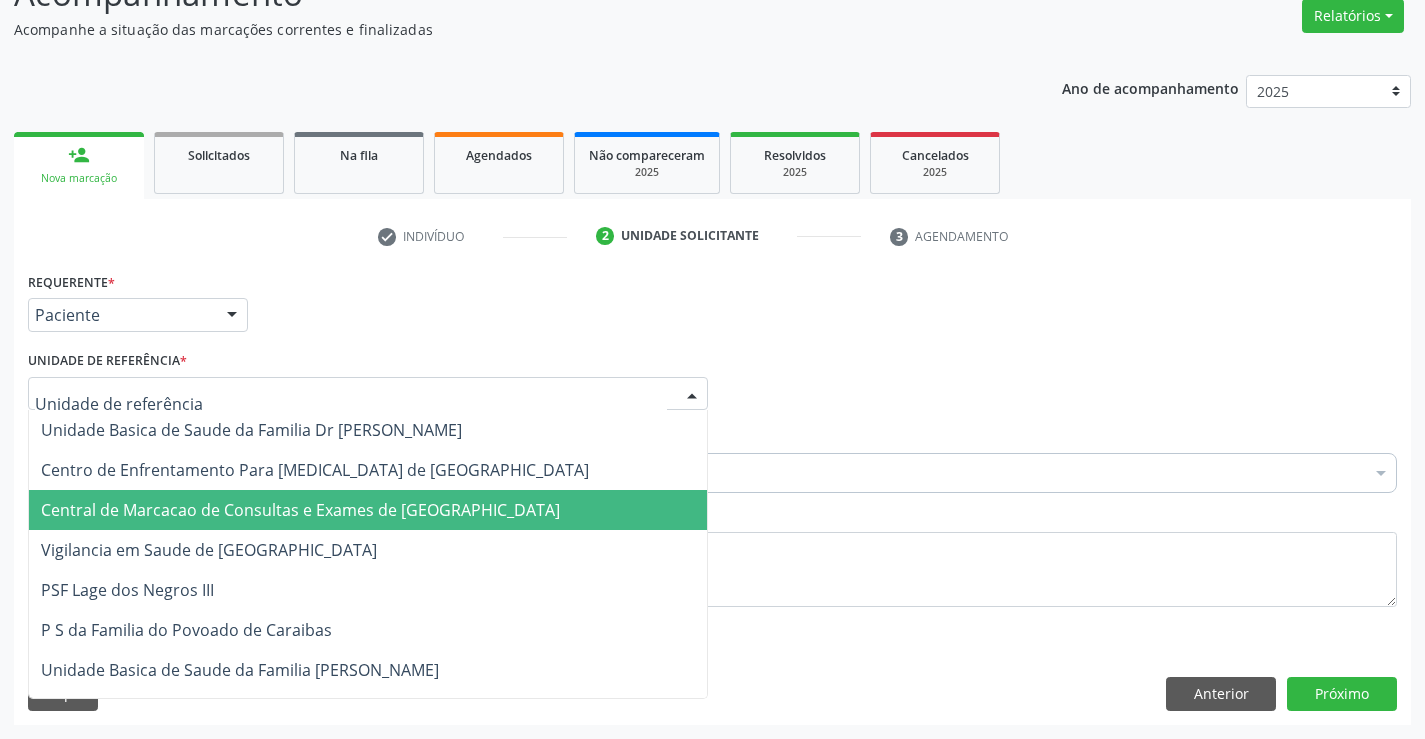 click on "Central de Marcacao de Consultas e Exames de [GEOGRAPHIC_DATA]" at bounding box center [300, 510] 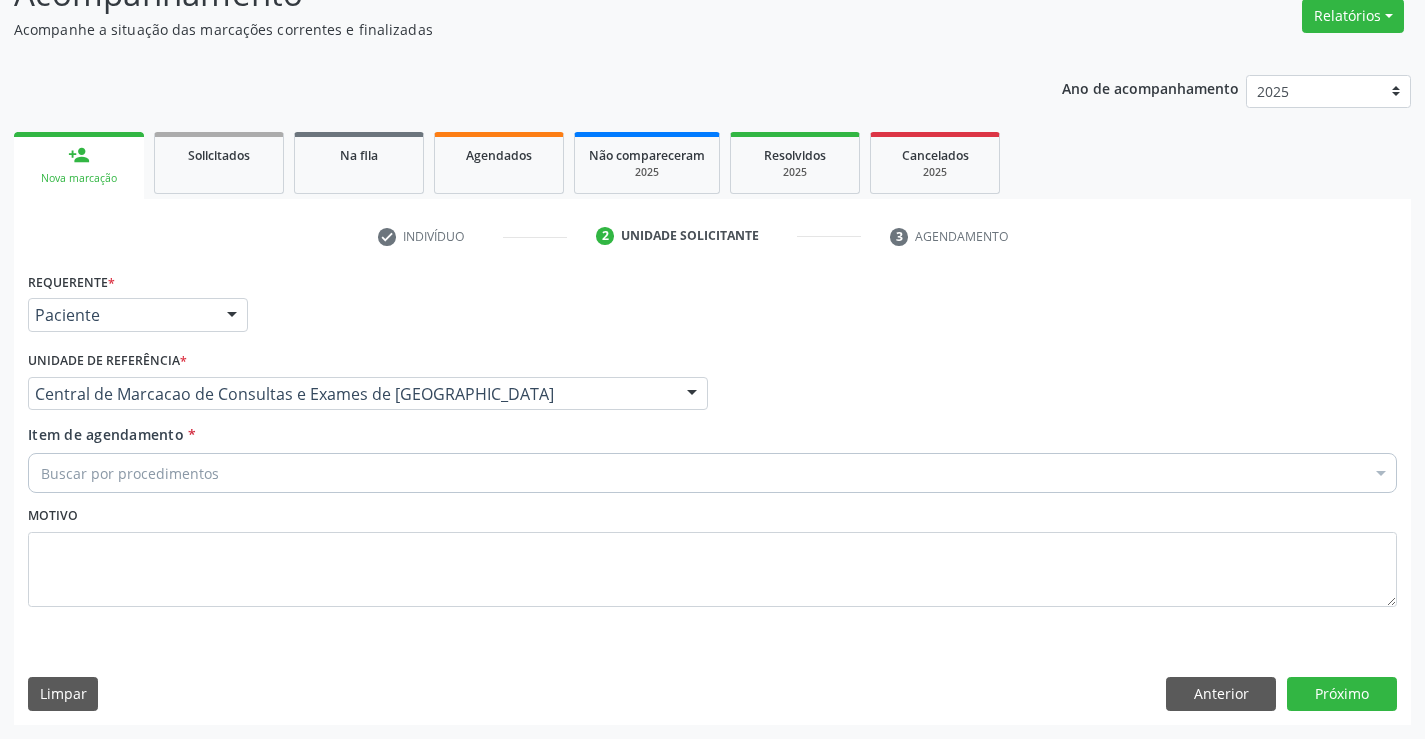 click on "Buscar por procedimentos" at bounding box center [712, 473] 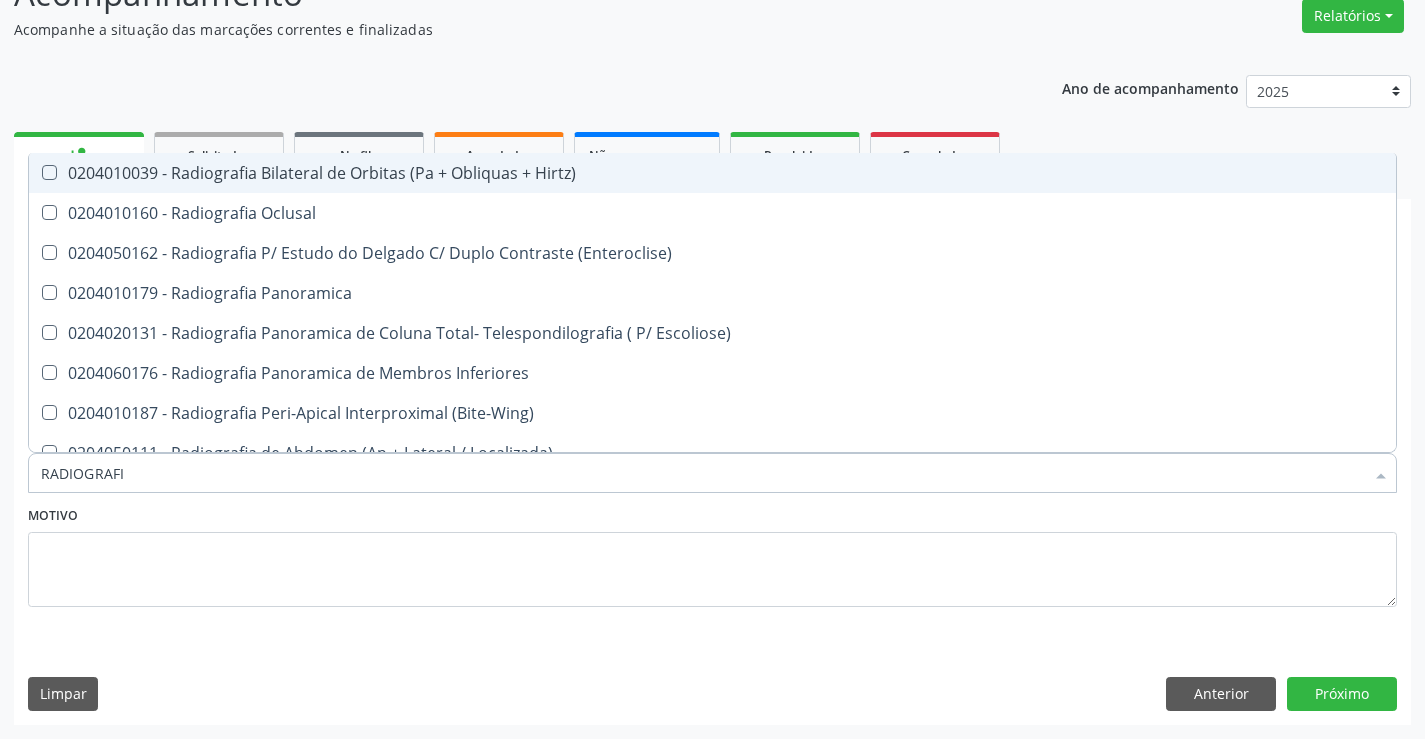 type on "RADIOGRAFIA" 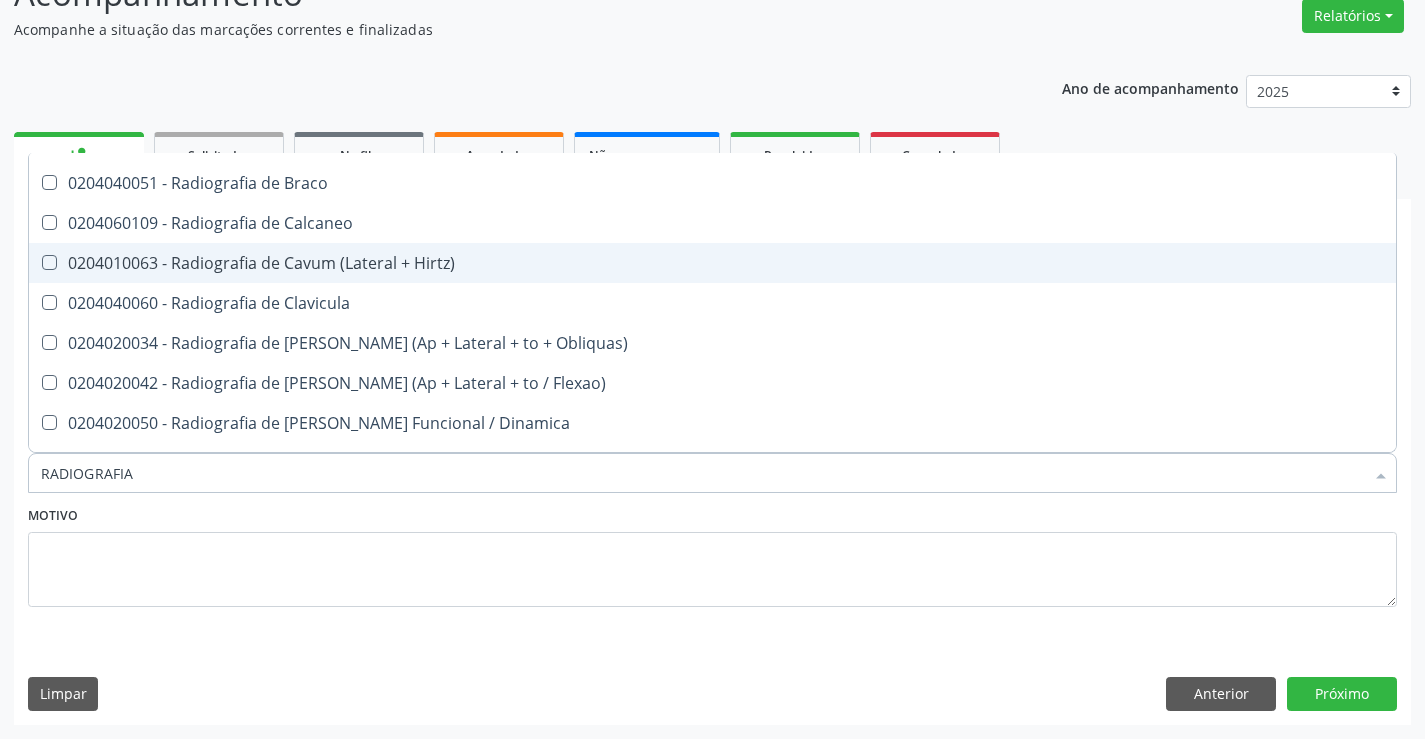 scroll, scrollTop: 900, scrollLeft: 0, axis: vertical 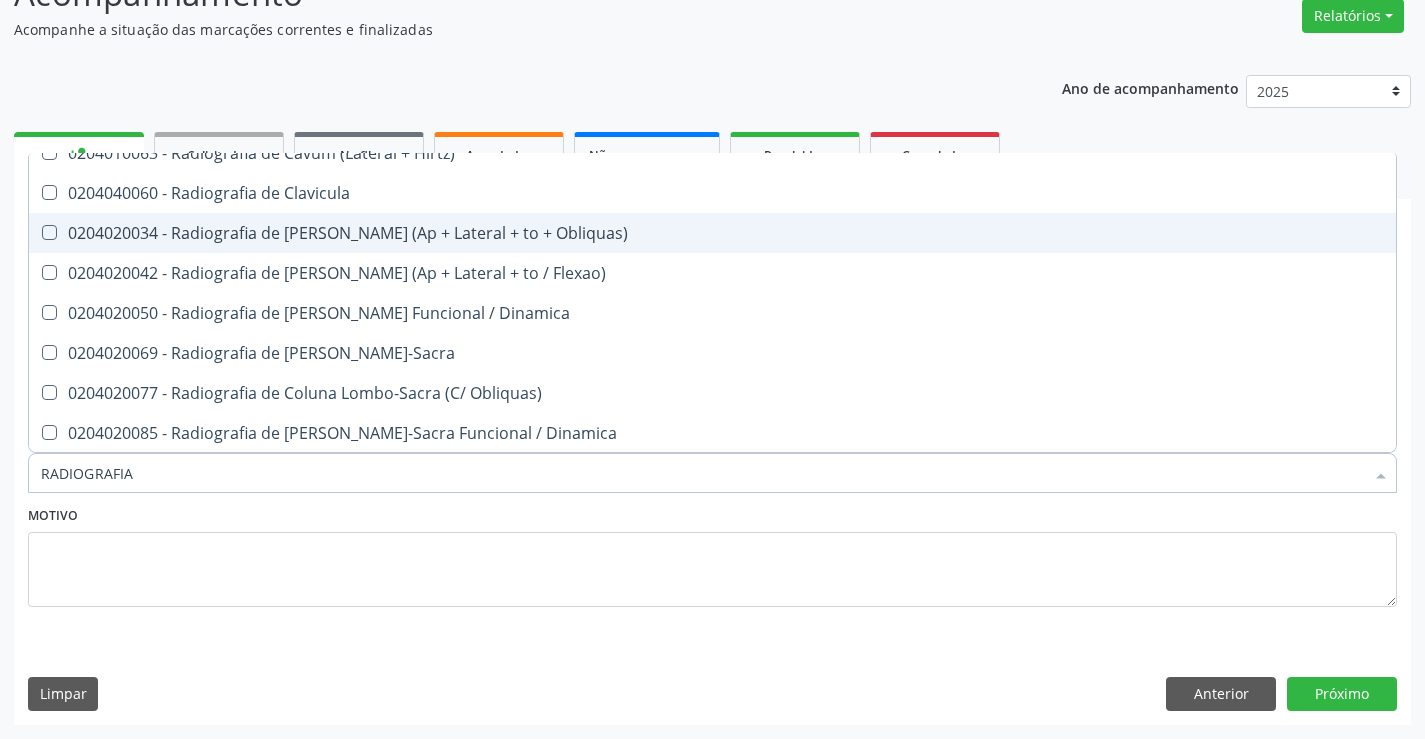 click on "0204020034 - Radiografia de Coluna Cervical (Ap + Lateral + to + Obliquas)" at bounding box center (712, 233) 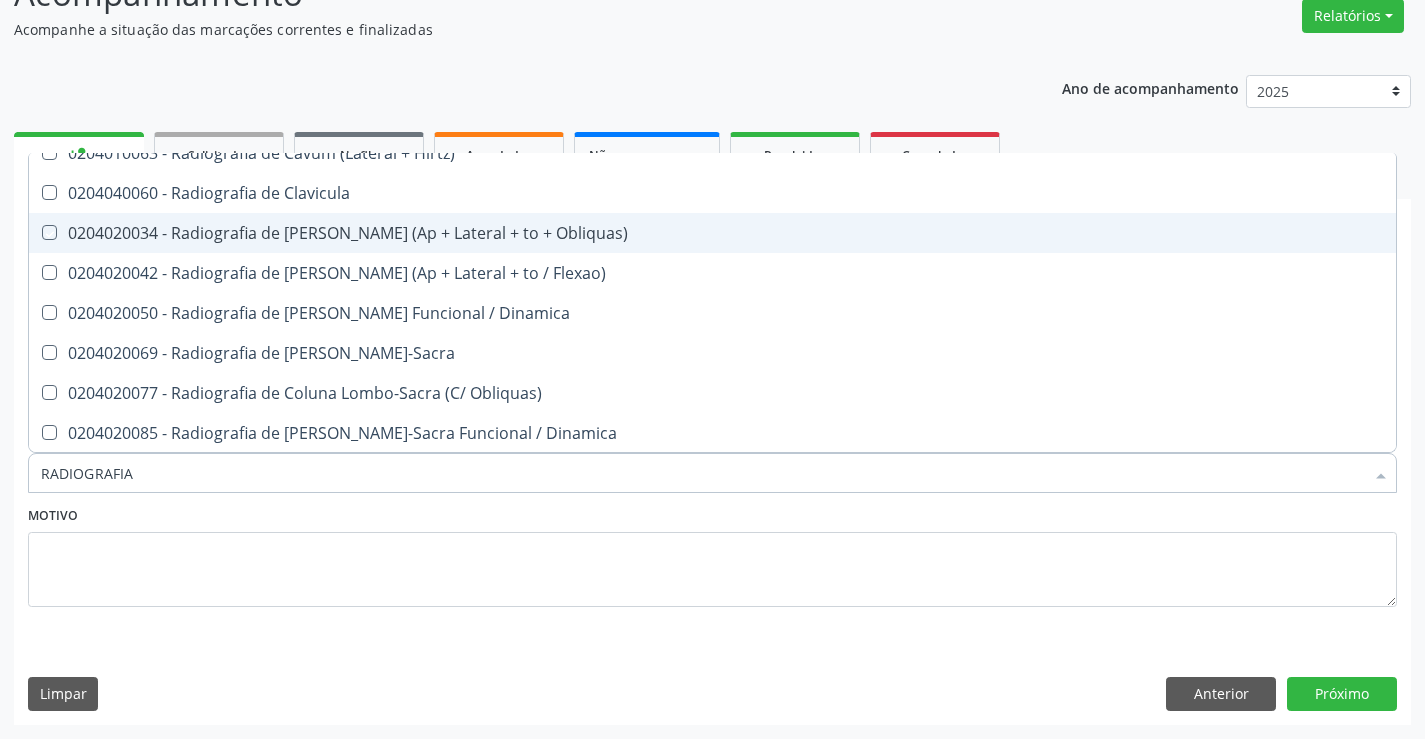 checkbox on "true" 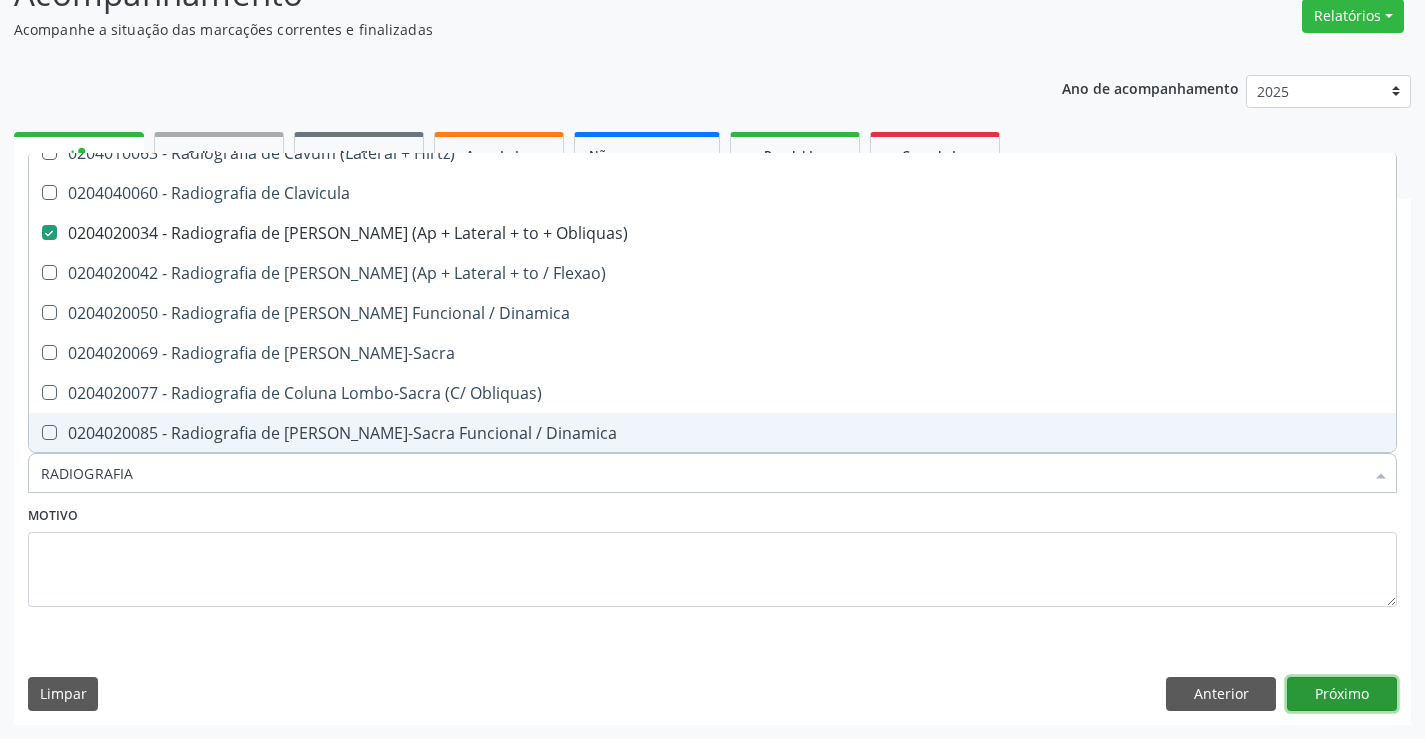 click on "Próximo" at bounding box center [1342, 694] 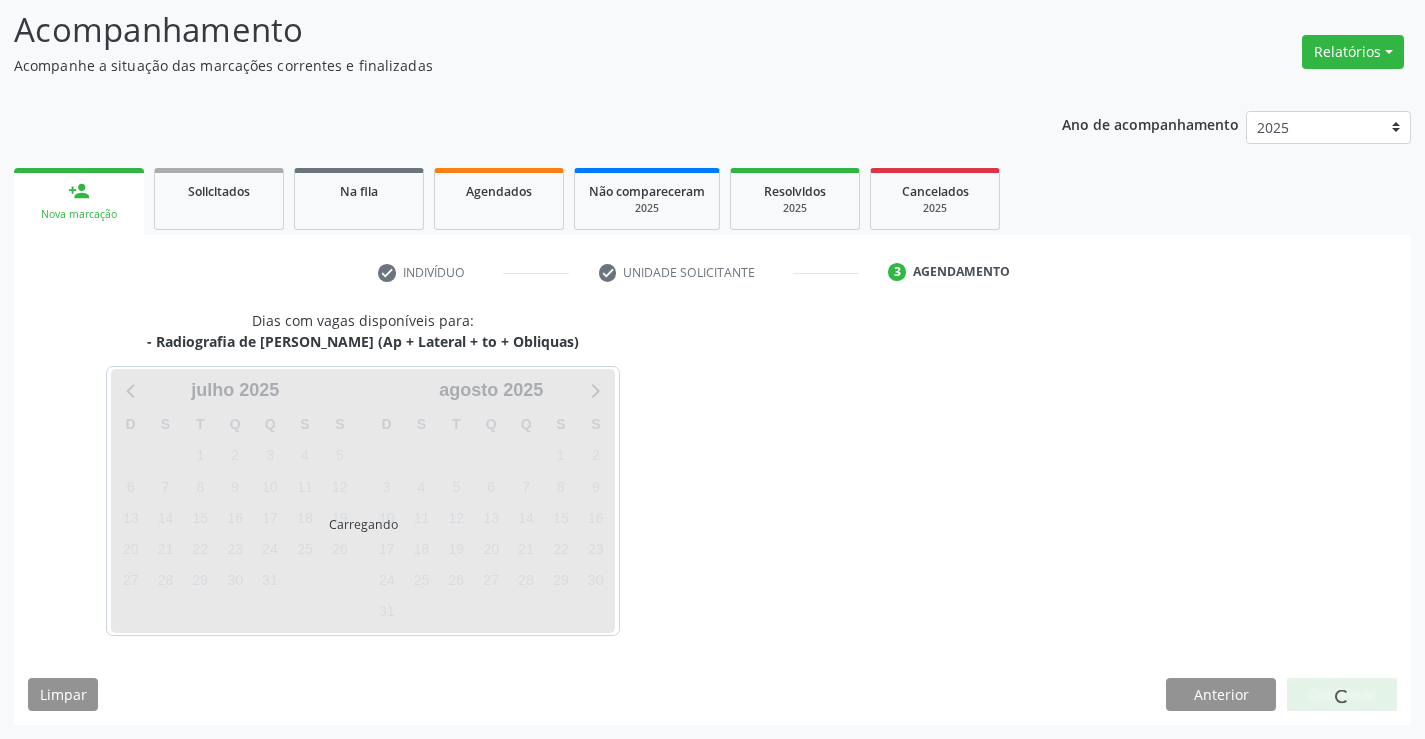 scroll, scrollTop: 131, scrollLeft: 0, axis: vertical 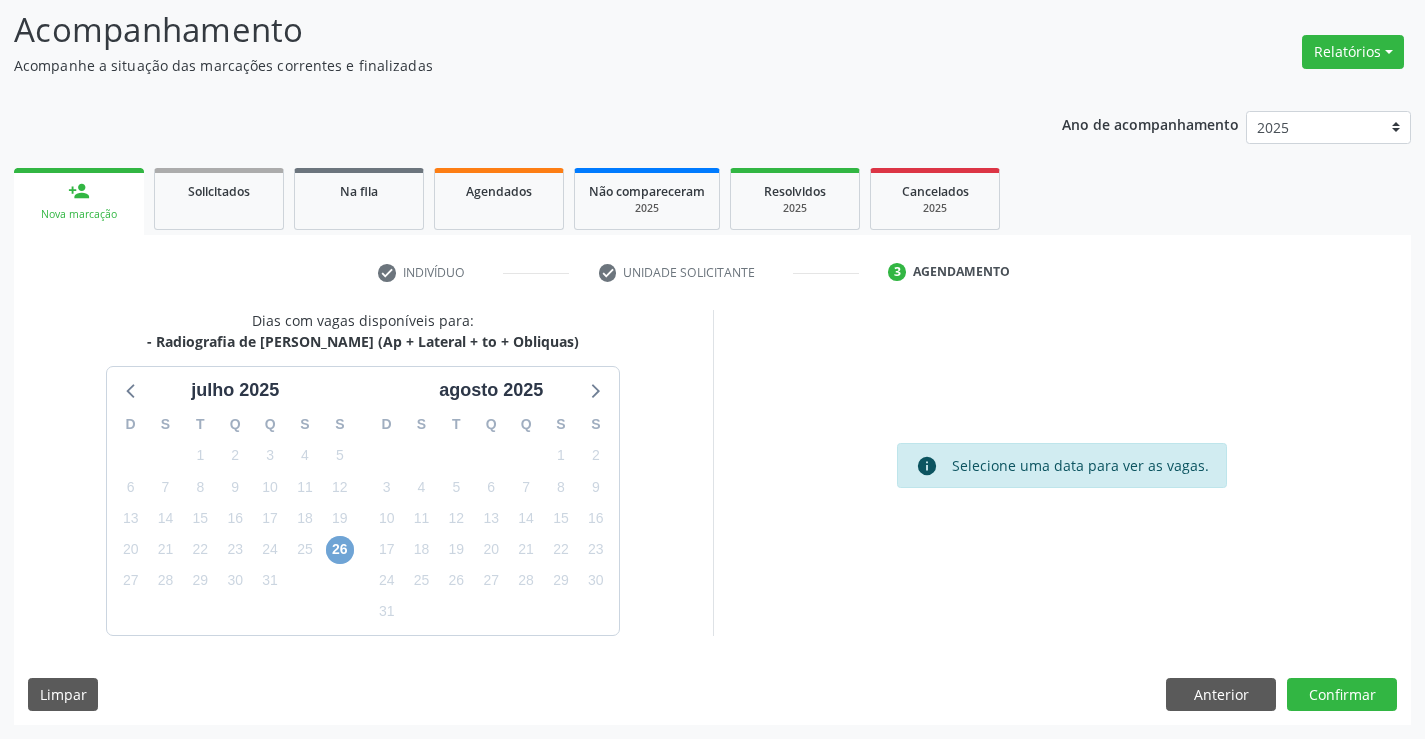 click on "26" at bounding box center (340, 550) 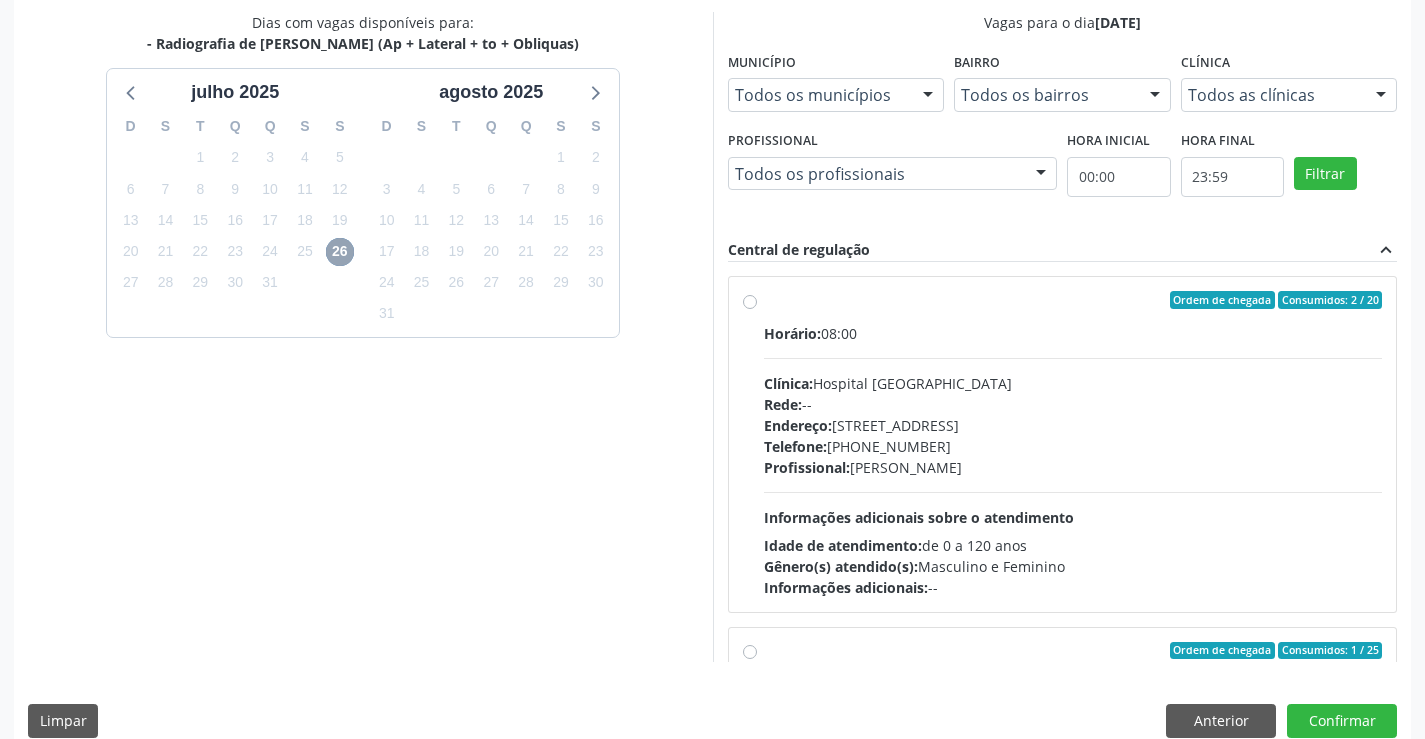 scroll, scrollTop: 431, scrollLeft: 0, axis: vertical 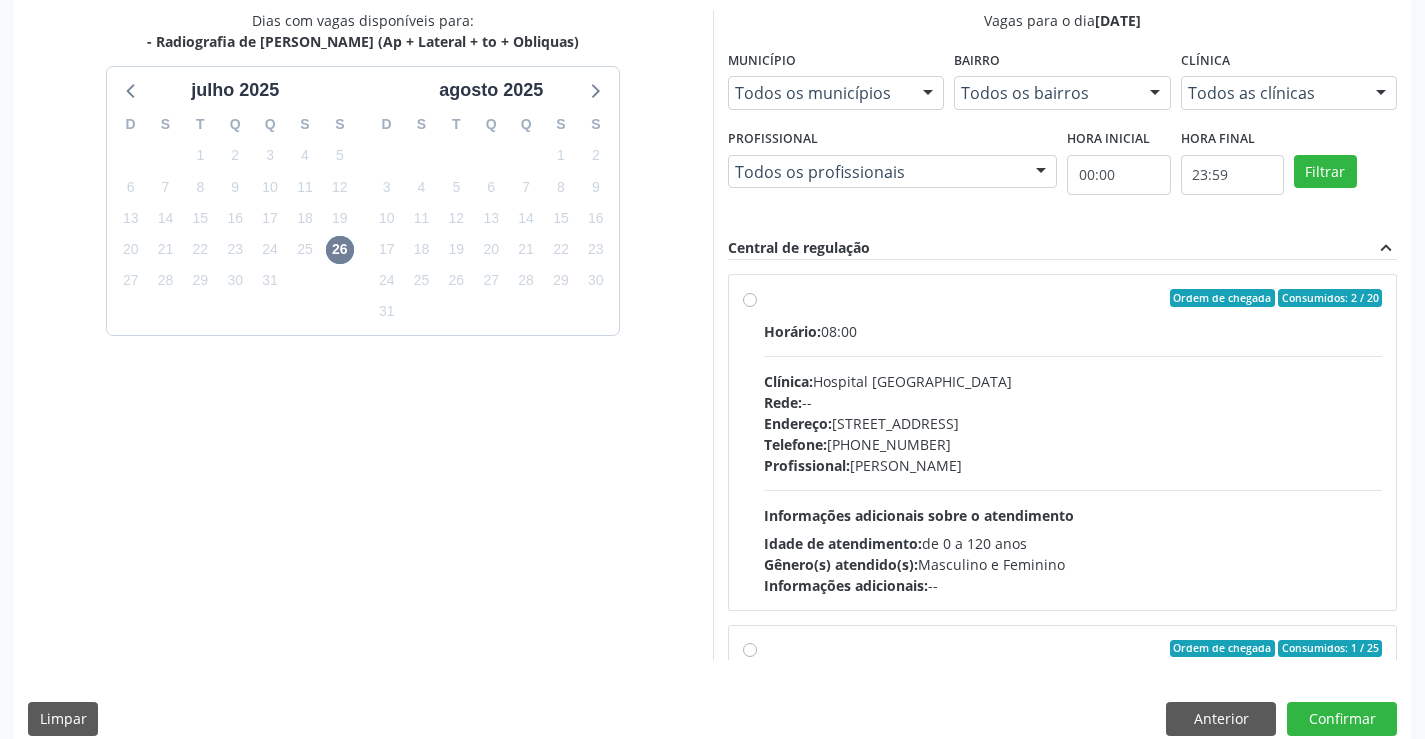 click on "Rede:
--" at bounding box center (1073, 402) 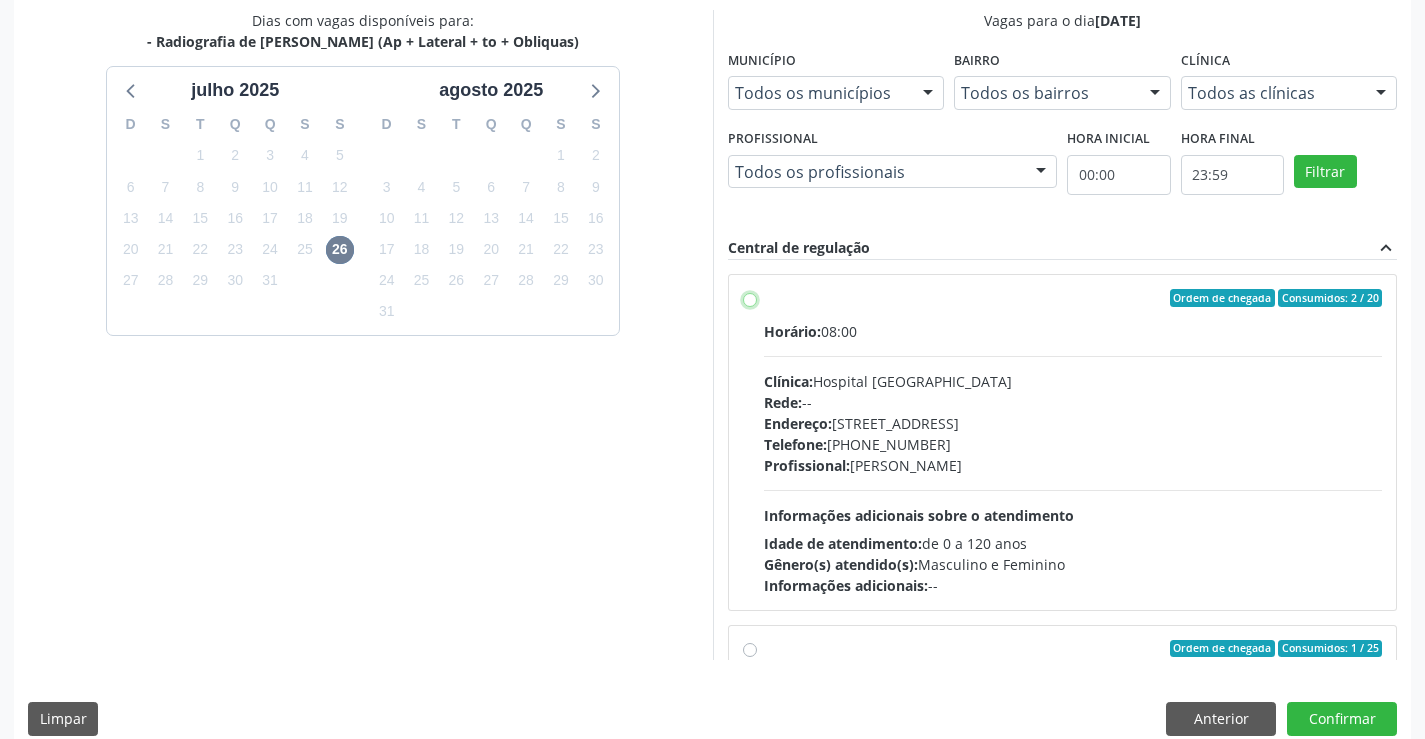 click on "Ordem de chegada
Consumidos: 2 / 20
Horário:   08:00
Clínica:  Hospital Sao Francisco
Rede:
--
Endereço:   Blocos, nº 258, Centro, Campo Formoso - BA
Telefone:   (74) 36451217
Profissional:
Joel da Rocha Almeida
Informações adicionais sobre o atendimento
Idade de atendimento:
de 0 a 120 anos
Gênero(s) atendido(s):
Masculino e Feminino
Informações adicionais:
--" at bounding box center [750, 298] 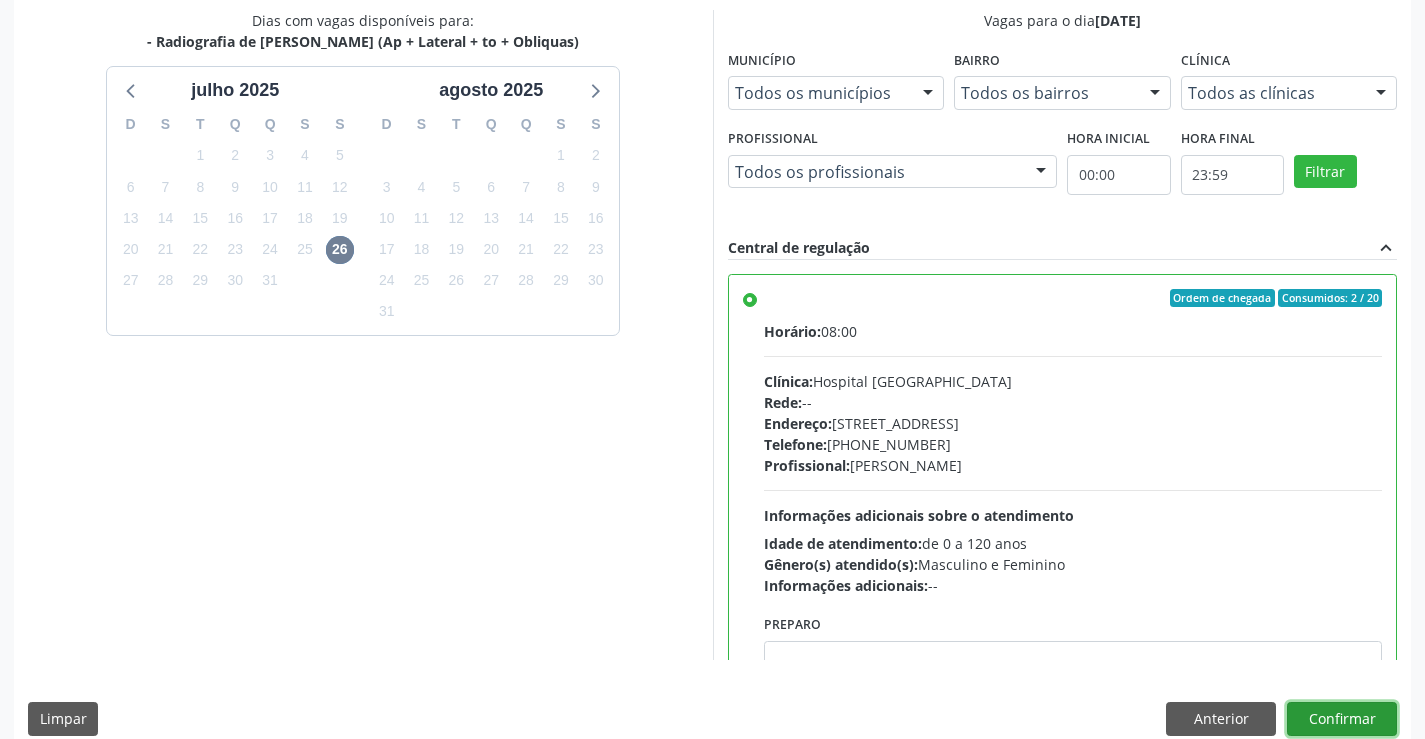 click on "Confirmar" at bounding box center (1342, 719) 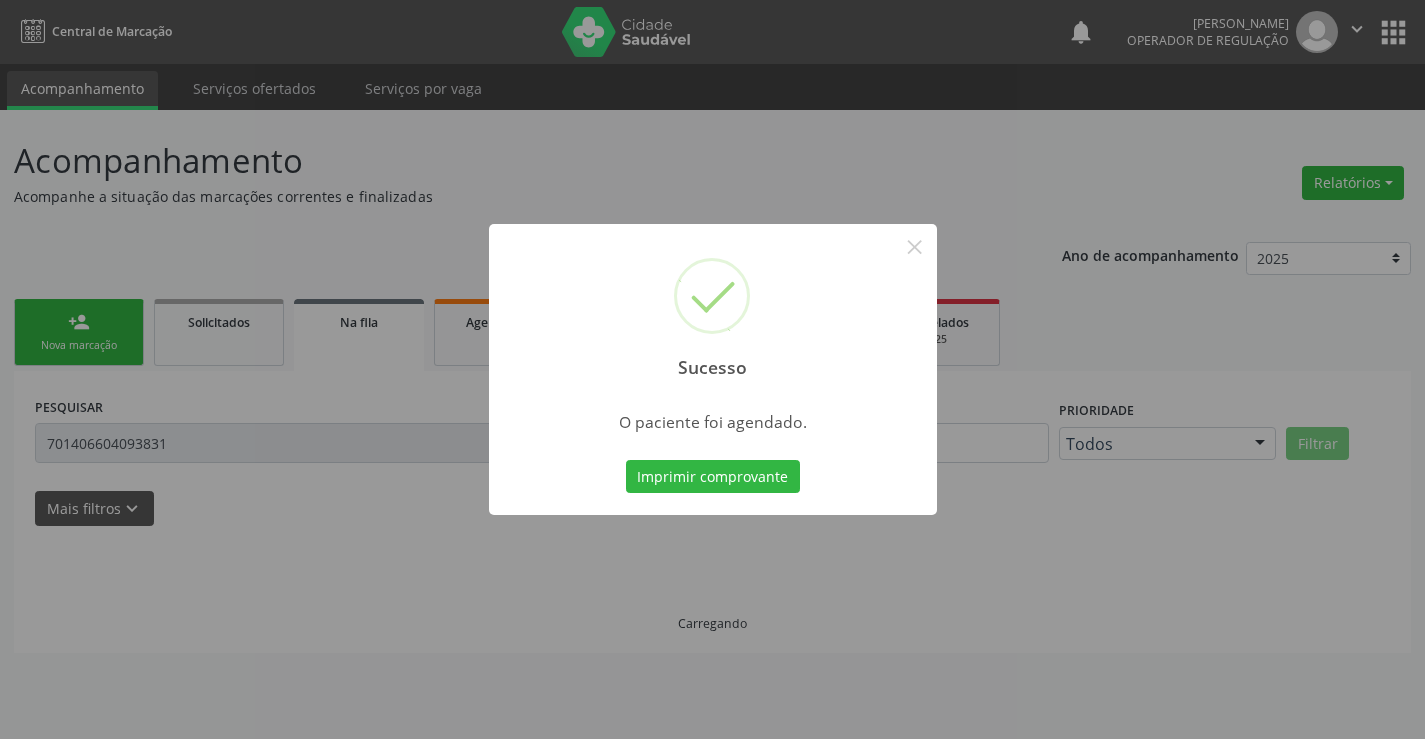 scroll, scrollTop: 0, scrollLeft: 0, axis: both 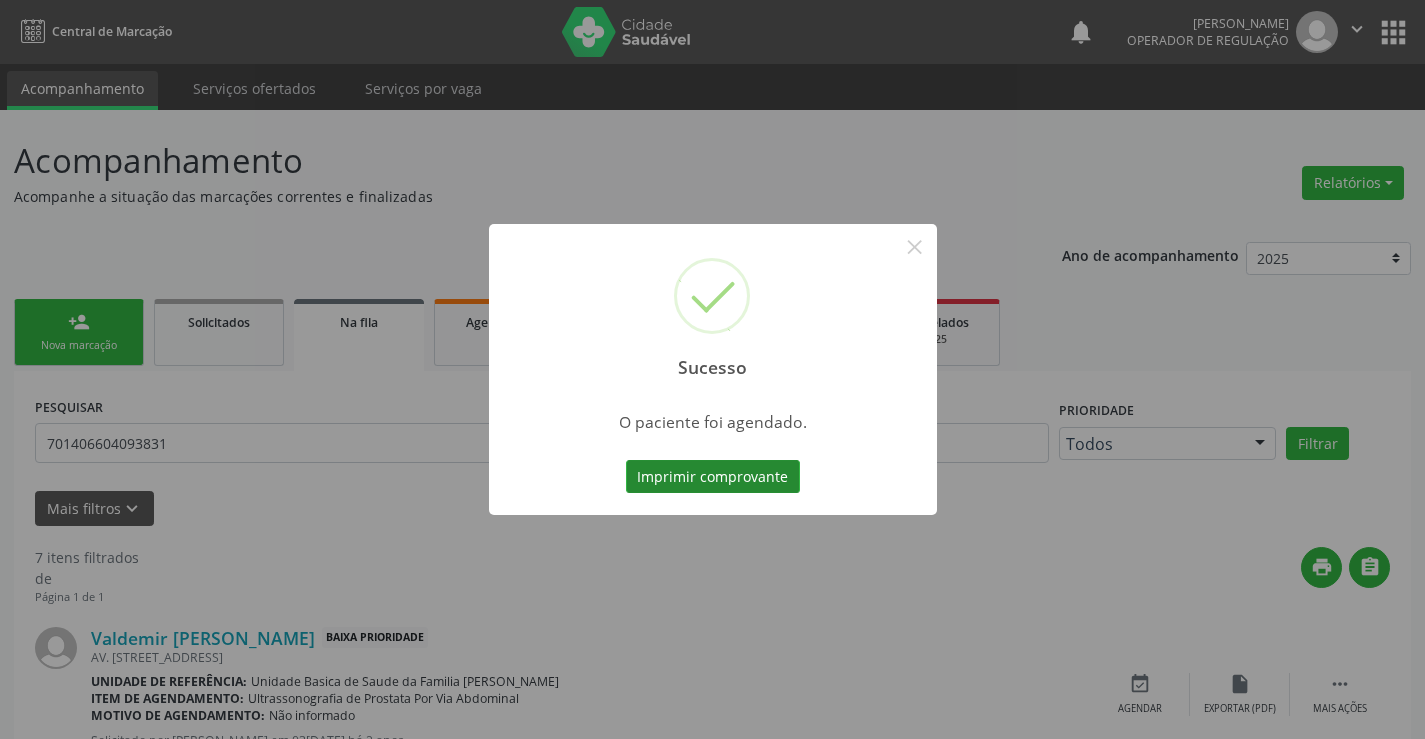 click on "Imprimir comprovante" at bounding box center [713, 477] 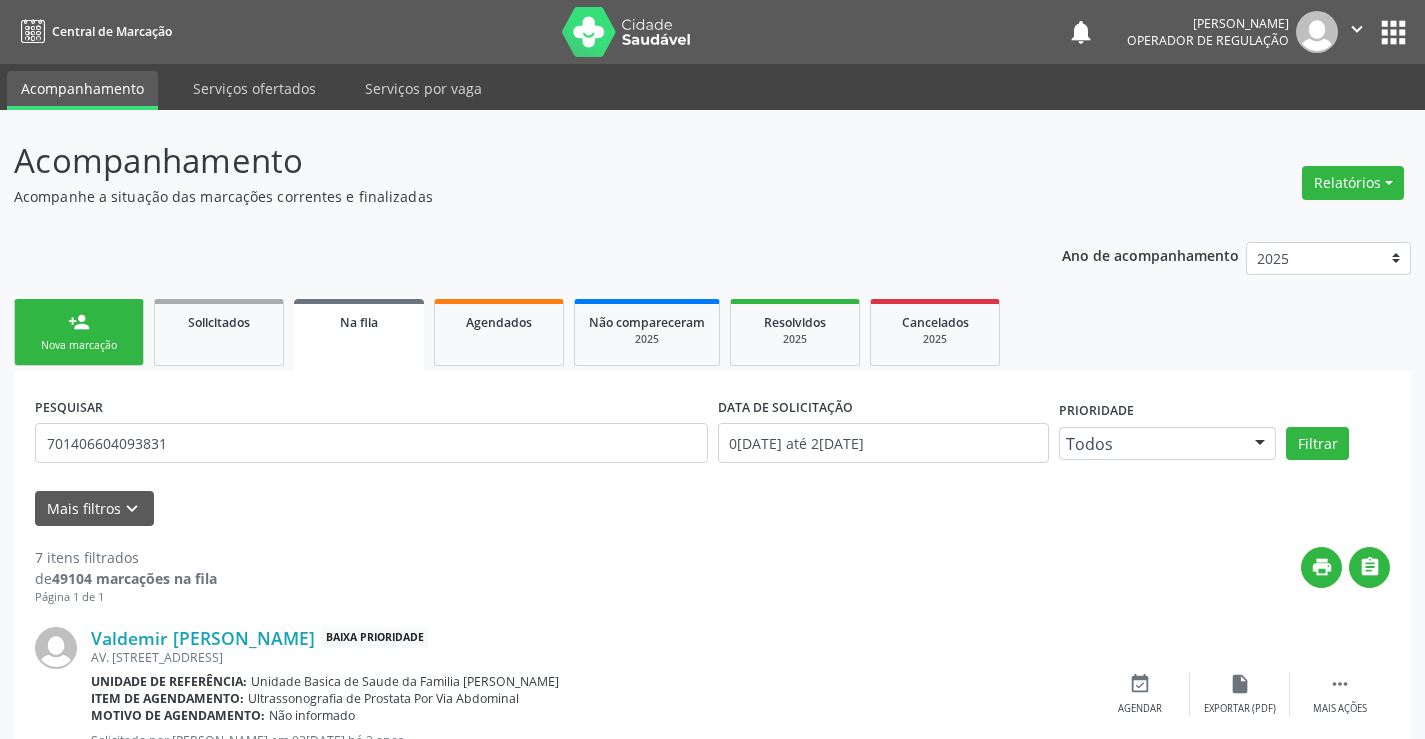 click on "person_add
Nova marcação" at bounding box center [79, 332] 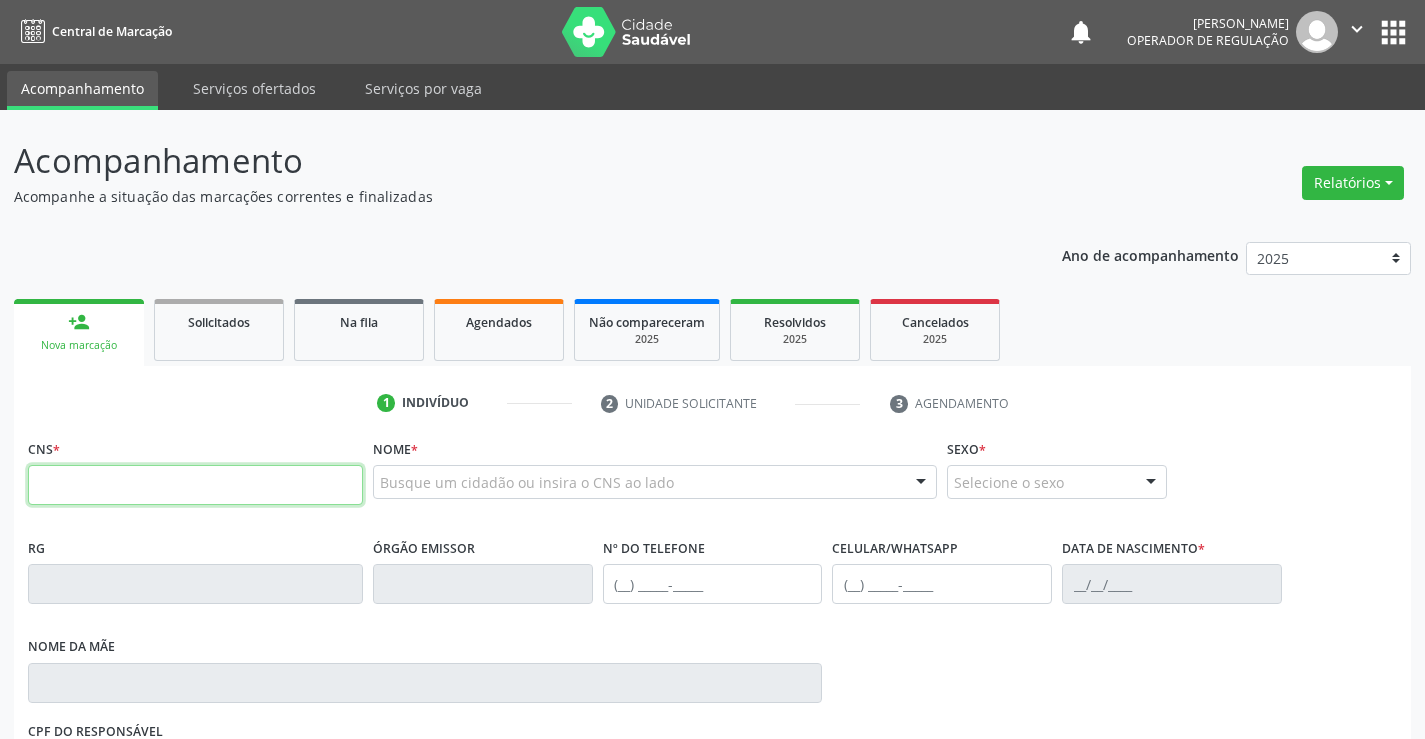 click at bounding box center [195, 485] 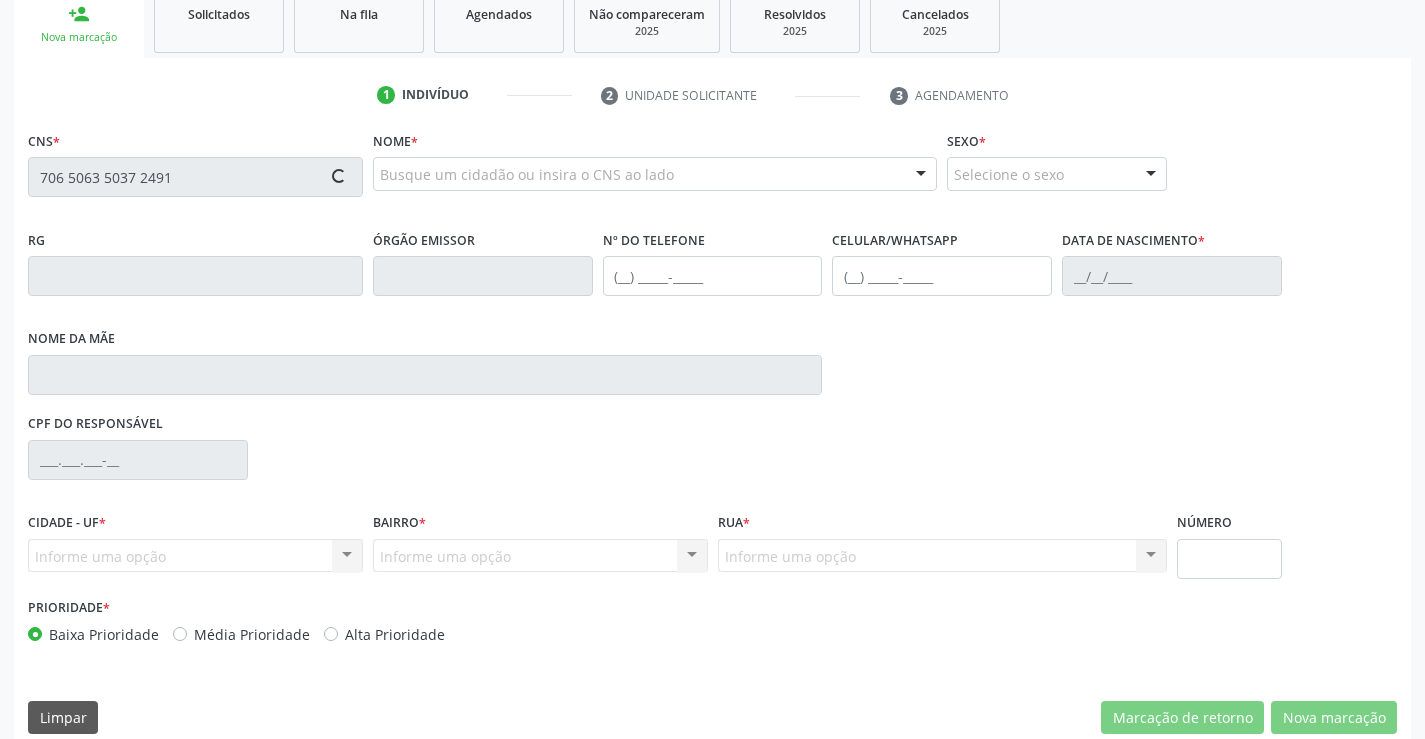 scroll, scrollTop: 331, scrollLeft: 0, axis: vertical 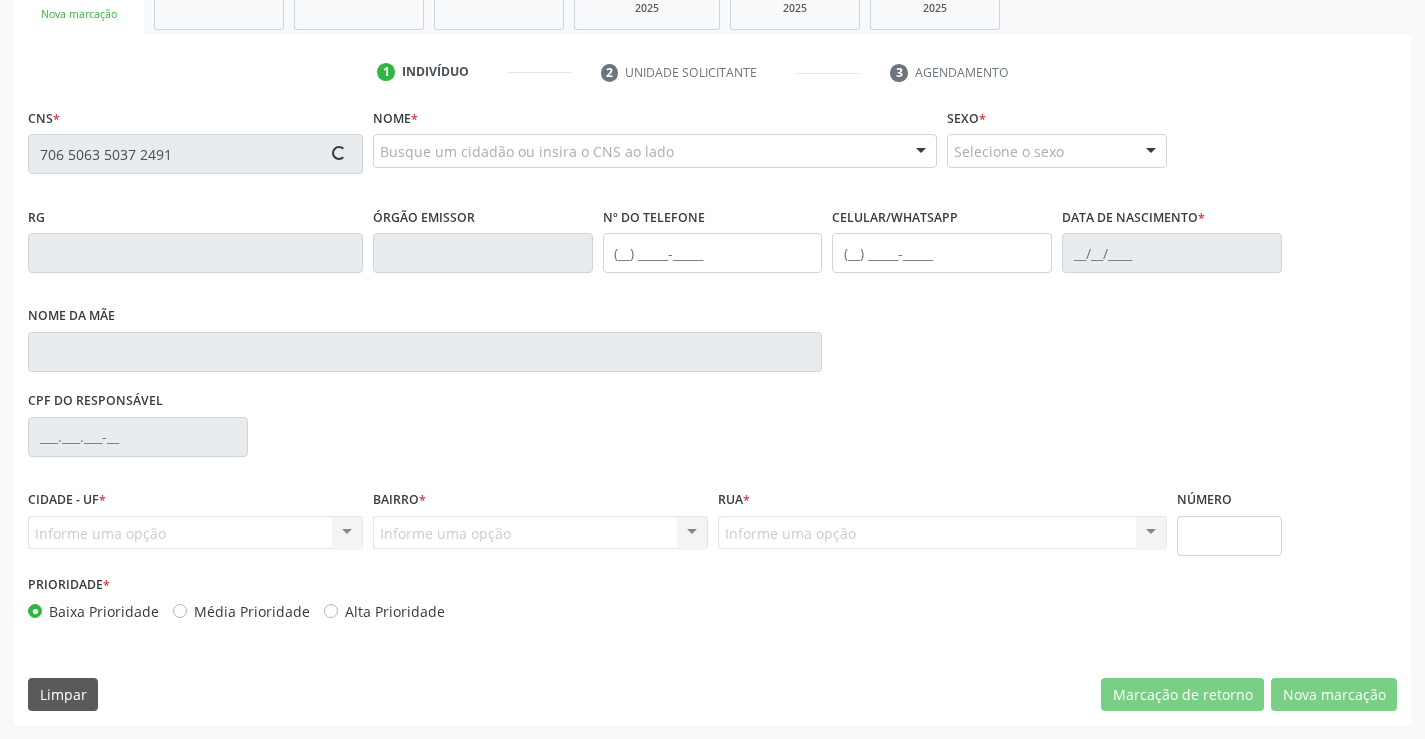 type on "706 5063 5037 2491" 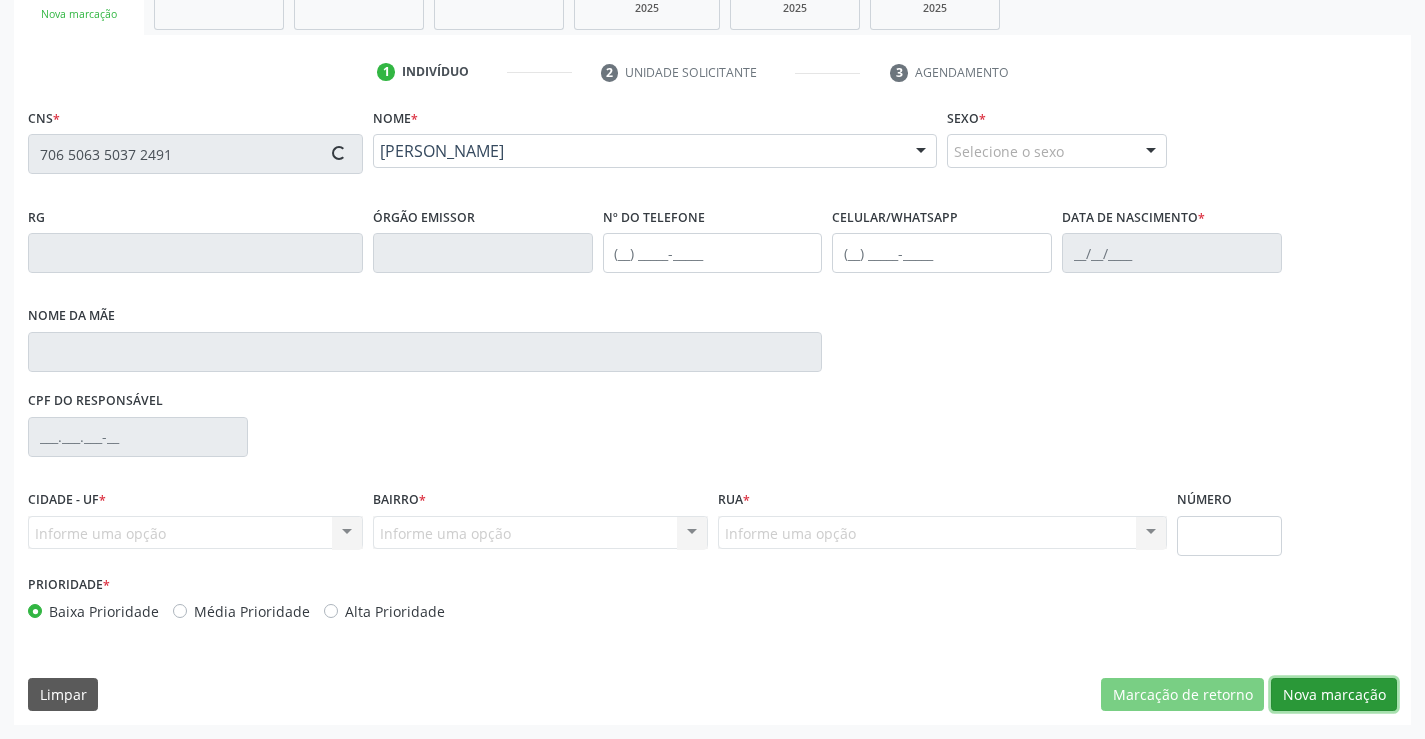 type on "1287386342" 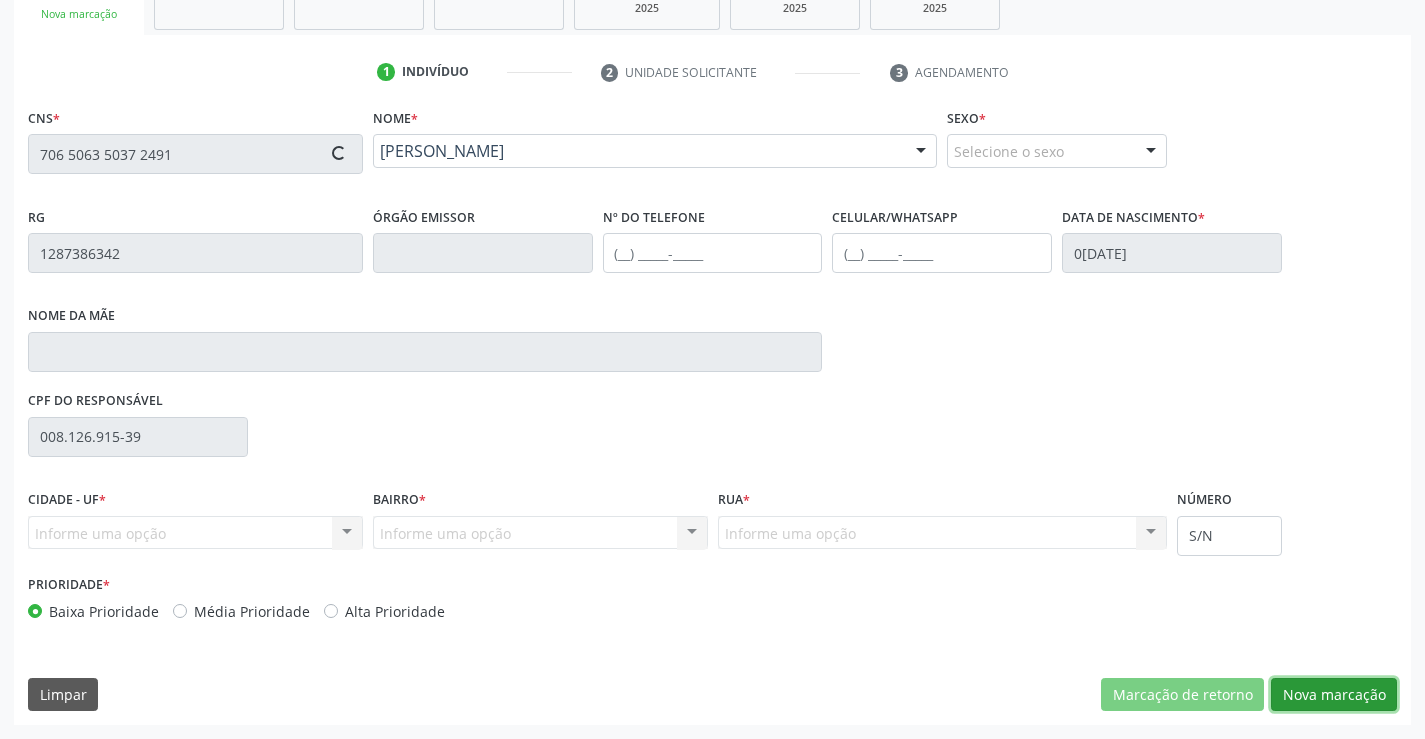 click on "Nova marcação" at bounding box center (1334, 695) 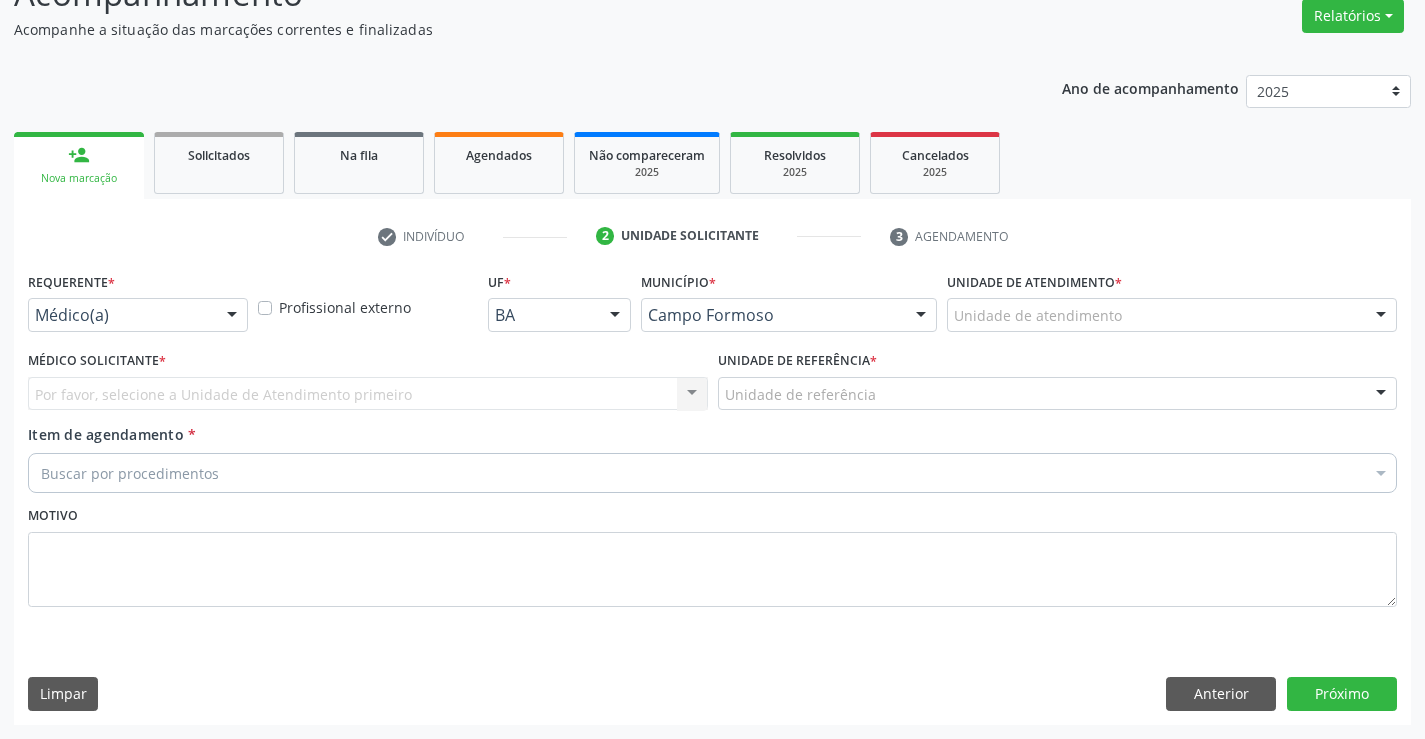 scroll, scrollTop: 167, scrollLeft: 0, axis: vertical 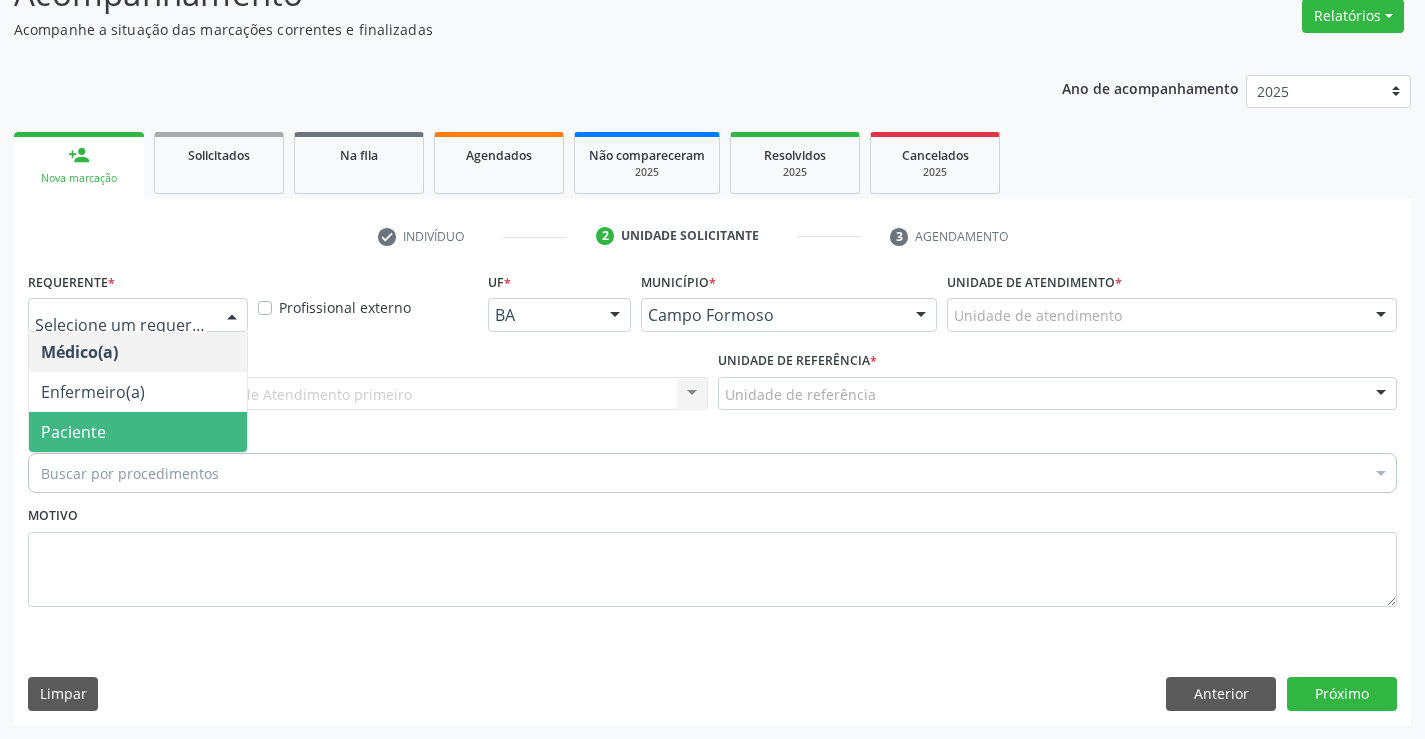 drag, startPoint x: 179, startPoint y: 426, endPoint x: 274, endPoint y: 411, distance: 96.17692 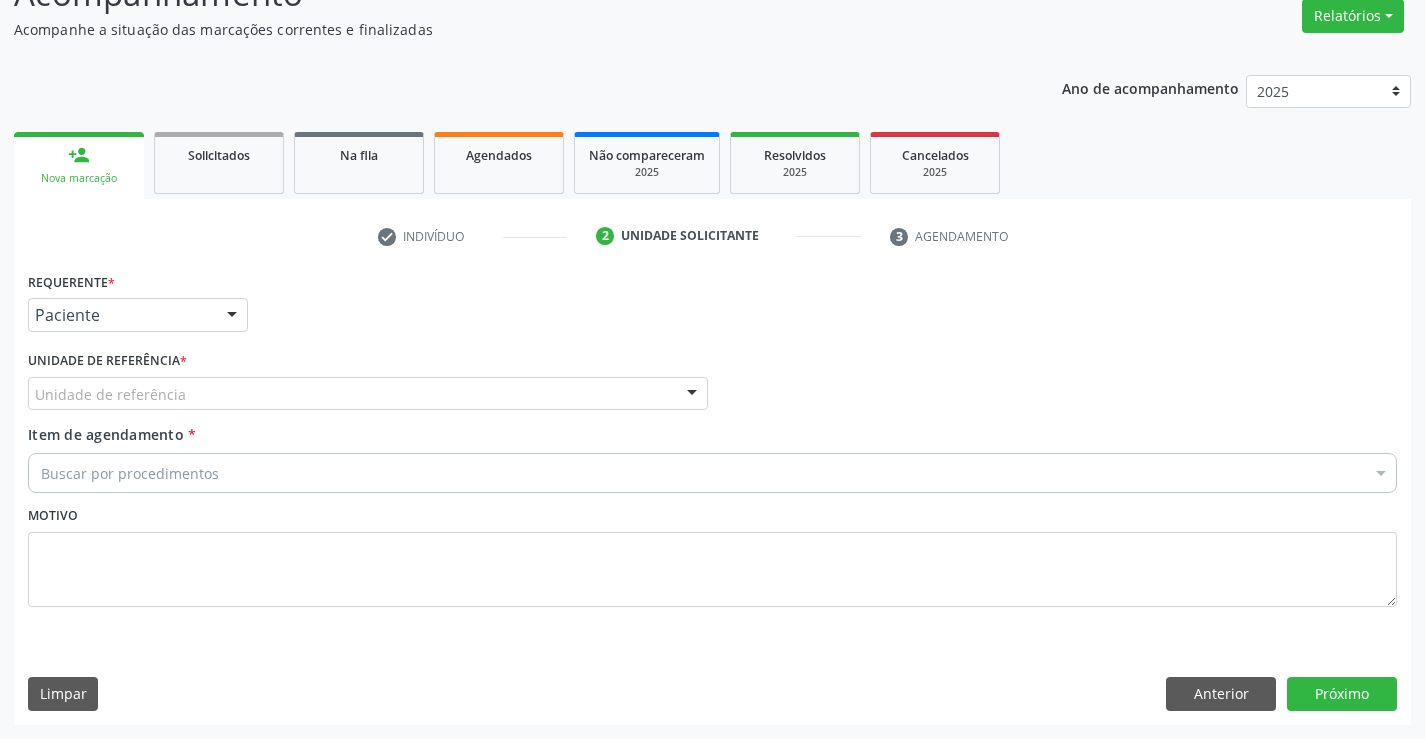 click on "Unidade de referência
*
Unidade de referência
Unidade Basica de Saude da Familia Dr Paulo Sudre   Centro de Enfrentamento Para Covid 19 de Campo Formoso   Central de Marcacao de Consultas e Exames de Campo Formoso   Vigilancia em Saude de Campo Formoso   PSF Lage dos Negros III   P S da Familia do Povoado de Caraibas   Unidade Basica de Saude da Familia Maninho Ferreira   P S de Curral da Ponta Psf Oseas Manoel da Silva   Farmacia Basica   Unidade Basica de Saude da Familia de Brejao da Caatinga   P S da Familia do Povoado de Pocos   P S da Familia do Povoado de Tiquara   P S da Familia do Povoado de Sao Tome   P S de Lages dos Negros   P S da Familia do Povoado de Tuiutiba   P S de Curral Velho   Centro de Saude Mutirao   Caps Centro de Atencao Psicossocial   Unidade Odontologica Movel   Unidade Basica de Saude da Familia Limoeiro   Unidade Basica de Saude da Familia Izabel Godinho de Freitas   Unidade Basica de Saude da Familia de Olho Dagua das Pombas" at bounding box center [368, 385] 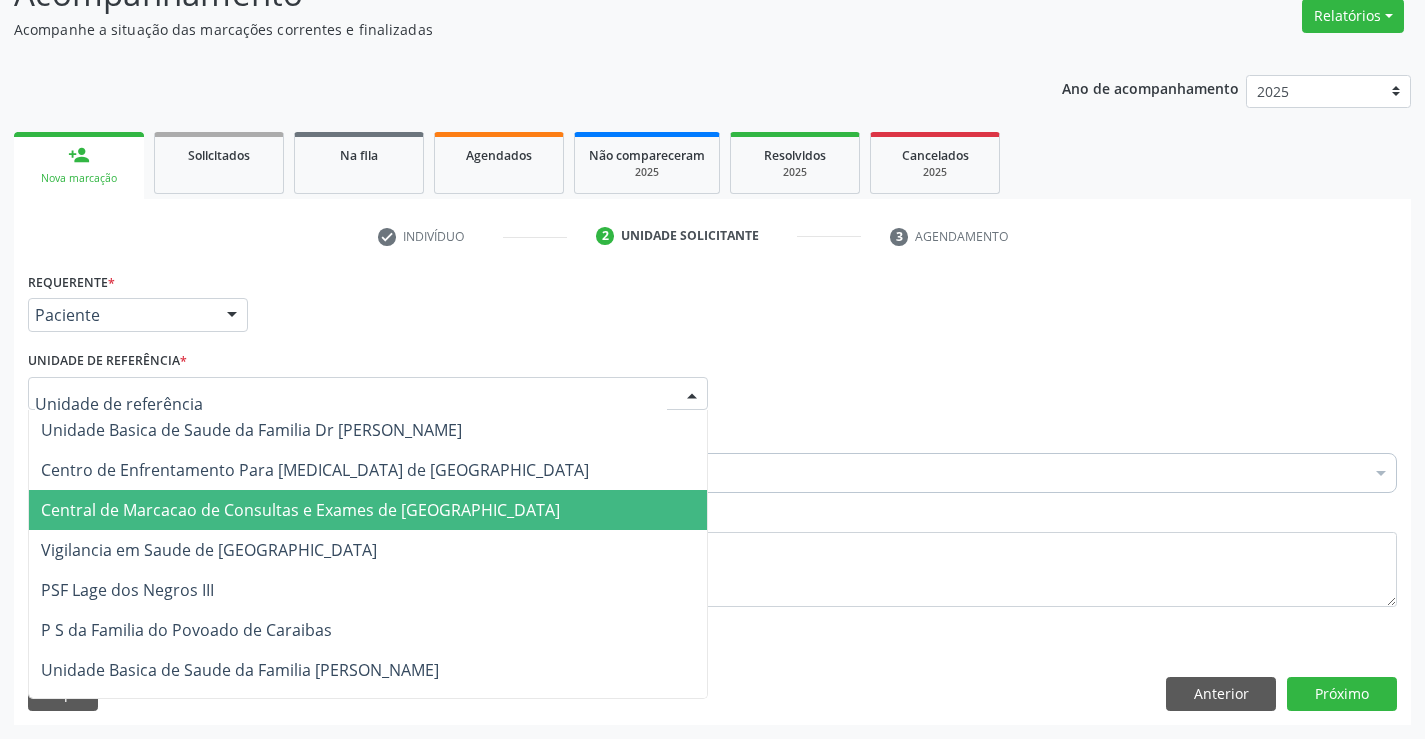click on "Central de Marcacao de Consultas e Exames de [GEOGRAPHIC_DATA]" at bounding box center [368, 510] 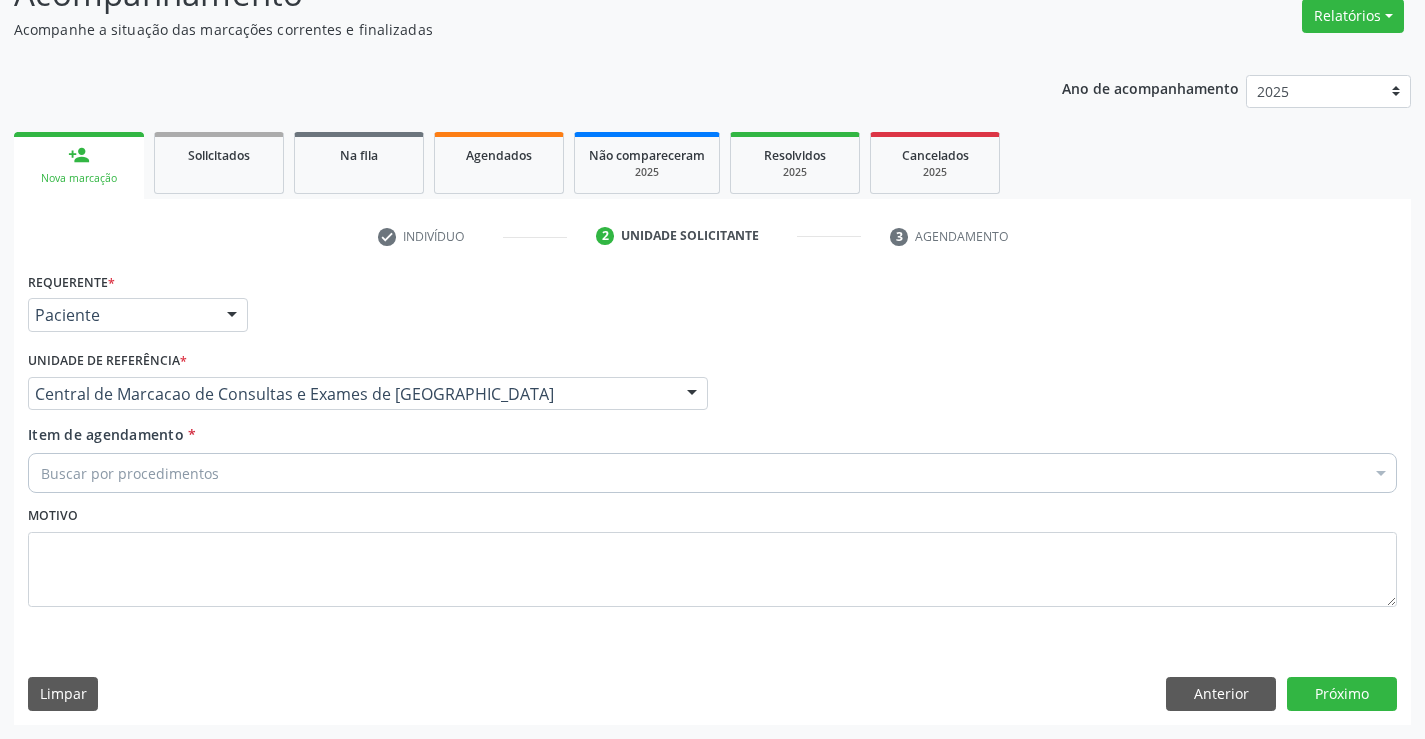 click on "Buscar por procedimentos" at bounding box center (712, 473) 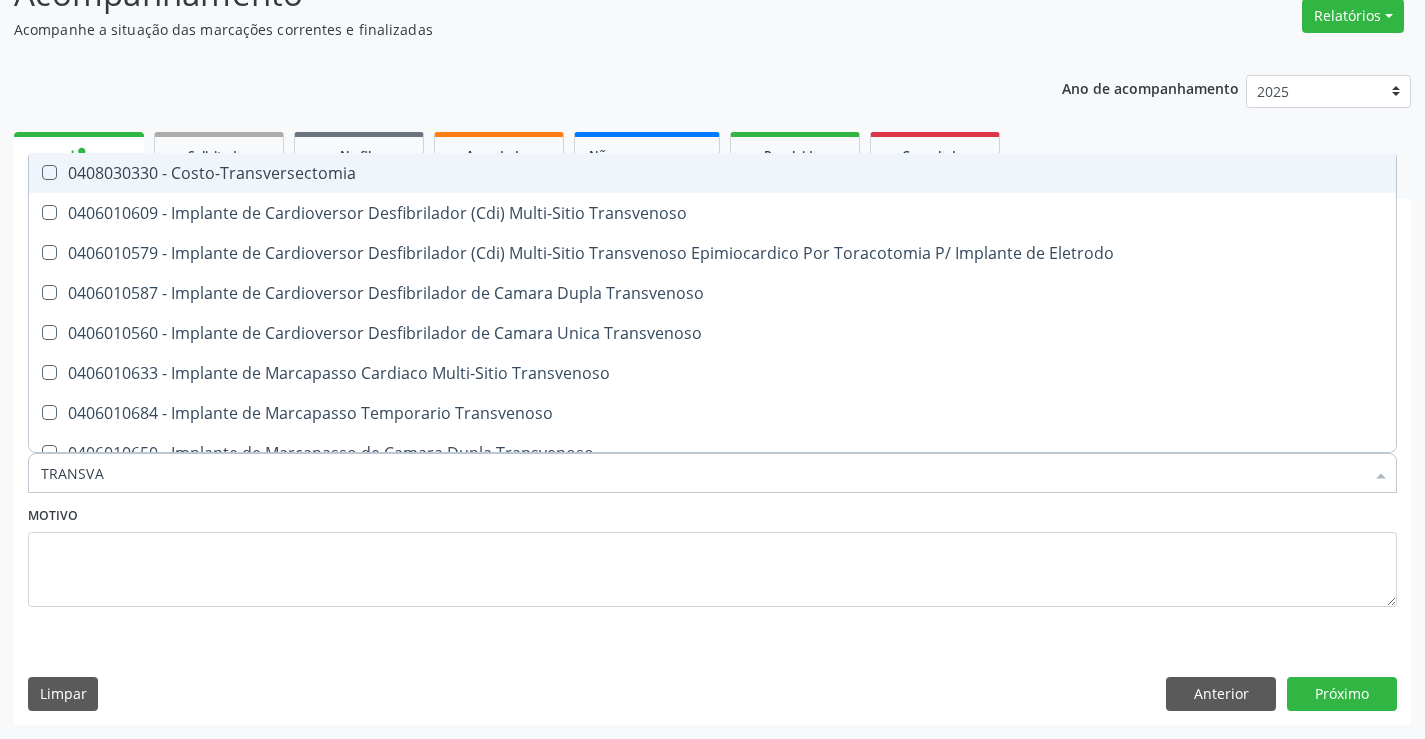 type on "TRANSVAG" 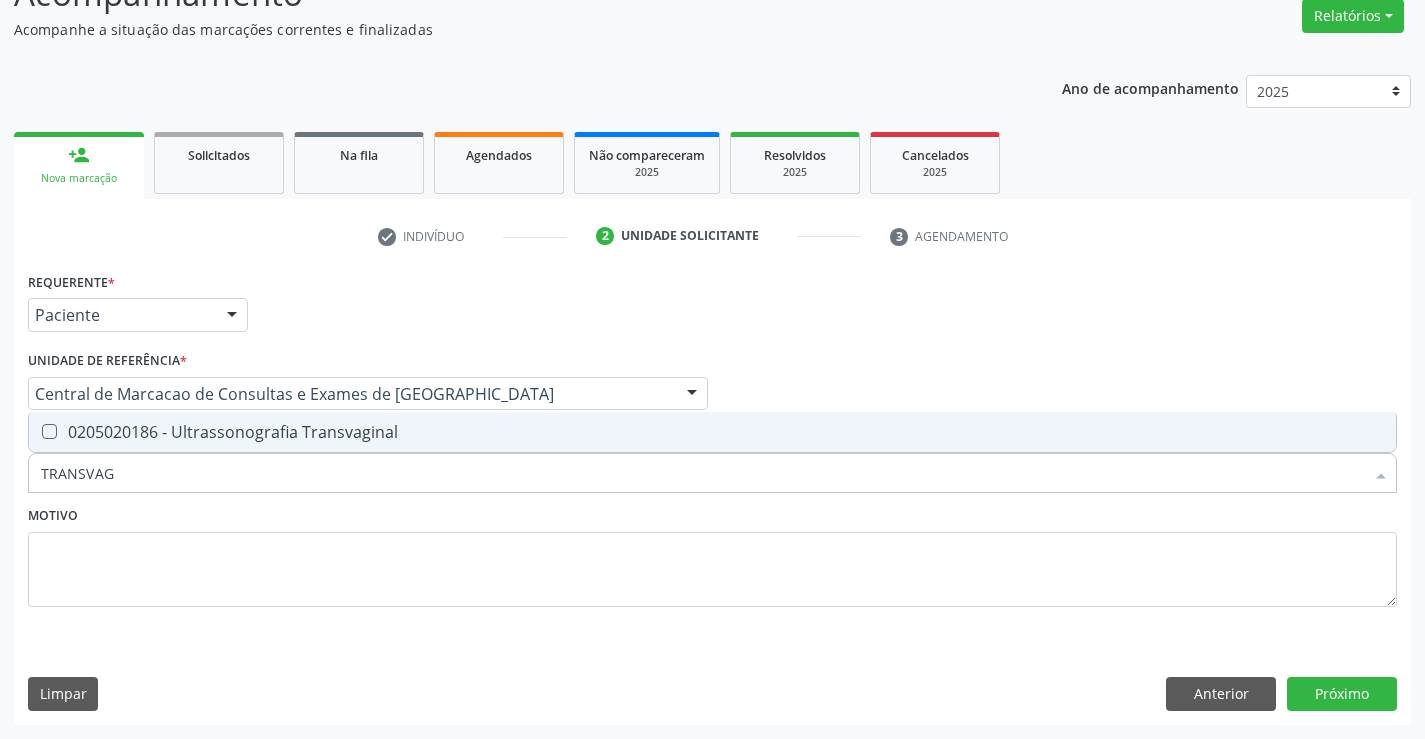 click on "0205020186 - Ultrassonografia Transvaginal" at bounding box center [712, 432] 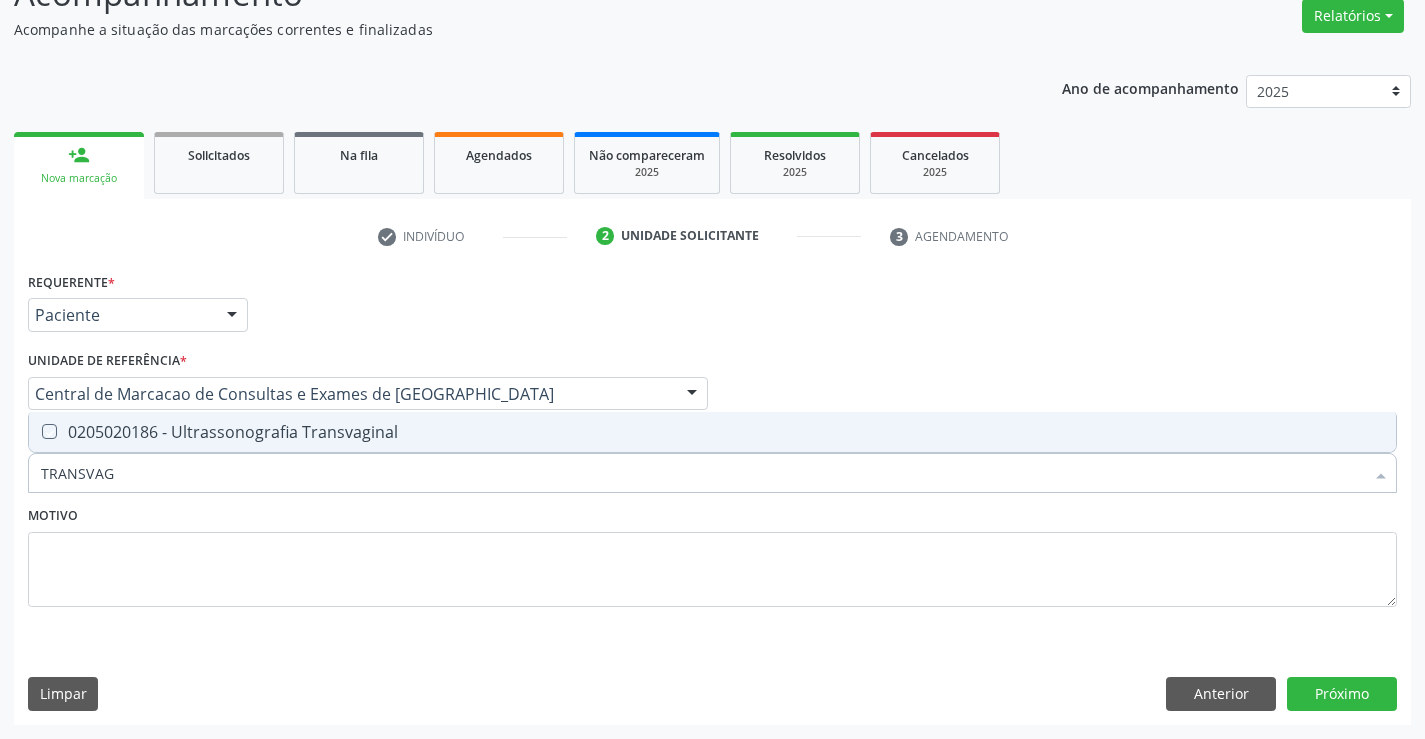 checkbox on "true" 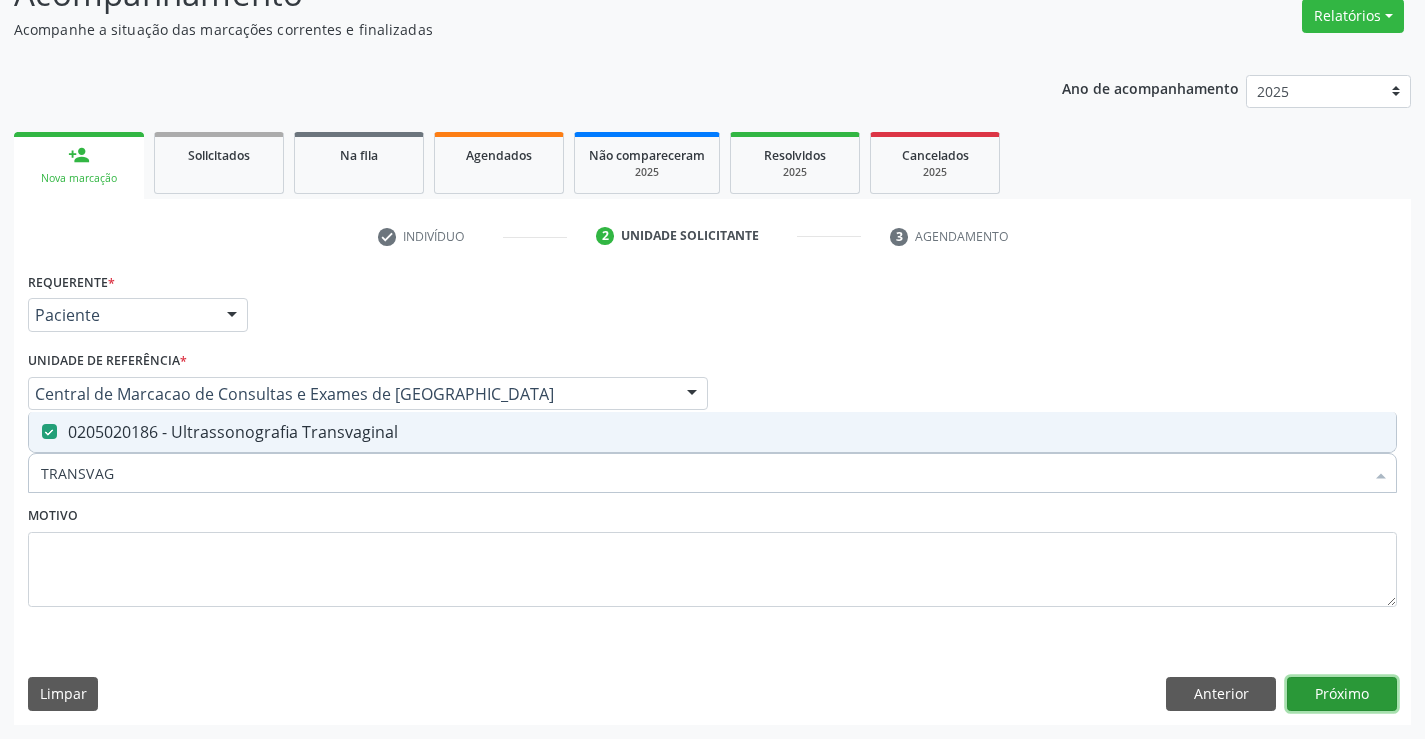 click on "Próximo" at bounding box center (1342, 694) 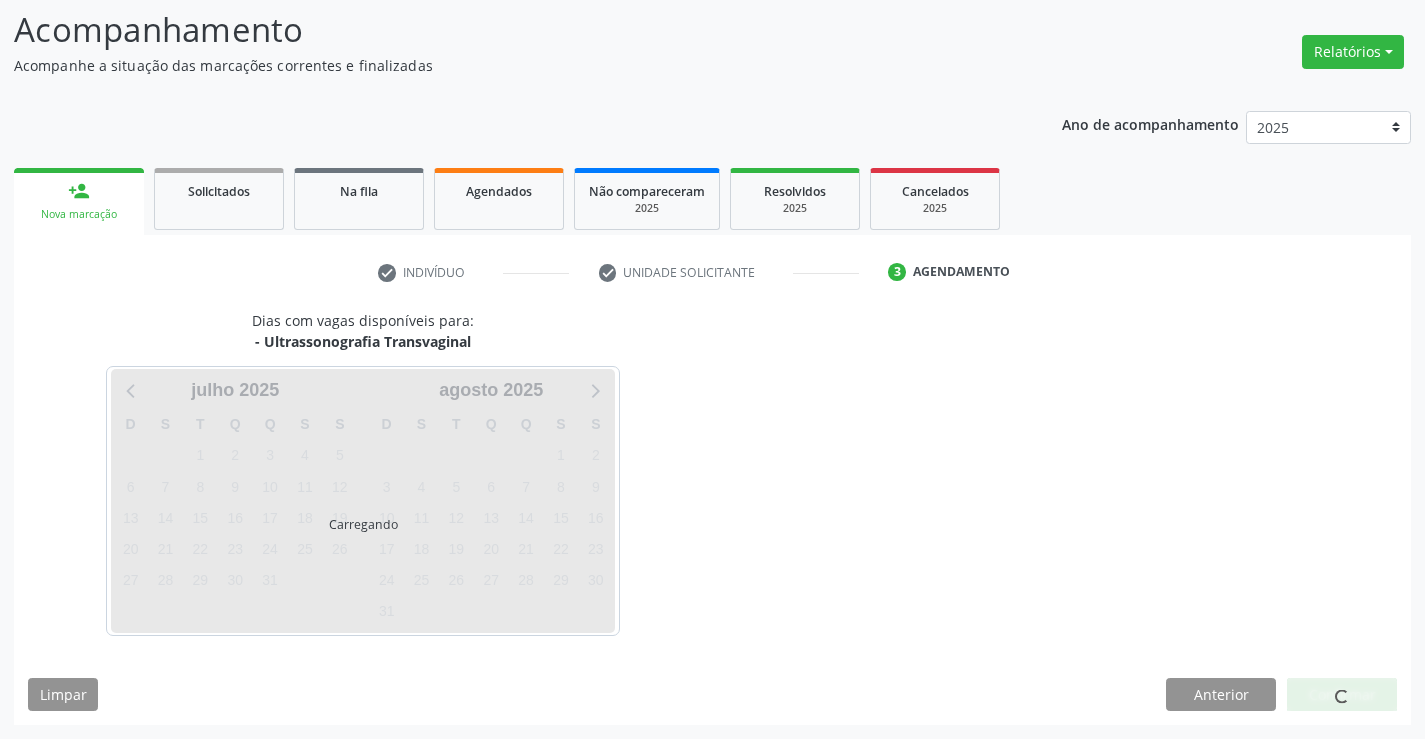 scroll, scrollTop: 131, scrollLeft: 0, axis: vertical 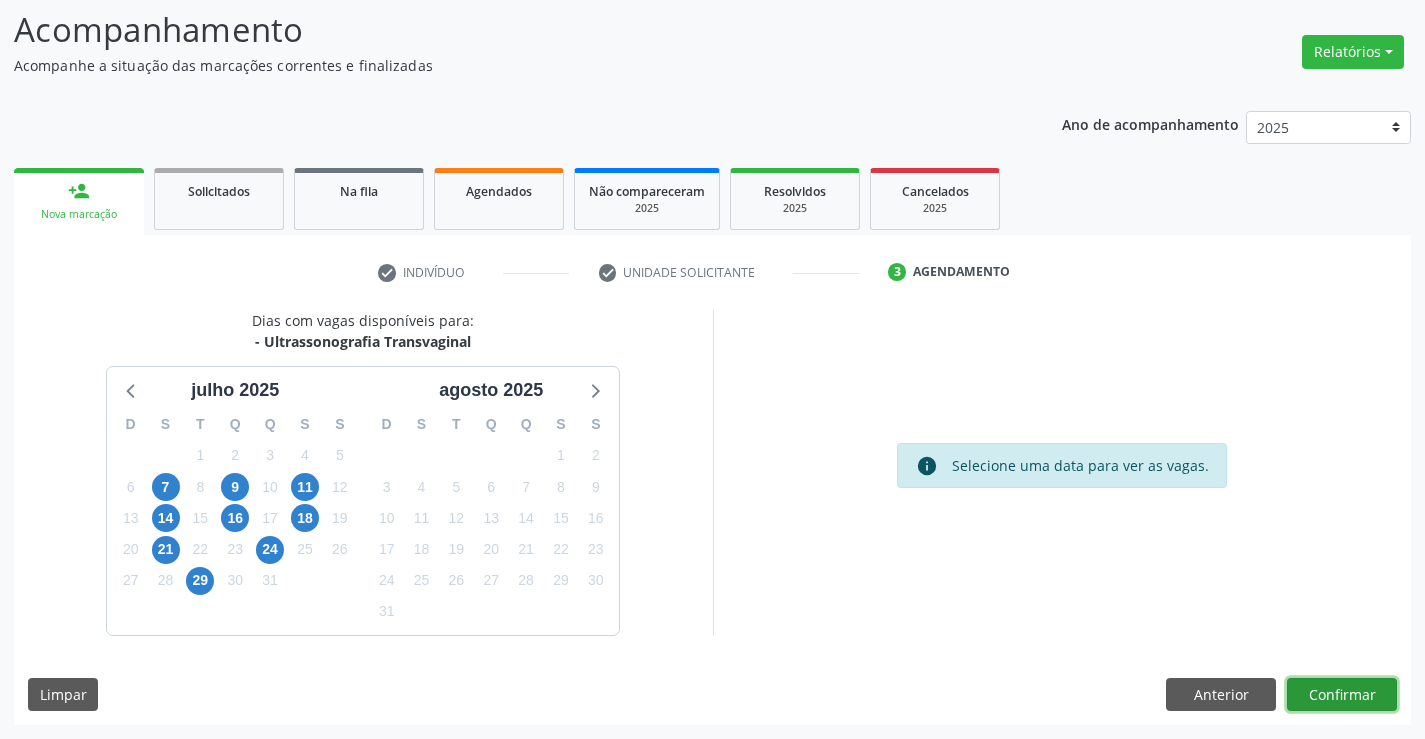 click on "Confirmar" at bounding box center [1342, 695] 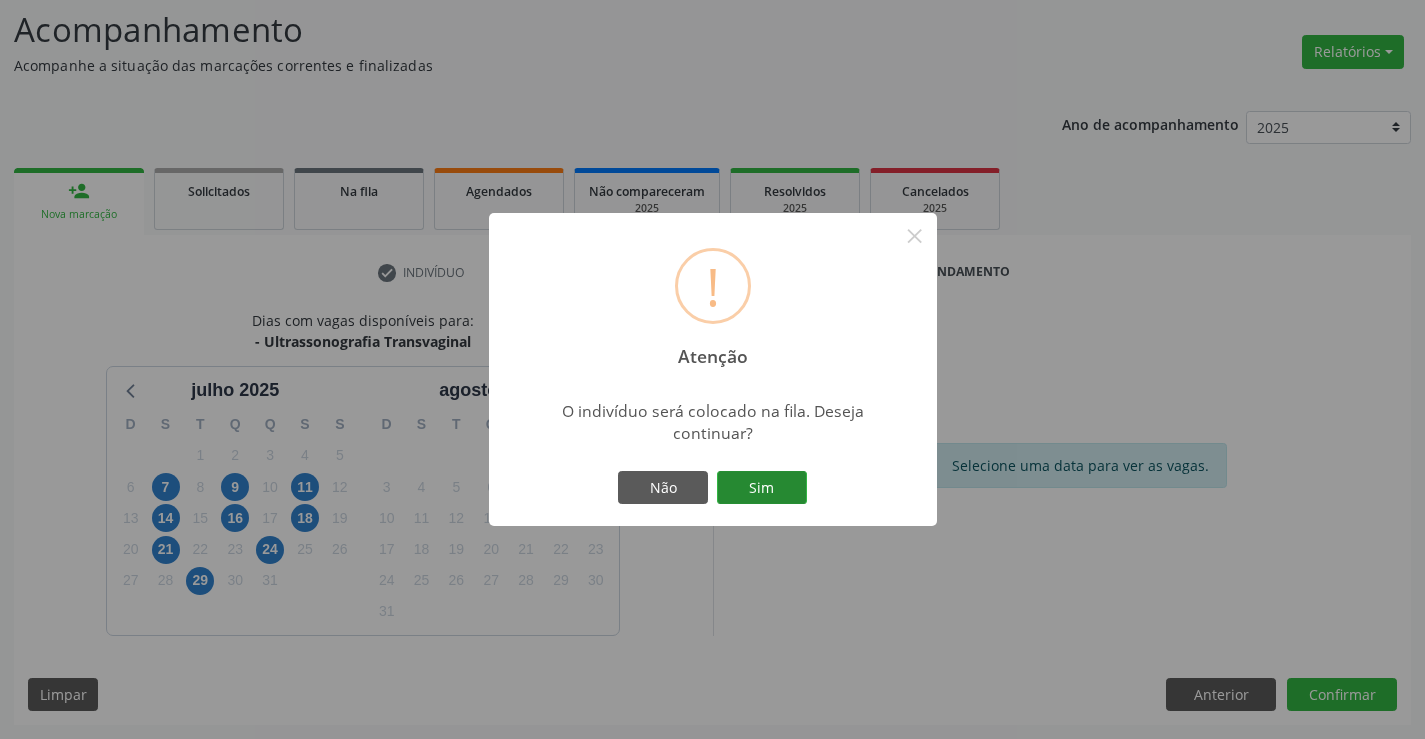 click on "Sim" at bounding box center [762, 488] 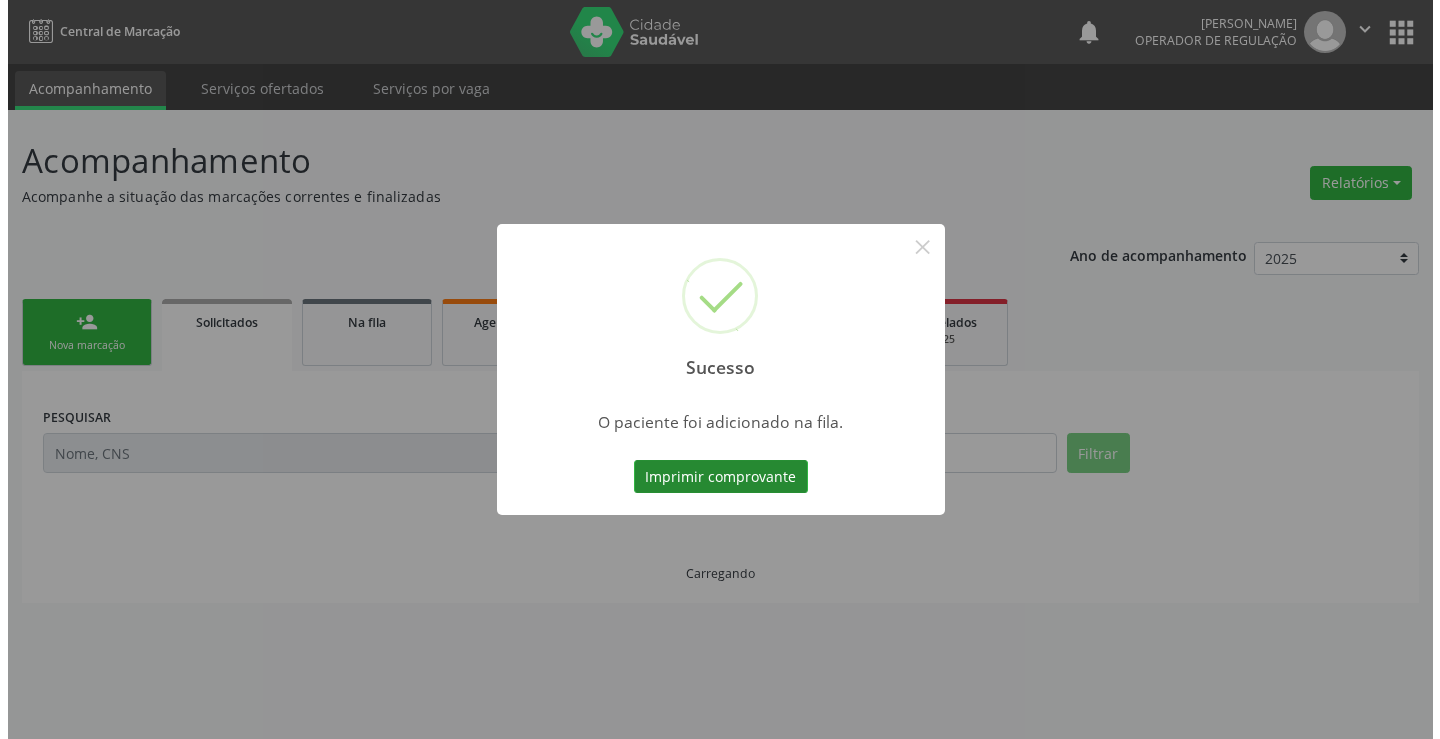 scroll, scrollTop: 0, scrollLeft: 0, axis: both 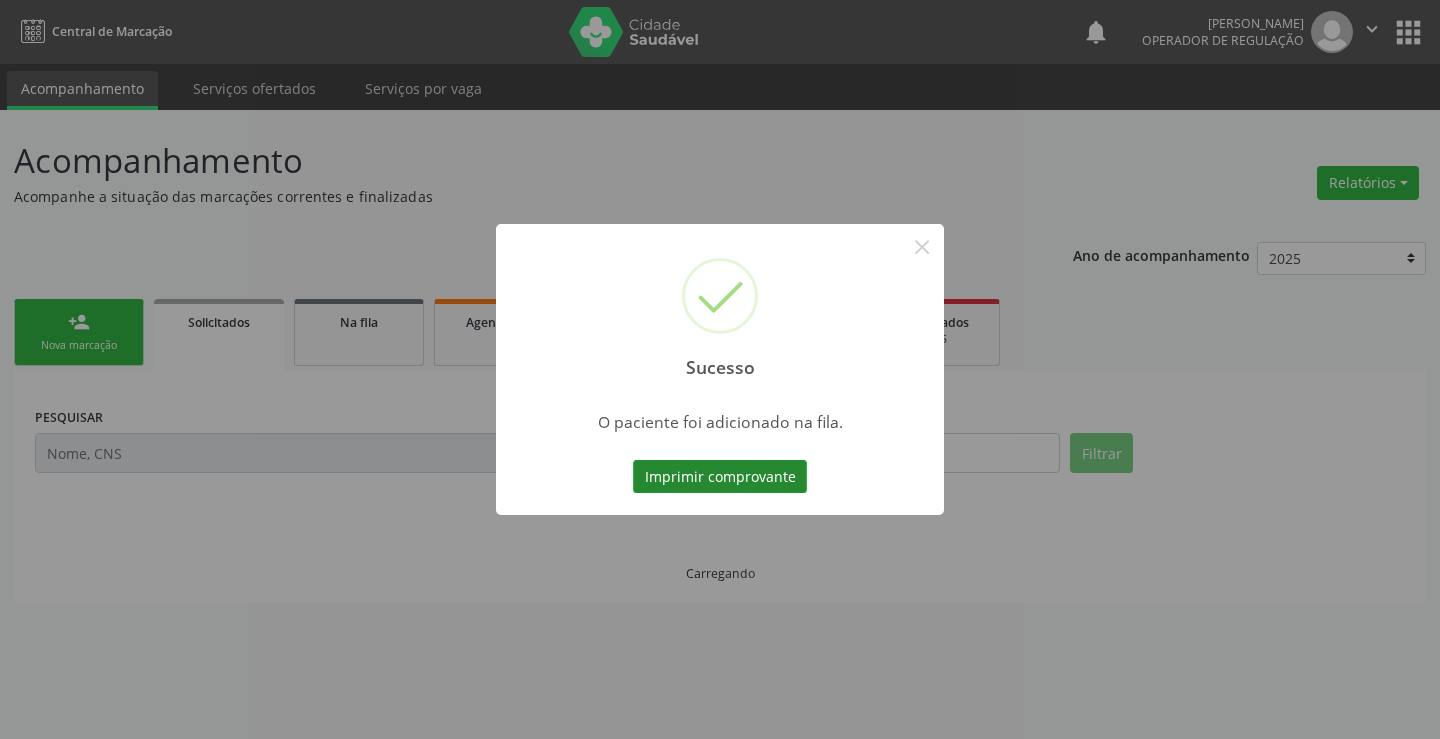 click on "Imprimir comprovante" at bounding box center (720, 477) 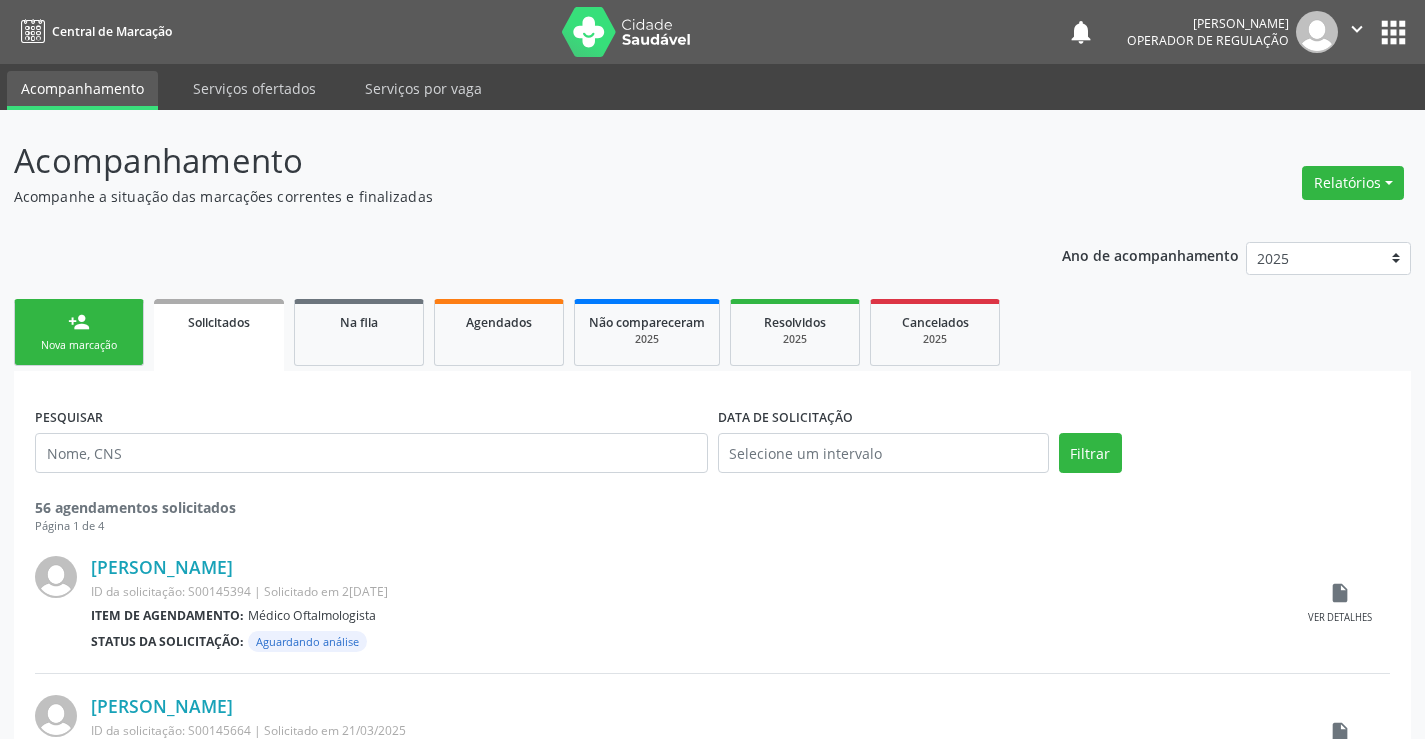 scroll, scrollTop: 0, scrollLeft: 0, axis: both 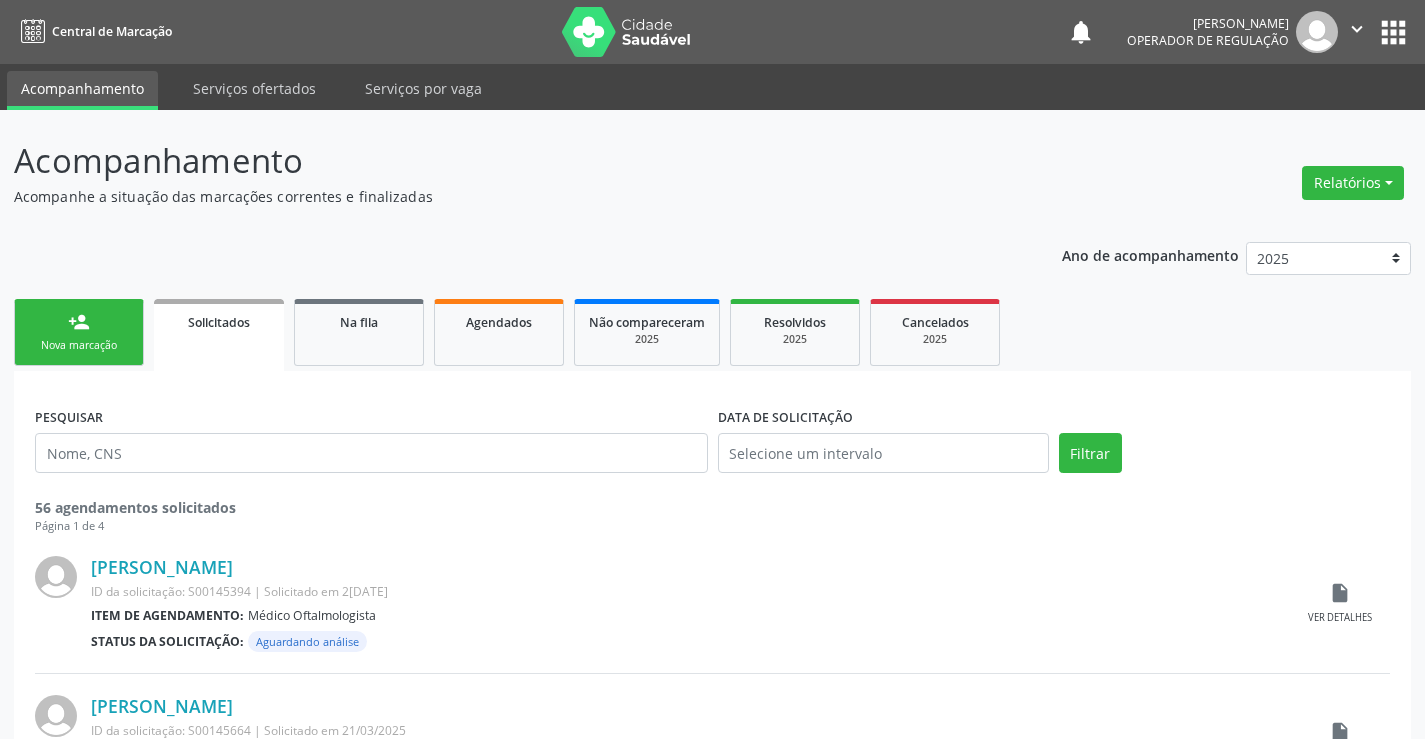 click on "person_add
Nova marcação" at bounding box center (79, 332) 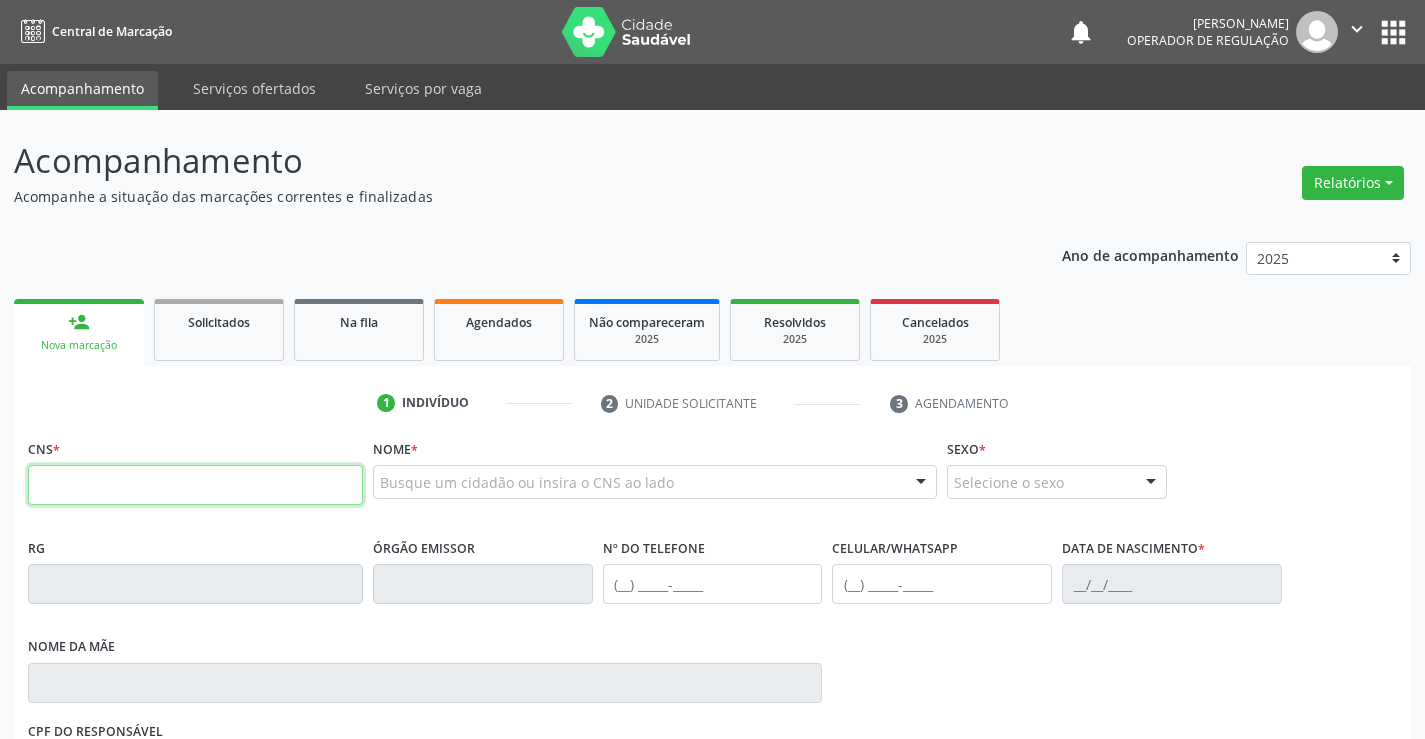 click at bounding box center (195, 485) 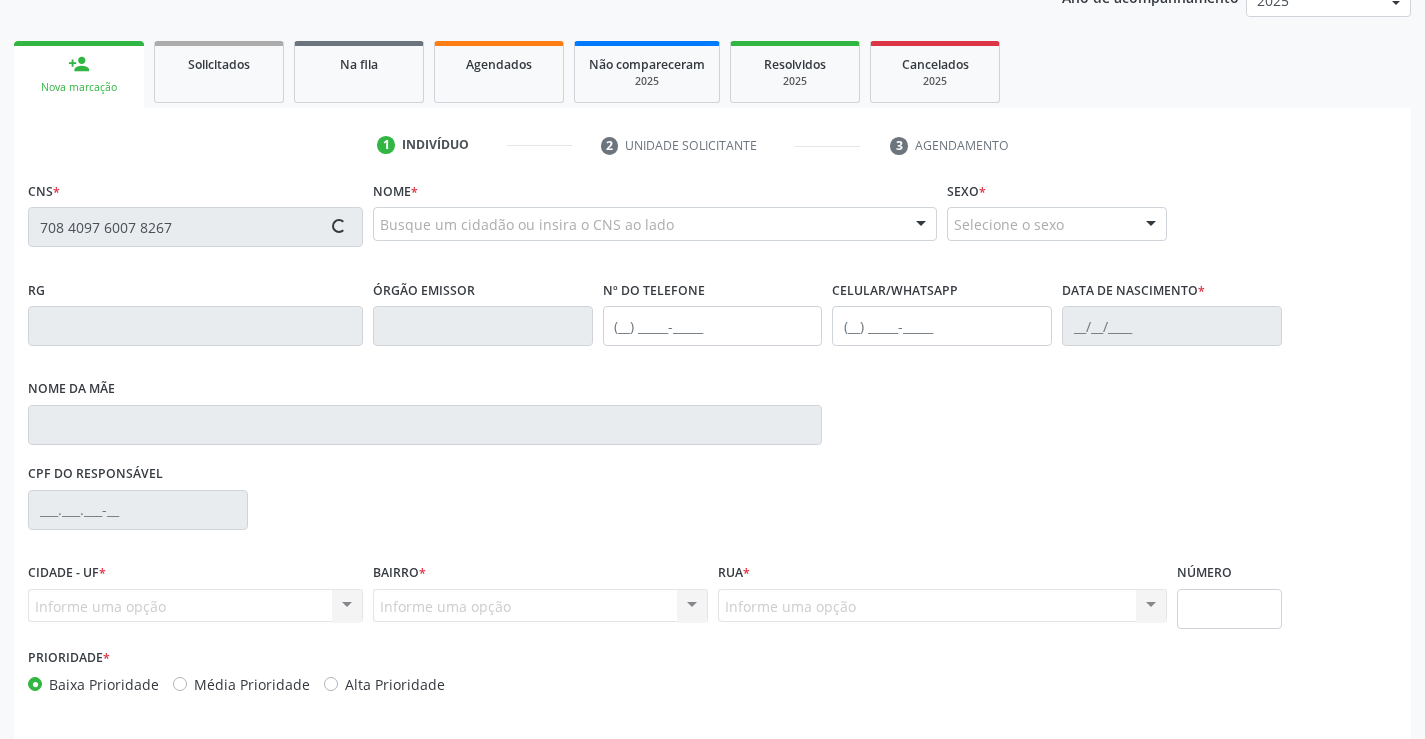 scroll, scrollTop: 331, scrollLeft: 0, axis: vertical 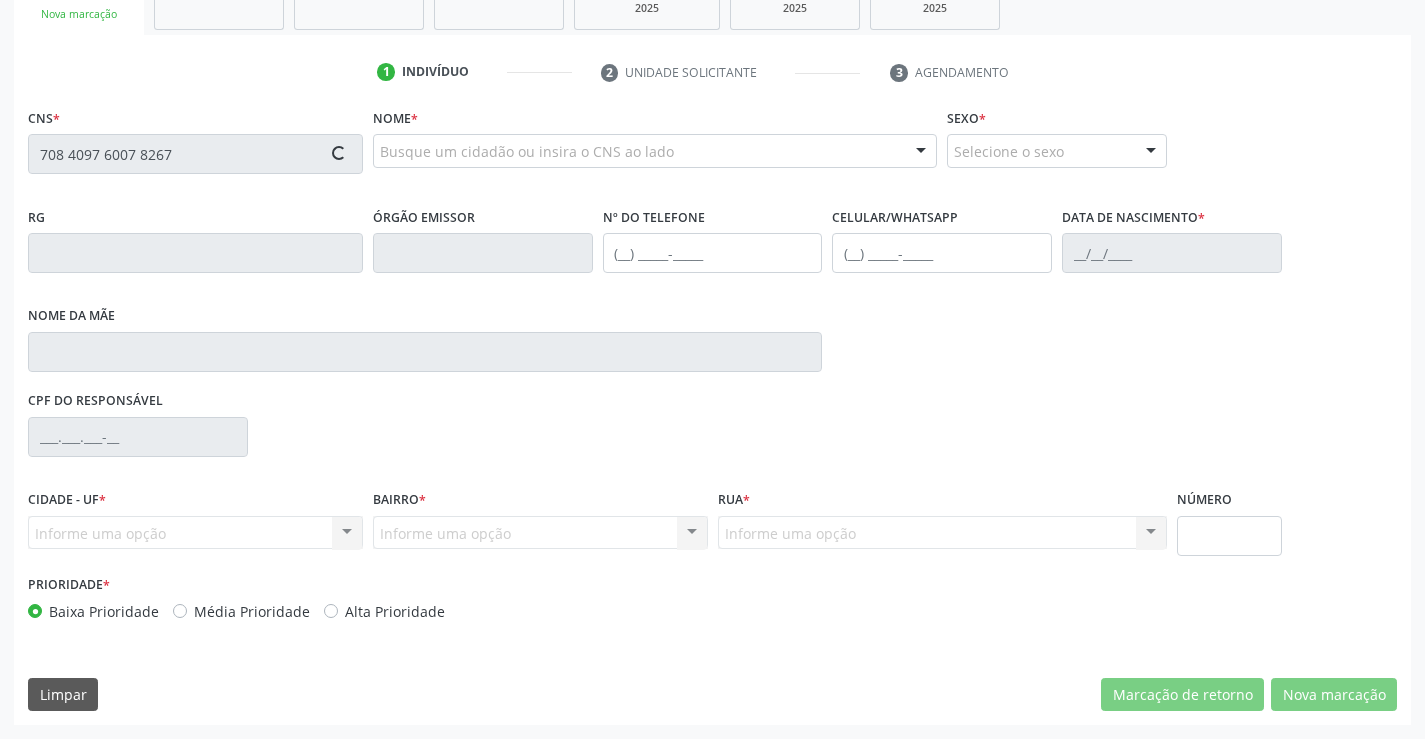 type on "708 4097 6007 8267" 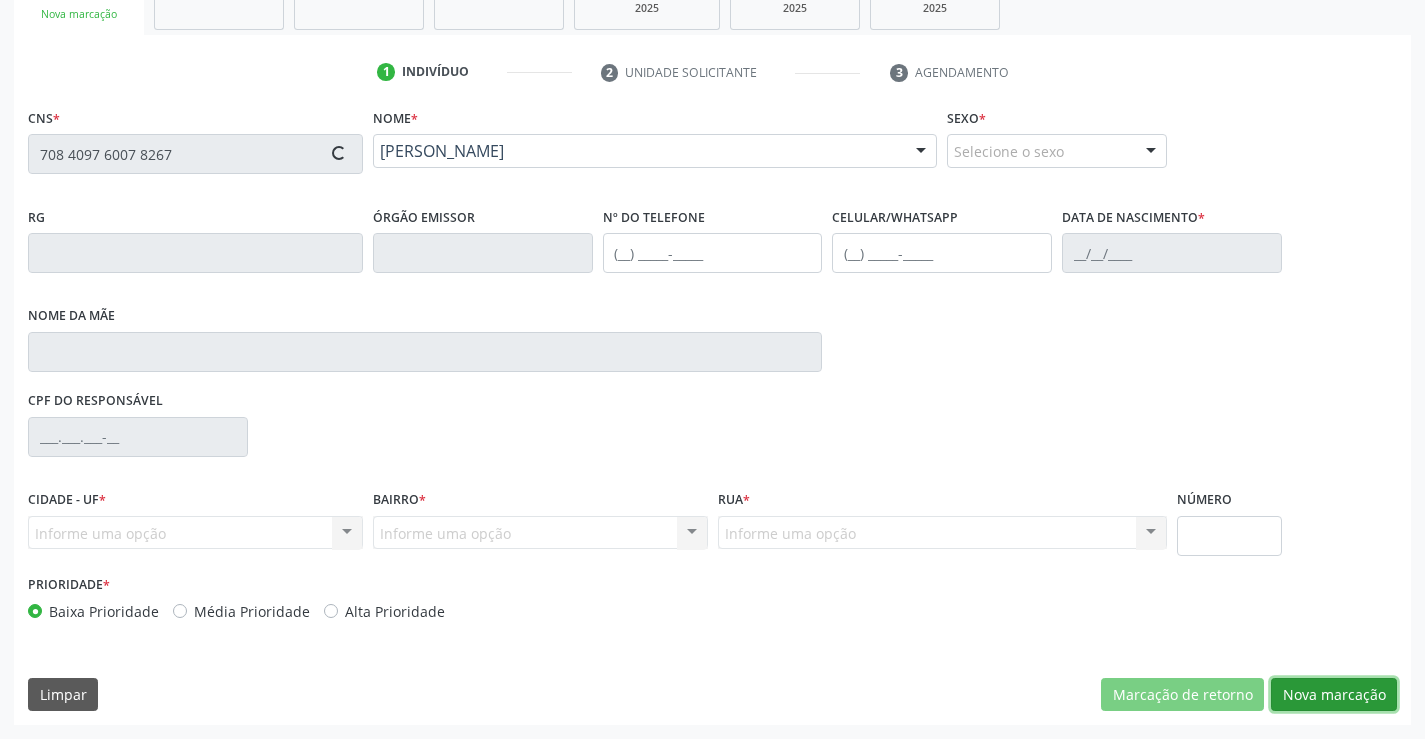 click on "Nova marcação" at bounding box center (1334, 695) 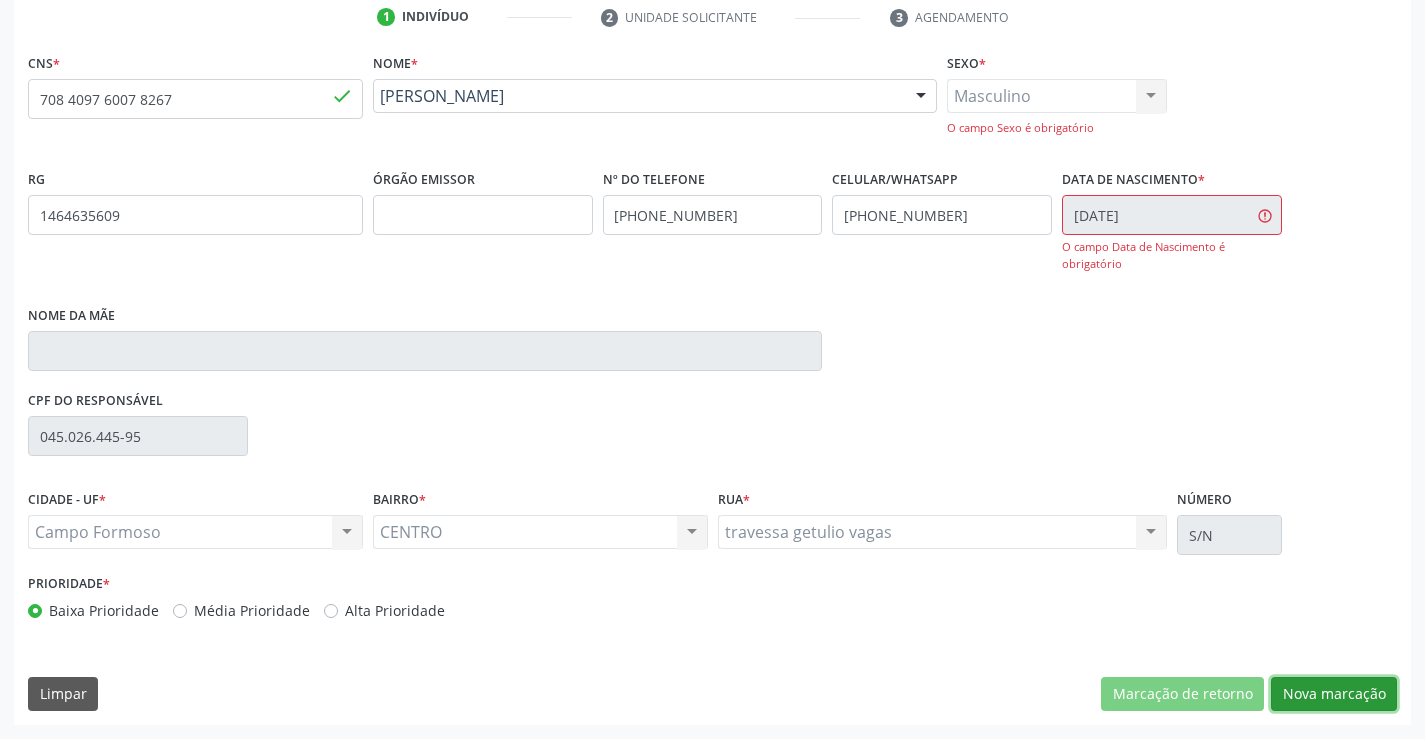 click on "Nova marcação" at bounding box center [1334, 694] 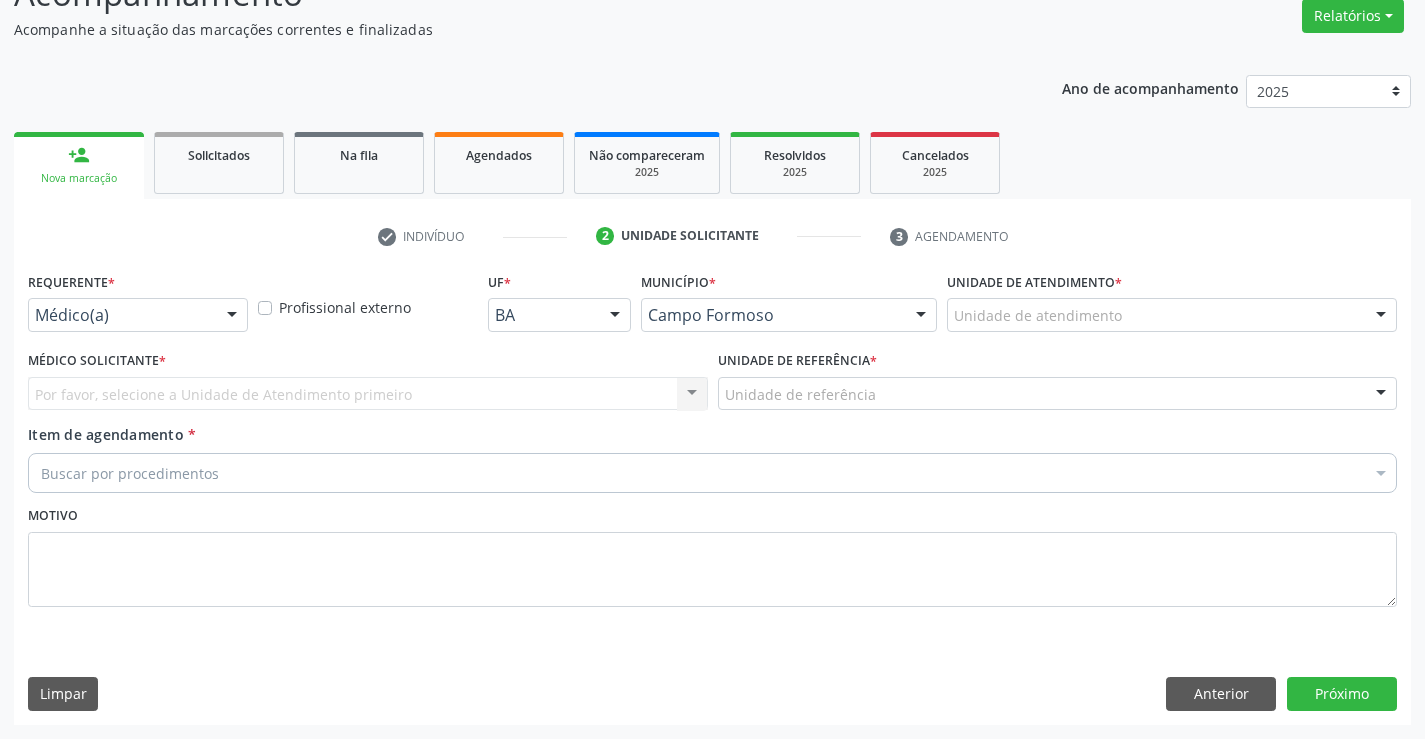 scroll, scrollTop: 167, scrollLeft: 0, axis: vertical 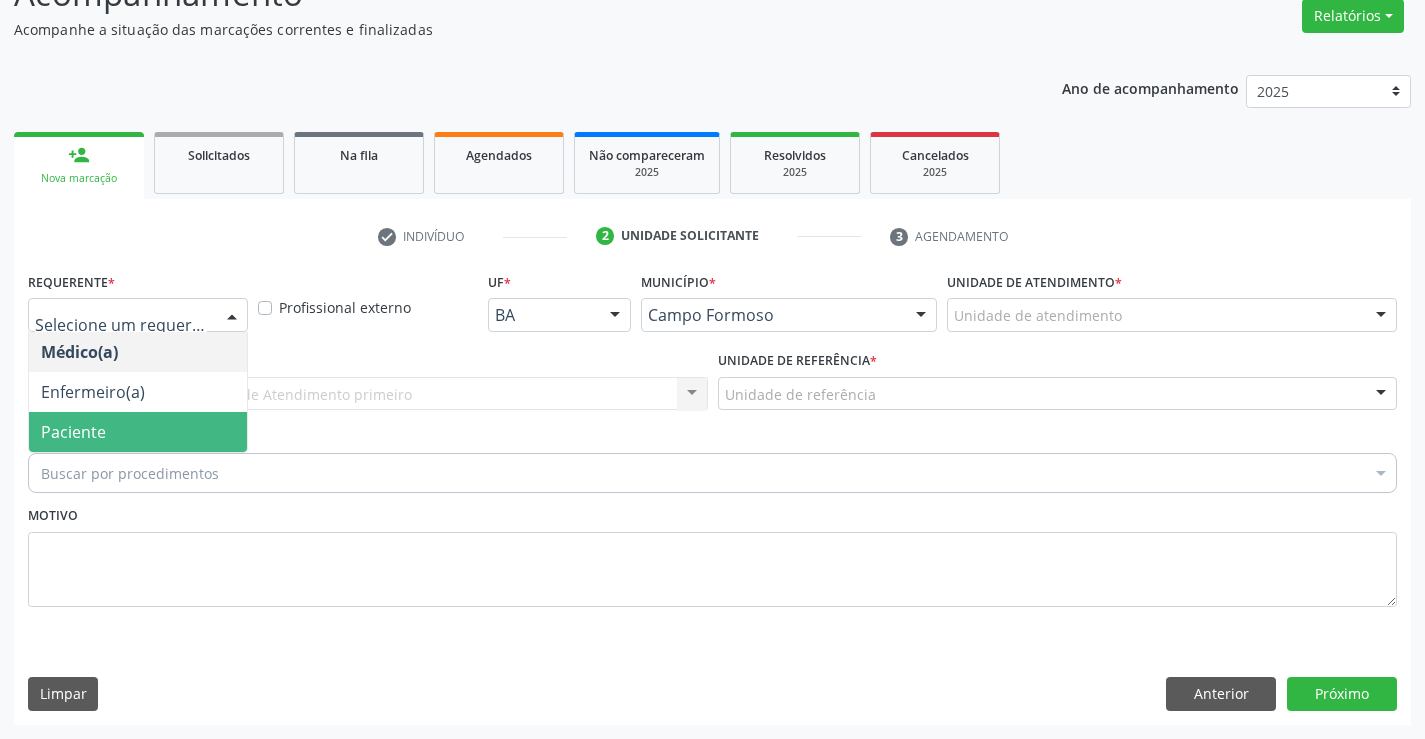 click on "Paciente" at bounding box center (138, 432) 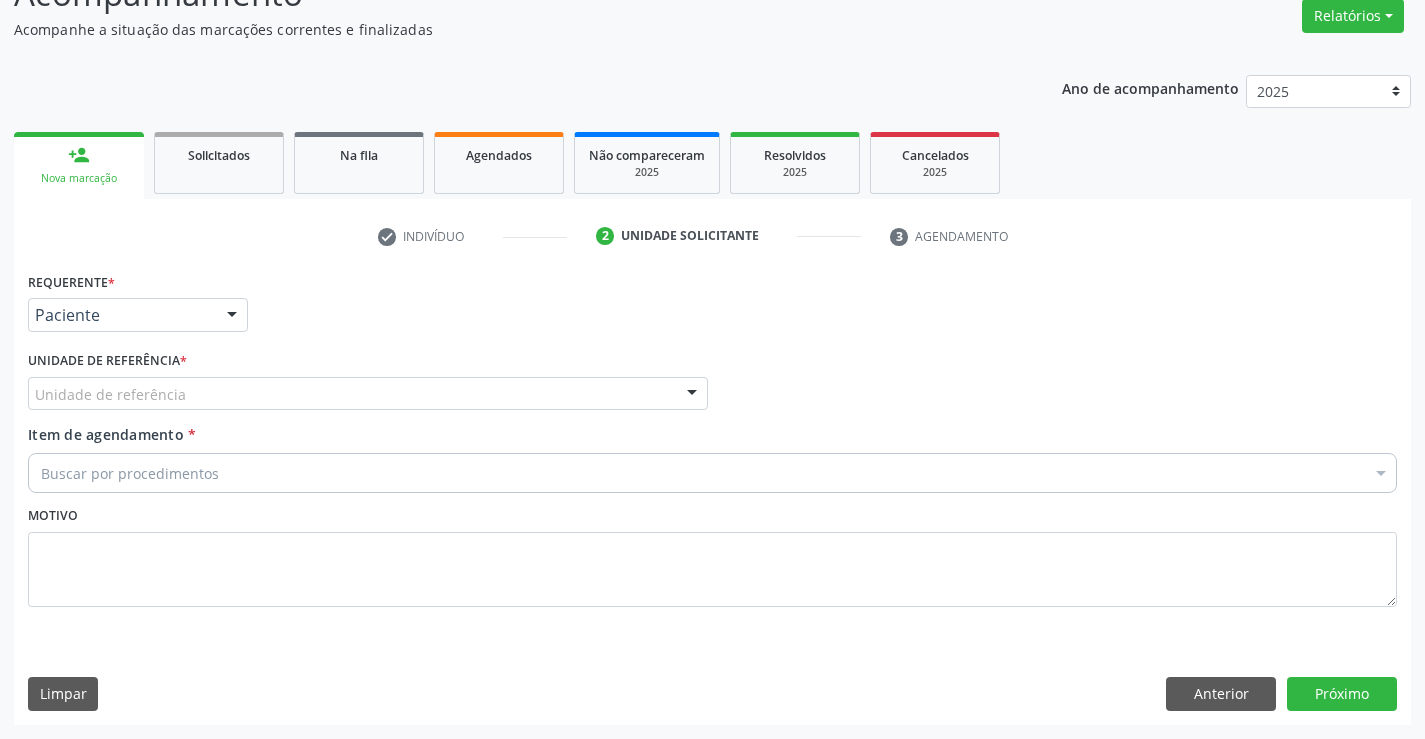 click on "Unidade de referência" at bounding box center (368, 394) 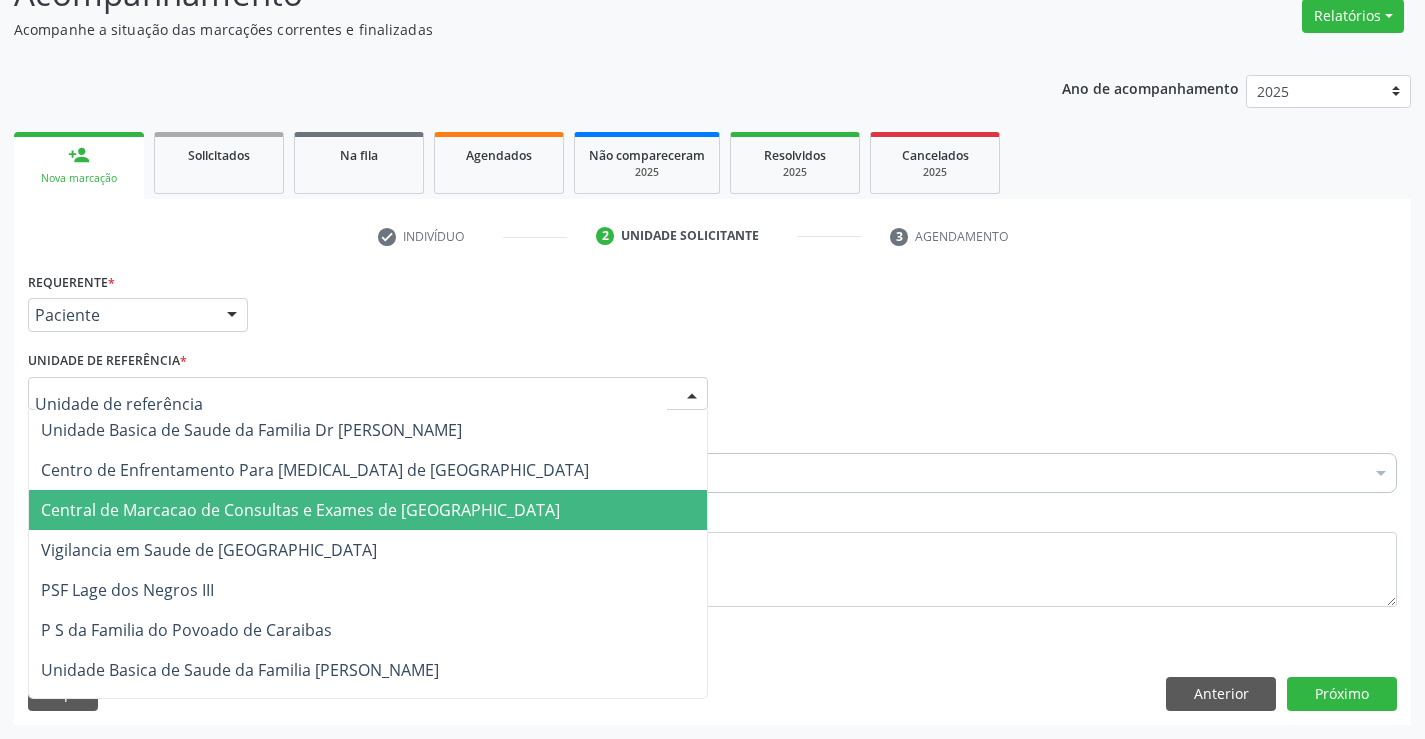 click on "Central de Marcacao de Consultas e Exames de [GEOGRAPHIC_DATA]" at bounding box center [300, 510] 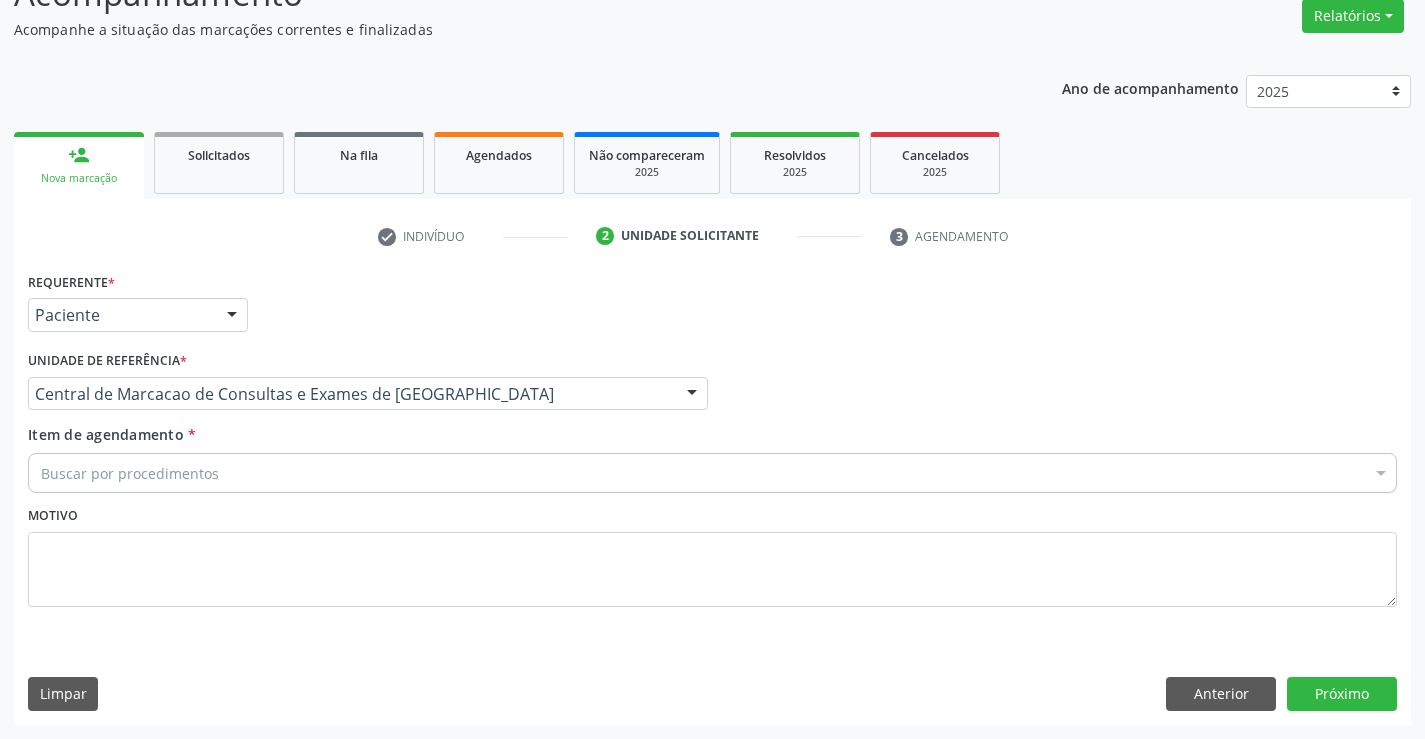 click on "Buscar por procedimentos" at bounding box center [712, 473] 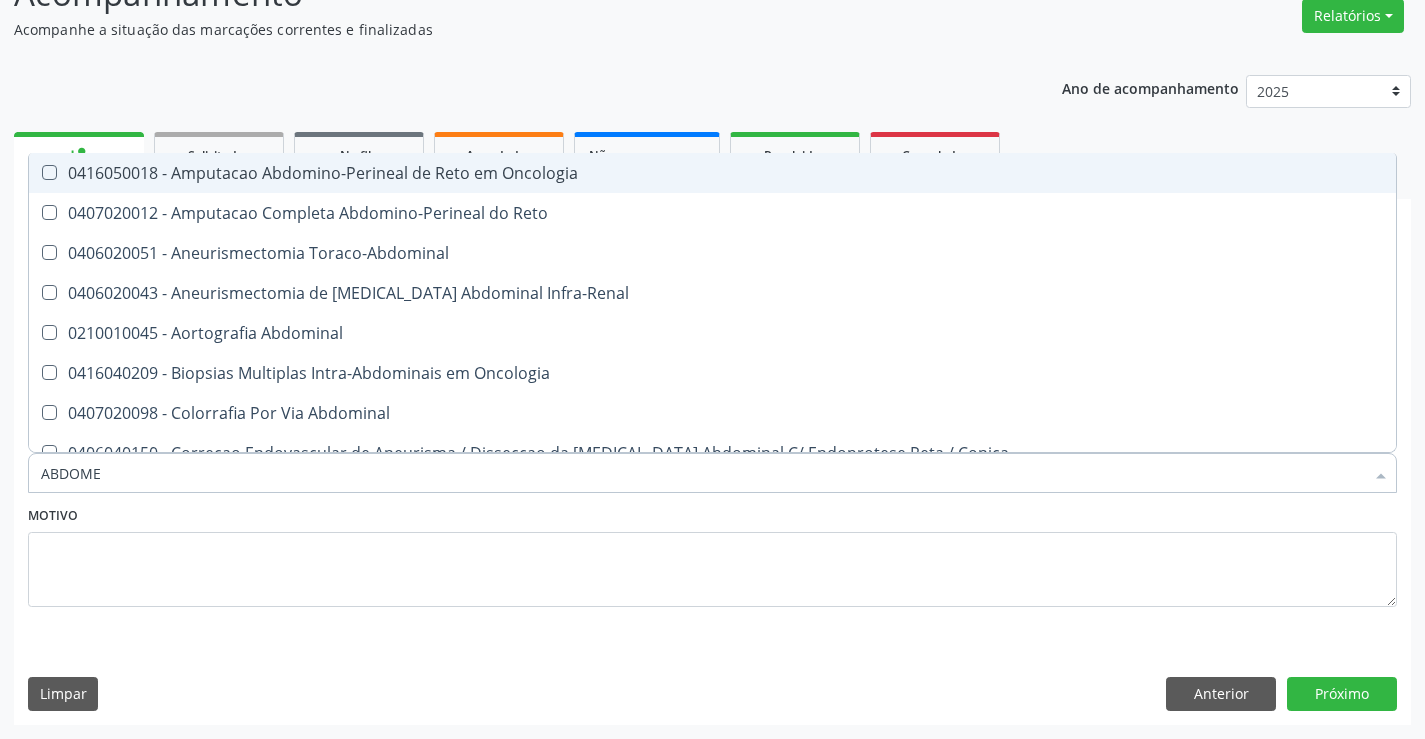type on "ABDOMEN" 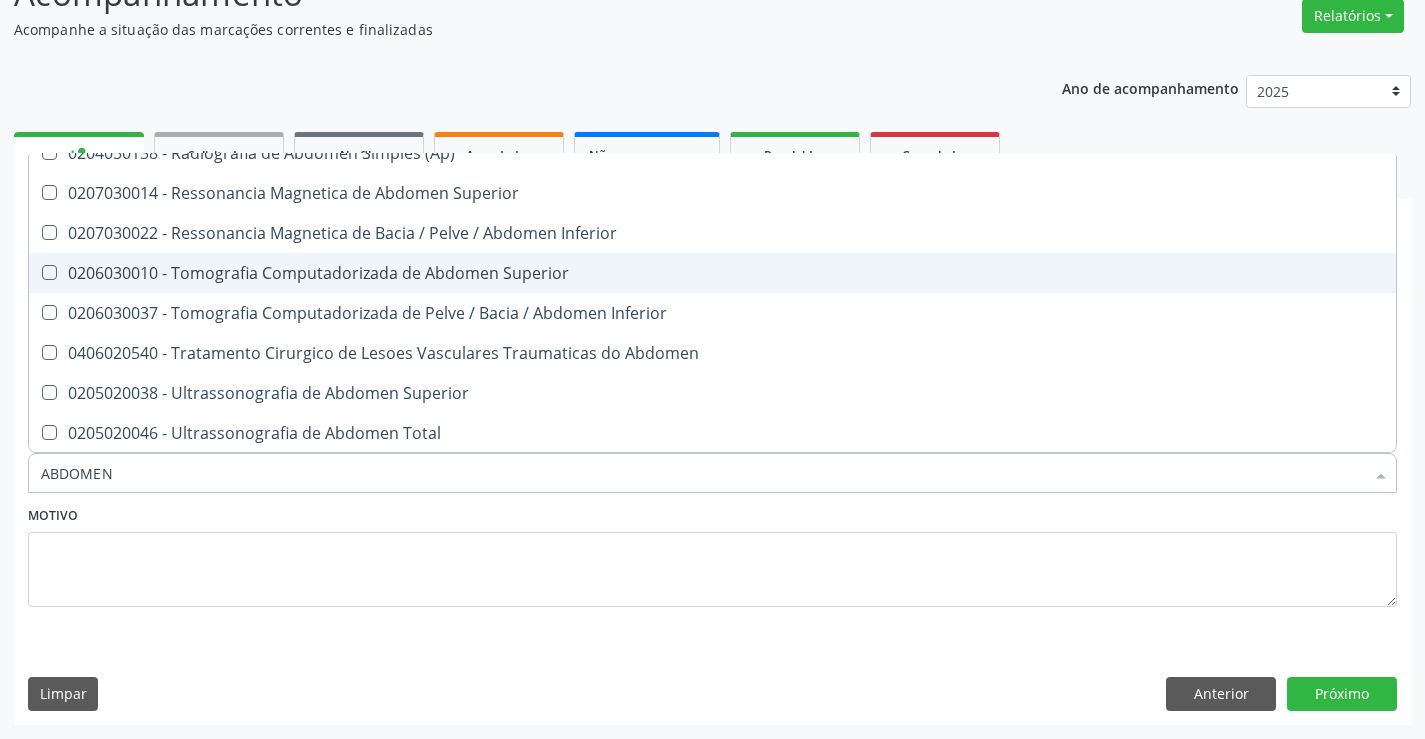 scroll, scrollTop: 101, scrollLeft: 0, axis: vertical 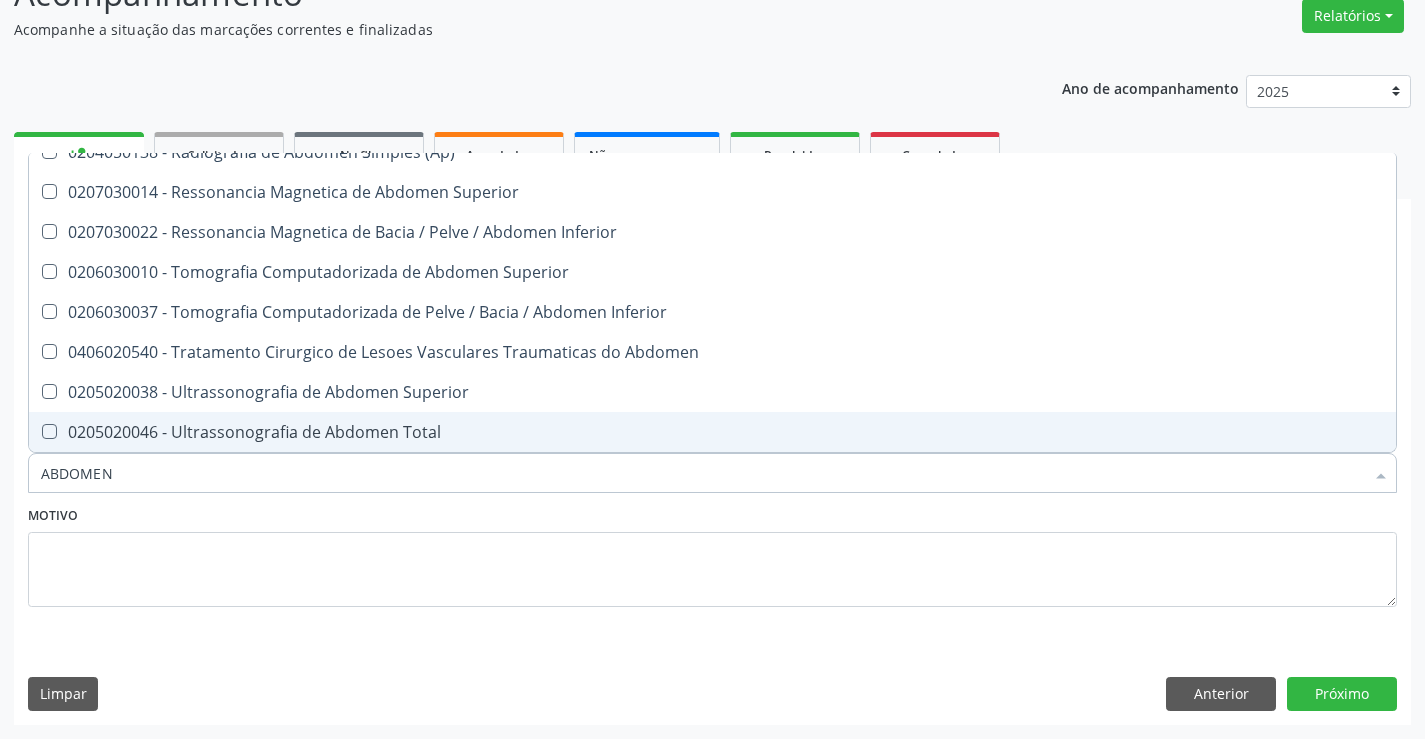 click on "0205020046 - Ultrassonografia de Abdomen Total" at bounding box center (712, 432) 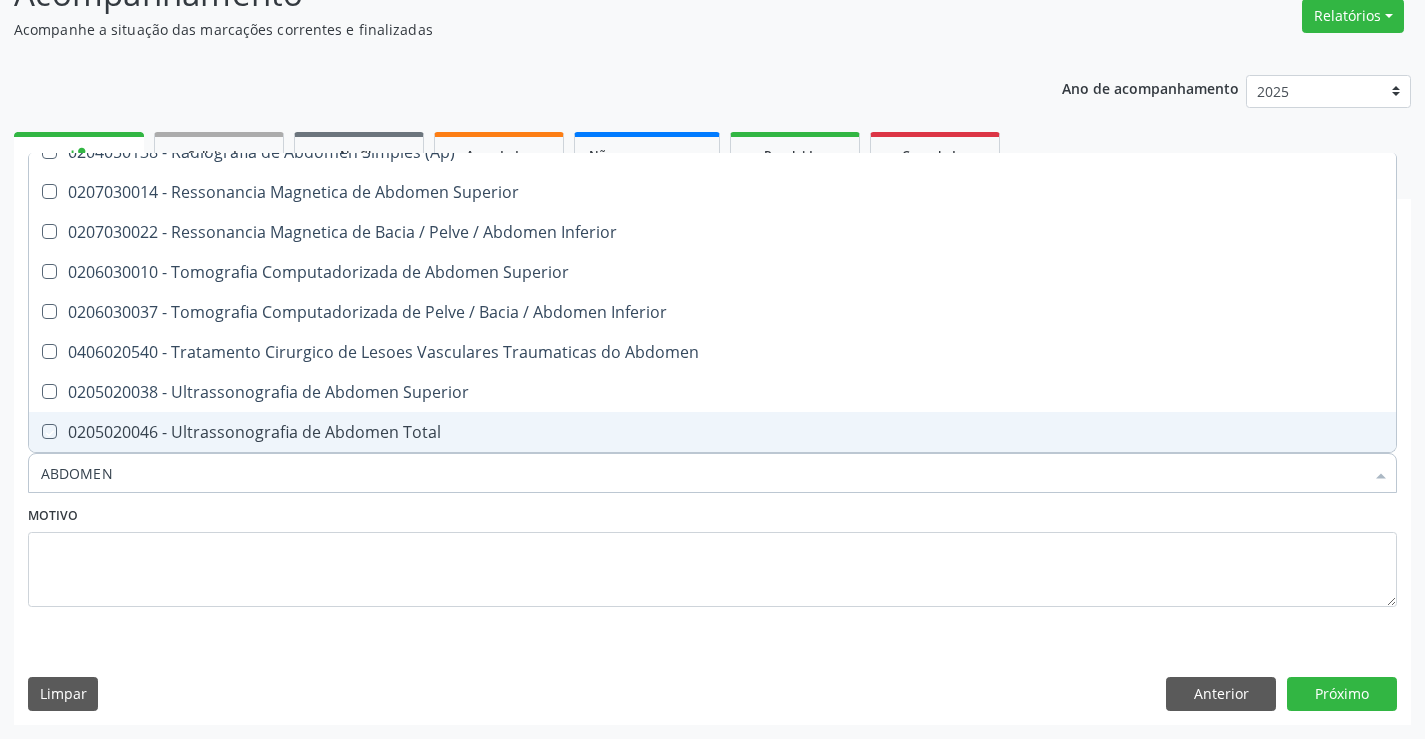 checkbox on "true" 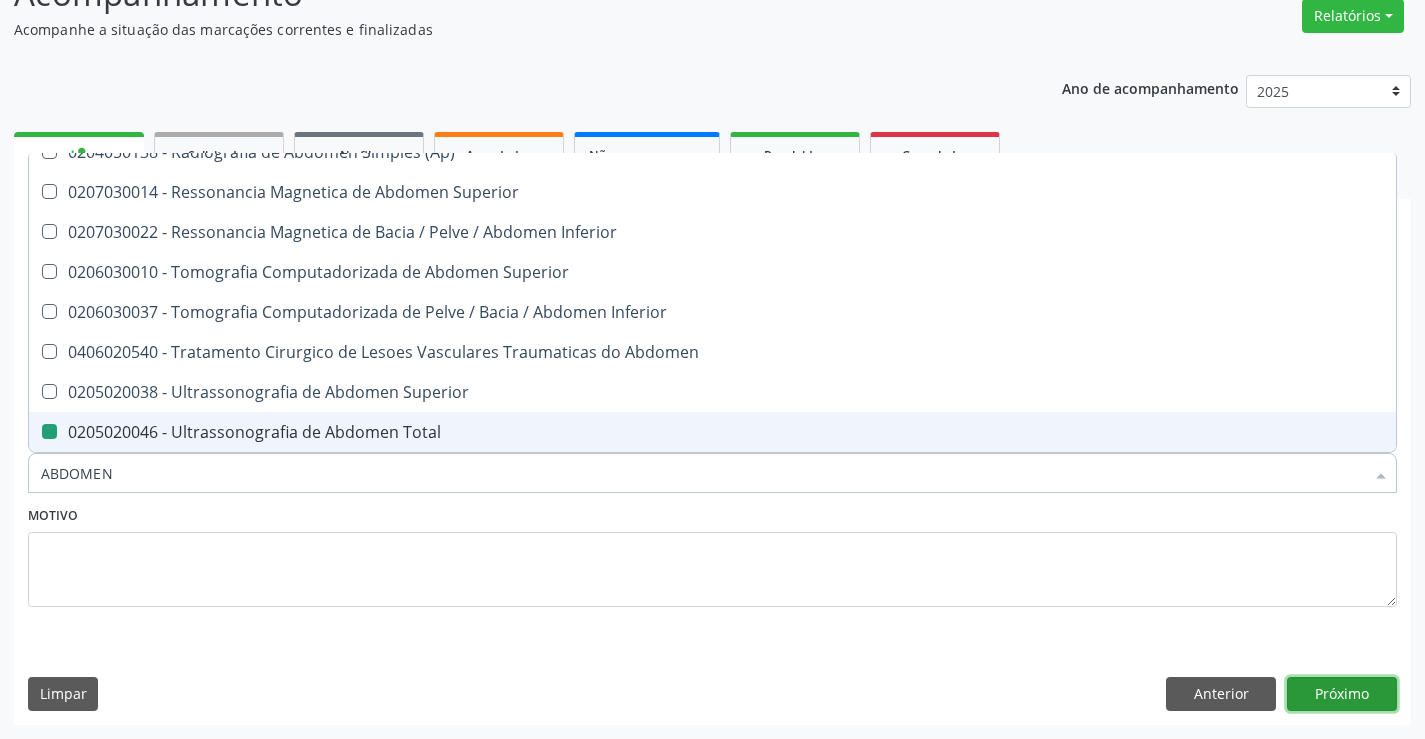 click on "Próximo" at bounding box center (1342, 694) 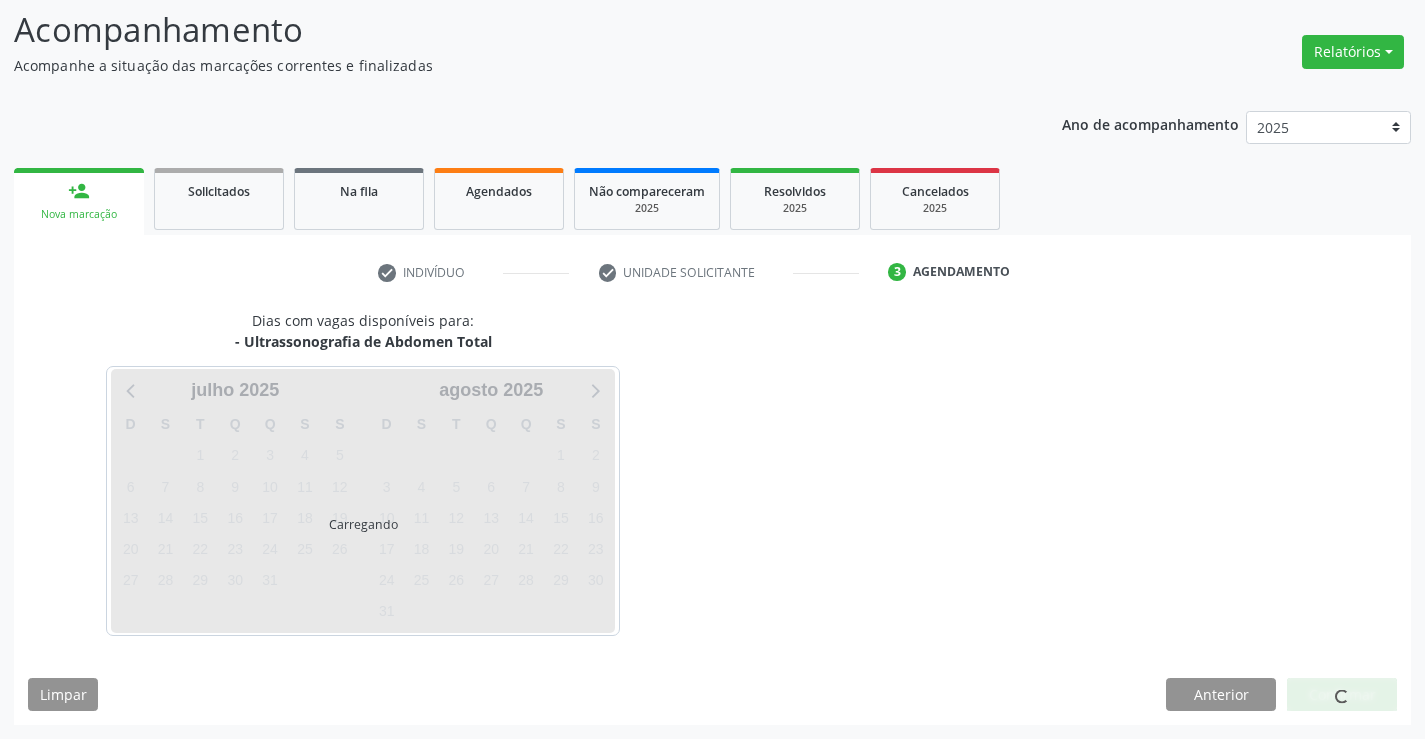 scroll, scrollTop: 131, scrollLeft: 0, axis: vertical 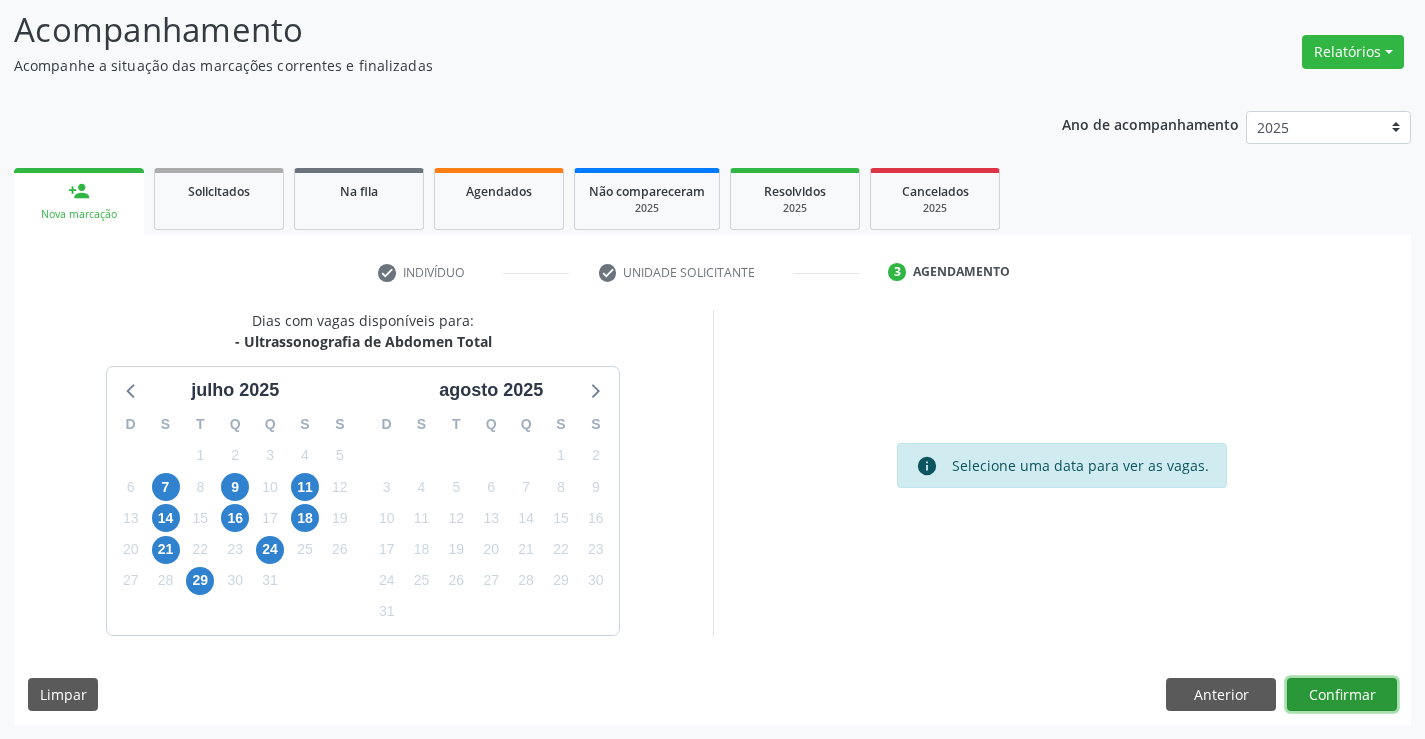 click on "Confirmar" at bounding box center (1342, 695) 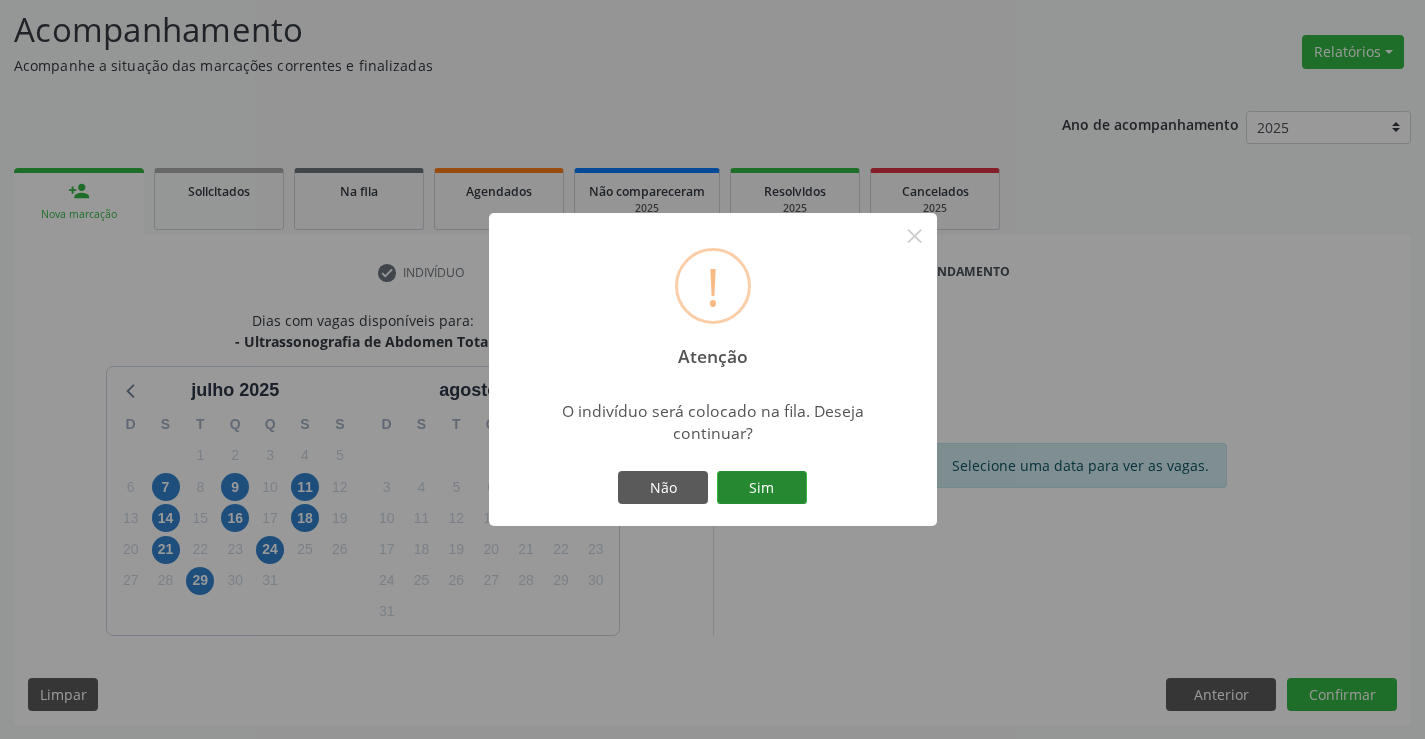 click on "Sim" at bounding box center (762, 488) 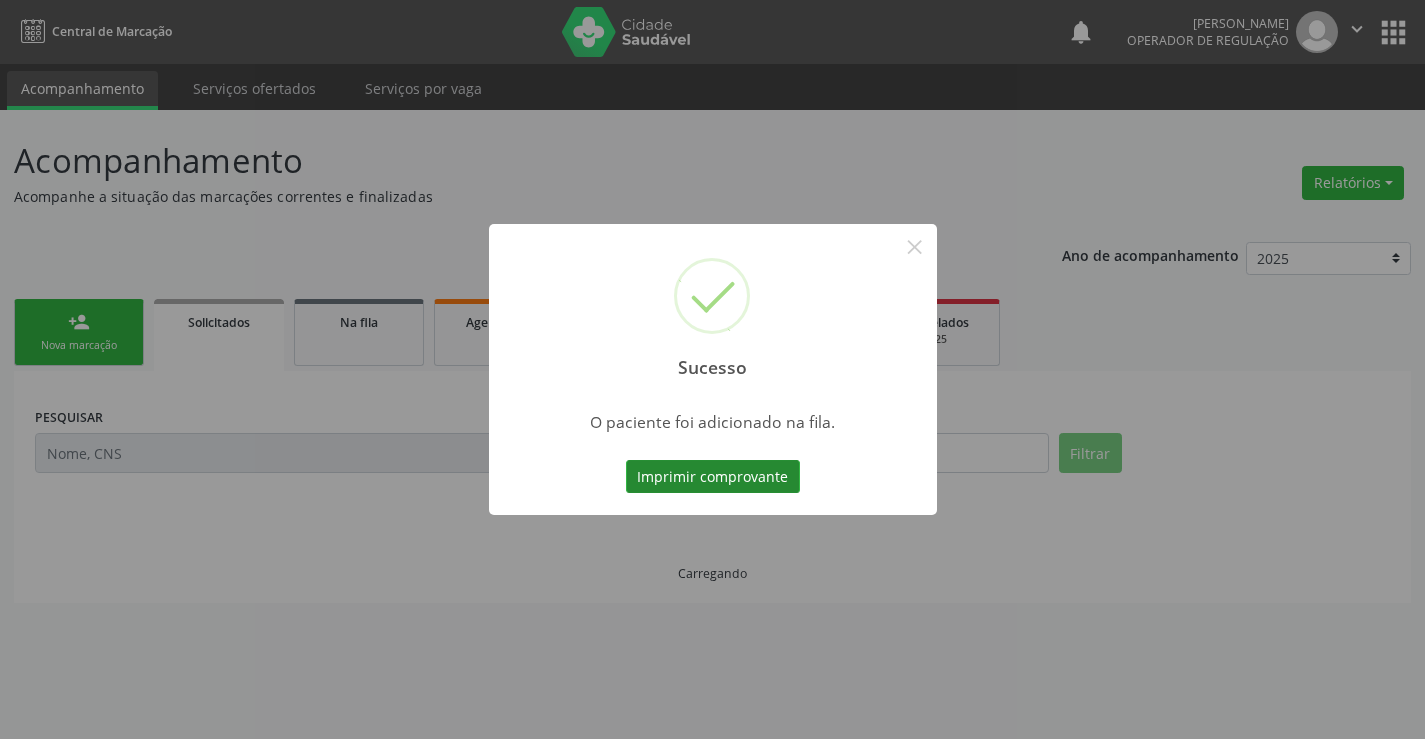 scroll, scrollTop: 0, scrollLeft: 0, axis: both 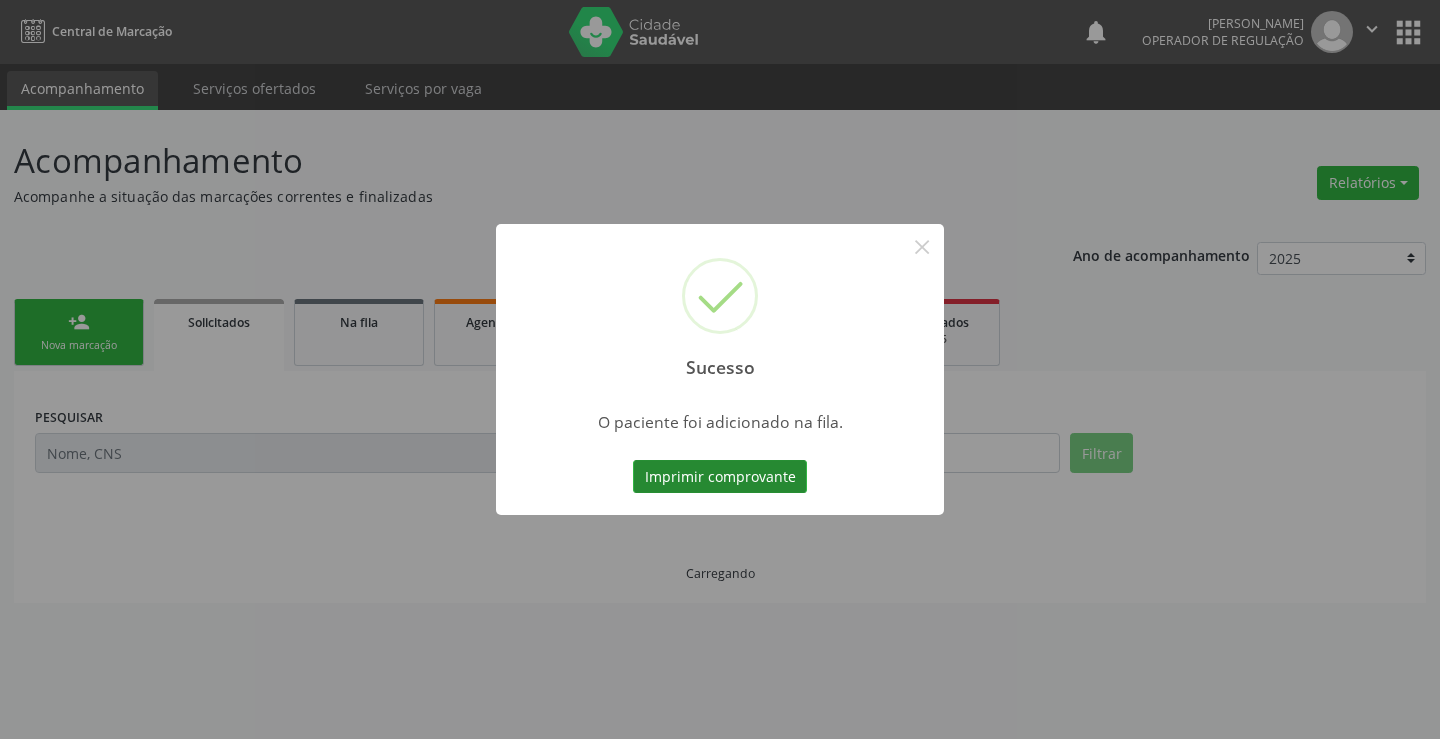 click on "Imprimir comprovante" at bounding box center (720, 477) 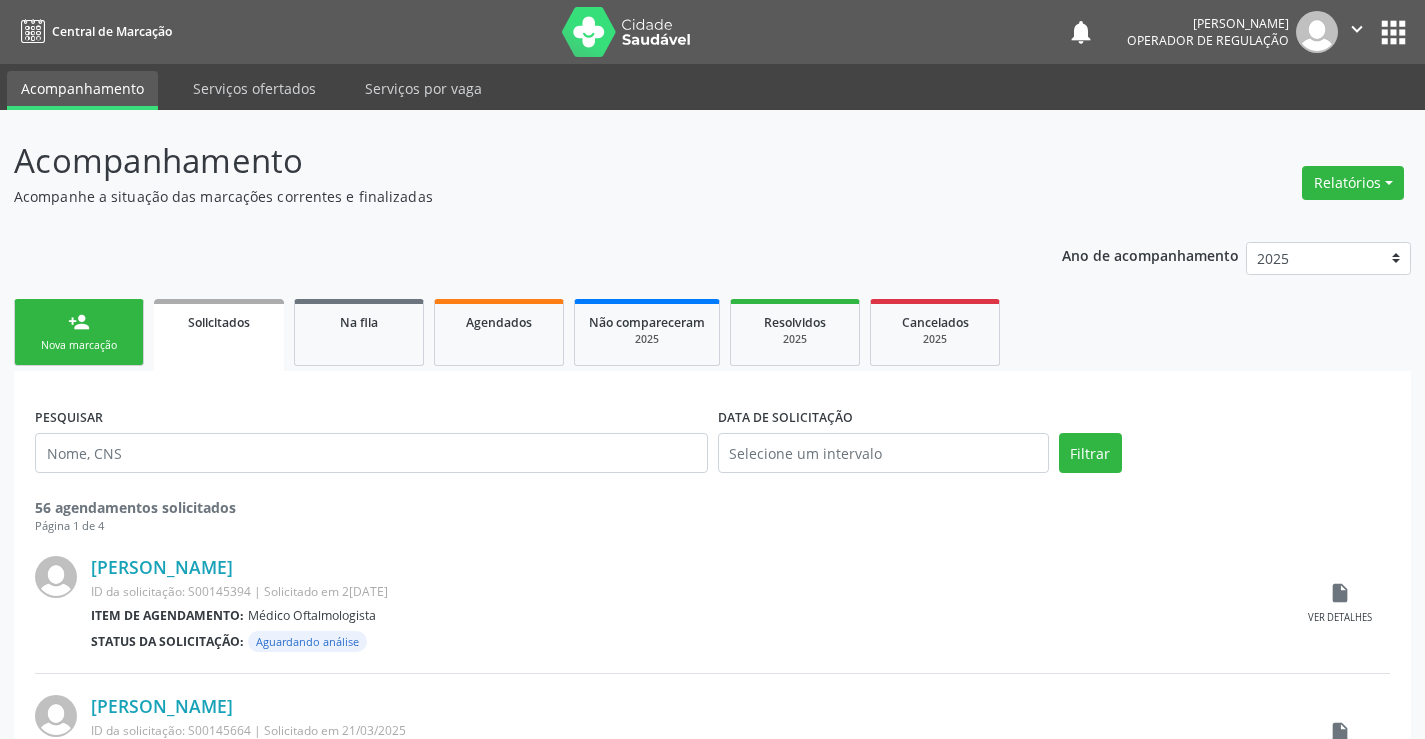 click on "Nova marcação" at bounding box center (79, 345) 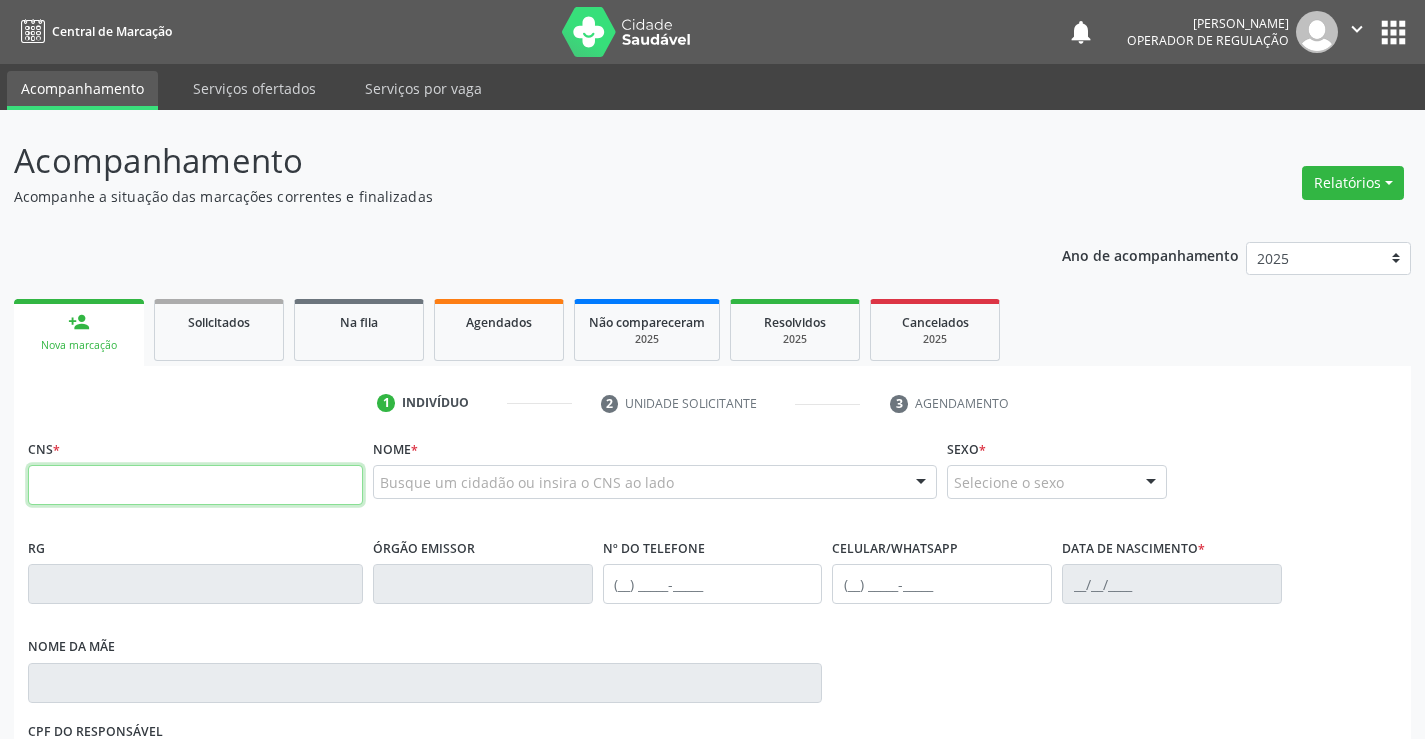 click at bounding box center [195, 485] 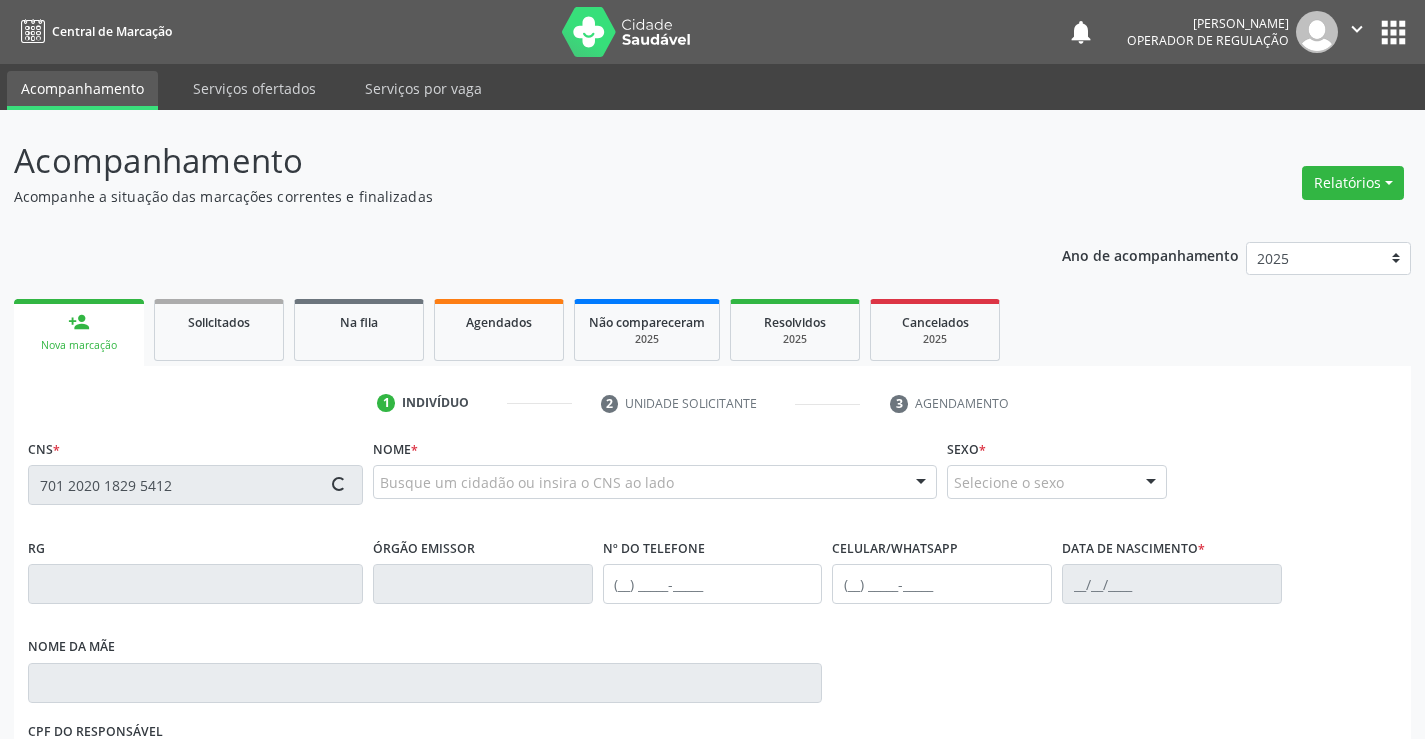type on "701 2020 1829 5412" 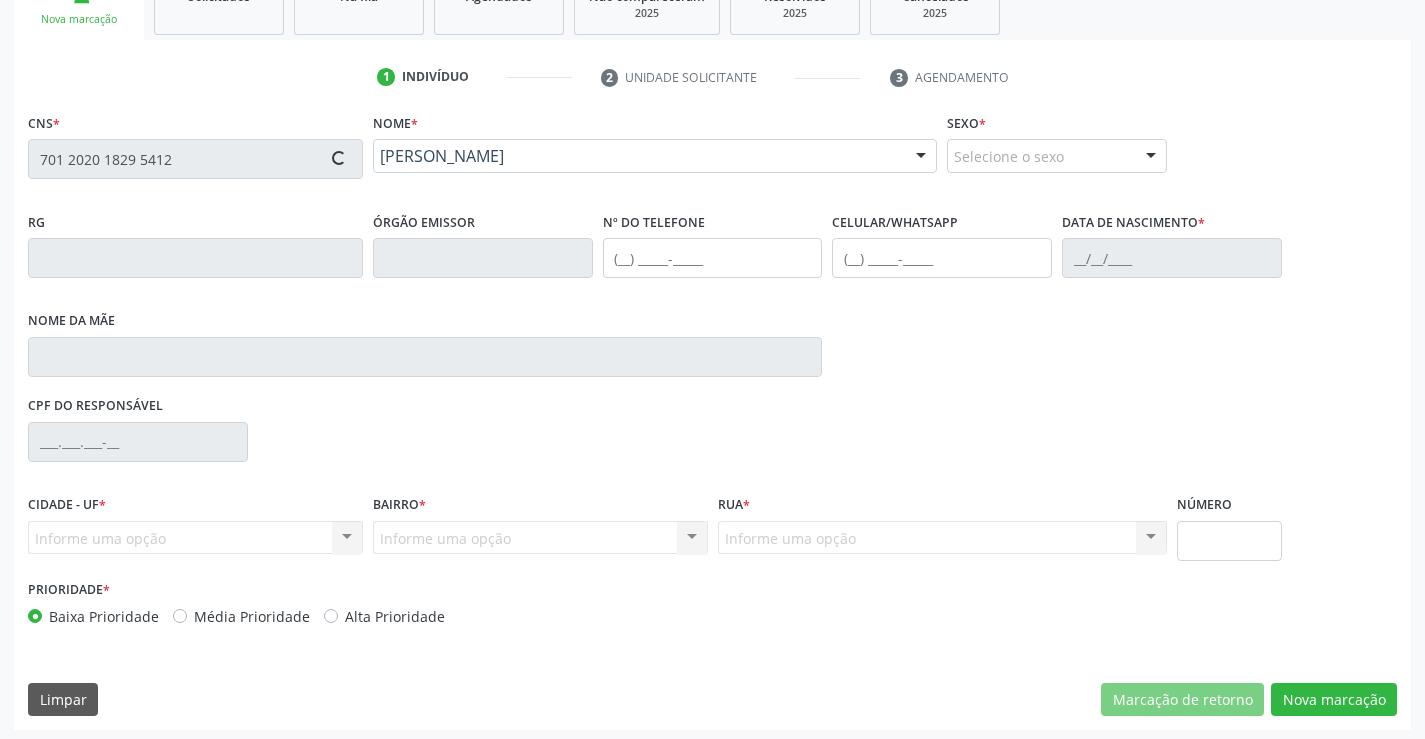 scroll, scrollTop: 331, scrollLeft: 0, axis: vertical 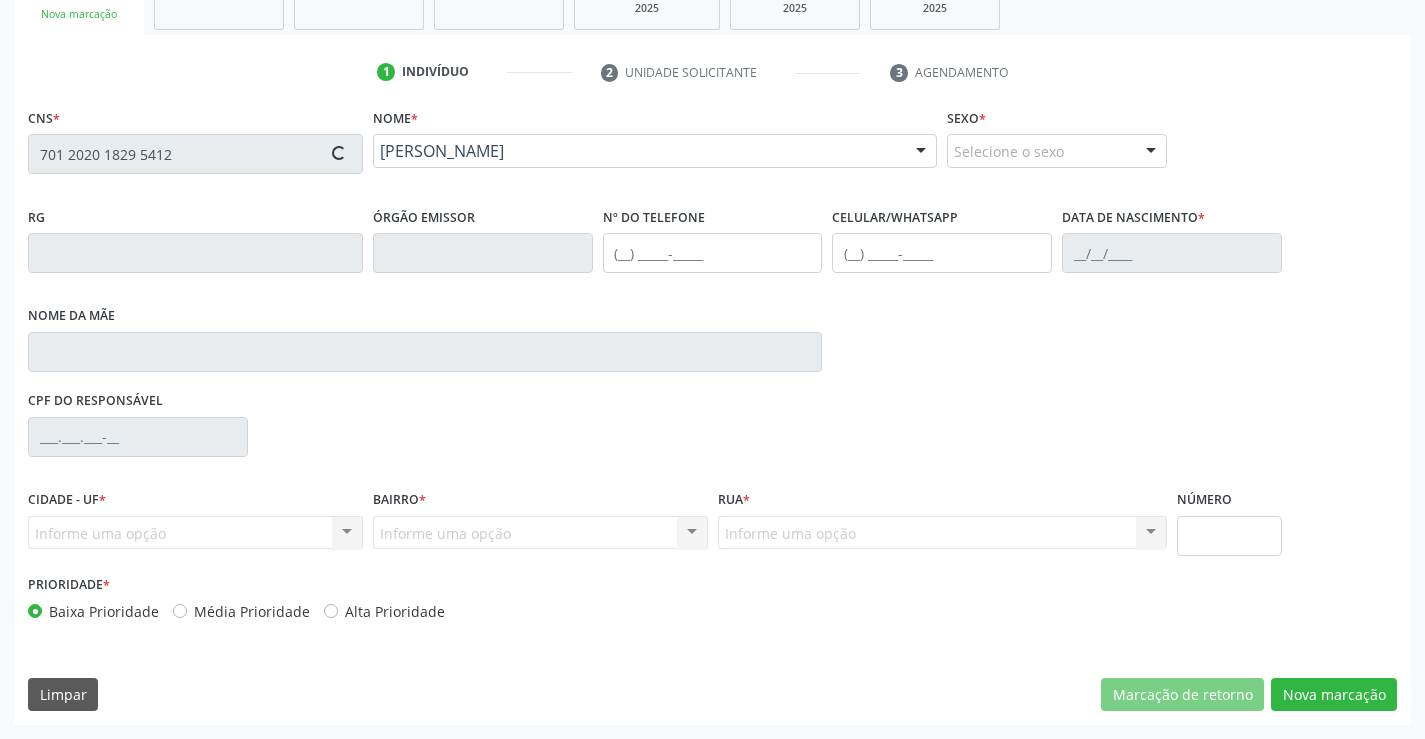 type on "0947583106" 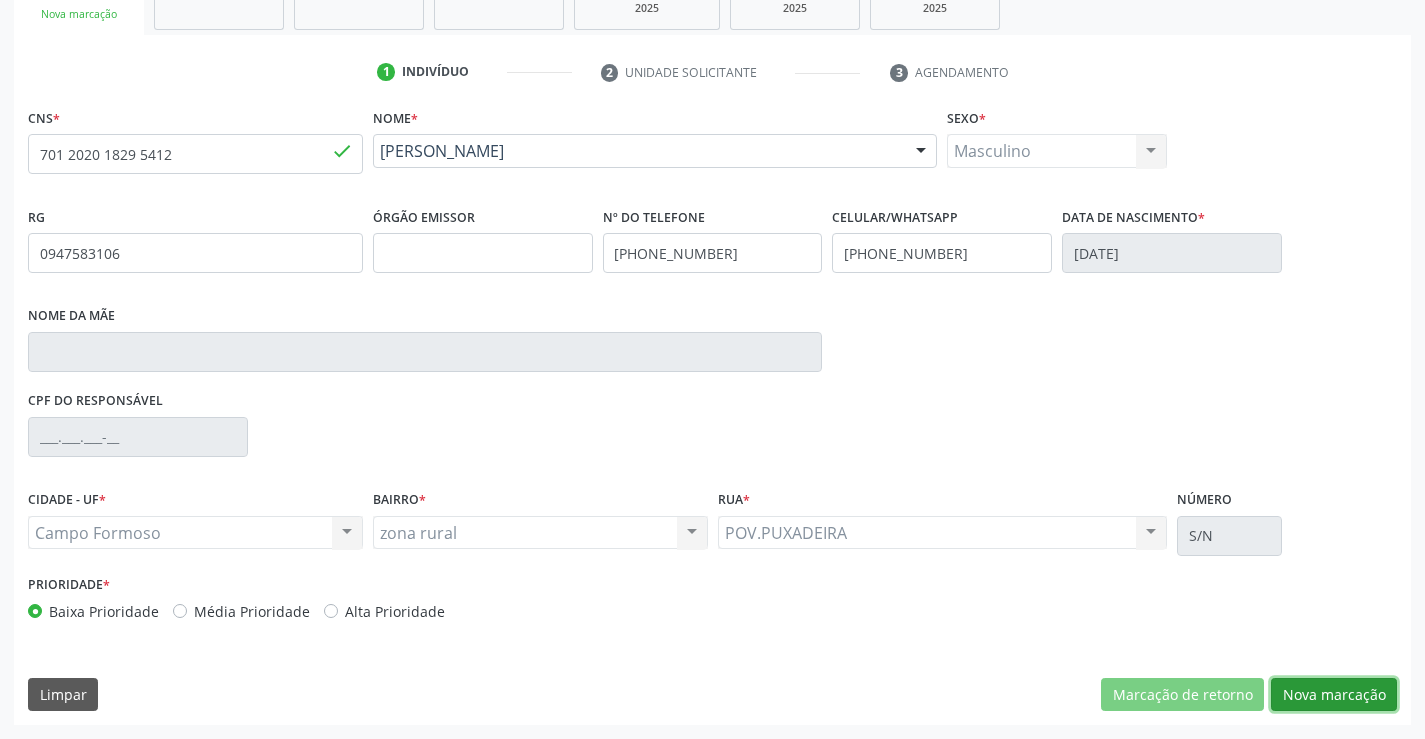 click on "Nova marcação" at bounding box center (1334, 695) 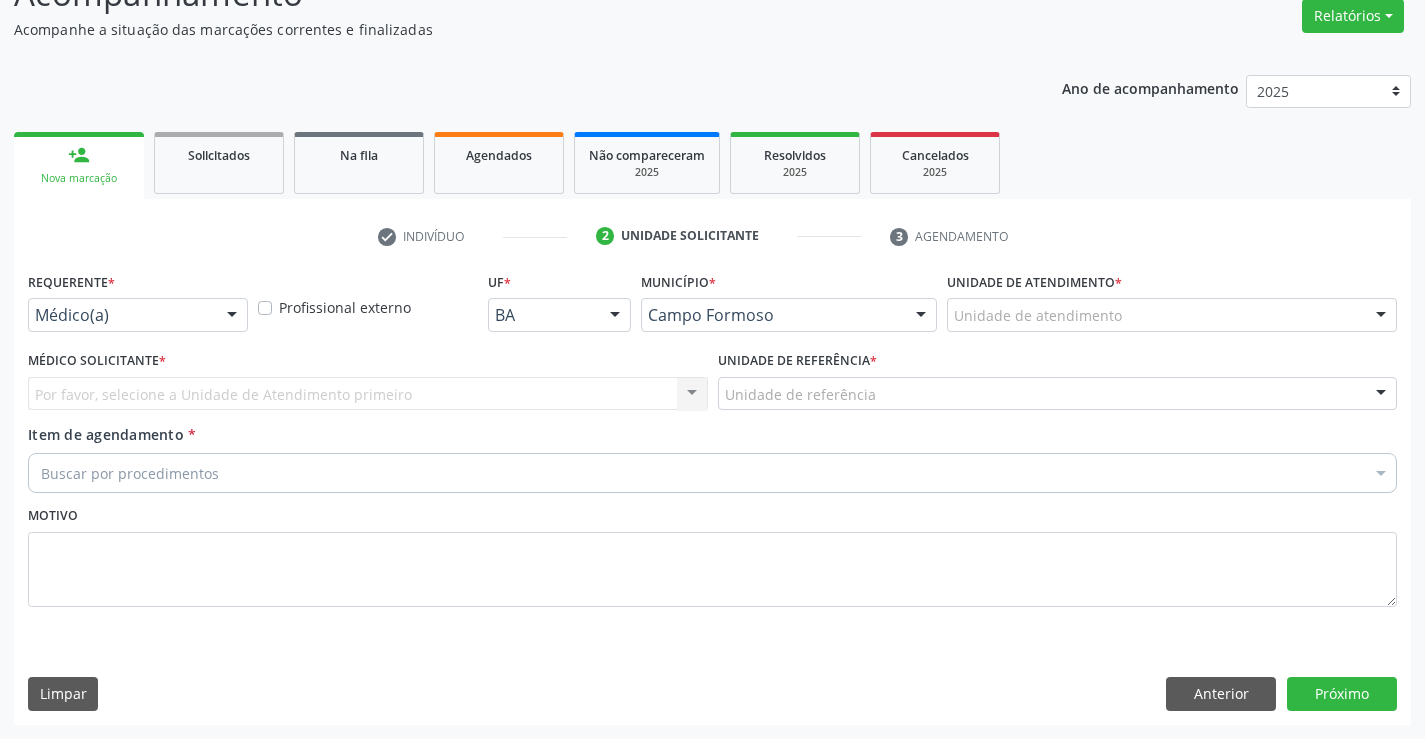 scroll, scrollTop: 167, scrollLeft: 0, axis: vertical 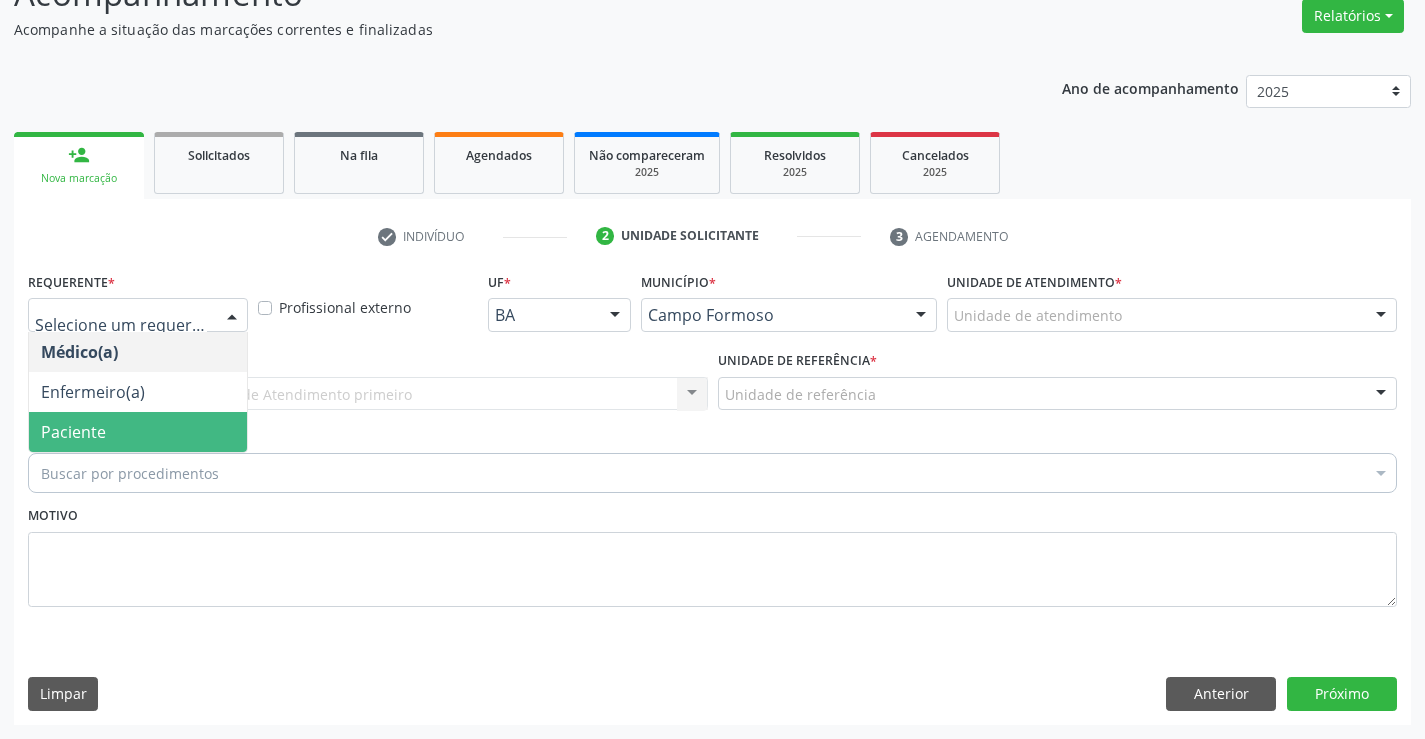 click on "Paciente" at bounding box center (138, 432) 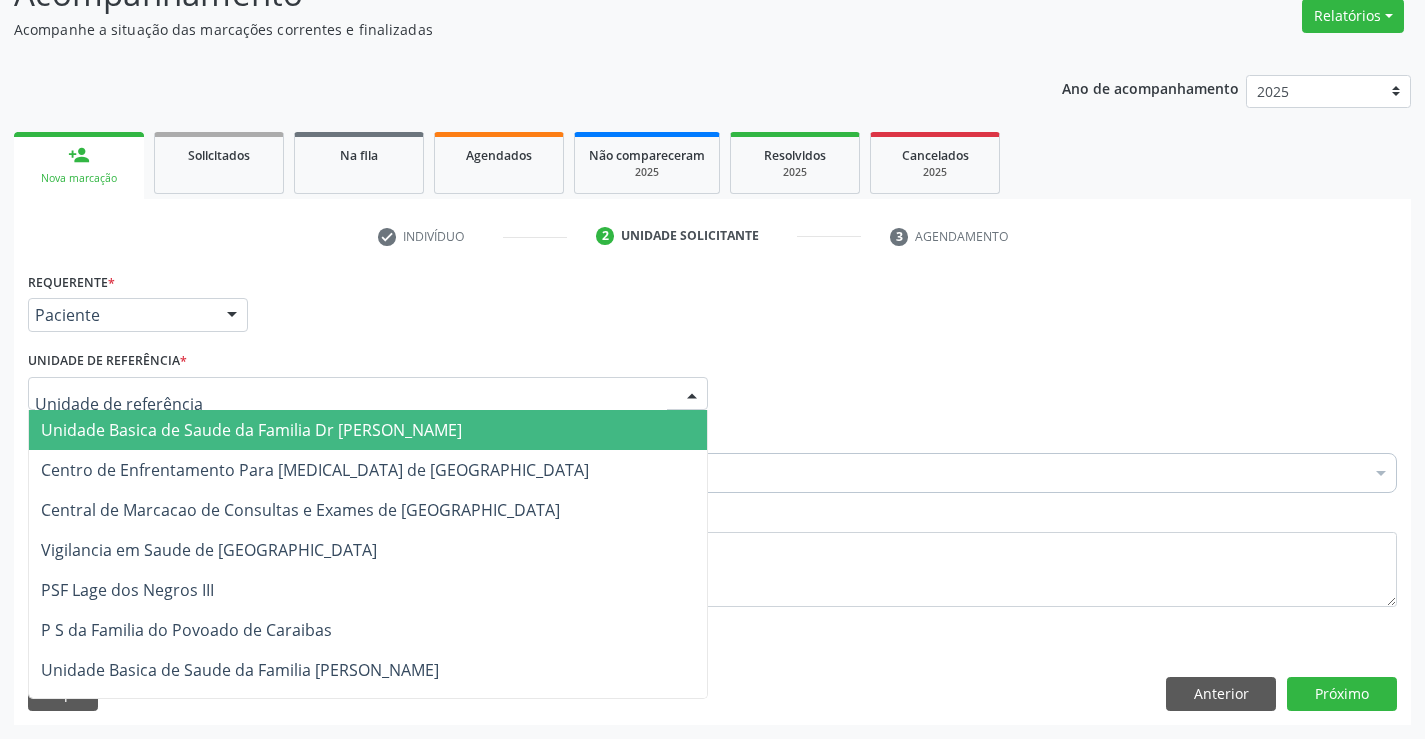 drag, startPoint x: 301, startPoint y: 399, endPoint x: 298, endPoint y: 491, distance: 92.0489 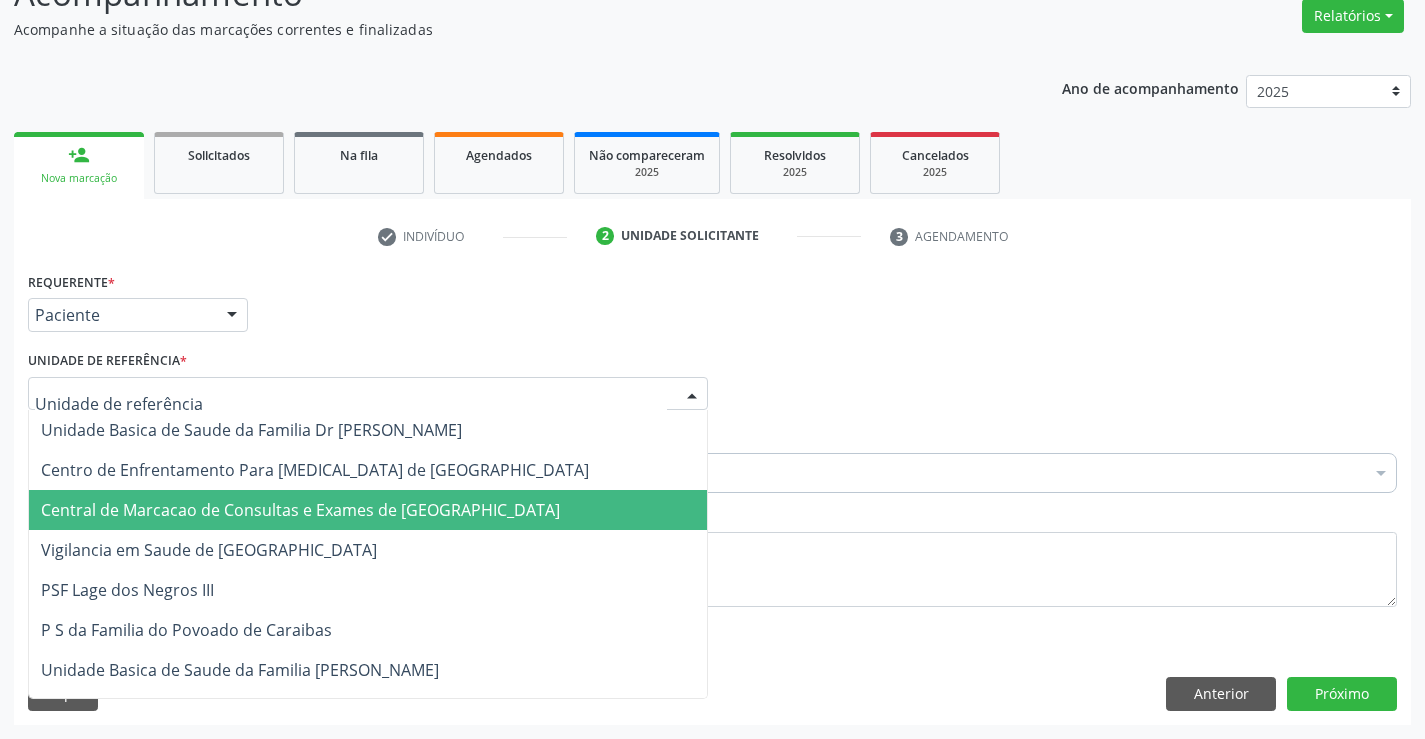 click on "Central de Marcacao de Consultas e Exames de [GEOGRAPHIC_DATA]" at bounding box center (300, 510) 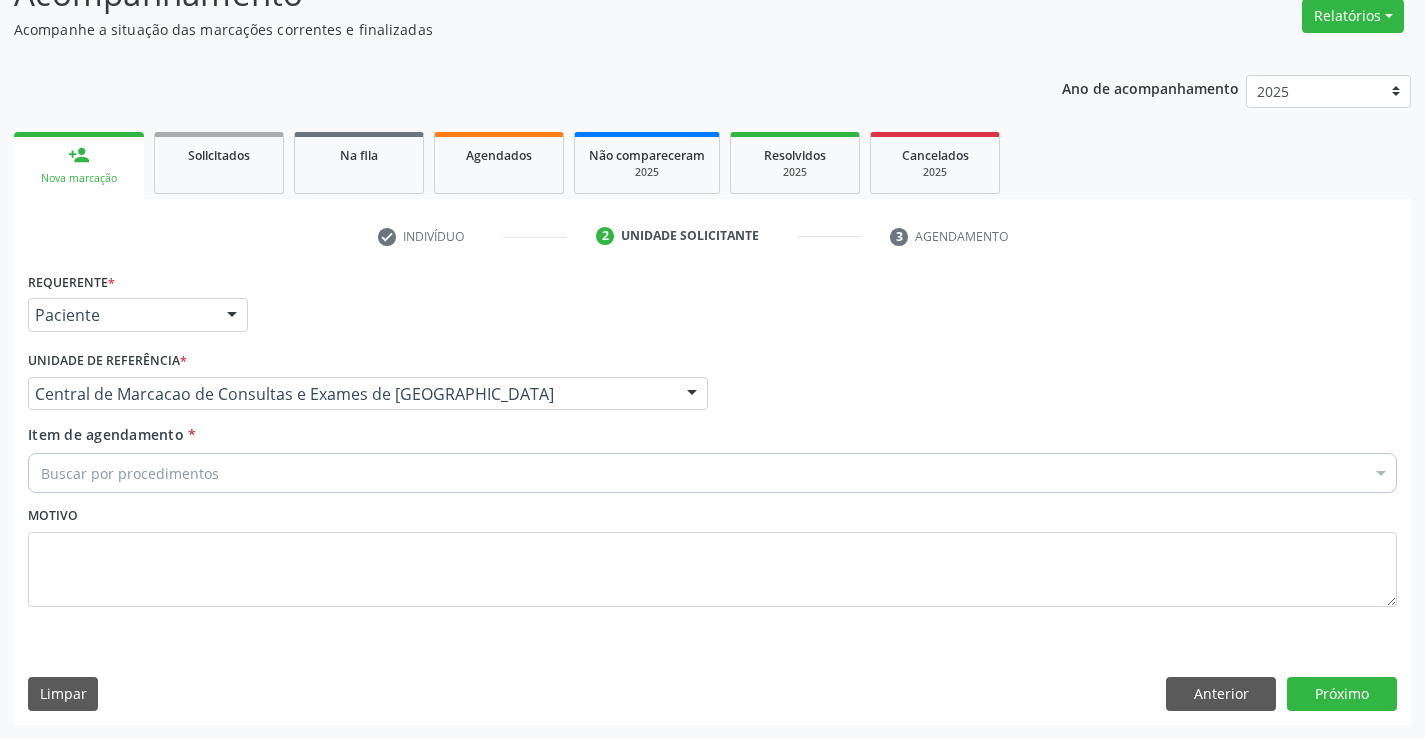 click on "Buscar por procedimentos" at bounding box center (712, 473) 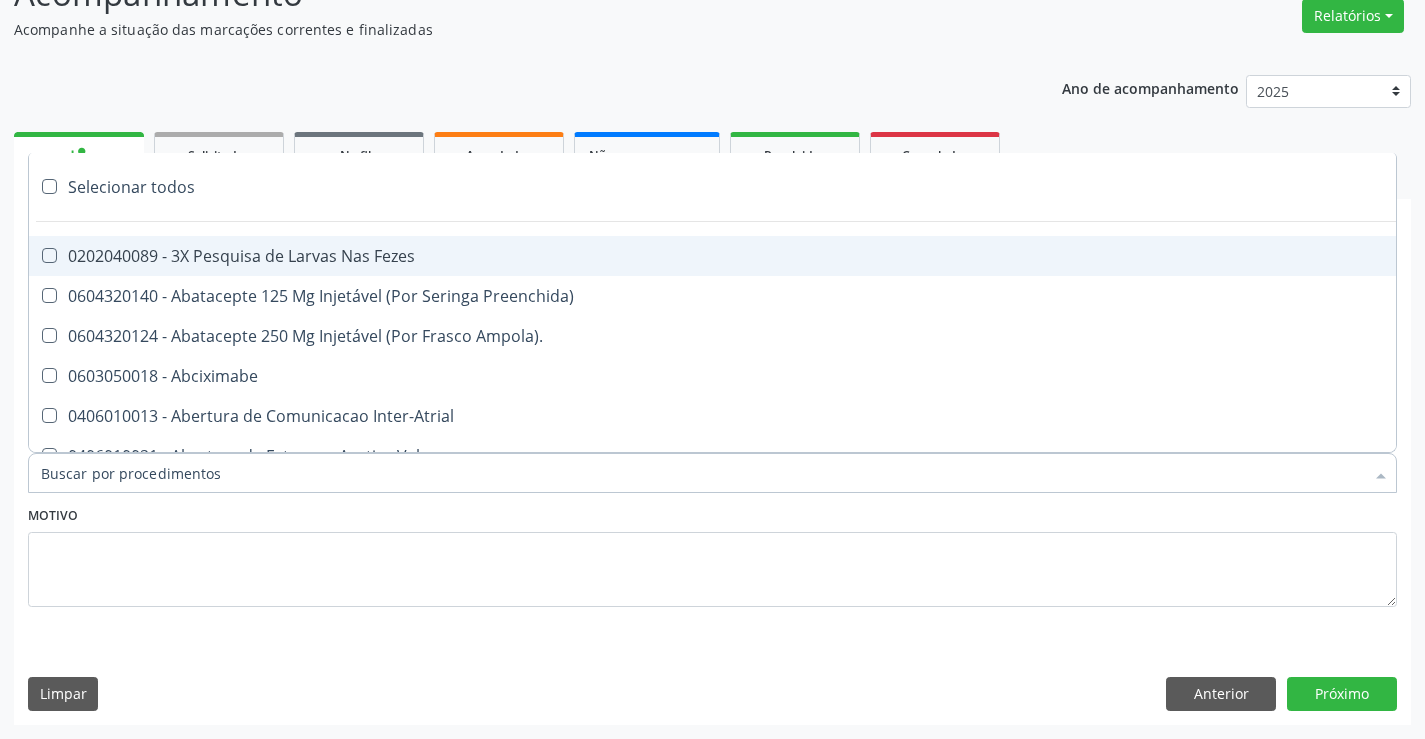 click on "Item de agendamento
*" at bounding box center (702, 473) 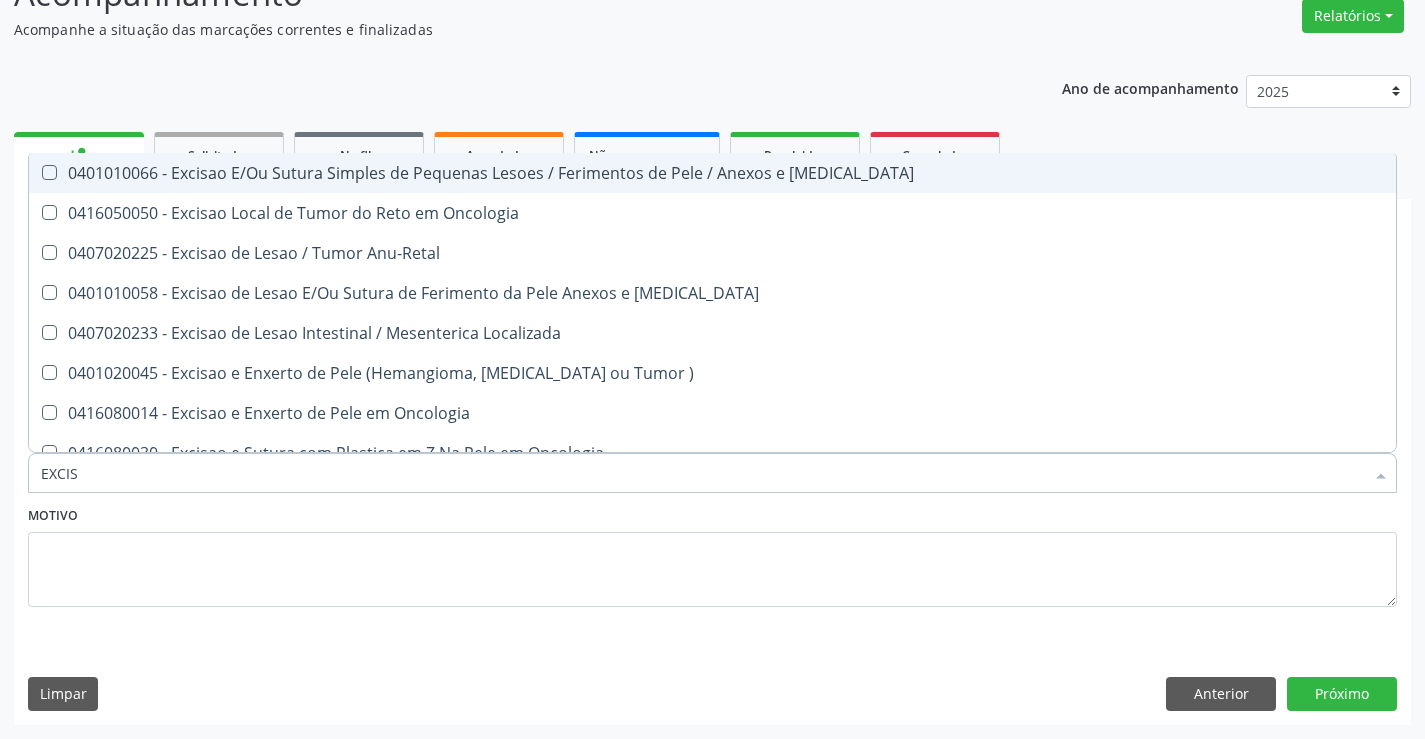type on "EXCISA" 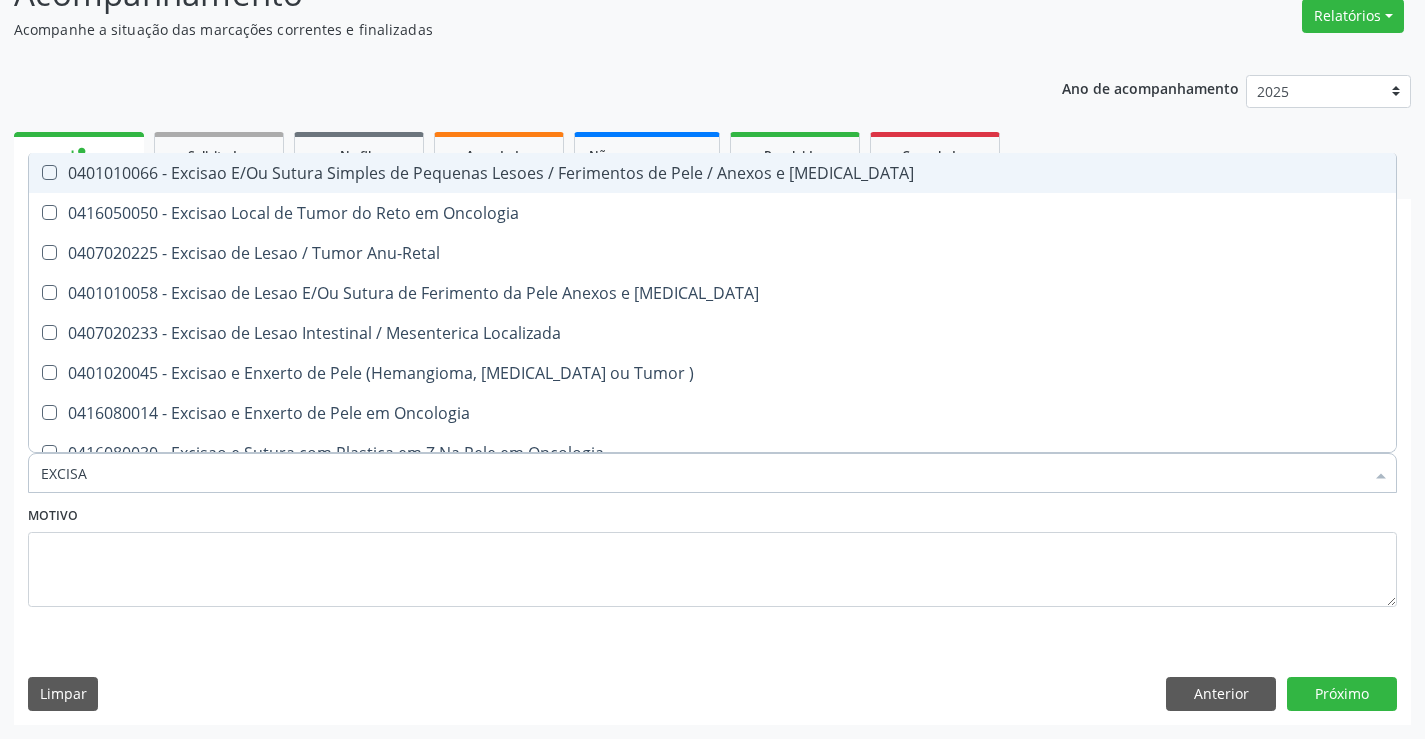 click on "0401010066 - Excisao E/Ou Sutura Simples de Pequenas Lesoes / Ferimentos de Pele / Anexos e Mucosa" at bounding box center (712, 173) 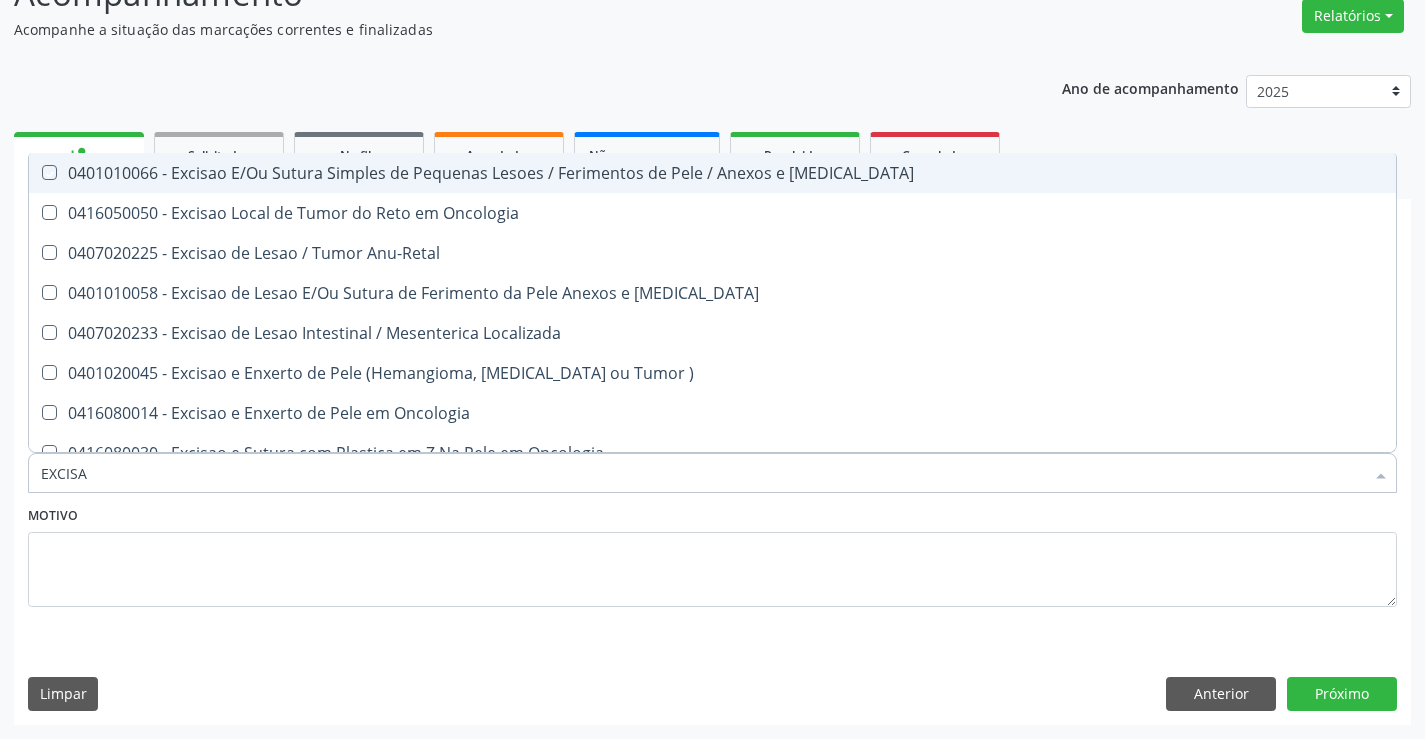 checkbox on "true" 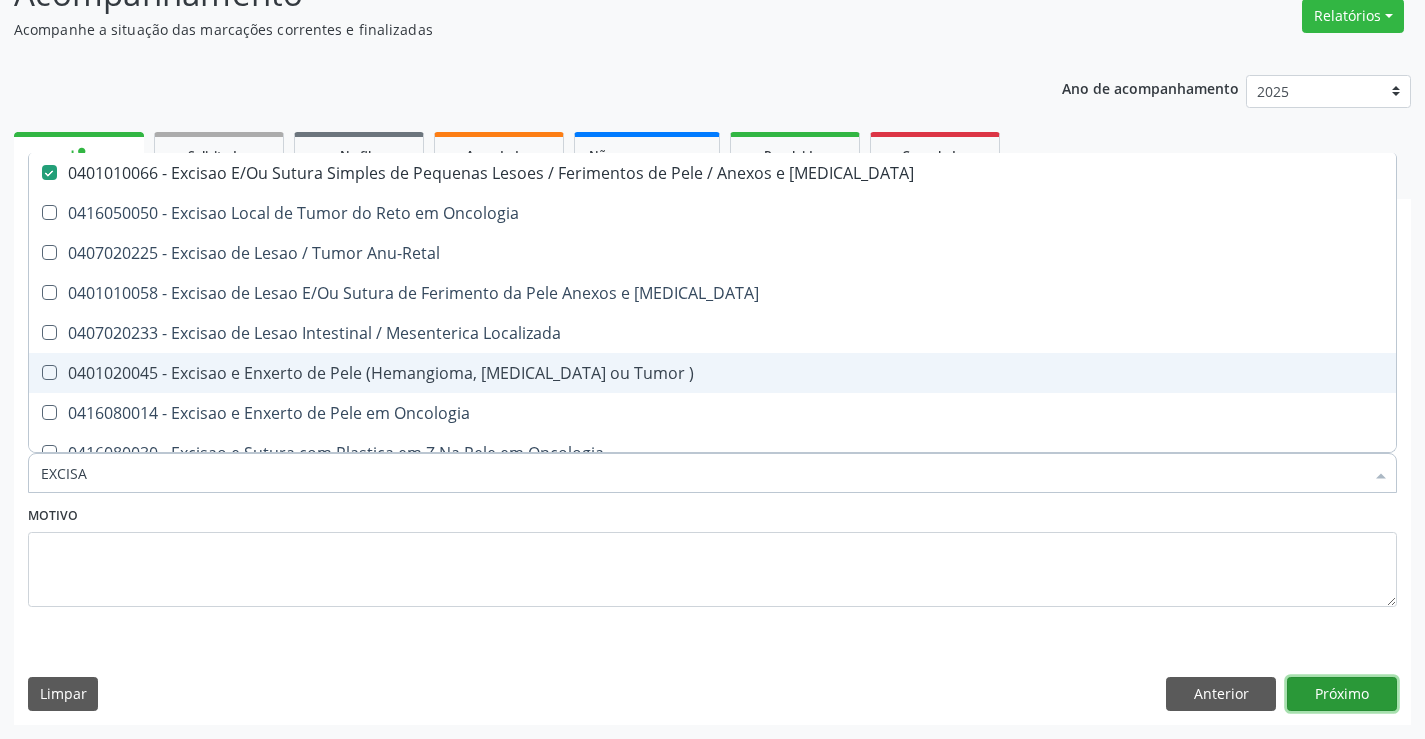 click on "Próximo" at bounding box center (1342, 694) 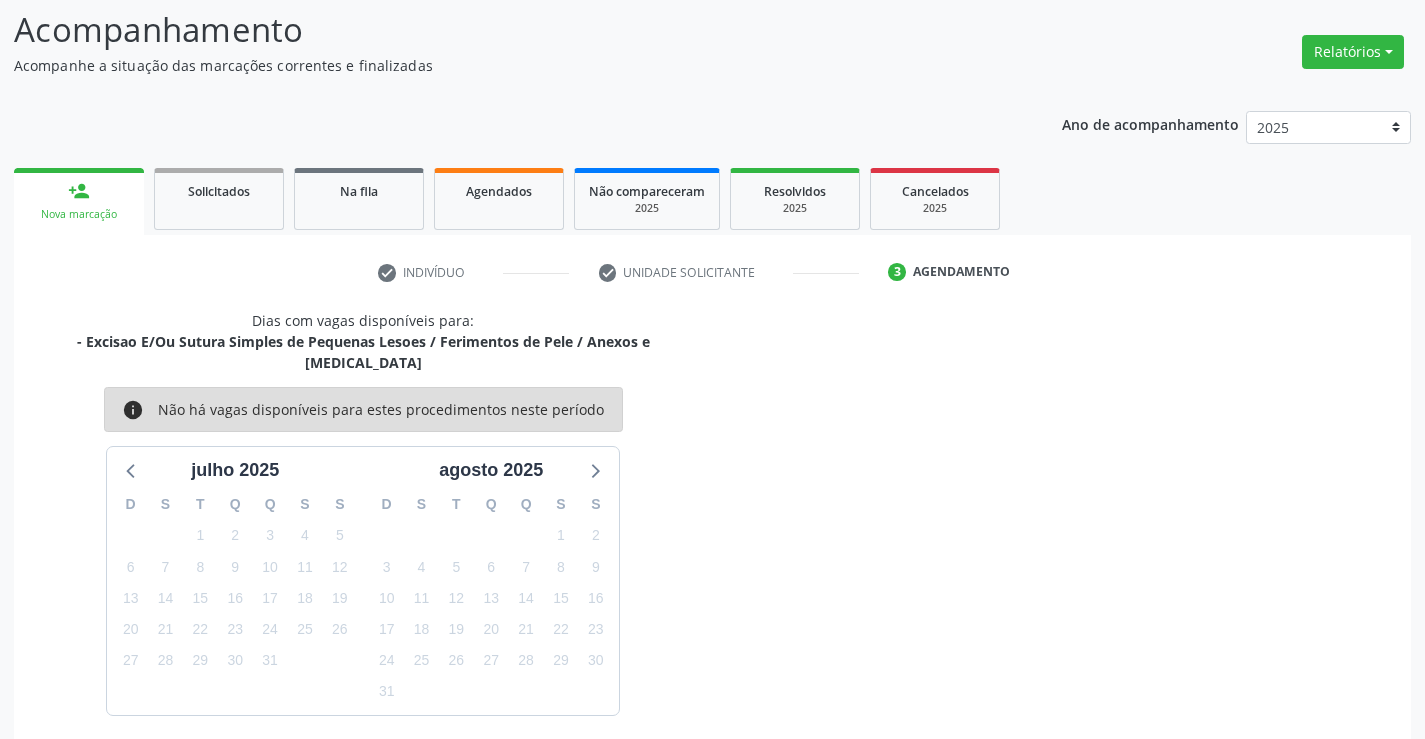 scroll, scrollTop: 167, scrollLeft: 0, axis: vertical 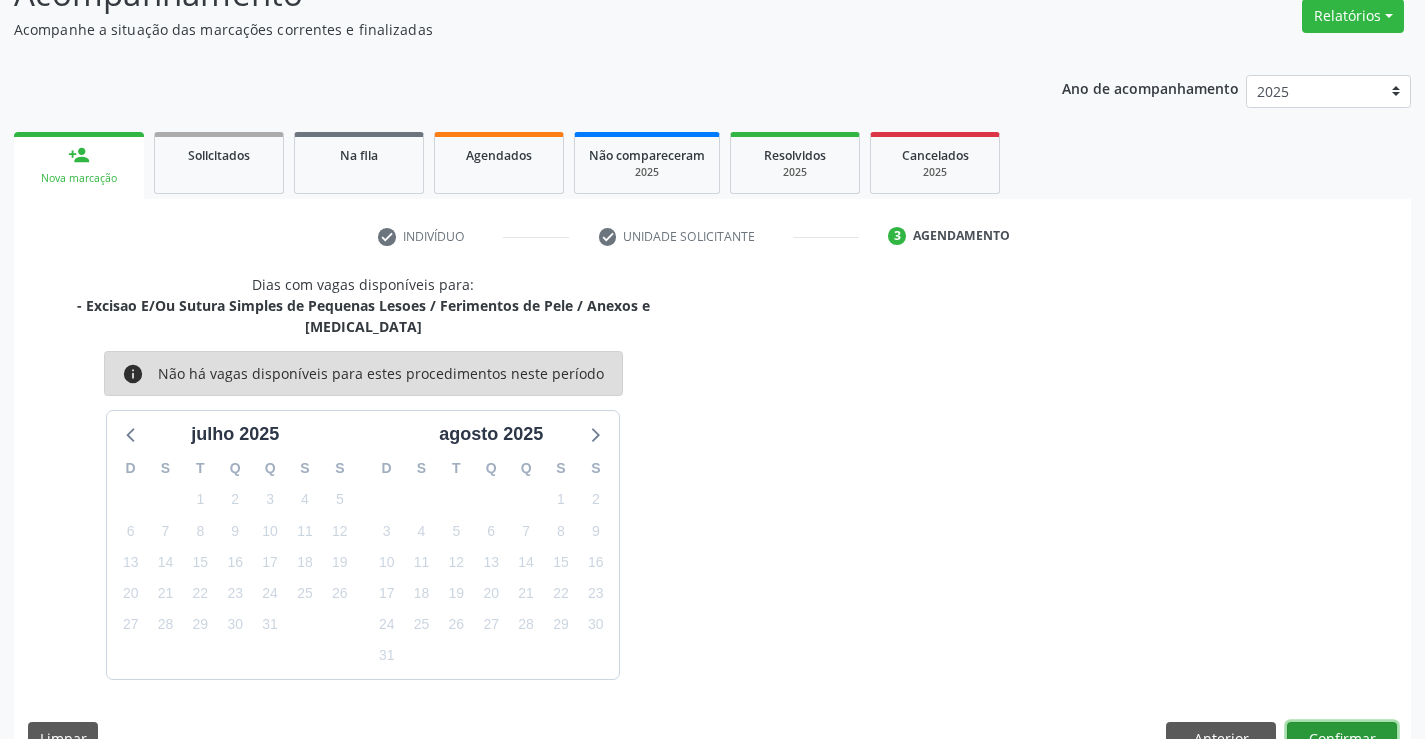 click on "Confirmar" at bounding box center [1342, 739] 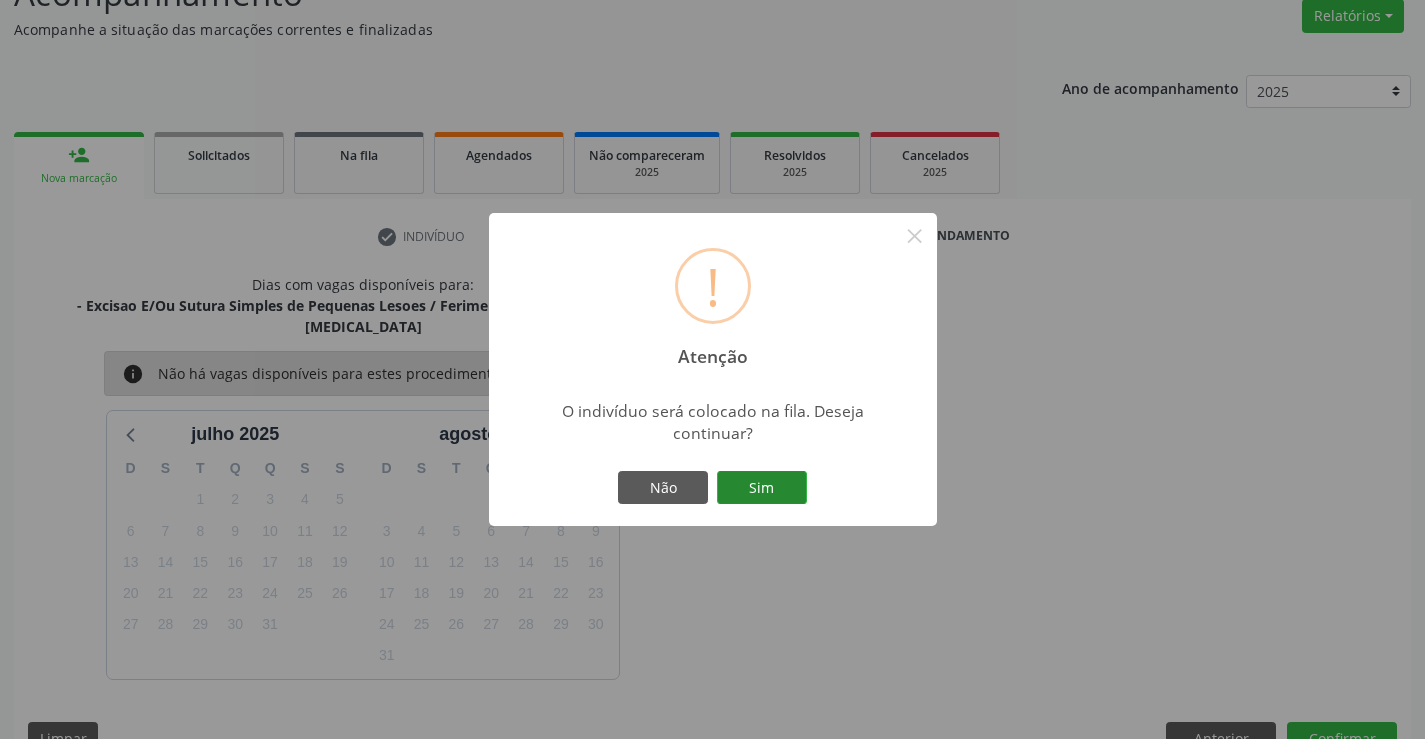 click on "Sim" at bounding box center (762, 488) 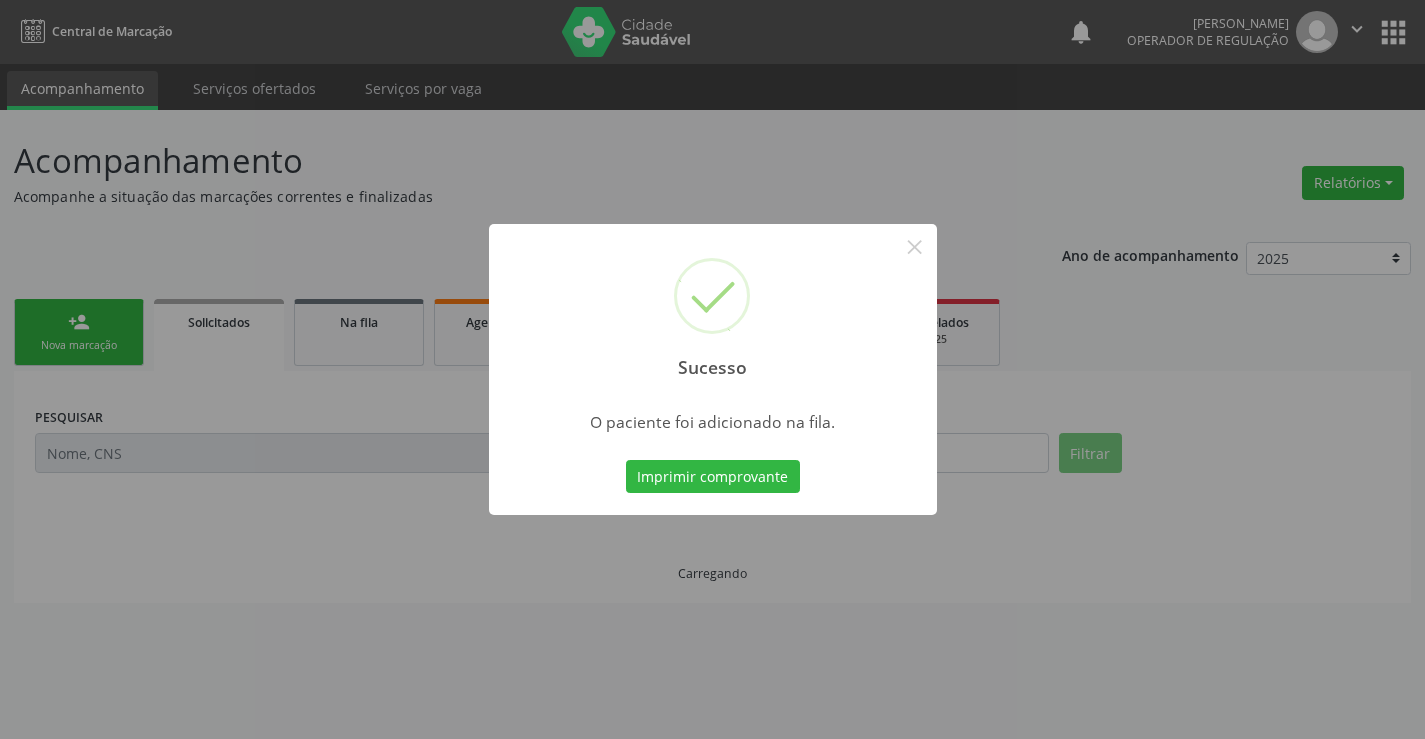 scroll, scrollTop: 0, scrollLeft: 0, axis: both 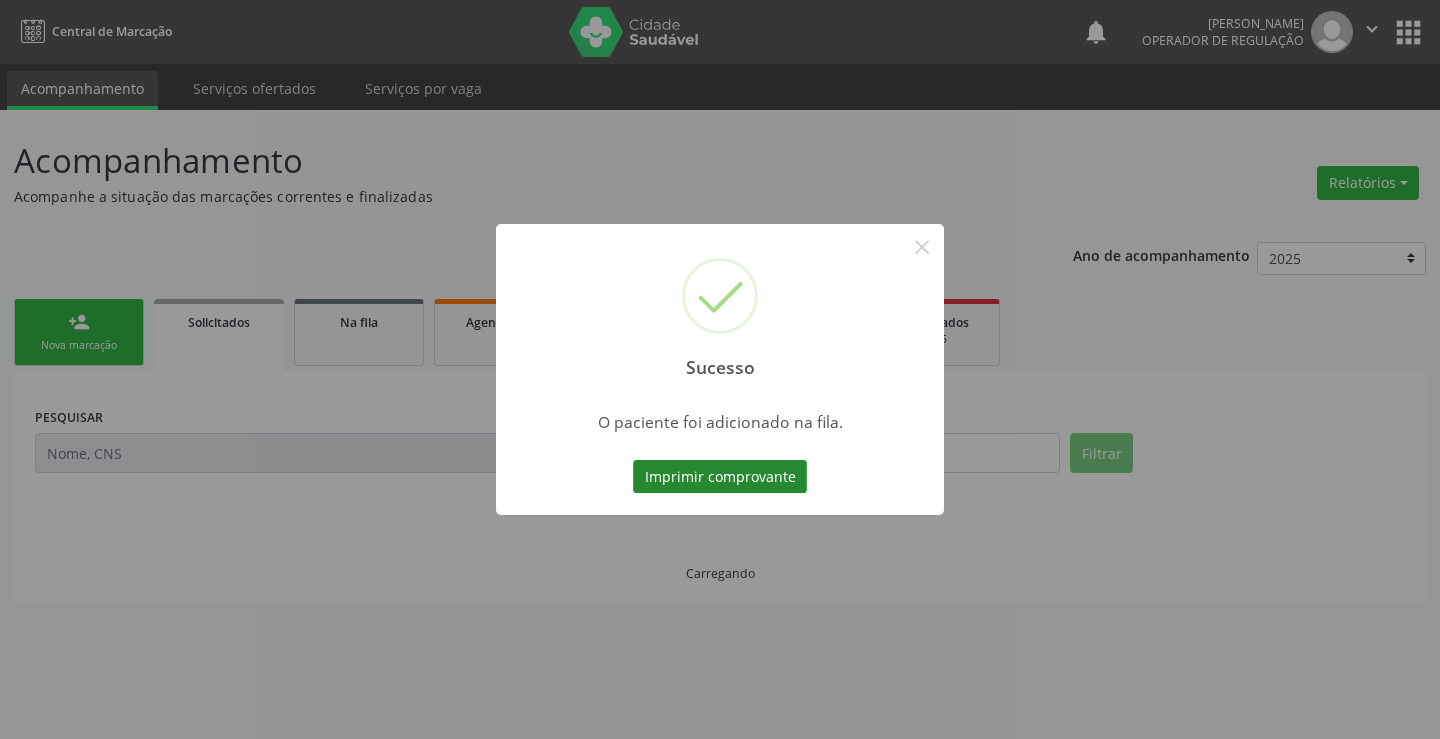 click on "Imprimir comprovante" at bounding box center (720, 477) 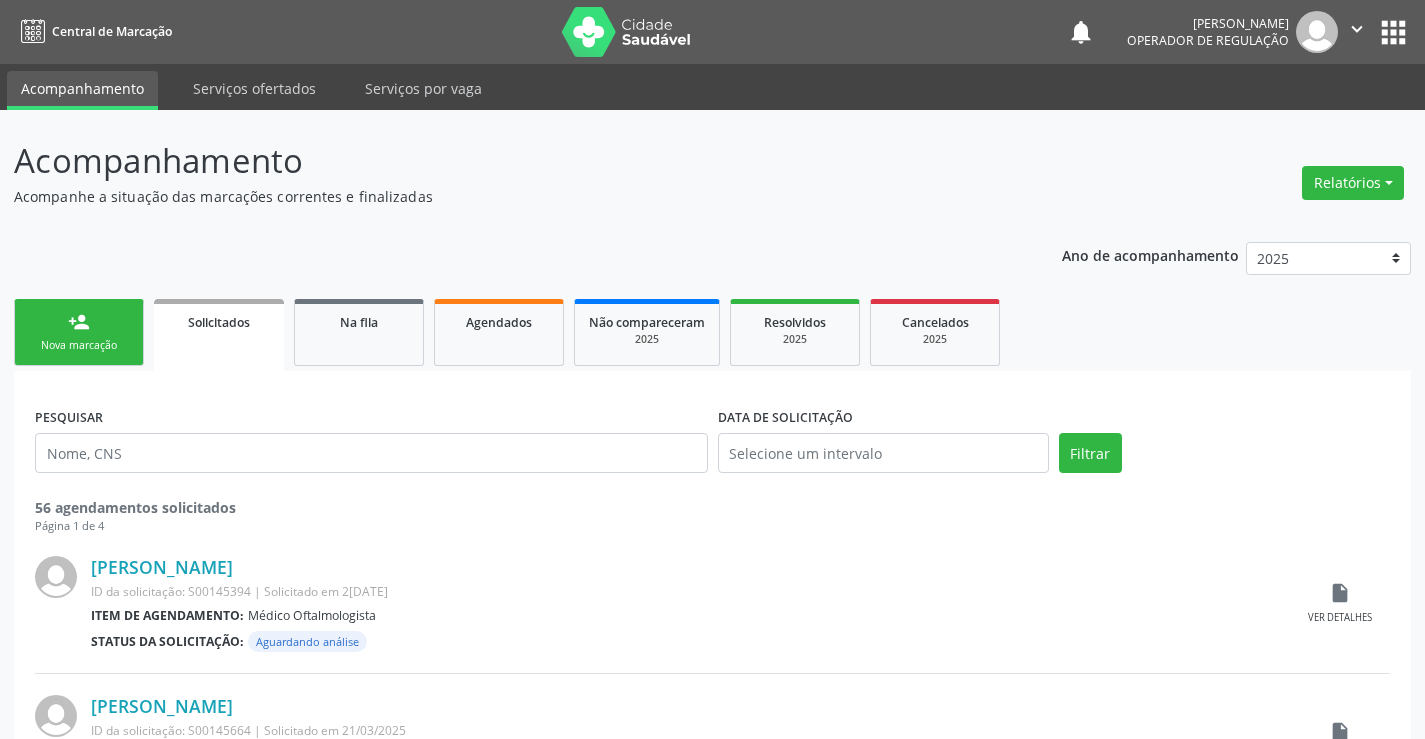 click on "person_add
Nova marcação" at bounding box center [79, 332] 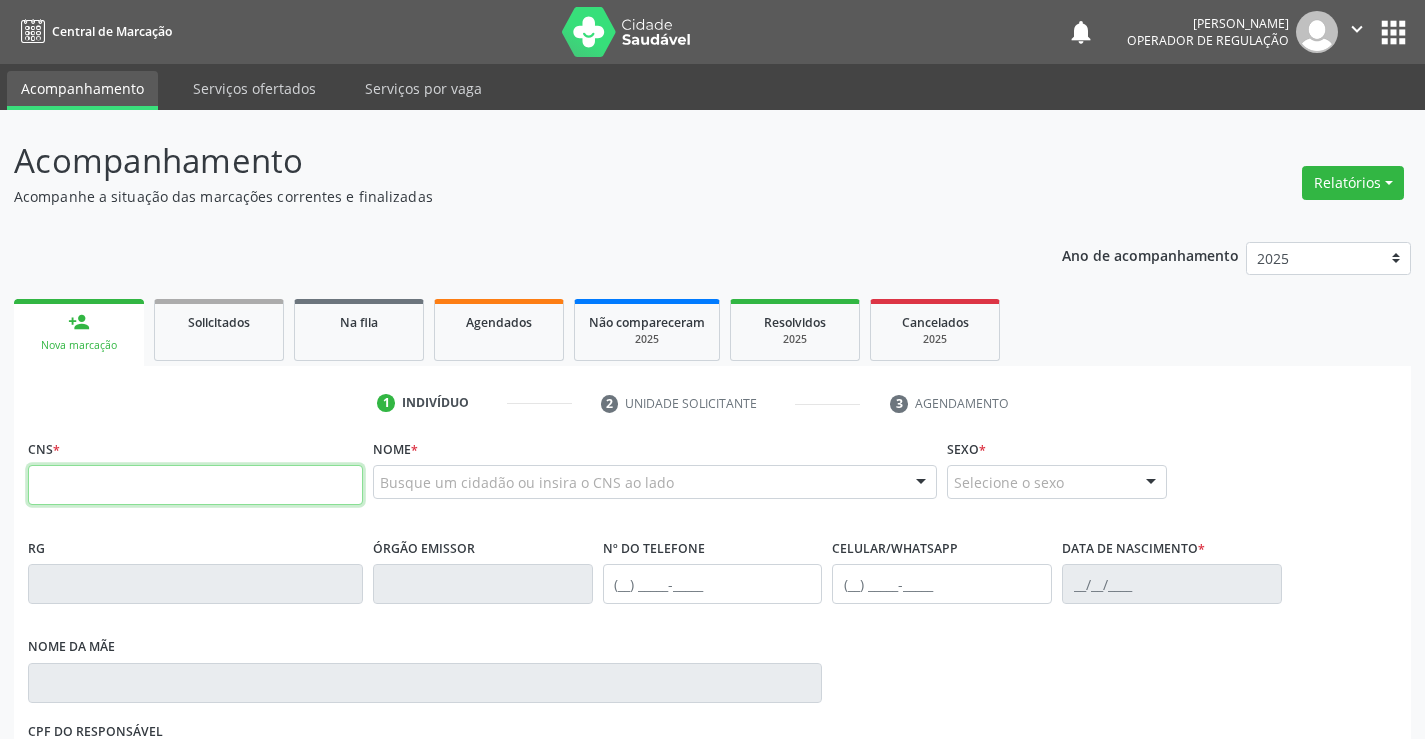 click at bounding box center [195, 485] 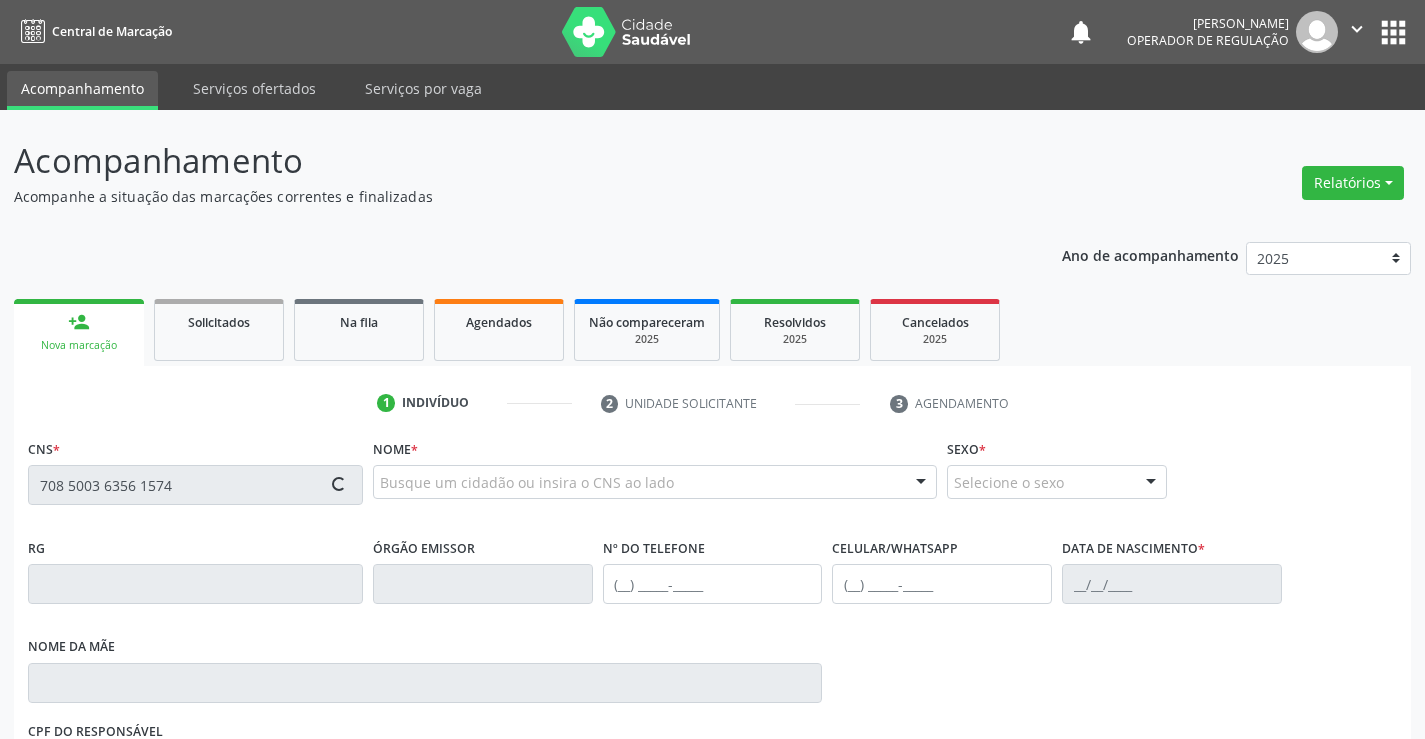 type on "708 5003 6356 1574" 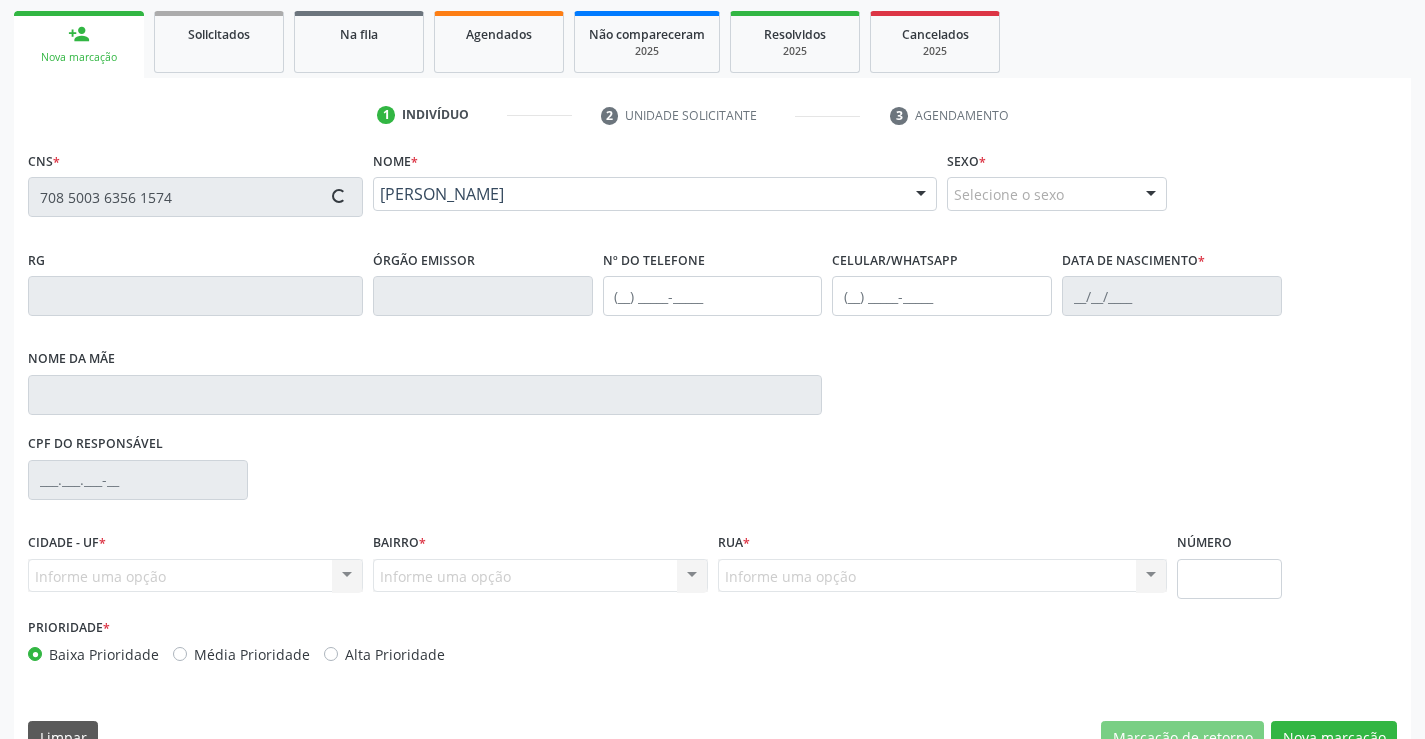 scroll, scrollTop: 300, scrollLeft: 0, axis: vertical 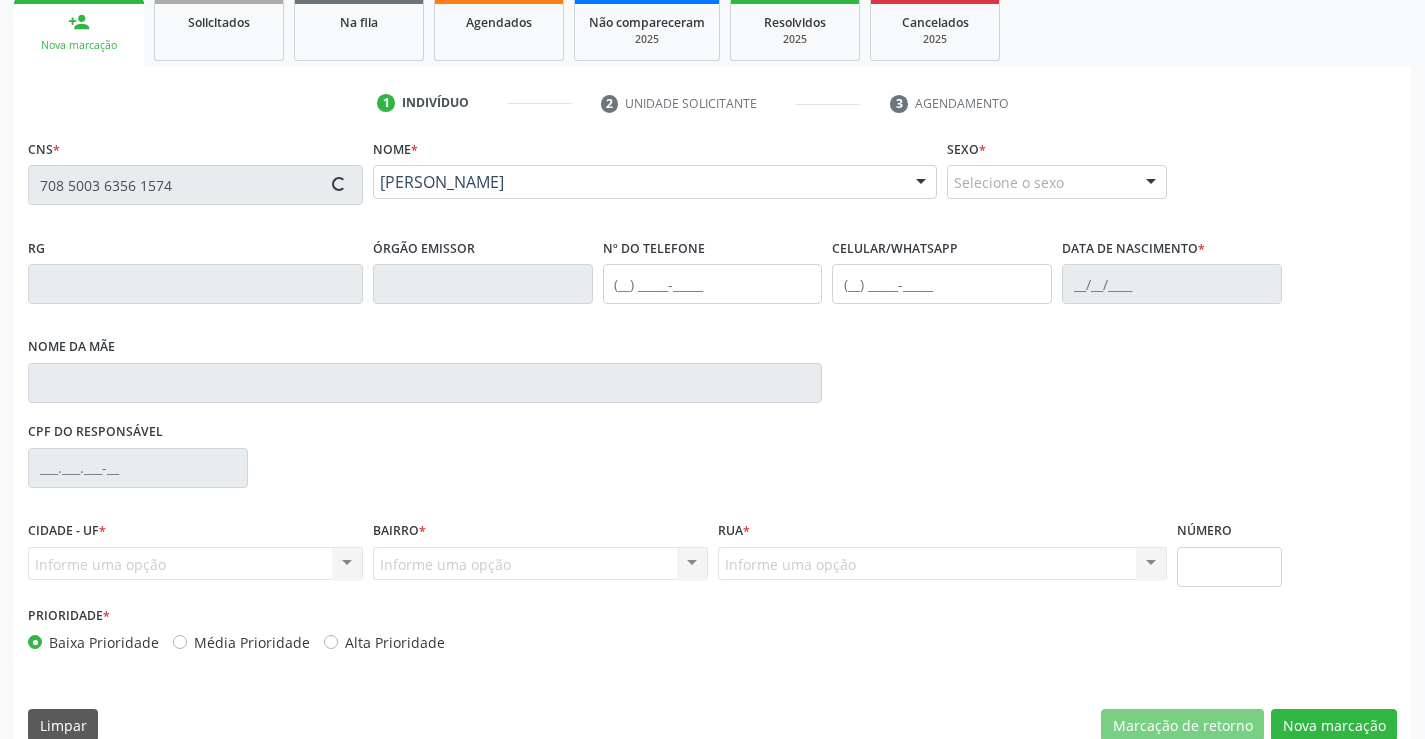 type on "0184824656" 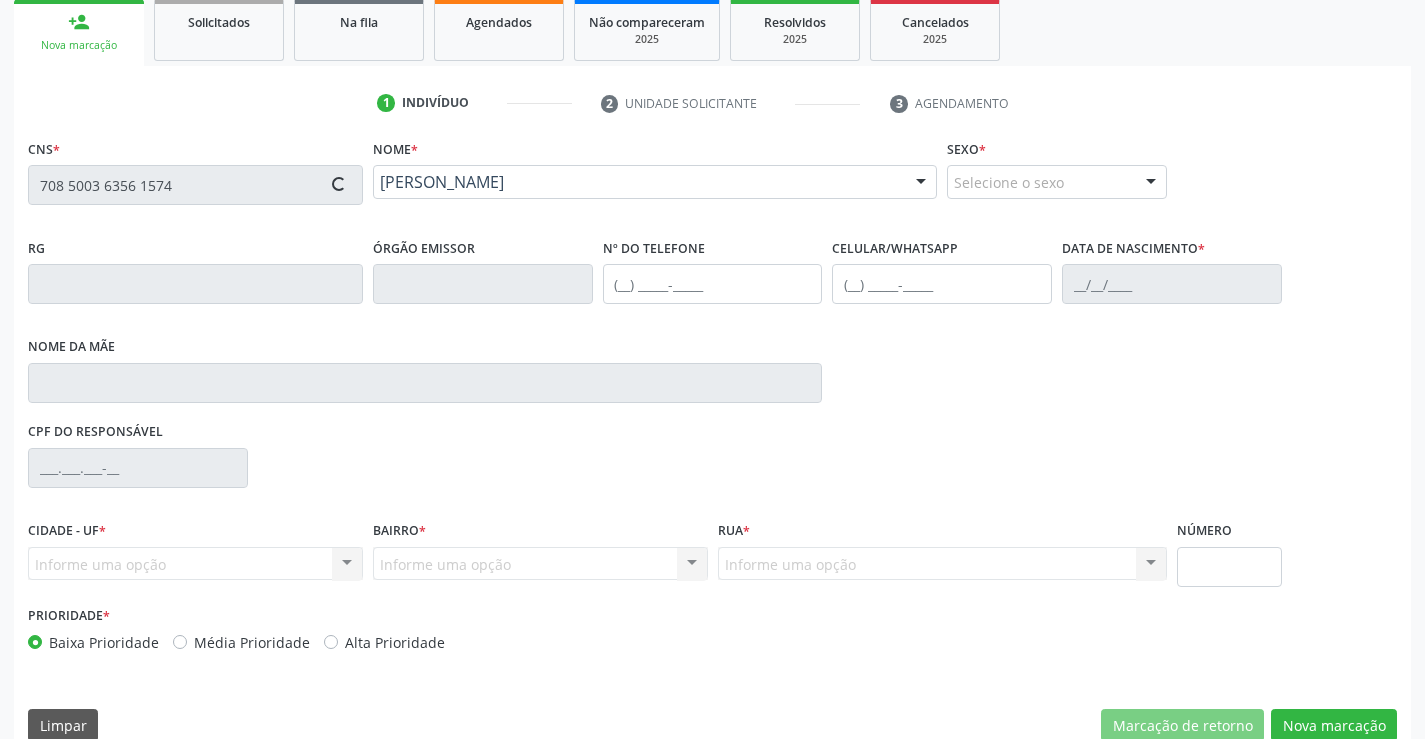 type on "(74) 98807-6340" 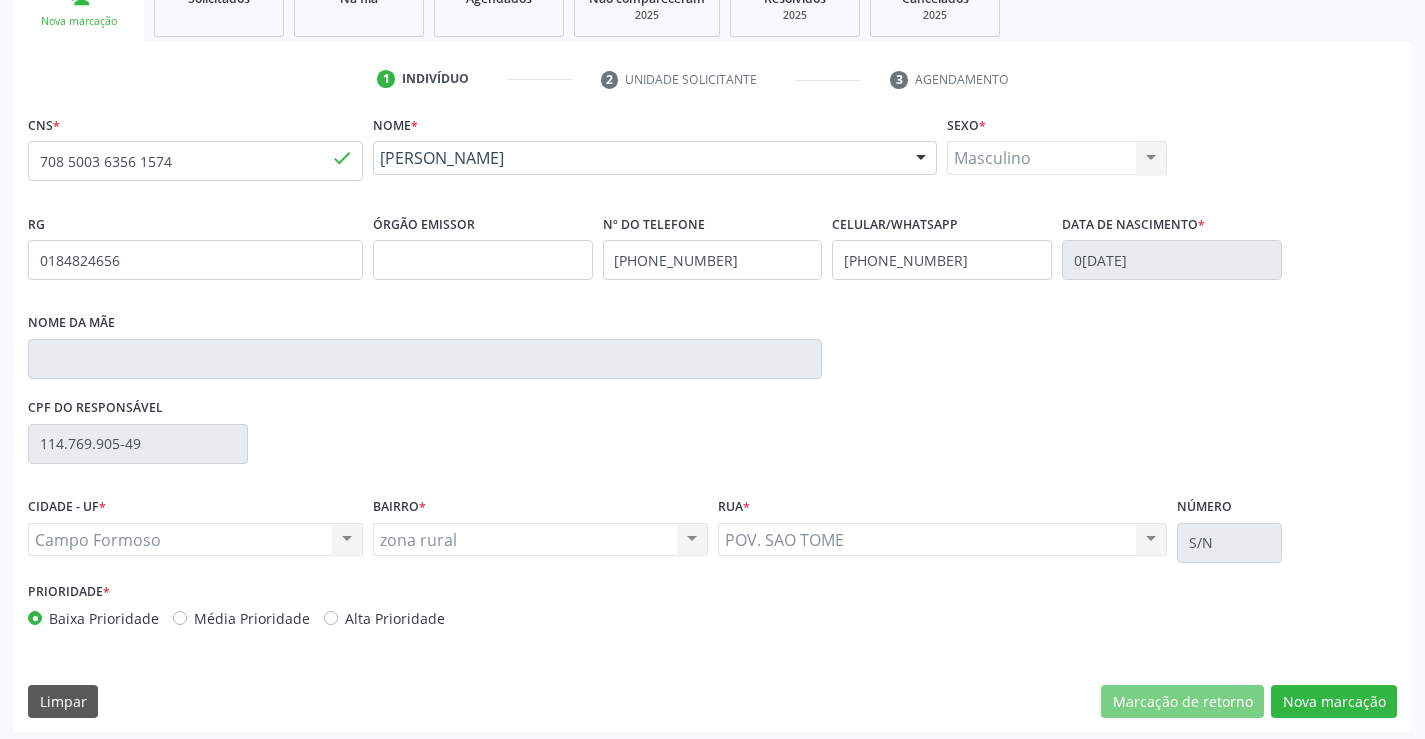 scroll, scrollTop: 331, scrollLeft: 0, axis: vertical 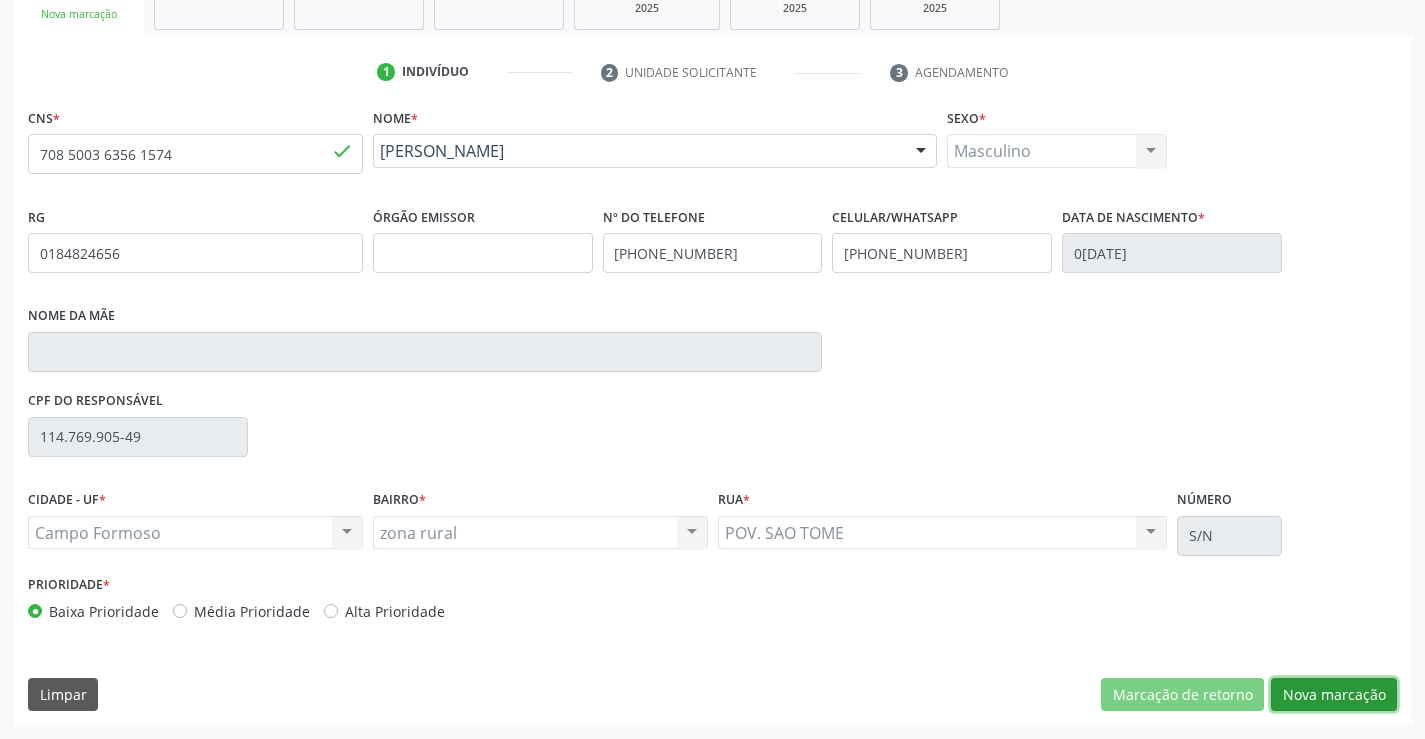 click on "Nova marcação" at bounding box center [1334, 695] 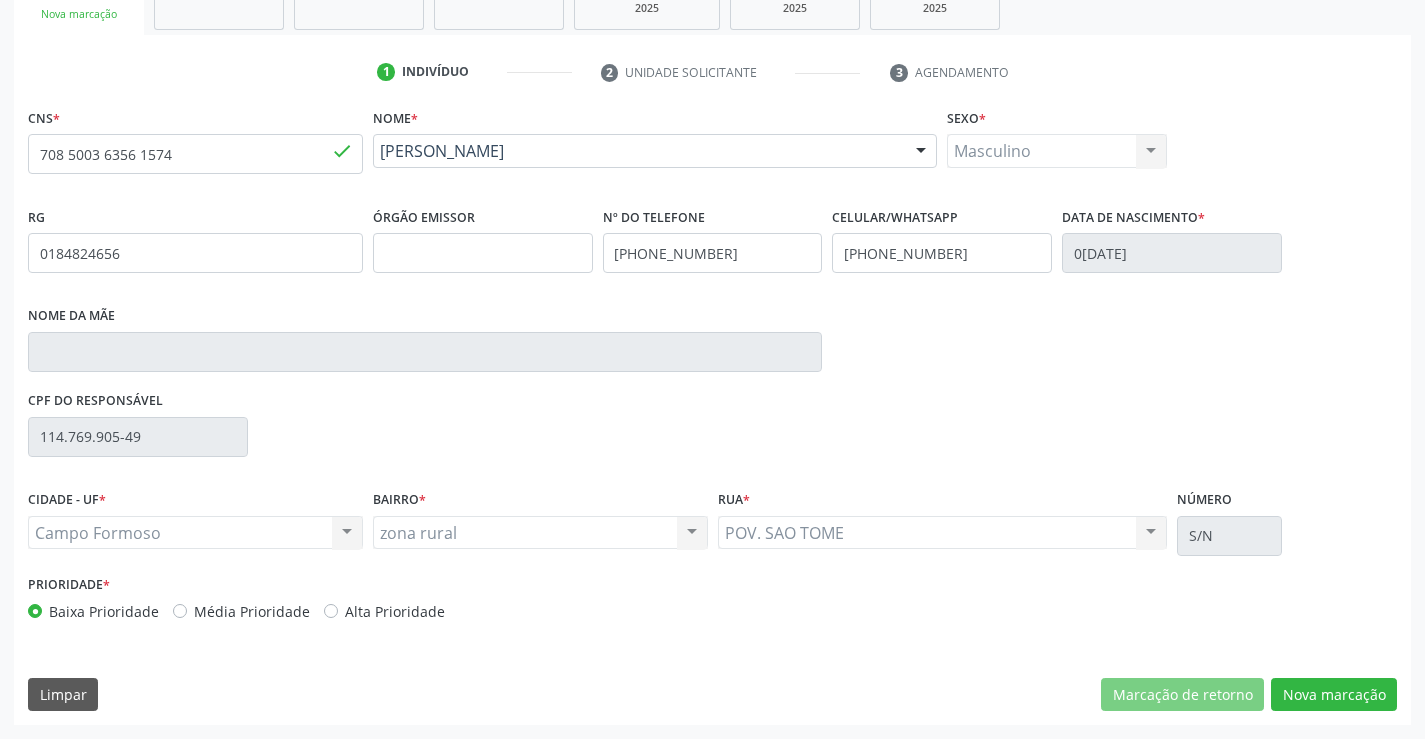 scroll, scrollTop: 167, scrollLeft: 0, axis: vertical 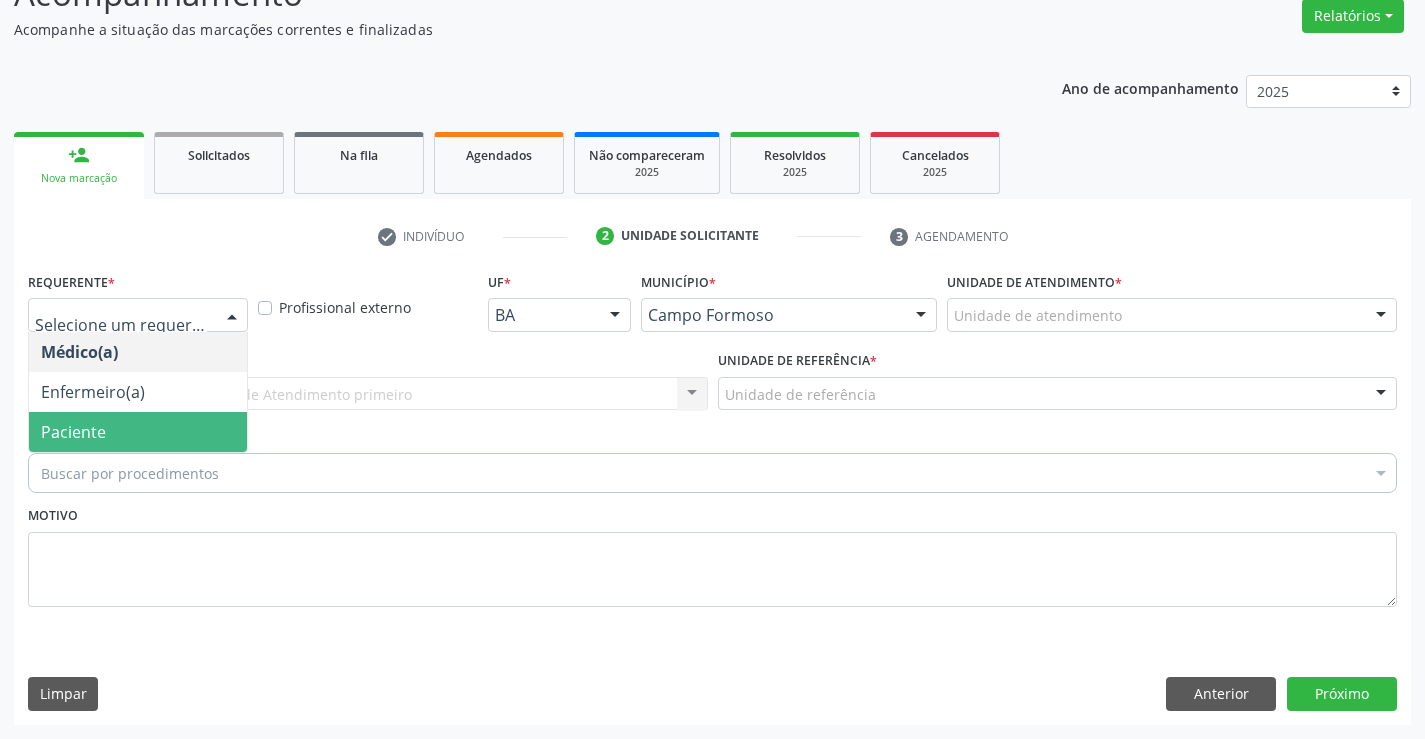 drag, startPoint x: 106, startPoint y: 429, endPoint x: 260, endPoint y: 405, distance: 155.85892 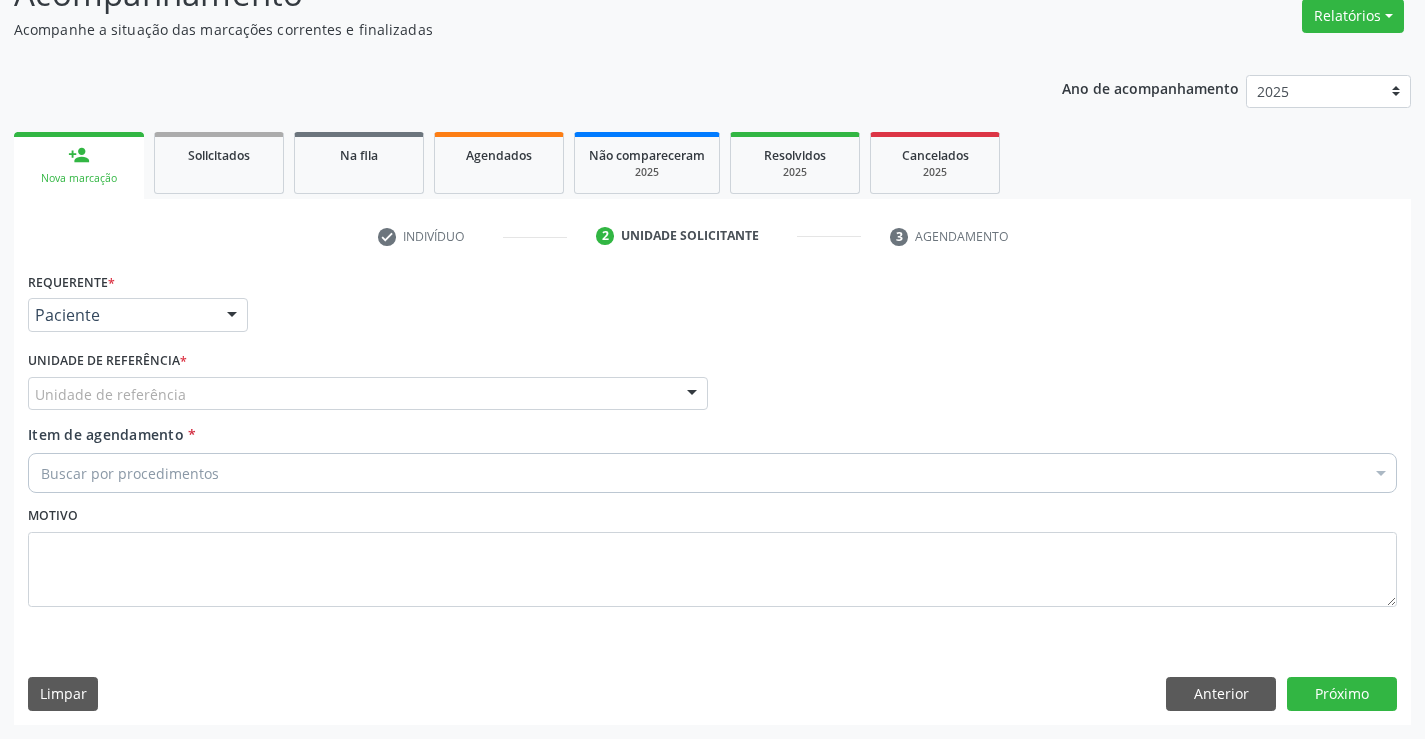 click on "Unidade de referência" at bounding box center (368, 394) 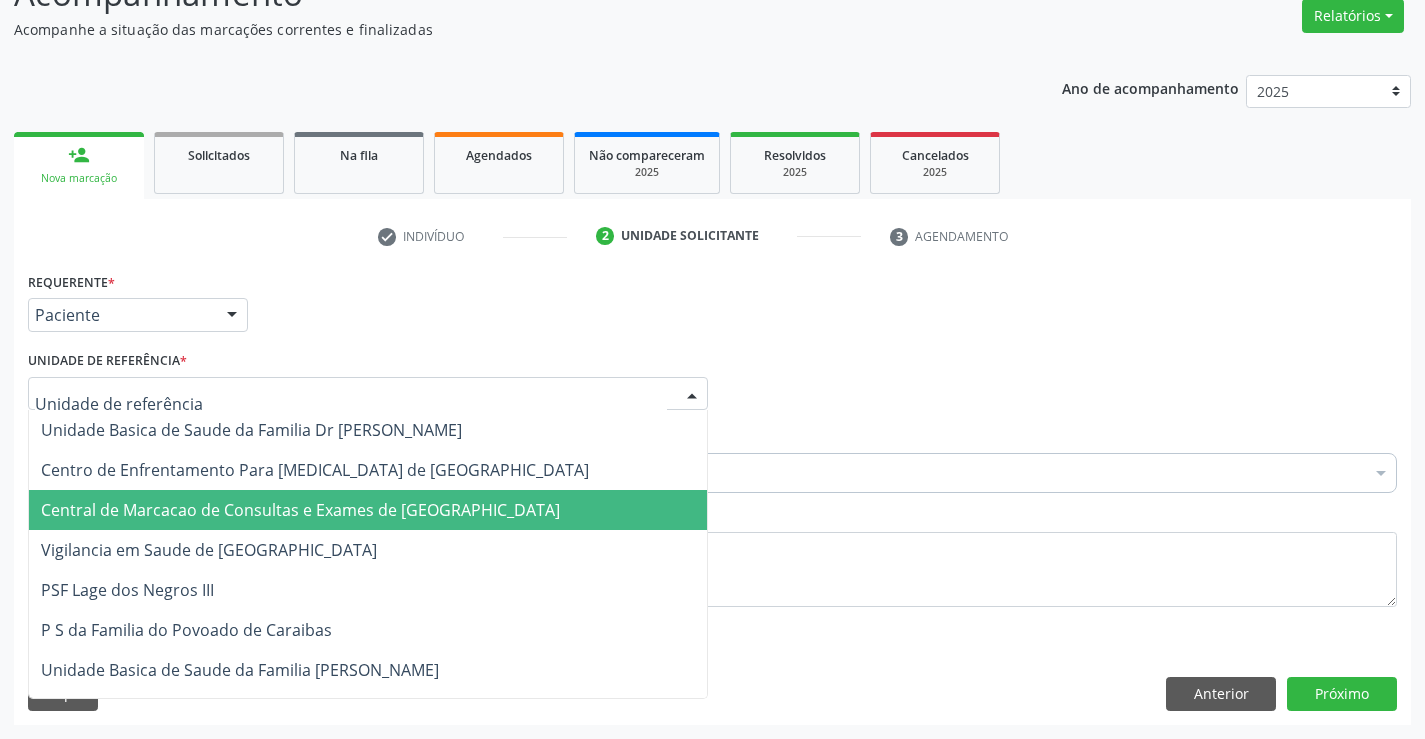 click on "Central de Marcacao de Consultas e Exames de [GEOGRAPHIC_DATA]" at bounding box center (300, 510) 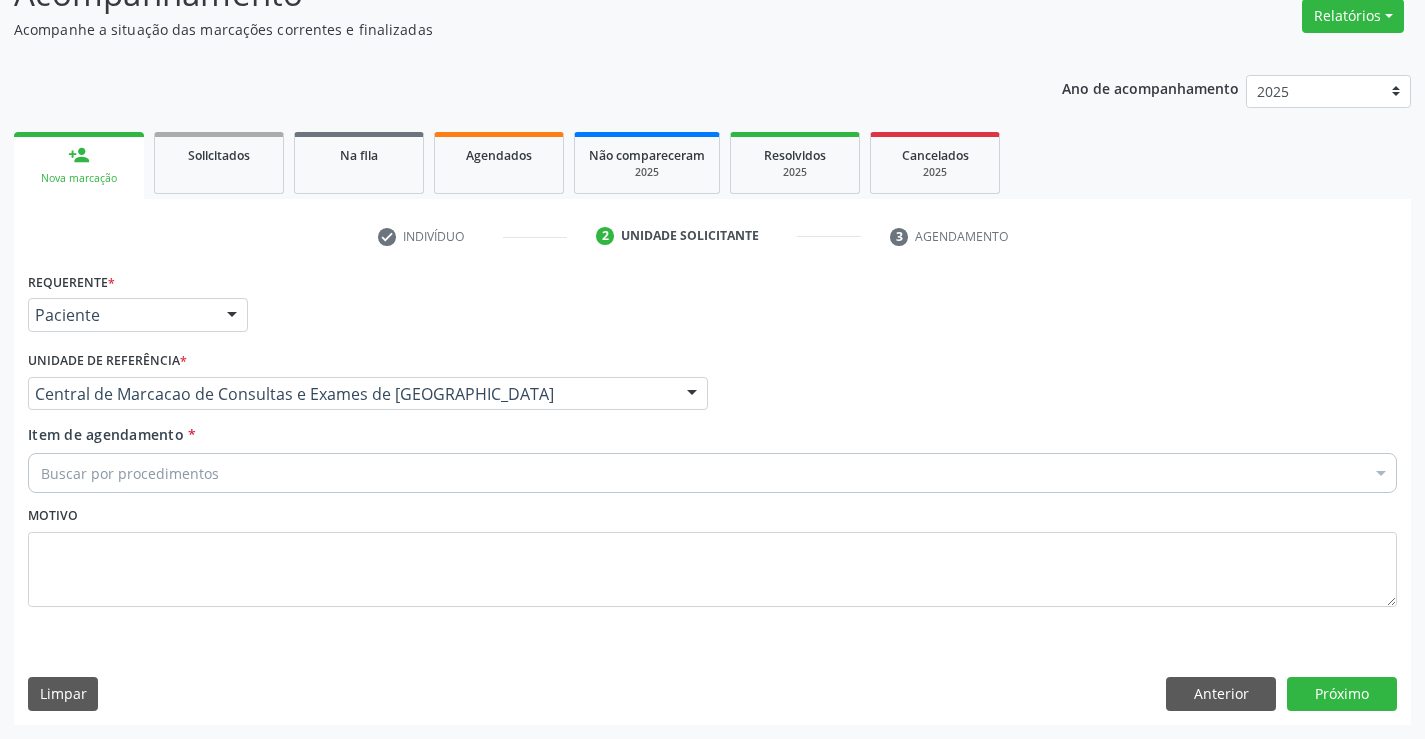 click on "Buscar por procedimentos" at bounding box center (712, 473) 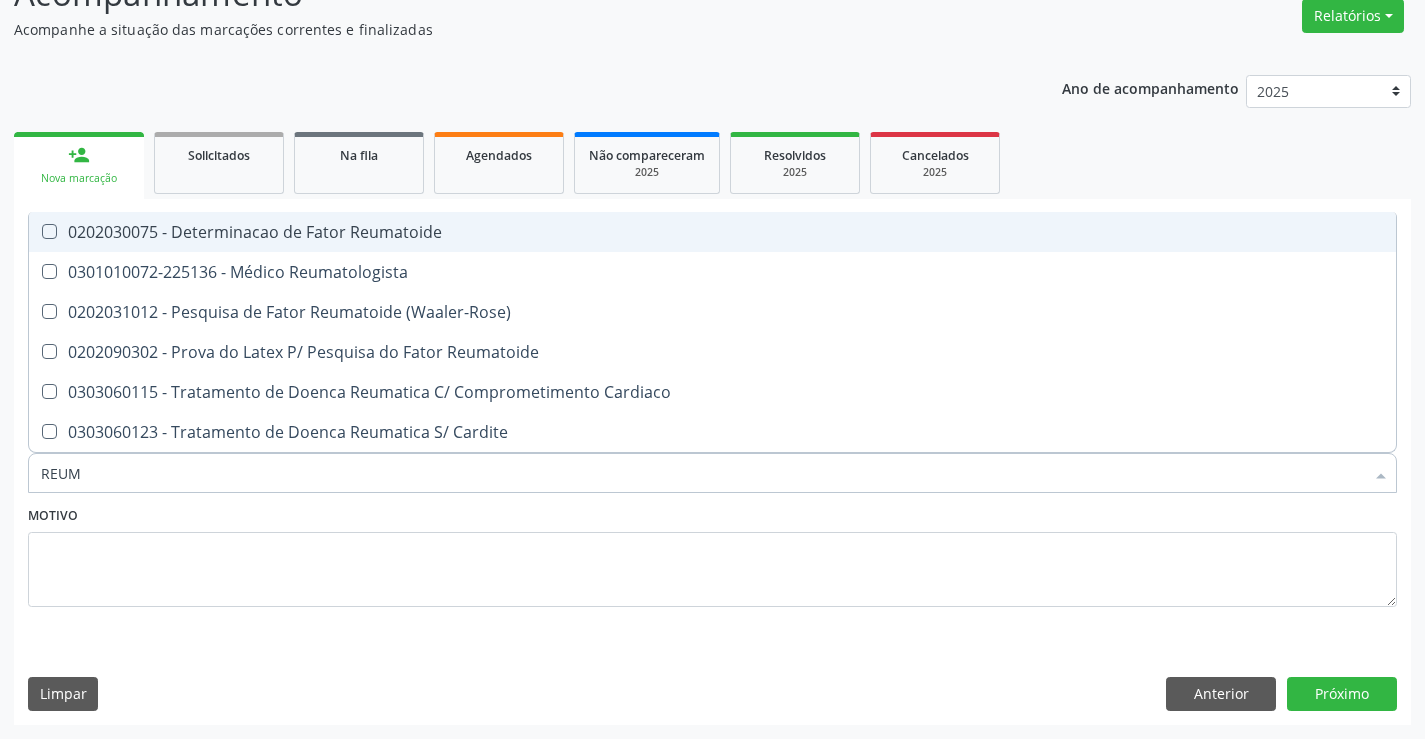 type on "REUMA" 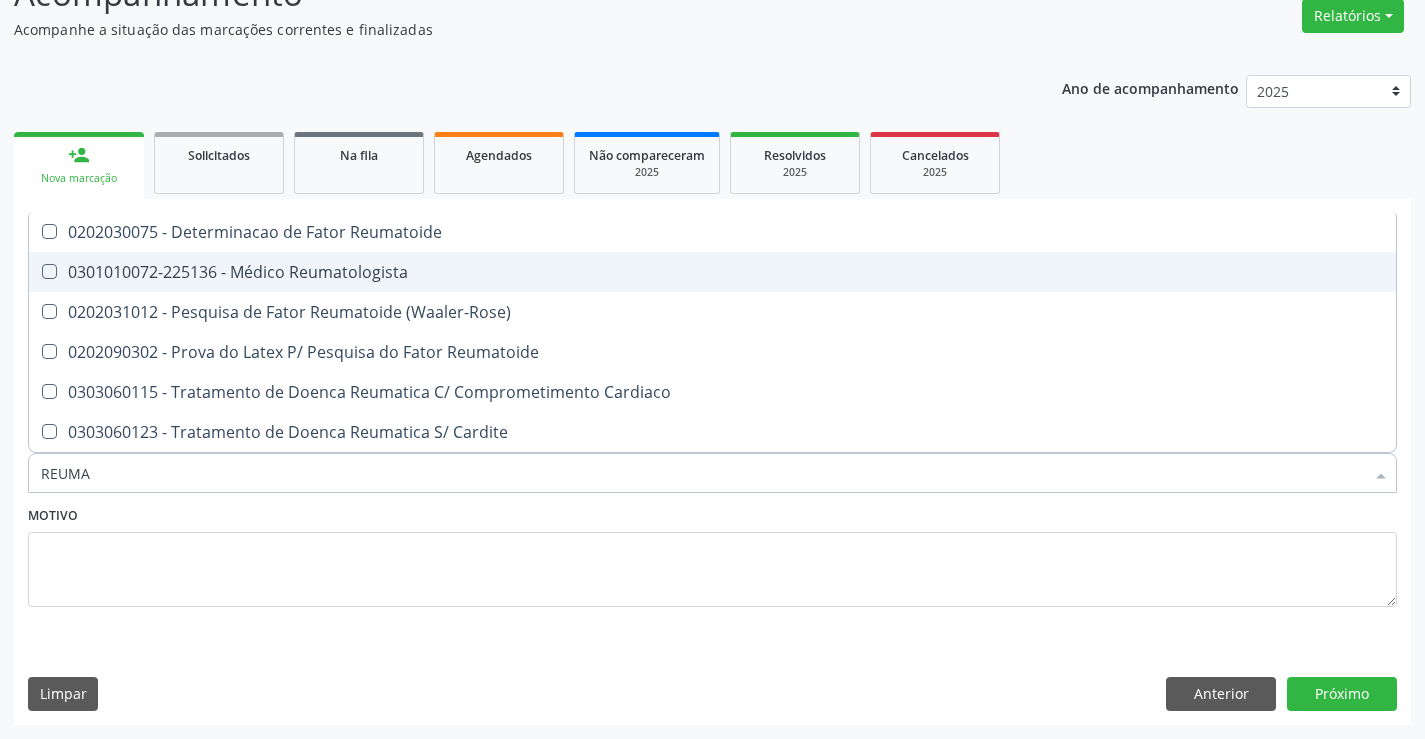 click on "0301010072-225136 - Médico Reumatologista" at bounding box center [712, 272] 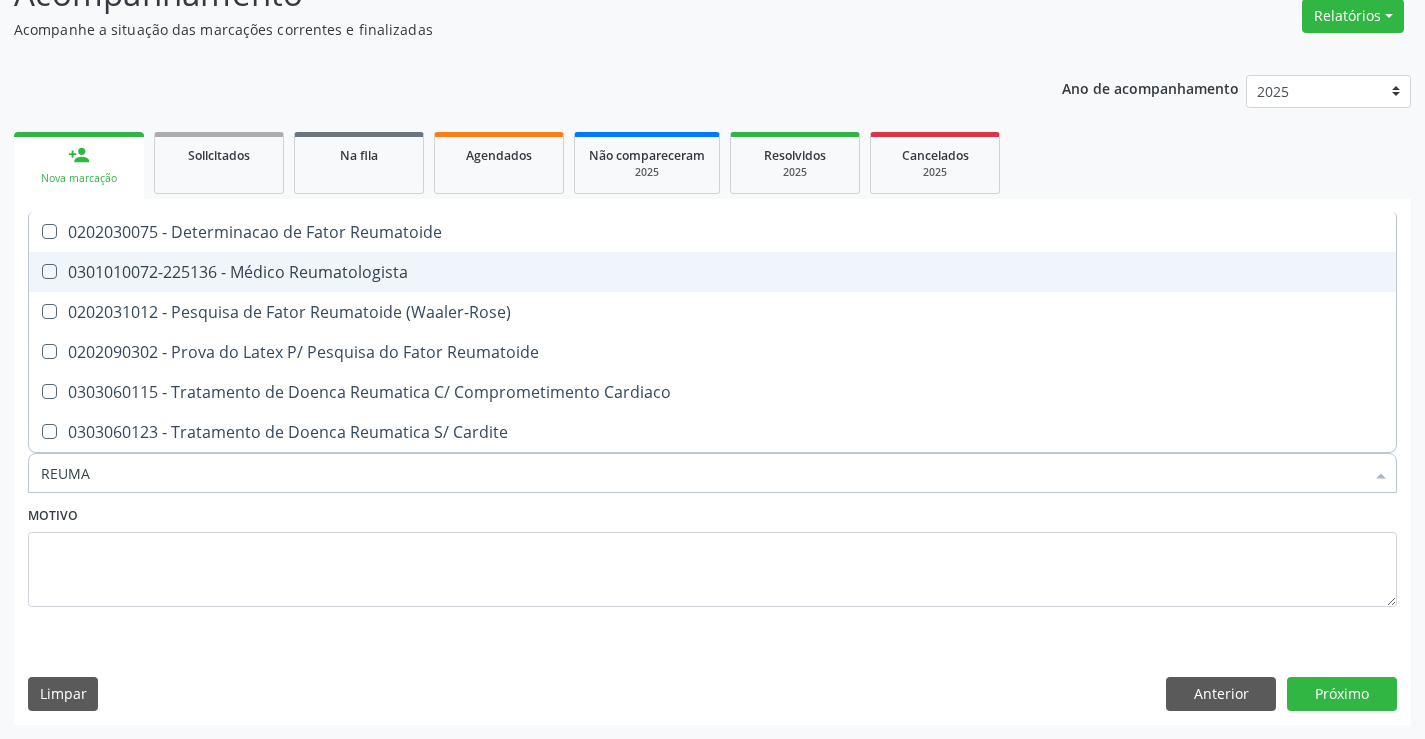 checkbox on "true" 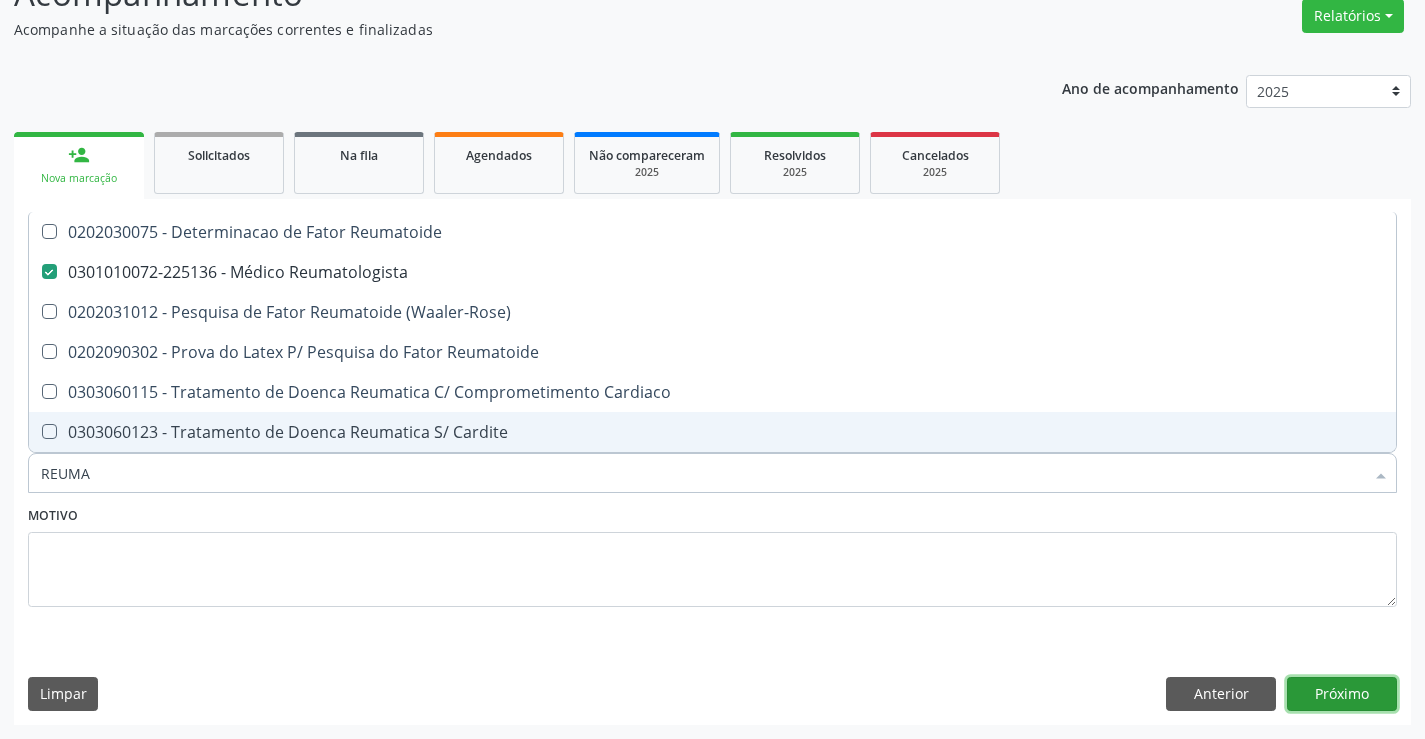 click on "Próximo" at bounding box center [1342, 694] 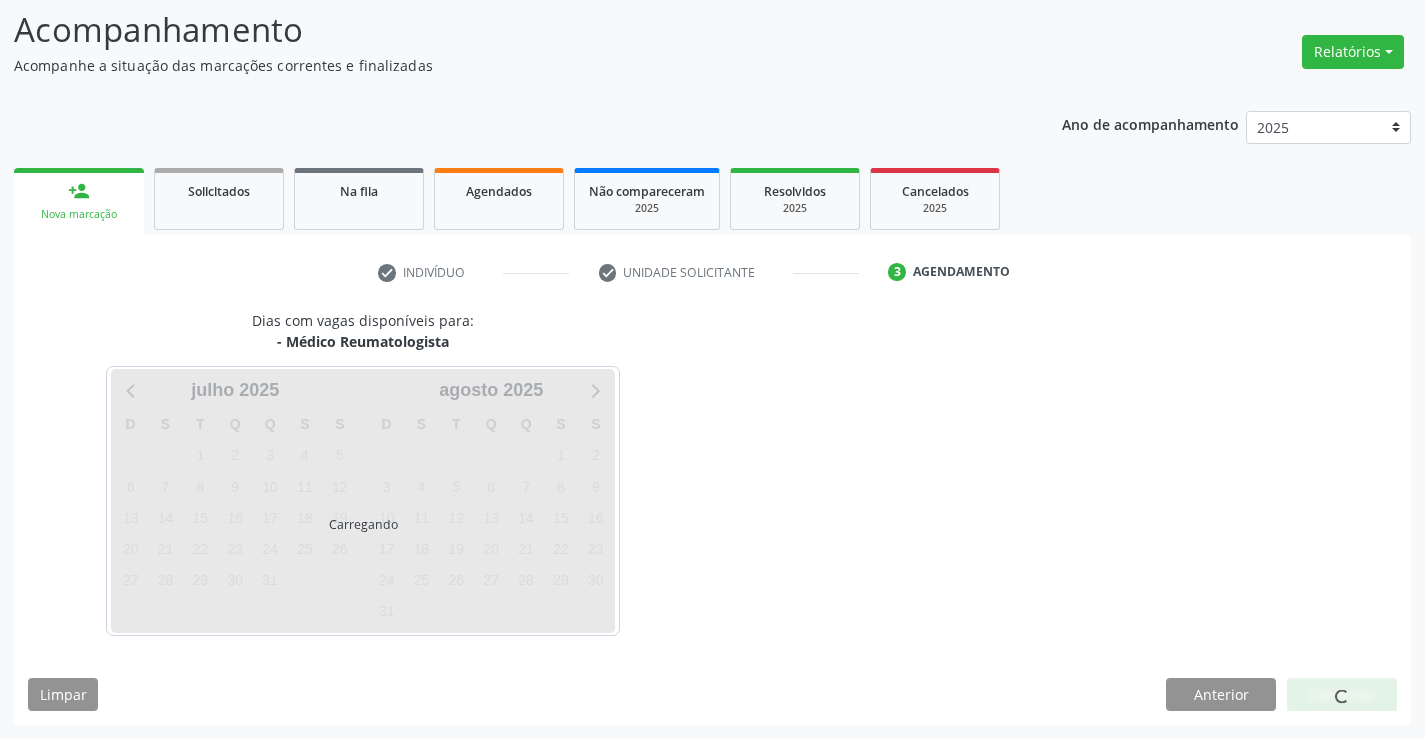 scroll, scrollTop: 131, scrollLeft: 0, axis: vertical 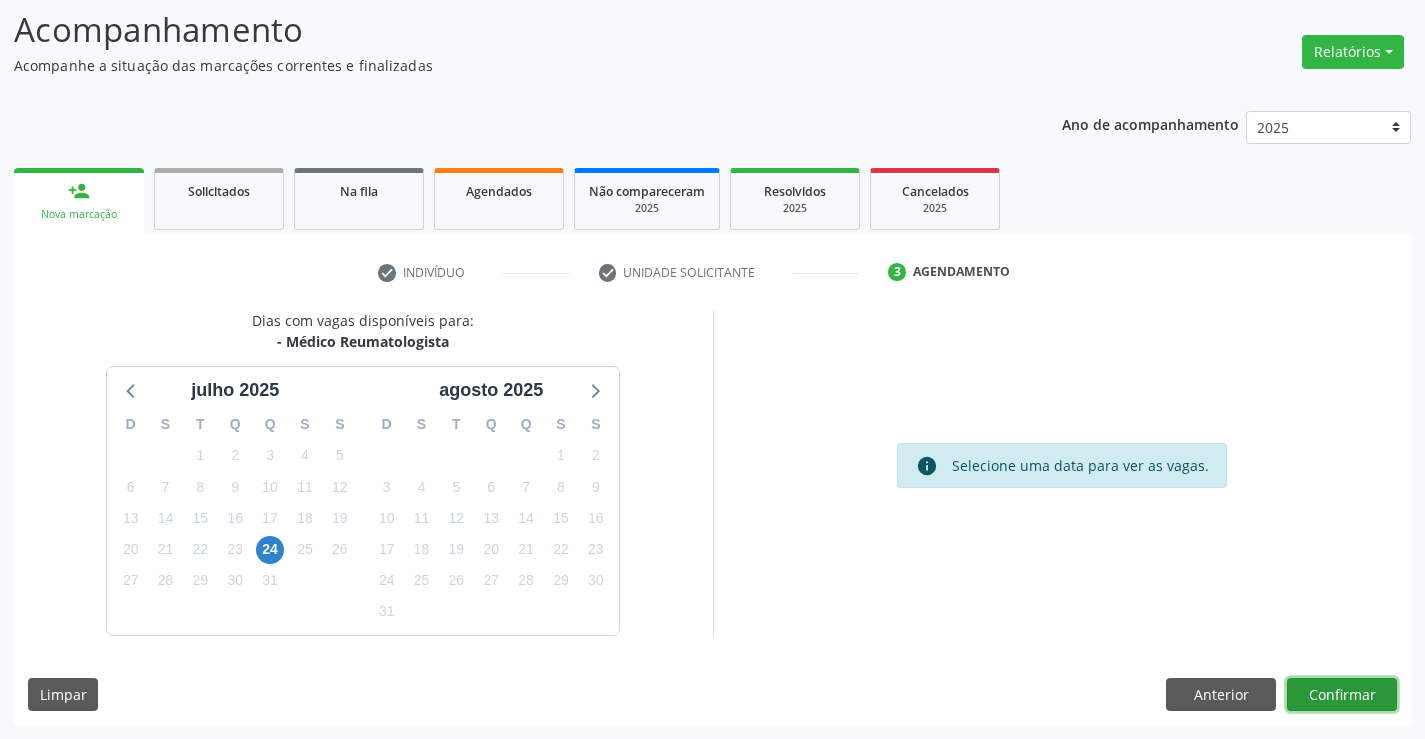 click on "Confirmar" at bounding box center [1342, 695] 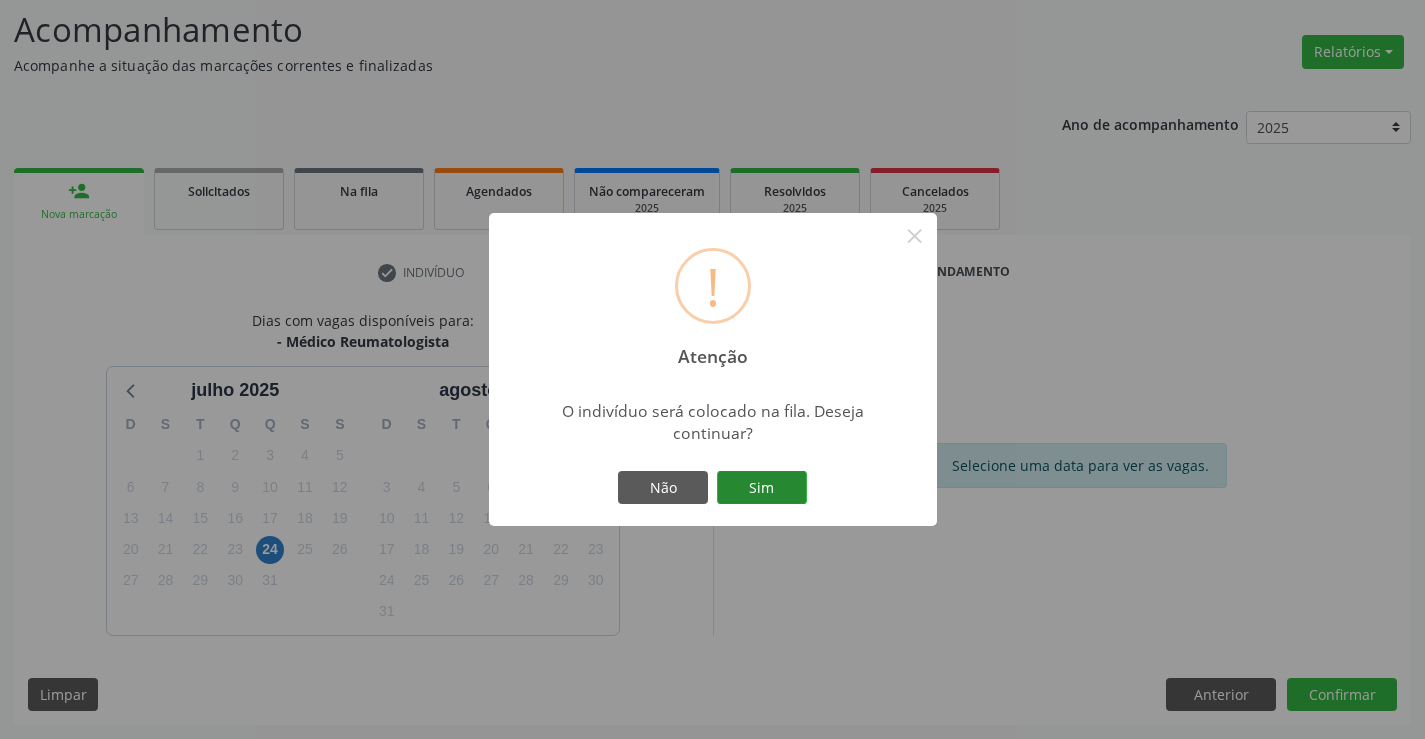 click on "Sim" at bounding box center [762, 488] 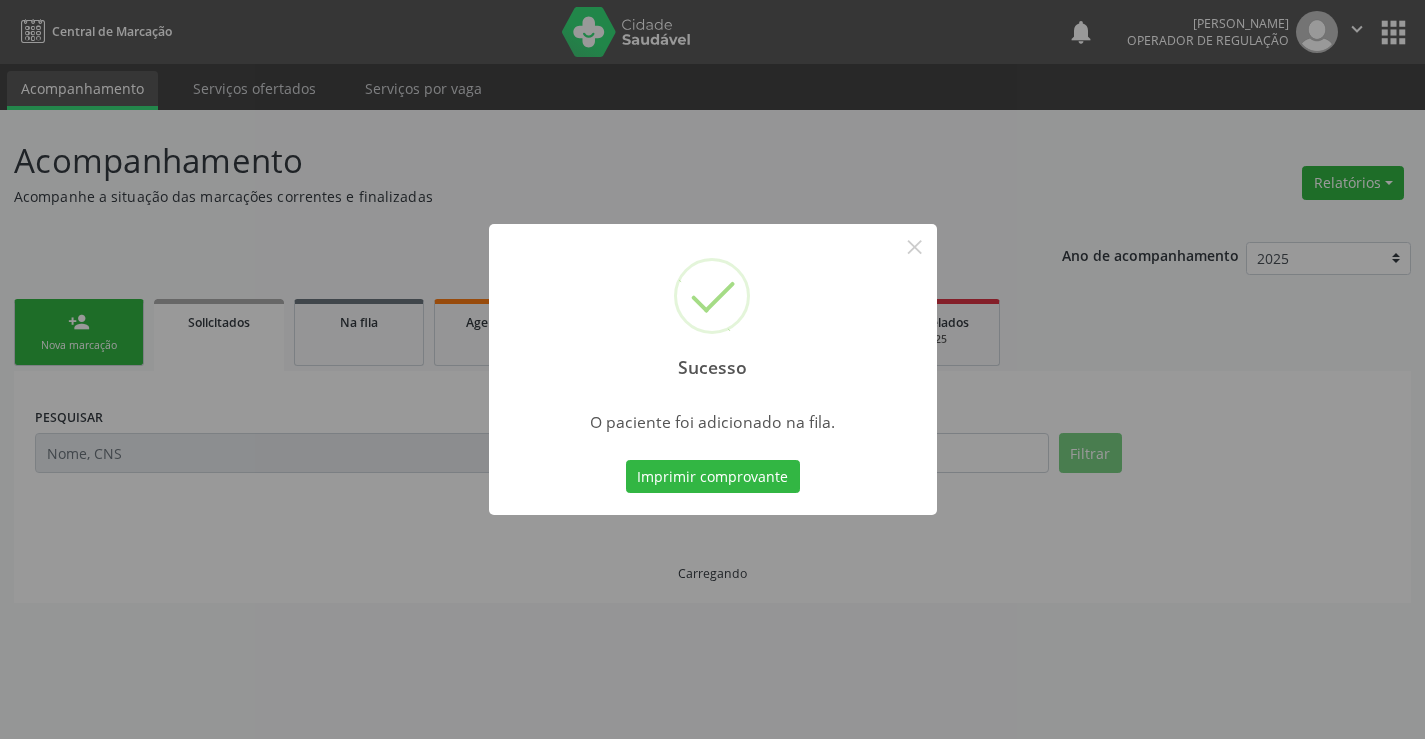scroll, scrollTop: 0, scrollLeft: 0, axis: both 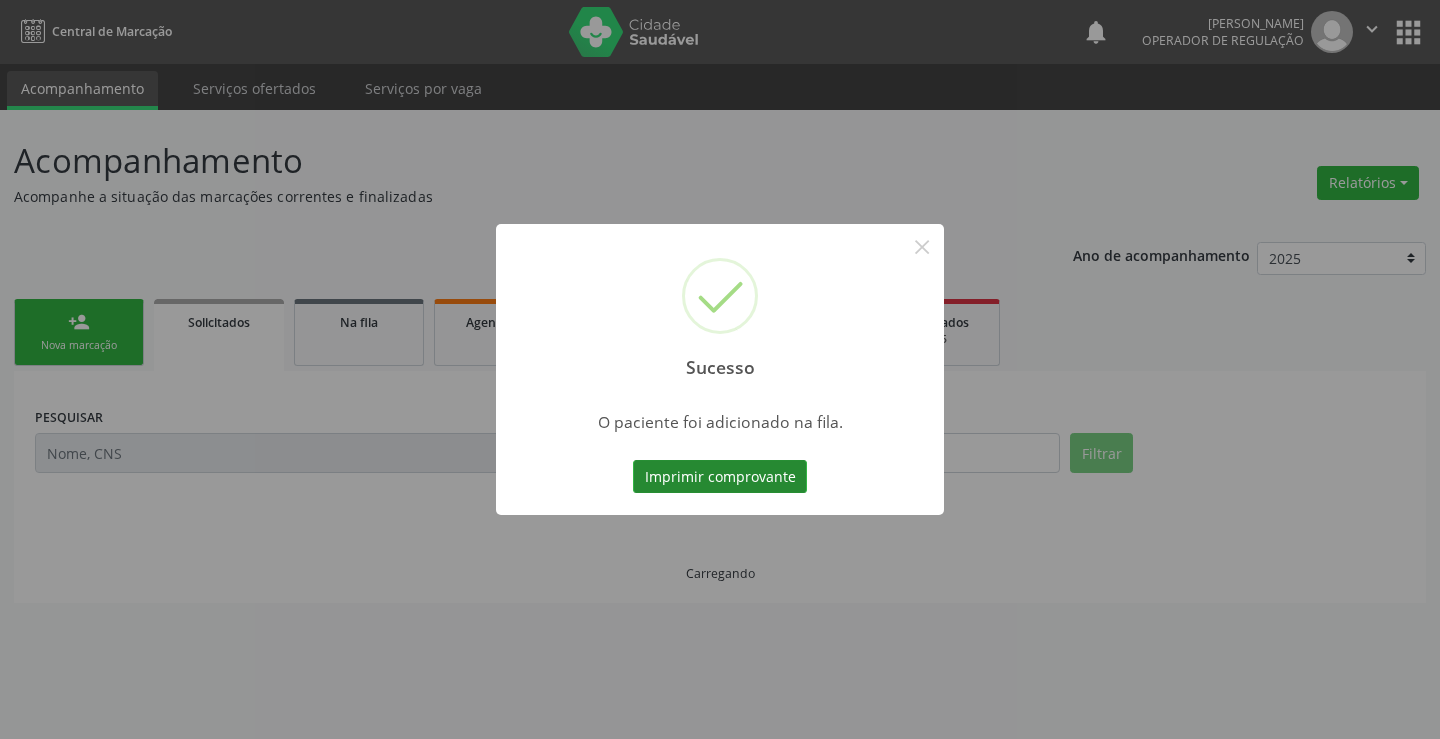 click on "Imprimir comprovante" at bounding box center (720, 477) 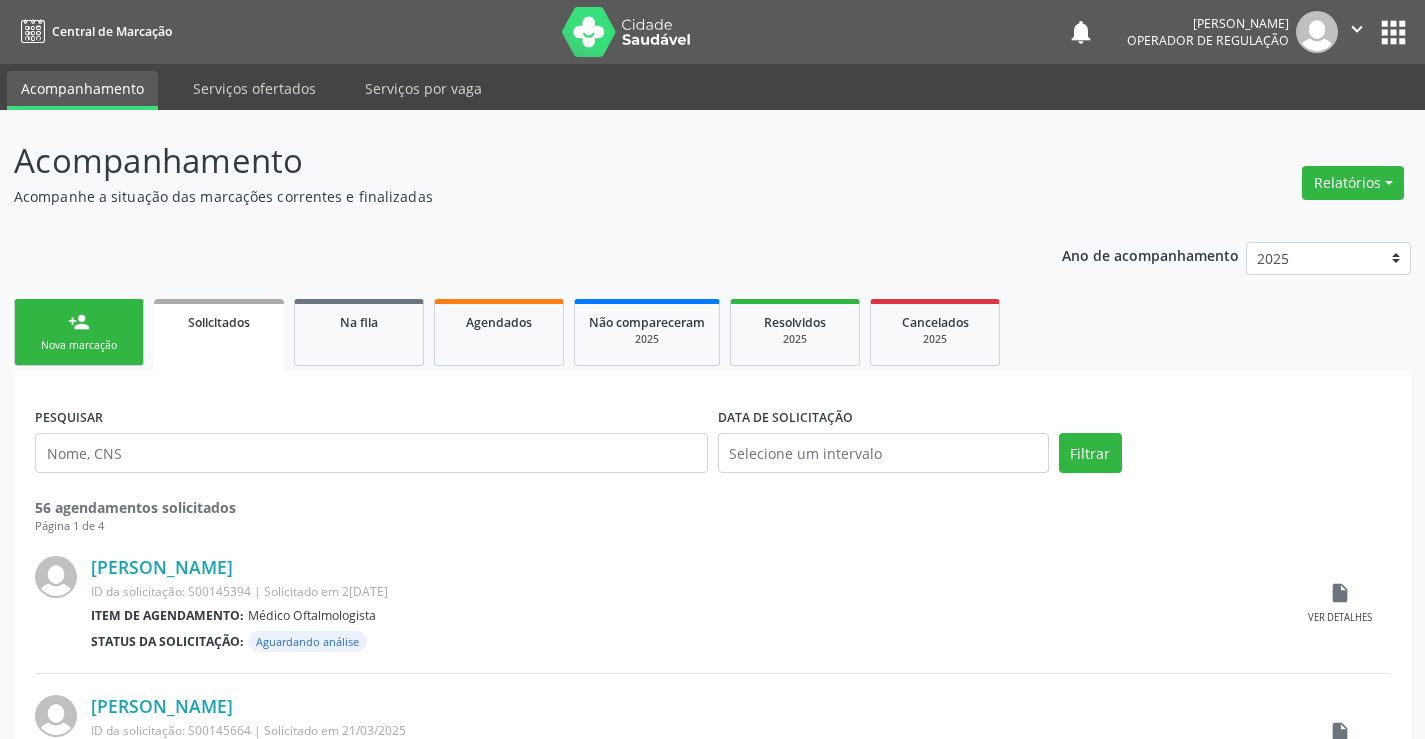 click on "person_add
Nova marcação
Solicitados   Na fila   Agendados   Não compareceram
2025
Resolvidos
2025
Cancelados
2025" at bounding box center (712, 332) 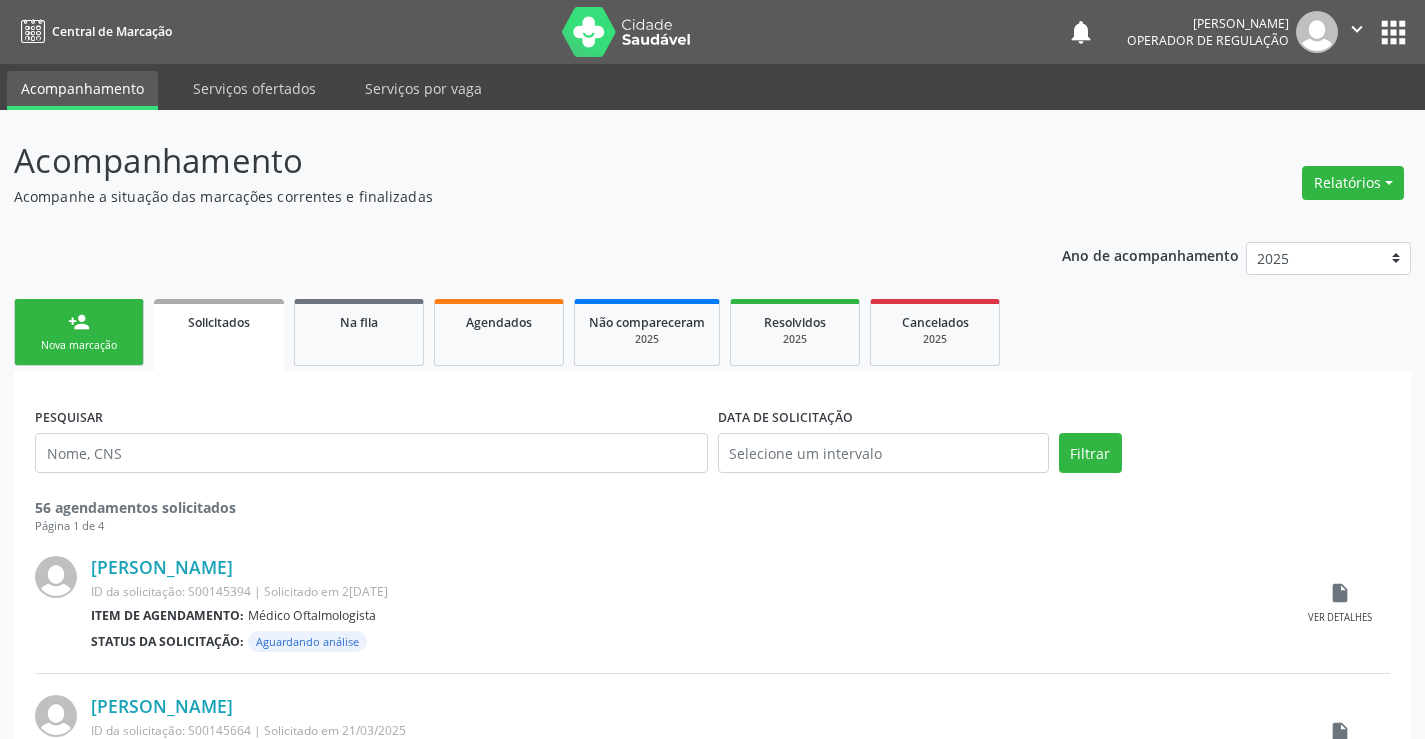 click on "person_add
Nova marcação" at bounding box center [79, 332] 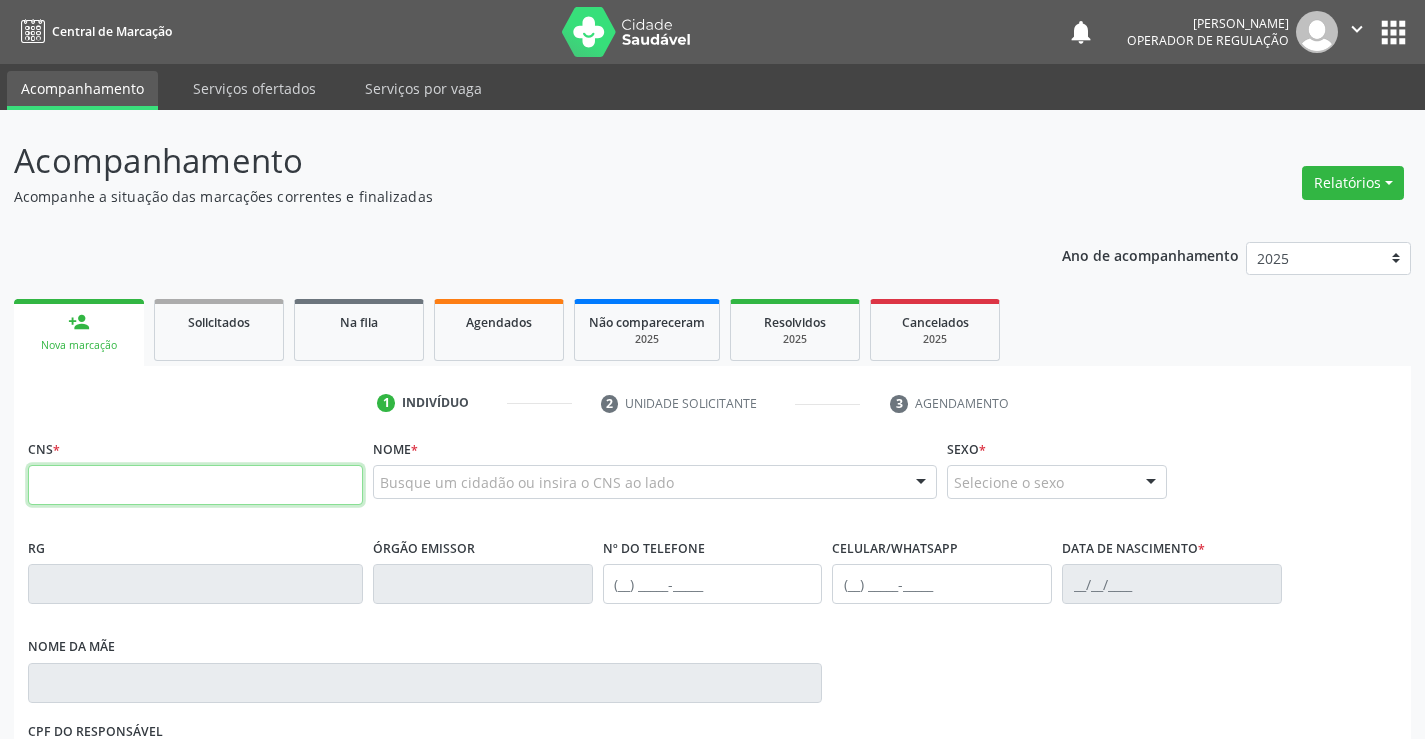 click at bounding box center (195, 485) 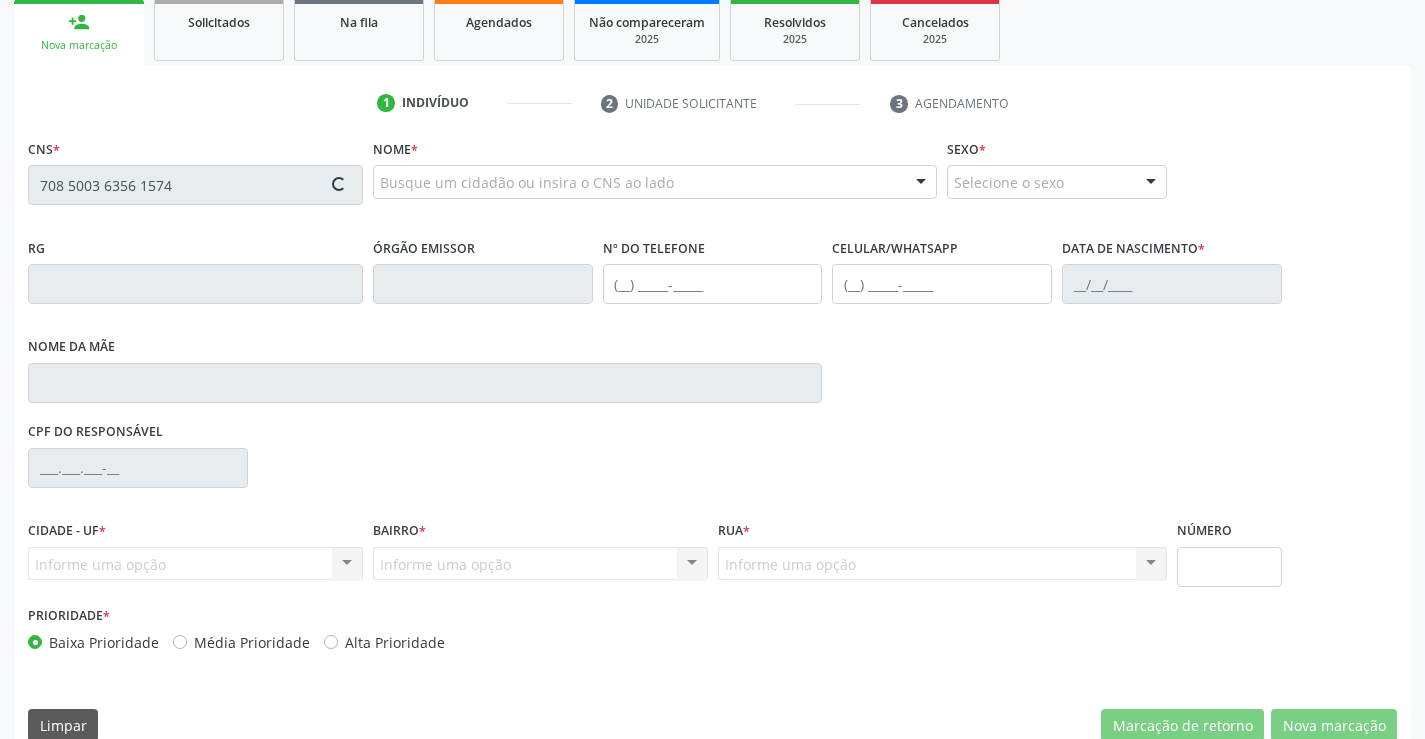 type on "708 5003 6356 1574" 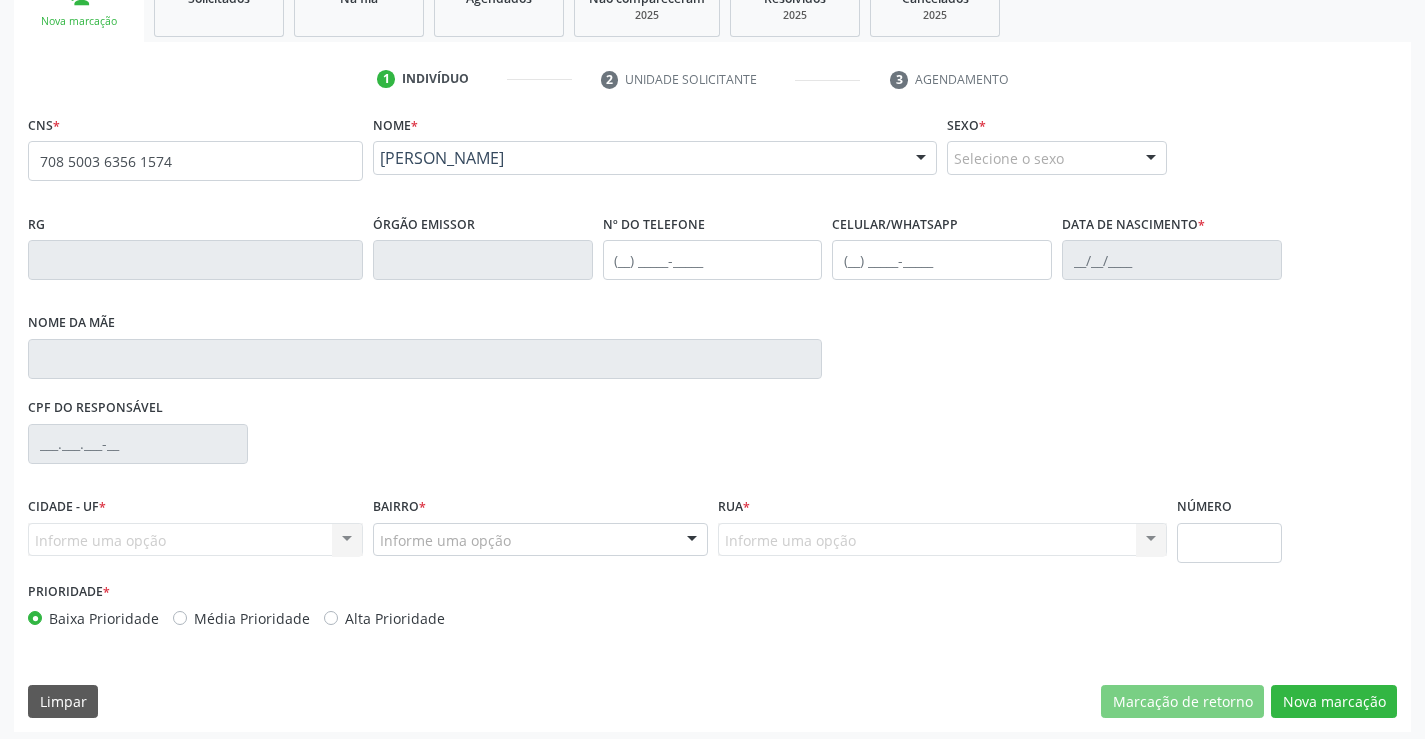 scroll, scrollTop: 331, scrollLeft: 0, axis: vertical 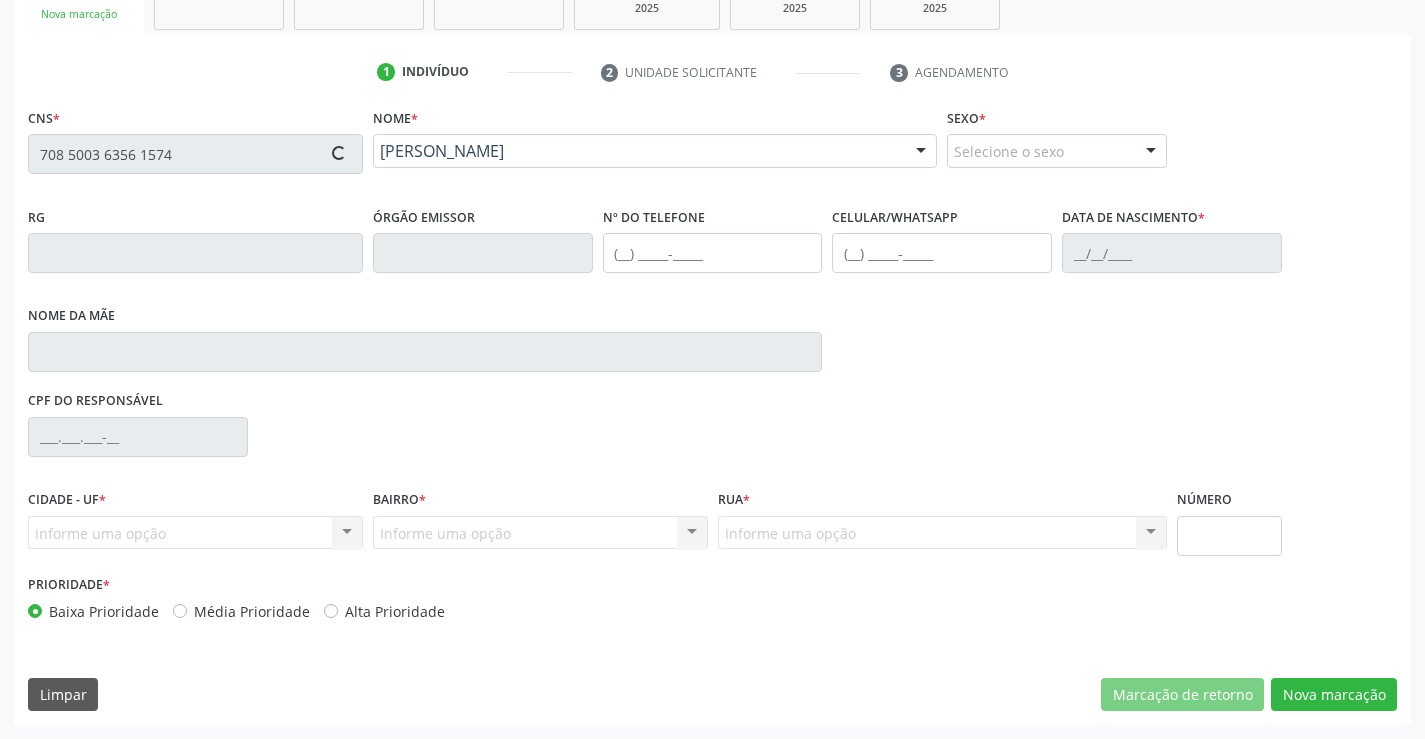type on "0184824656" 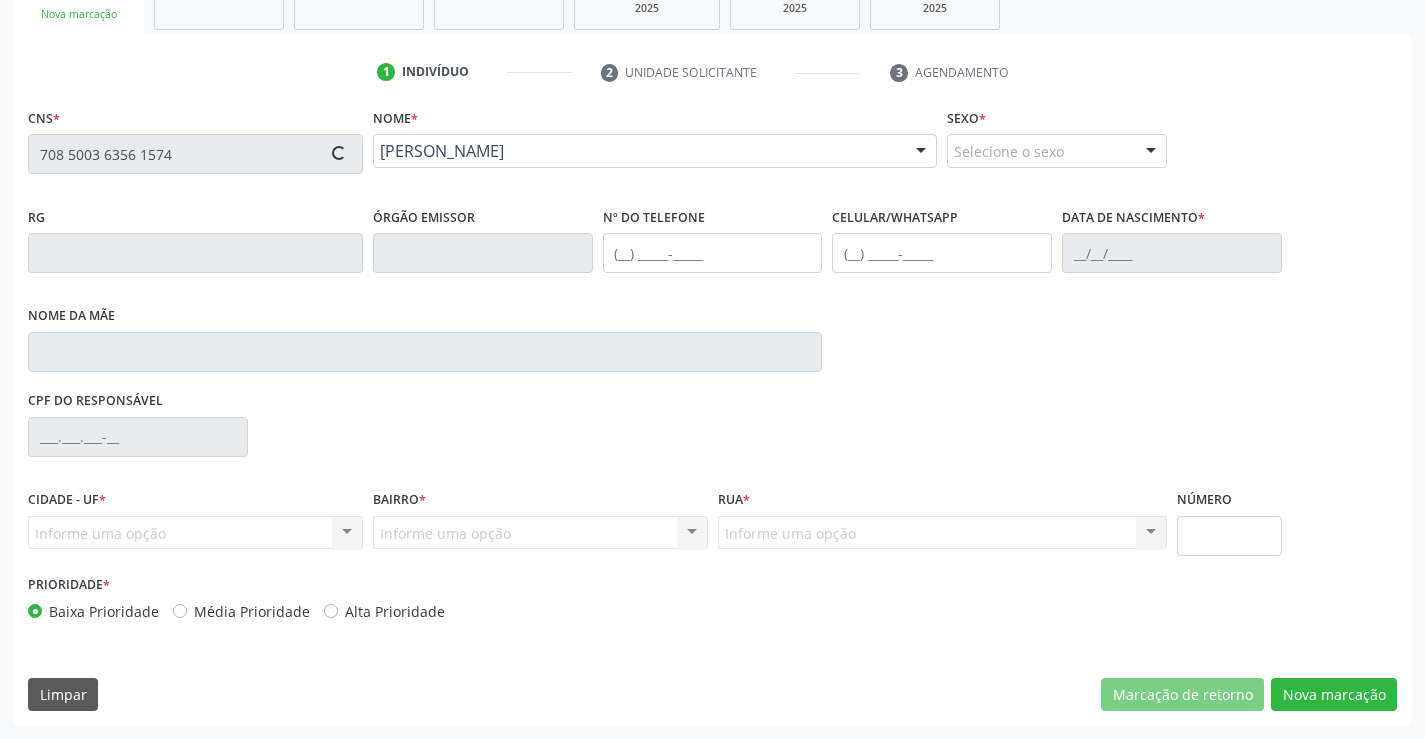 type on "(74) 98807-6340" 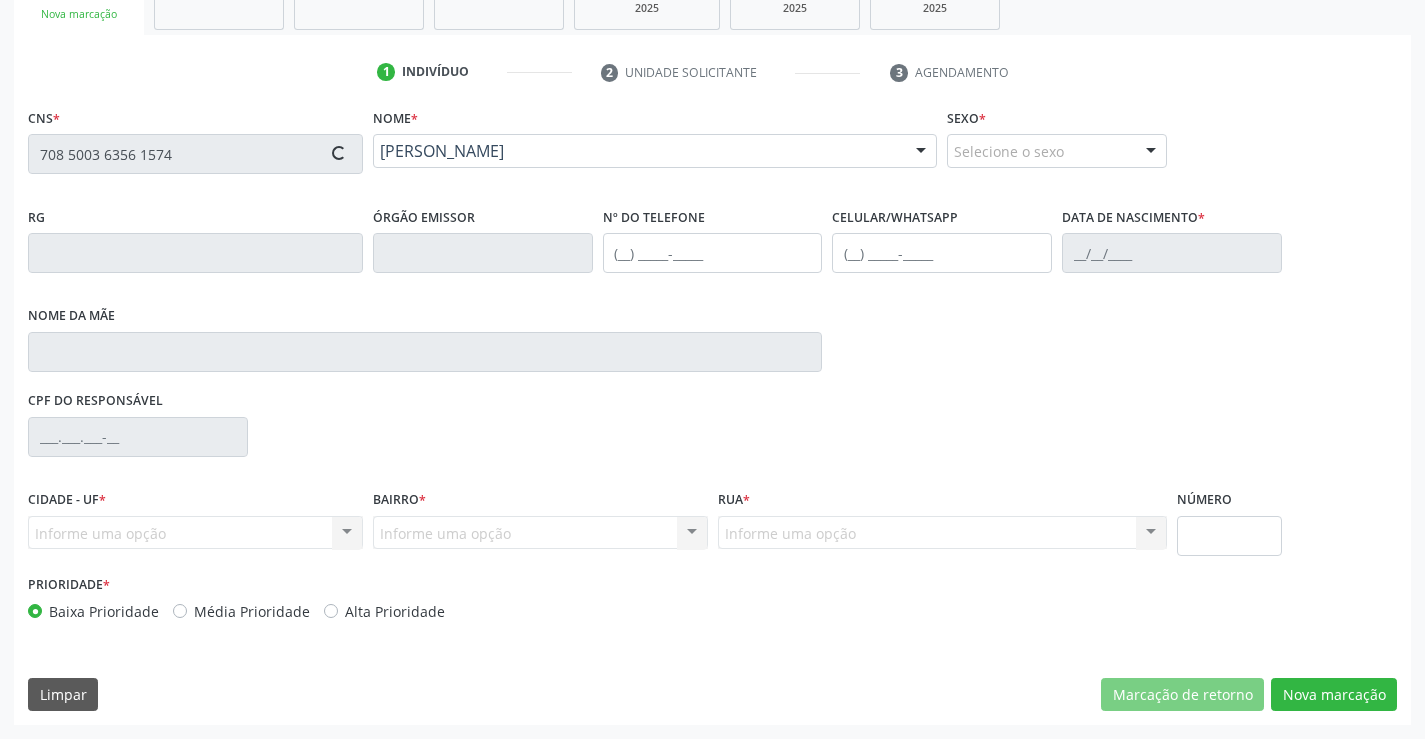 type on "(74) 98807-6340" 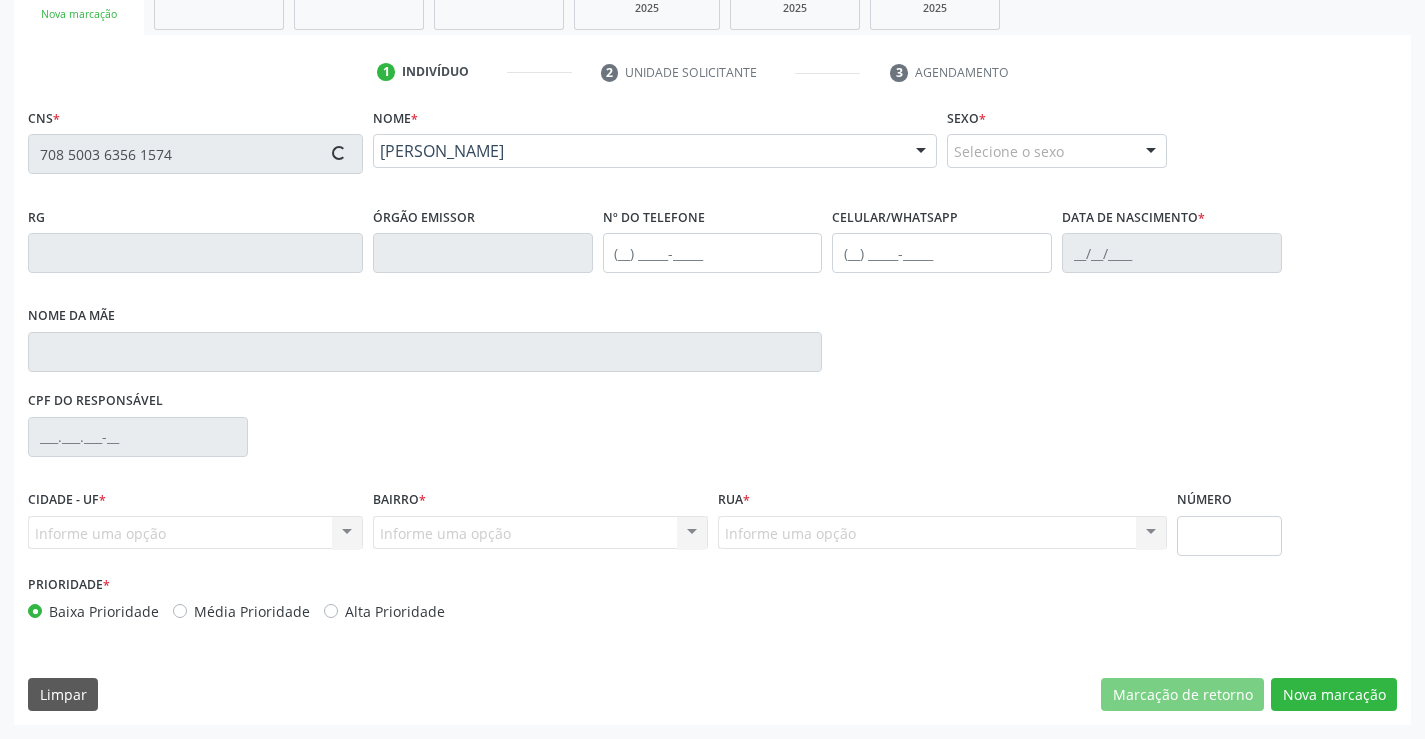 type on "03/09/1957" 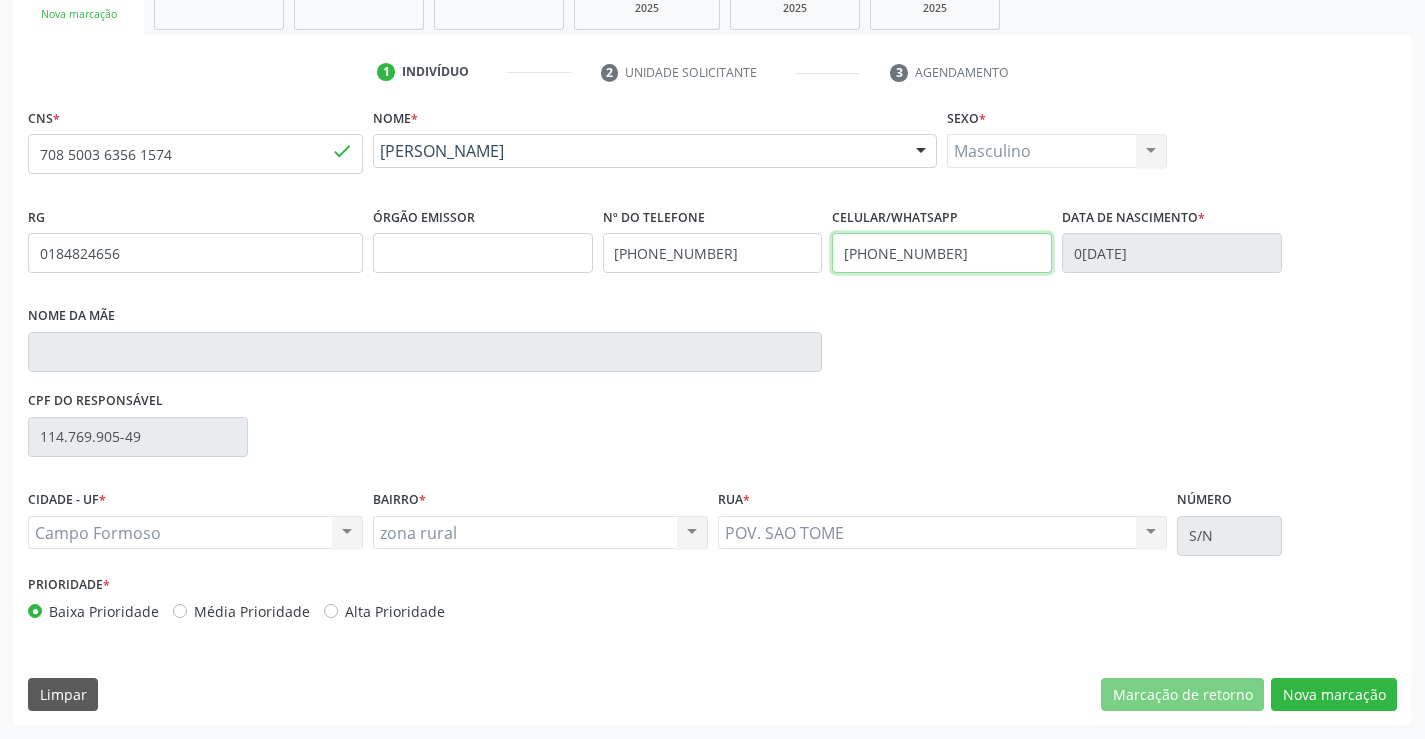 click on "(74) 98807-6340" at bounding box center (942, 253) 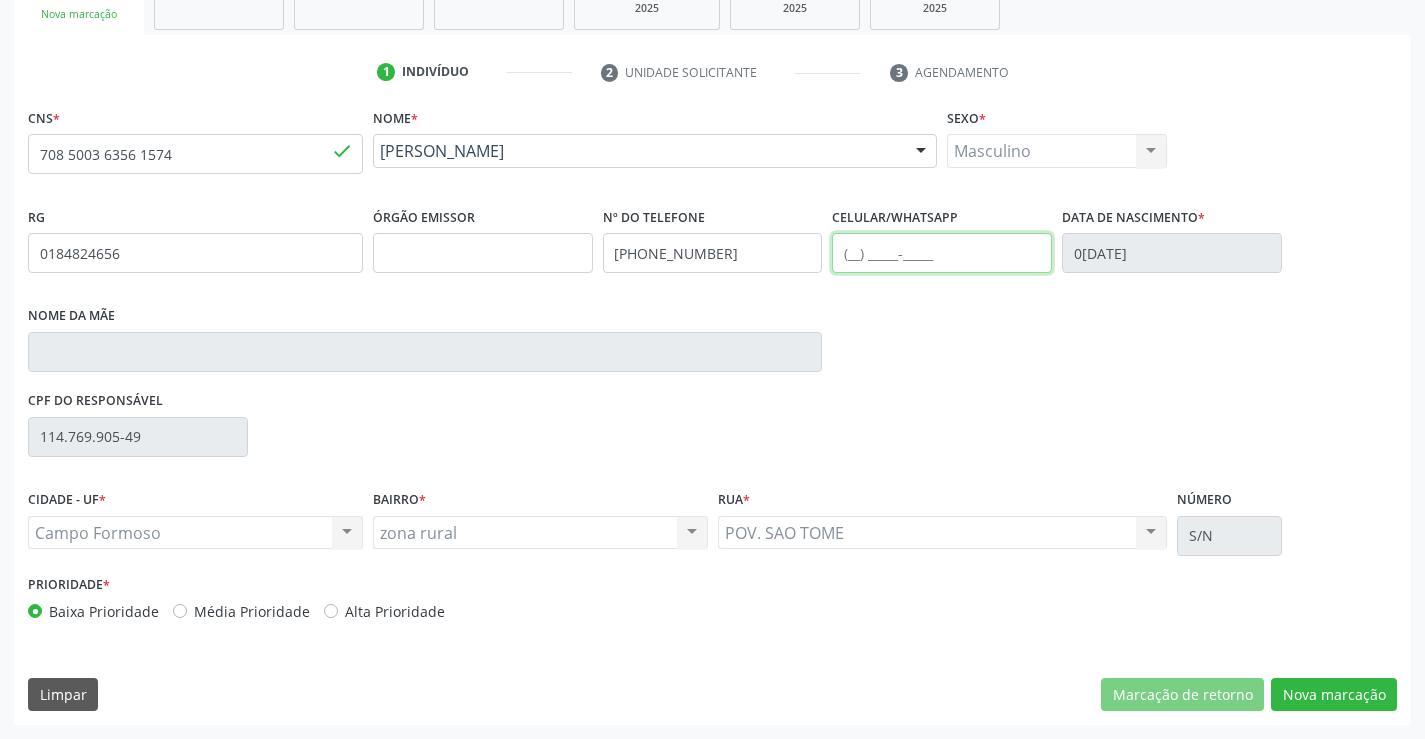 type 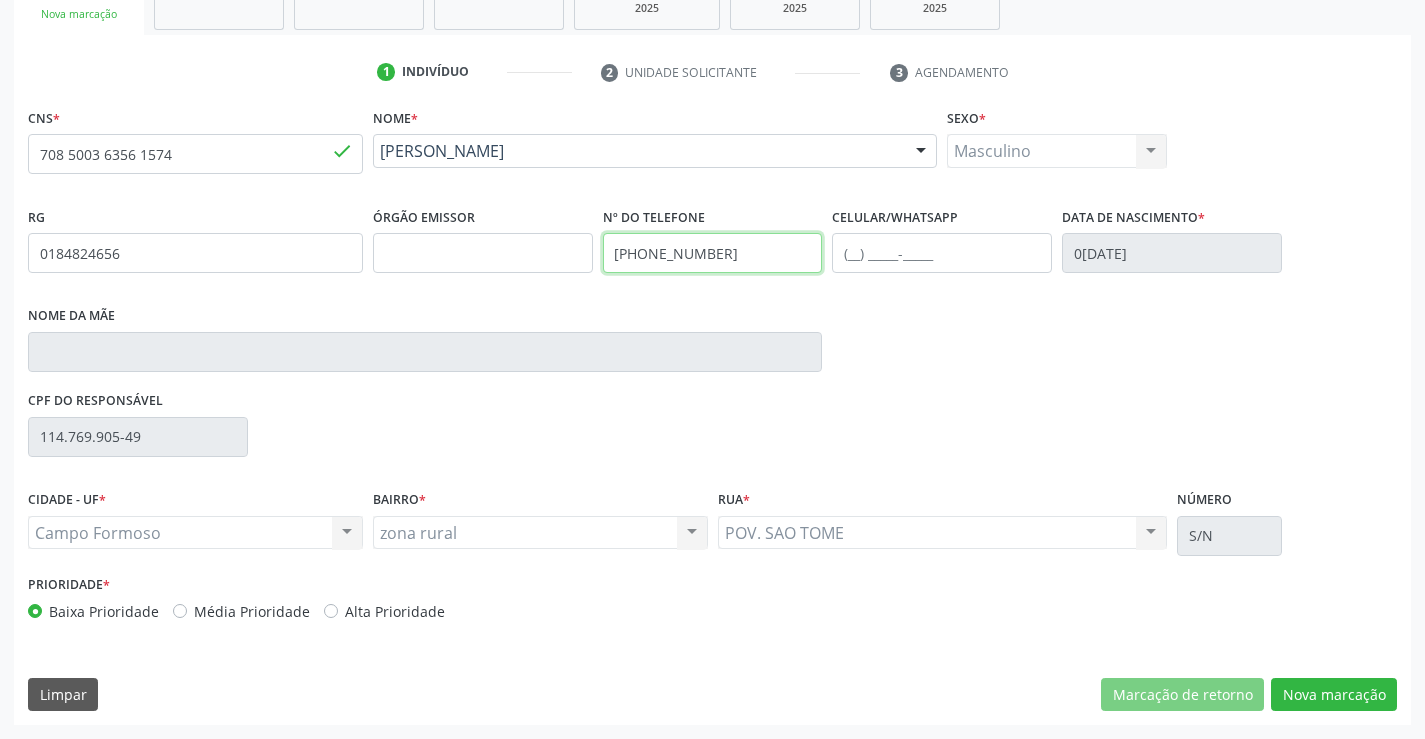 click on "(74) 98807-6340" at bounding box center (713, 253) 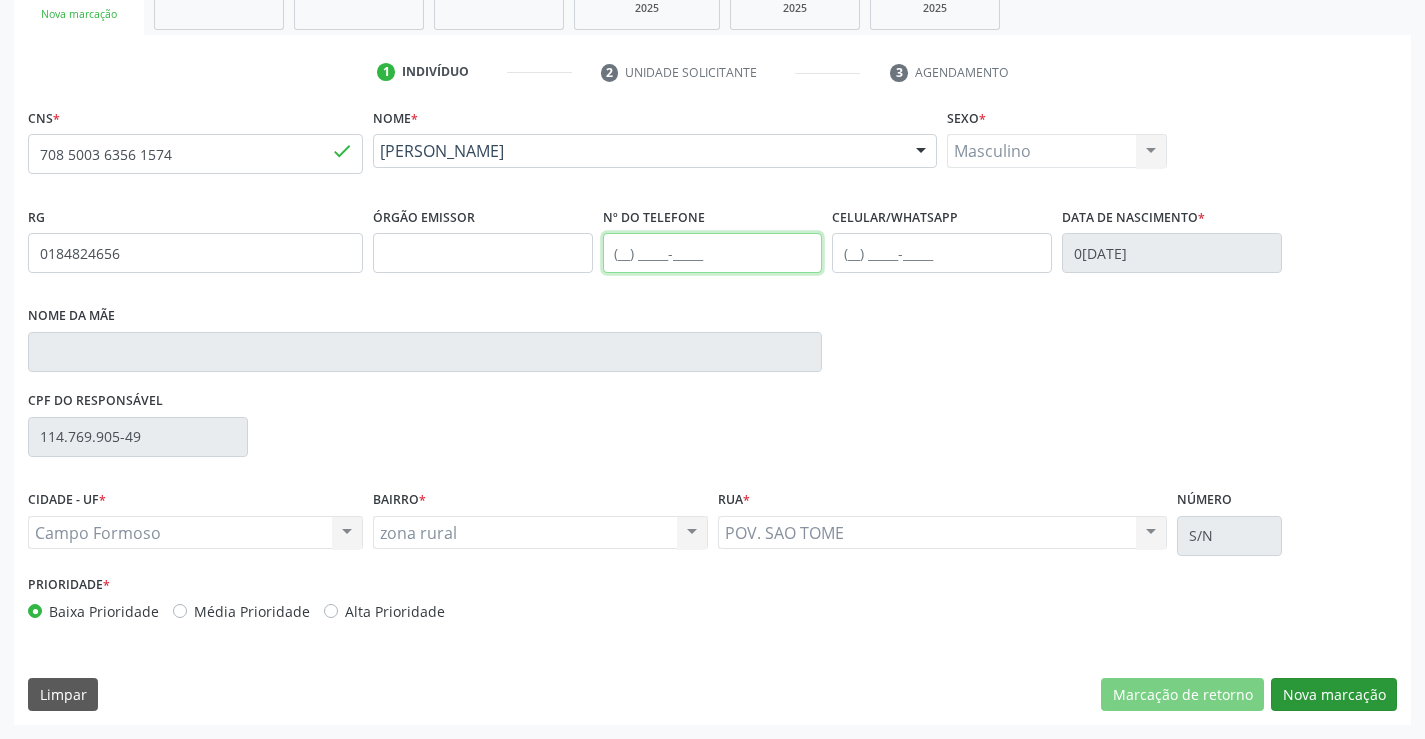 type 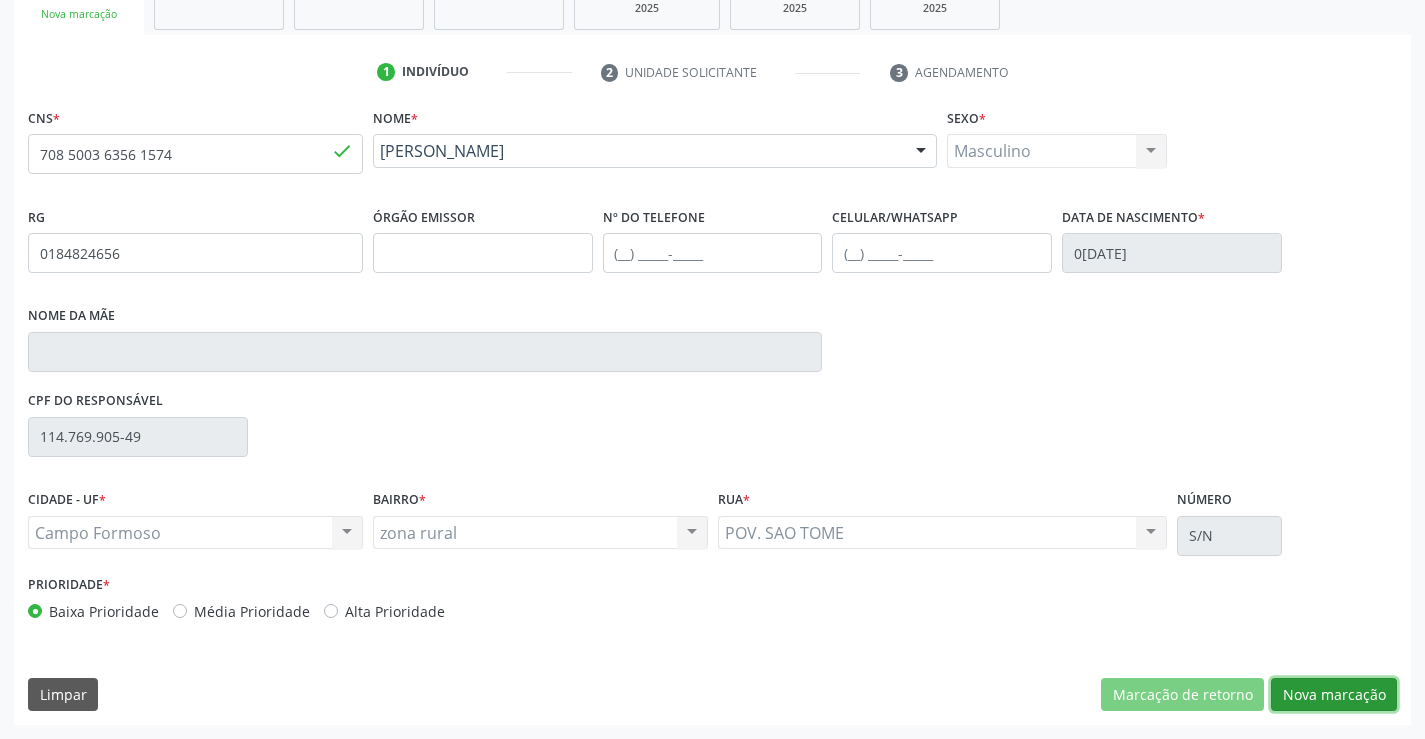 drag, startPoint x: 1338, startPoint y: 686, endPoint x: 1318, endPoint y: 568, distance: 119.682915 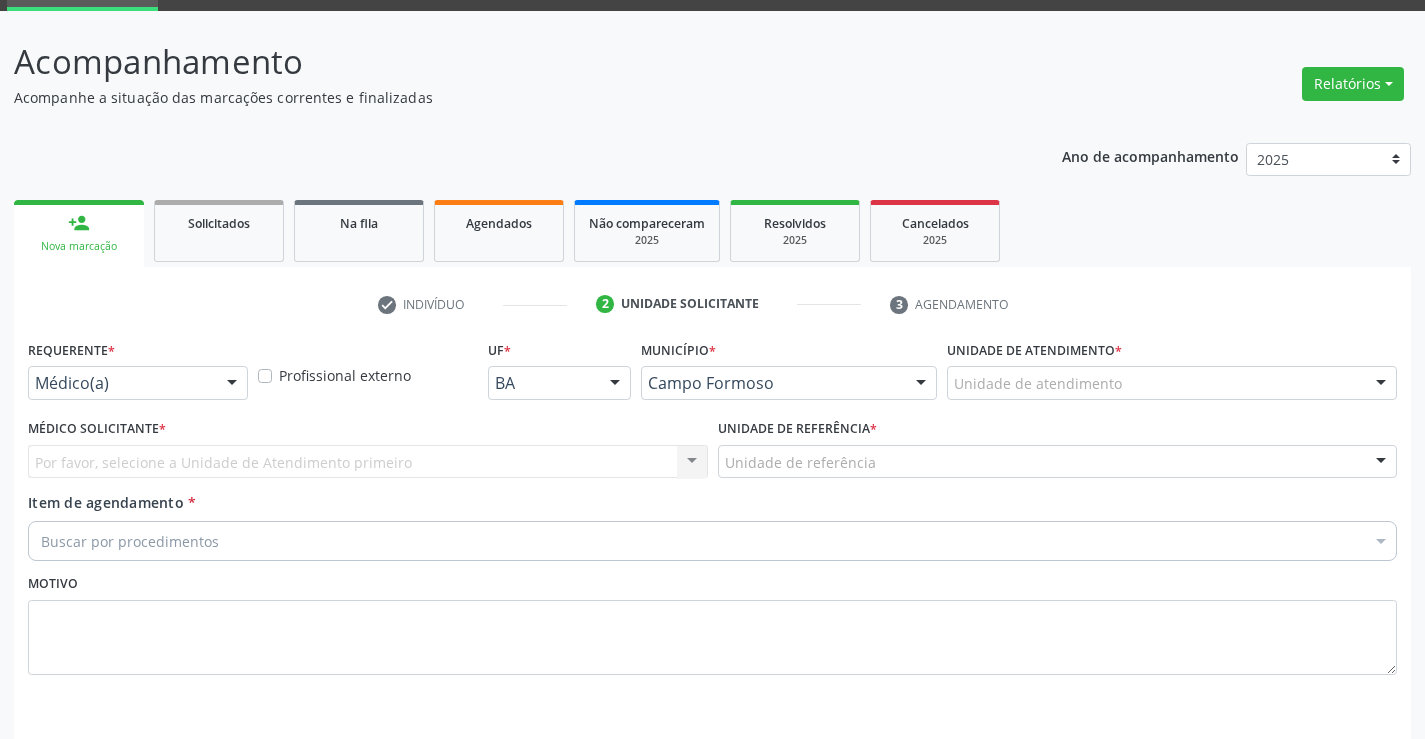 scroll, scrollTop: 0, scrollLeft: 0, axis: both 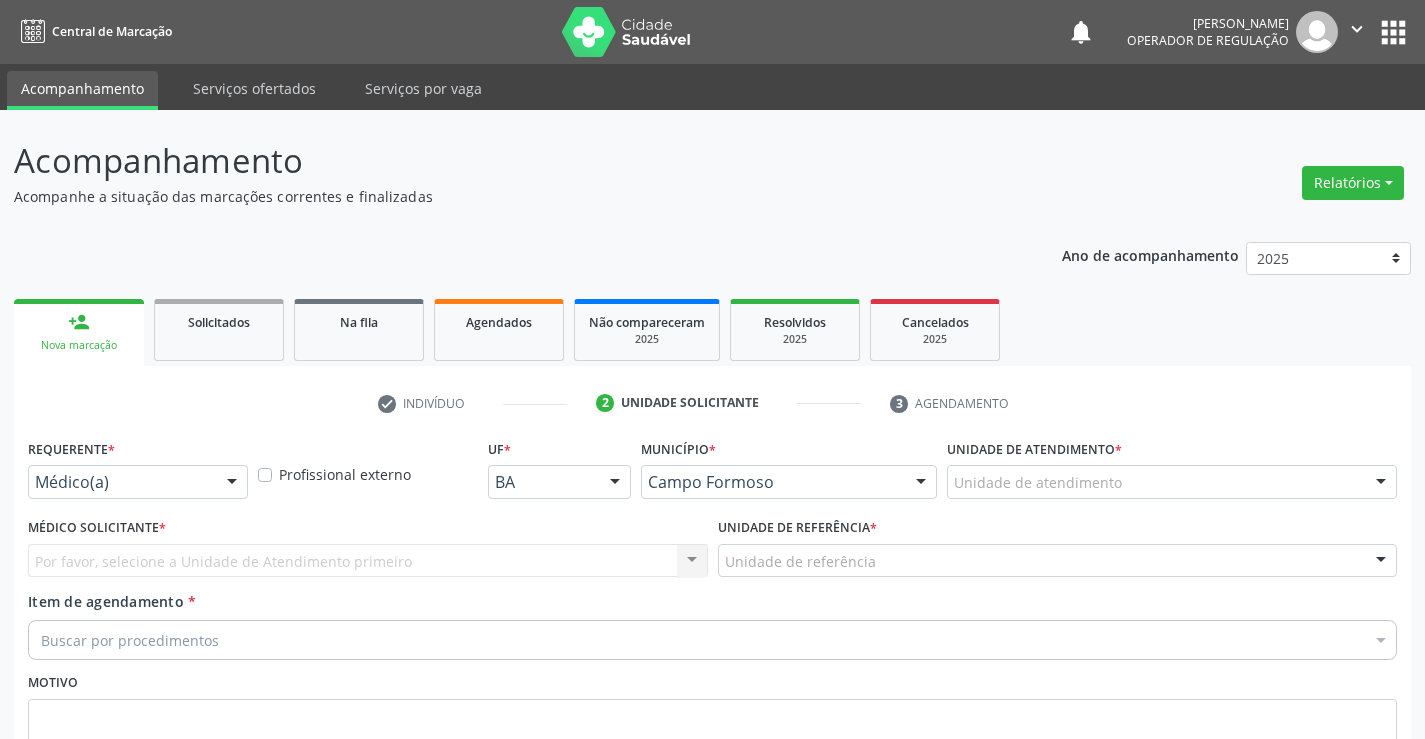 click on "Nova marcação" at bounding box center [79, 345] 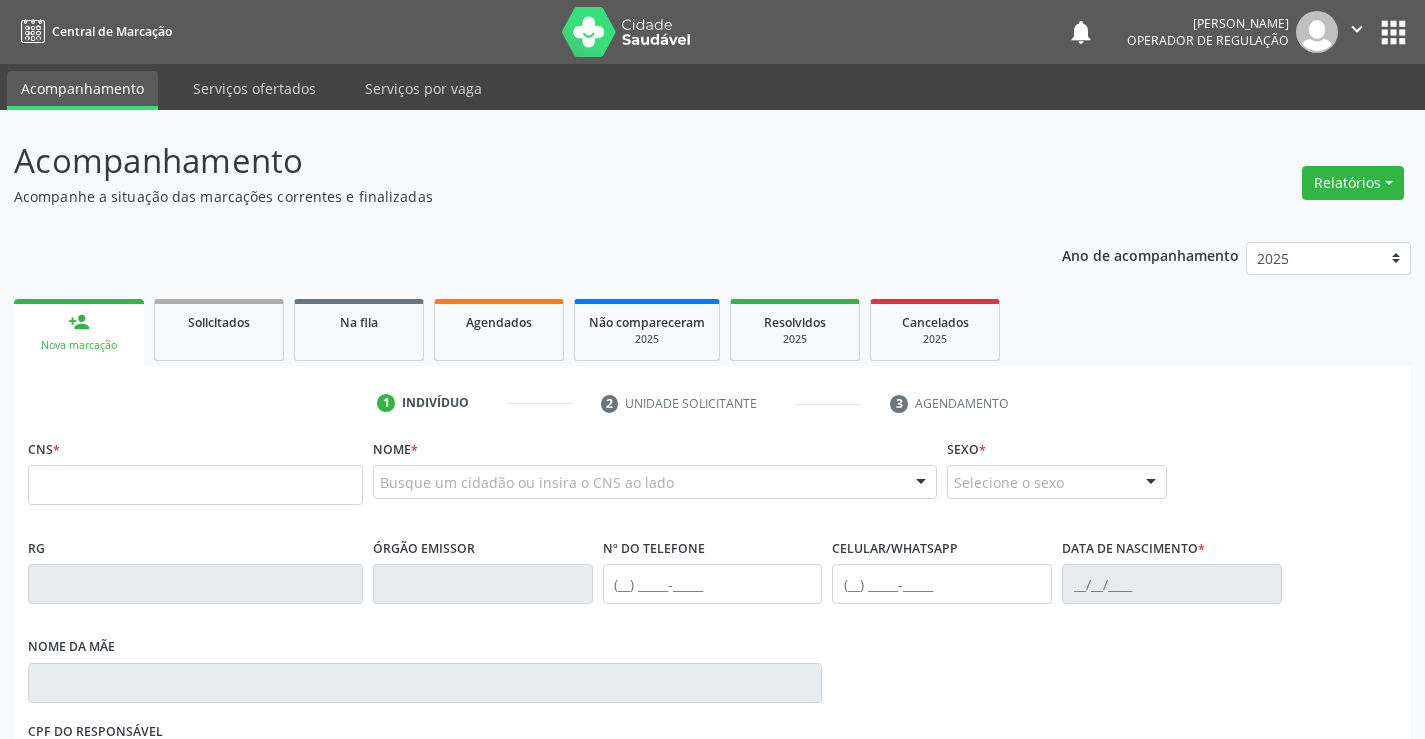 scroll, scrollTop: 0, scrollLeft: 0, axis: both 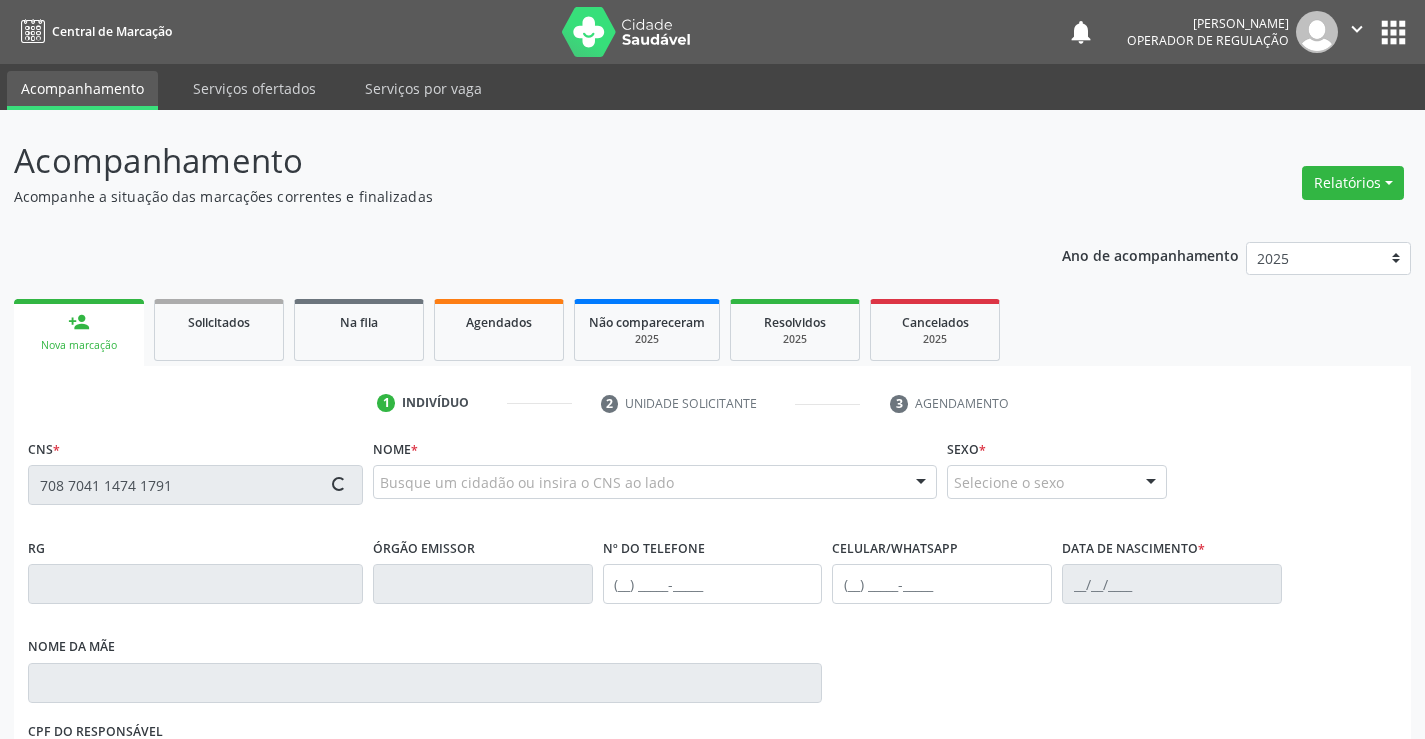 type on "708 7041 1474 1791" 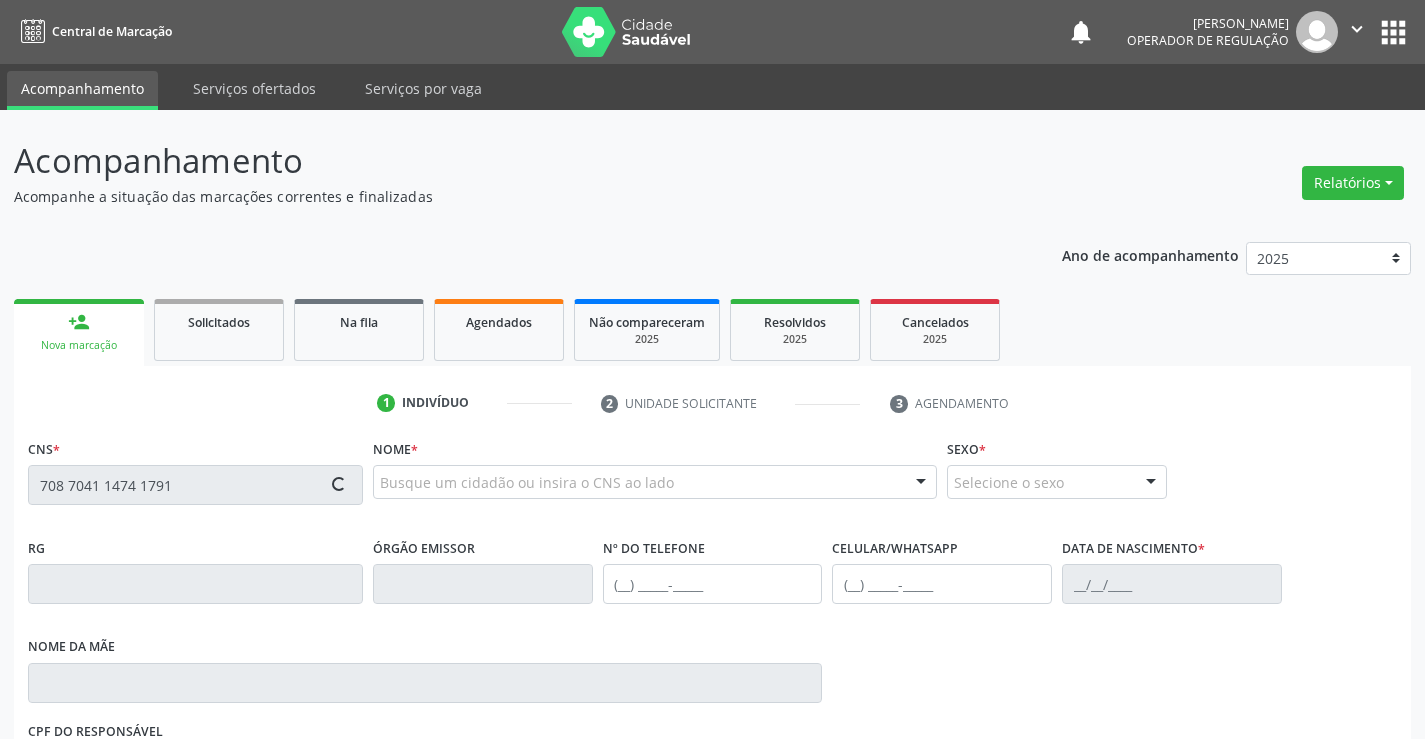 type 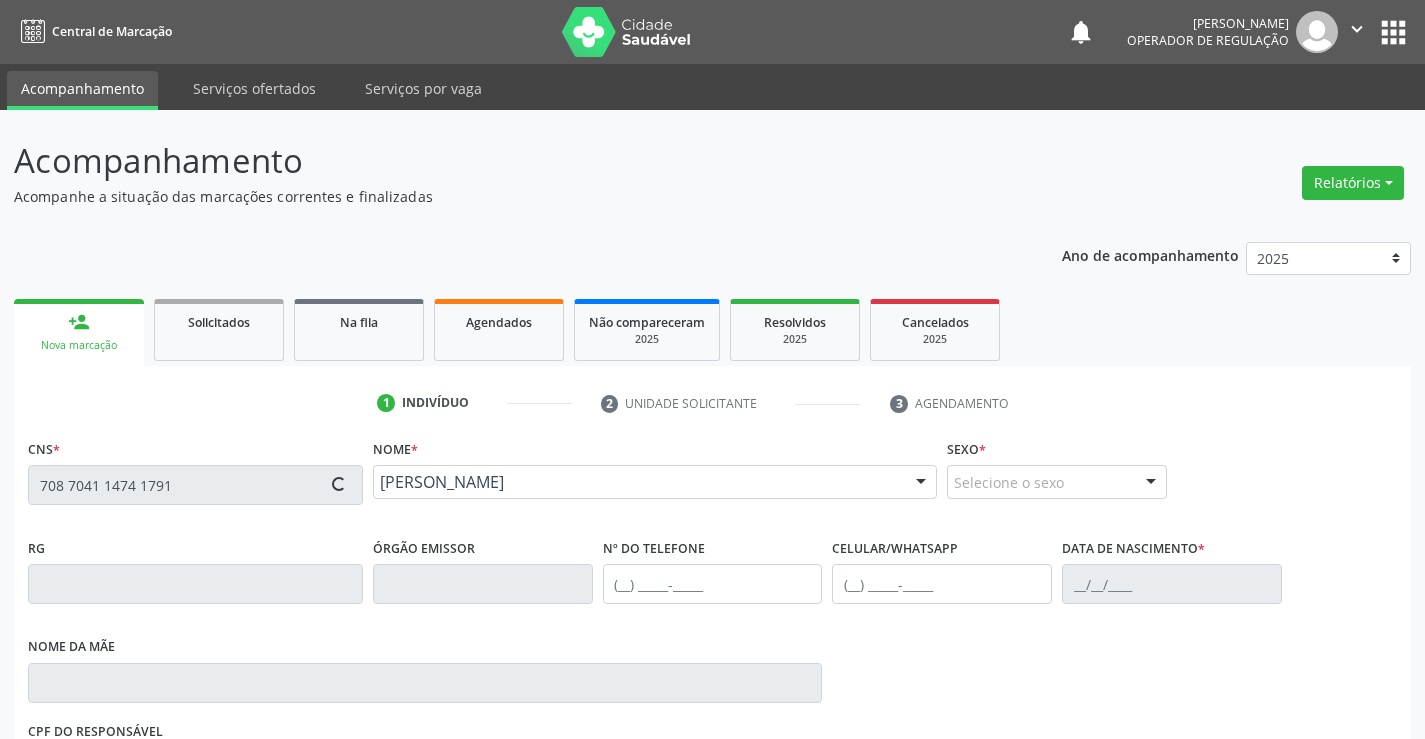 type on "0947772766" 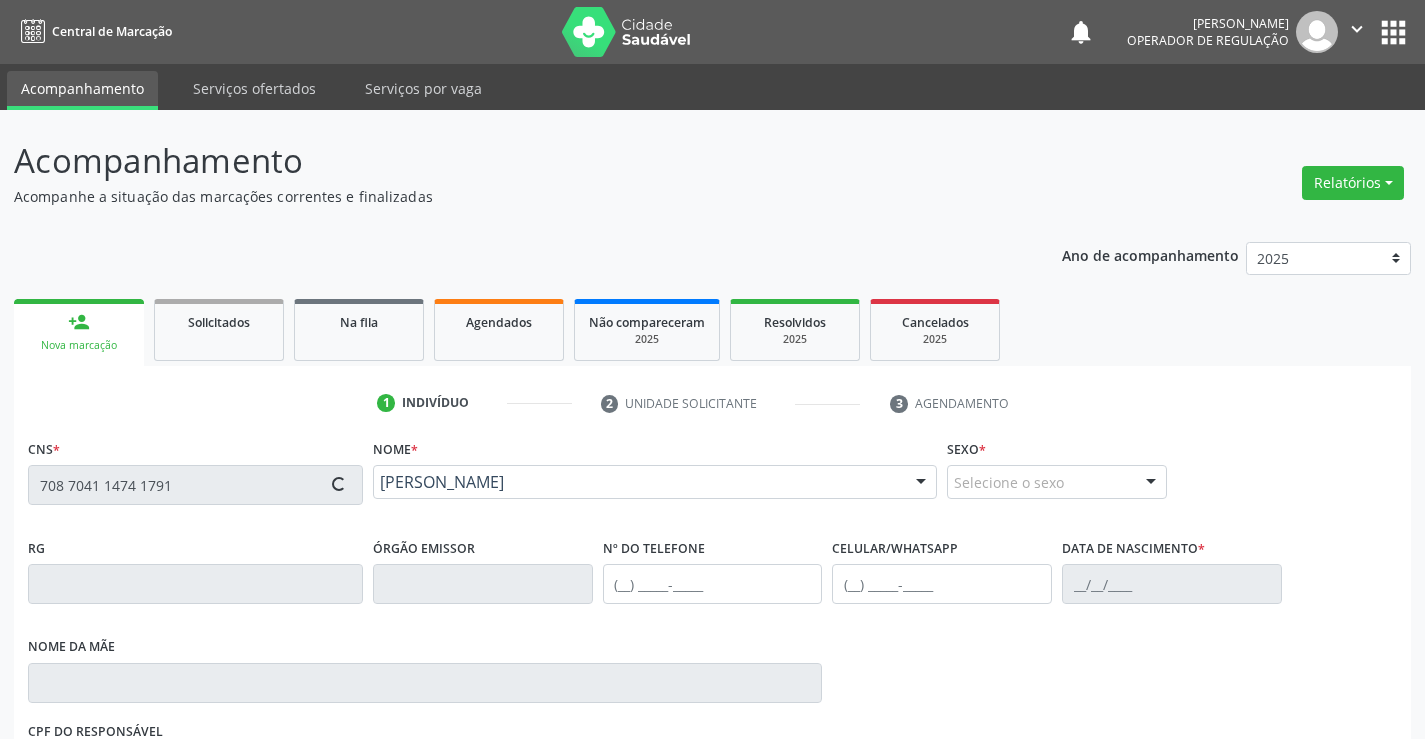 type on "[PHONE_NUMBER]" 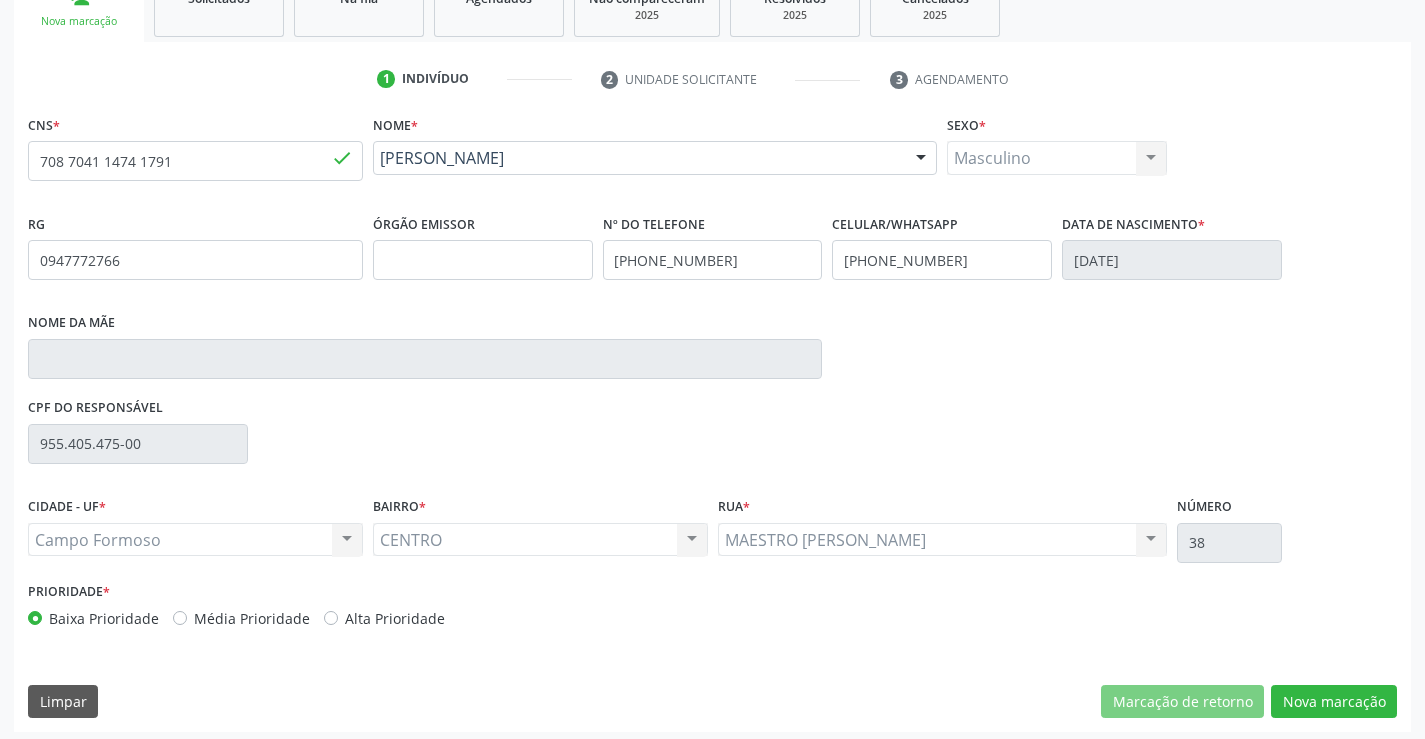 scroll, scrollTop: 331, scrollLeft: 0, axis: vertical 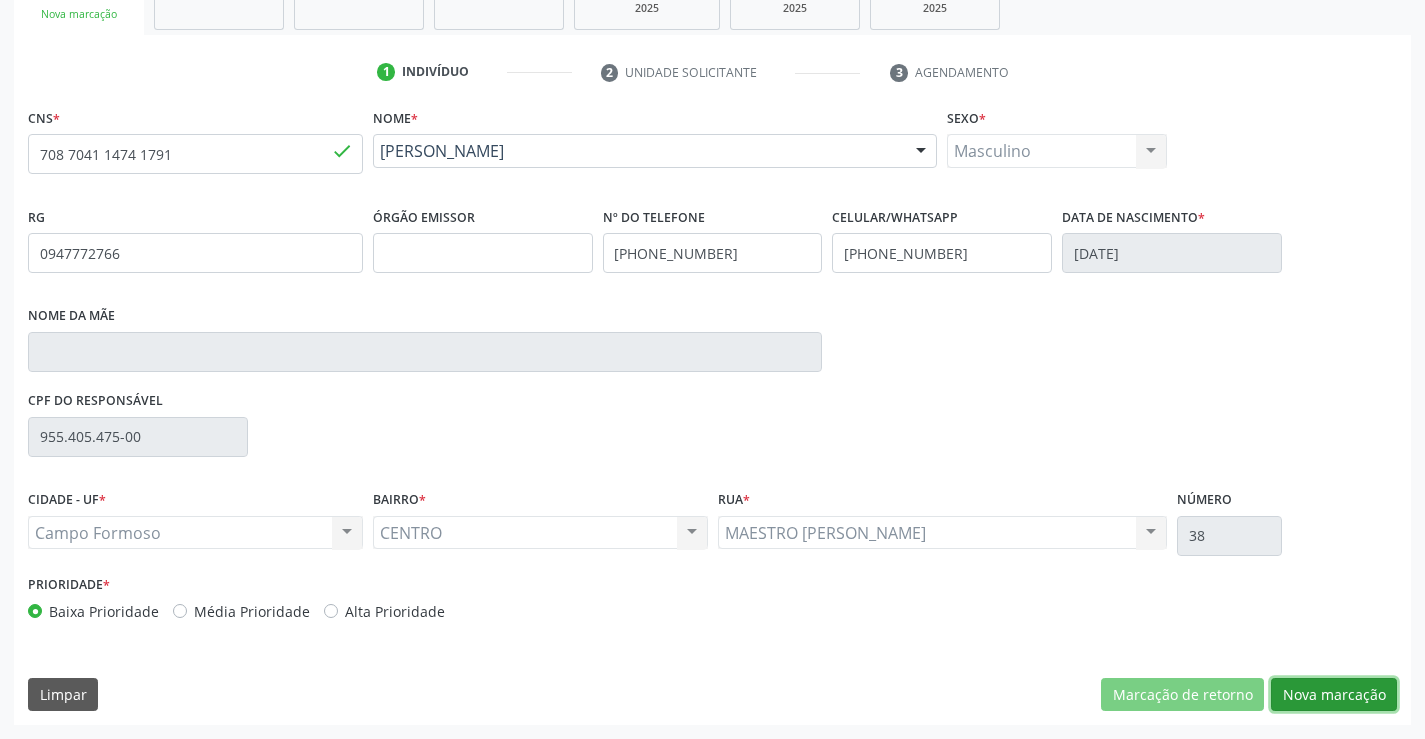 click on "Nova marcação" at bounding box center [1334, 695] 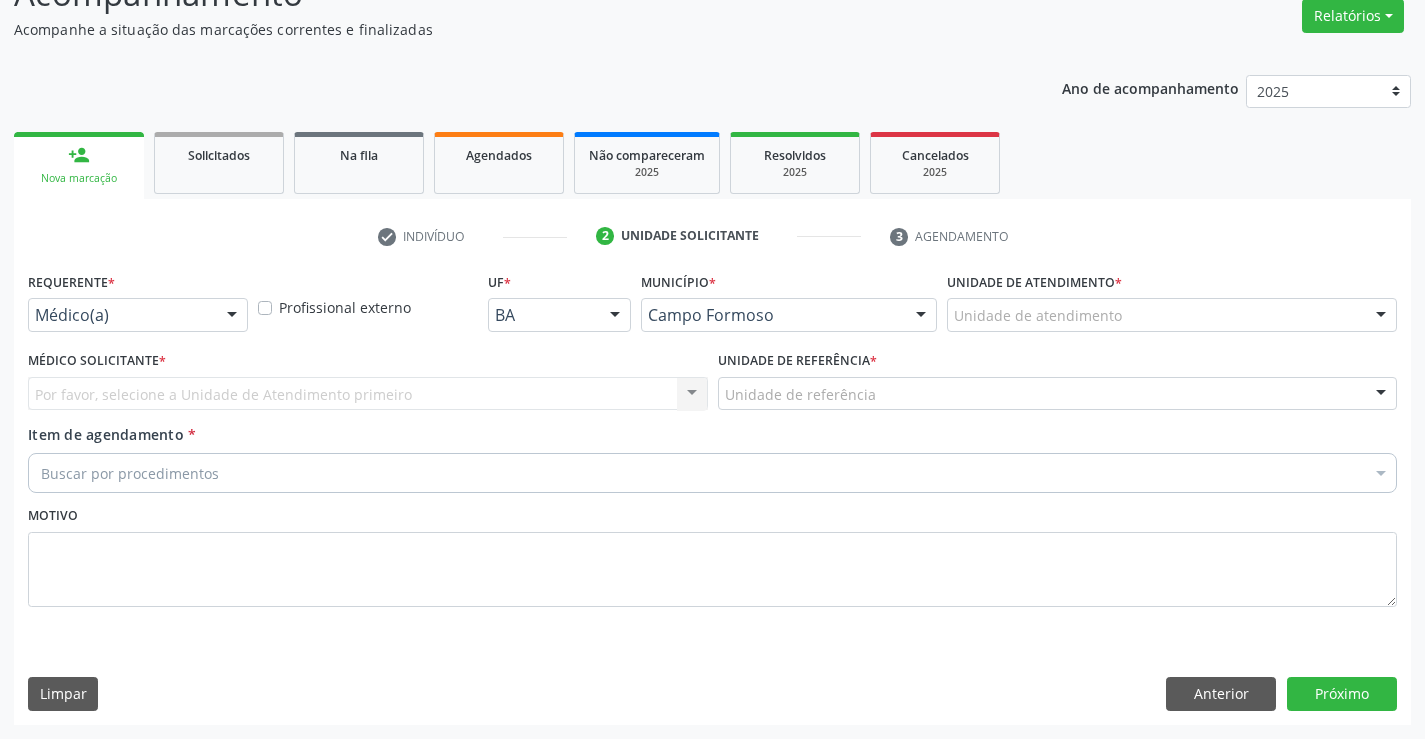 scroll, scrollTop: 167, scrollLeft: 0, axis: vertical 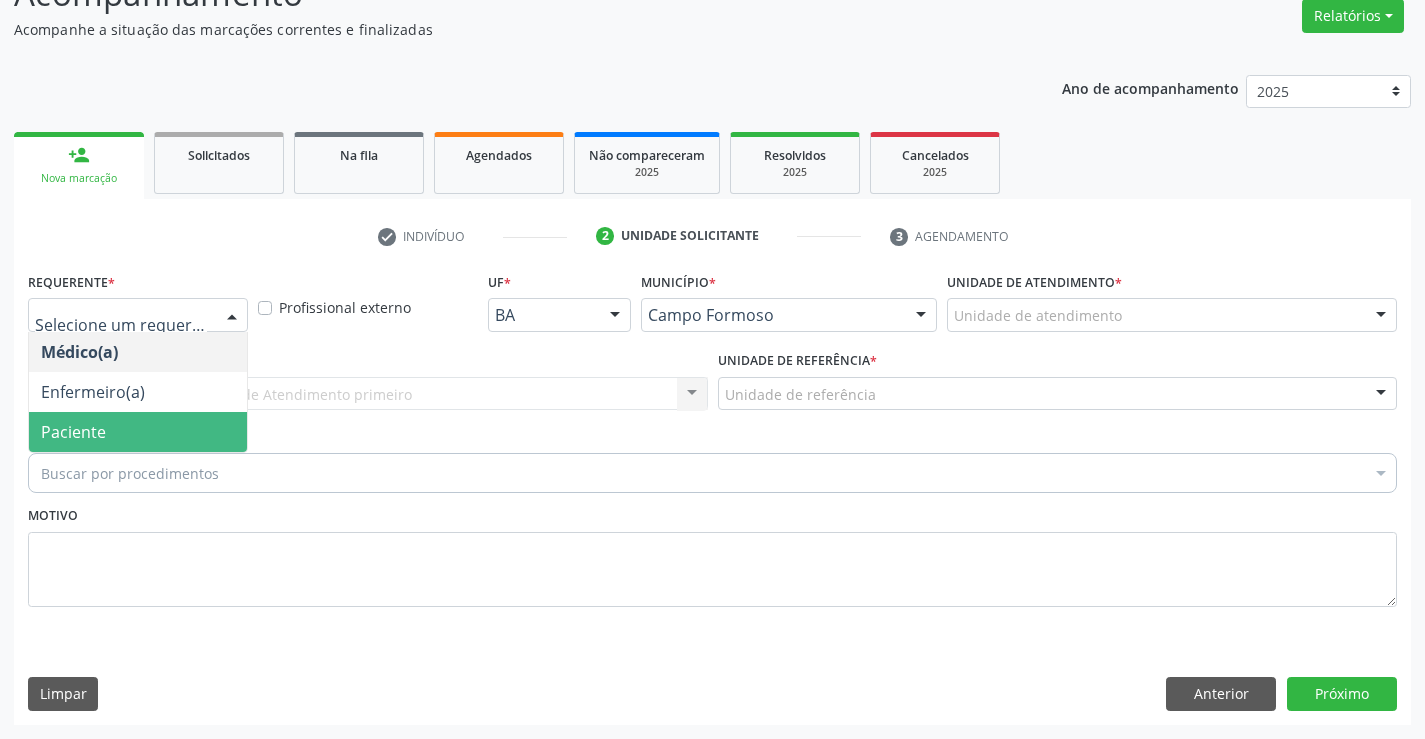 click on "Paciente" at bounding box center (138, 432) 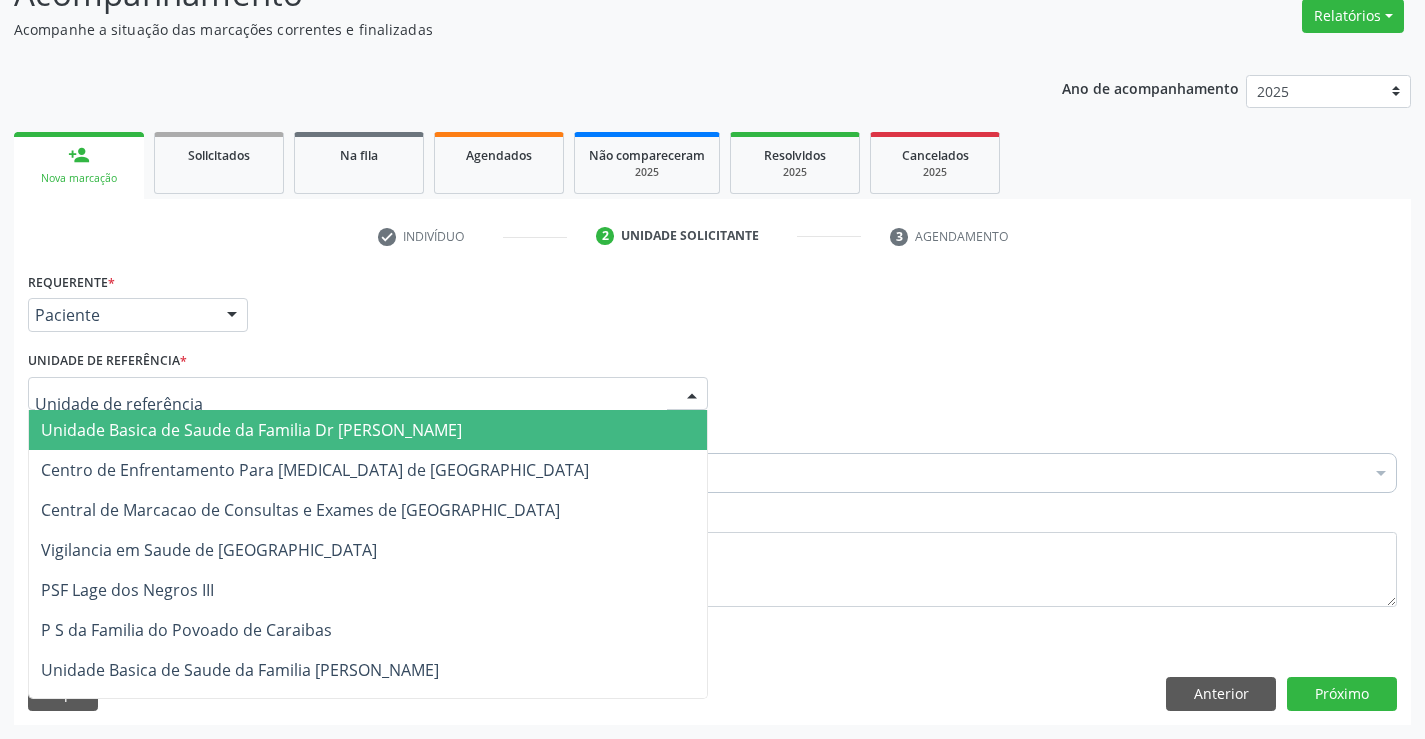 click at bounding box center [368, 394] 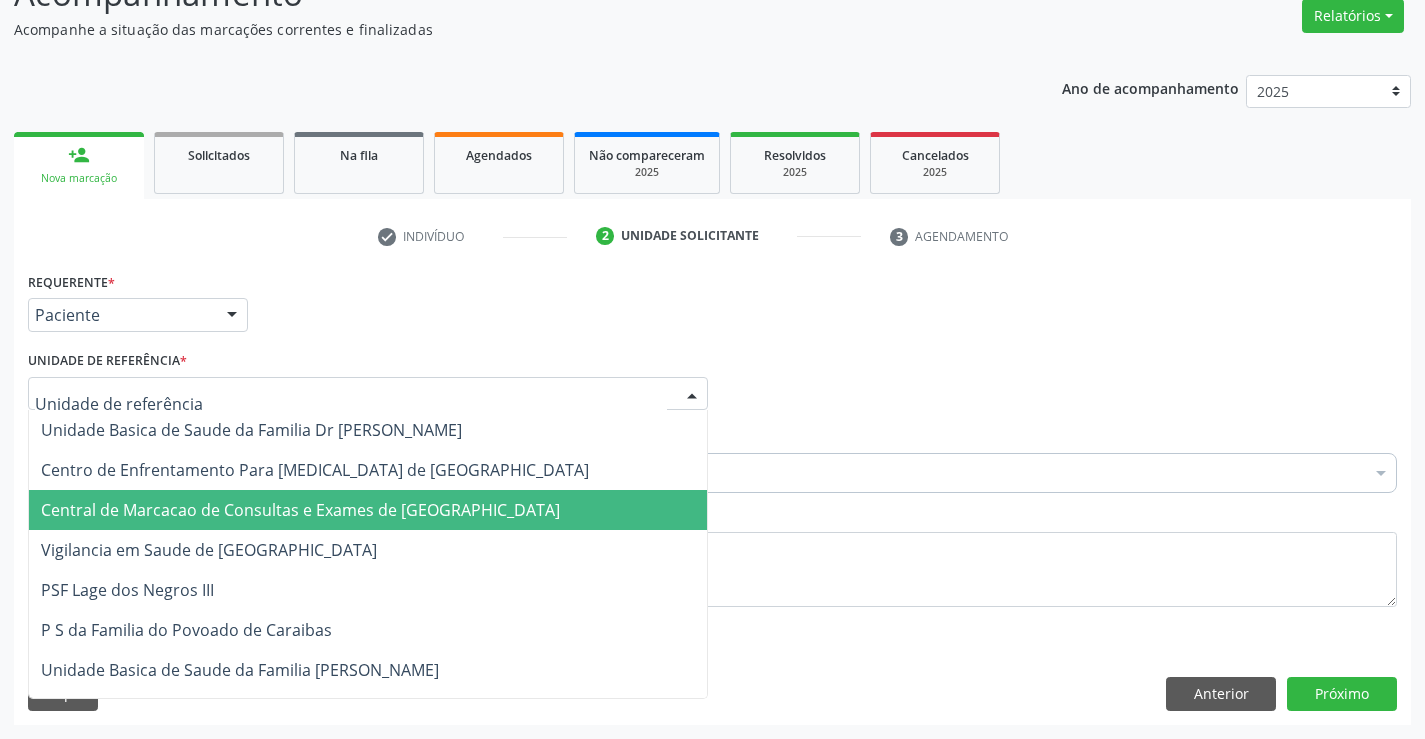 click on "Central de Marcacao de Consultas e Exames de [GEOGRAPHIC_DATA]" at bounding box center (368, 510) 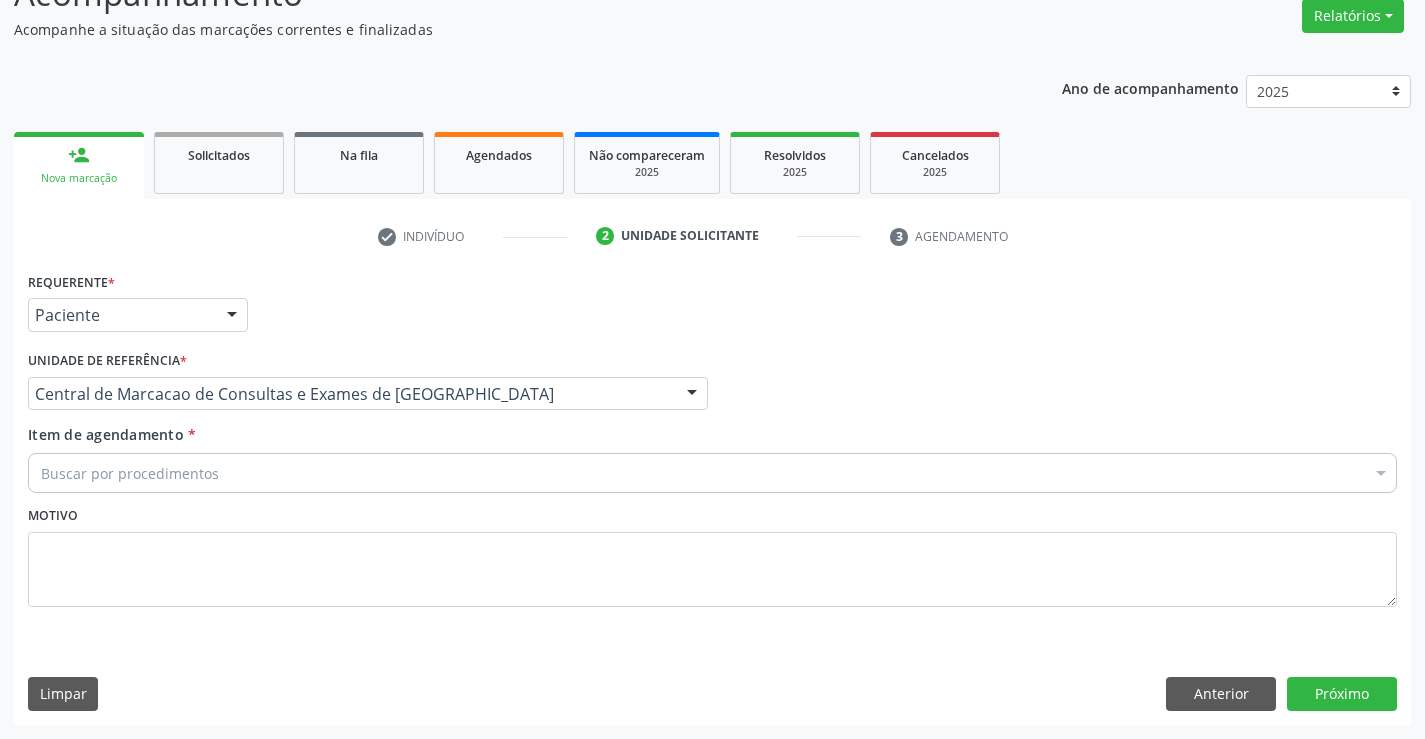 click on "Buscar por procedimentos" at bounding box center [712, 473] 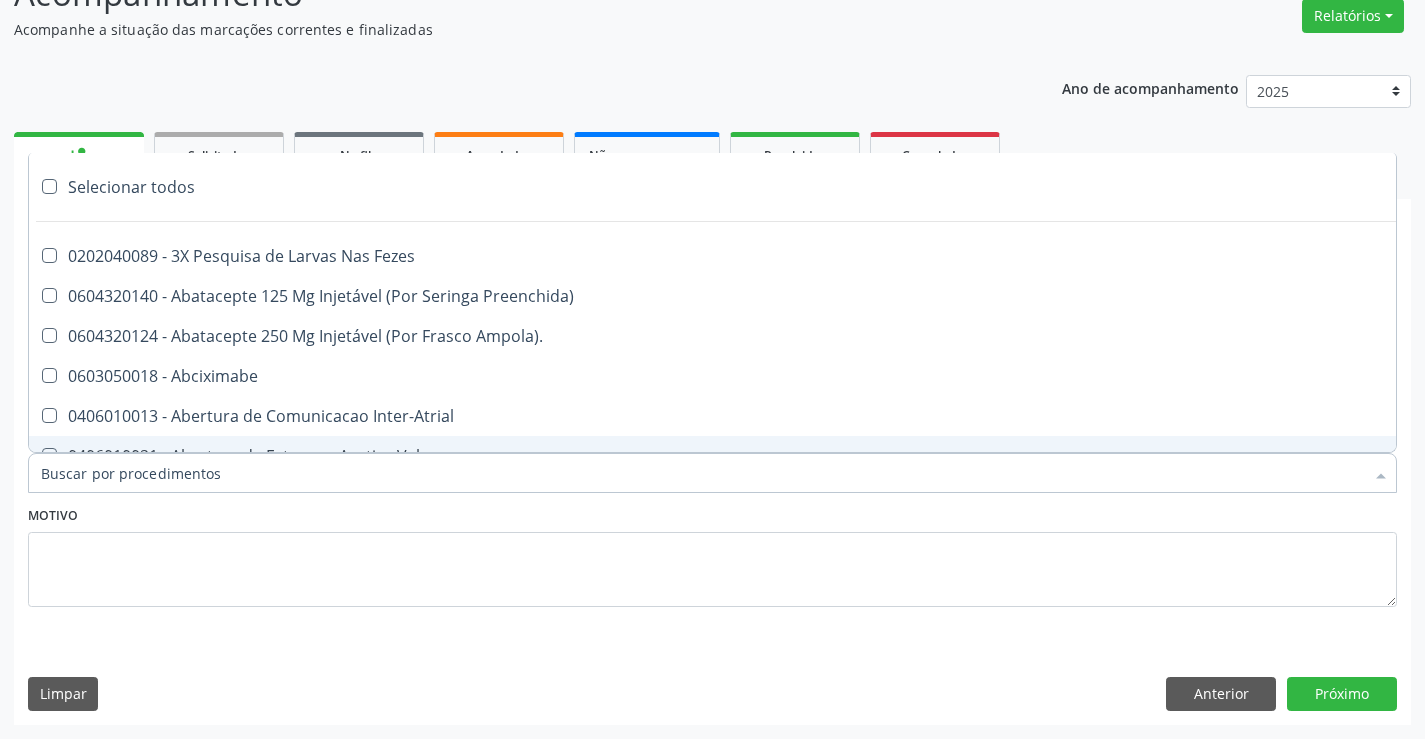 click on "Item de agendamento
*" at bounding box center (702, 473) 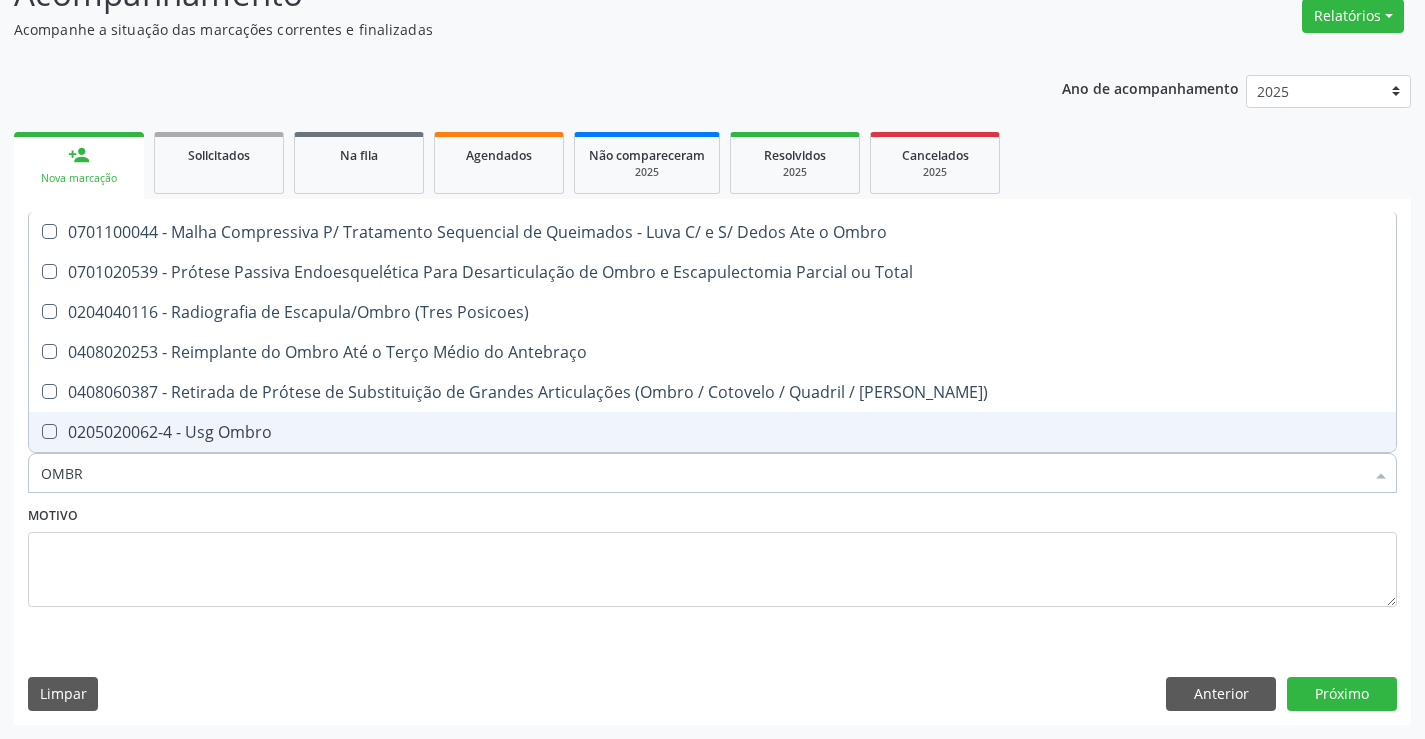 type on "OMBRO" 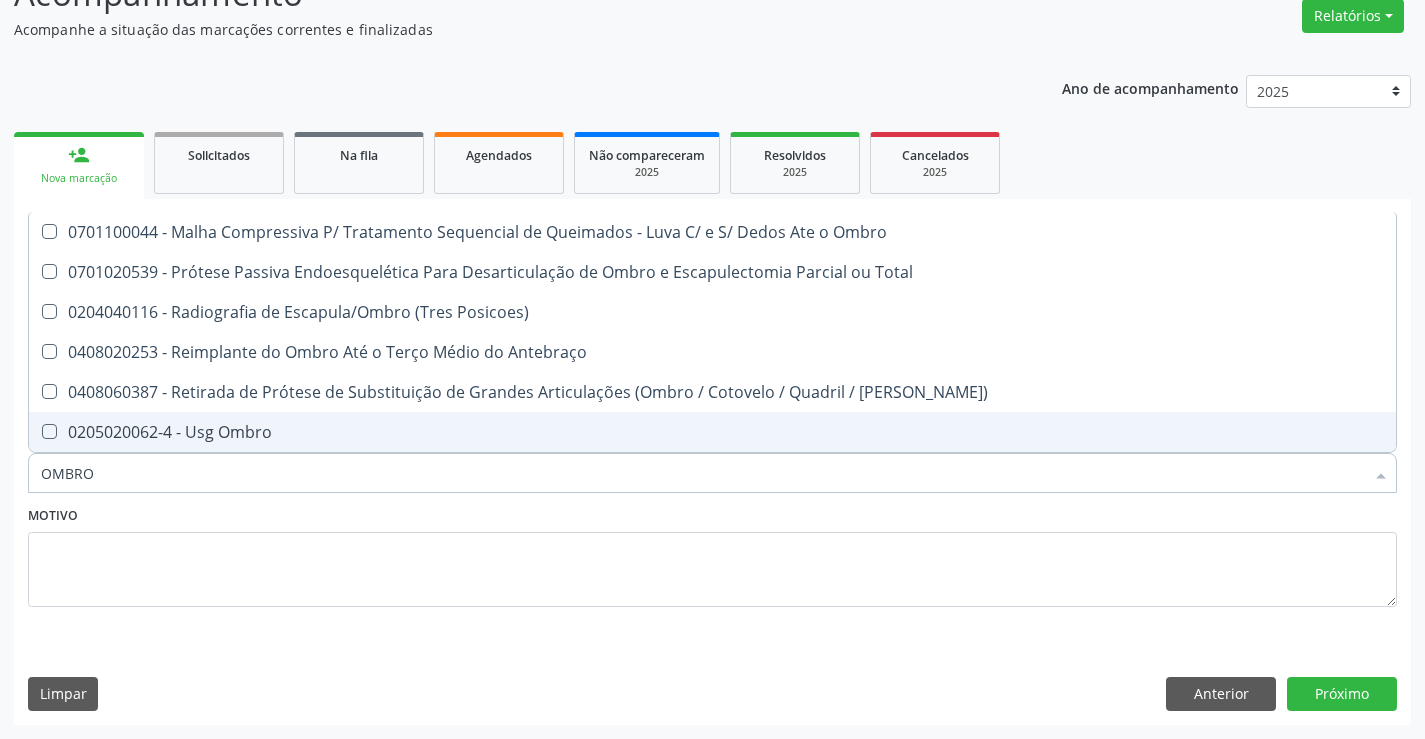 click on "0205020062-4 - Usg Ombro" at bounding box center (712, 432) 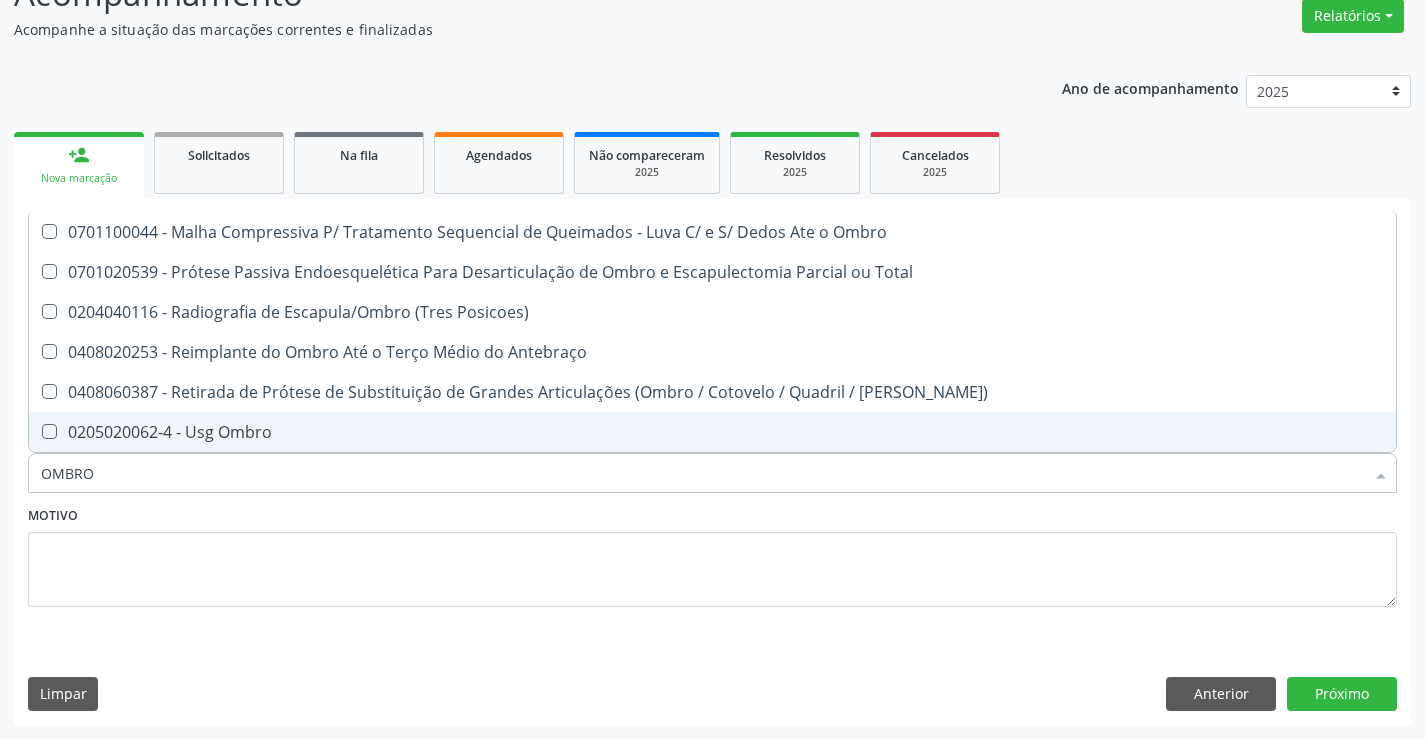 checkbox on "true" 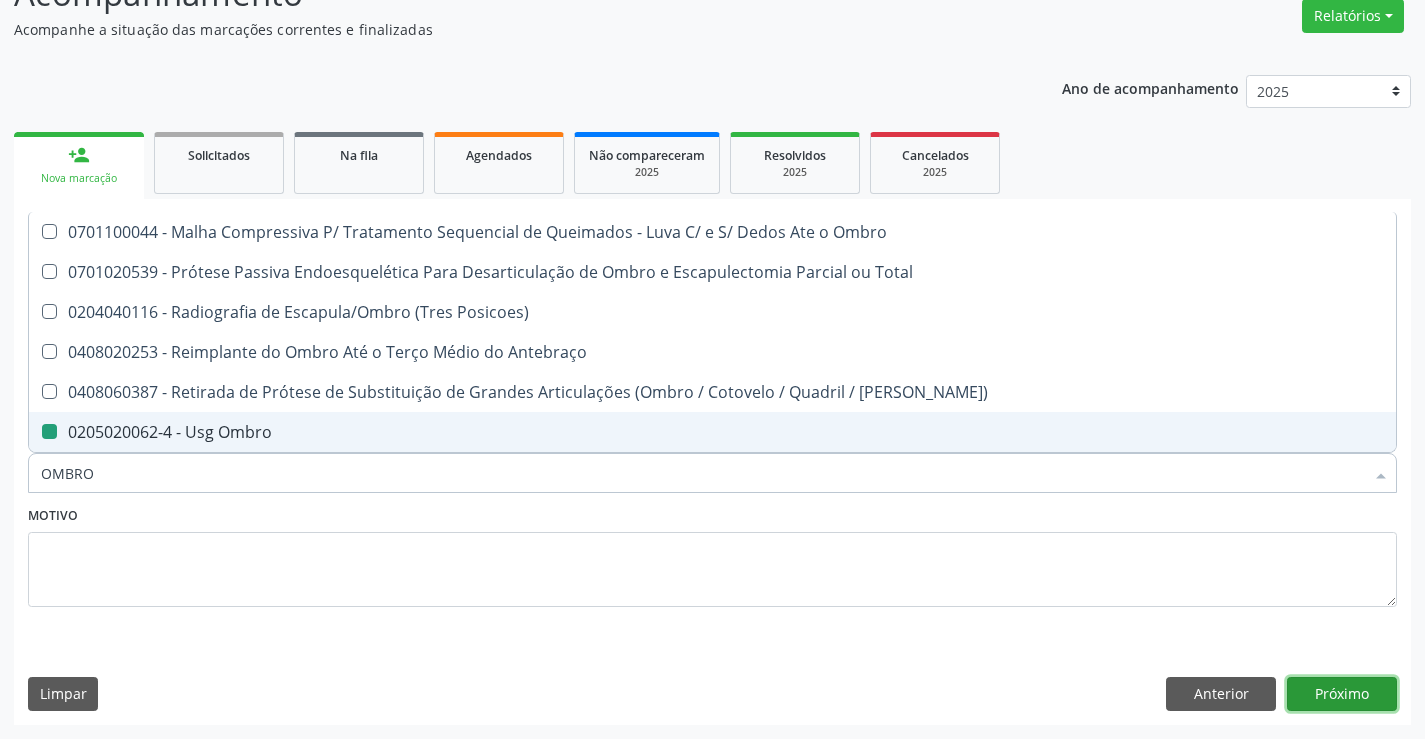 click on "Próximo" at bounding box center (1342, 694) 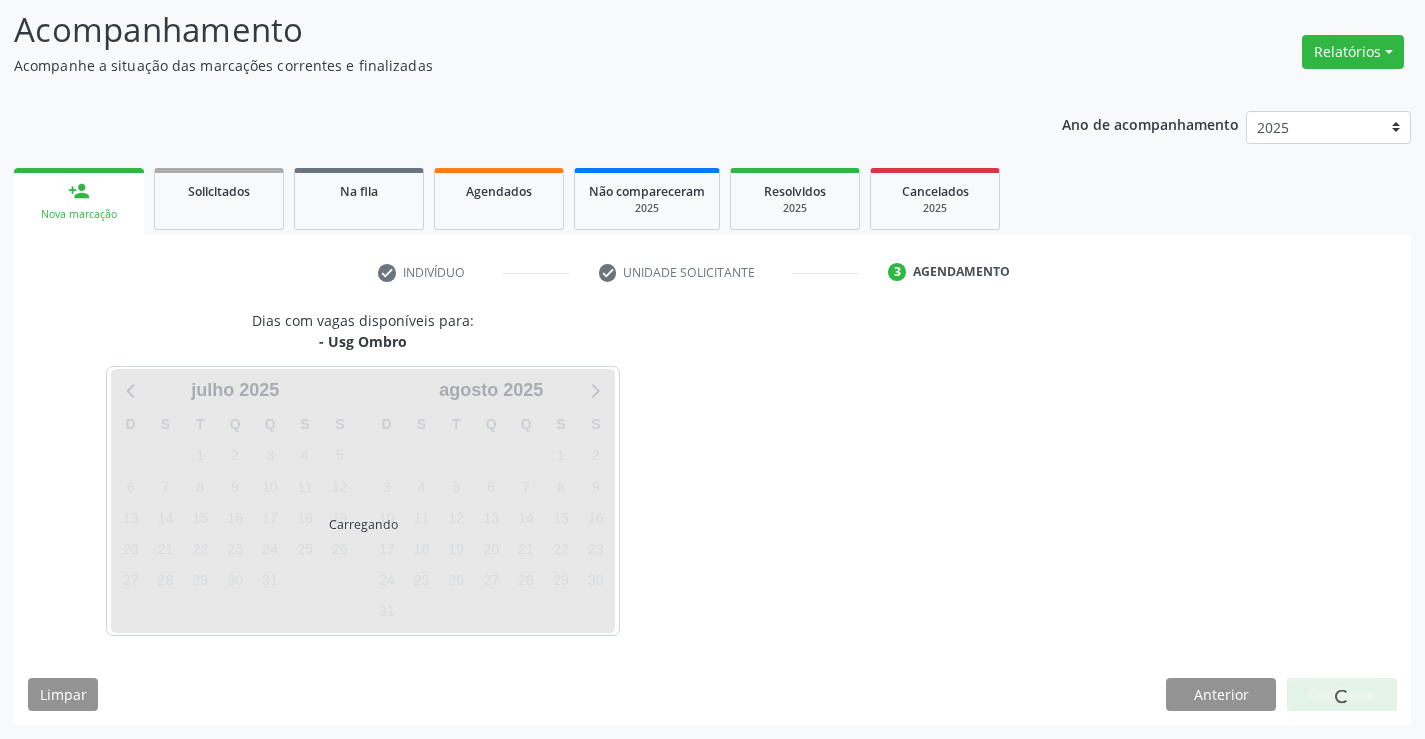 scroll, scrollTop: 131, scrollLeft: 0, axis: vertical 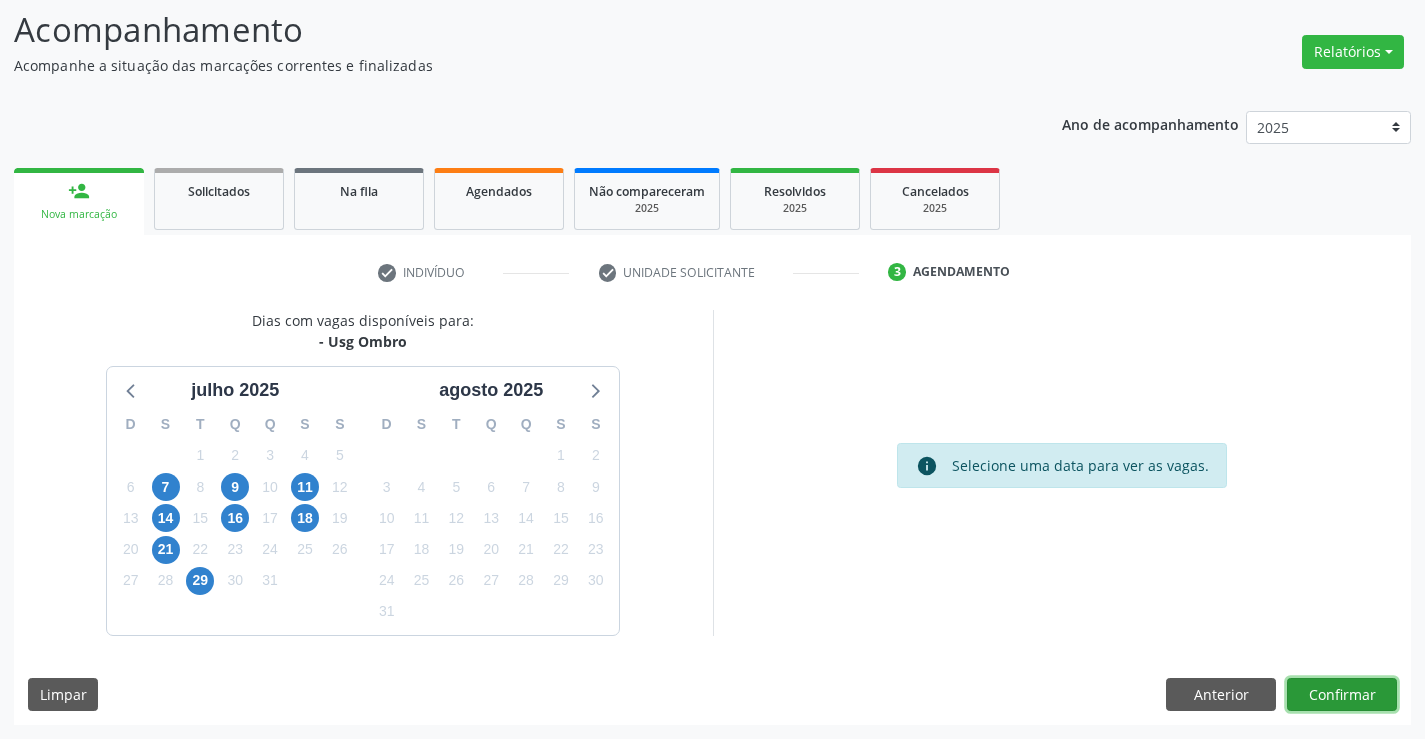 click on "Confirmar" at bounding box center (1342, 695) 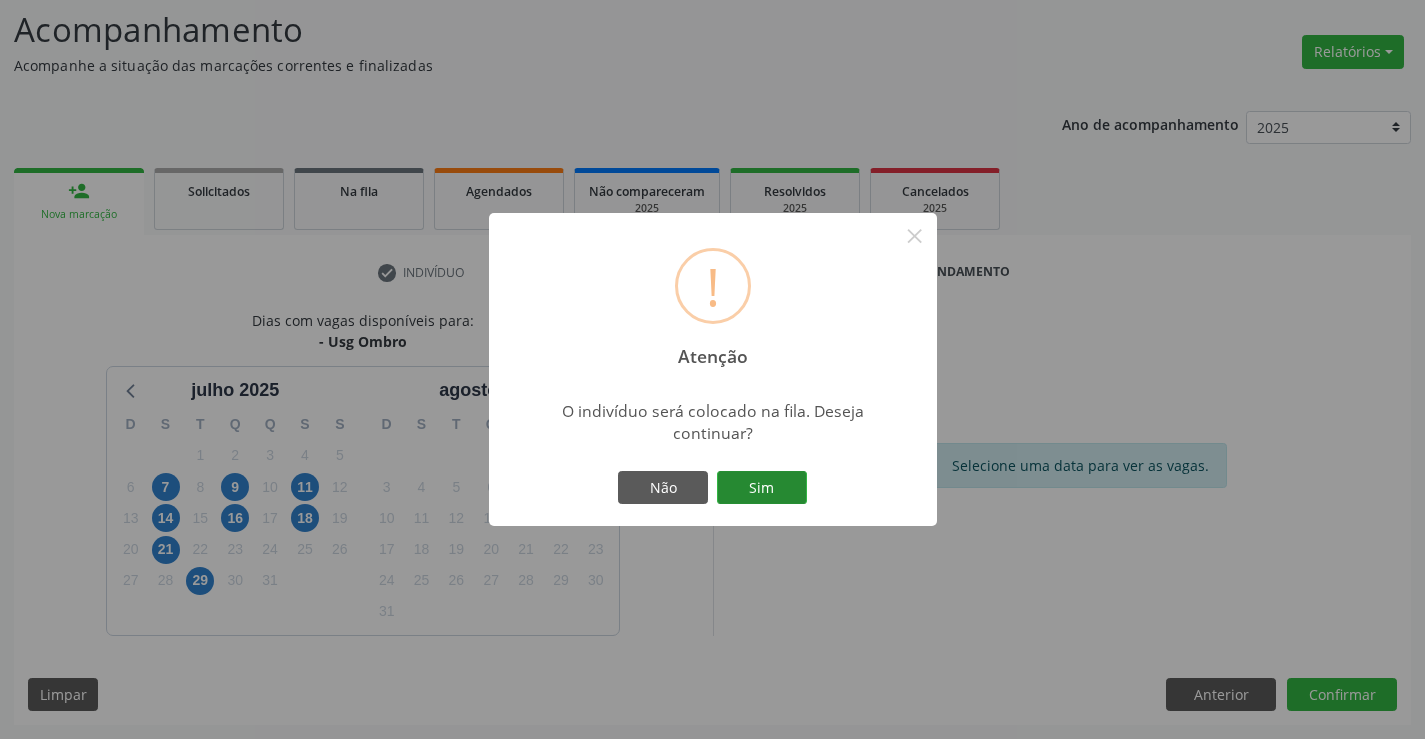 click on "Sim" at bounding box center [762, 488] 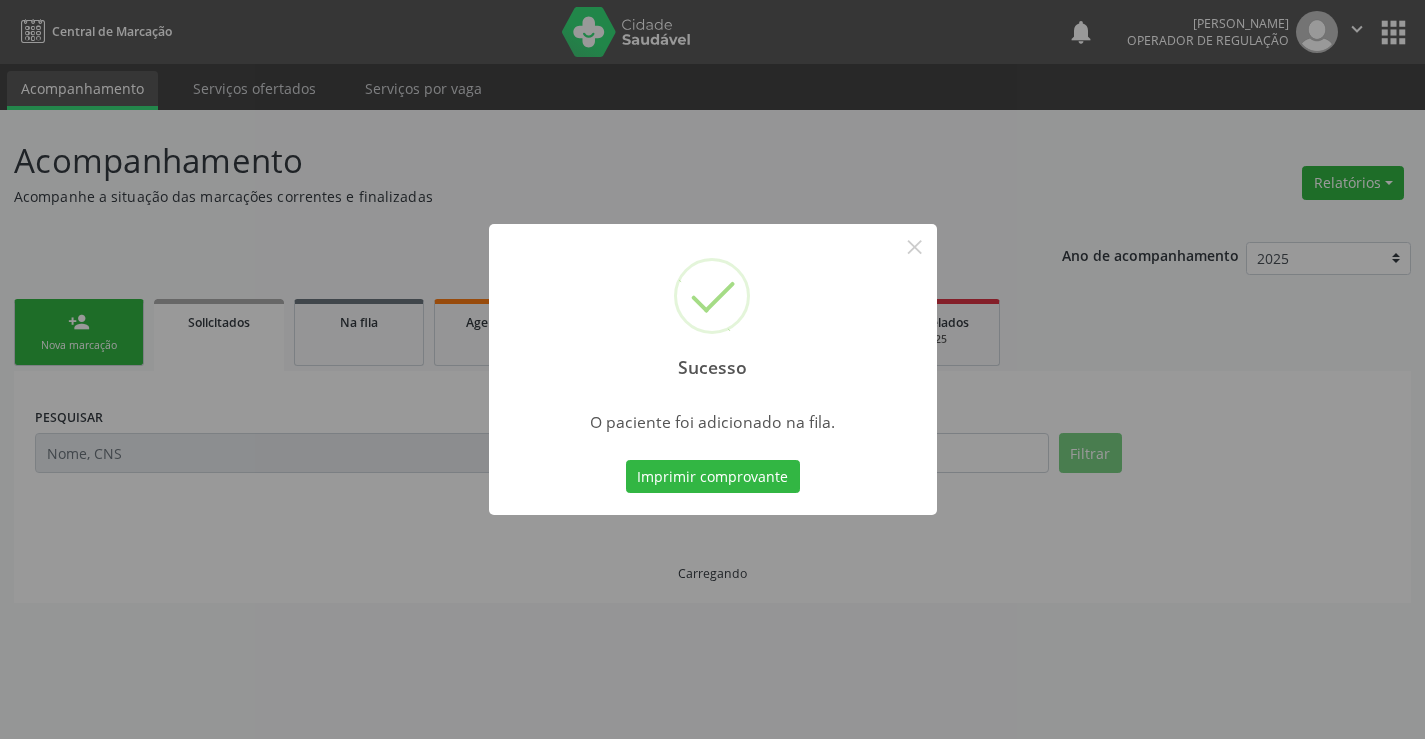 scroll, scrollTop: 0, scrollLeft: 0, axis: both 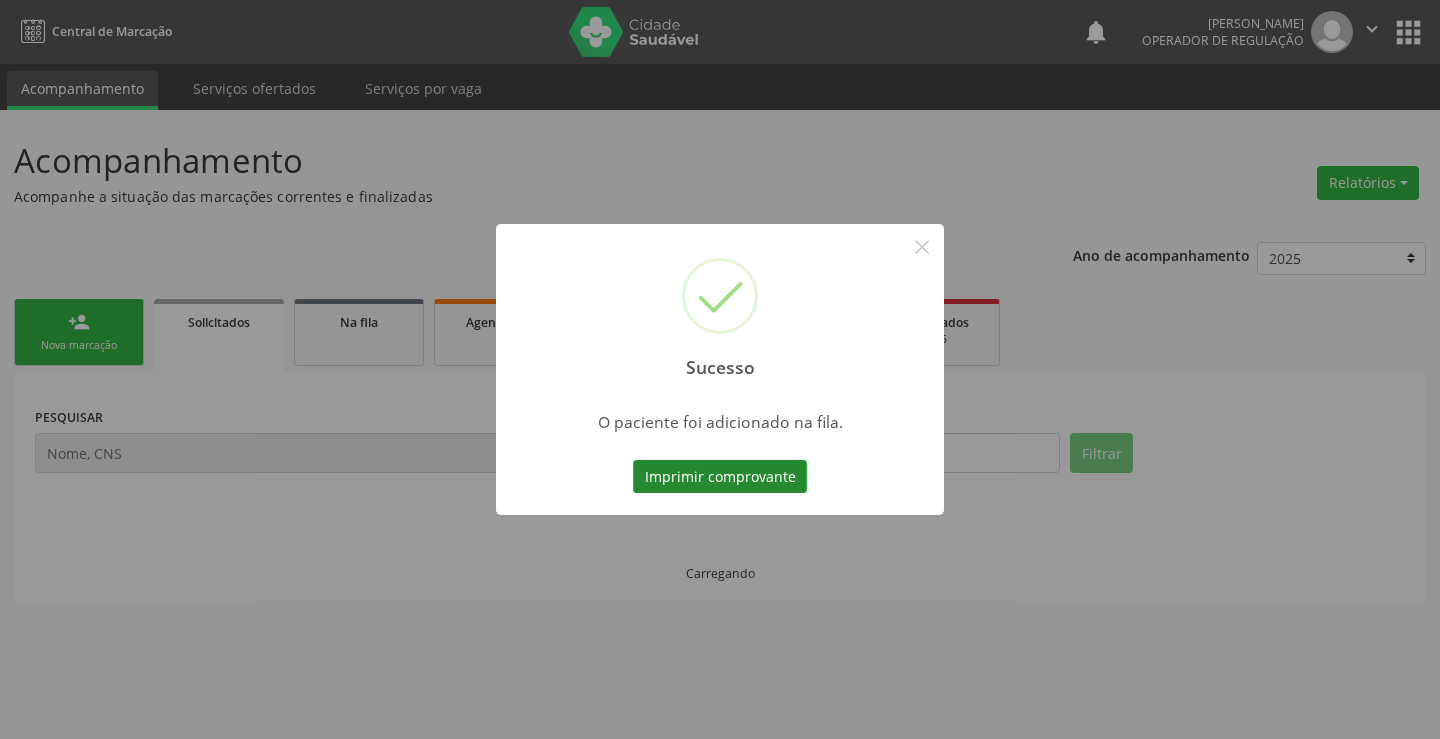 click on "Imprimir comprovante" at bounding box center [720, 477] 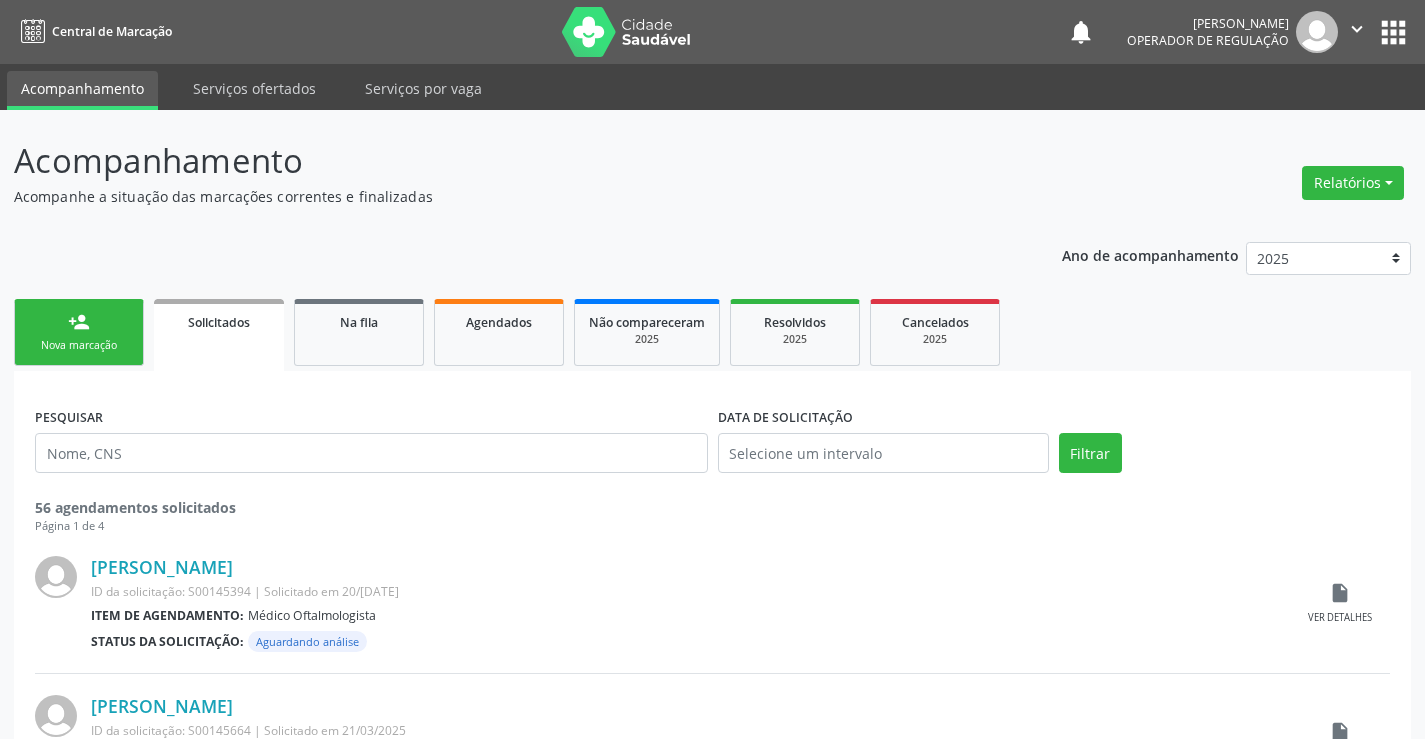 click on "person_add
Nova marcação" at bounding box center (79, 332) 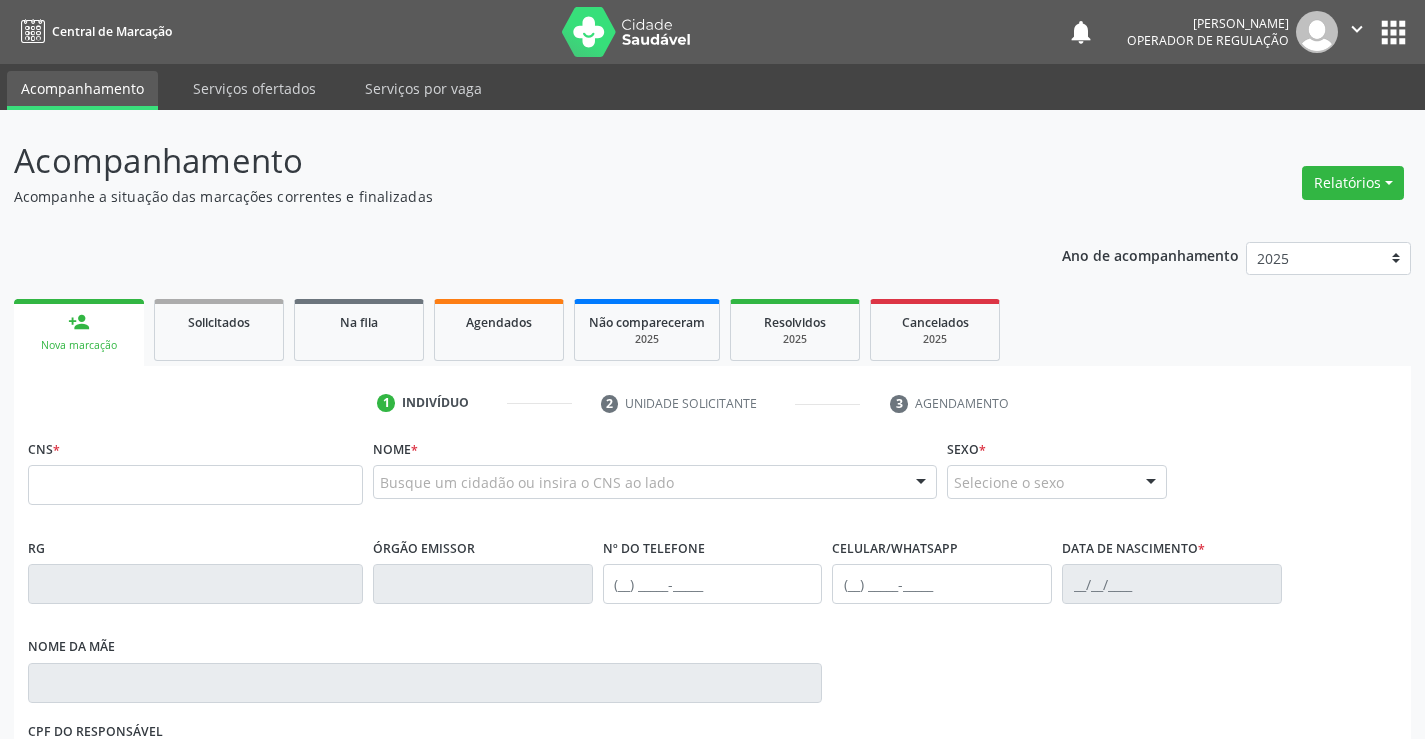 click on "CNS
*" at bounding box center (195, 469) 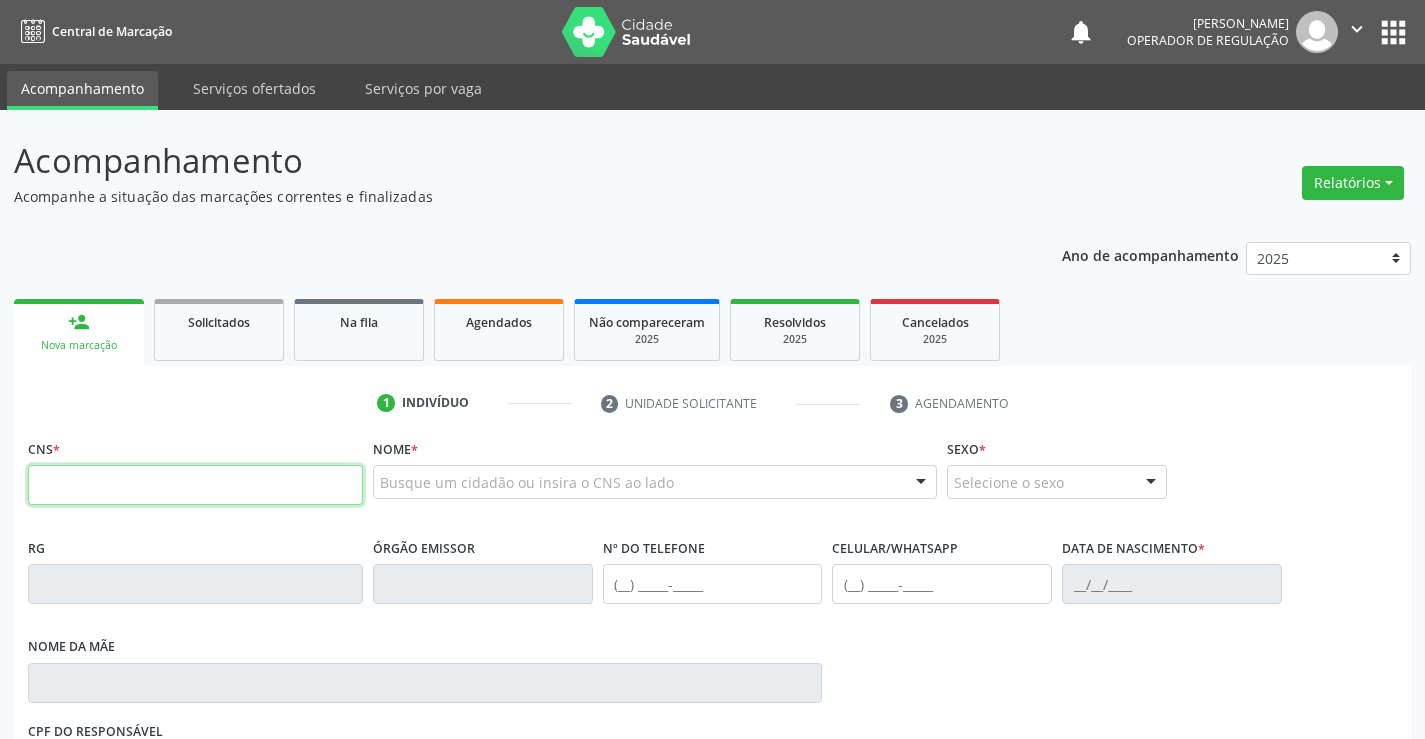 click at bounding box center [195, 485] 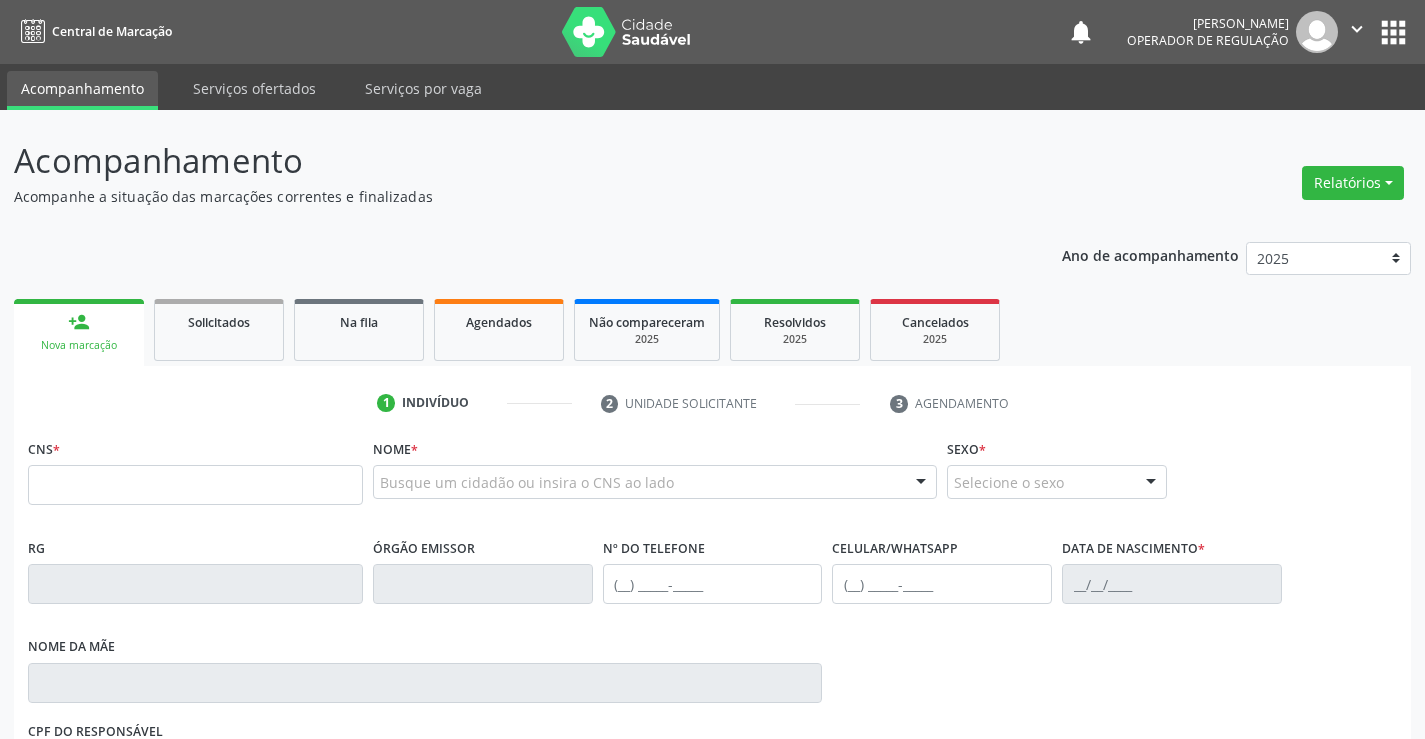 drag, startPoint x: 365, startPoint y: 320, endPoint x: 327, endPoint y: 278, distance: 56.63921 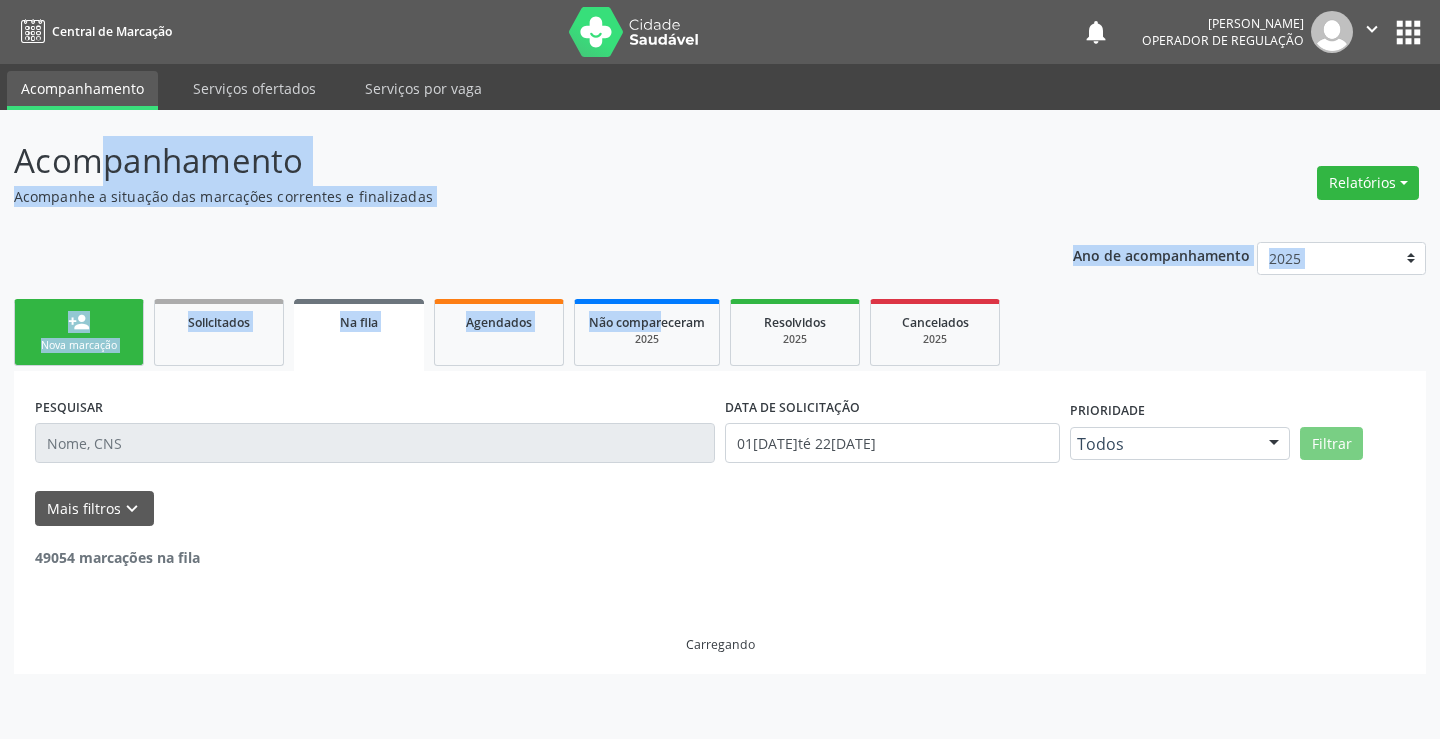 drag, startPoint x: 0, startPoint y: 149, endPoint x: 771, endPoint y: 194, distance: 772.31213 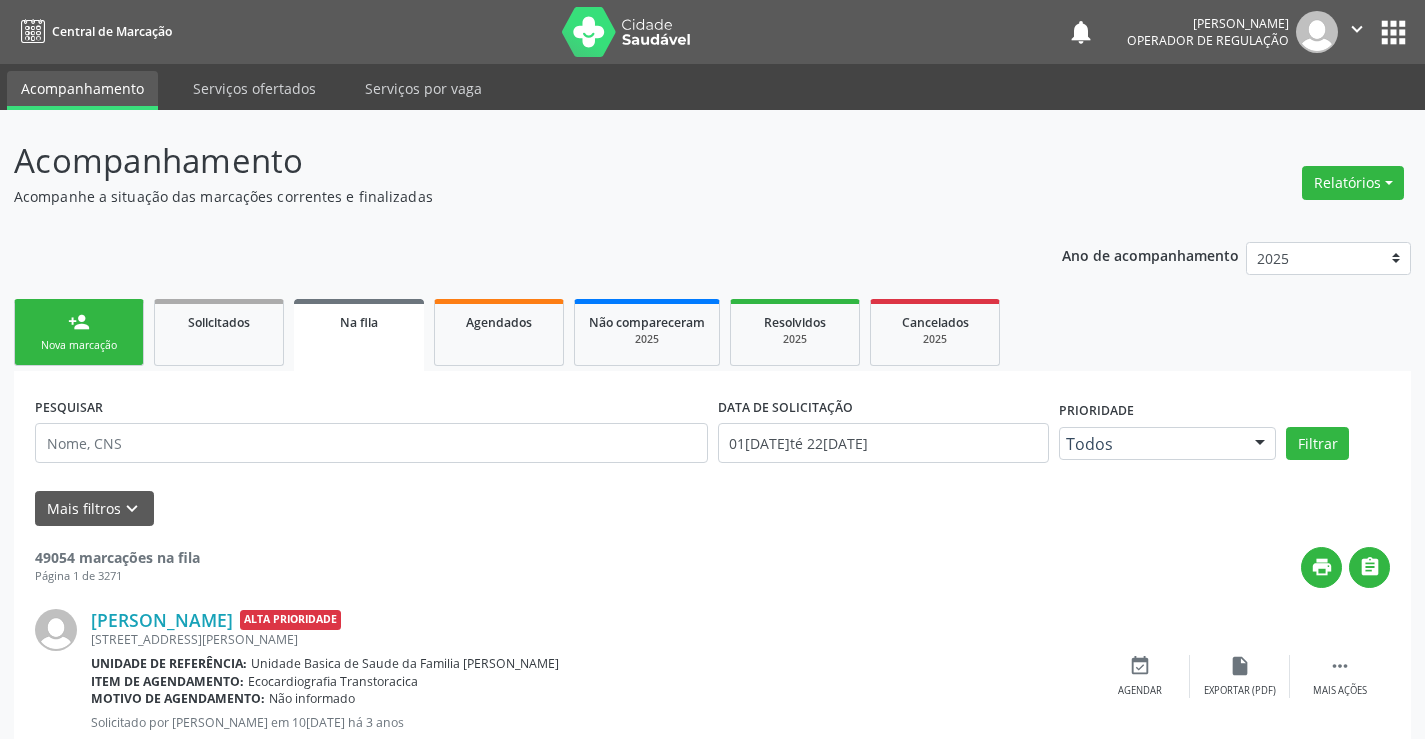 drag, startPoint x: 6, startPoint y: 159, endPoint x: 1289, endPoint y: 417, distance: 1308.6837 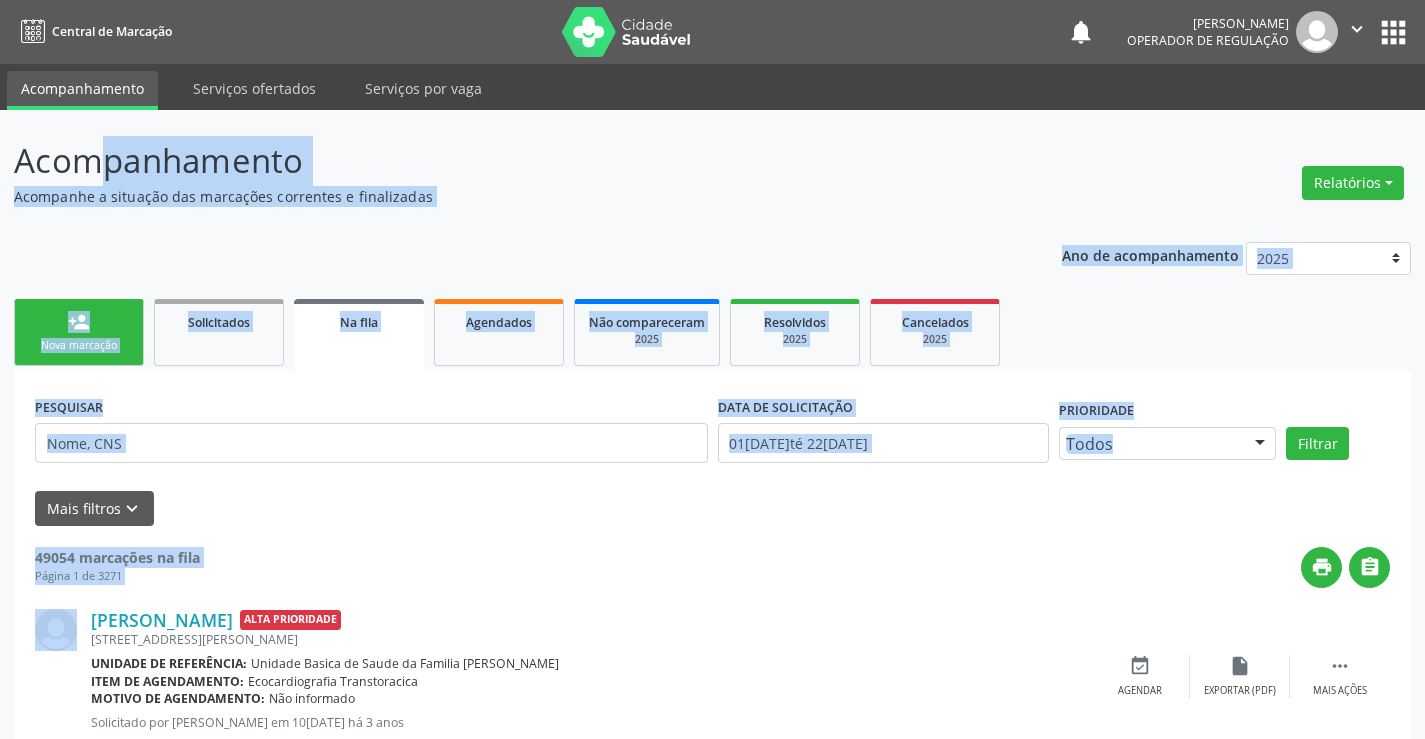 drag, startPoint x: 1154, startPoint y: 502, endPoint x: 0, endPoint y: 140, distance: 1209.4462 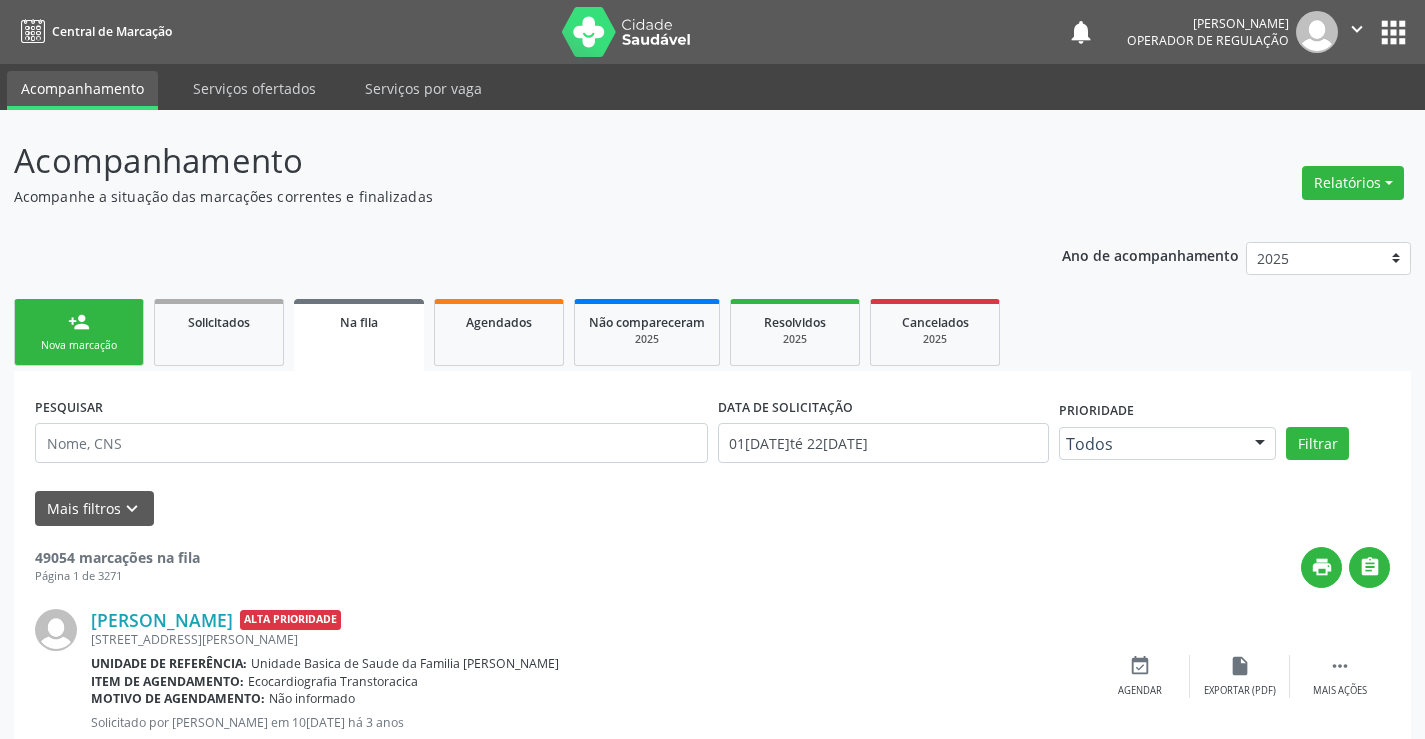 click on "Nova marcação" at bounding box center (79, 345) 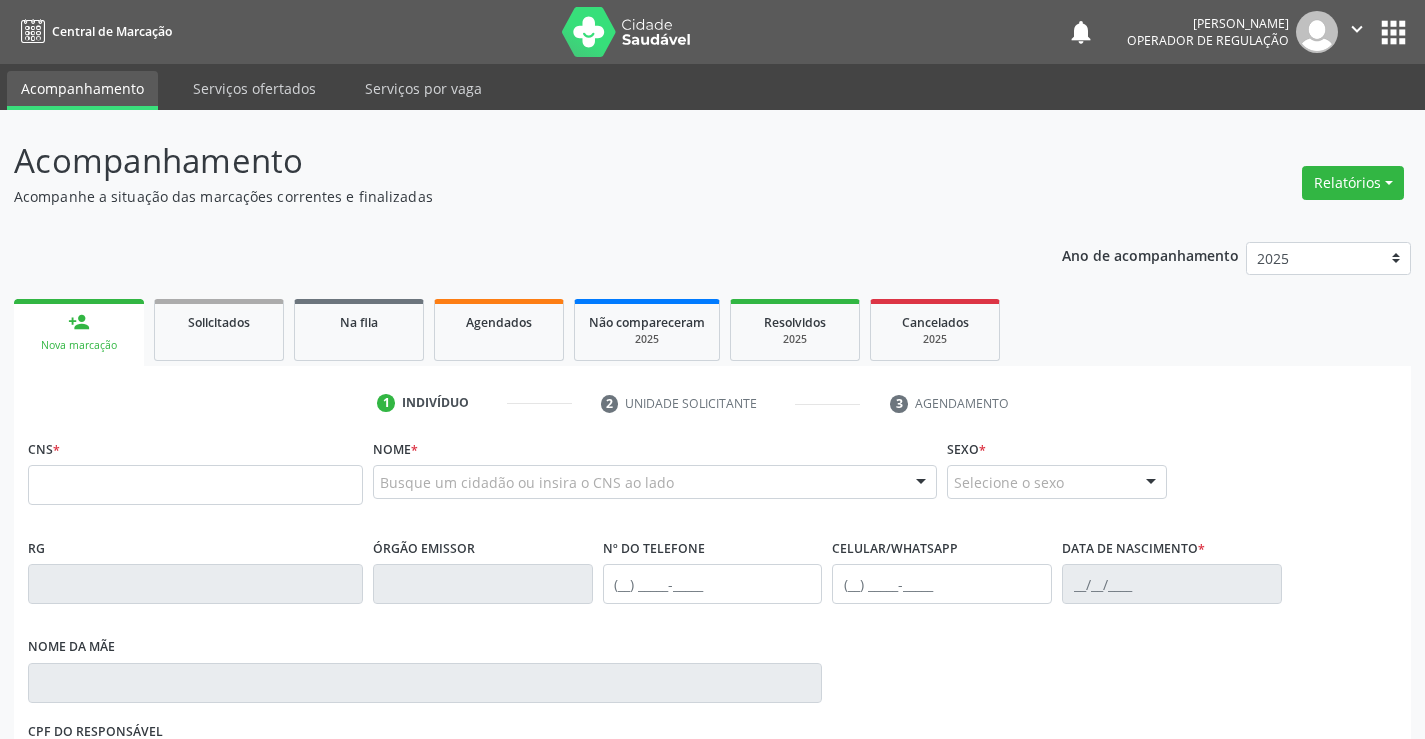 click on "" at bounding box center (1357, 29) 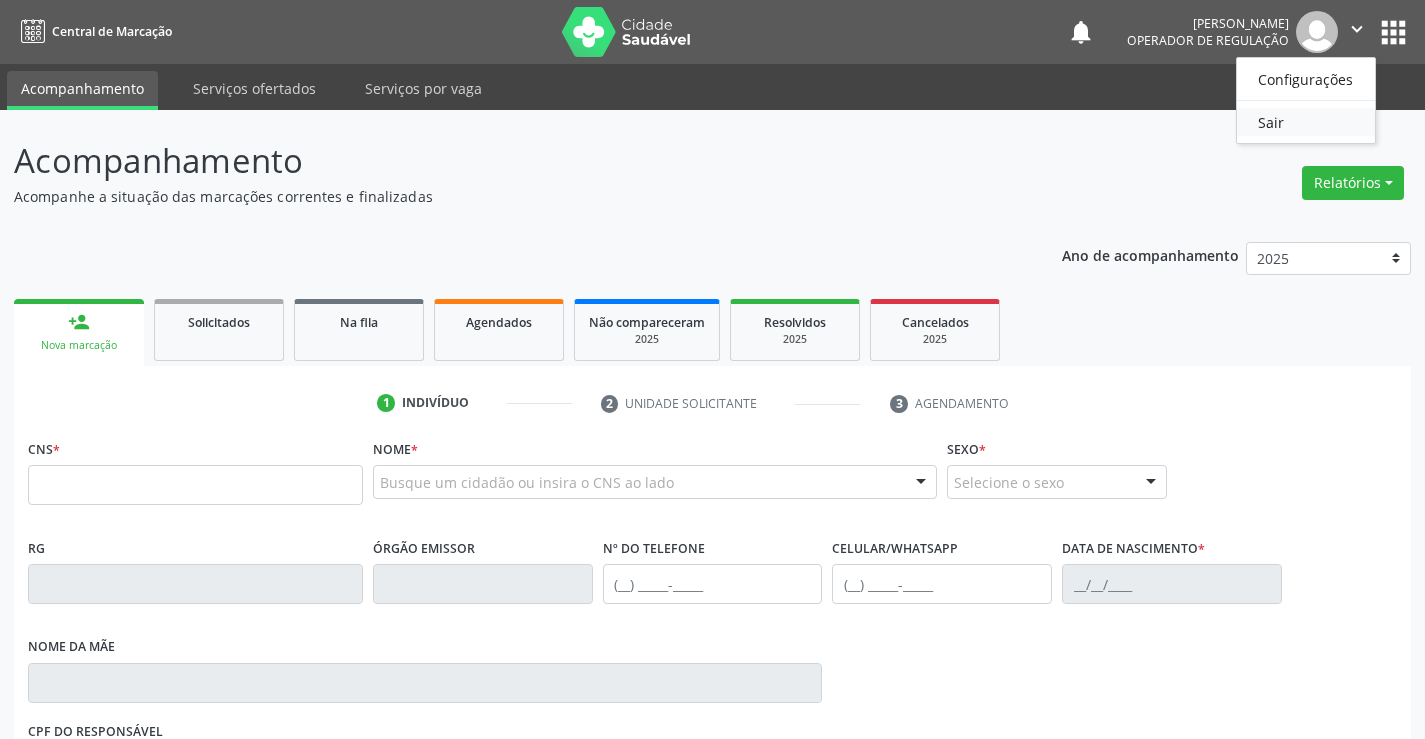 click on "Sair" at bounding box center (1306, 122) 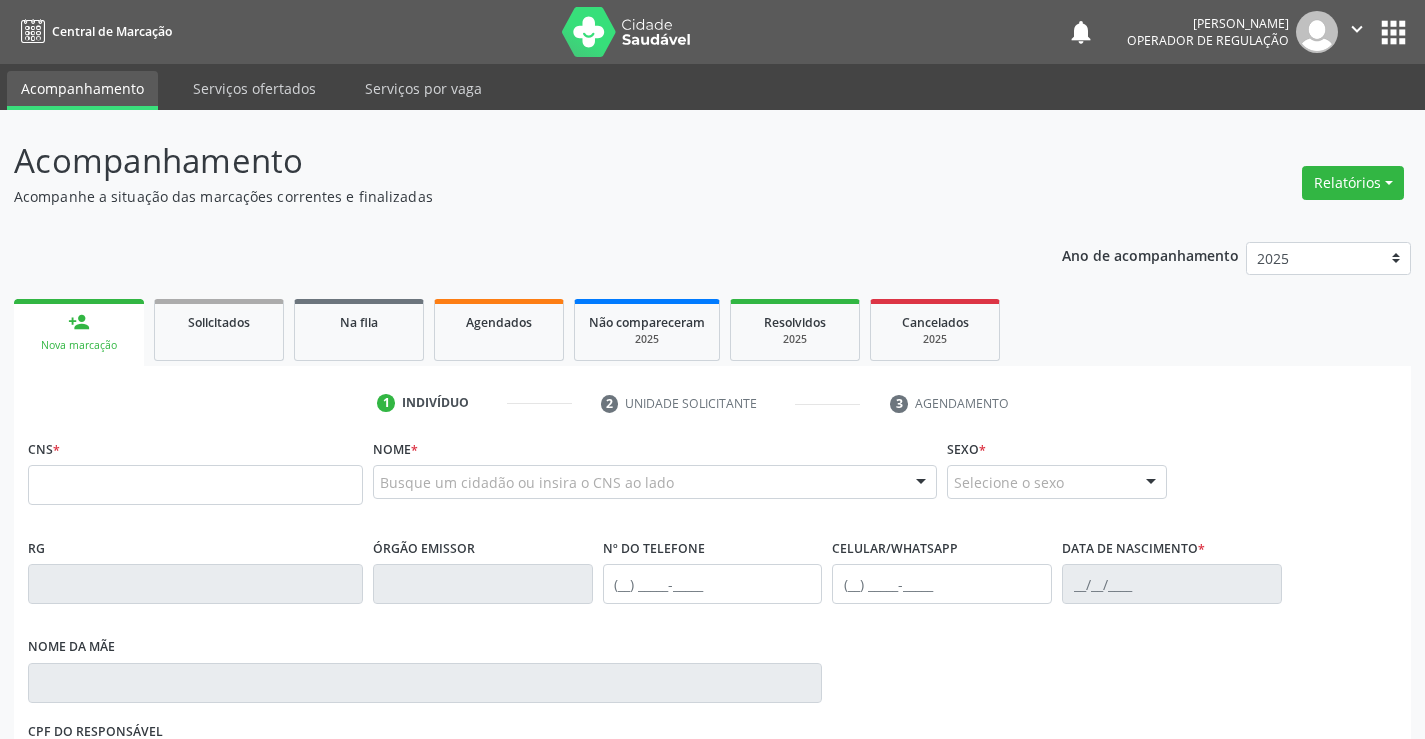 scroll, scrollTop: 200, scrollLeft: 0, axis: vertical 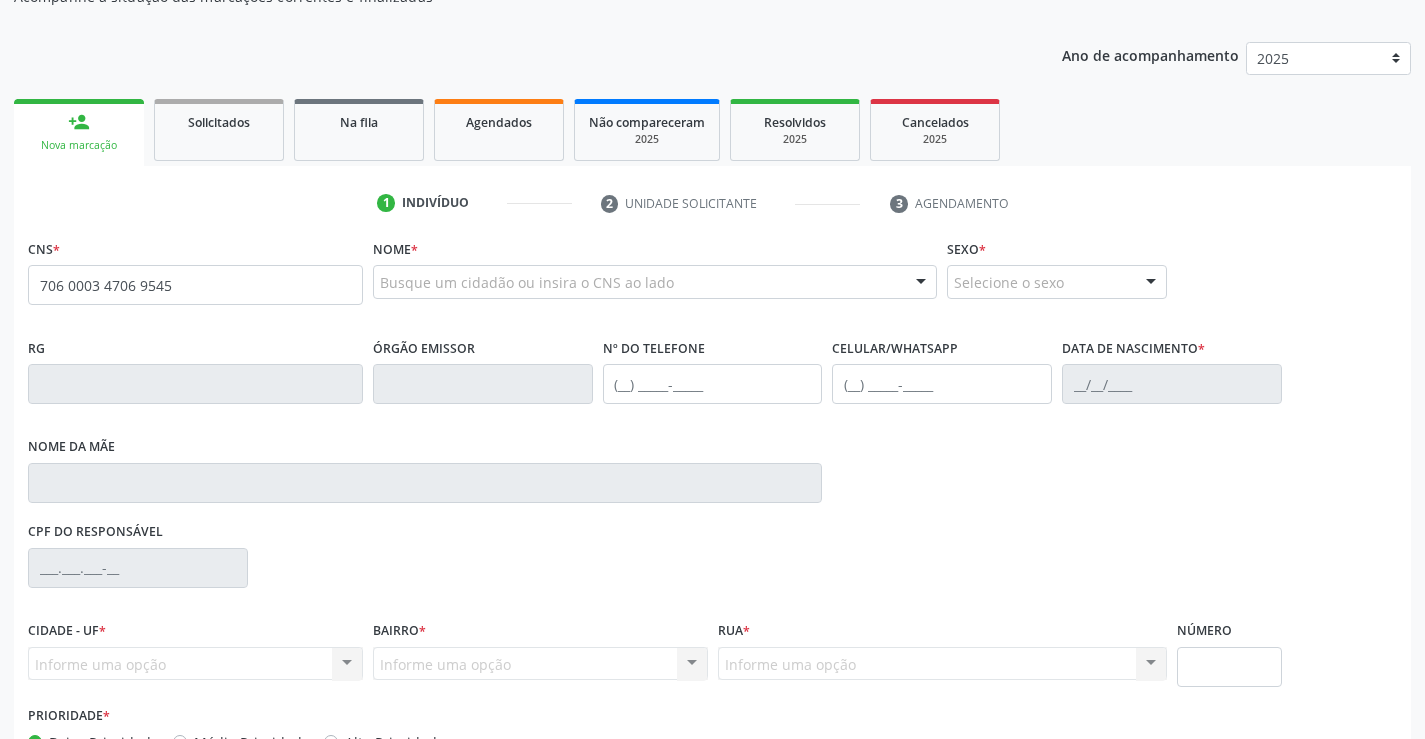 type on "706 0003 4706 9545" 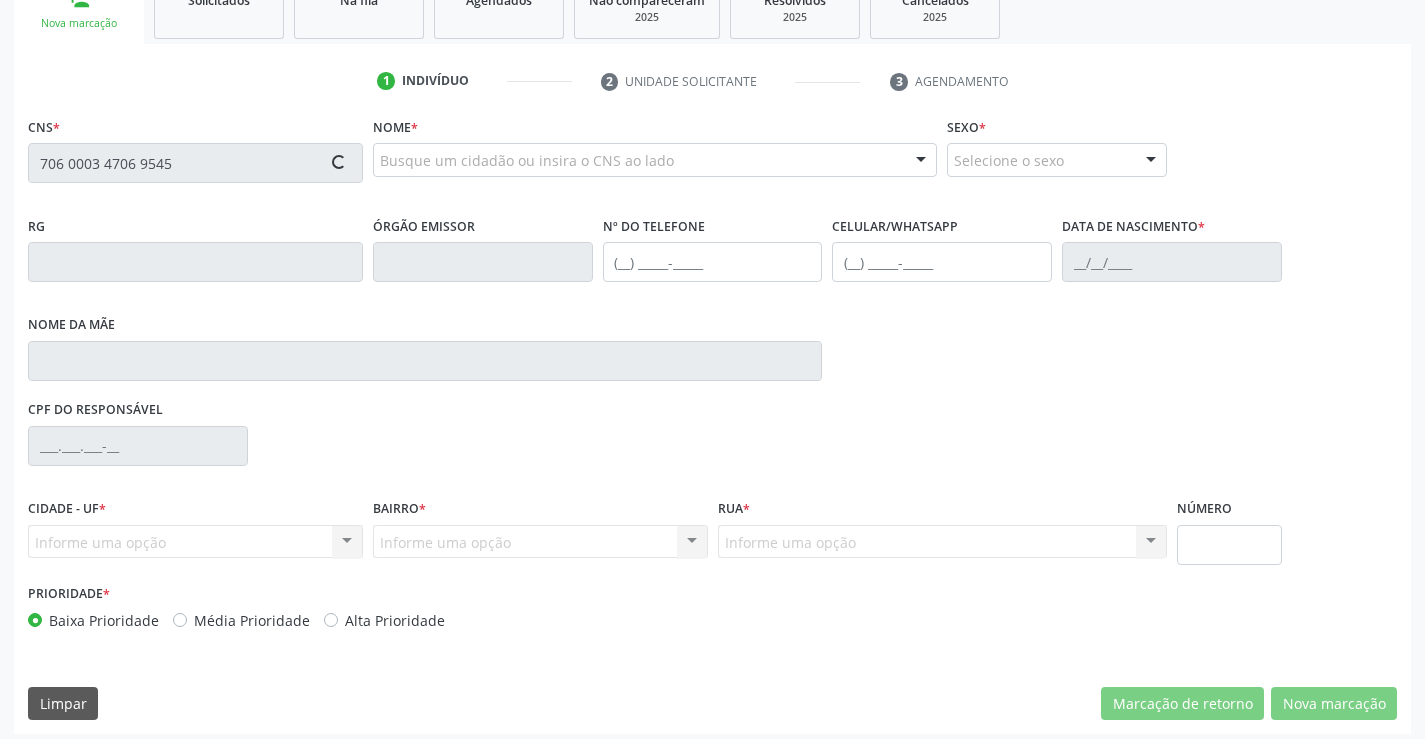 scroll, scrollTop: 331, scrollLeft: 0, axis: vertical 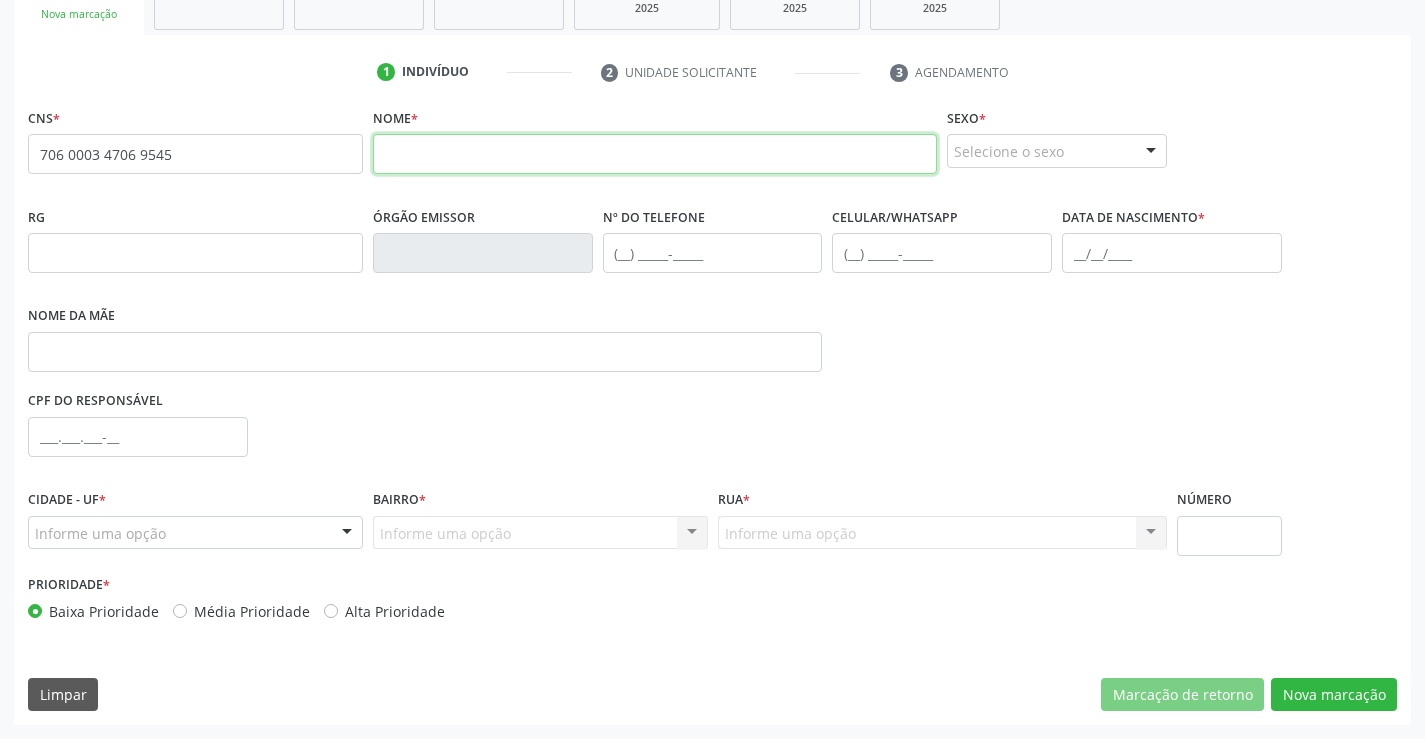 click at bounding box center (655, 154) 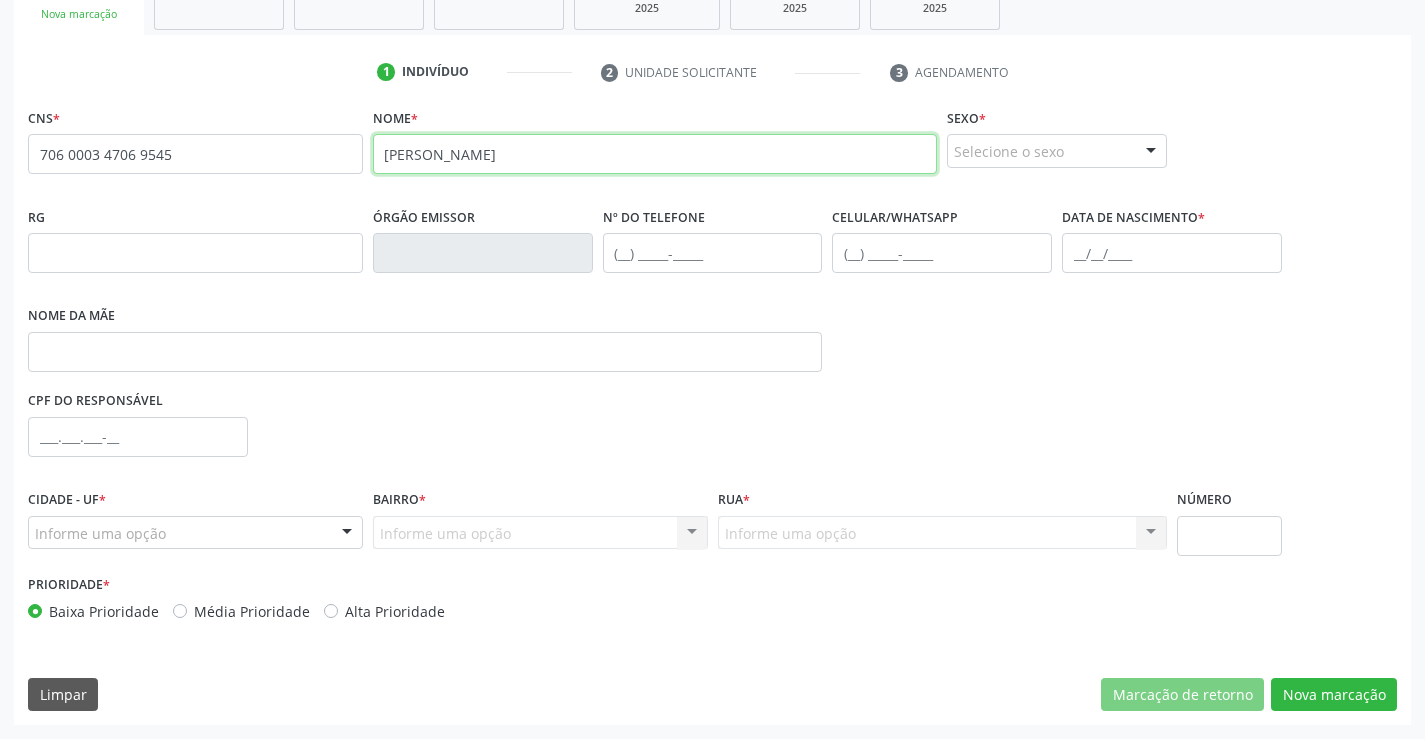 type on "[PERSON_NAME]" 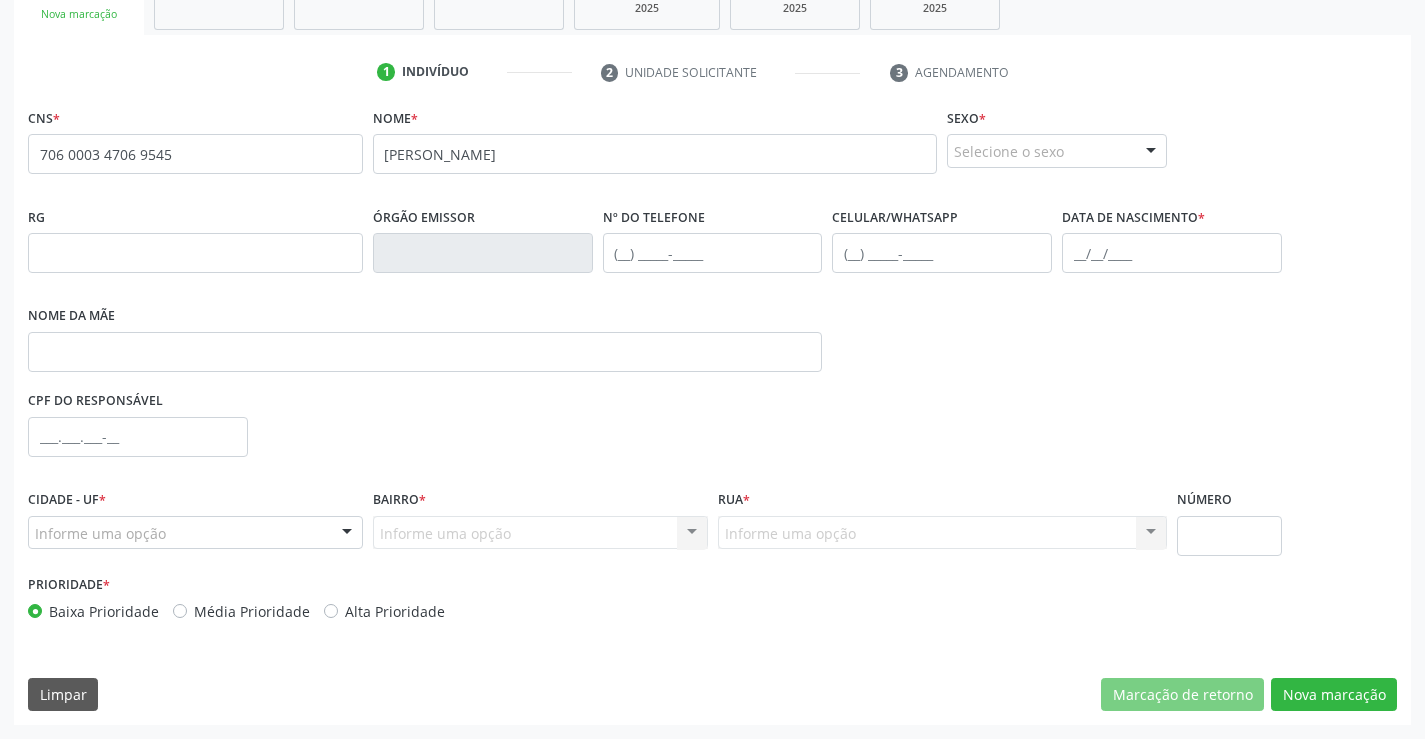 click on "Selecione o sexo" at bounding box center [1057, 151] 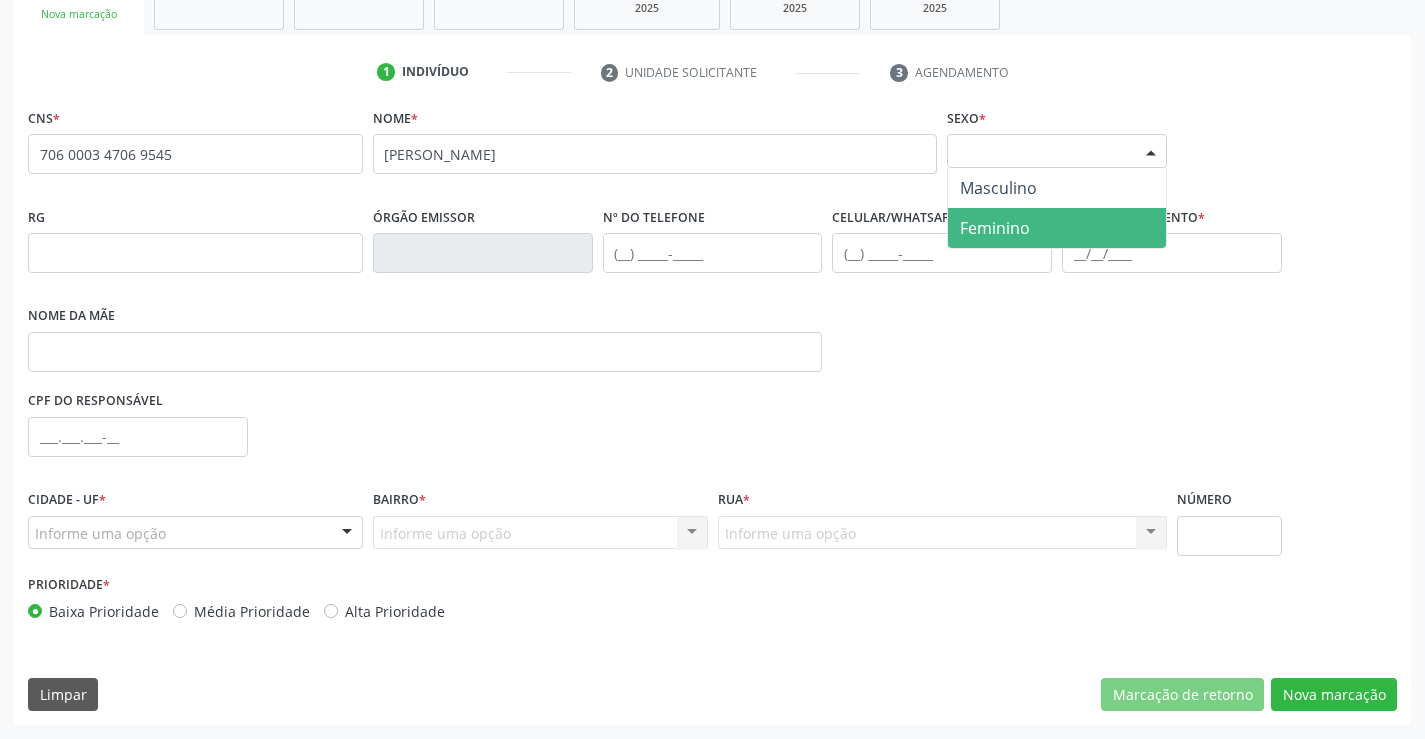 click on "Feminino" at bounding box center [1057, 228] 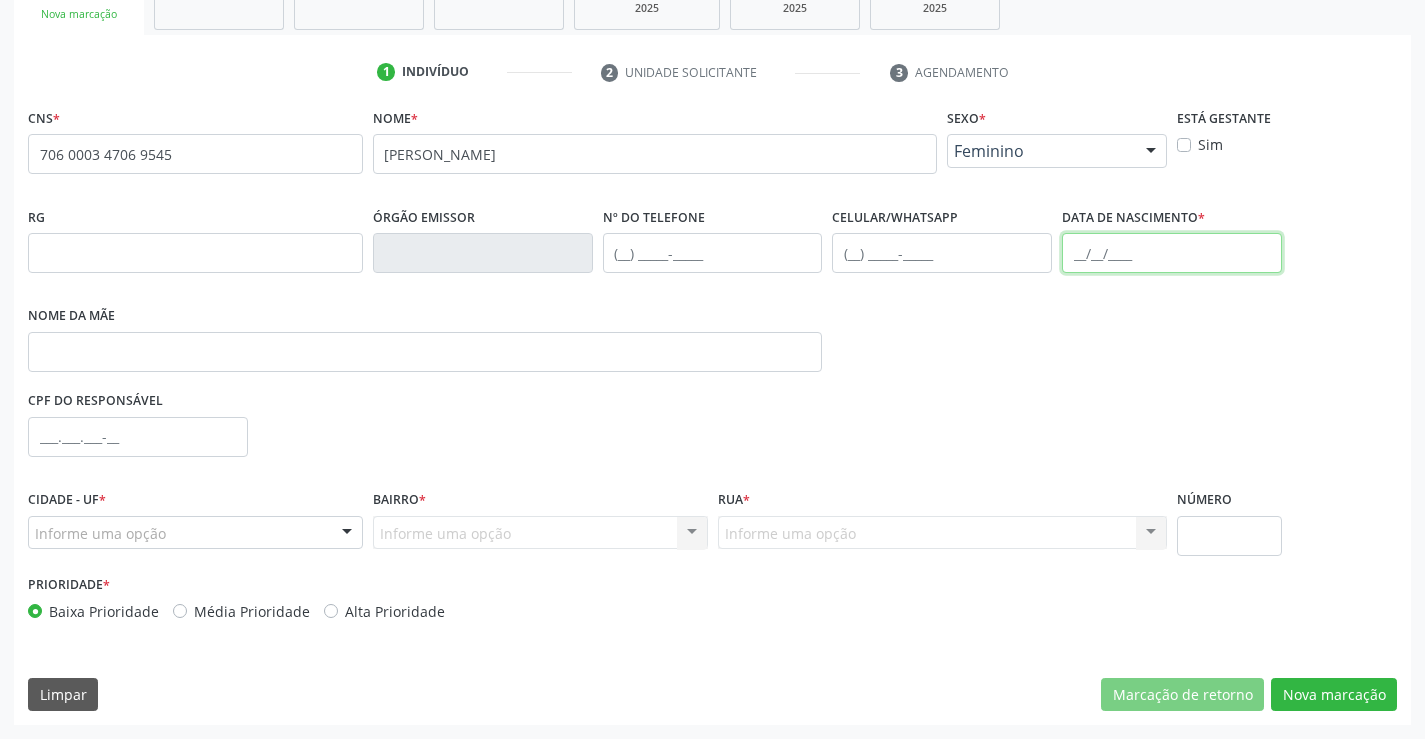 click at bounding box center (1172, 253) 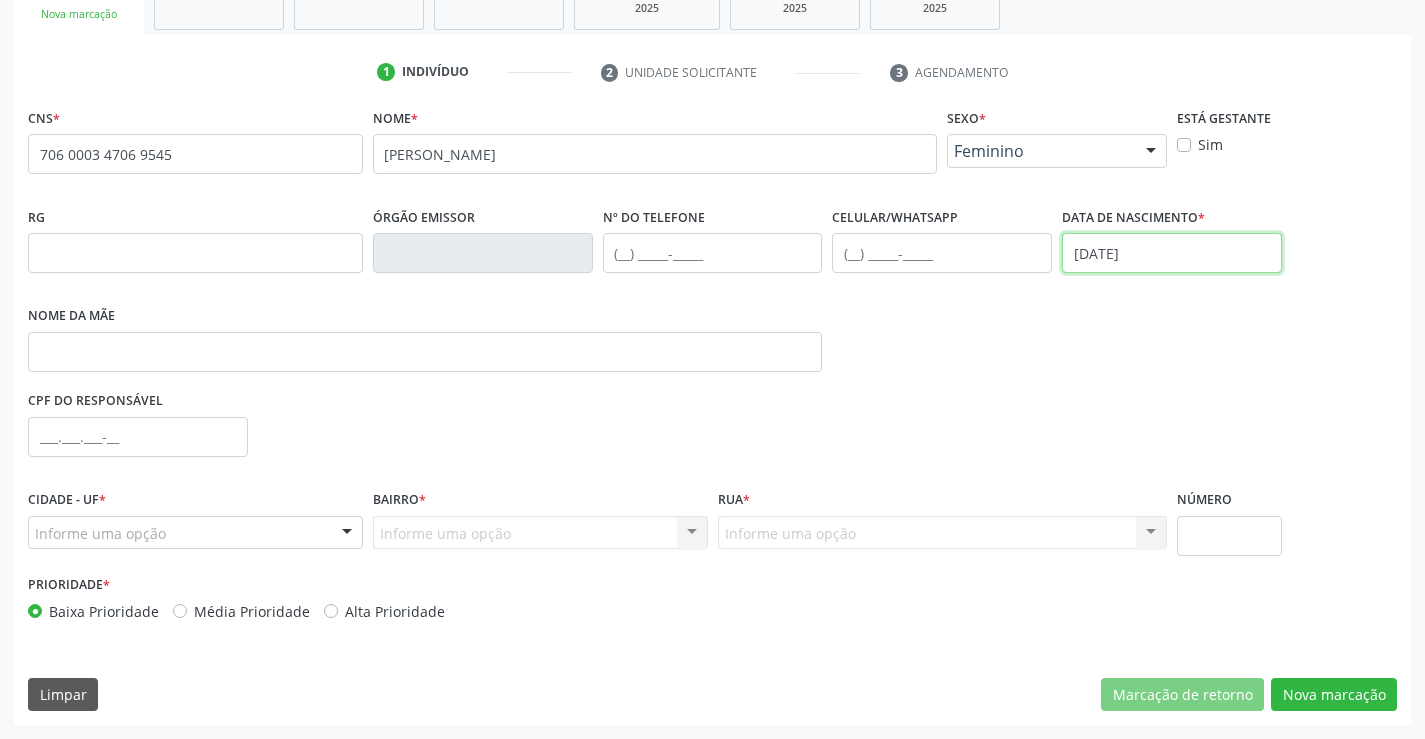 type on "[DATE]" 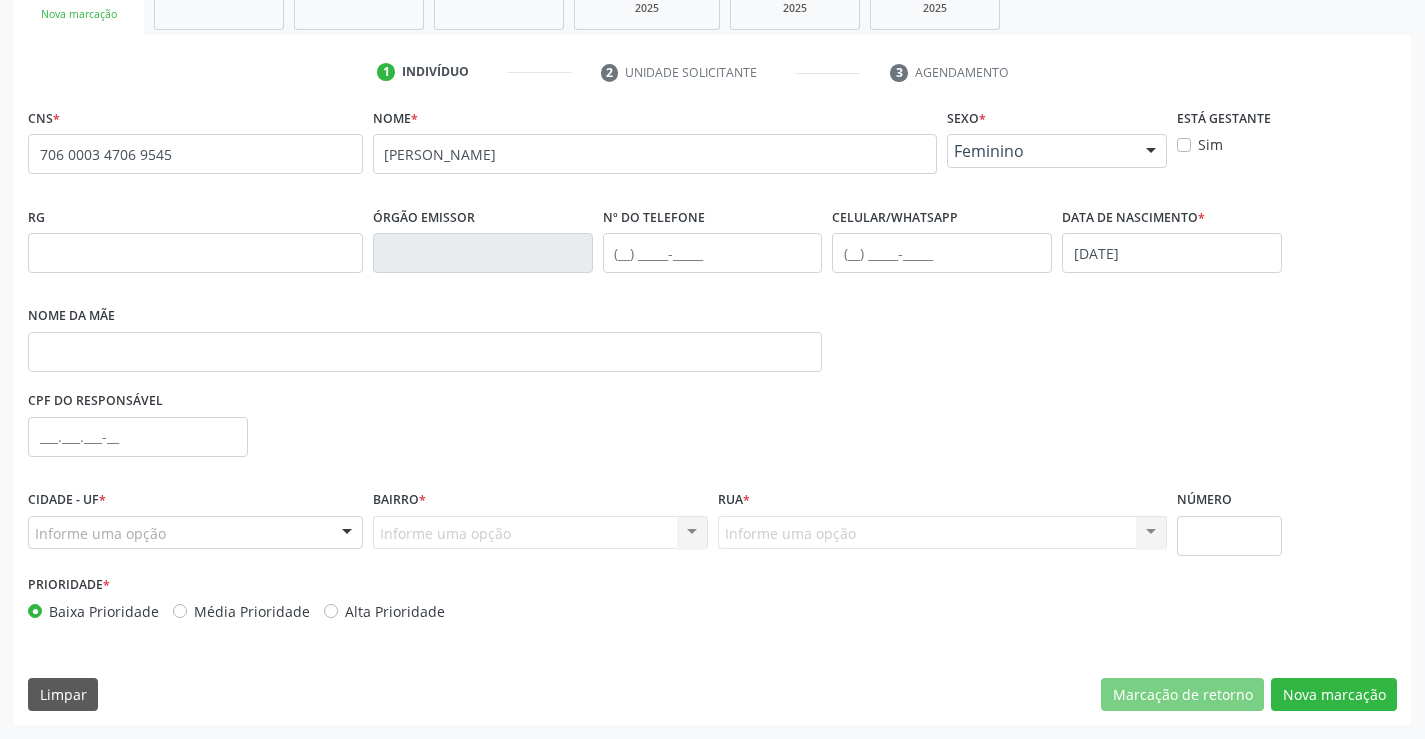 click on "Informe uma opção" at bounding box center (195, 533) 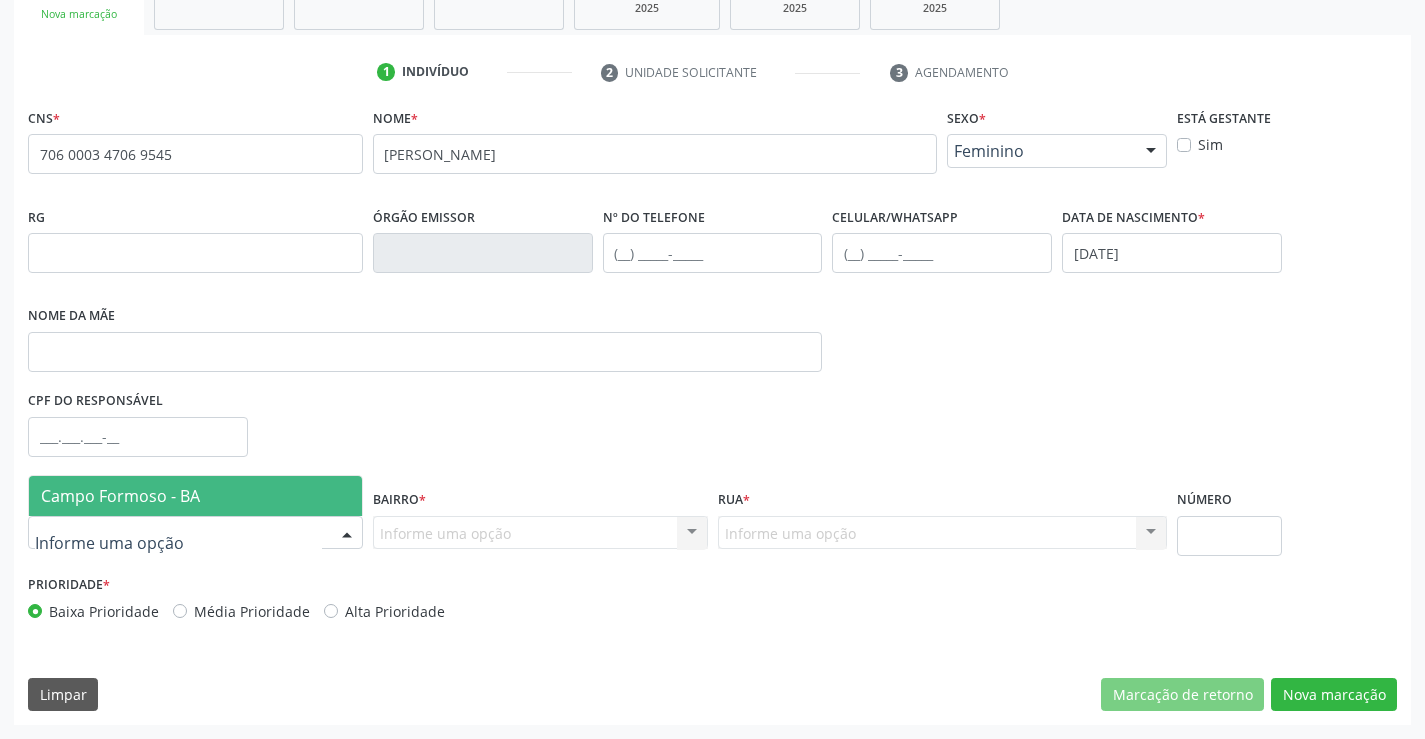 click on "Campo Formoso - BA" at bounding box center [195, 496] 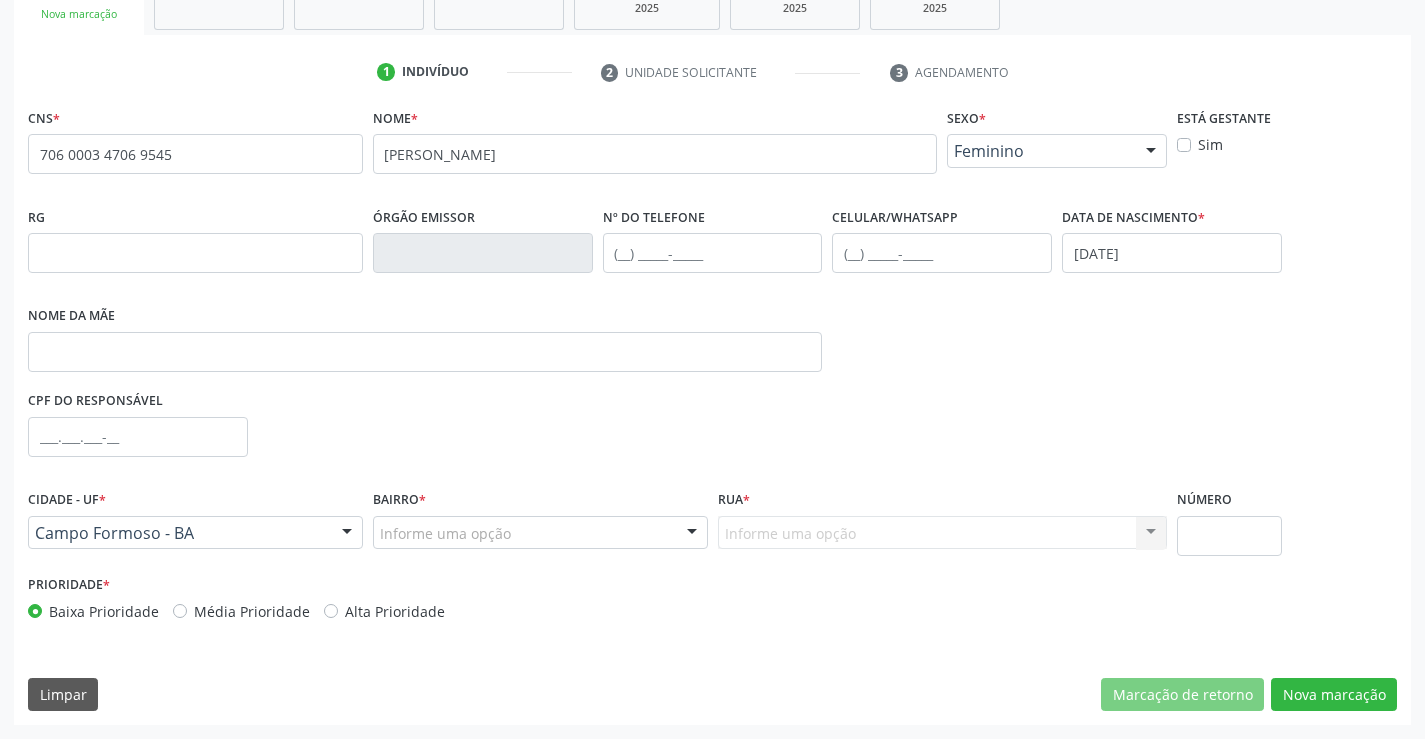 click at bounding box center [692, 534] 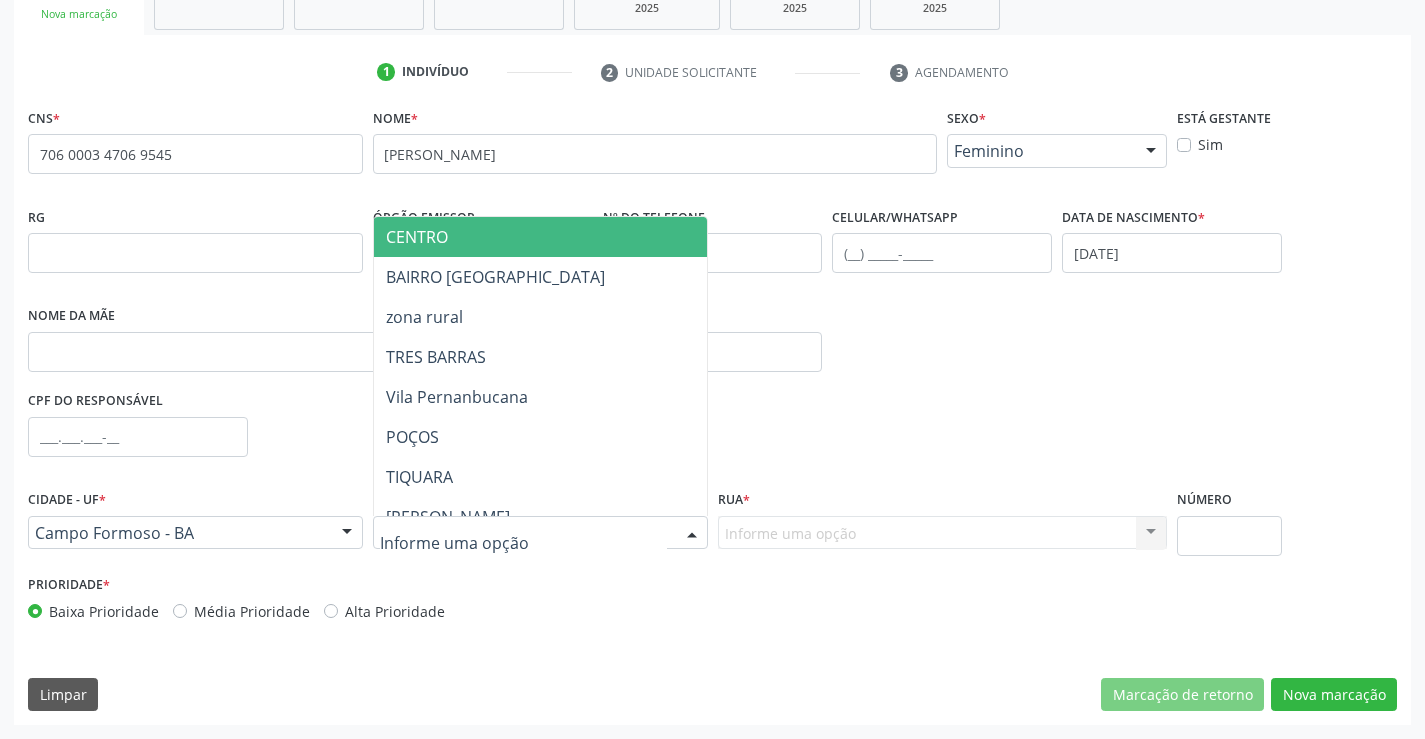 click on "CENTRO" at bounding box center (590, 237) 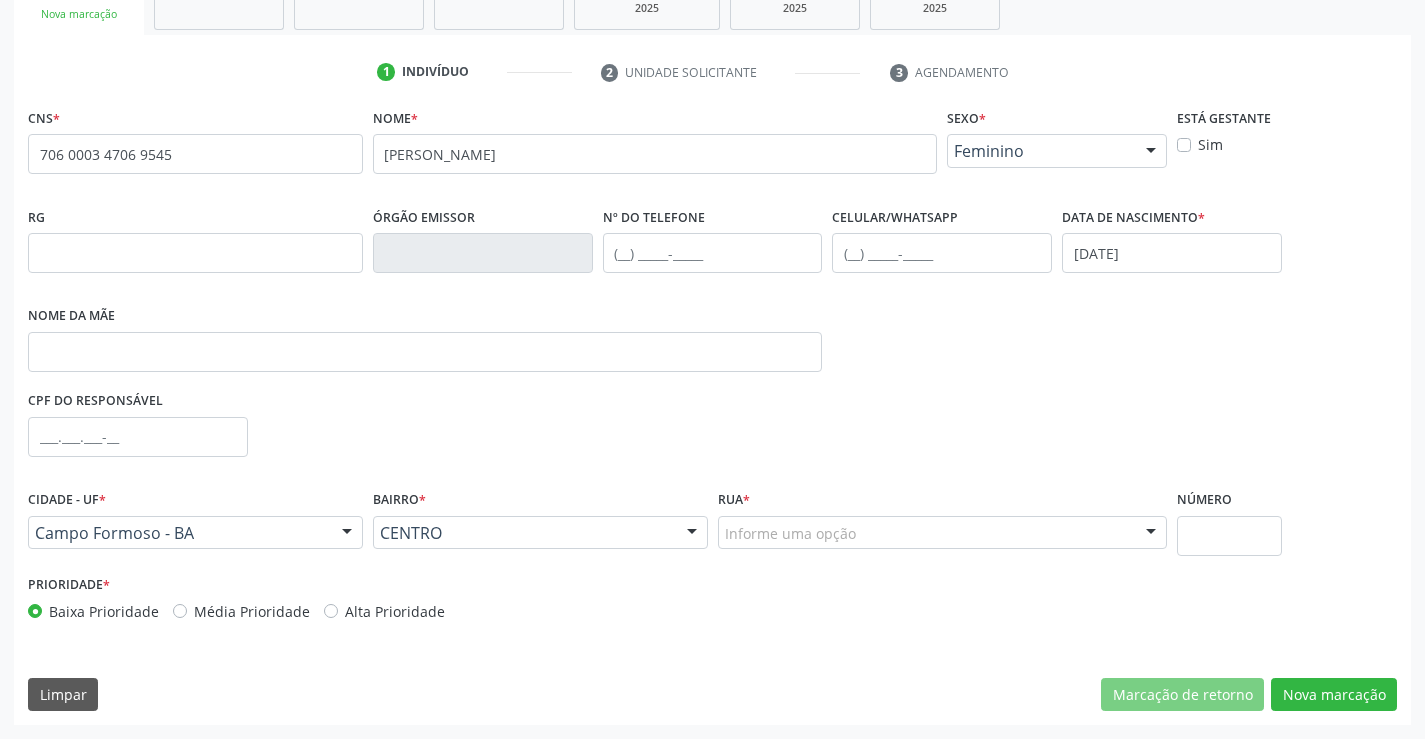 click at bounding box center [1151, 534] 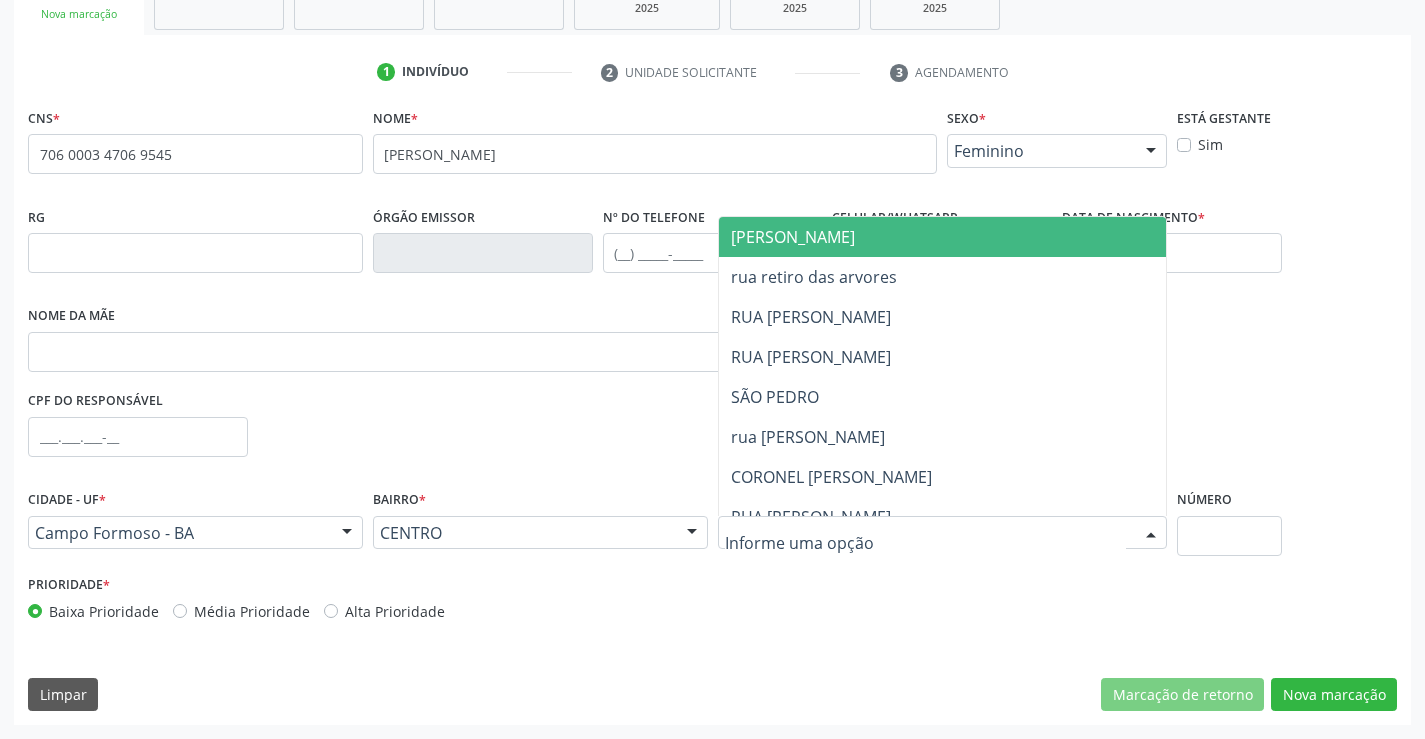 click on "[PERSON_NAME]" at bounding box center (960, 237) 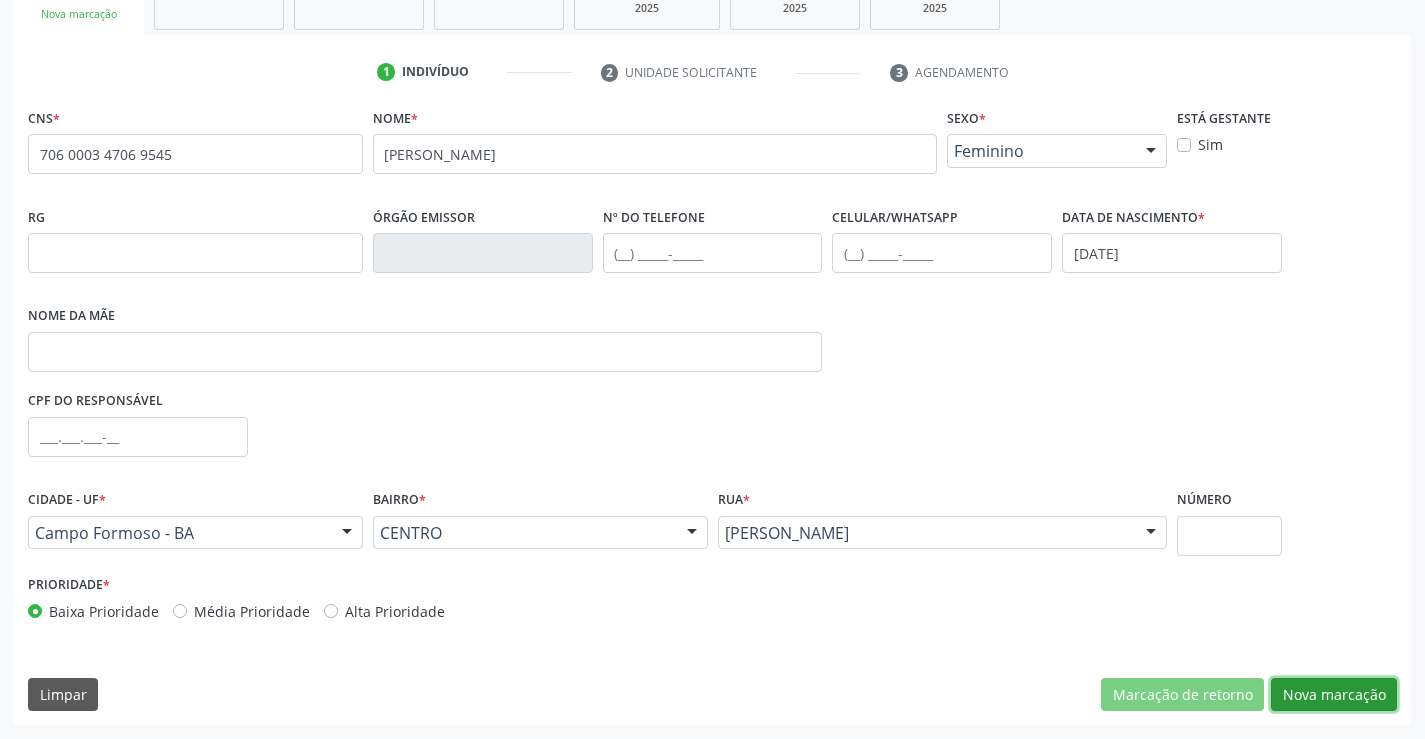click on "Nova marcação" at bounding box center [1334, 695] 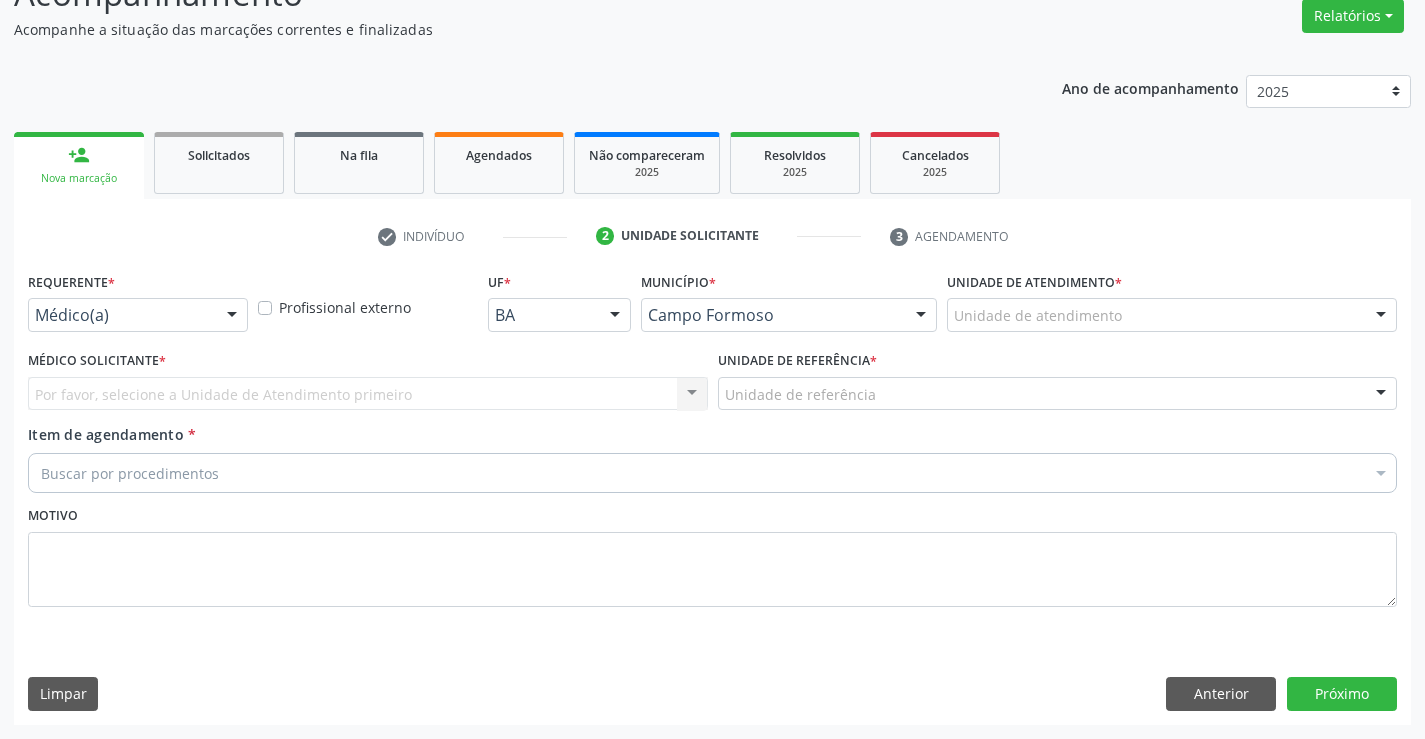 scroll, scrollTop: 167, scrollLeft: 0, axis: vertical 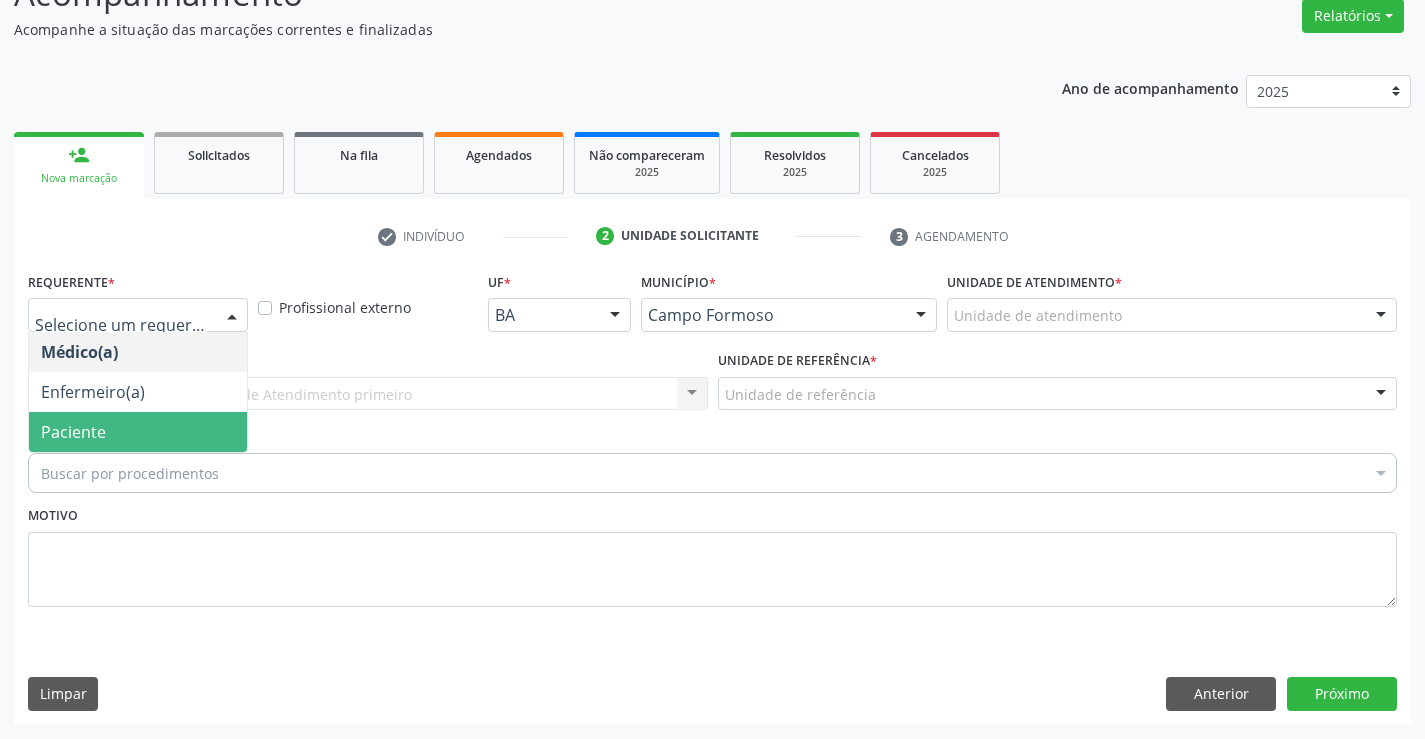 click on "Paciente" at bounding box center (138, 432) 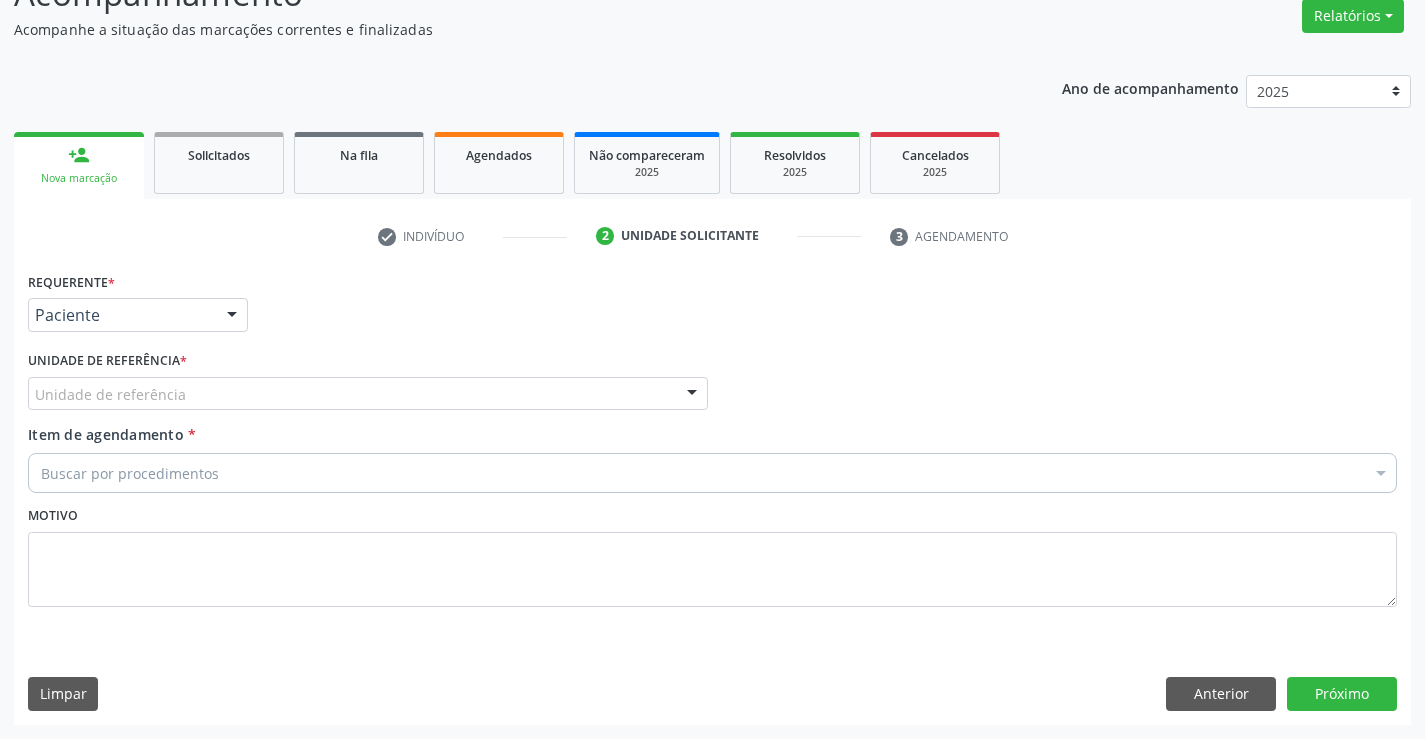 click on "Unidade de referência" at bounding box center (368, 394) 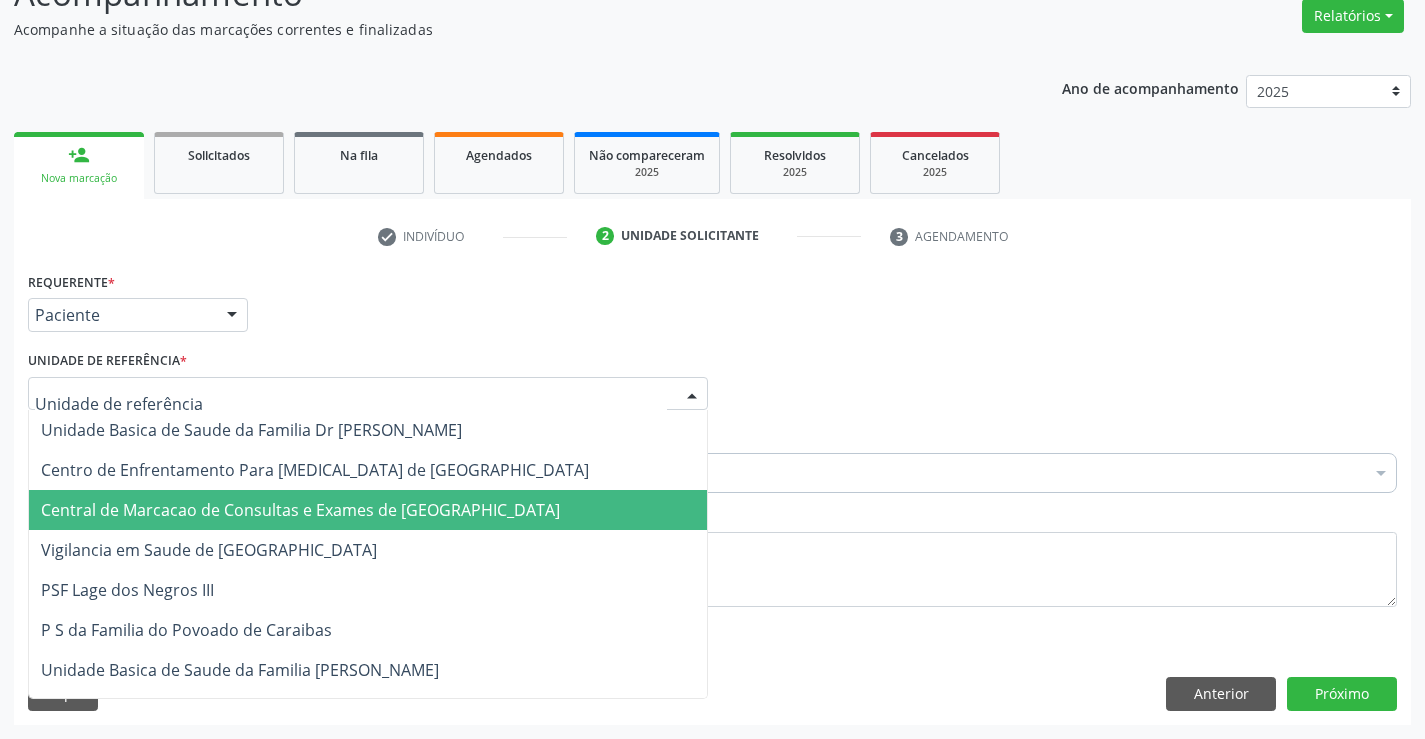 click on "Central de Marcacao de Consultas e Exames de [GEOGRAPHIC_DATA]" at bounding box center (368, 510) 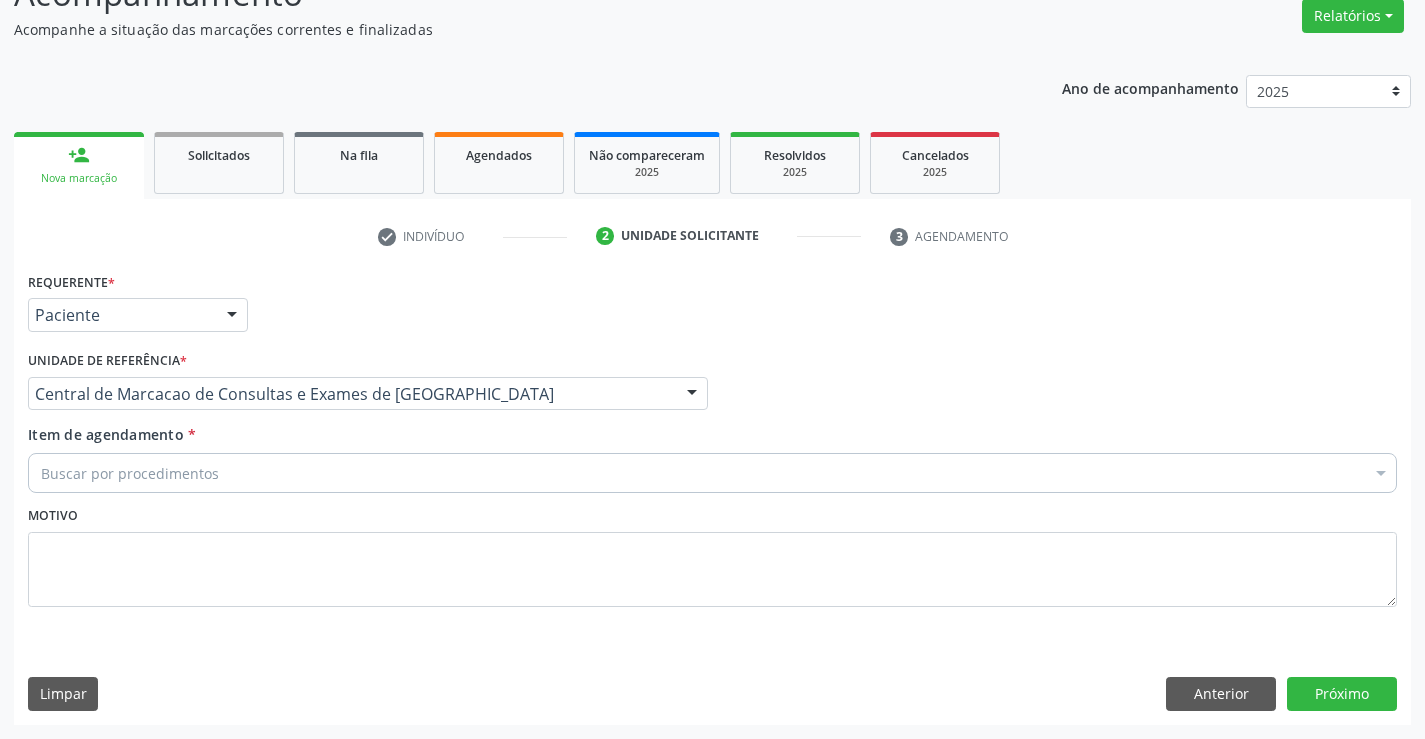 click on "Buscar por procedimentos" at bounding box center [712, 473] 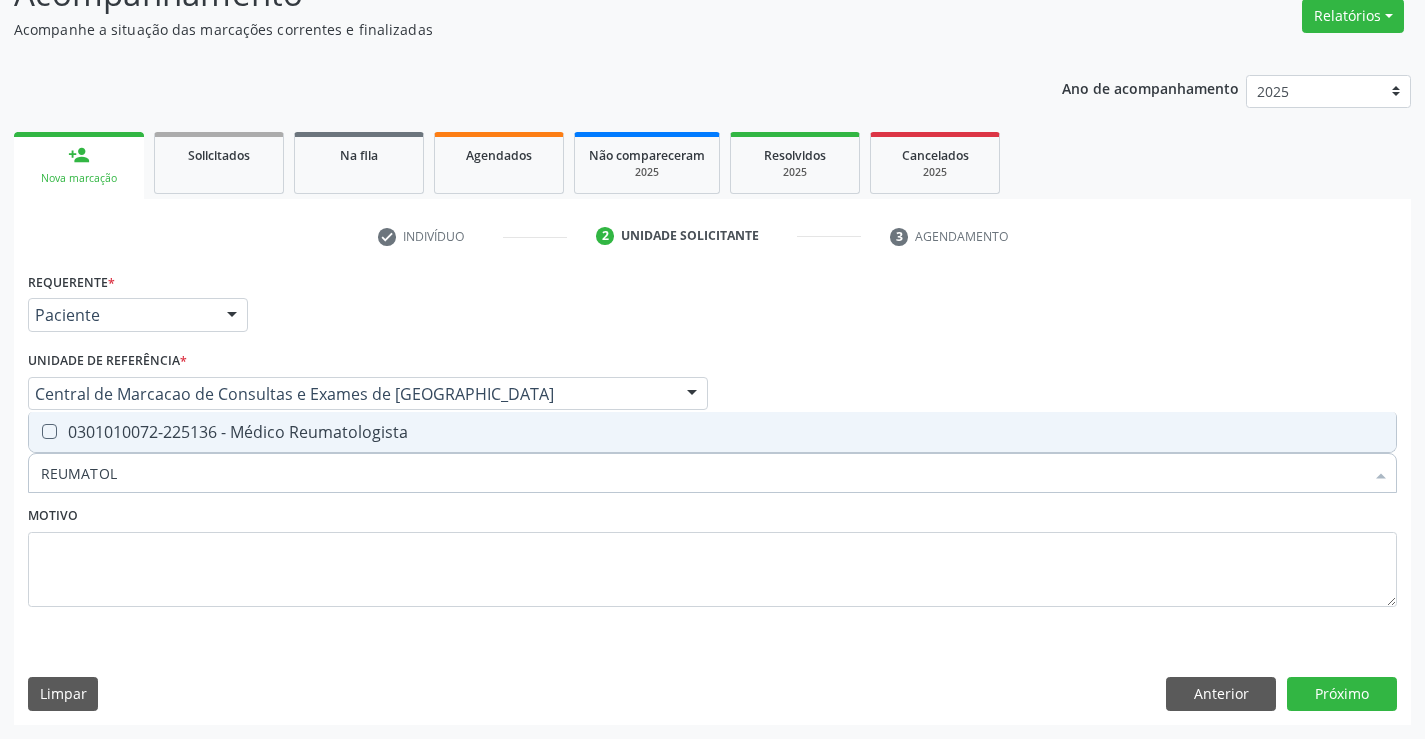 type on "REUMATOLO" 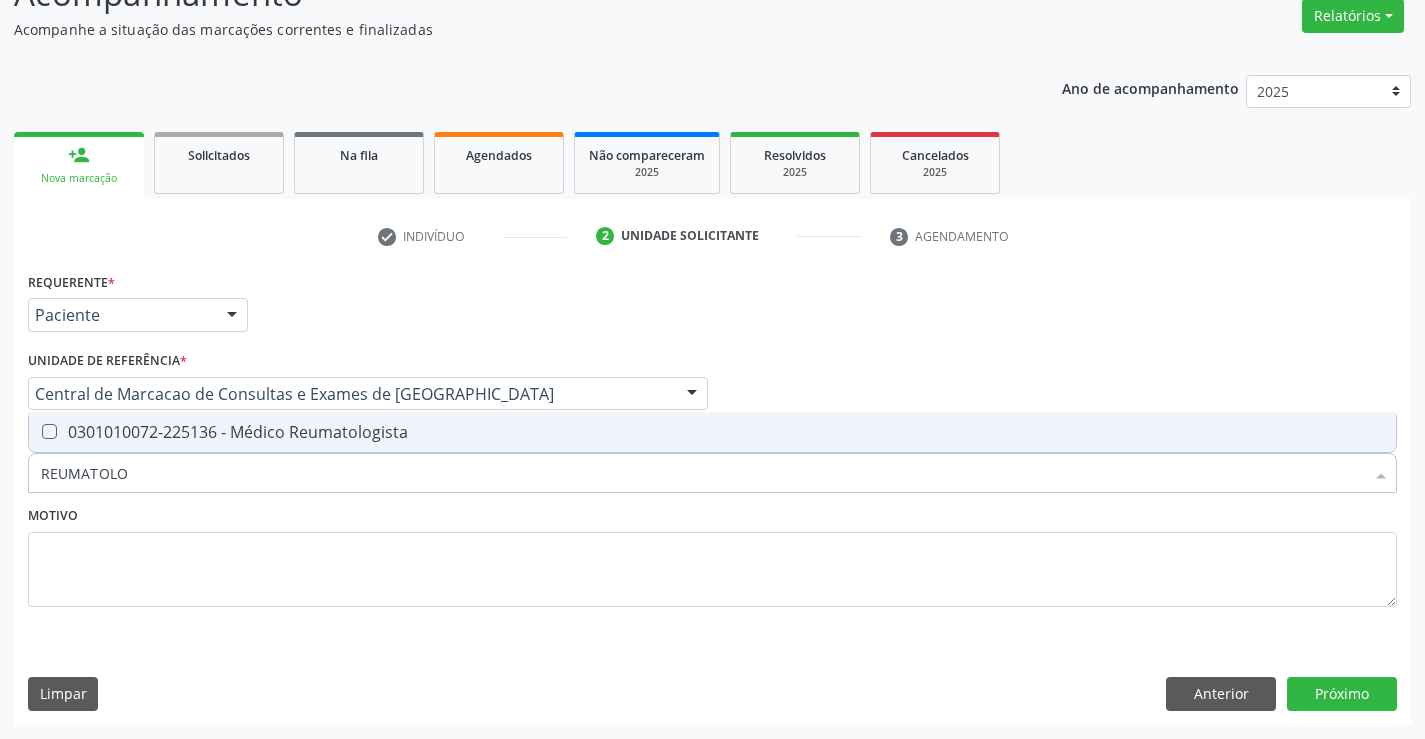 click on "0301010072-225136 - Médico Reumatologista" at bounding box center [712, 432] 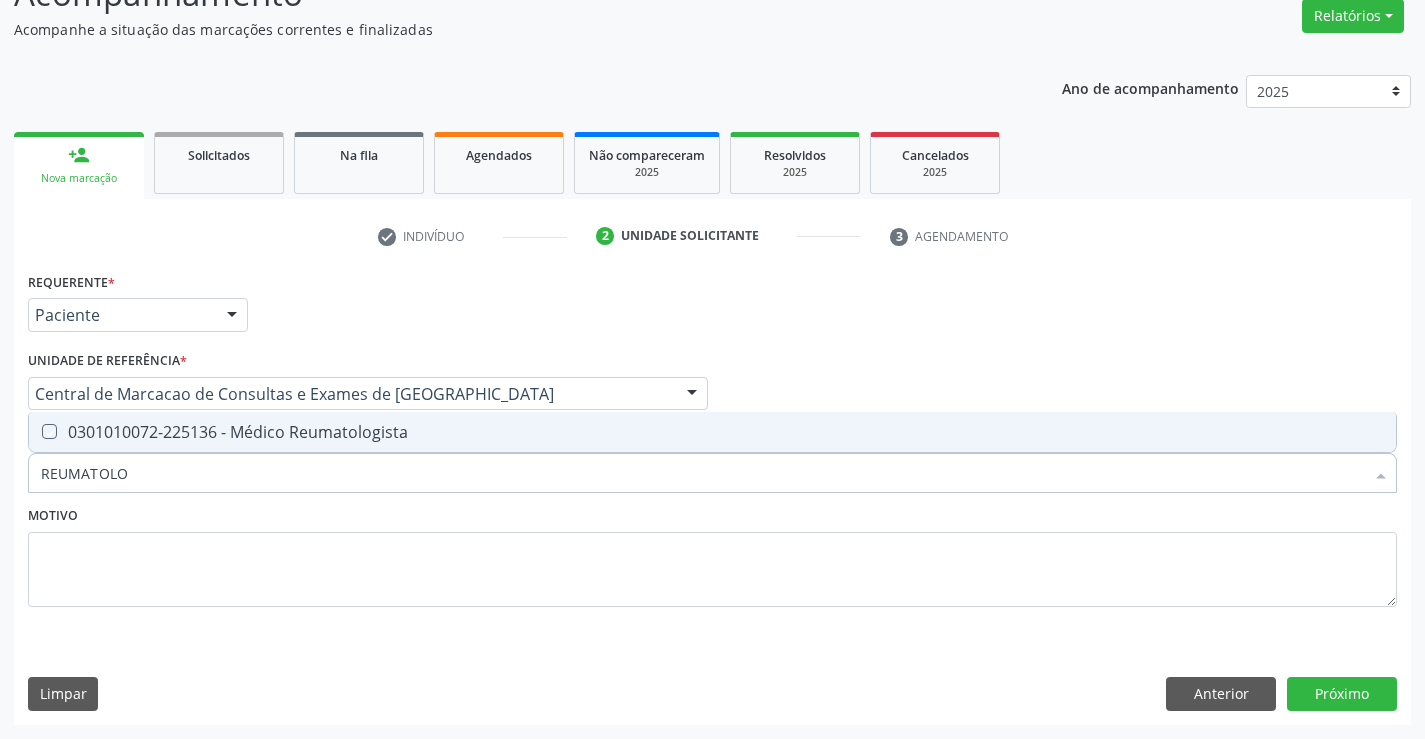 checkbox on "true" 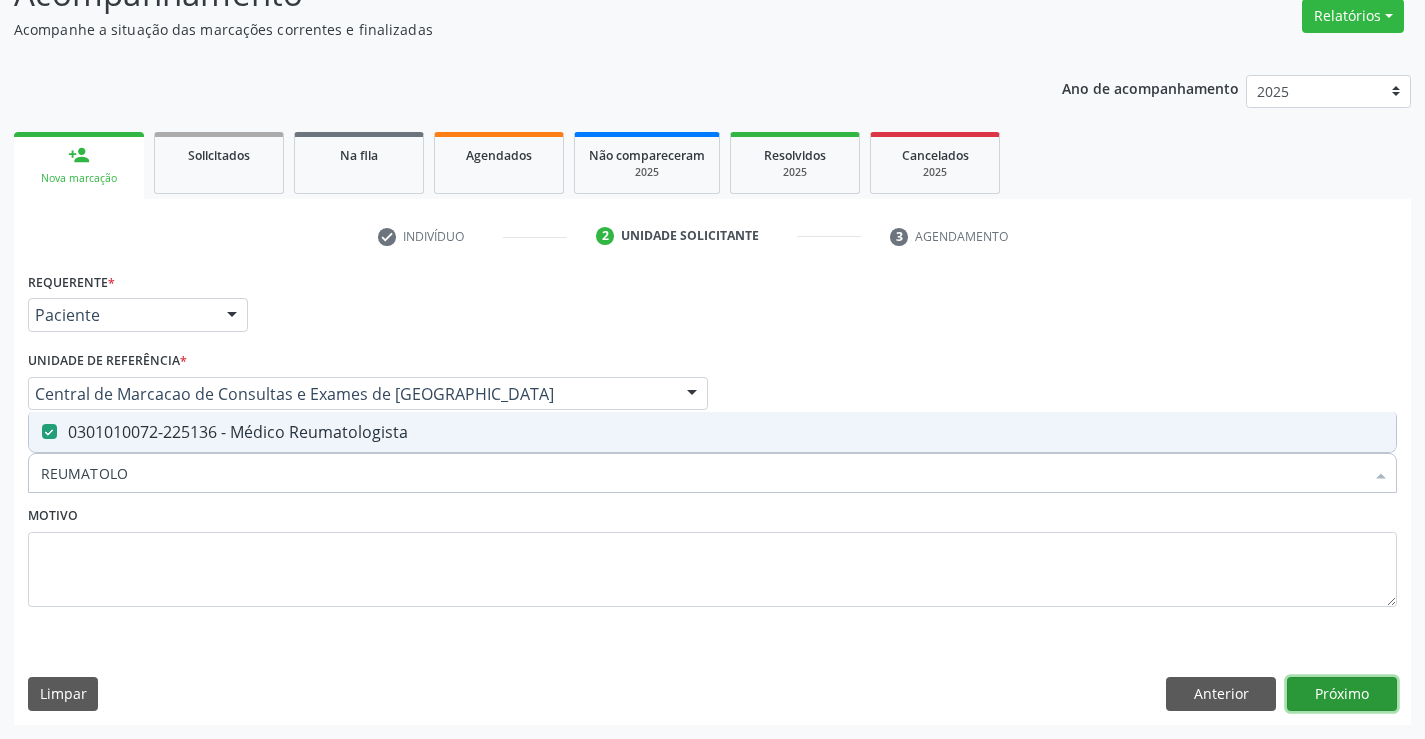 click on "Próximo" at bounding box center [1342, 694] 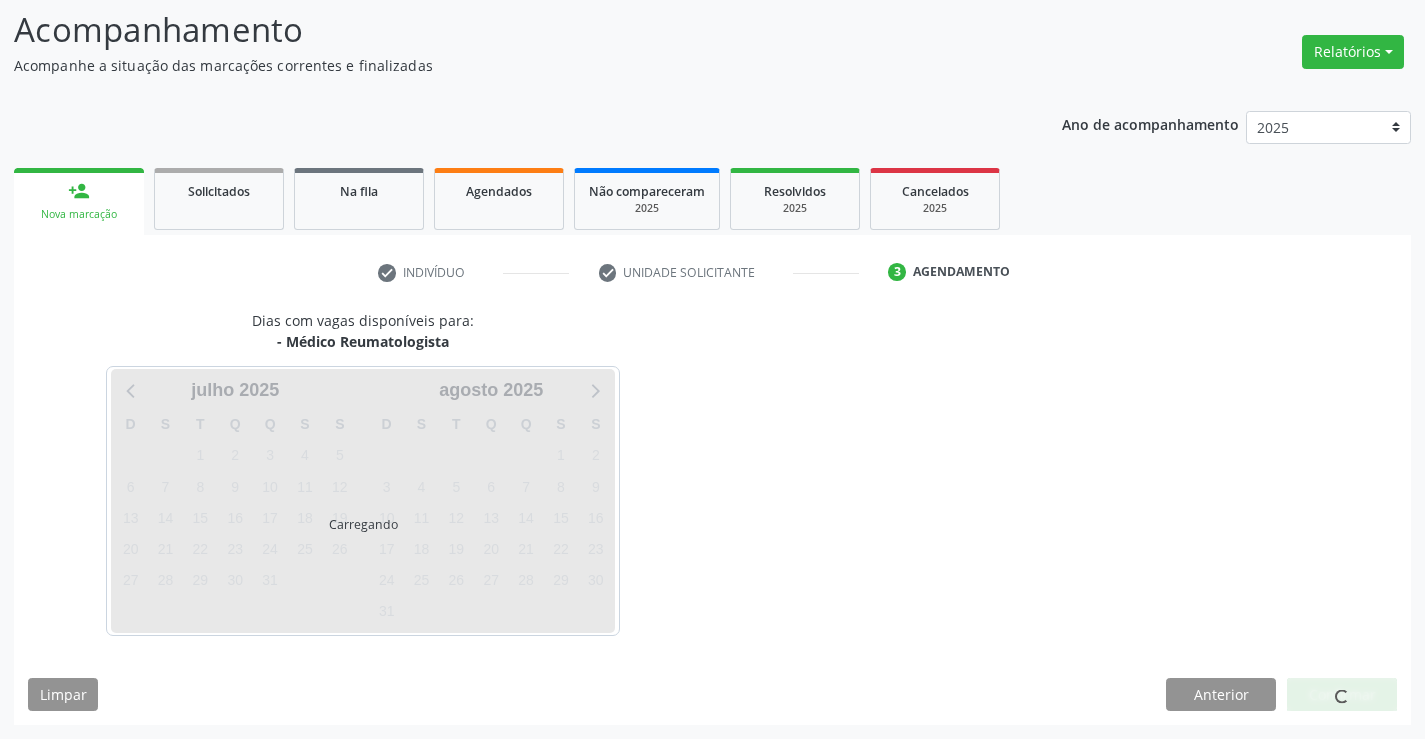 scroll, scrollTop: 131, scrollLeft: 0, axis: vertical 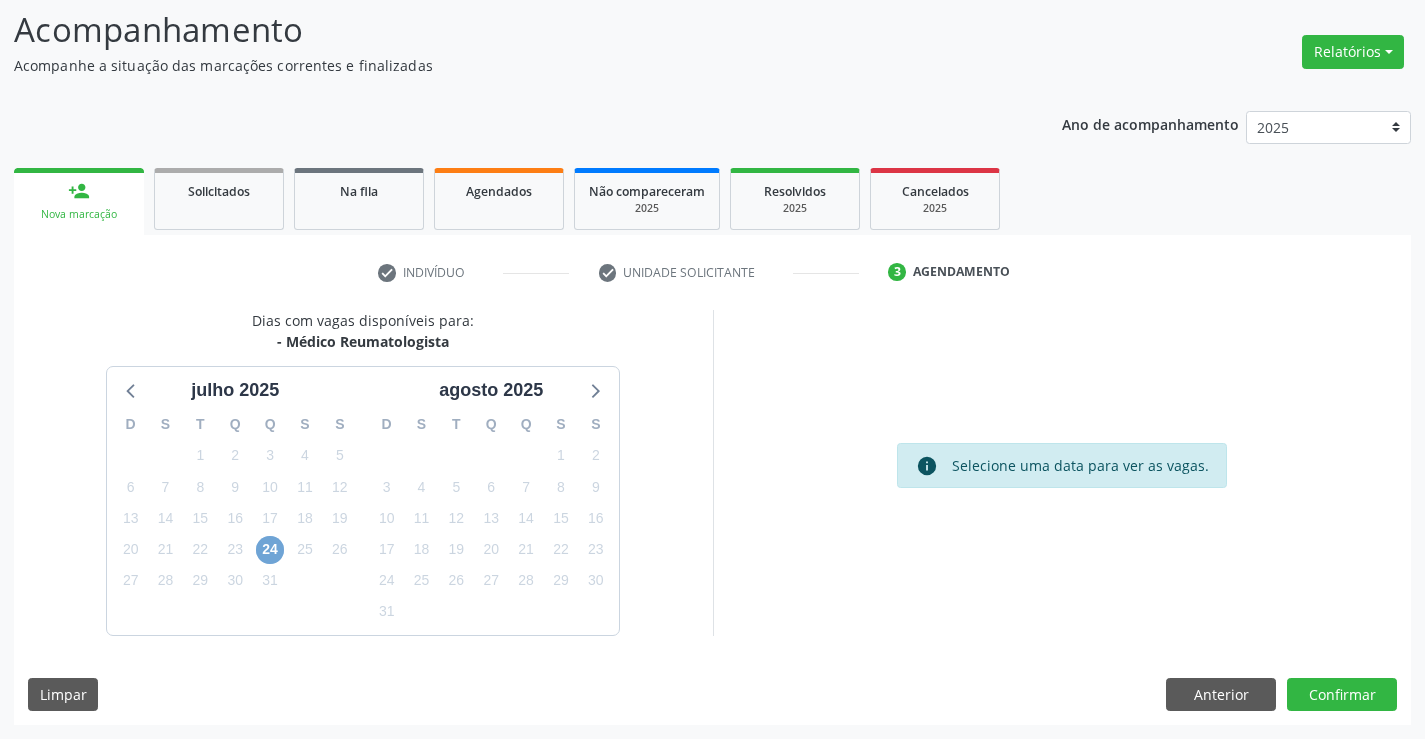 click on "24" at bounding box center [270, 550] 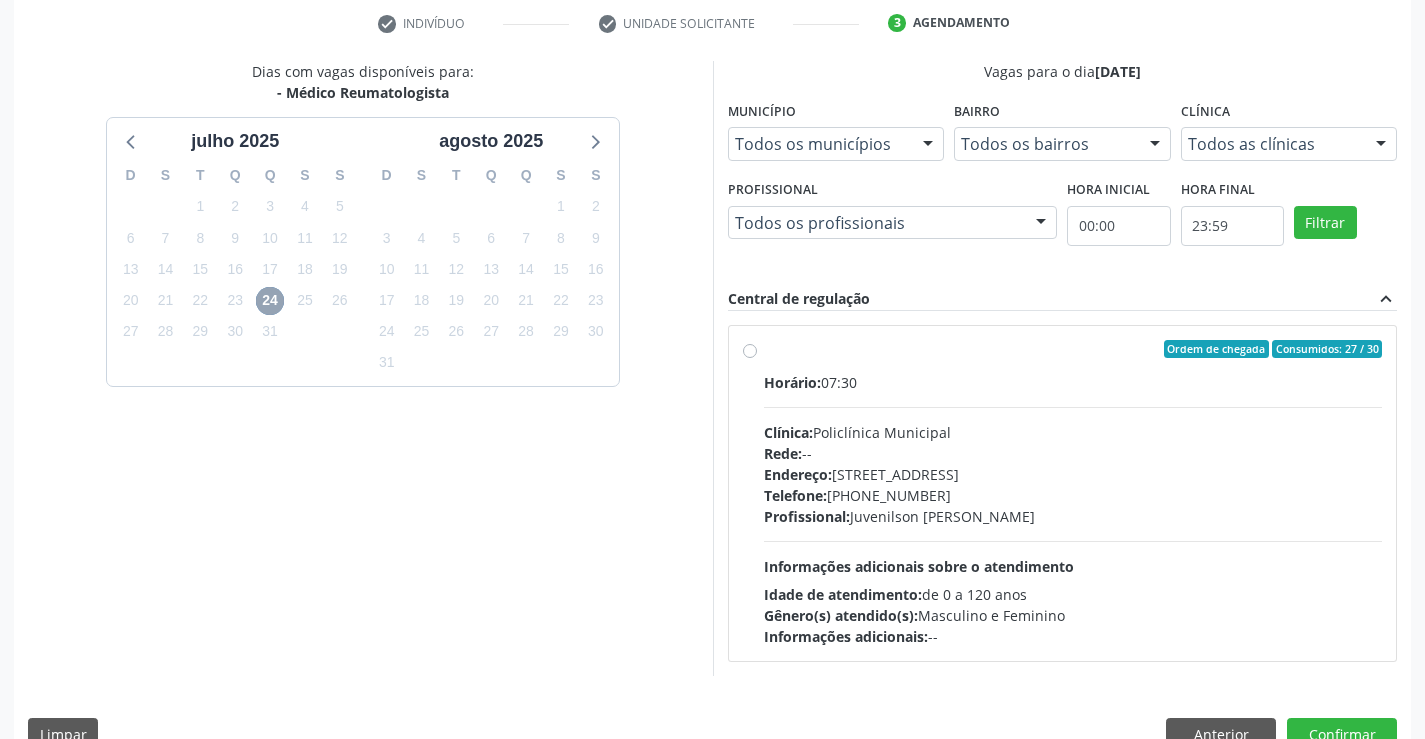 scroll, scrollTop: 420, scrollLeft: 0, axis: vertical 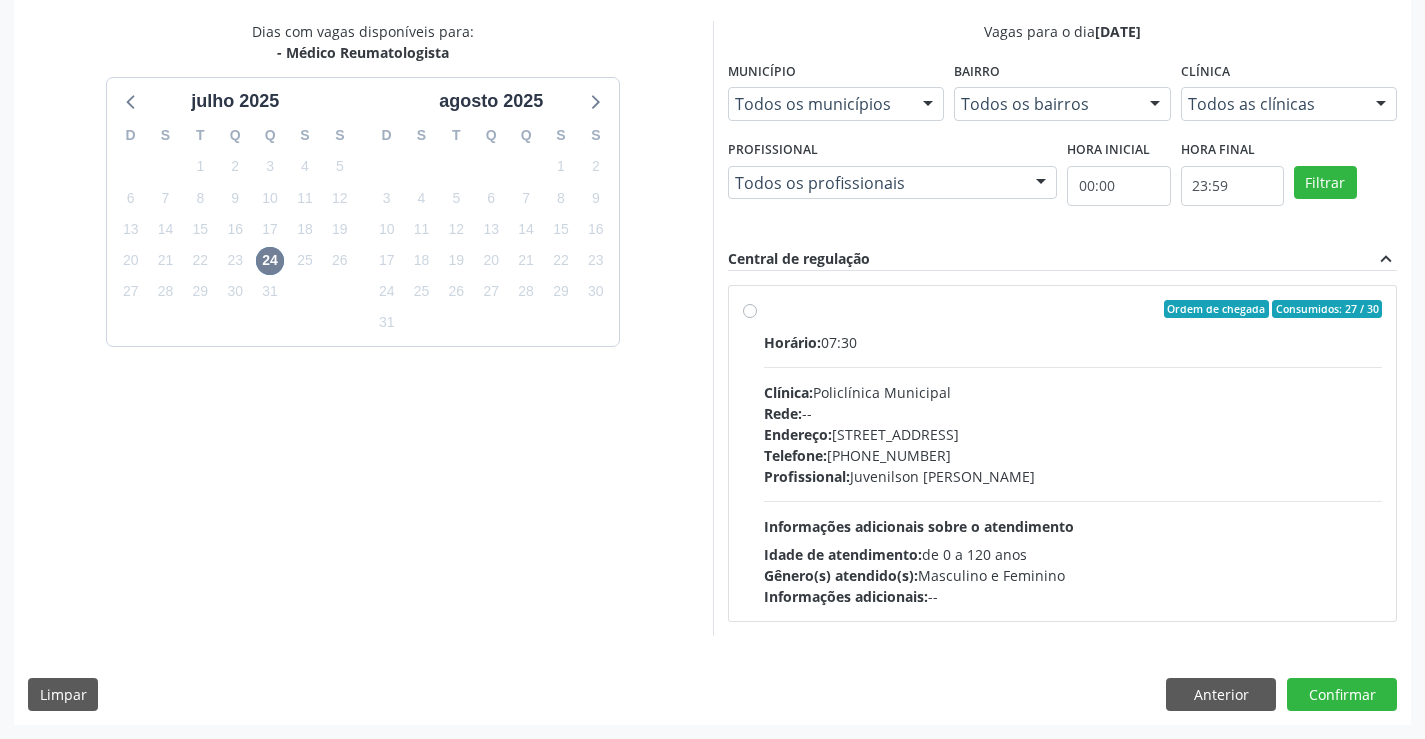 click on "Telefone:   [PHONE_NUMBER]" at bounding box center (1073, 455) 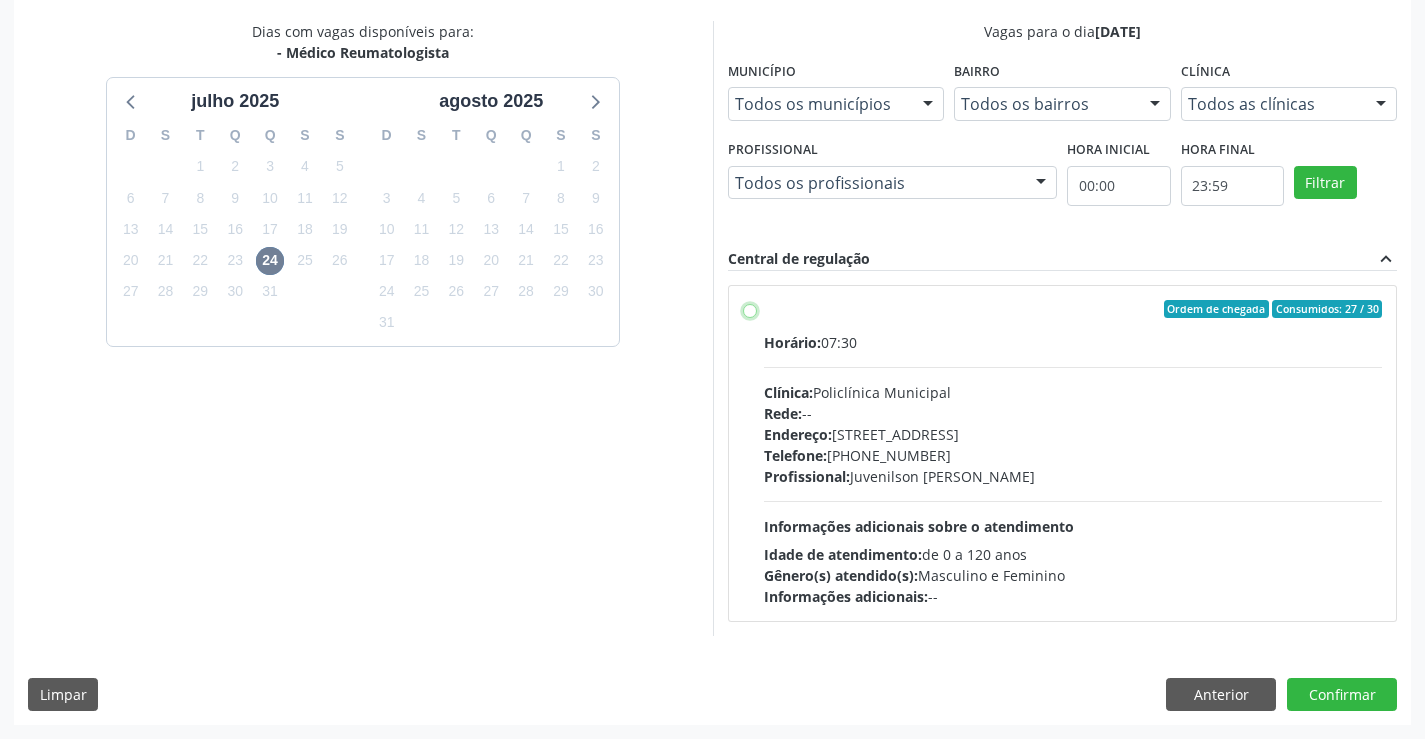 click on "Ordem de chegada
Consumidos: 27 / 30
Horário:   07:30
Clínica:  Policlínica Municipal
Rede:
--
[GEOGRAPHIC_DATA]:   [STREET_ADDRESS]
Telefone:   [PHONE_NUMBER]
Profissional:
Juvenilson [PERSON_NAME]
Informações adicionais sobre o atendimento
Idade de atendimento:
de 0 a 120 anos
Gênero(s) atendido(s):
Masculino e Feminino
Informações adicionais:
--" at bounding box center (750, 309) 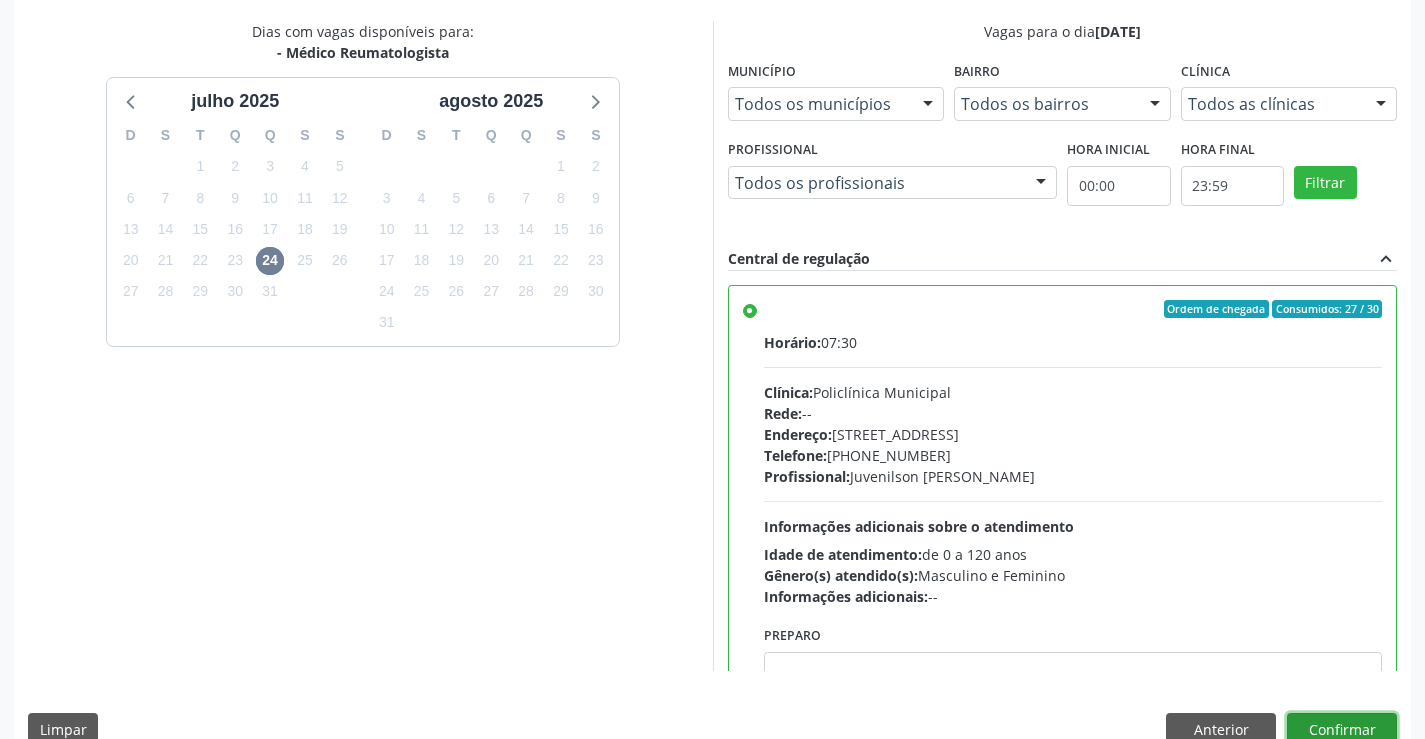 click on "Confirmar" at bounding box center (1342, 730) 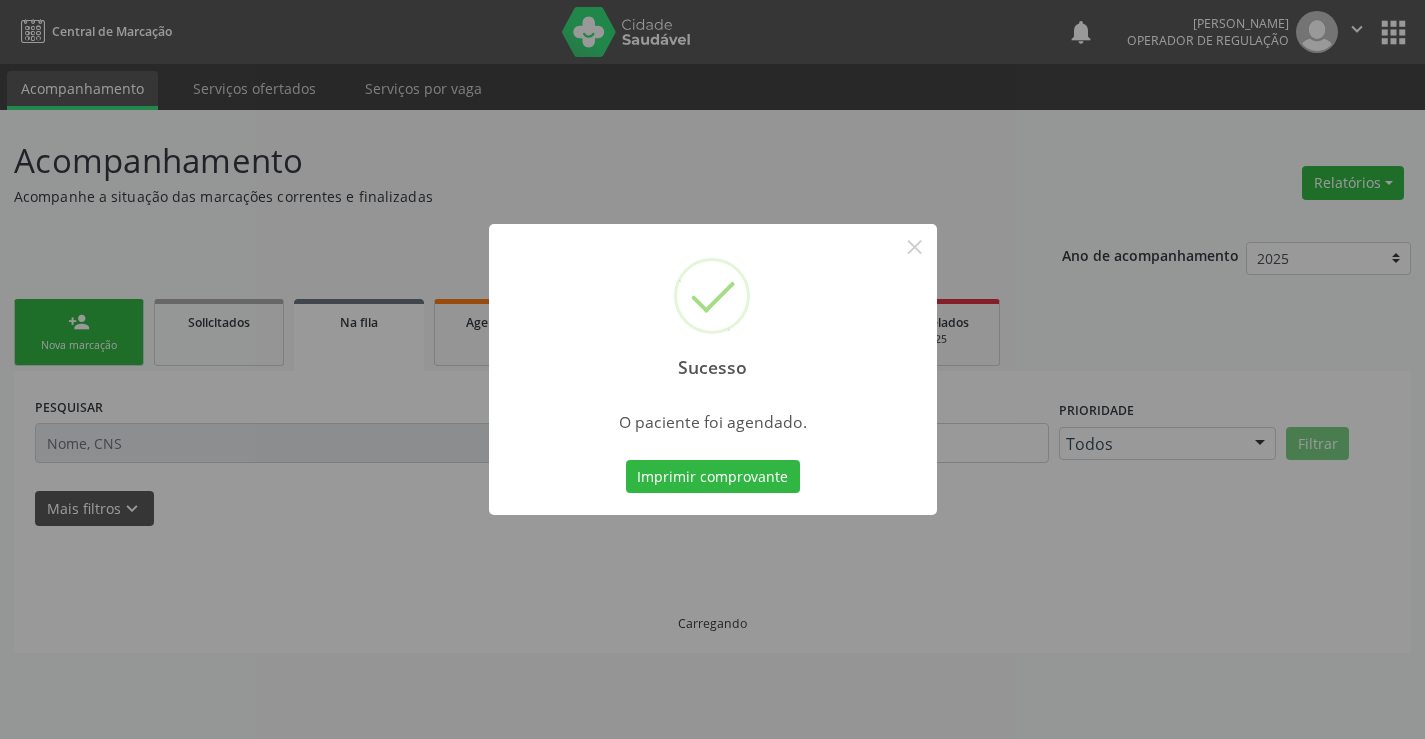scroll, scrollTop: 0, scrollLeft: 0, axis: both 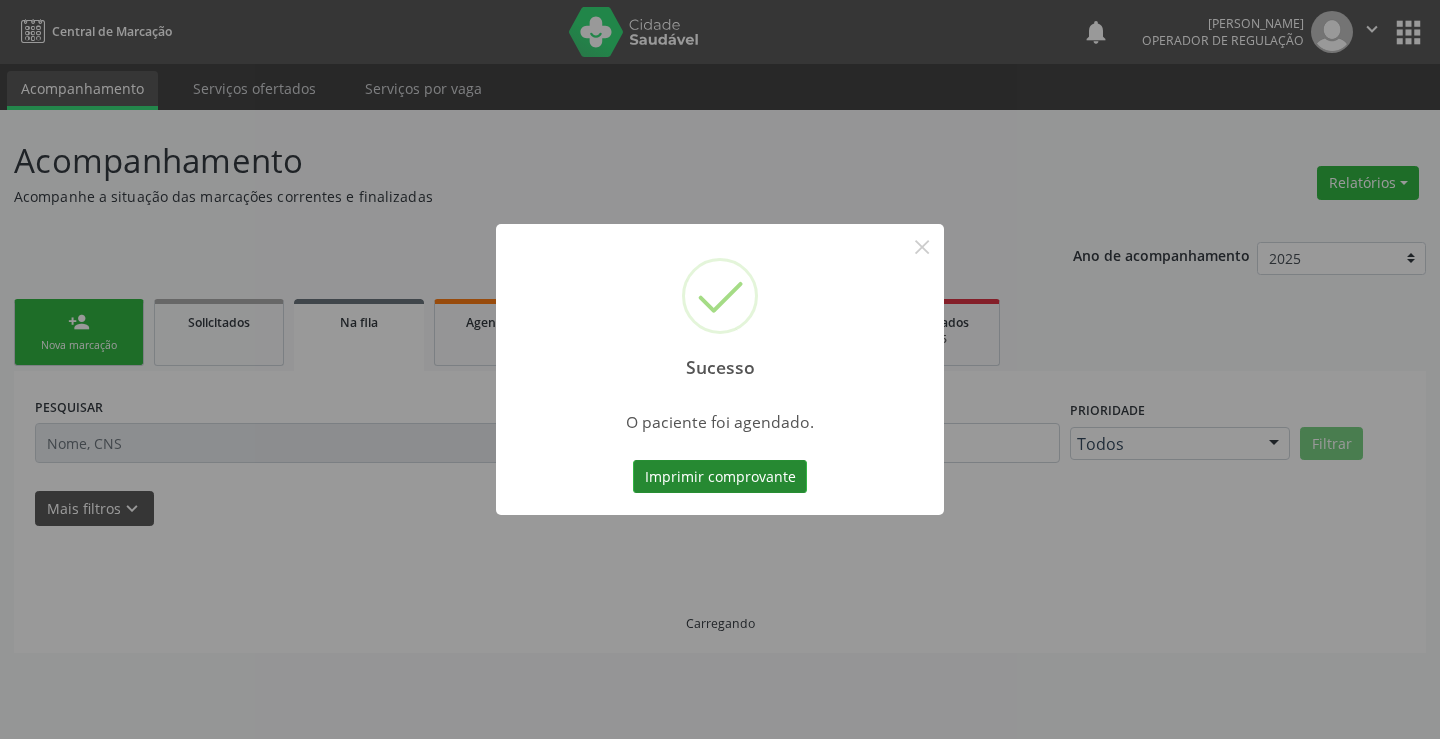 click on "Imprimir comprovante" at bounding box center (720, 477) 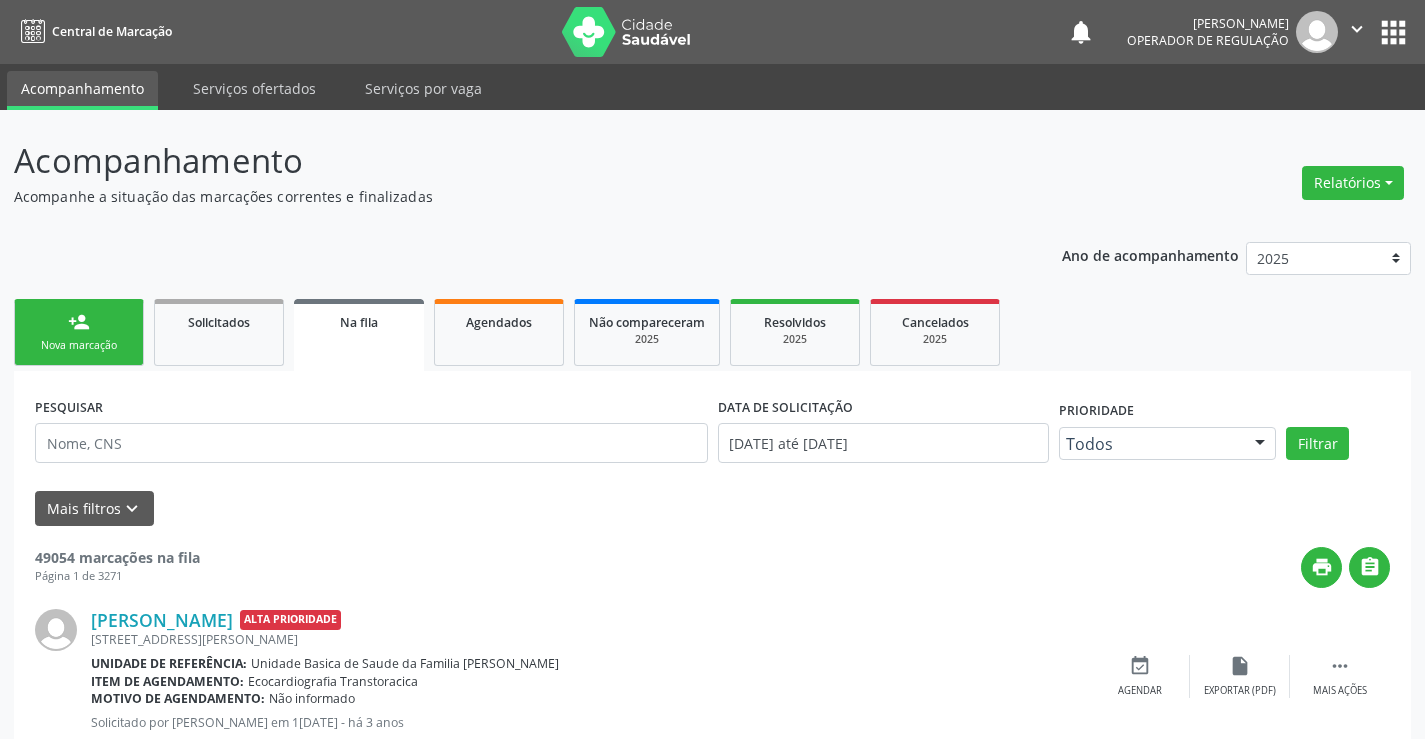 drag, startPoint x: 1353, startPoint y: 23, endPoint x: 1334, endPoint y: 72, distance: 52.554733 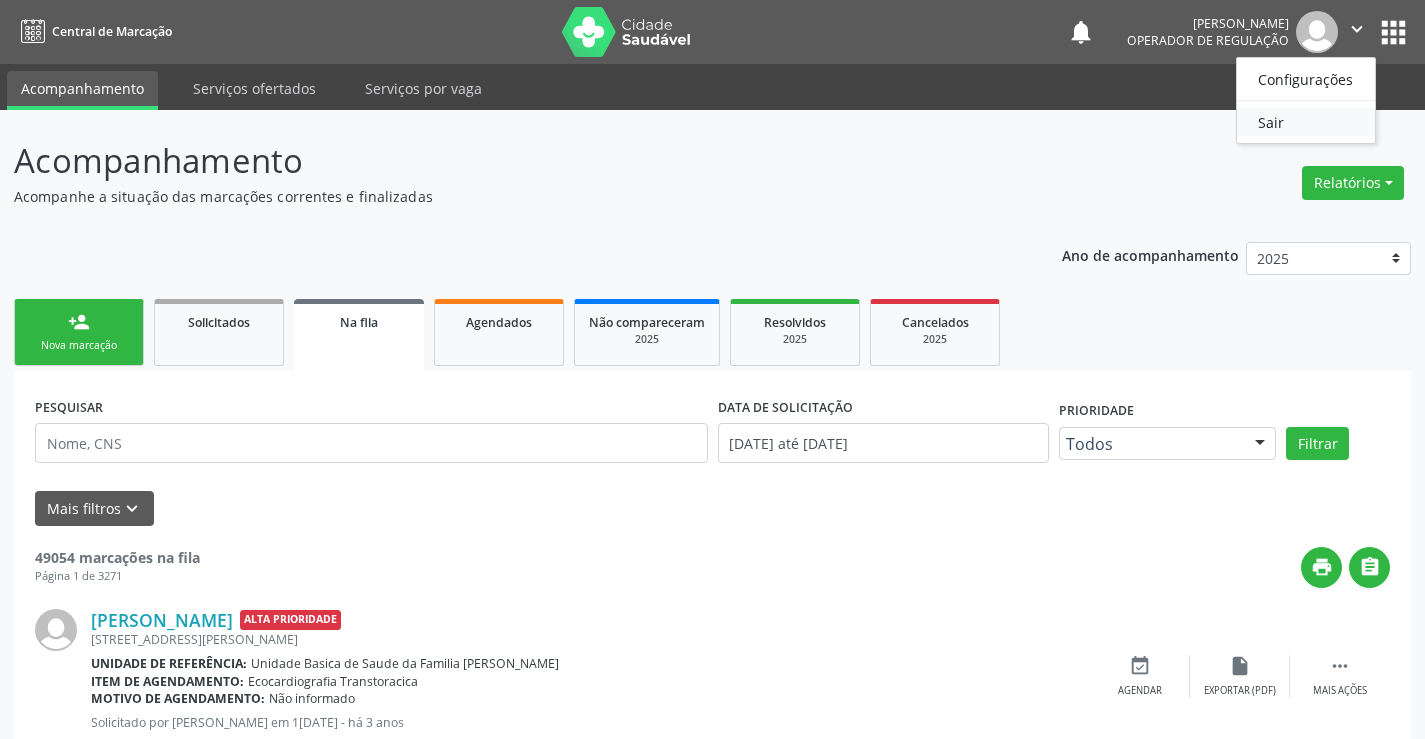click on "Sair" at bounding box center (1306, 122) 